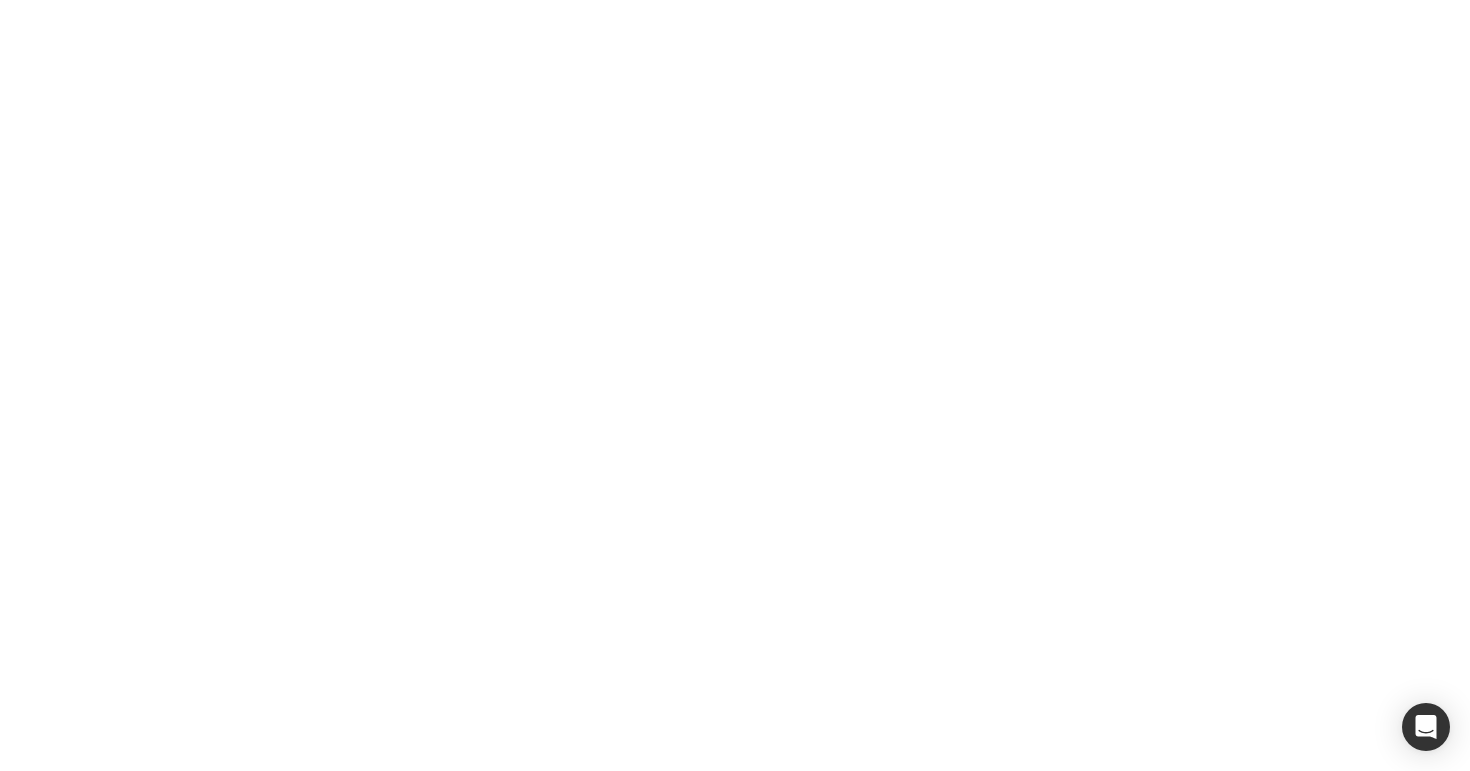 scroll, scrollTop: 0, scrollLeft: 0, axis: both 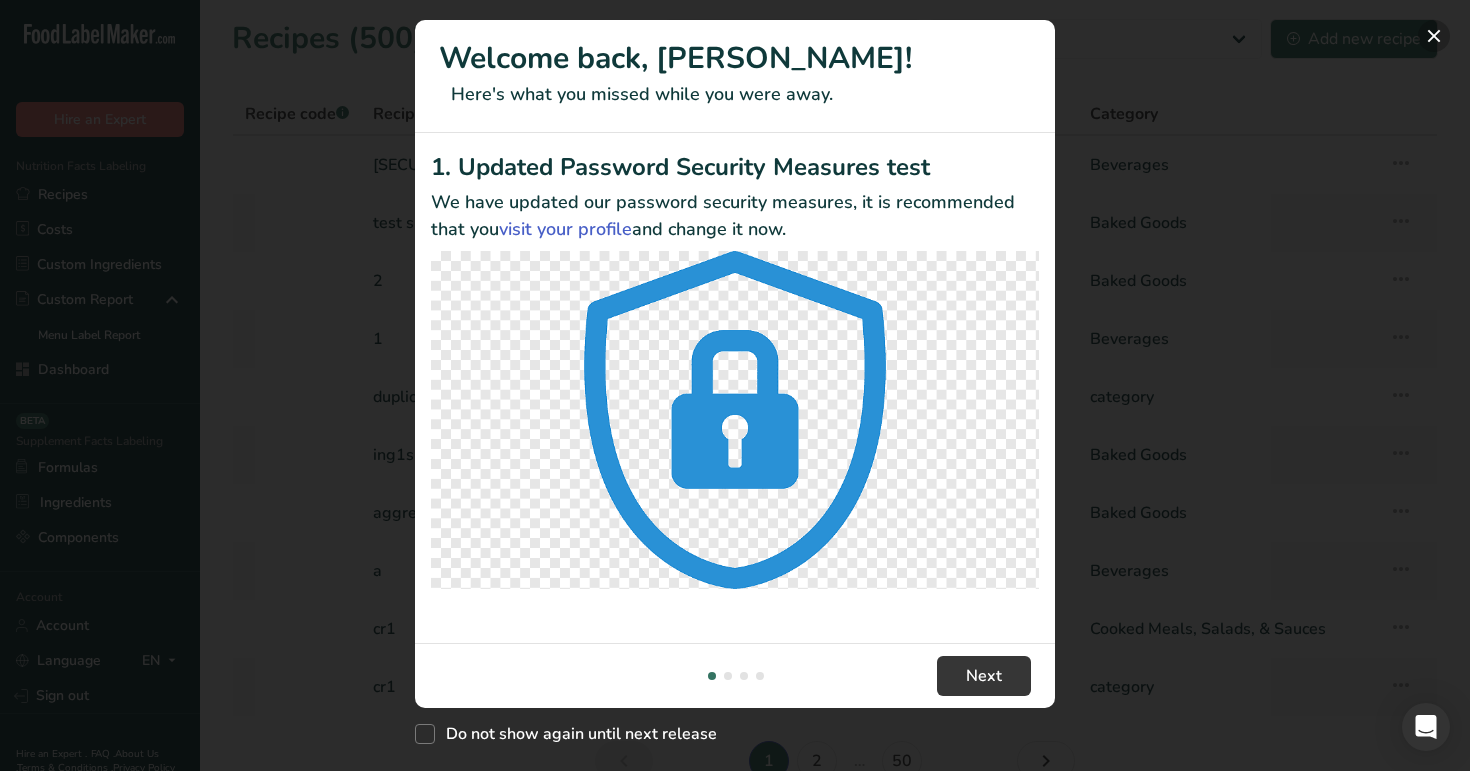 click at bounding box center [1434, 36] 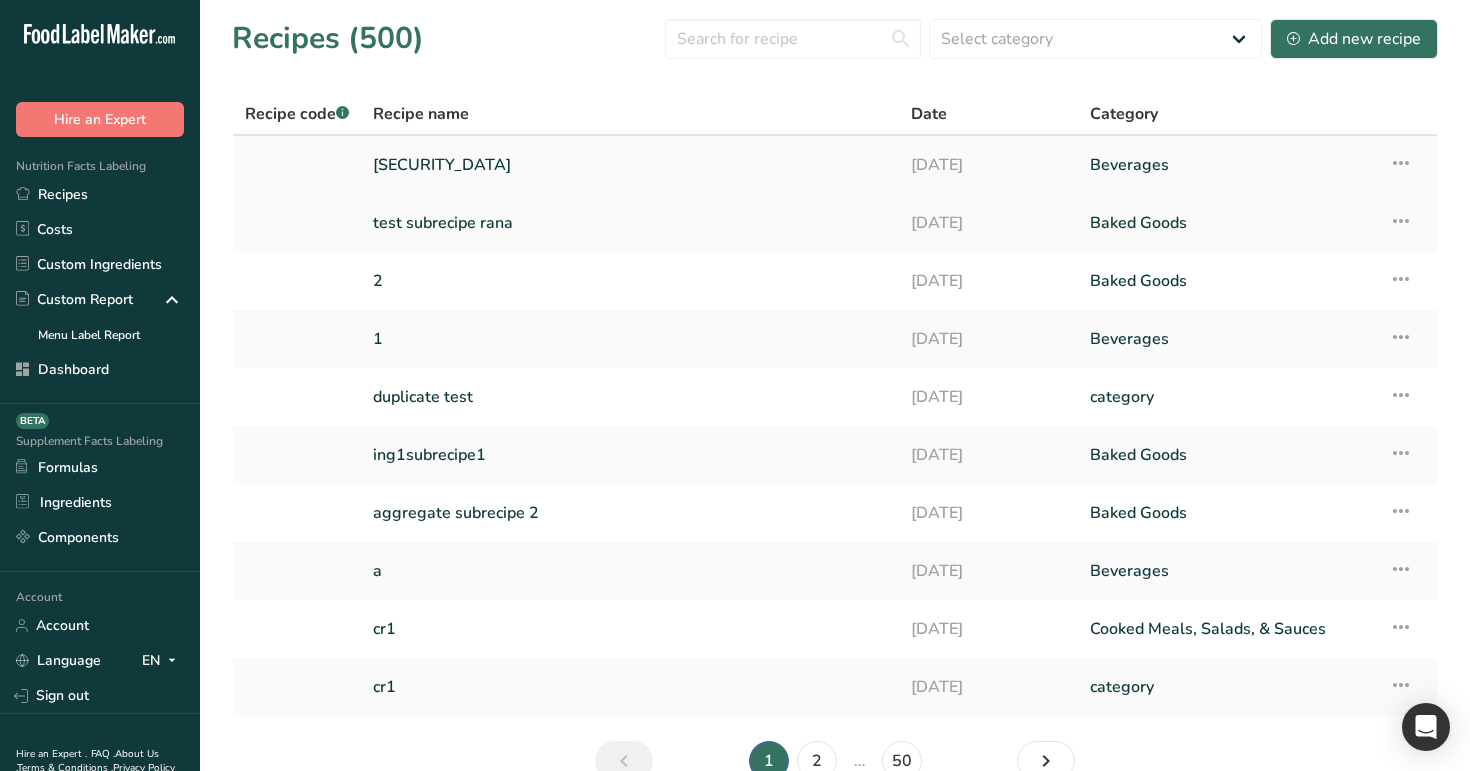 click on "test123" at bounding box center (630, 165) 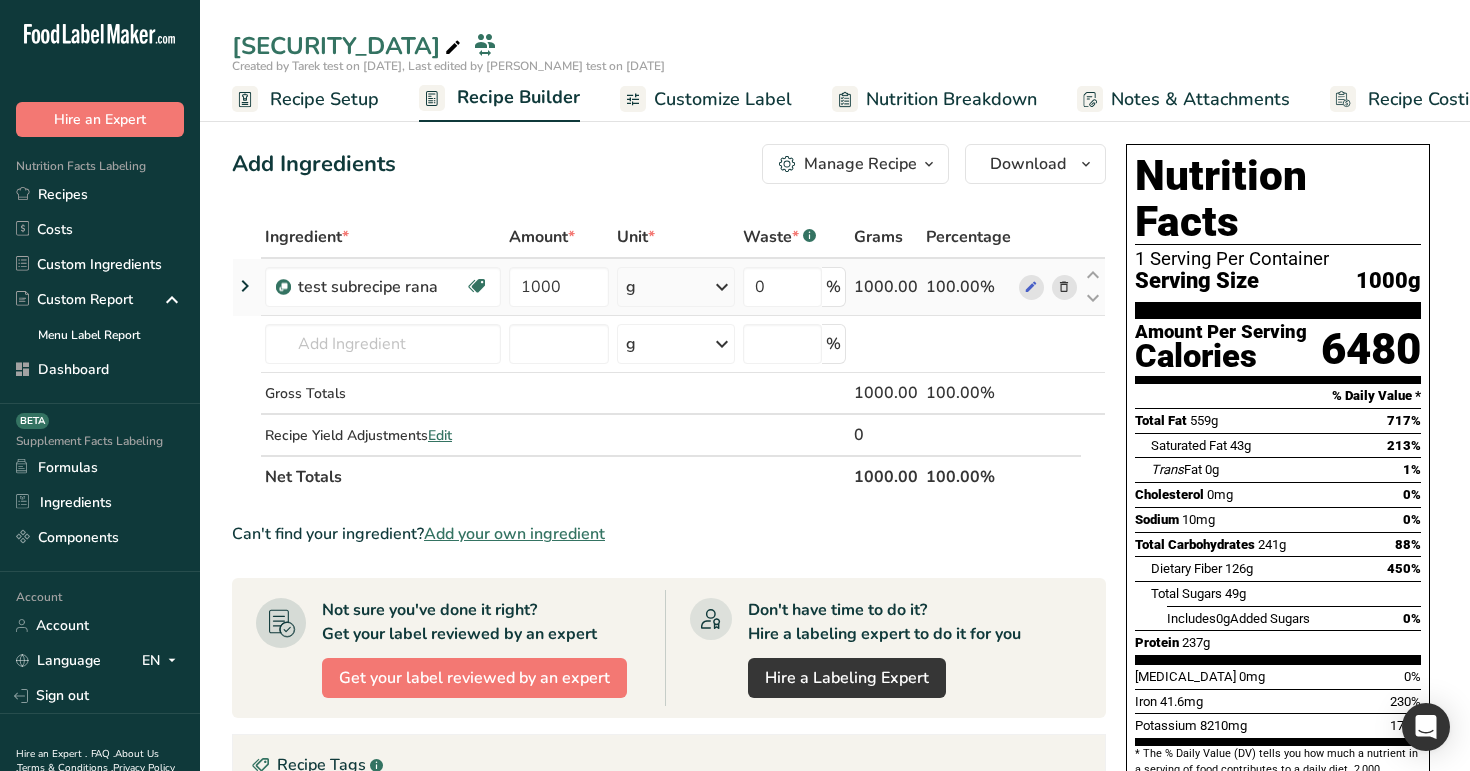 click at bounding box center [245, 286] 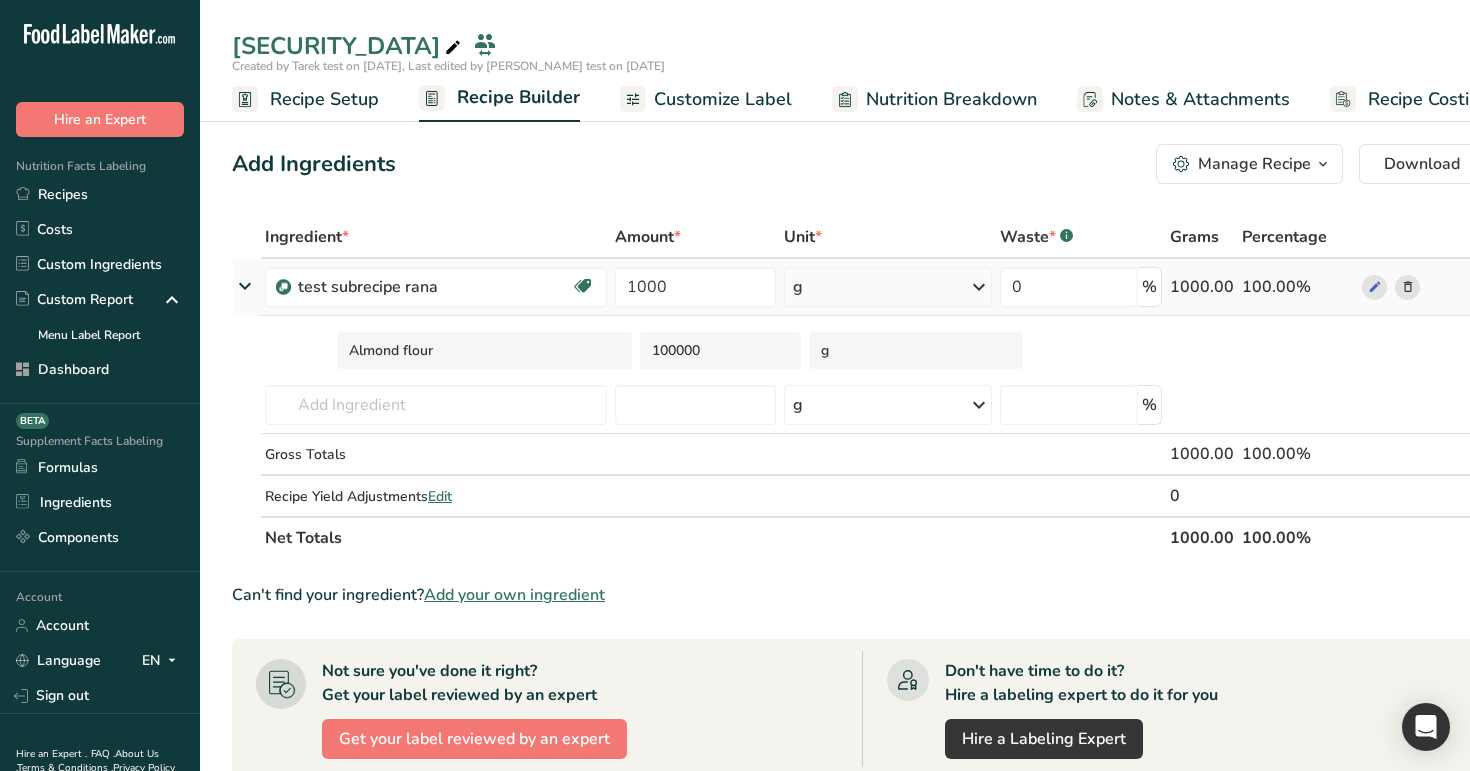 click on "g" at bounding box center [888, 287] 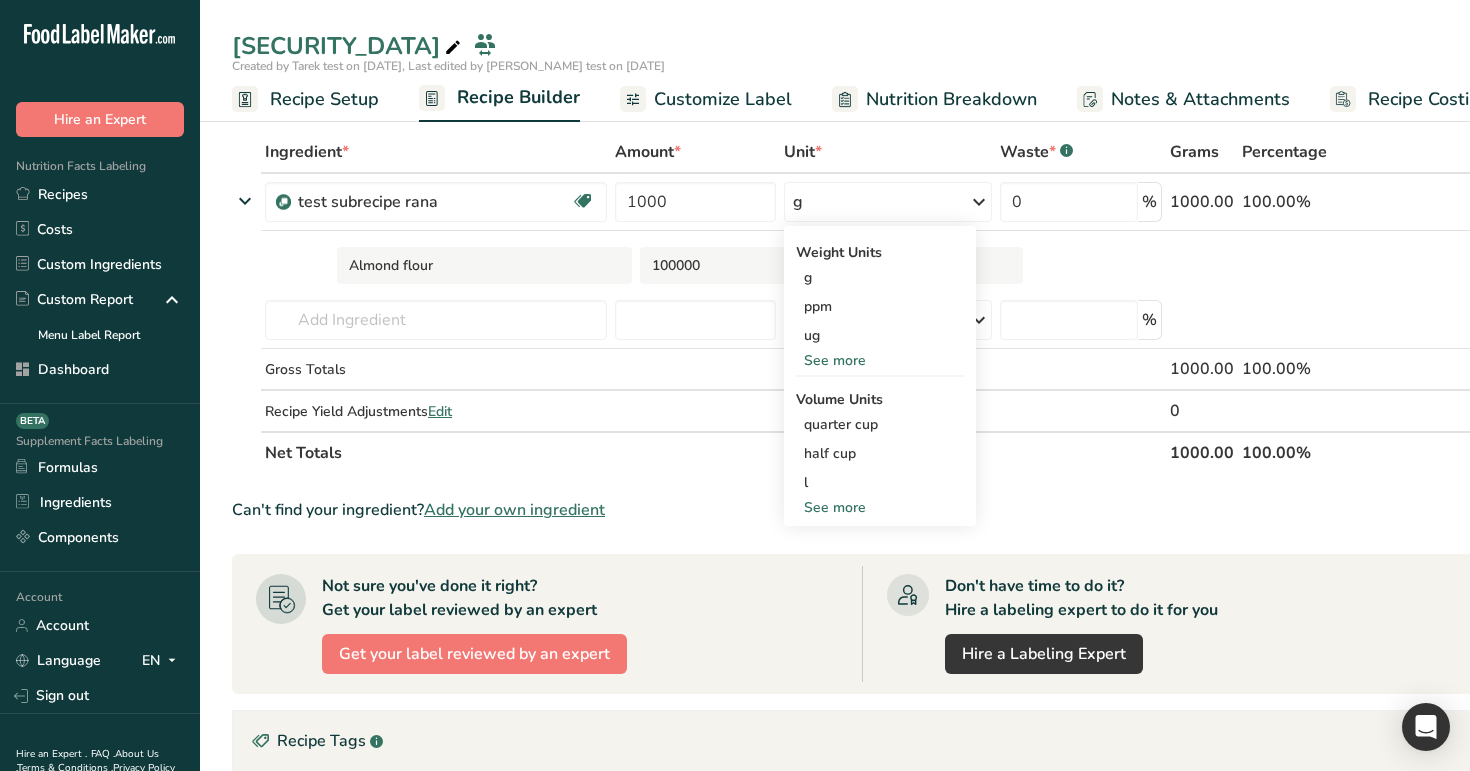 scroll, scrollTop: 92, scrollLeft: 0, axis: vertical 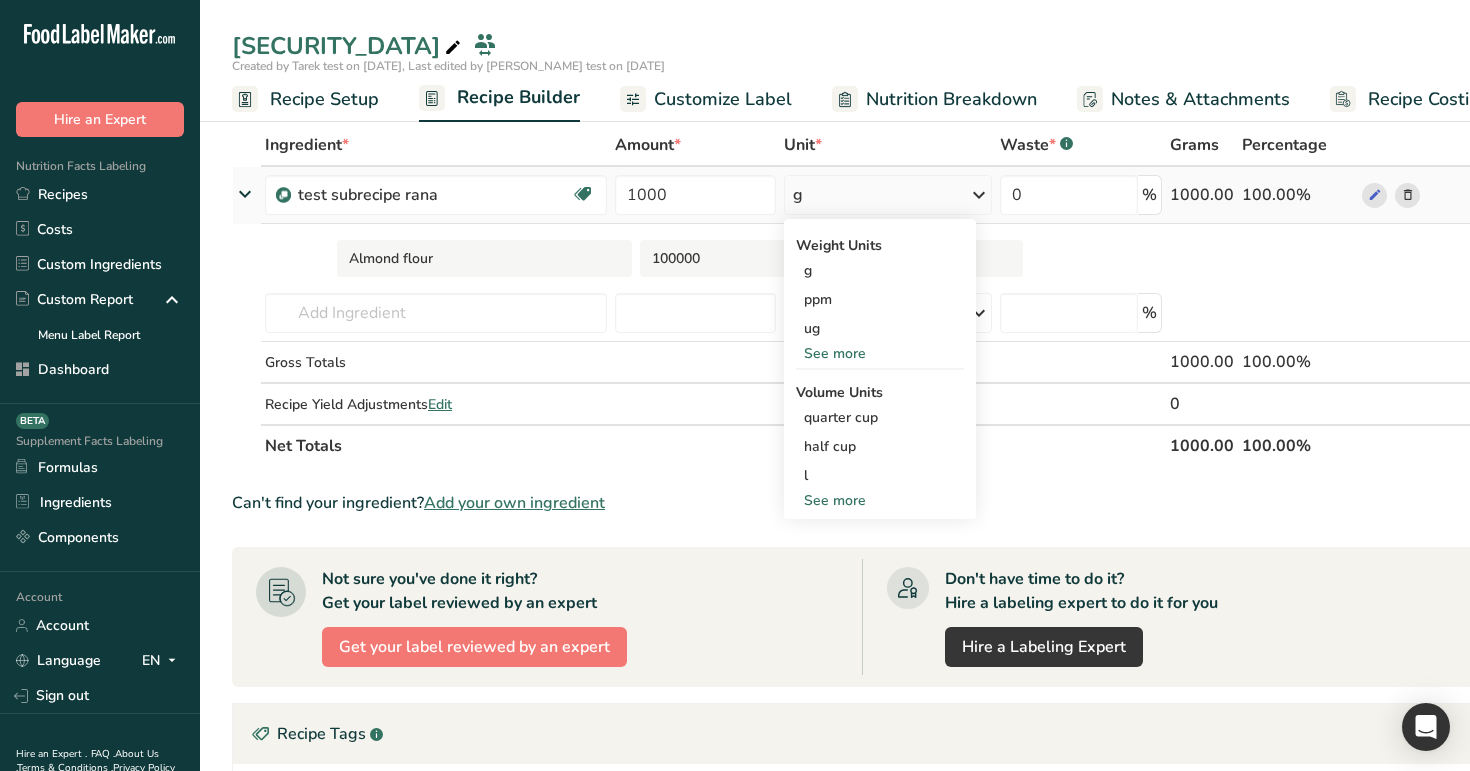 click on "See more" at bounding box center (880, 500) 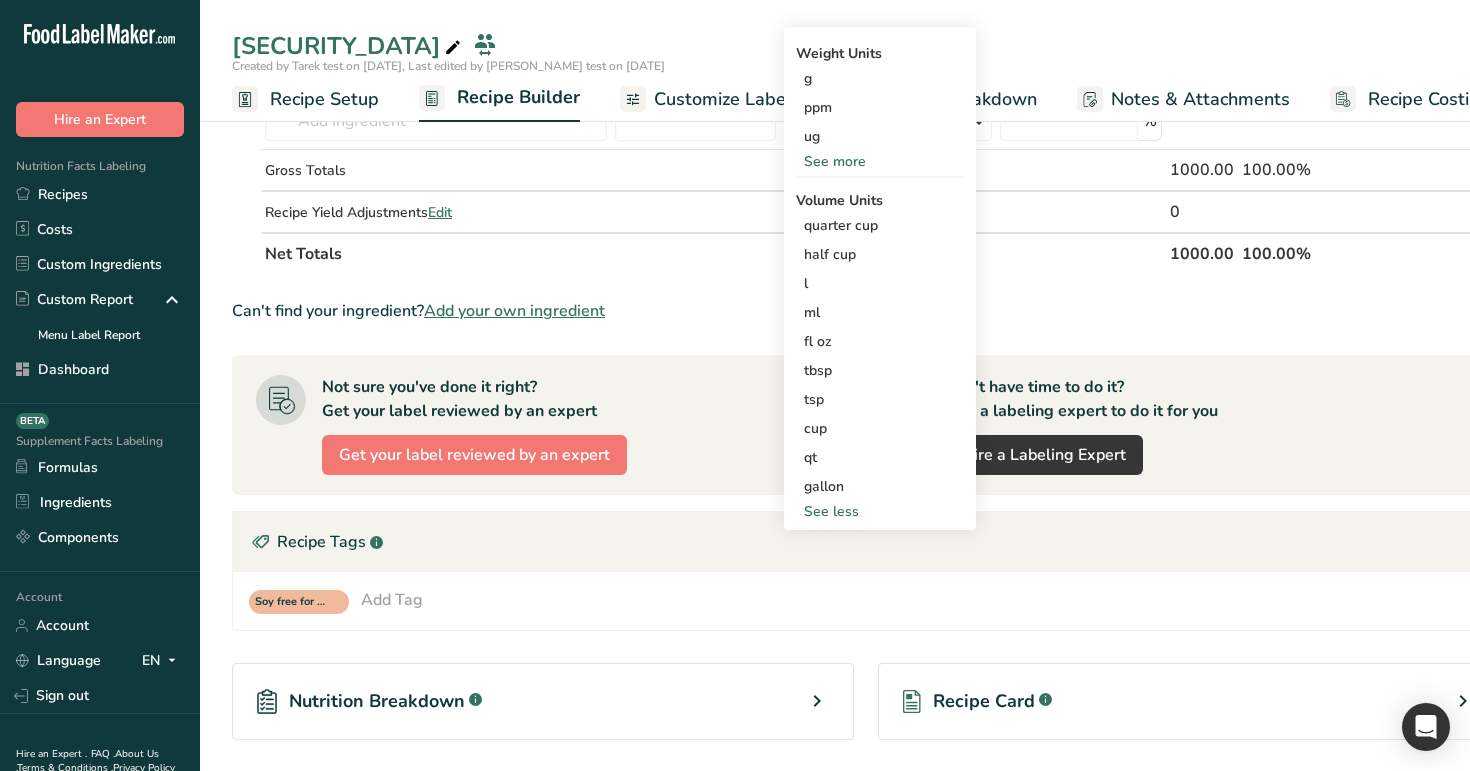 scroll, scrollTop: 319, scrollLeft: 0, axis: vertical 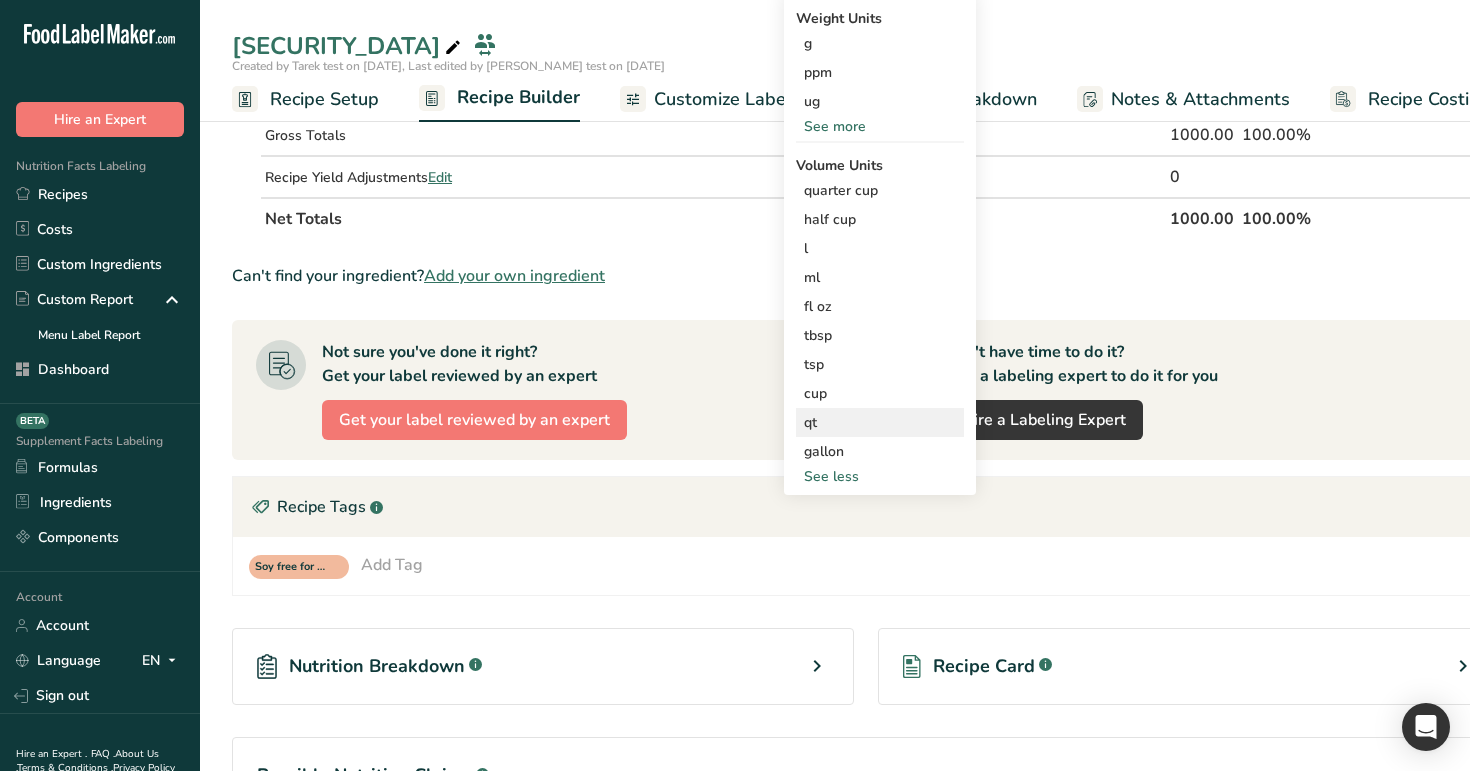 click on "qt" at bounding box center (880, 422) 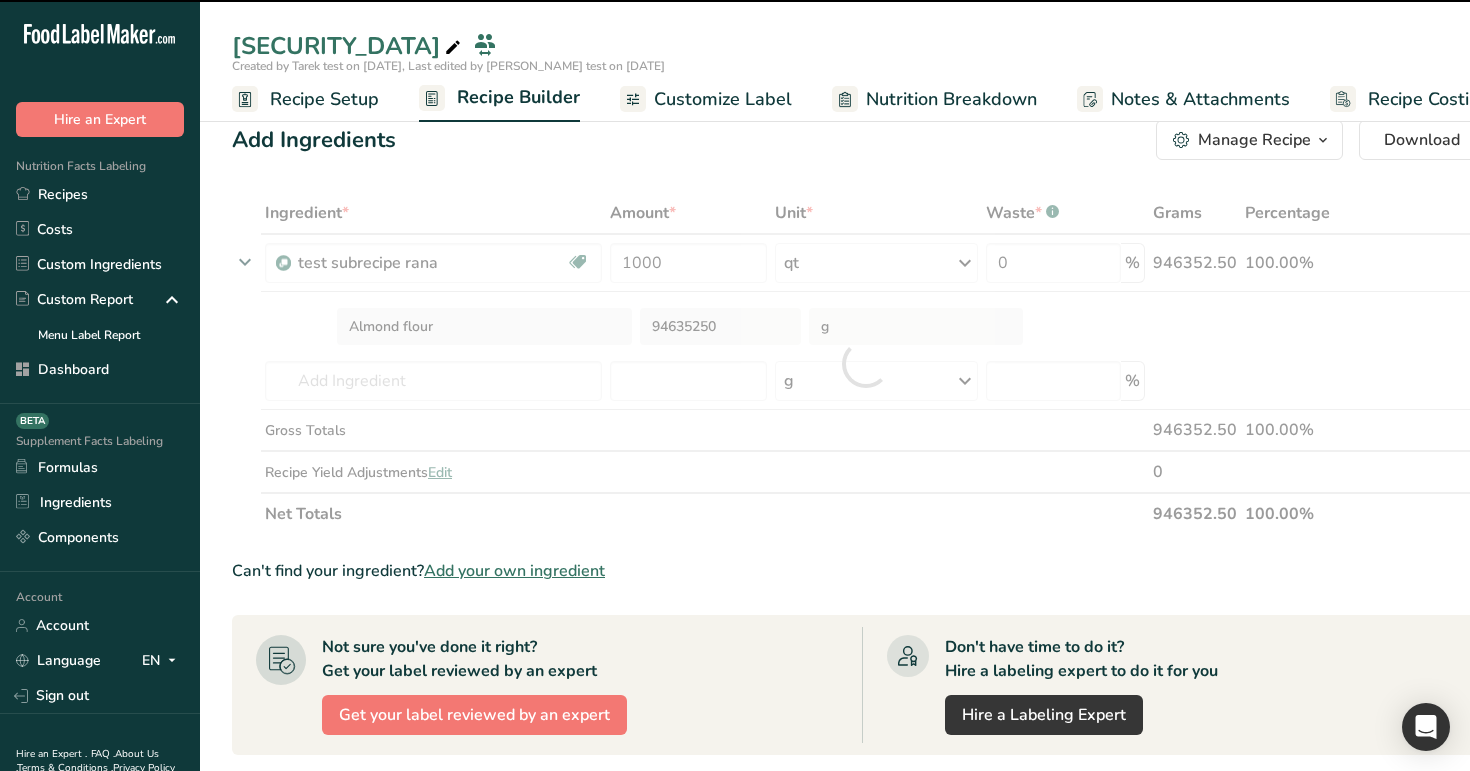 scroll, scrollTop: 21, scrollLeft: 0, axis: vertical 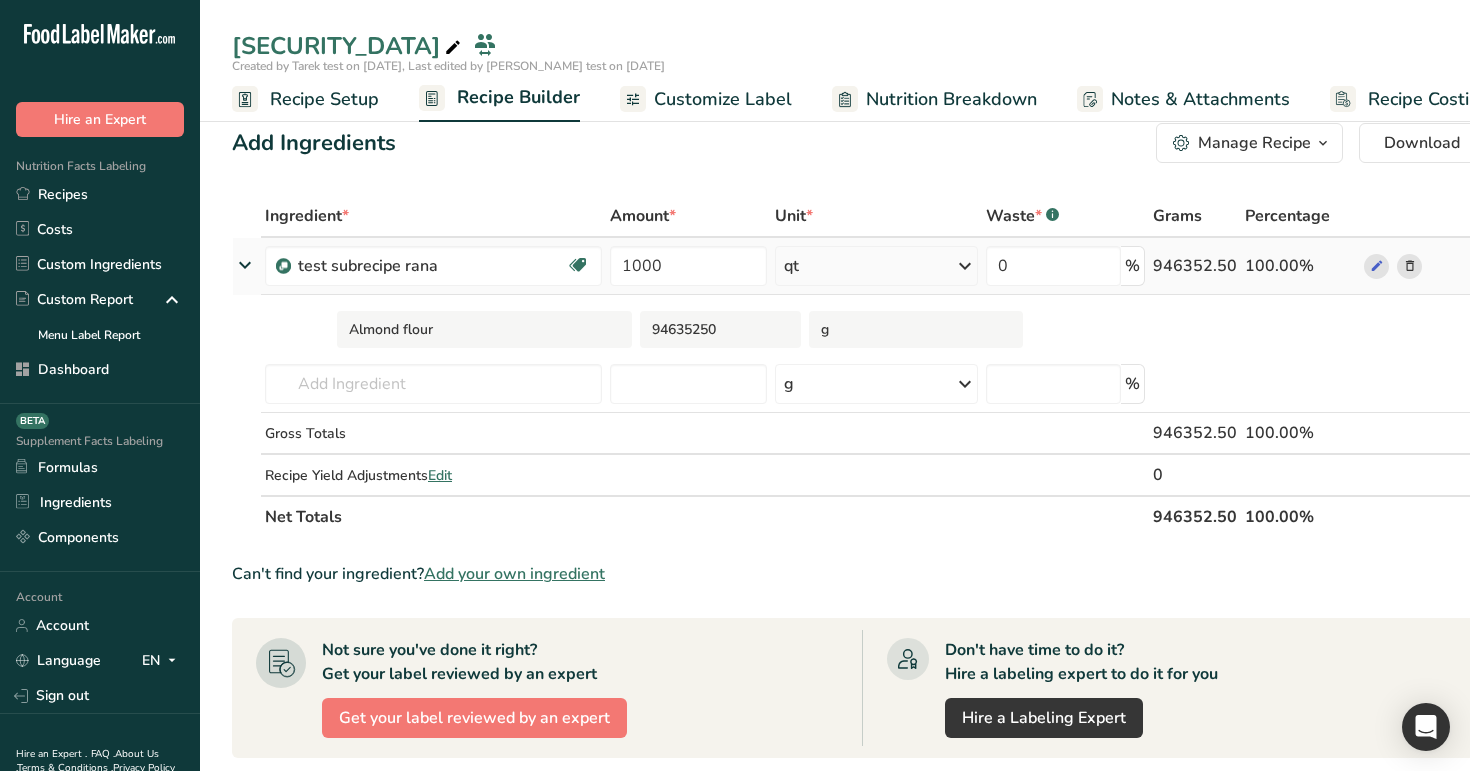 click on "qt" at bounding box center (876, 266) 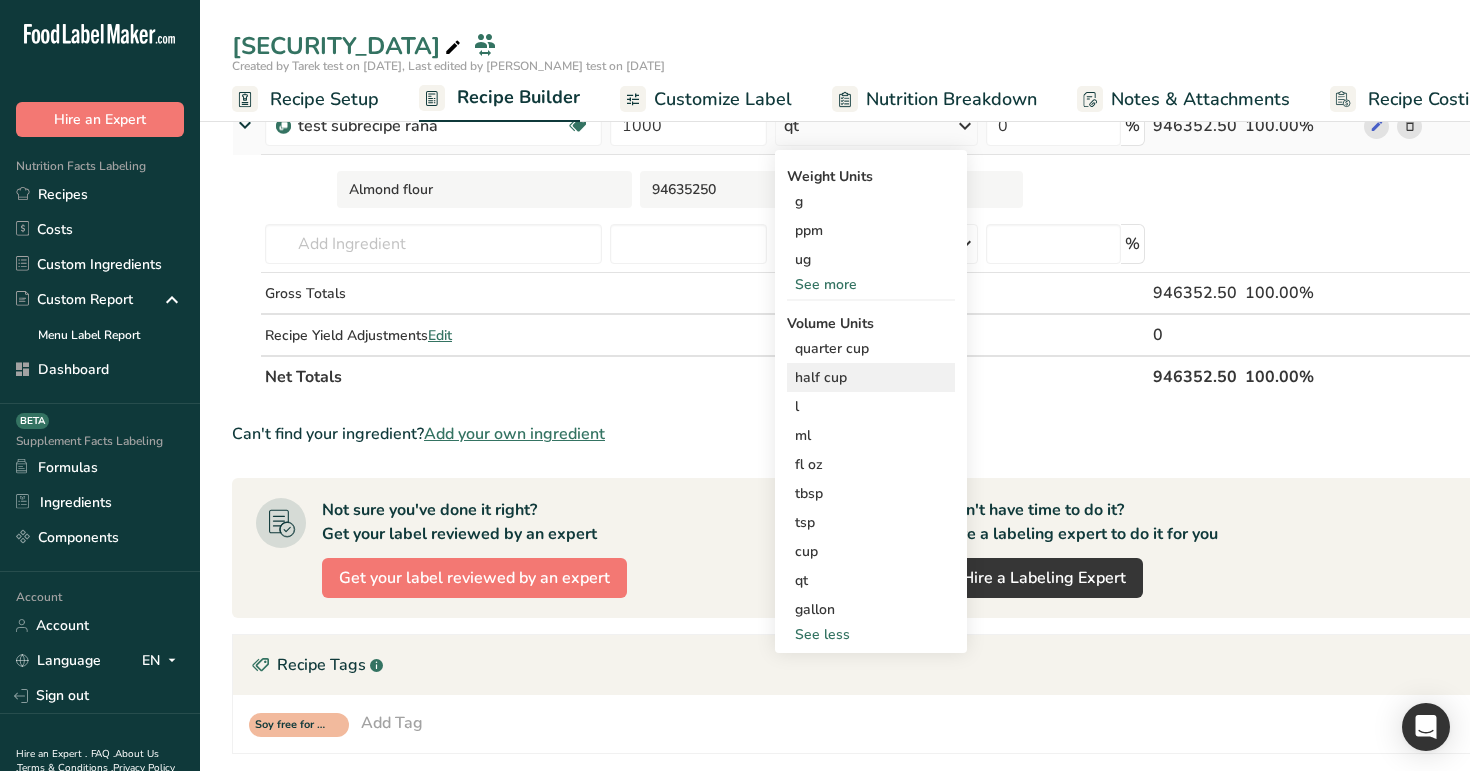scroll, scrollTop: 209, scrollLeft: 0, axis: vertical 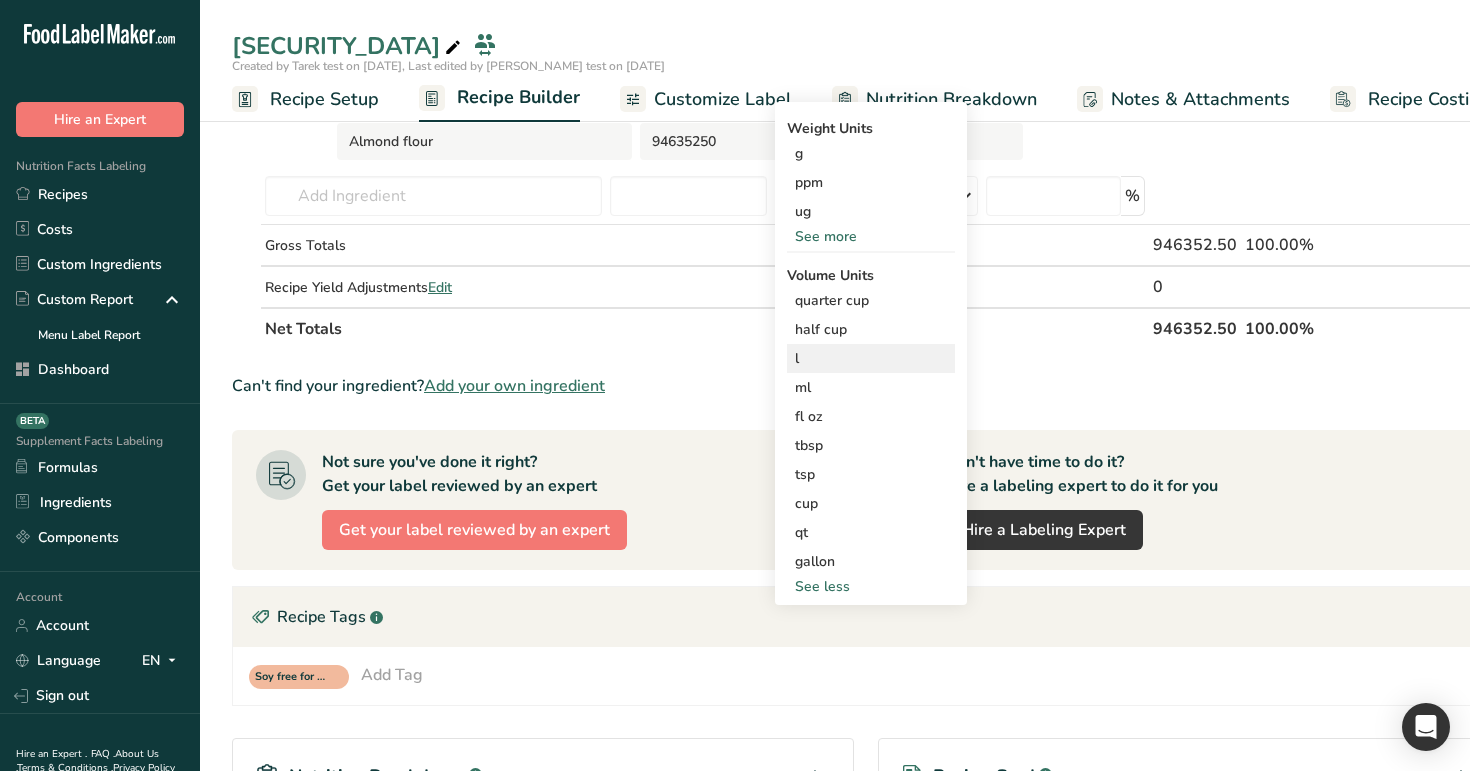 click on "l" at bounding box center [871, 358] 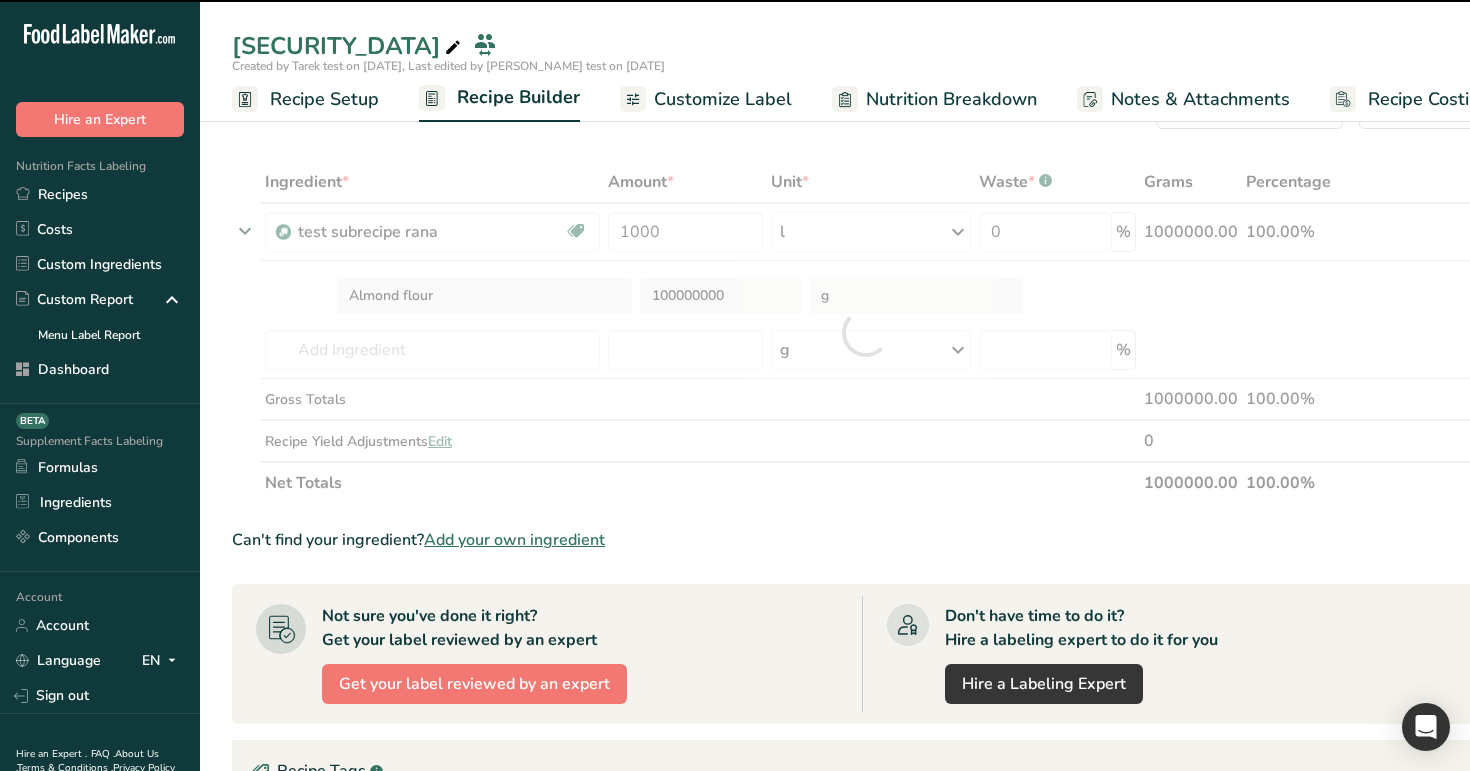 scroll, scrollTop: 0, scrollLeft: 0, axis: both 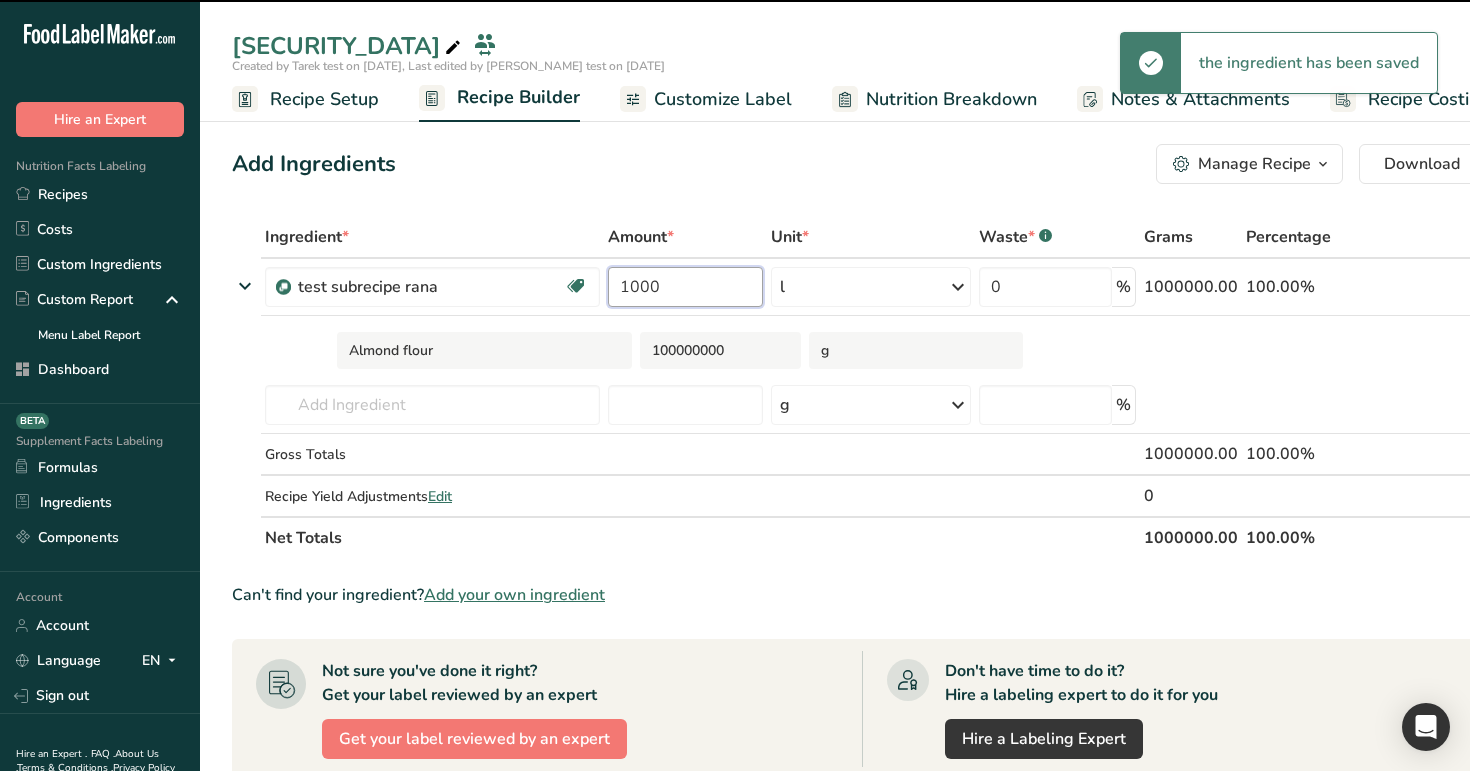 click on "1000" at bounding box center [686, 287] 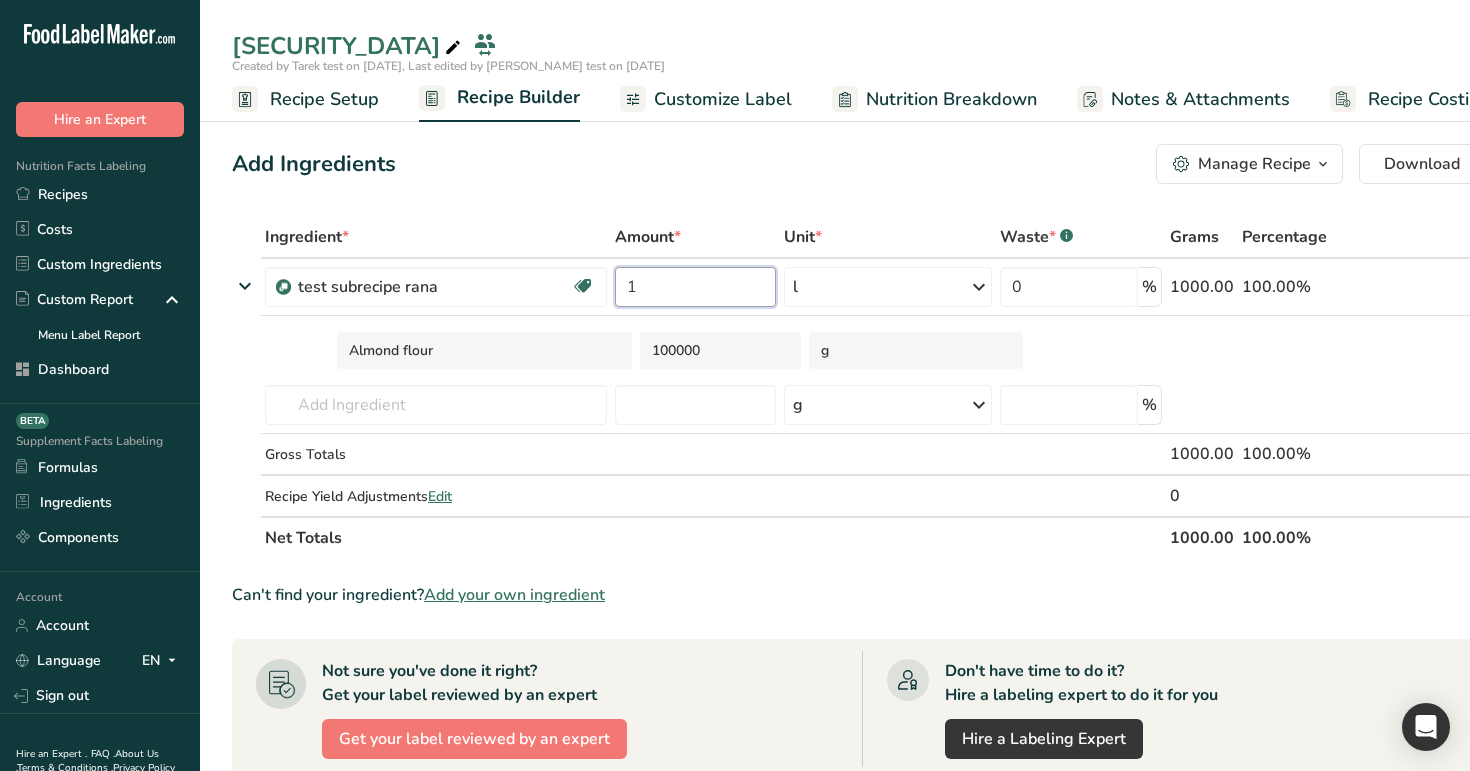 type on "1" 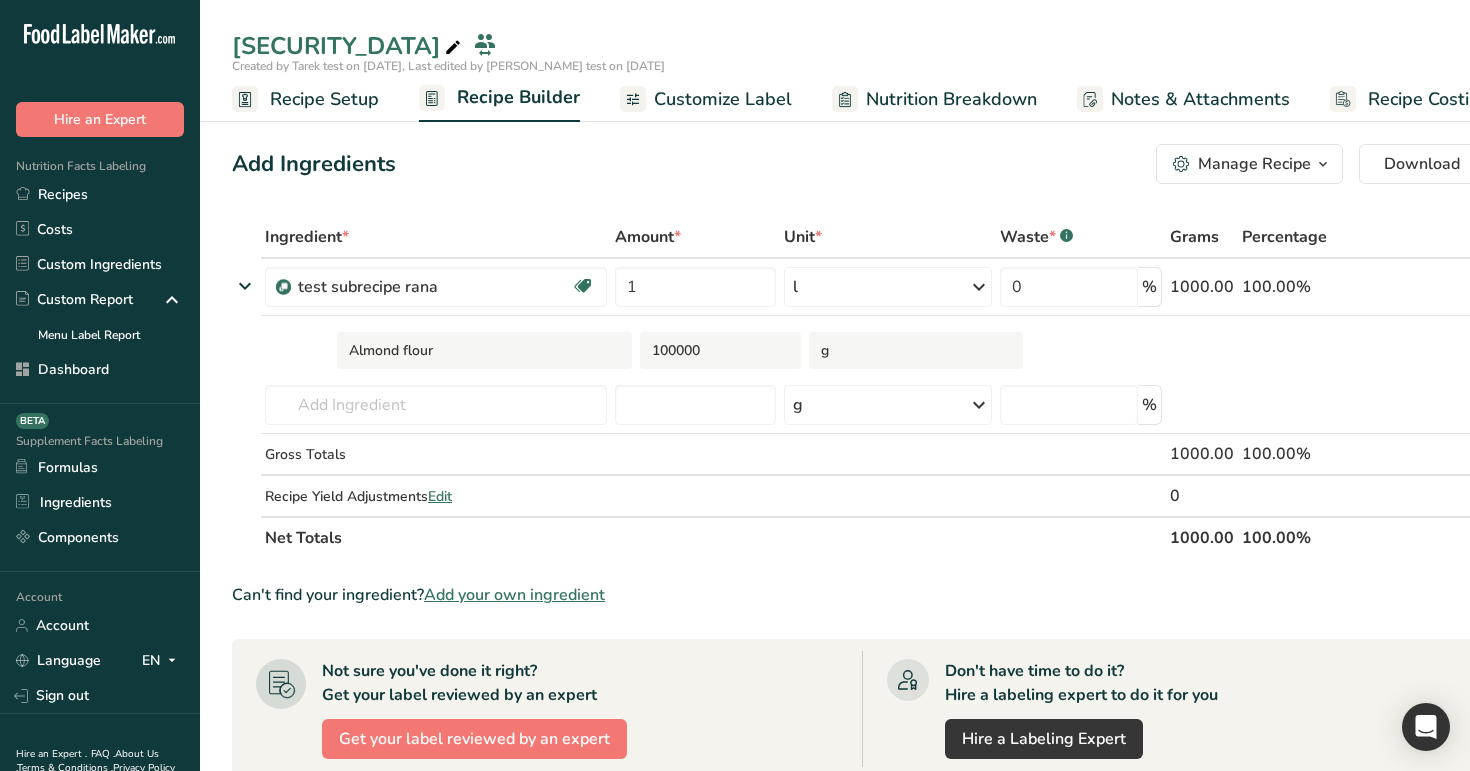 click on "Add Ingredients
Manage Recipe         Delete Recipe           Duplicate Recipe             Scale Recipe             Save as Sub-Recipe   .a-a{fill:#347362;}.b-a{fill:#fff;}                               Nutrition Breakdown                 Recipe Card
NEW
Amino Acids Pattern Report           Activity History
Download
Choose your preferred label style
Standard FDA label
Standard FDA label
The most common format for nutrition facts labels in compliance with the FDA's typeface, style and requirements
Tabular FDA label
A label format compliant with the FDA regulations presented in a tabular (horizontal) display.
Linear FDA label
A simple linear display for small sized packages.
Simplified FDA label" at bounding box center [866, 164] 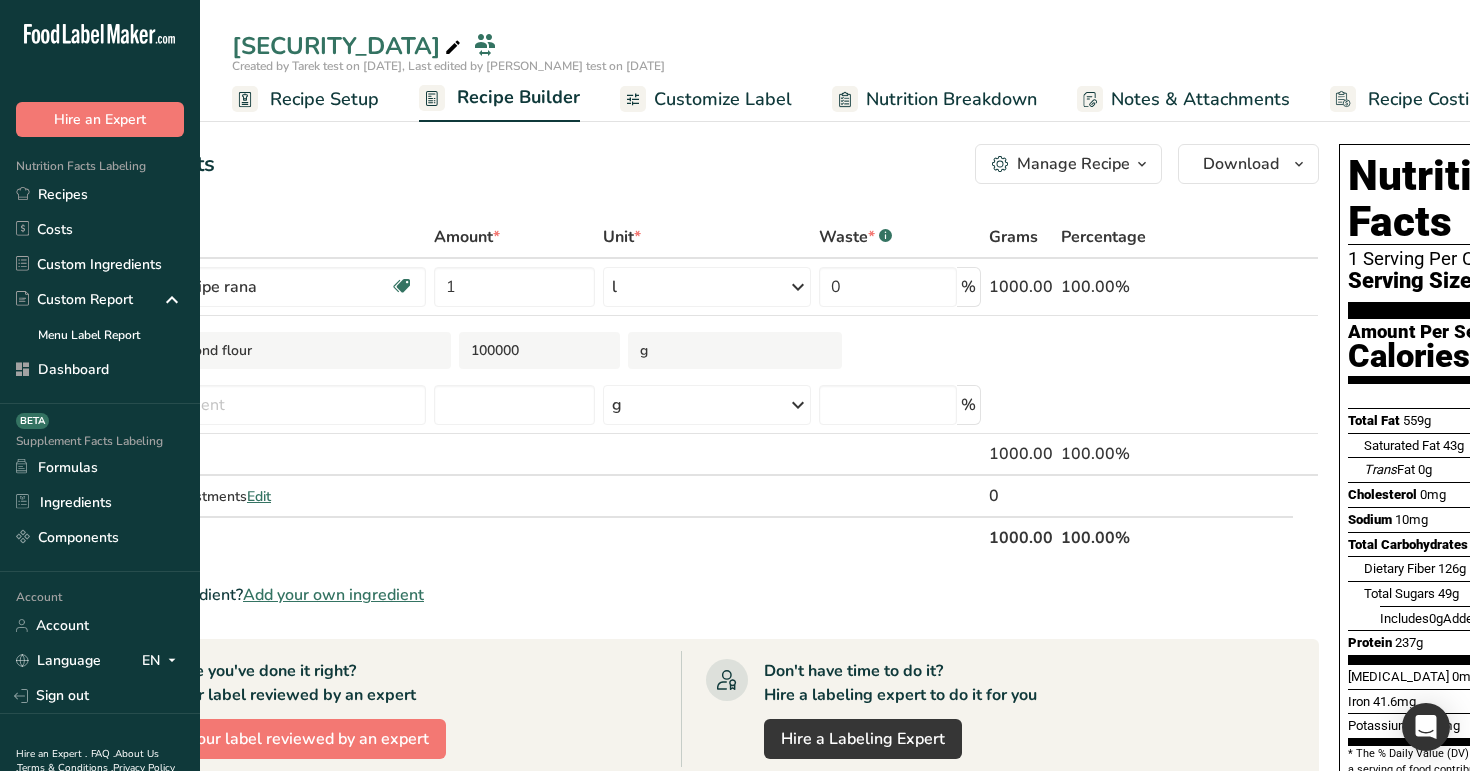 scroll, scrollTop: 0, scrollLeft: 287, axis: horizontal 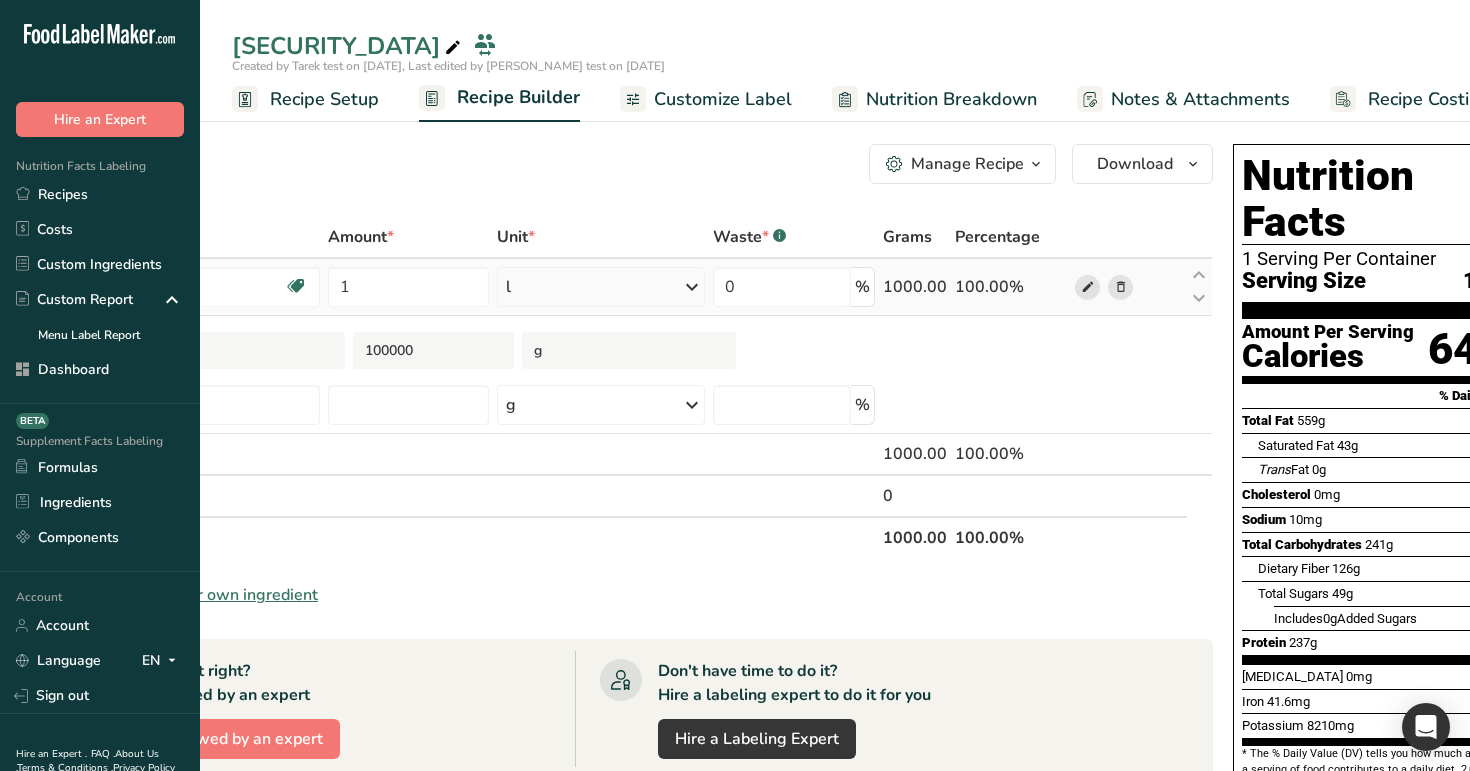 click at bounding box center [1088, 287] 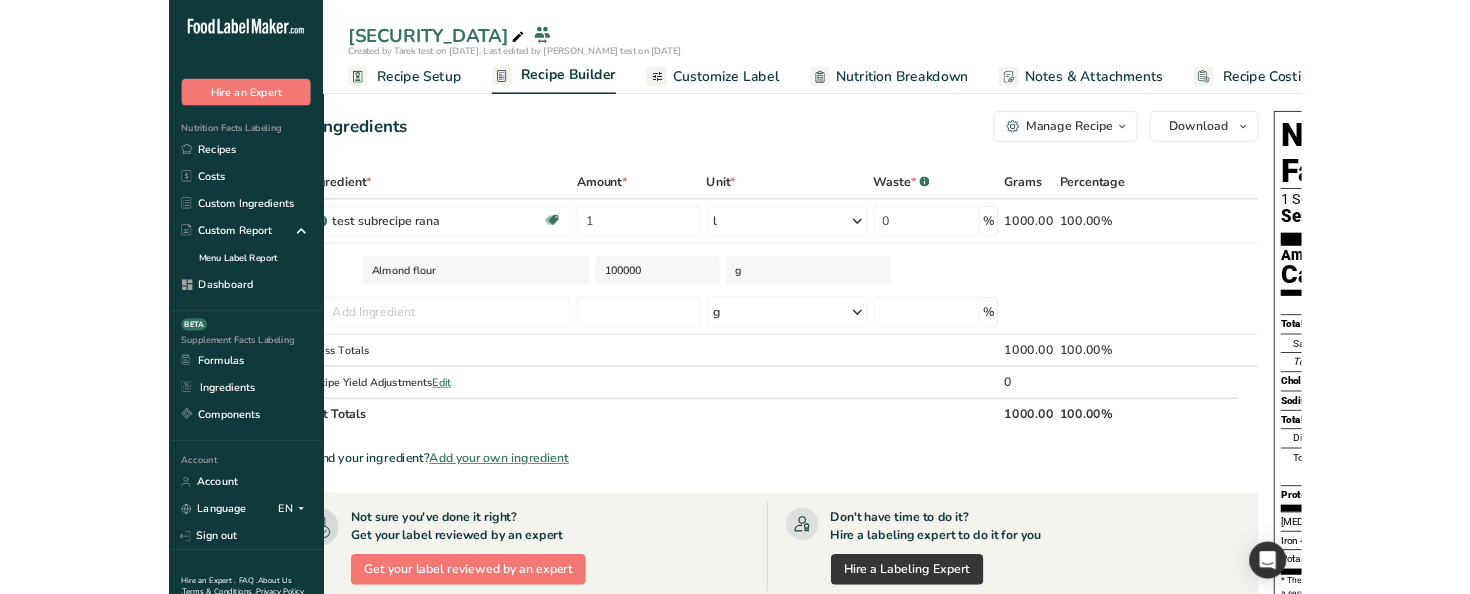 scroll, scrollTop: 0, scrollLeft: 0, axis: both 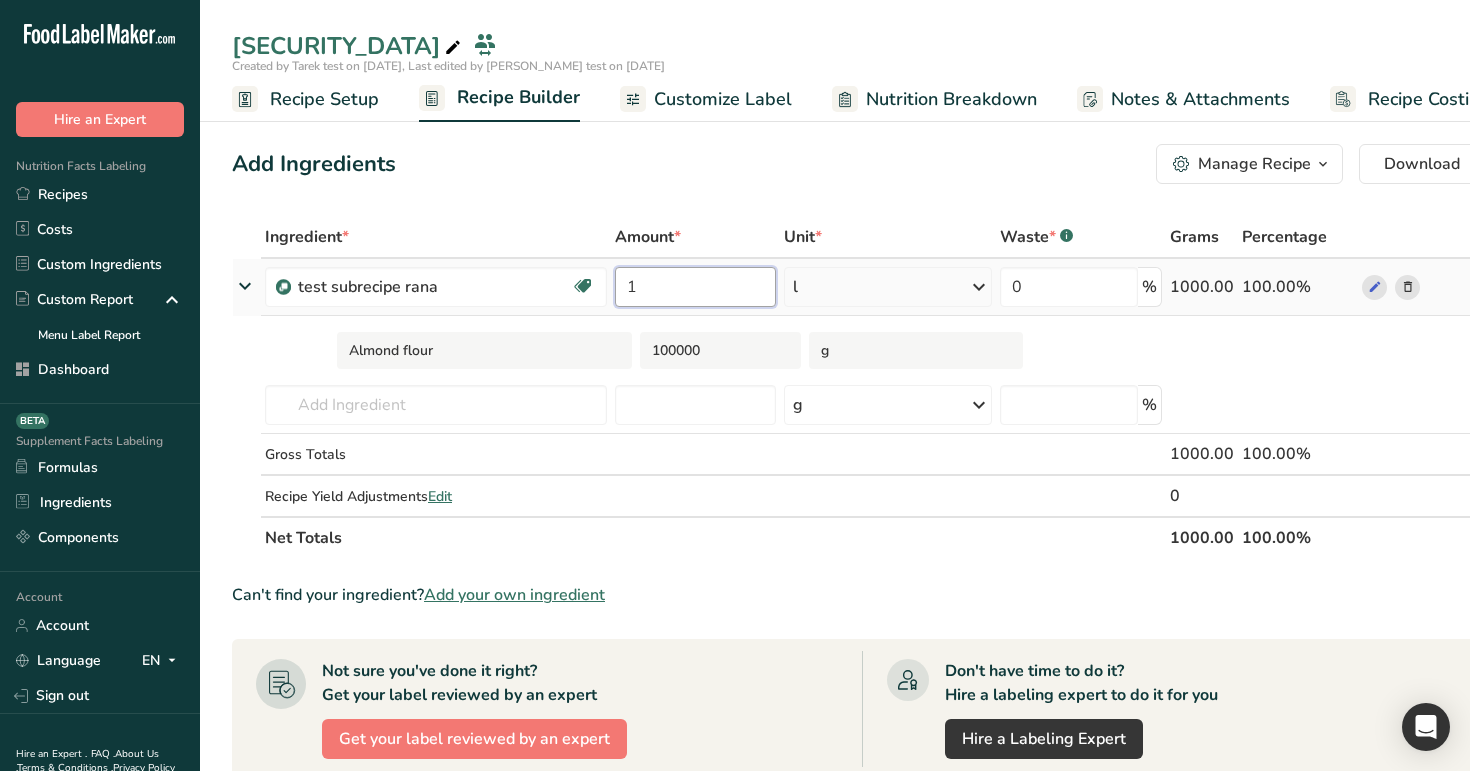 click on "1" at bounding box center [695, 287] 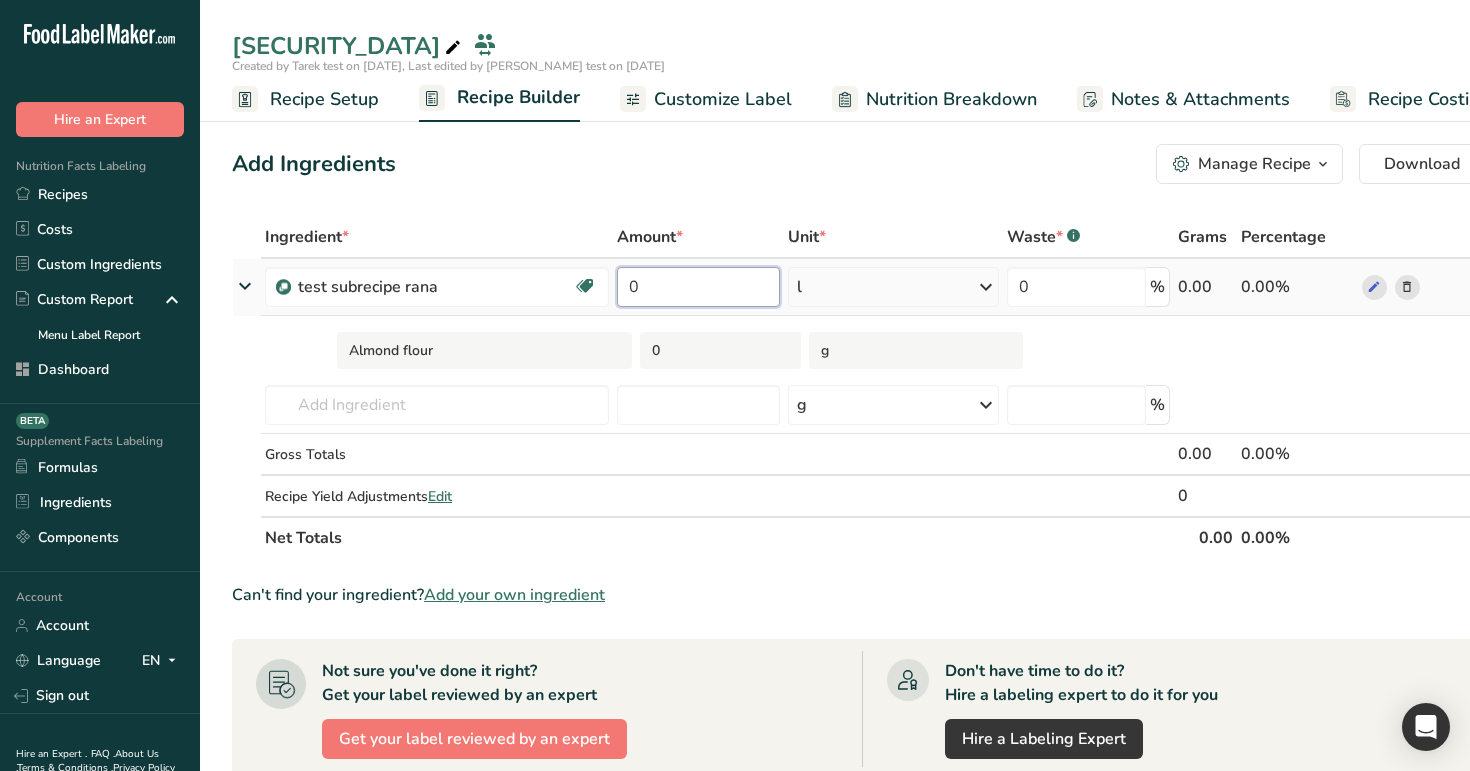 type on "0" 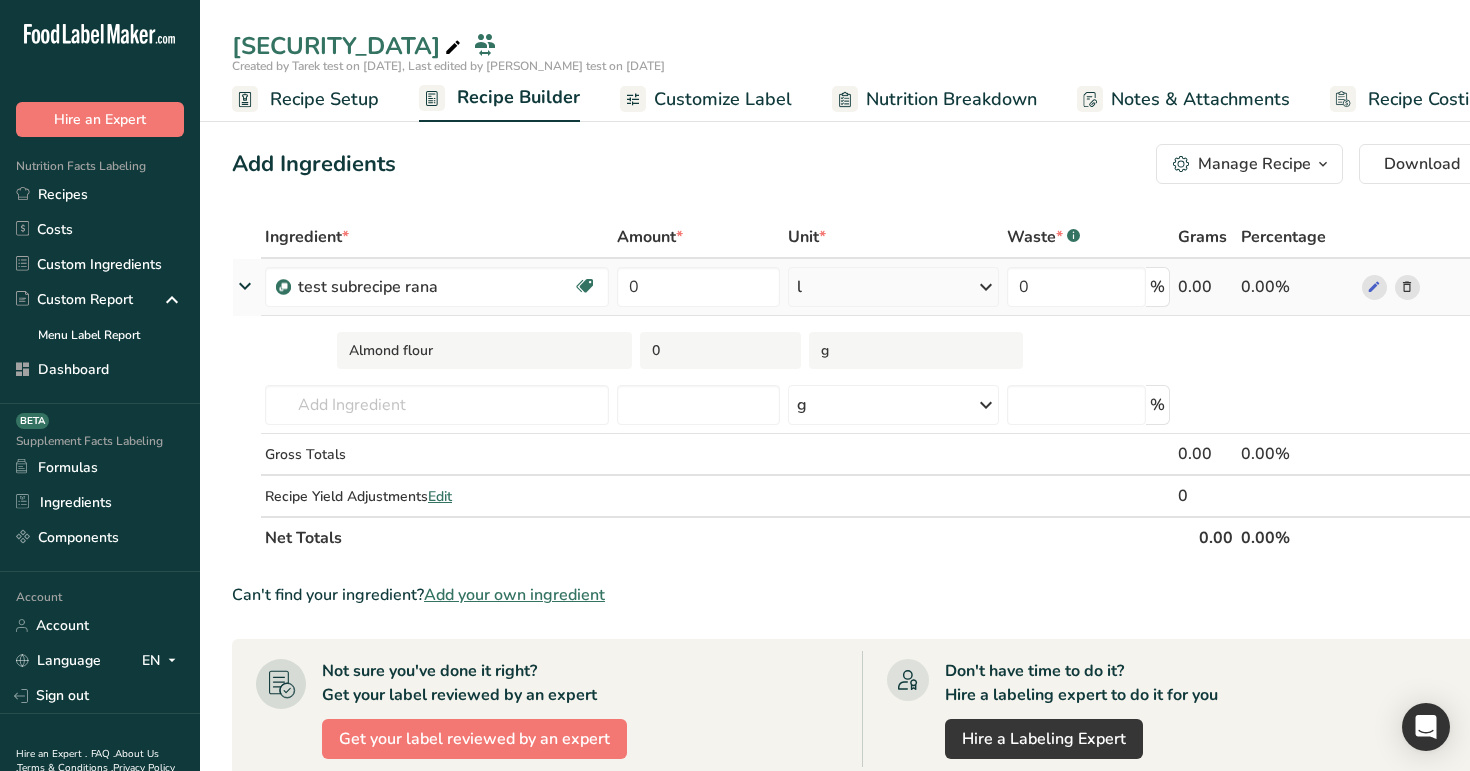 click on "Ingredient *
Amount *
Unit *
Waste *   .a-a{fill:#347362;}.b-a{fill:#fff;}          Grams
Percentage
test subrecipe rana
May Relieves Constipation
Workout Recovery
Better Exercise Performance
0
l
Weight Units
g
ppm
ug
See more
Volume Units
quarter cup
half cup
l
ml
fl oz
tbsp
tsp
cup
qt
gallon
See less
0
%
0.00
0.00%
Almond flour
0
g
Almond flour" at bounding box center (866, 387) 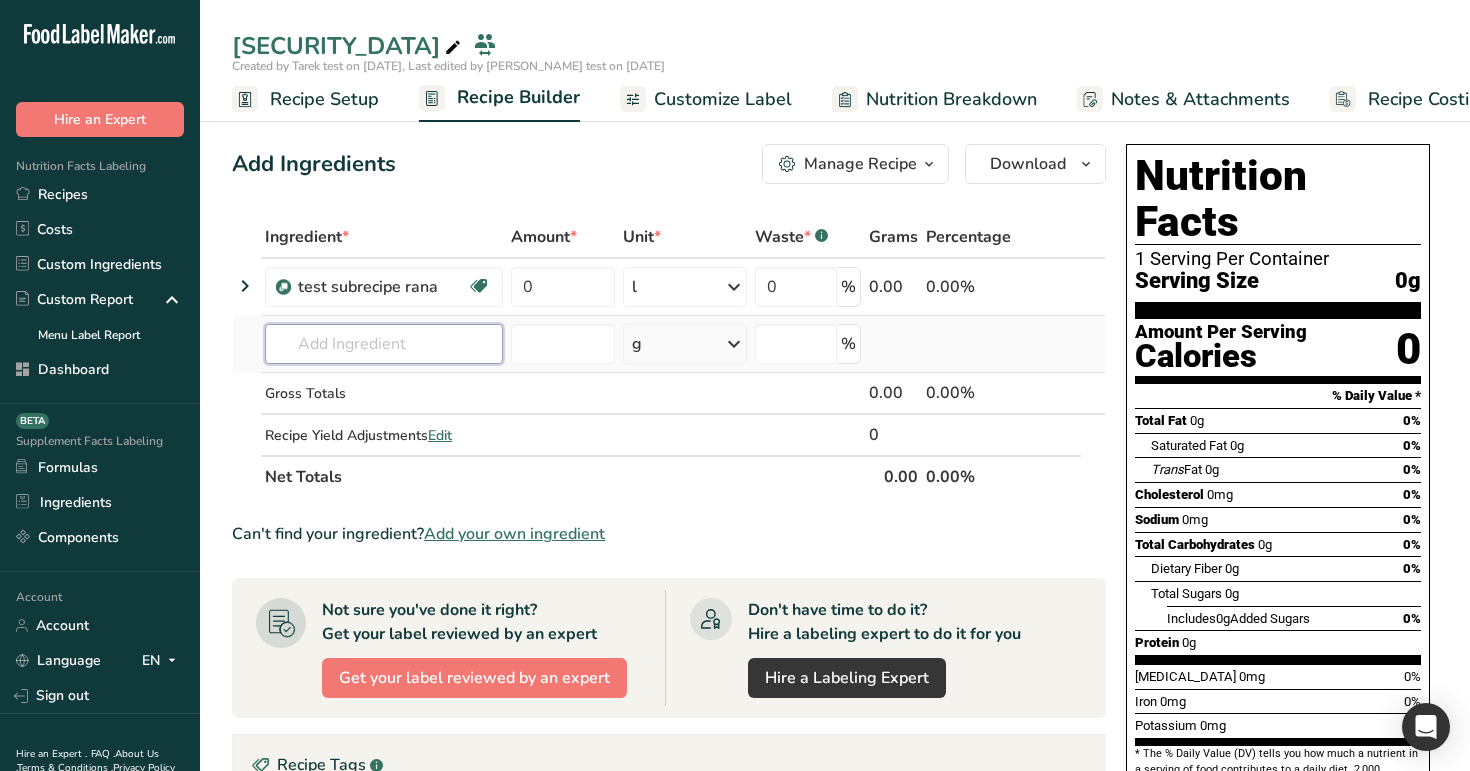 click at bounding box center (384, 344) 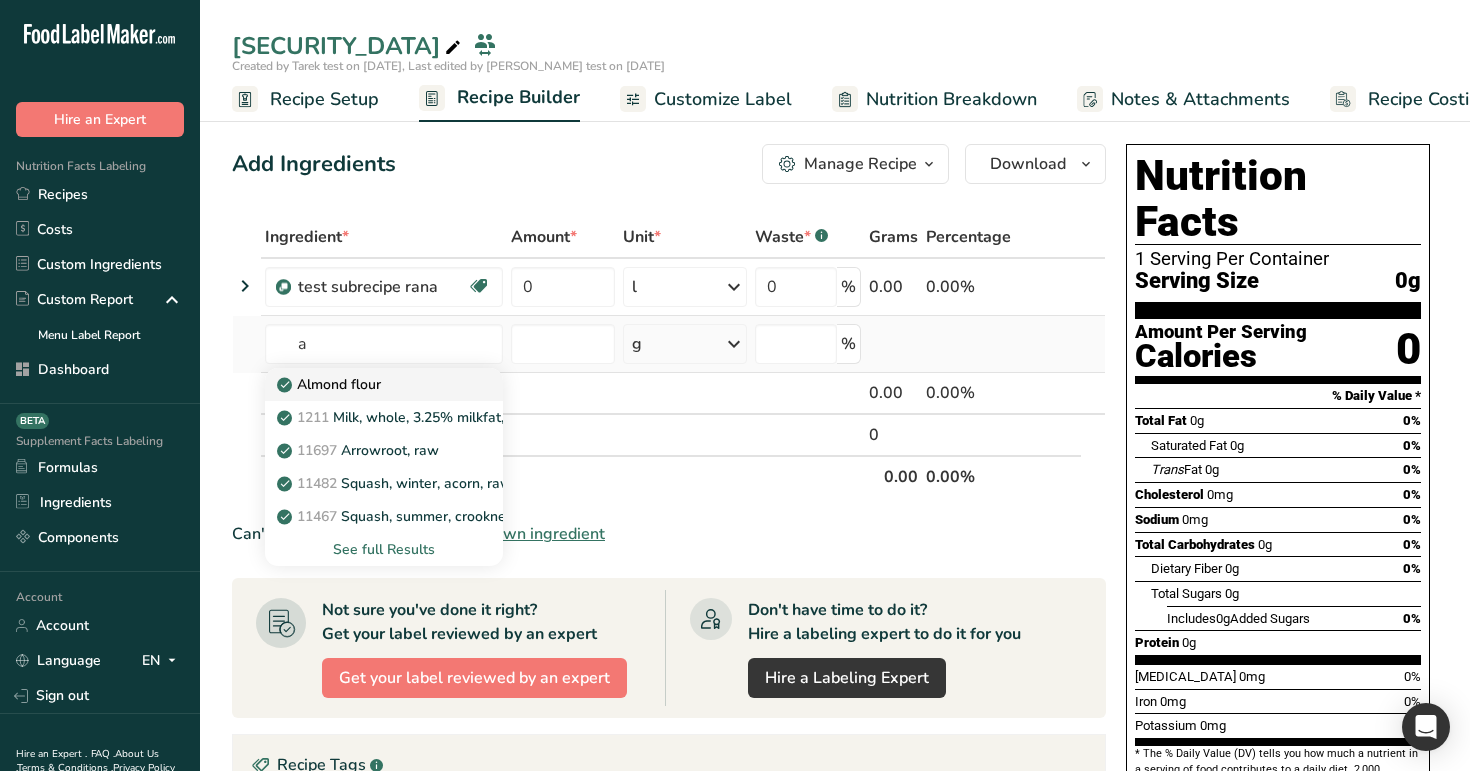 click on "Almond flour" at bounding box center (384, 384) 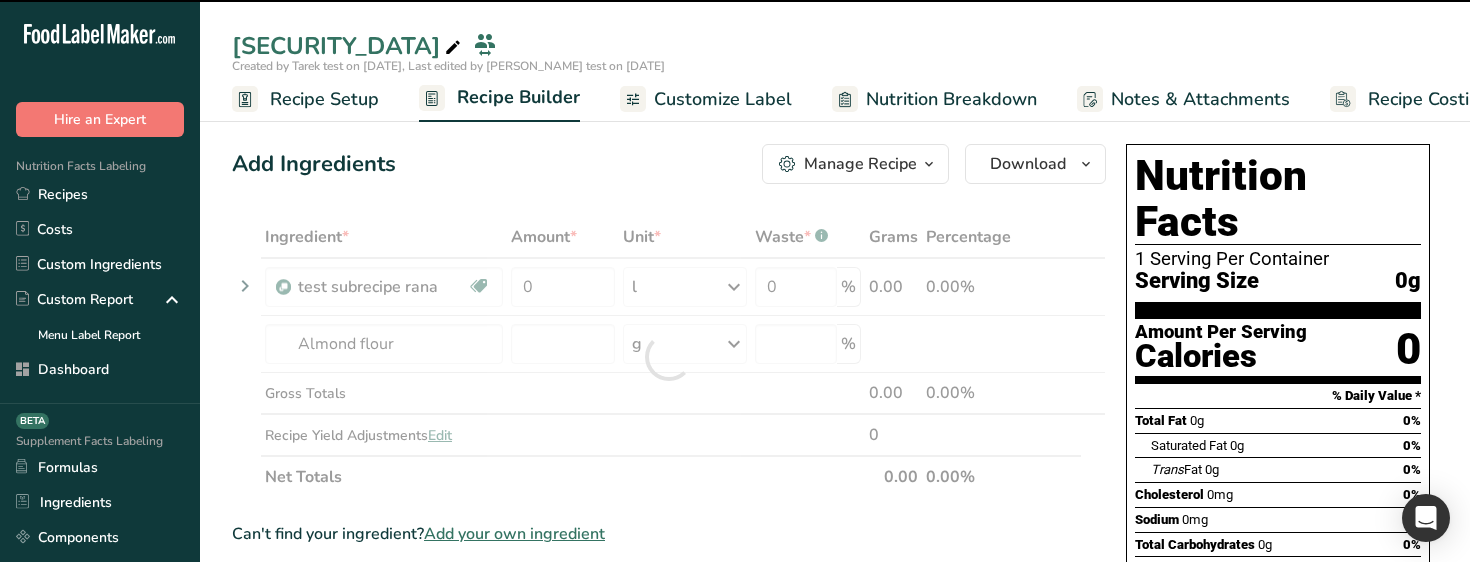 type on "0" 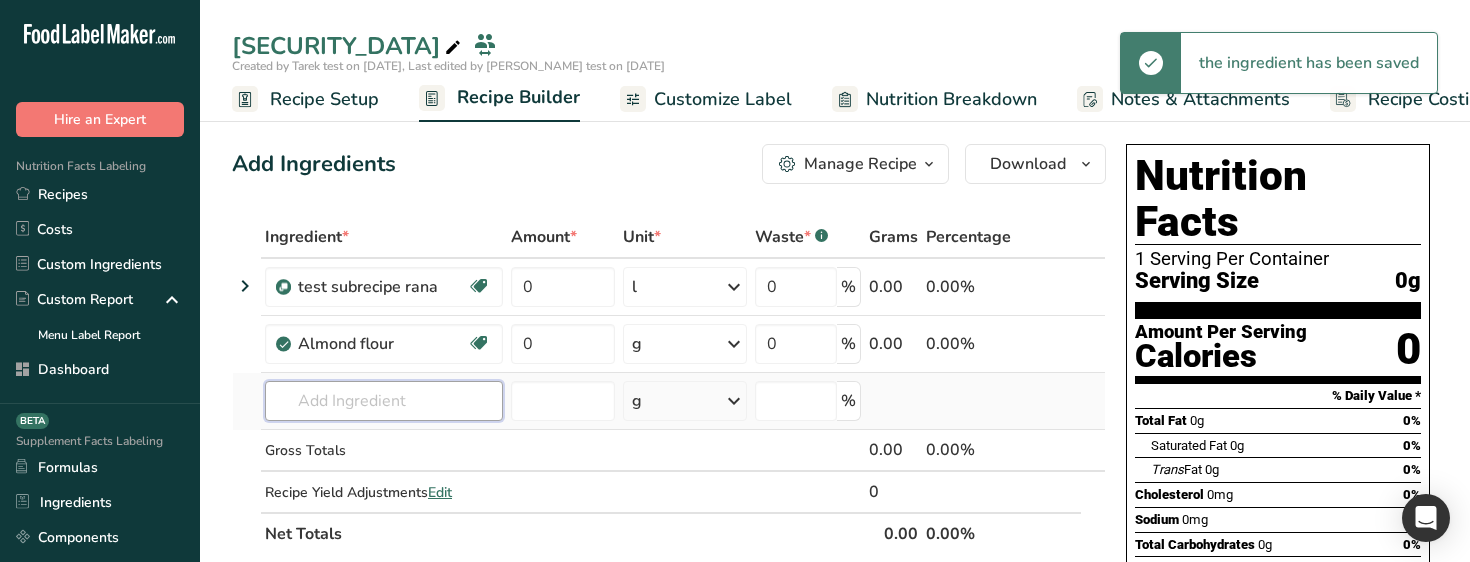 click at bounding box center [384, 401] 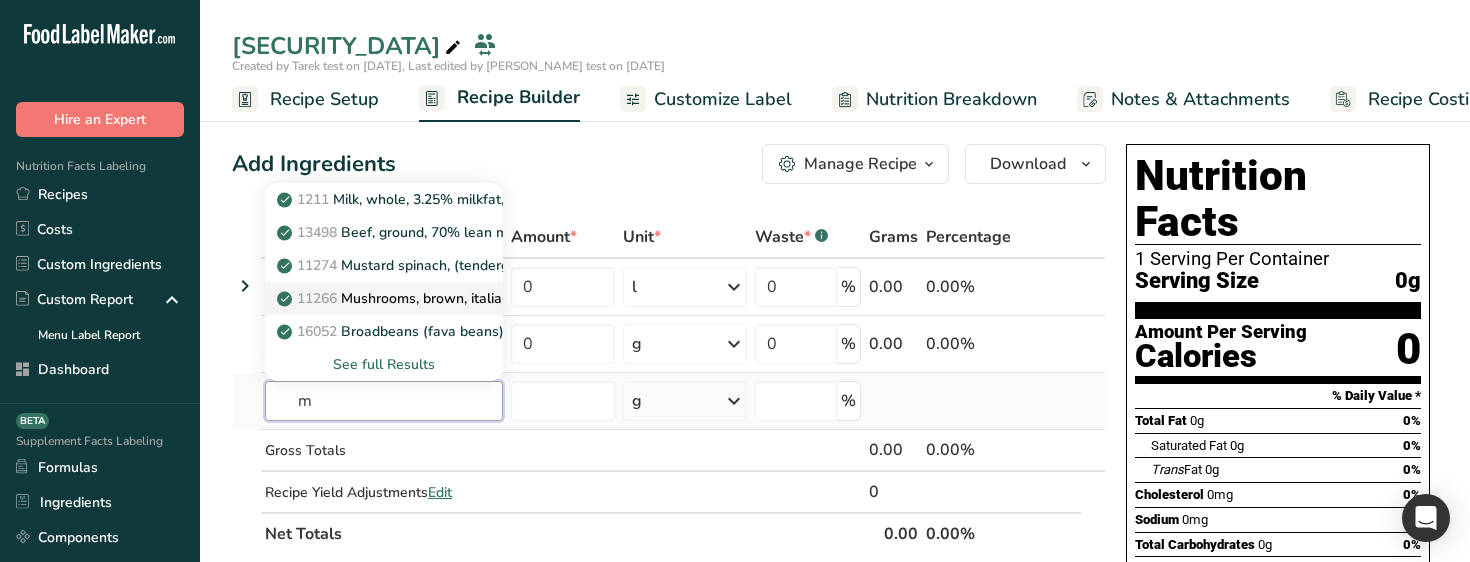 type on "m" 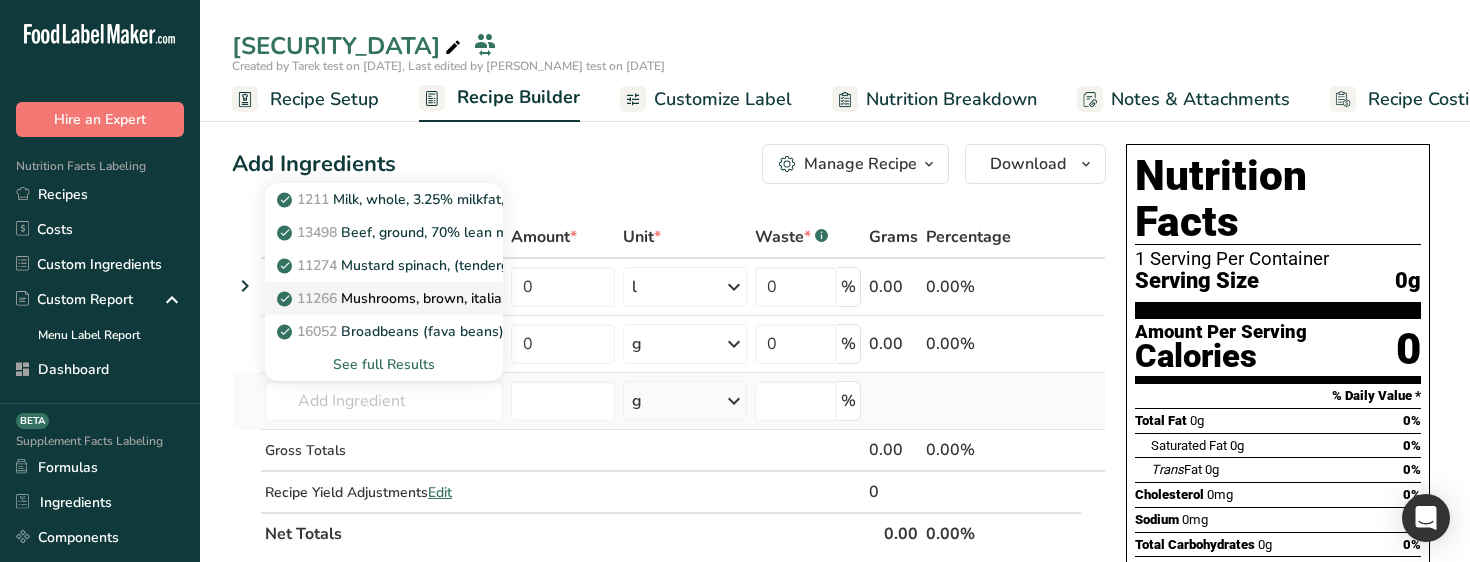 click on "11266
Mushrooms, brown, italian, or crimini, raw" at bounding box center [444, 298] 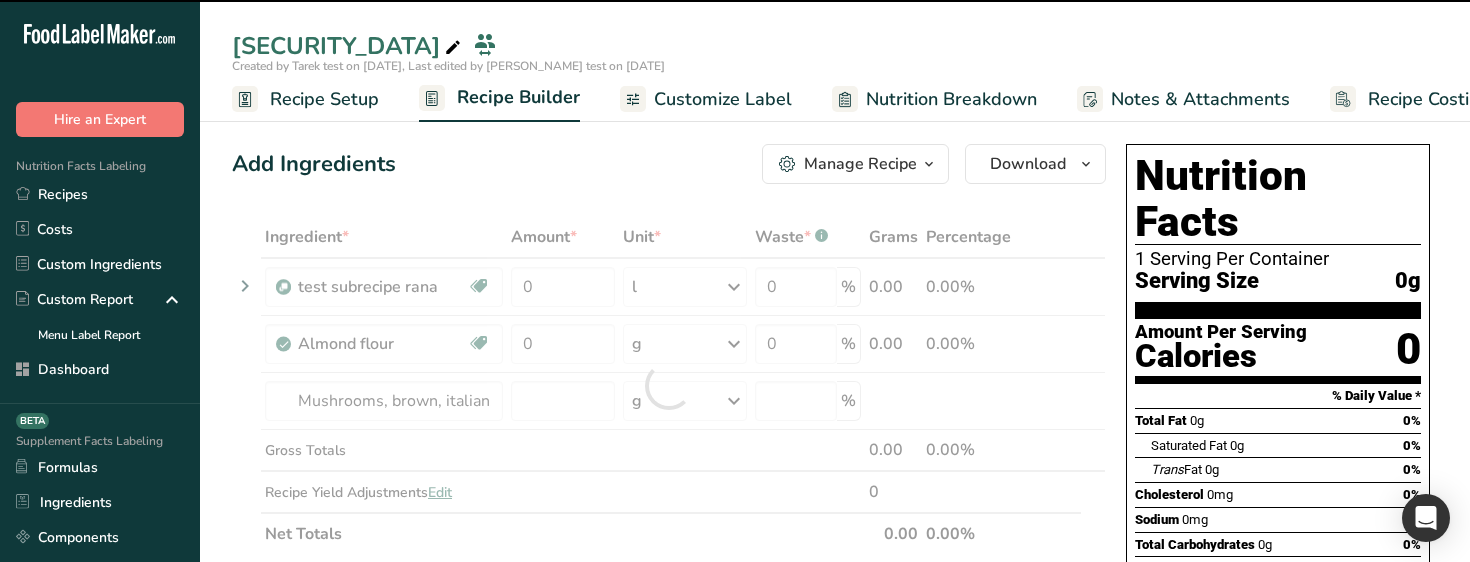 type on "0" 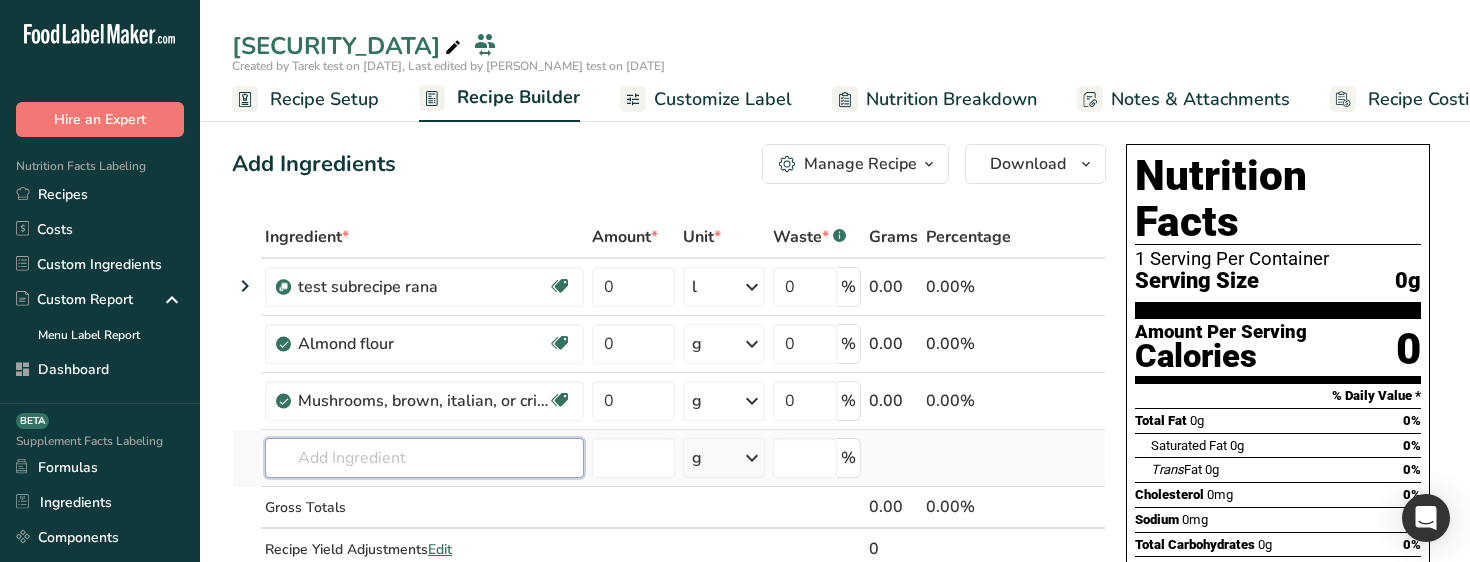 click at bounding box center [424, 458] 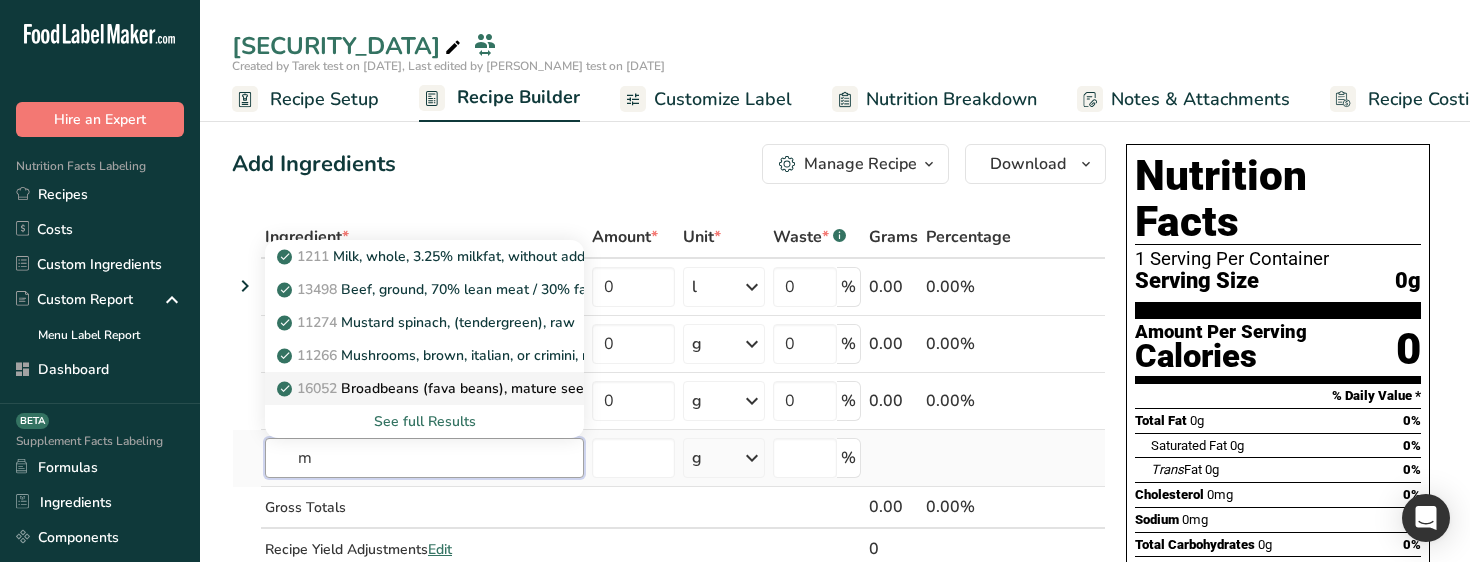 type on "m" 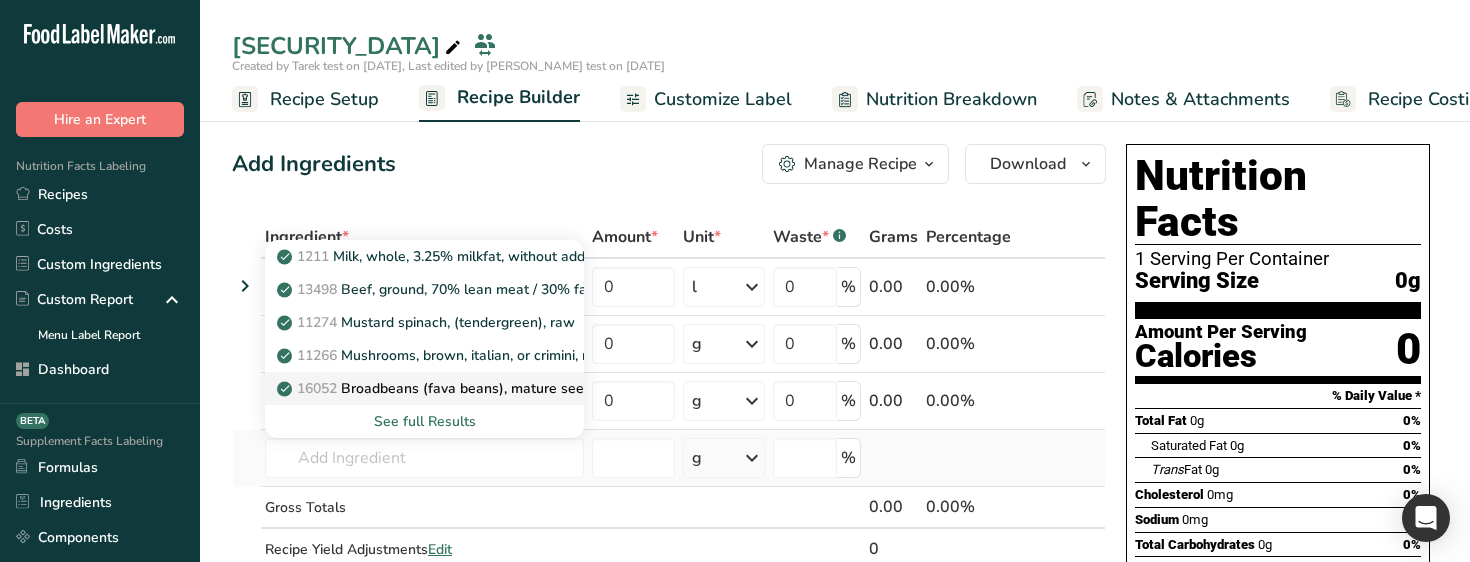 click on "16052
Broadbeans (fava beans), mature seeds, raw" at bounding box center (456, 388) 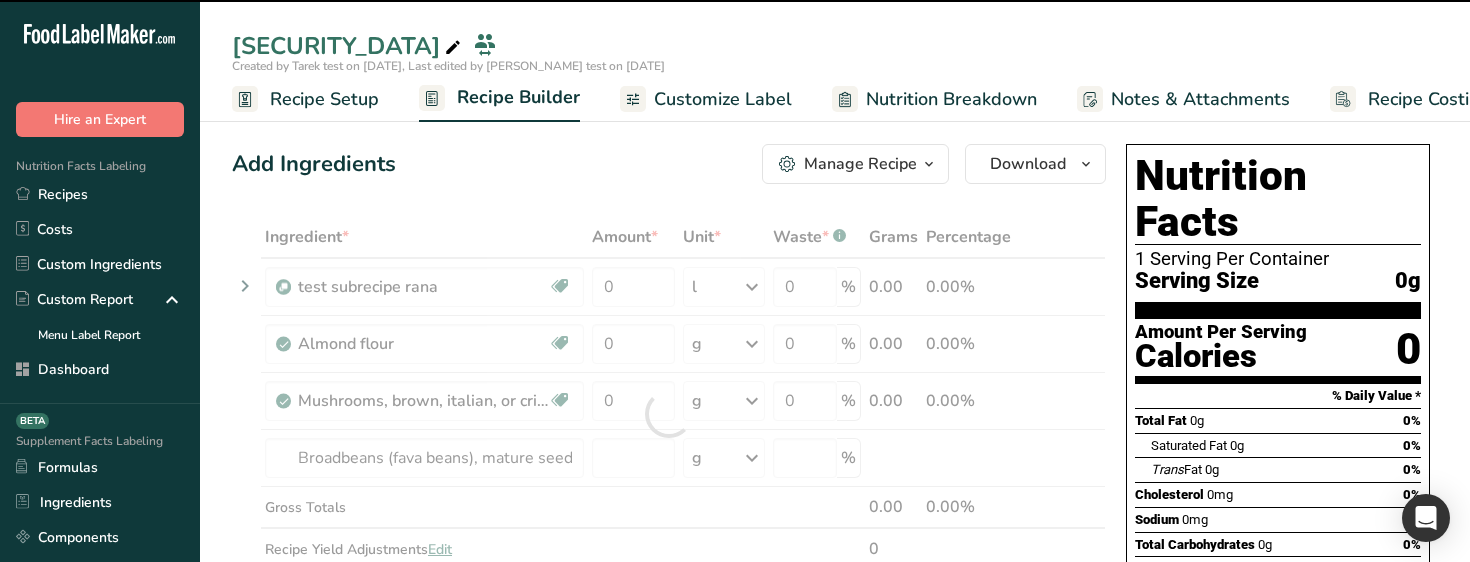 type on "0" 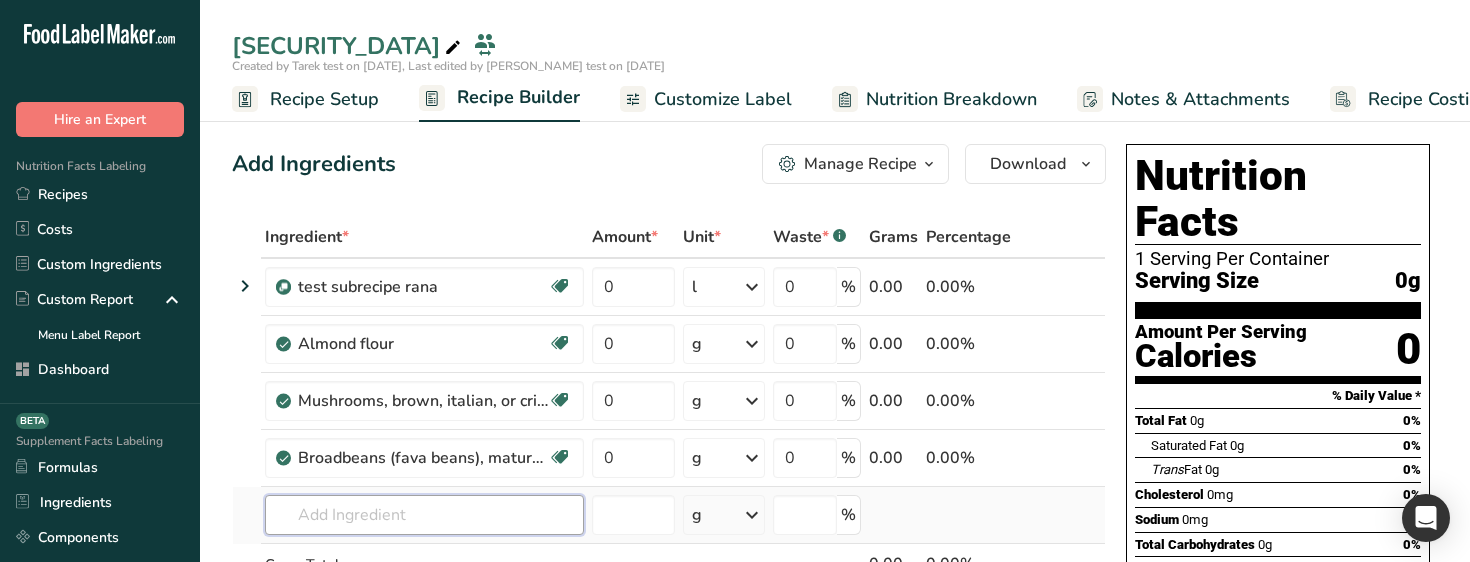 click at bounding box center (424, 515) 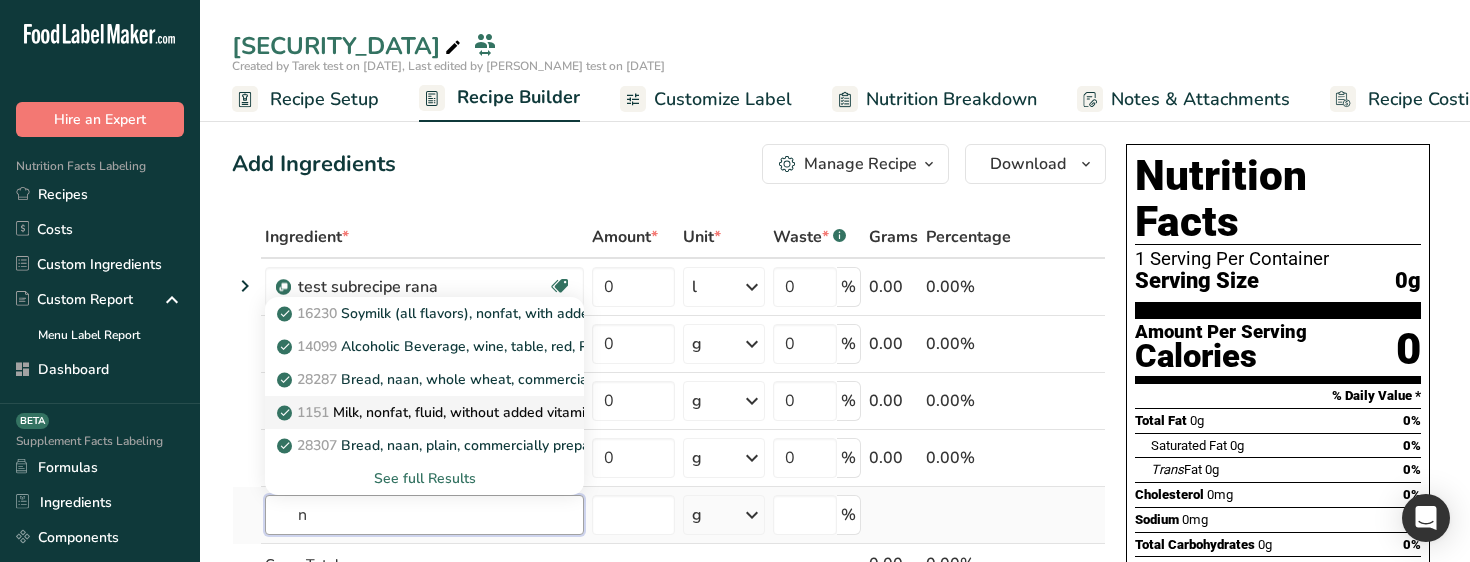 type on "n" 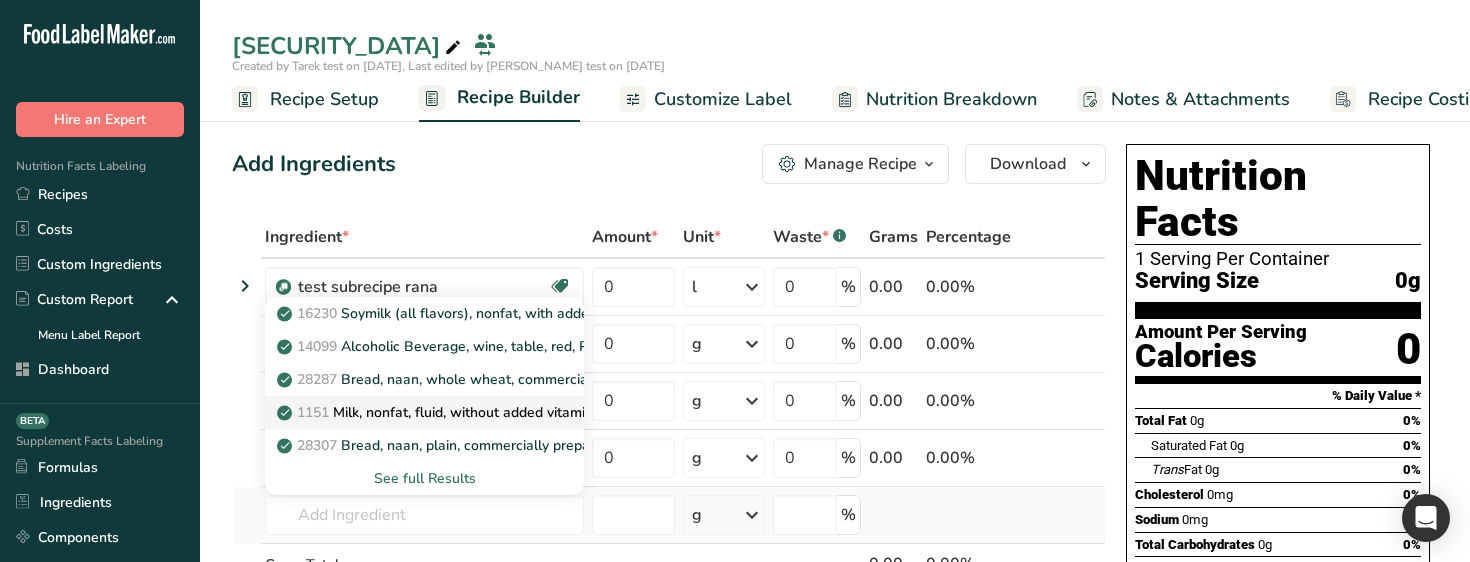 click on "1151
Milk, nonfat, fluid, without added vitamin A and vitamin D (fat free or skim)" at bounding box center (574, 412) 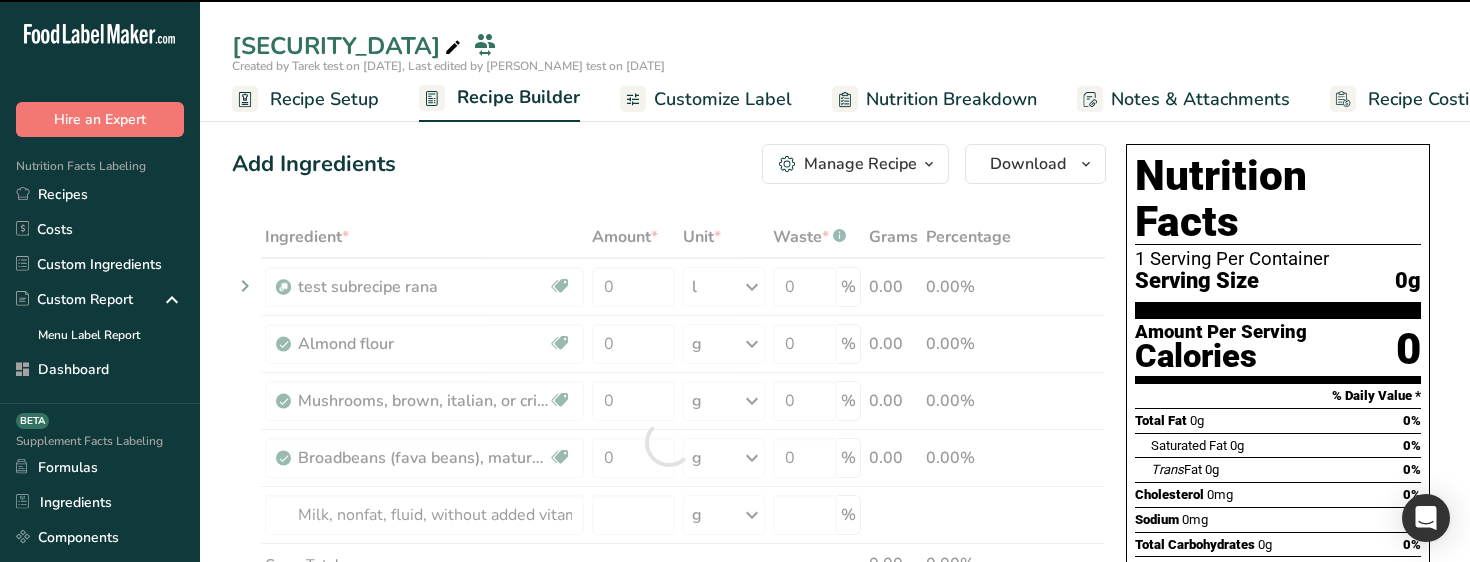 type on "0" 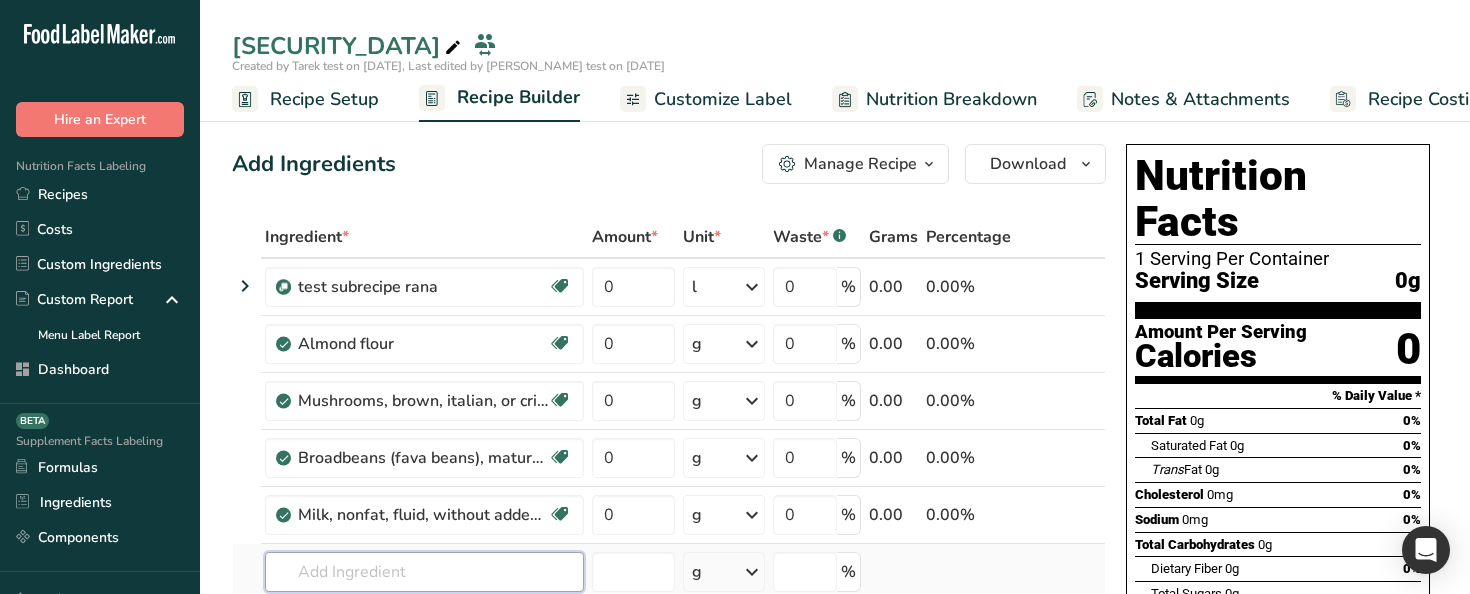 click at bounding box center [424, 572] 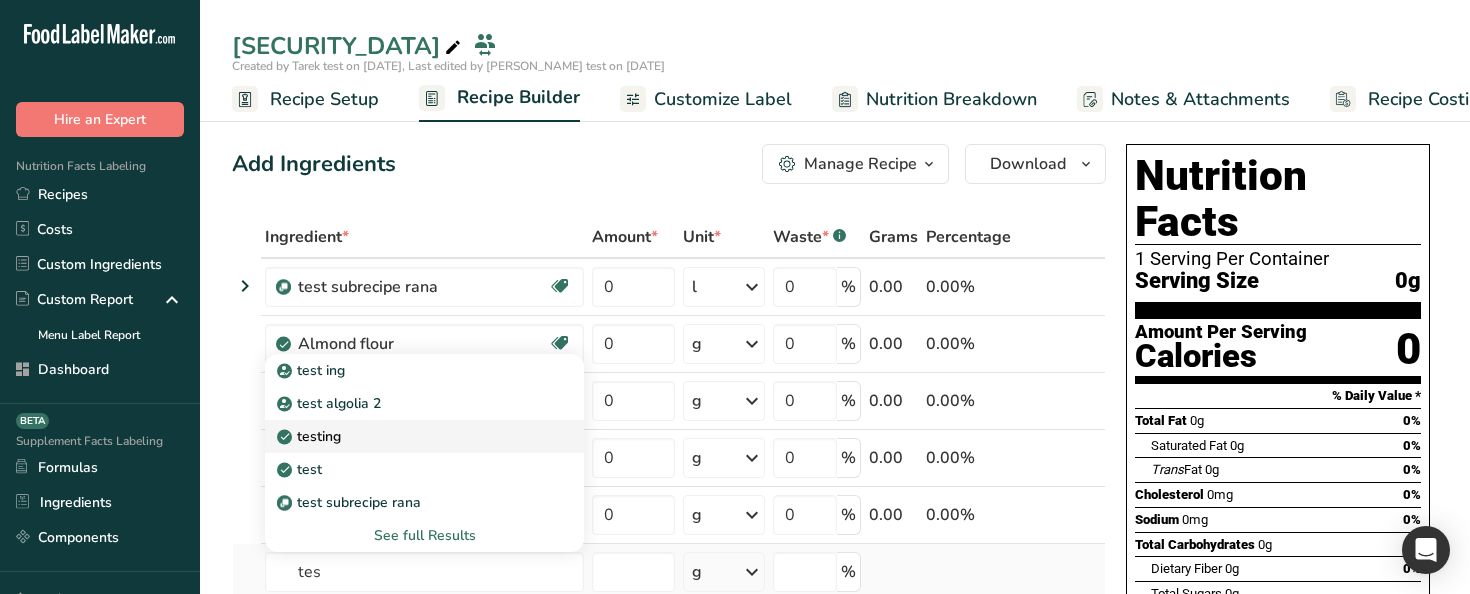 click on "testing" at bounding box center (424, 436) 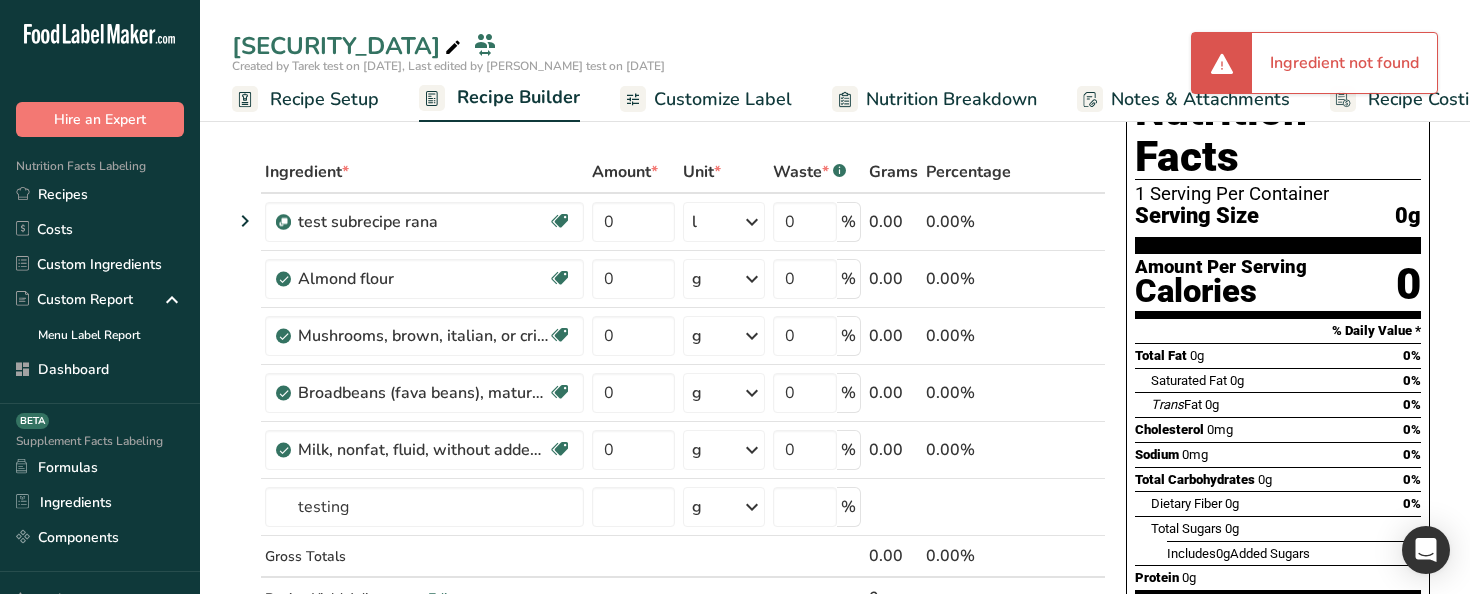 scroll, scrollTop: 67, scrollLeft: 0, axis: vertical 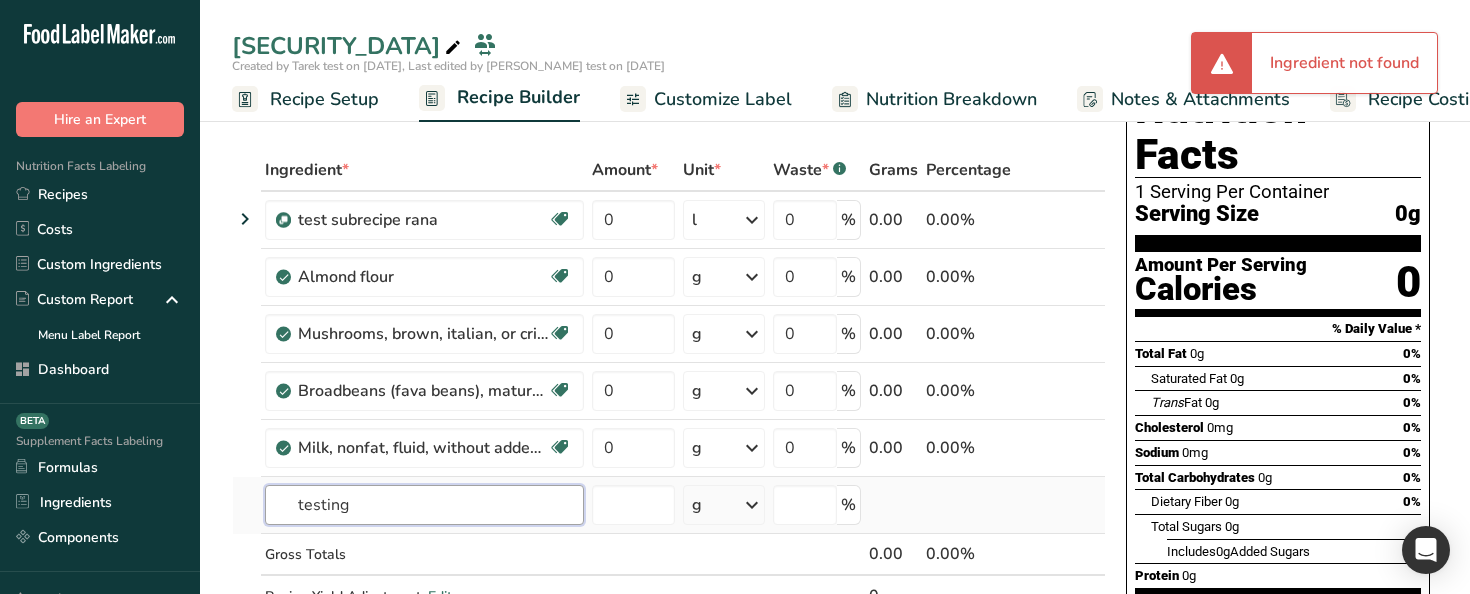click on "testing" at bounding box center (424, 505) 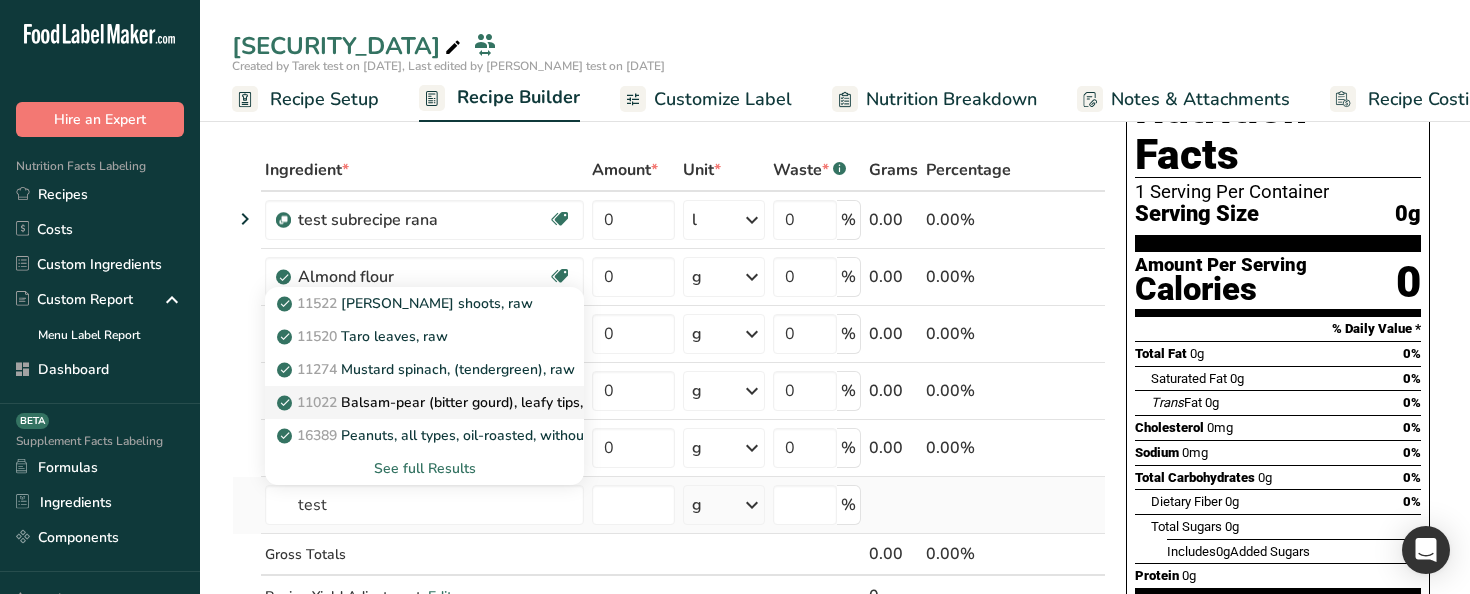 click on "11022
Balsam-pear (bitter gourd), leafy tips, raw" at bounding box center [424, 402] 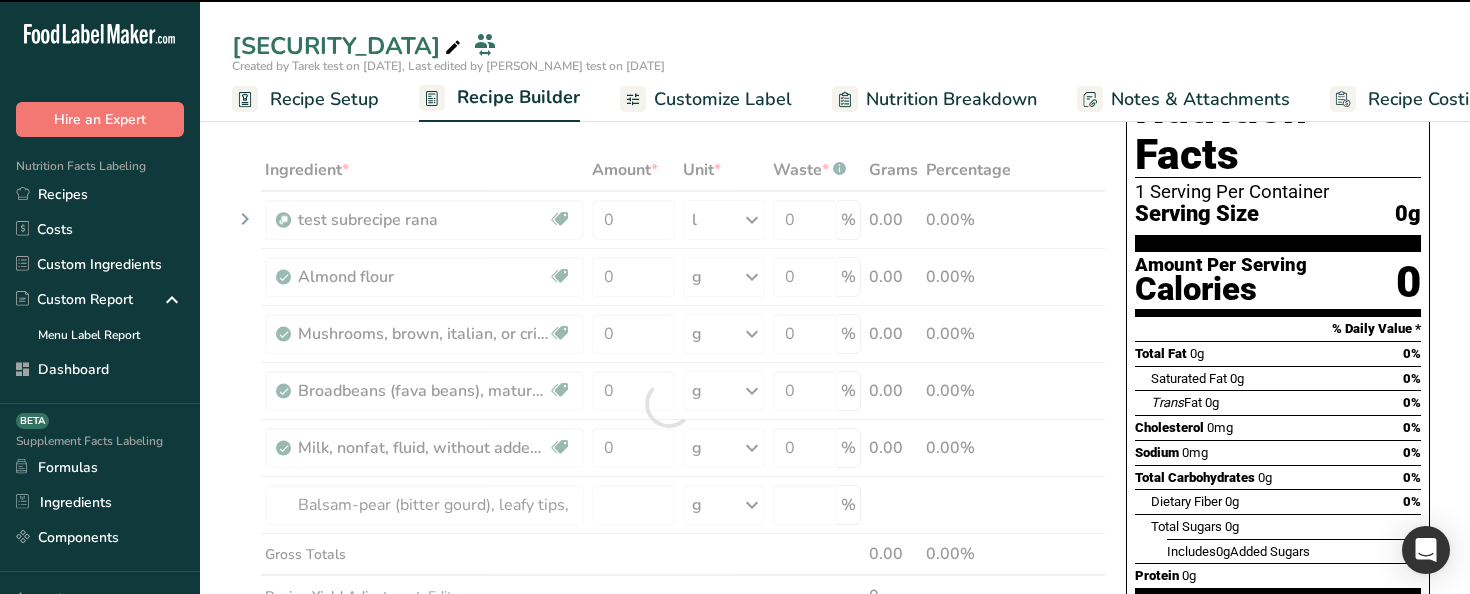 type on "0" 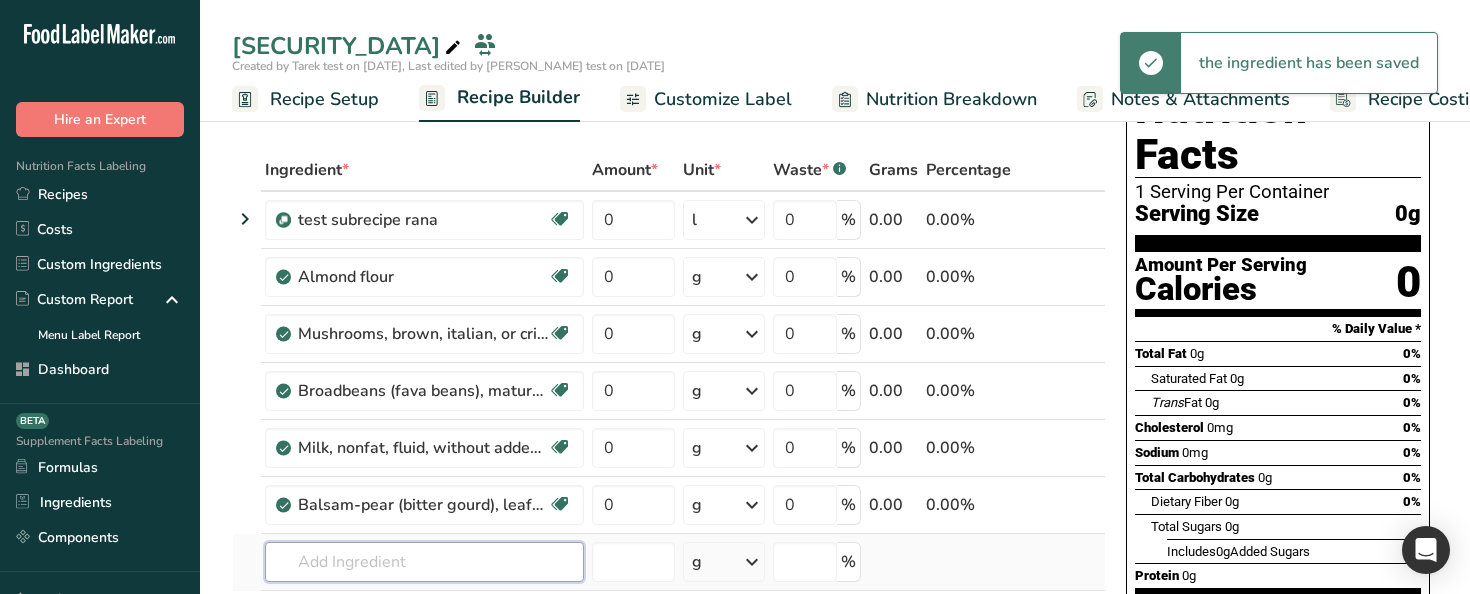 click at bounding box center [424, 562] 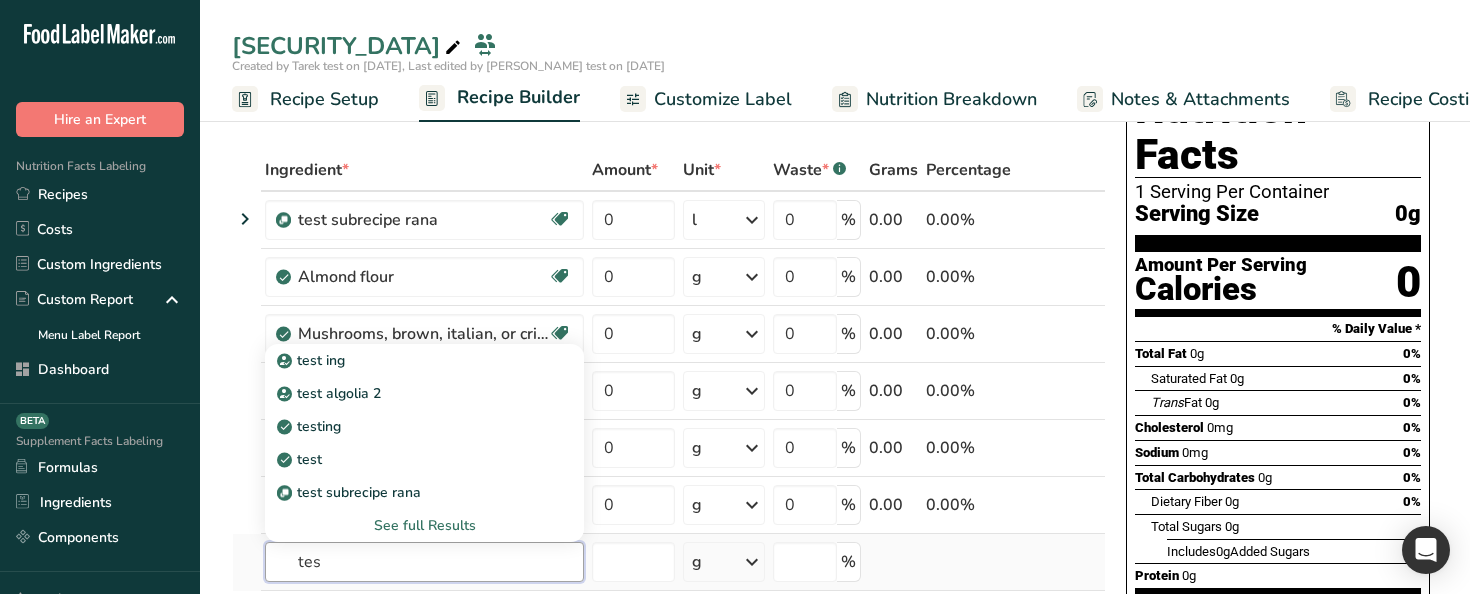 type on "tes" 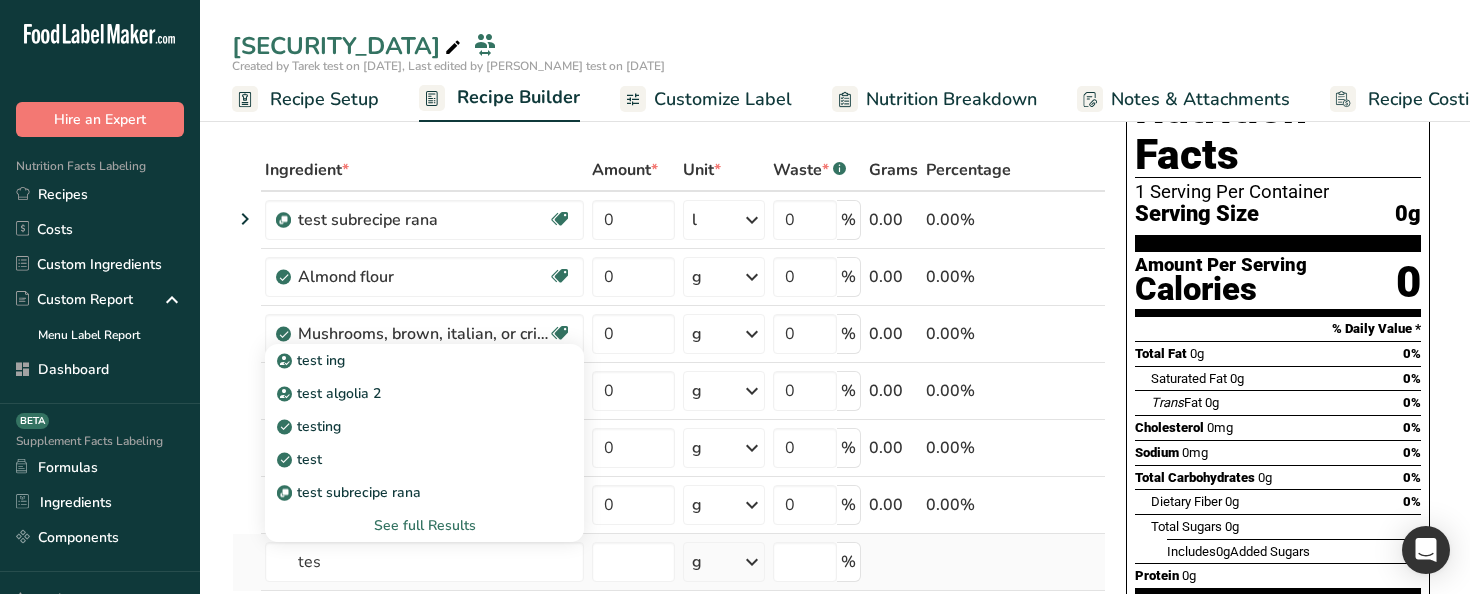 click on "See full Results" at bounding box center [424, 525] 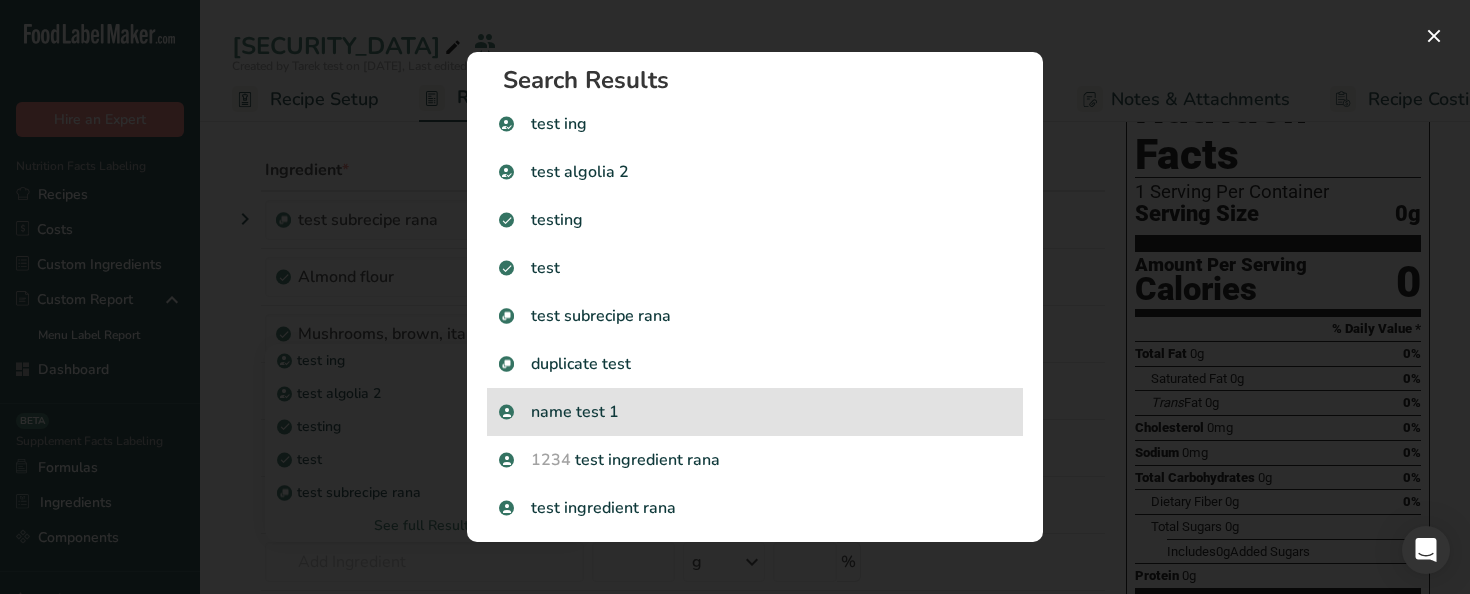 scroll, scrollTop: 14, scrollLeft: 0, axis: vertical 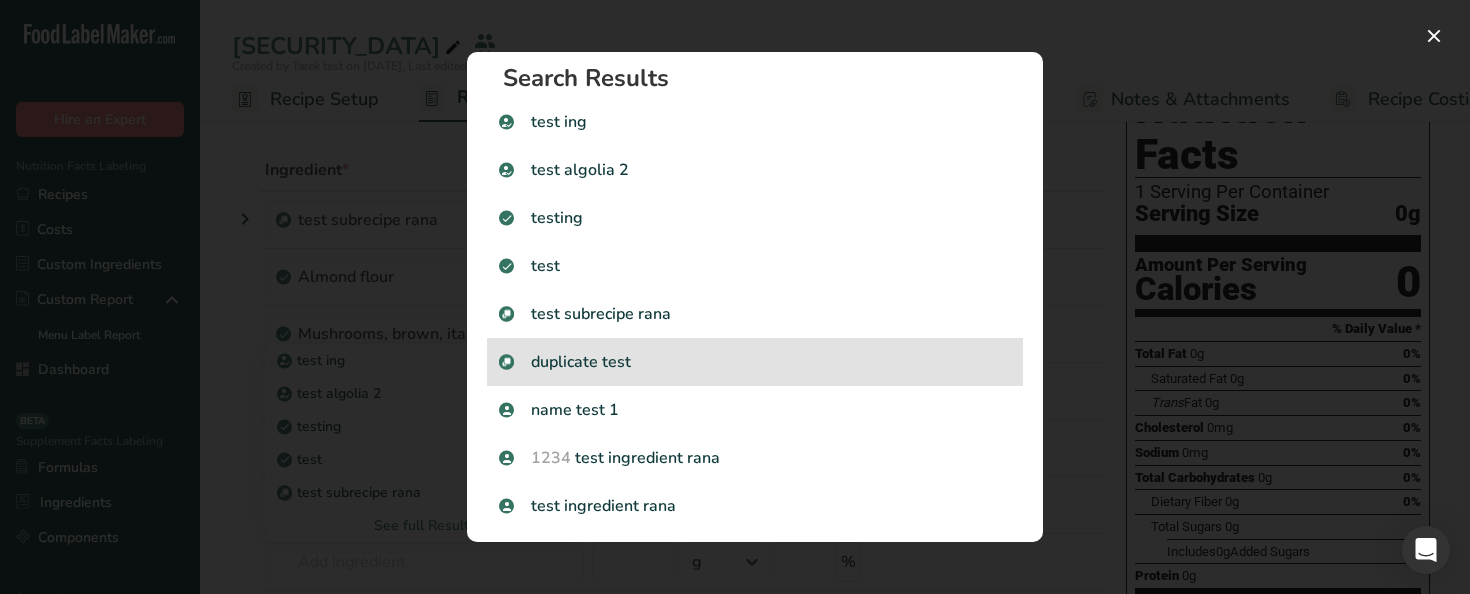 click on "duplicate test" at bounding box center (755, 362) 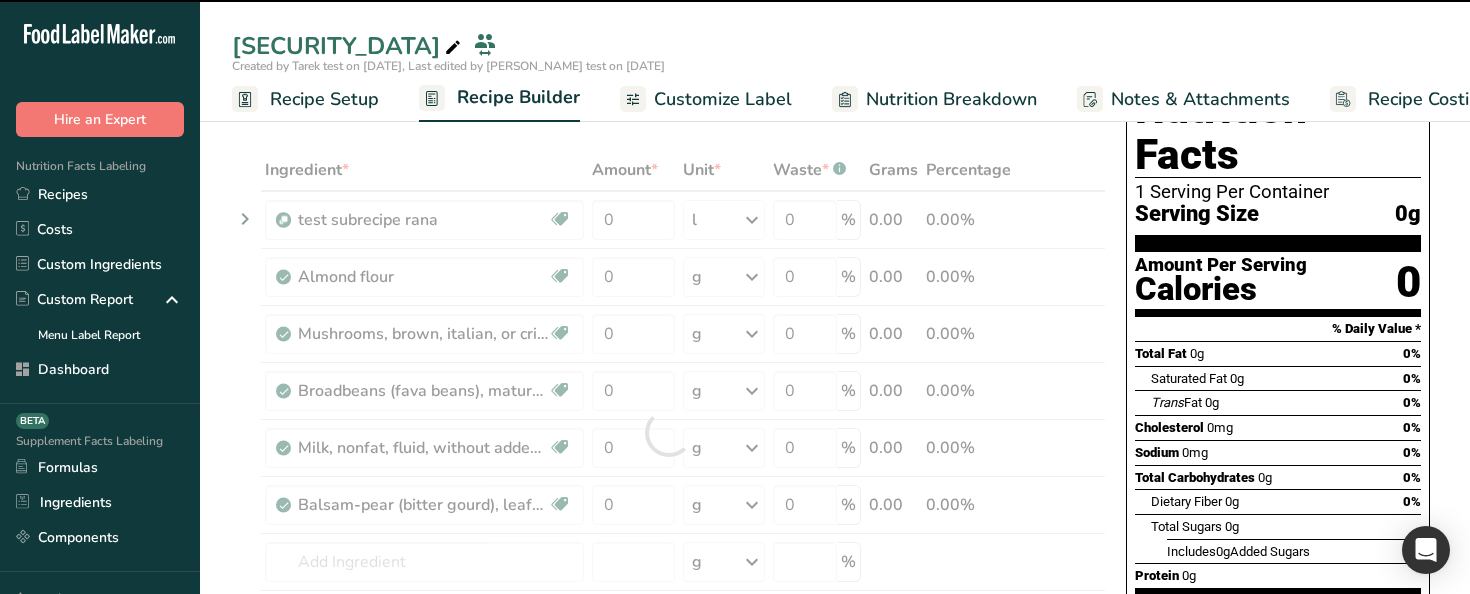 type on "0" 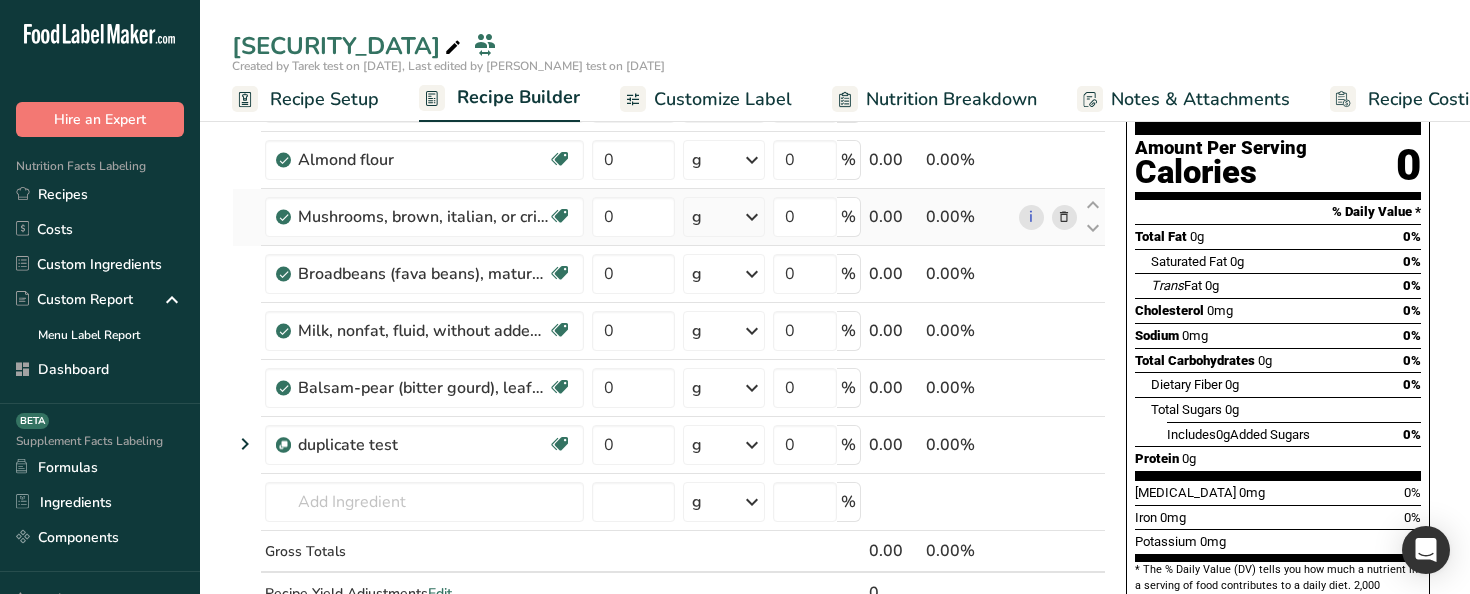 scroll, scrollTop: 185, scrollLeft: 0, axis: vertical 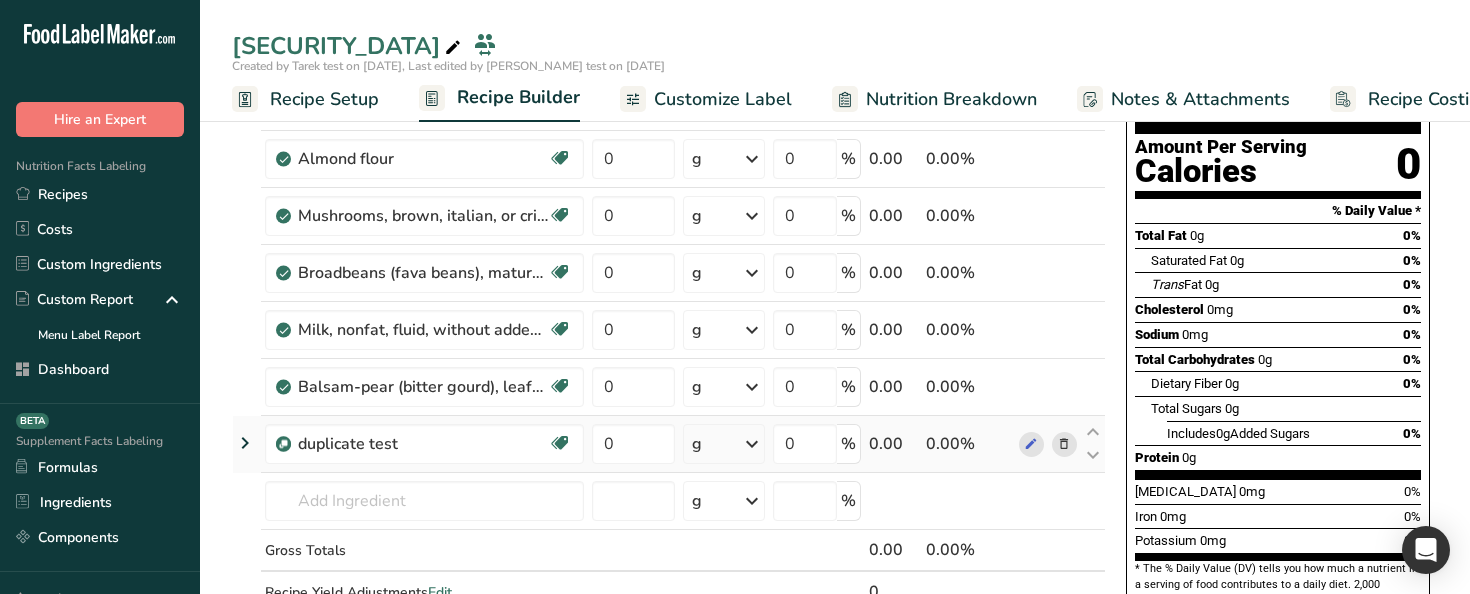 click at bounding box center [245, 443] 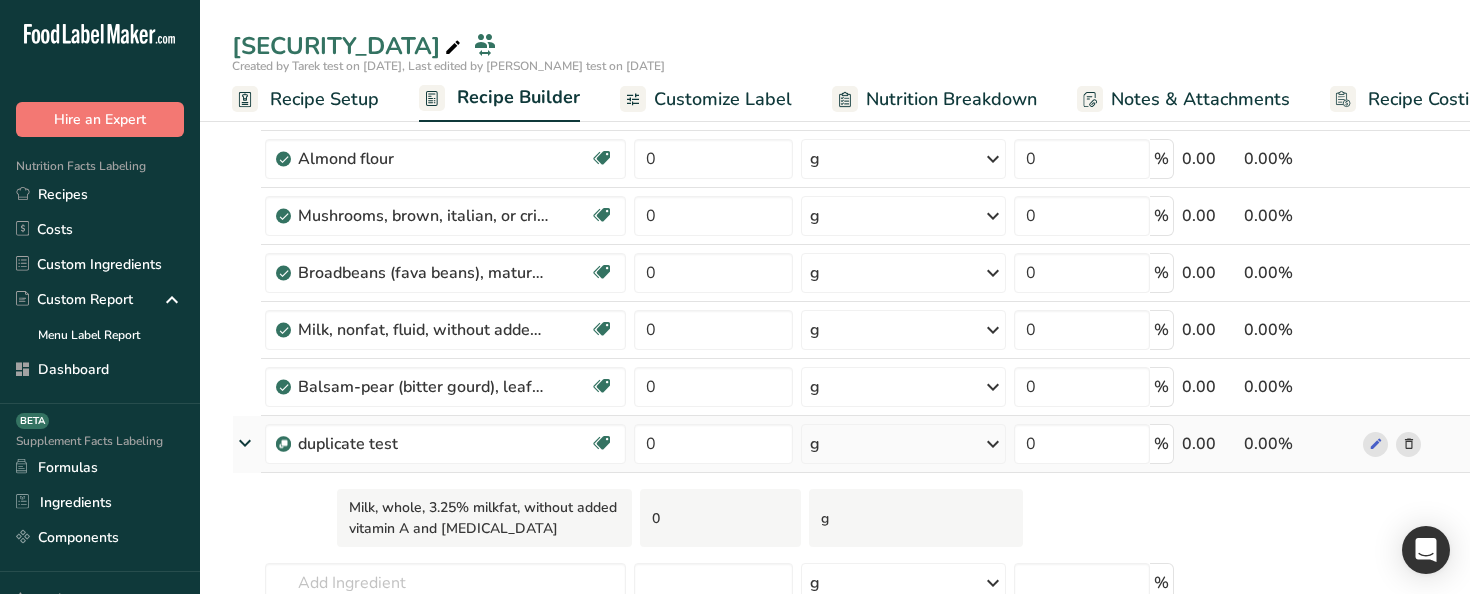 click at bounding box center [245, 443] 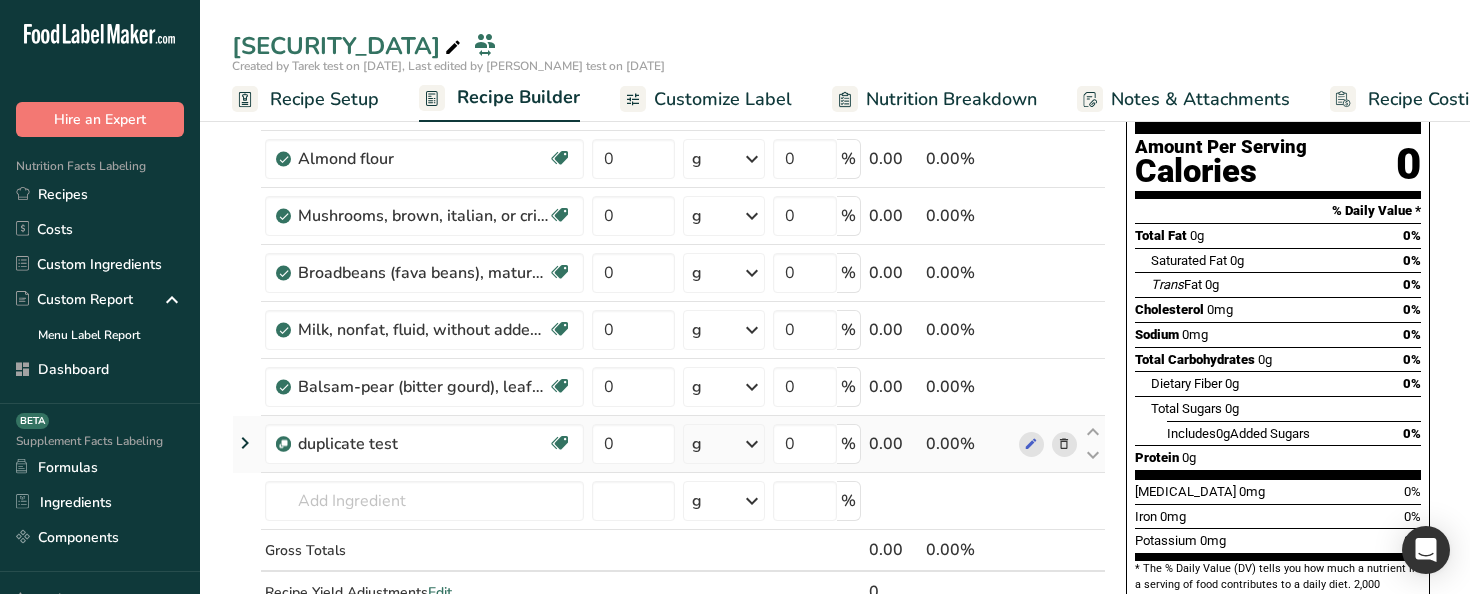 click at bounding box center [245, 443] 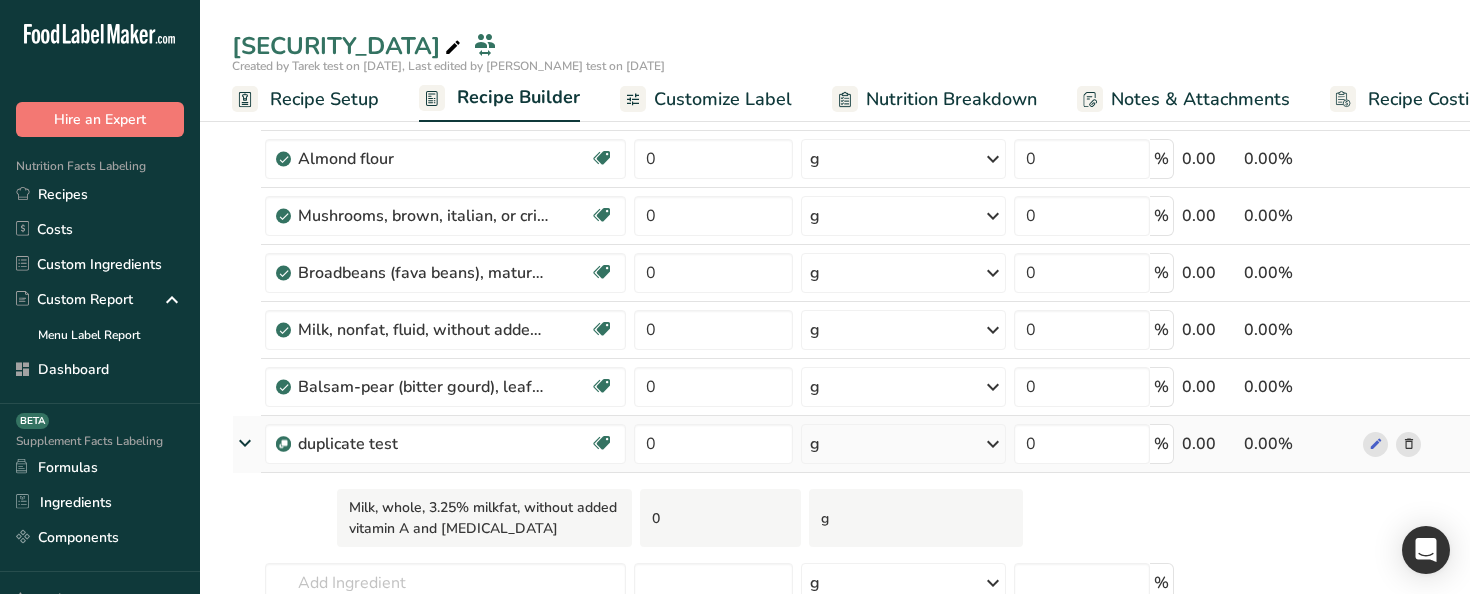 click on "g" at bounding box center (903, 444) 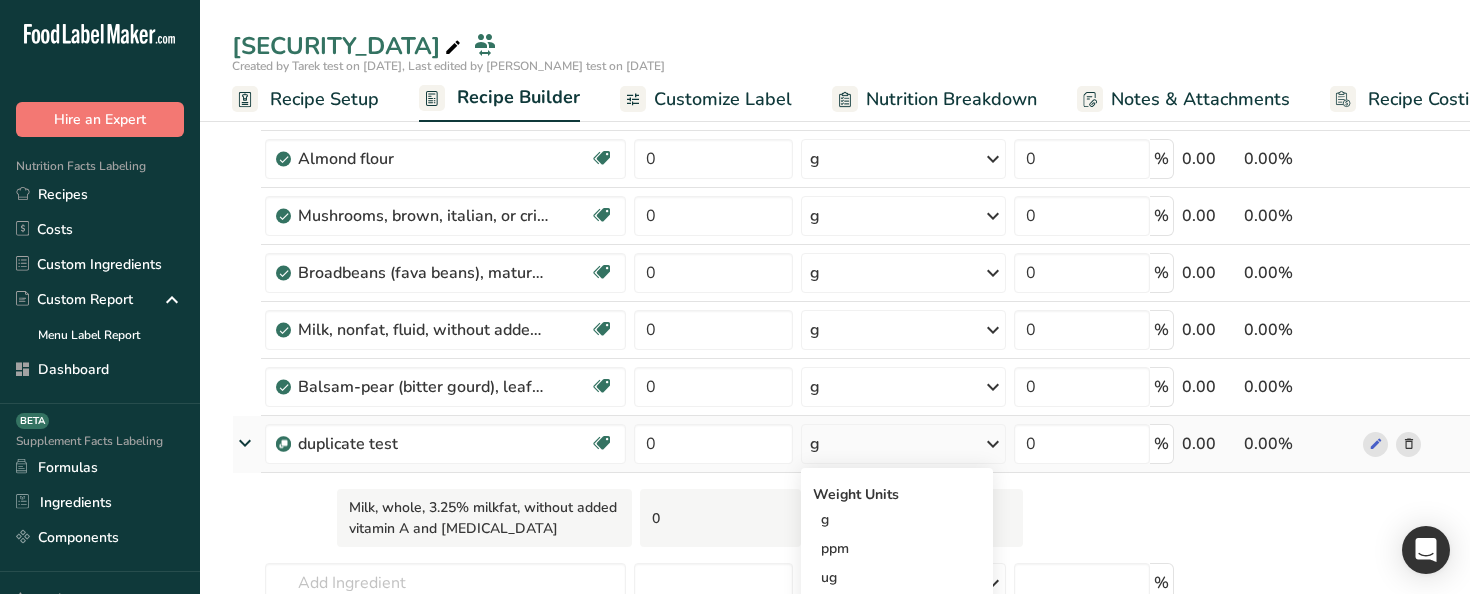 click on "g" at bounding box center [903, 444] 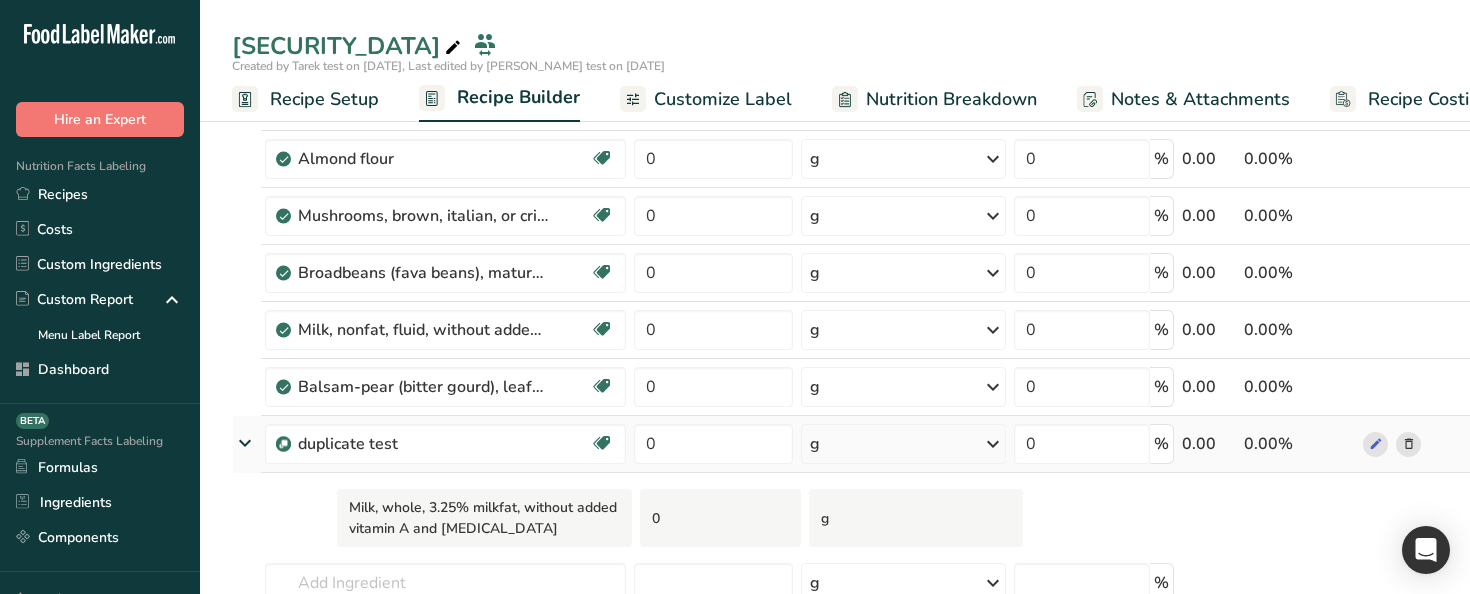 click on "0" at bounding box center (713, 444) 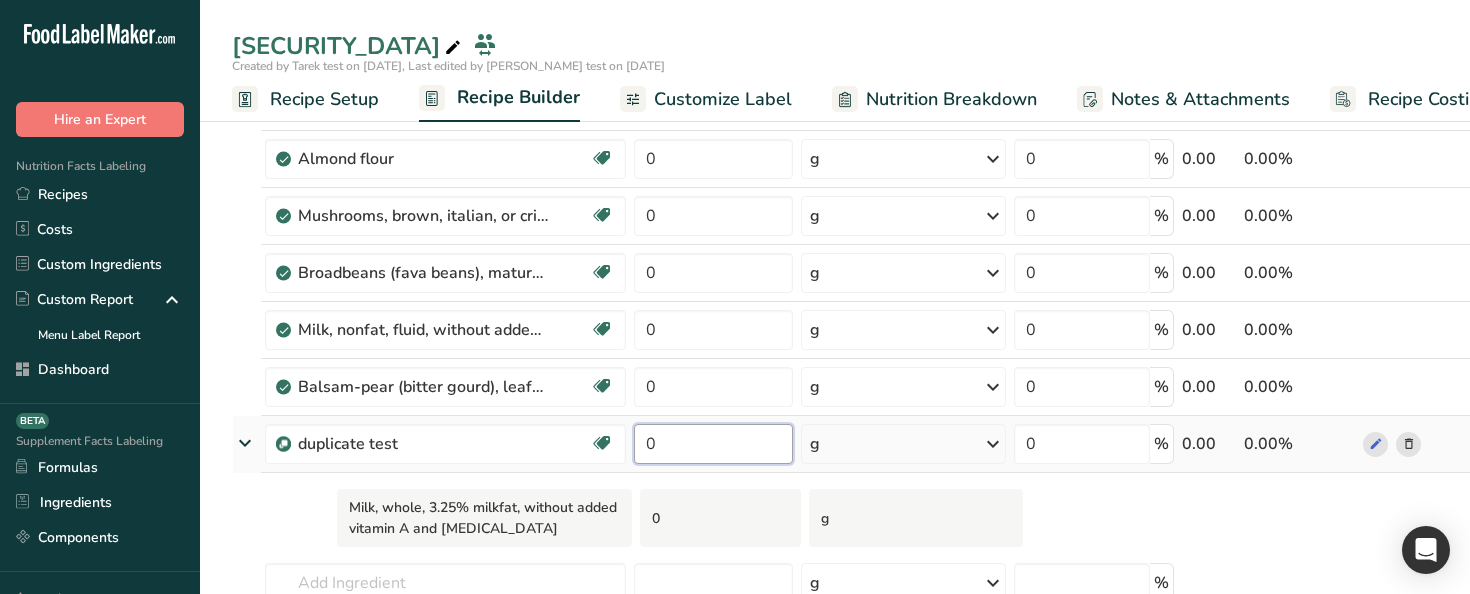 click on "0" at bounding box center (713, 444) 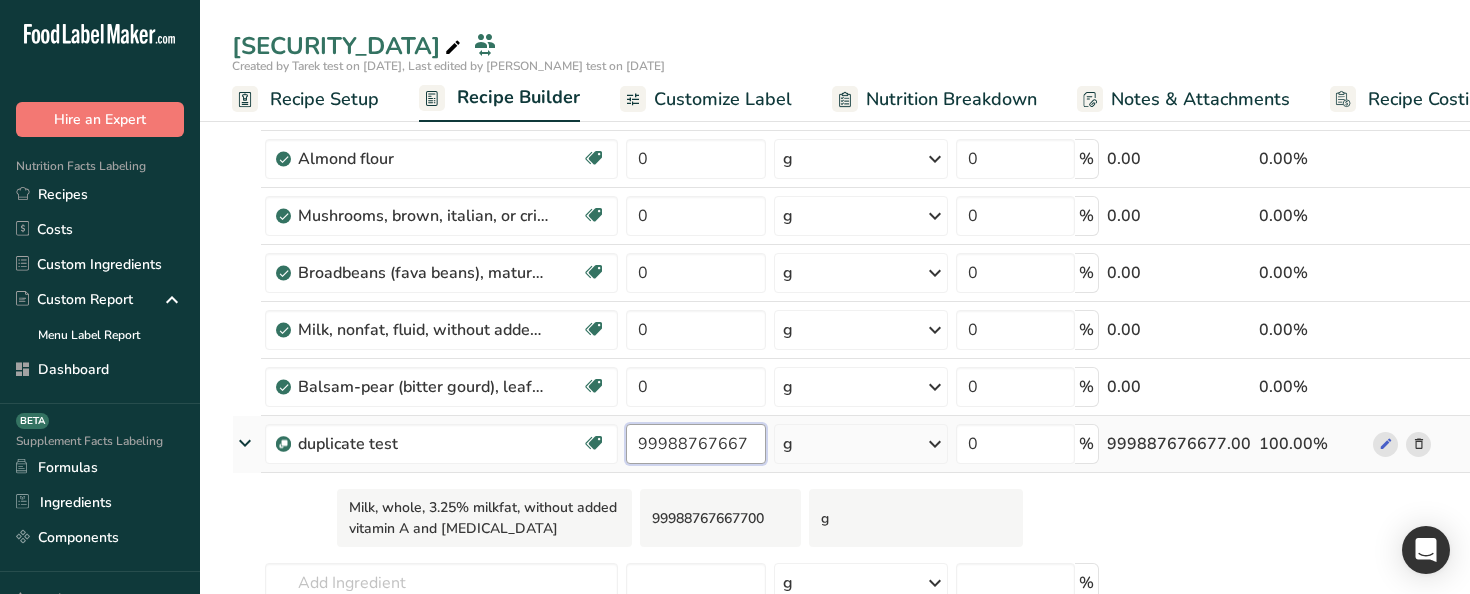 scroll, scrollTop: 0, scrollLeft: 0, axis: both 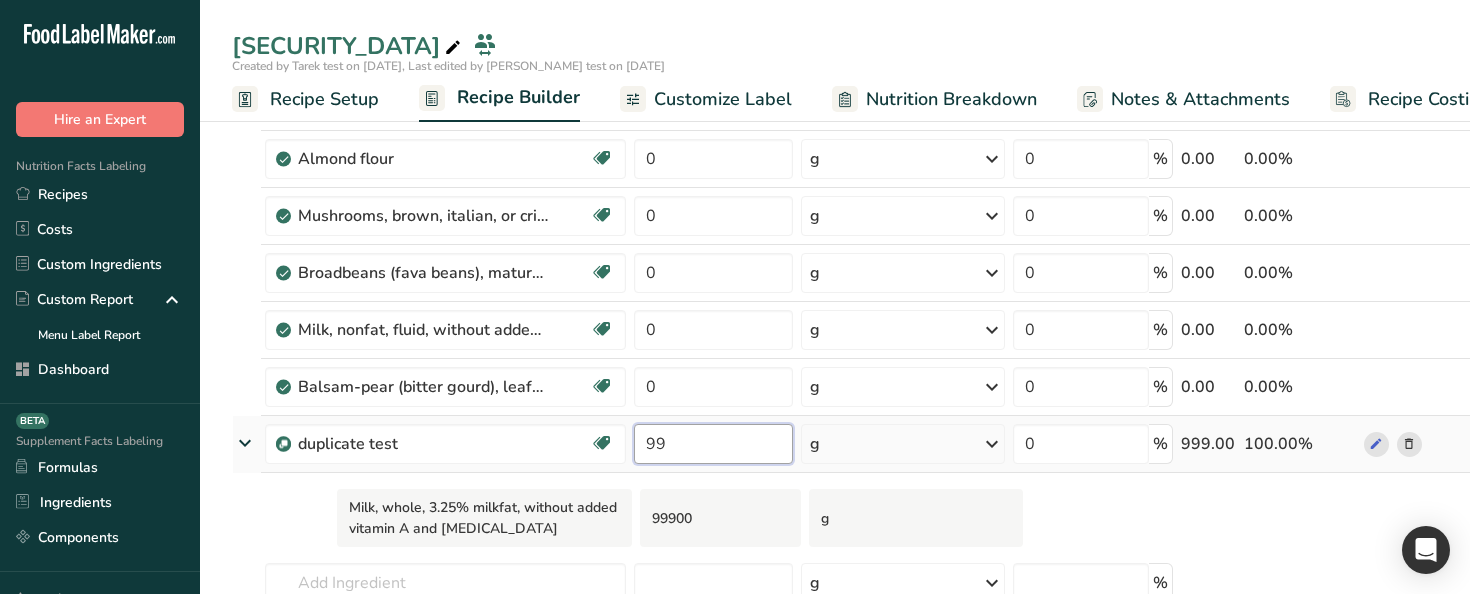 type on "9" 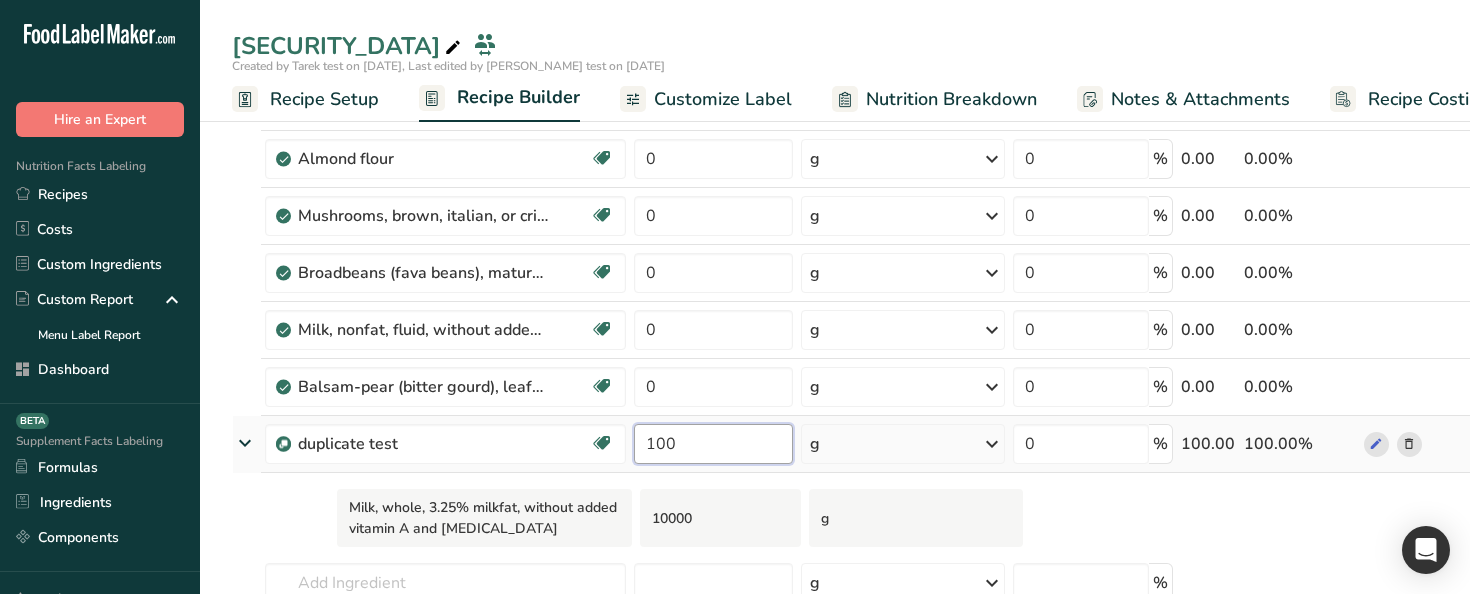 type on "100" 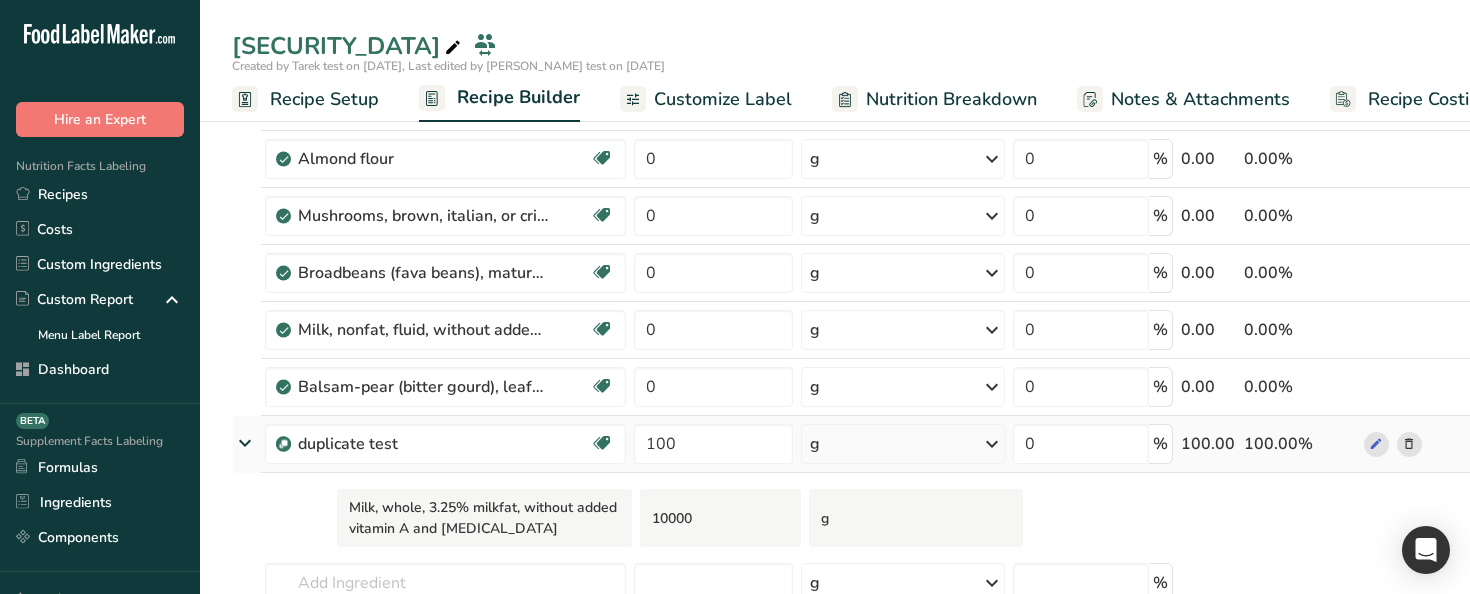 click on "Ingredient *
Amount *
Unit *
Waste *   .a-a{fill:#347362;}.b-a{fill:#fff;}          Grams
Percentage
test subrecipe rana
May Relieves Constipation
Workout Recovery
Better Exercise Performance
0
l
Weight Units
g
ppm
ug
See more
Volume Units
quarter cup
half cup
l
ml
fl oz
tbsp
tsp
cup
qt
gallon
See less
0
%
0.00
0.00%
Almond flour
May Relieves Constipation
Workout Recovery
Better Exercise Performance
0
g" at bounding box center [866, 384] 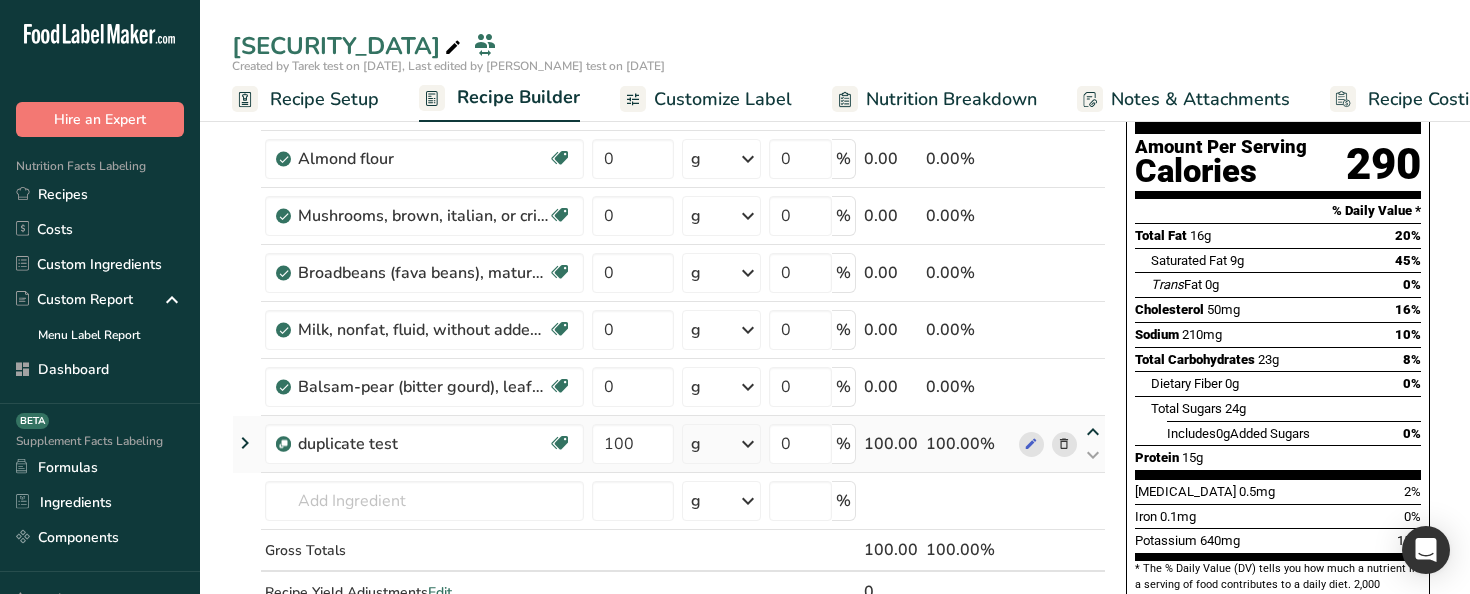 click at bounding box center [1093, 432] 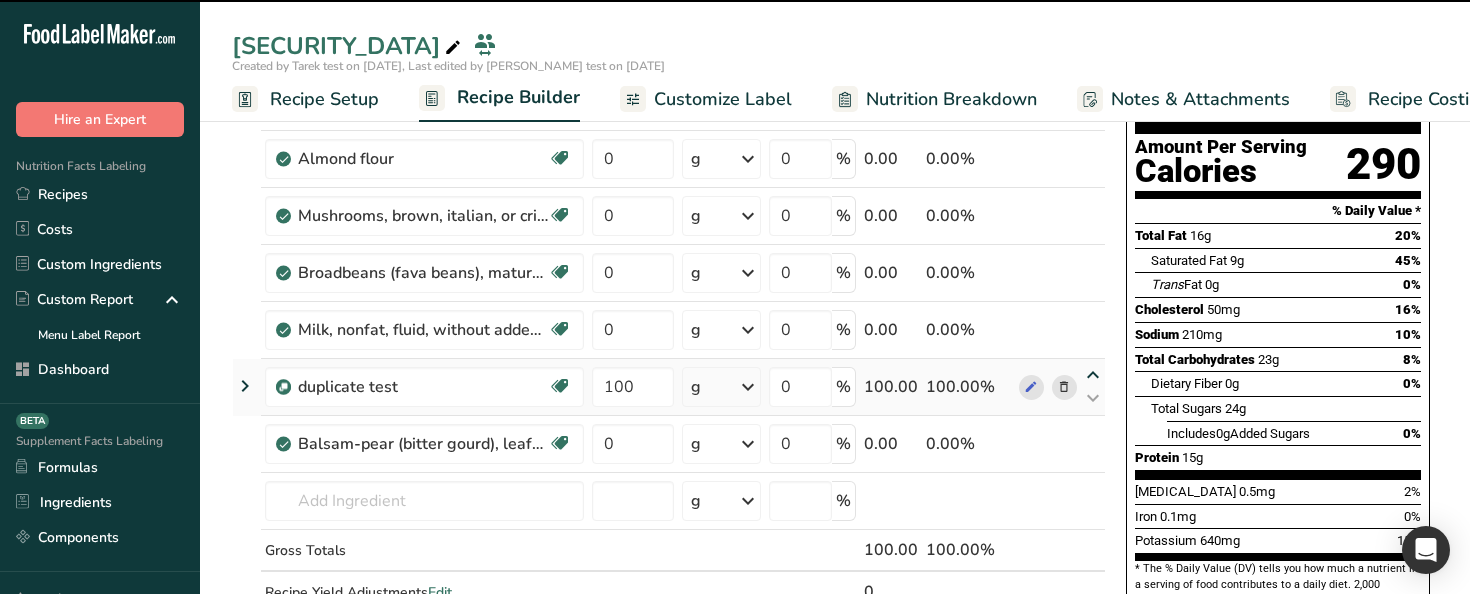 click at bounding box center [1093, 375] 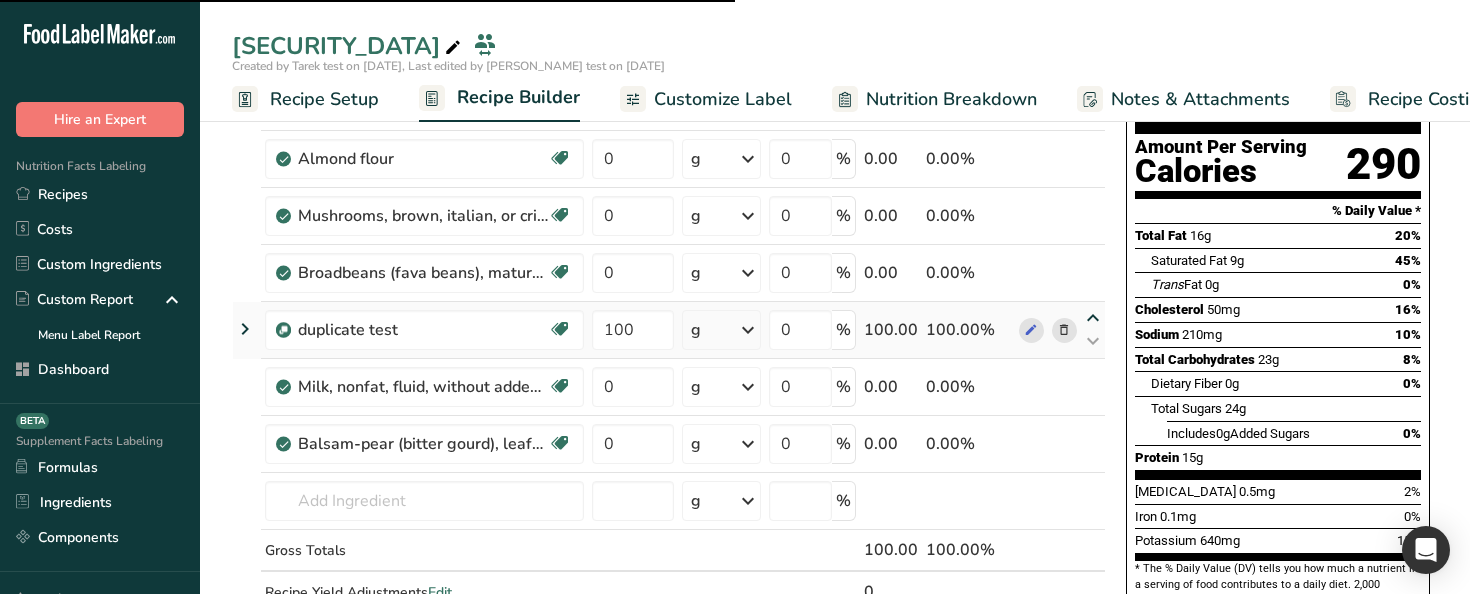 click at bounding box center [1093, 318] 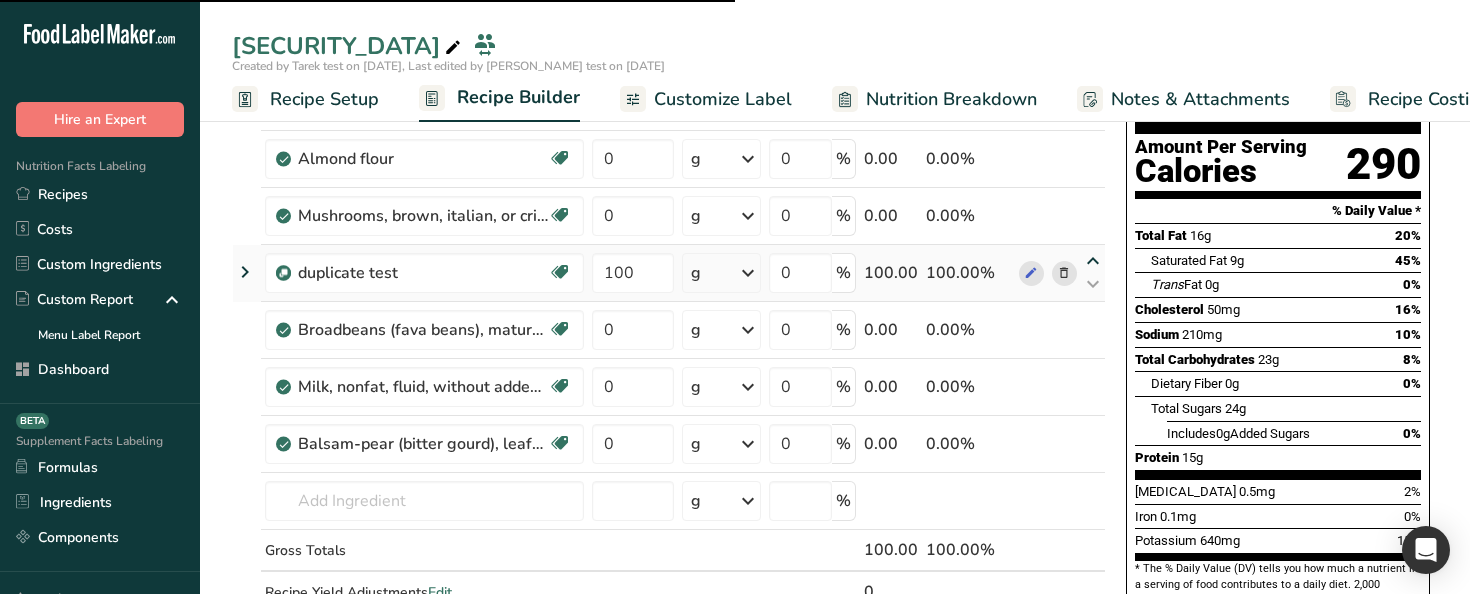 click at bounding box center [1093, 261] 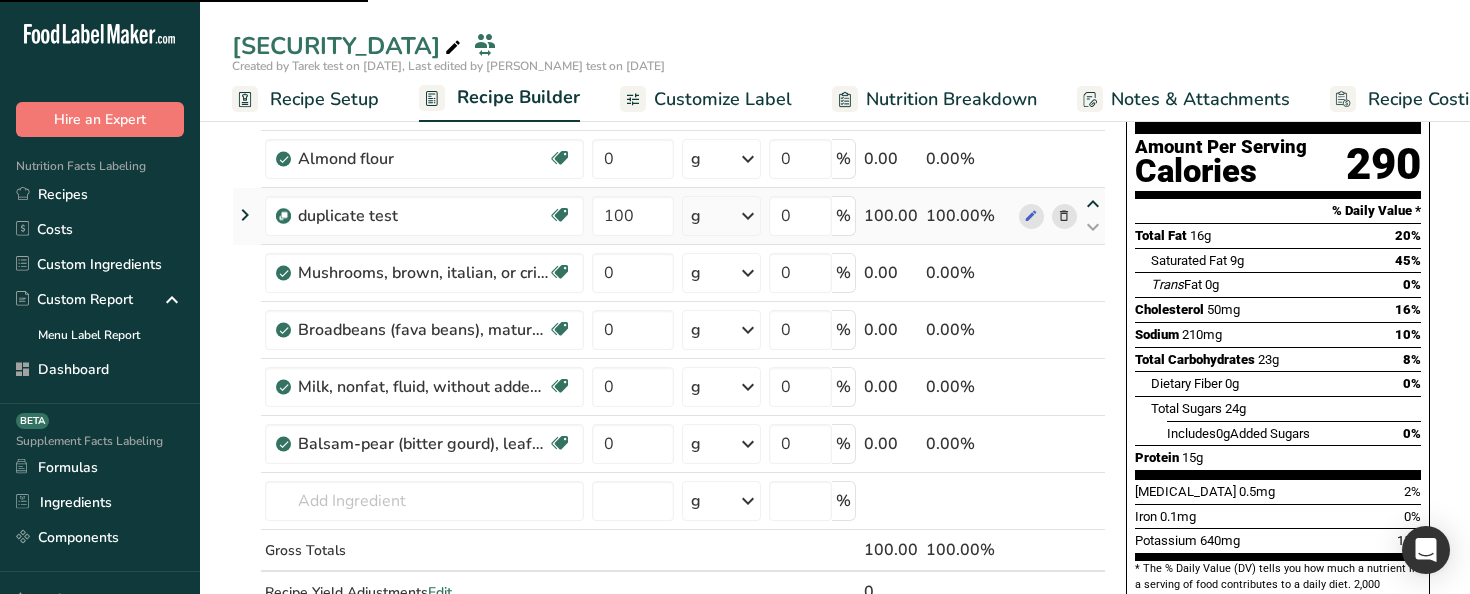 click at bounding box center (1093, 204) 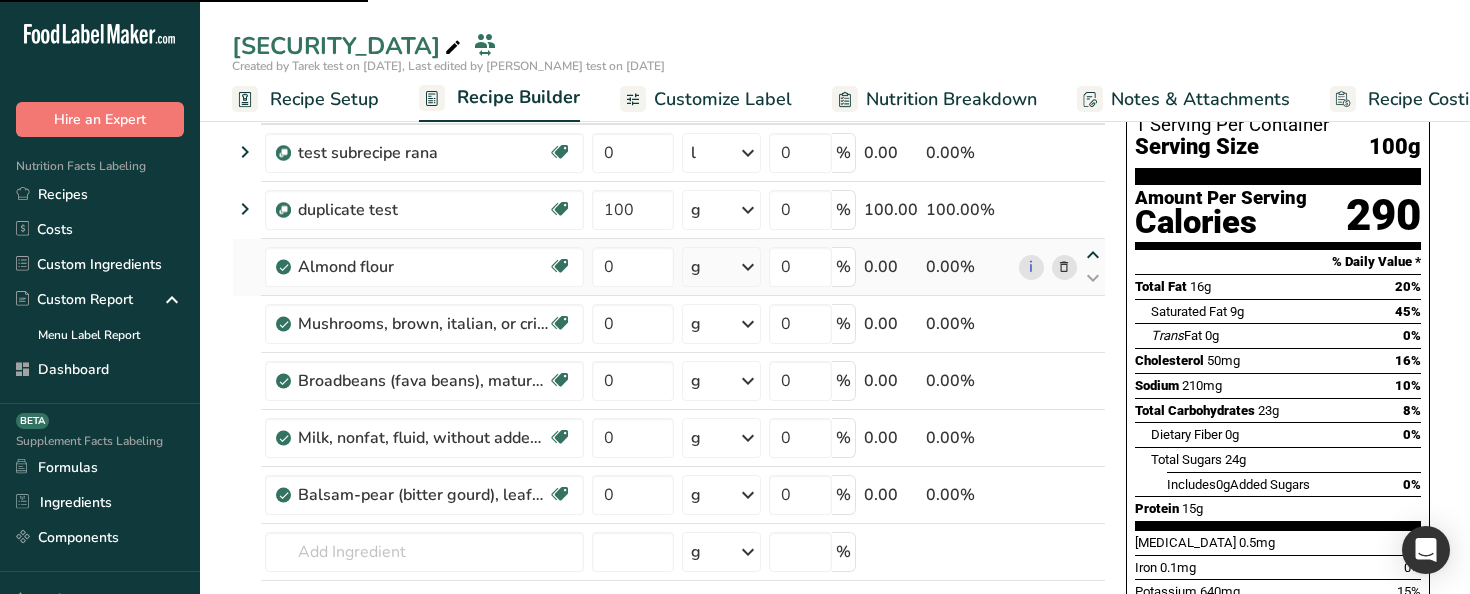 scroll, scrollTop: 116, scrollLeft: 0, axis: vertical 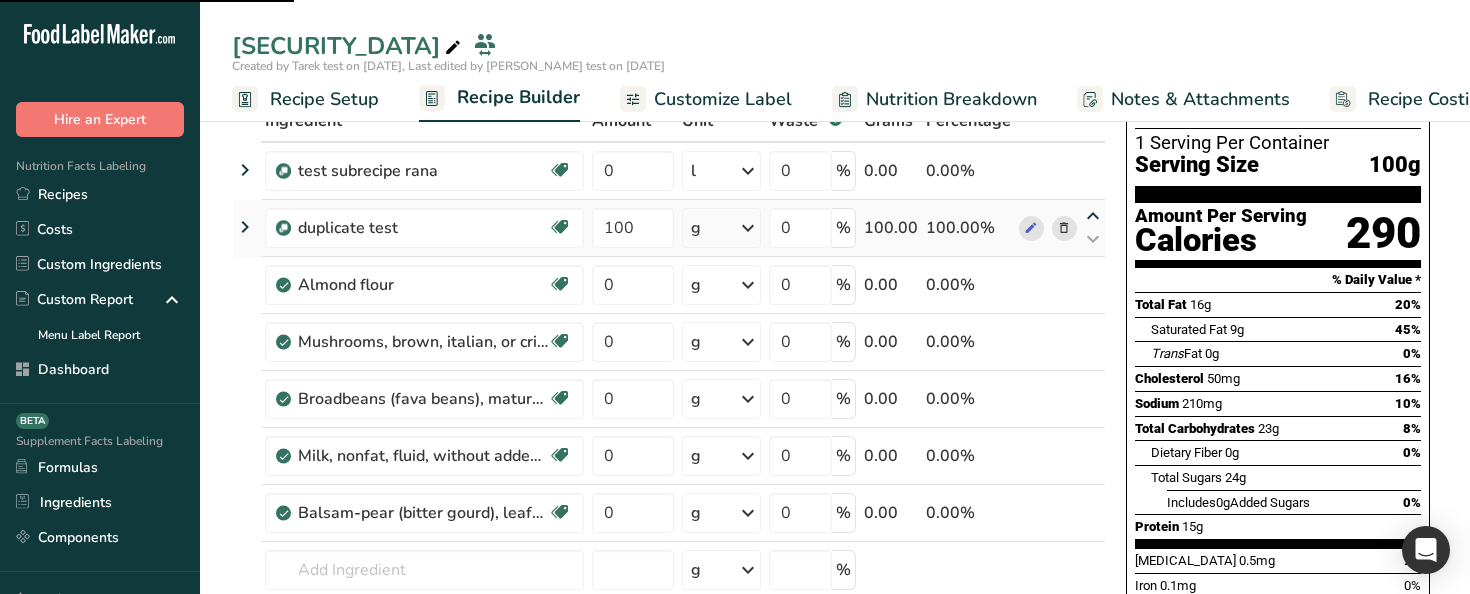 click at bounding box center (1093, 216) 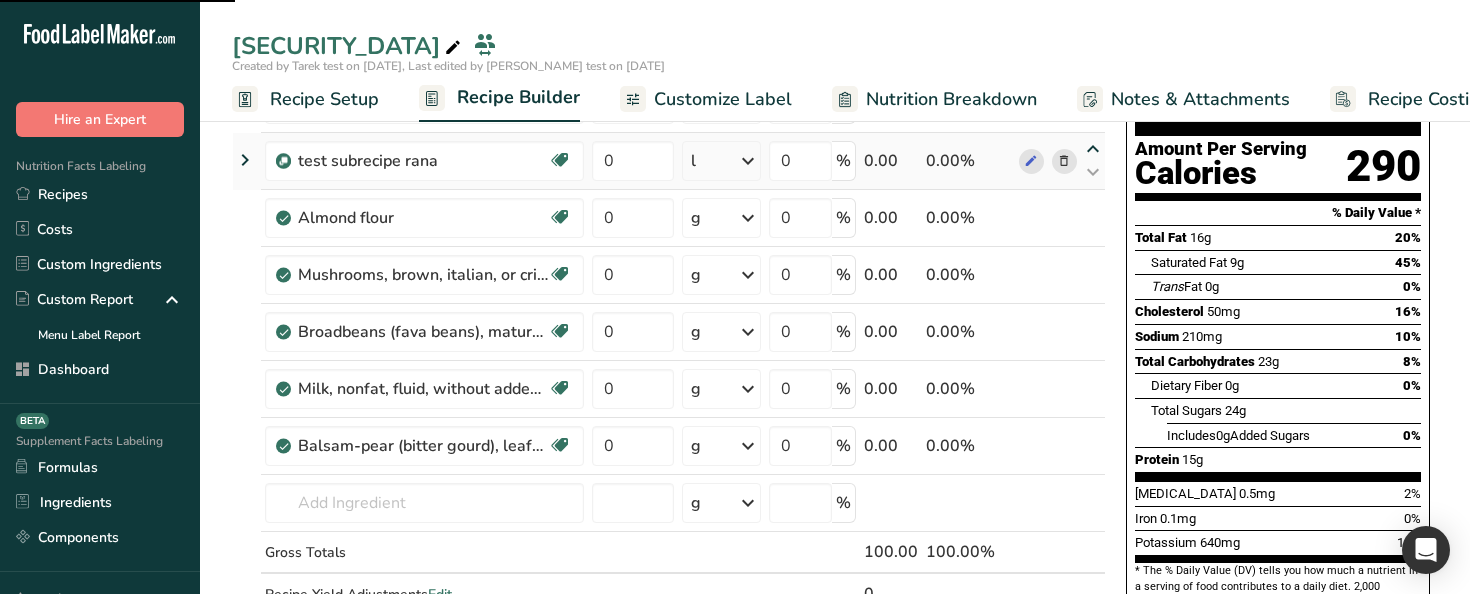 scroll, scrollTop: 210, scrollLeft: 0, axis: vertical 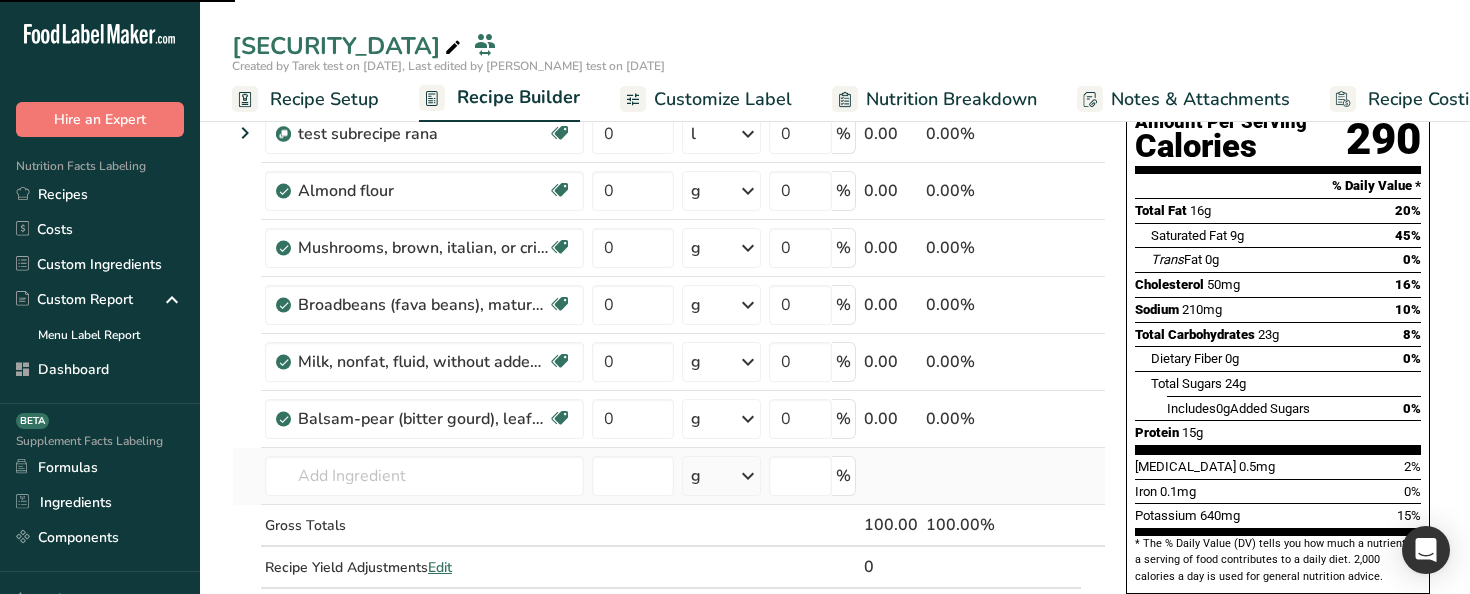 type on "0" 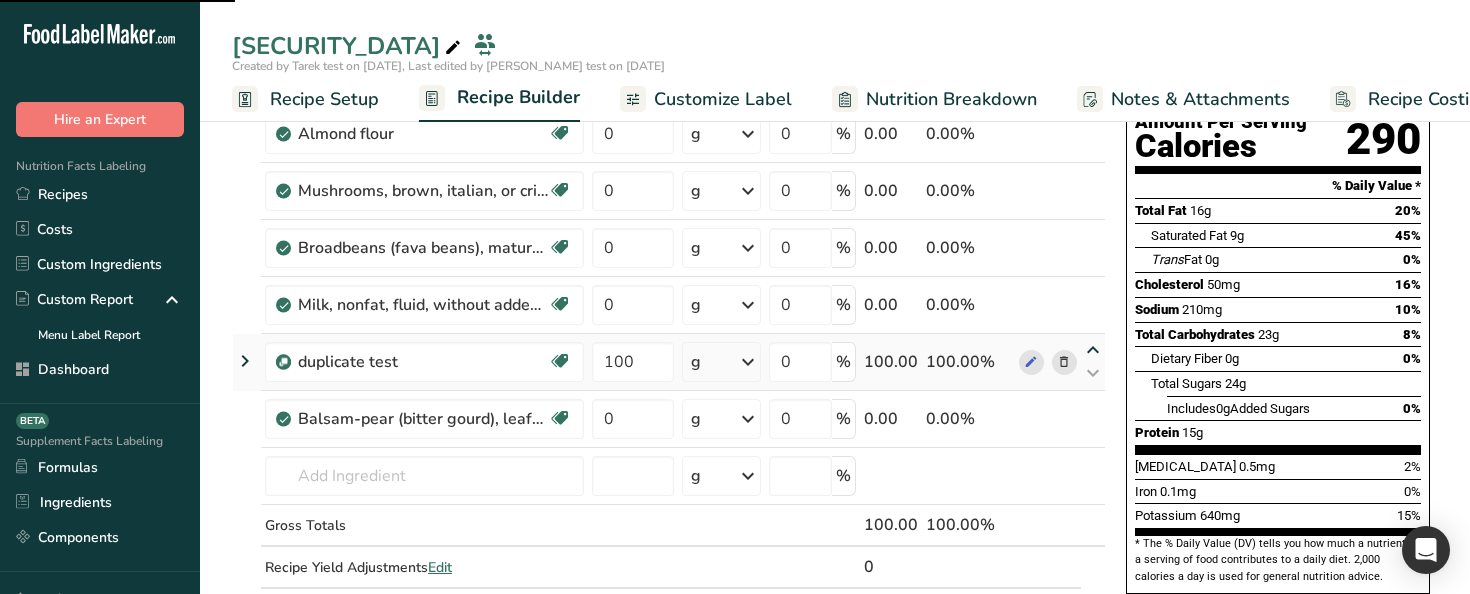 click at bounding box center [1093, 350] 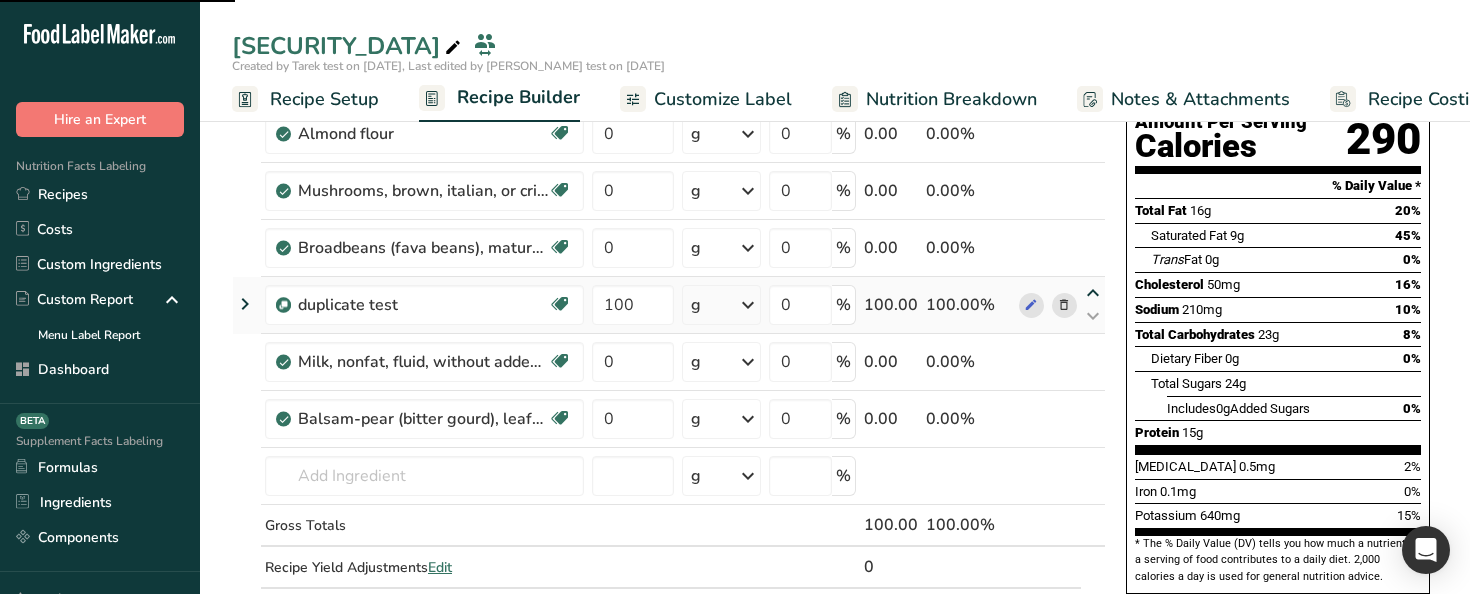click at bounding box center (1093, 293) 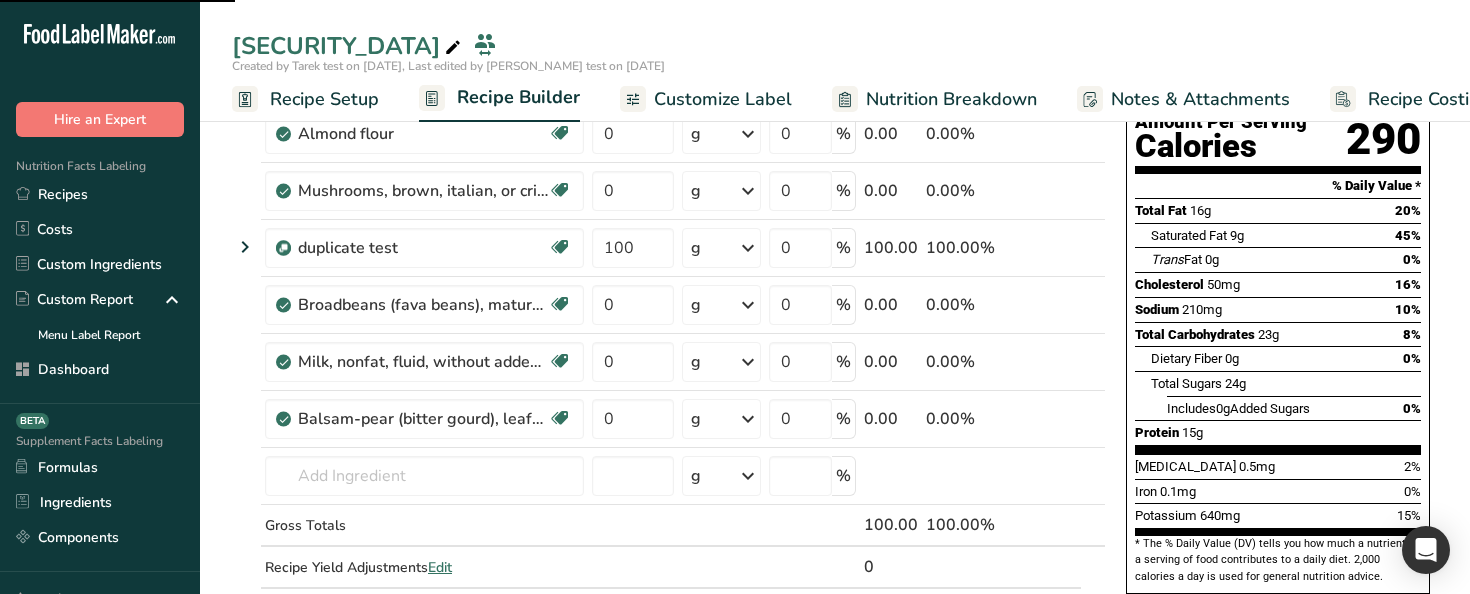 type on "0" 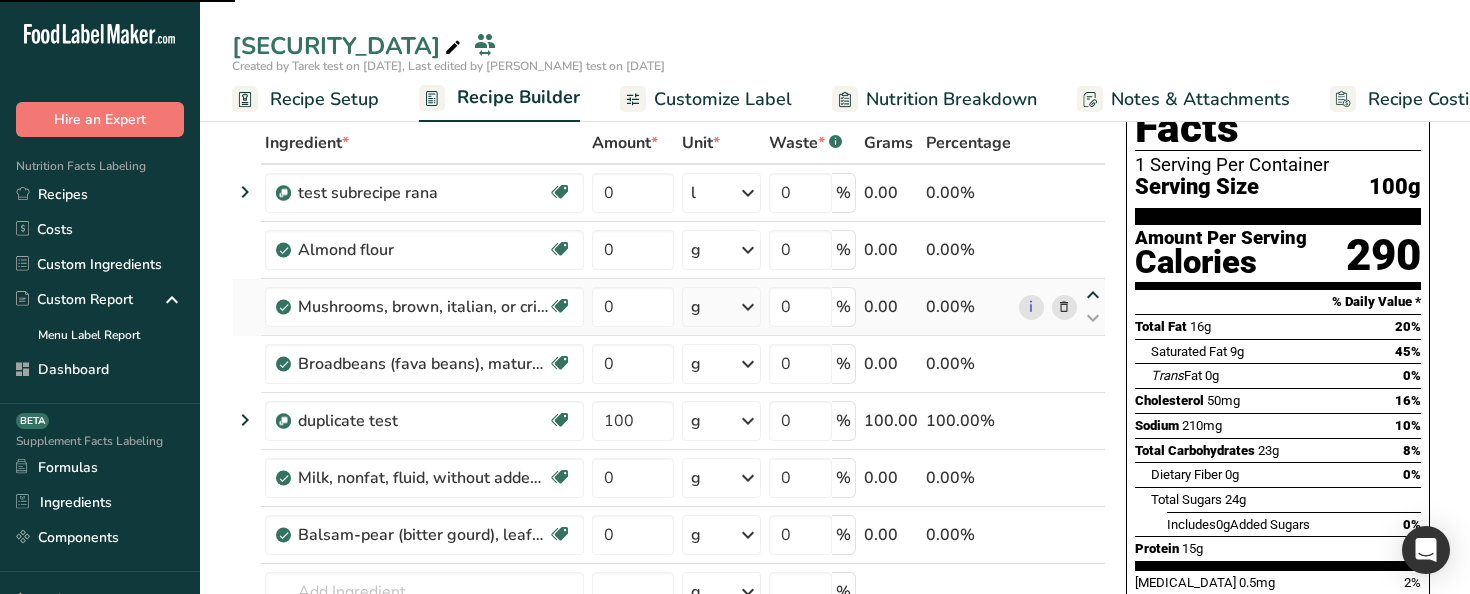 scroll, scrollTop: 92, scrollLeft: 0, axis: vertical 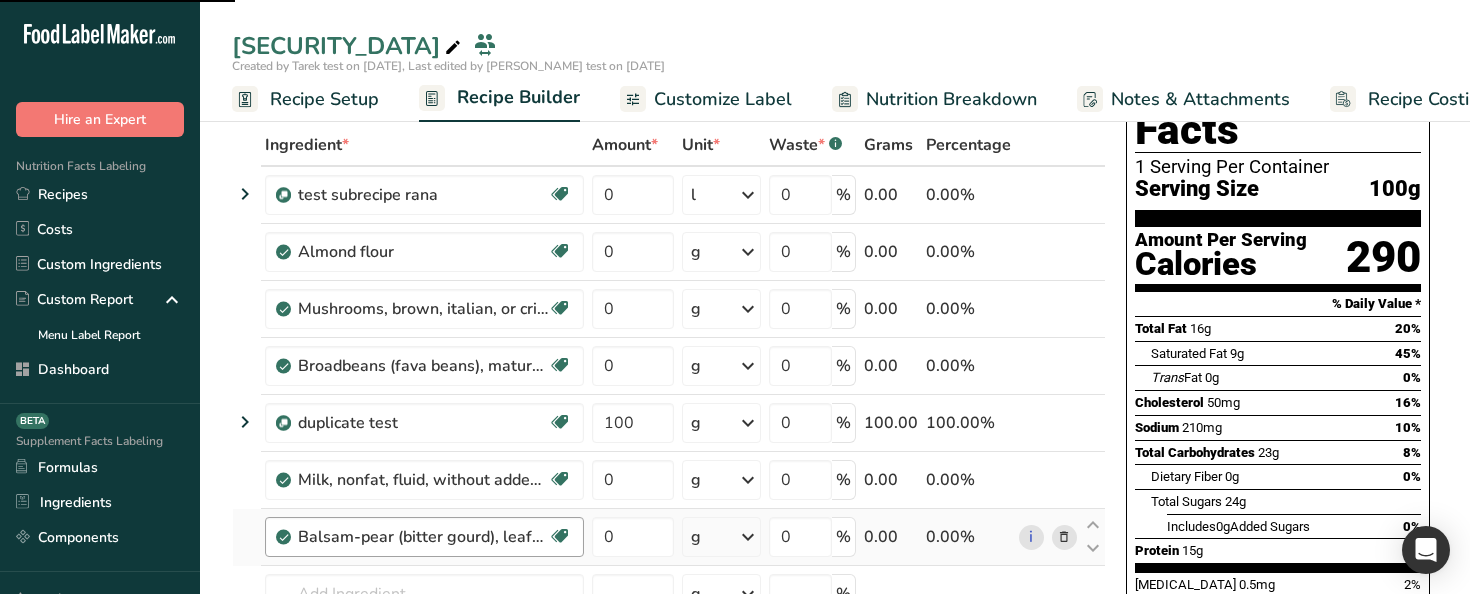 type on "100" 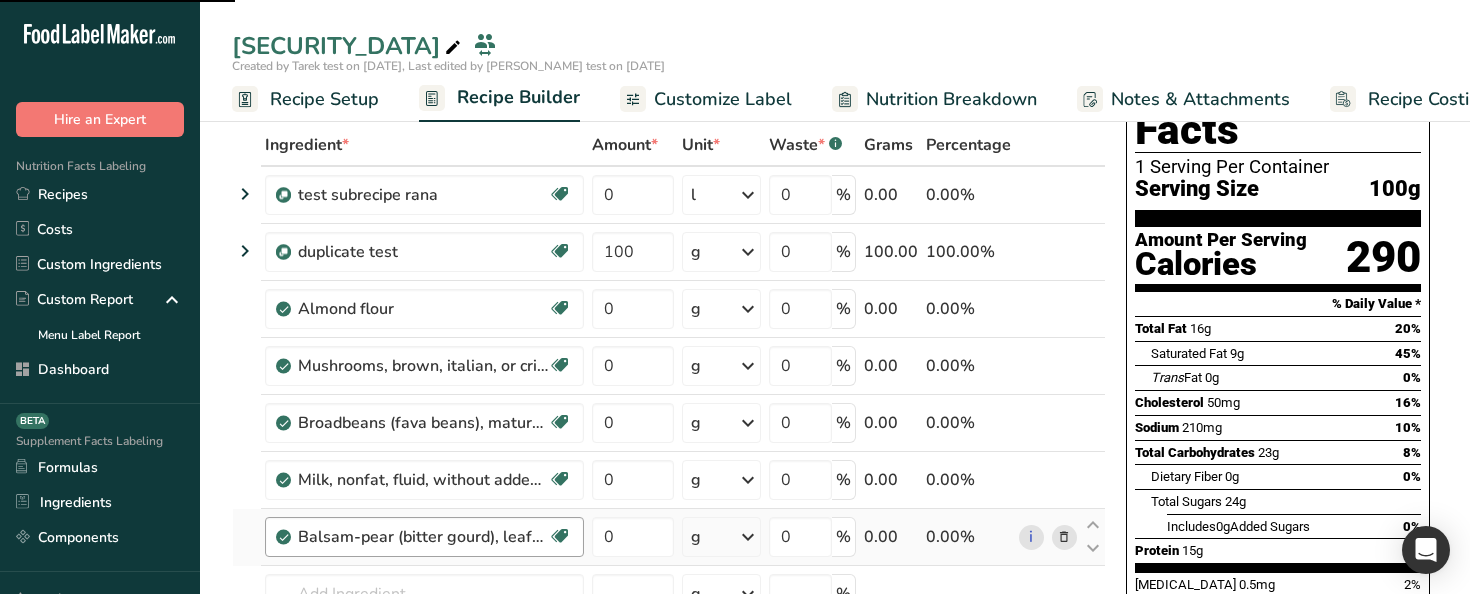 type on "0" 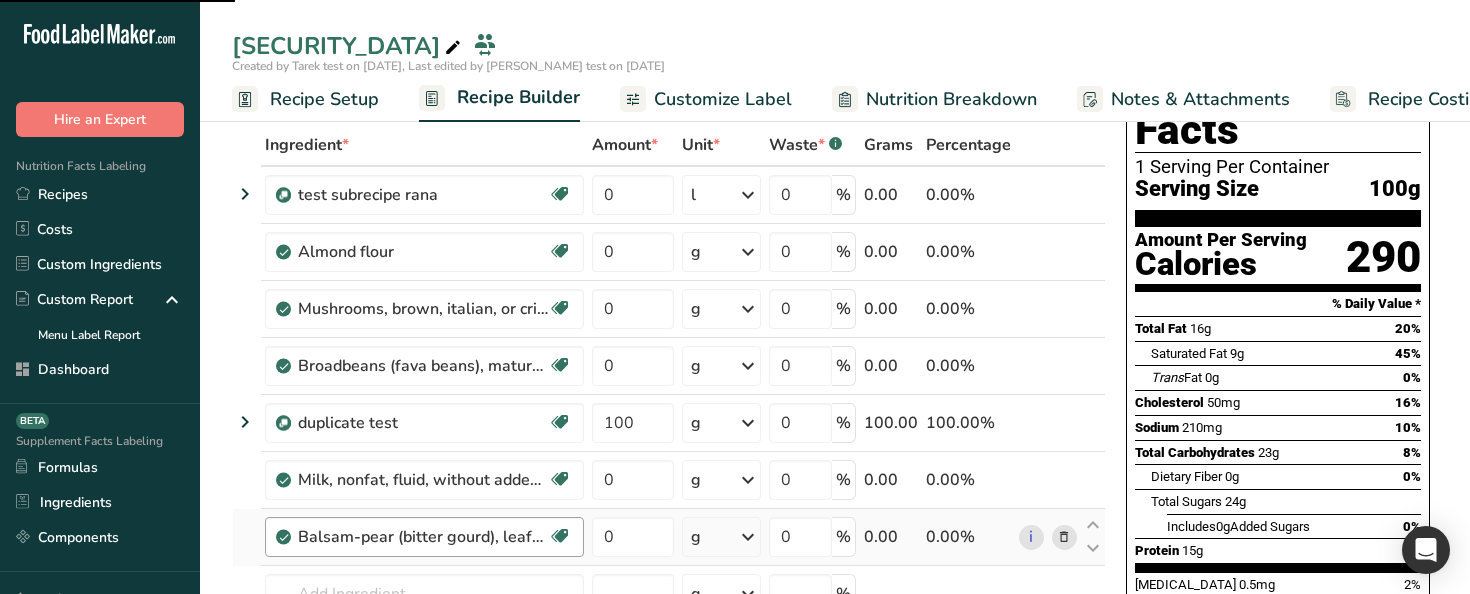 type on "100" 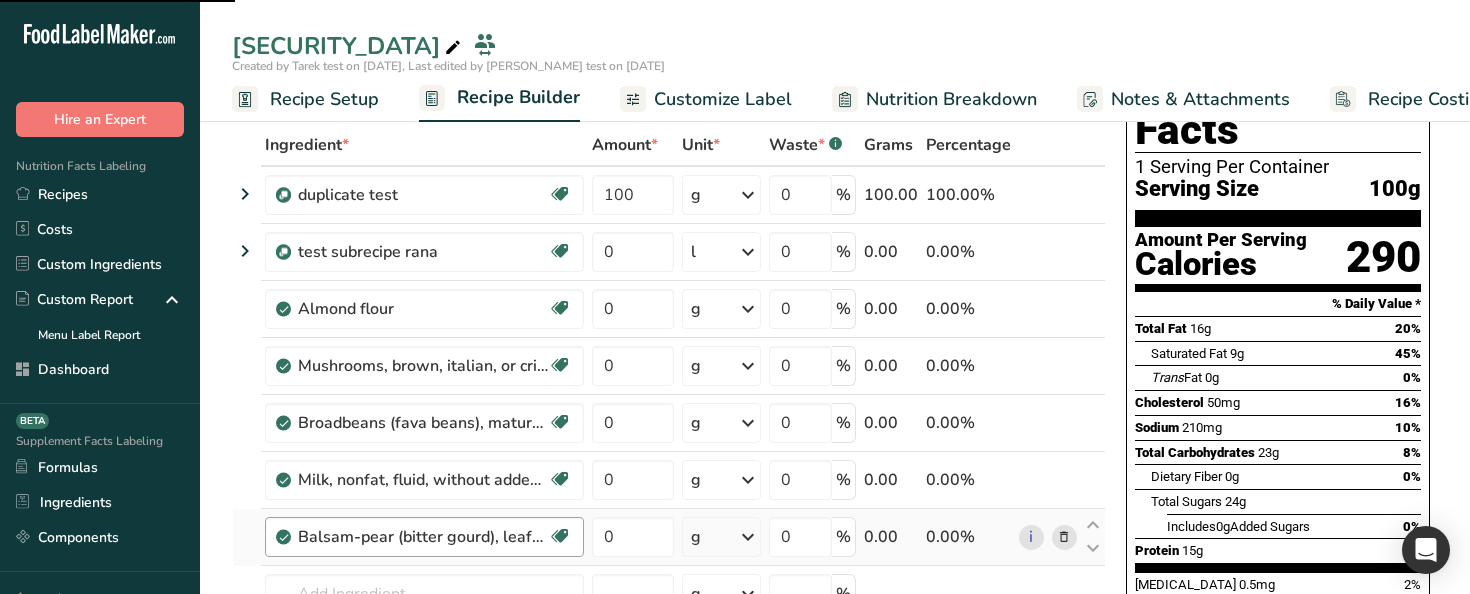 type on "0" 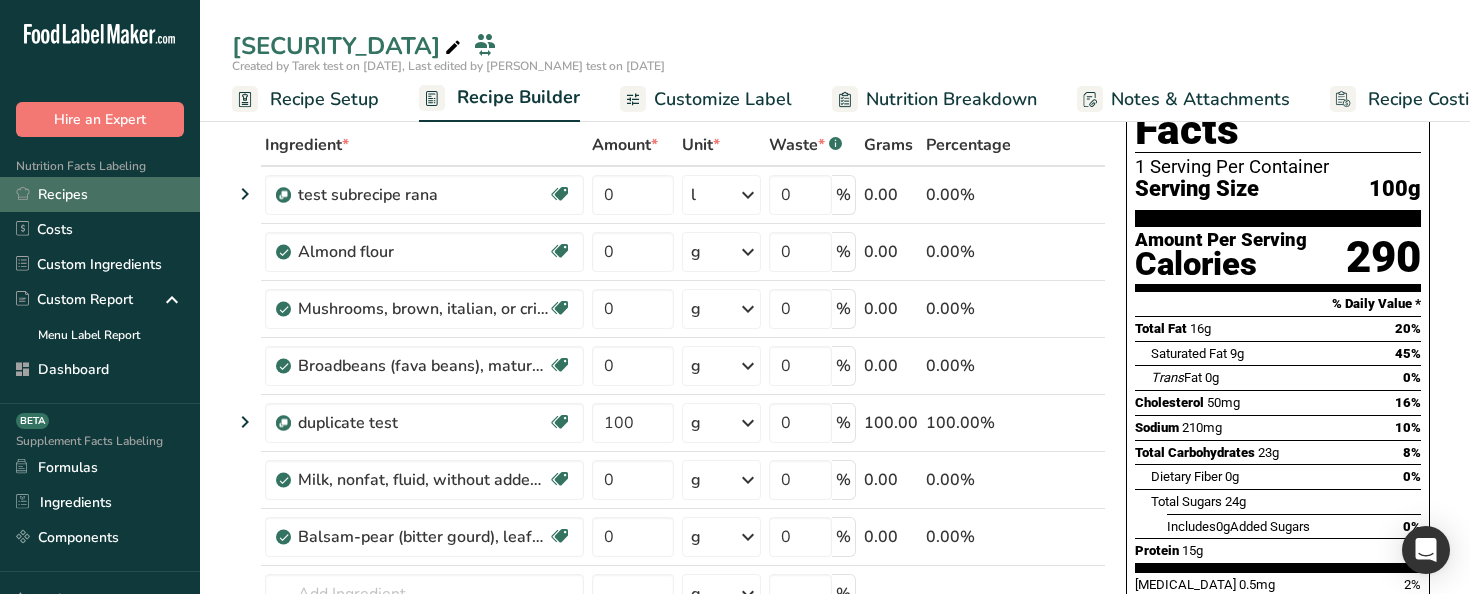 click on "Recipes" at bounding box center (100, 194) 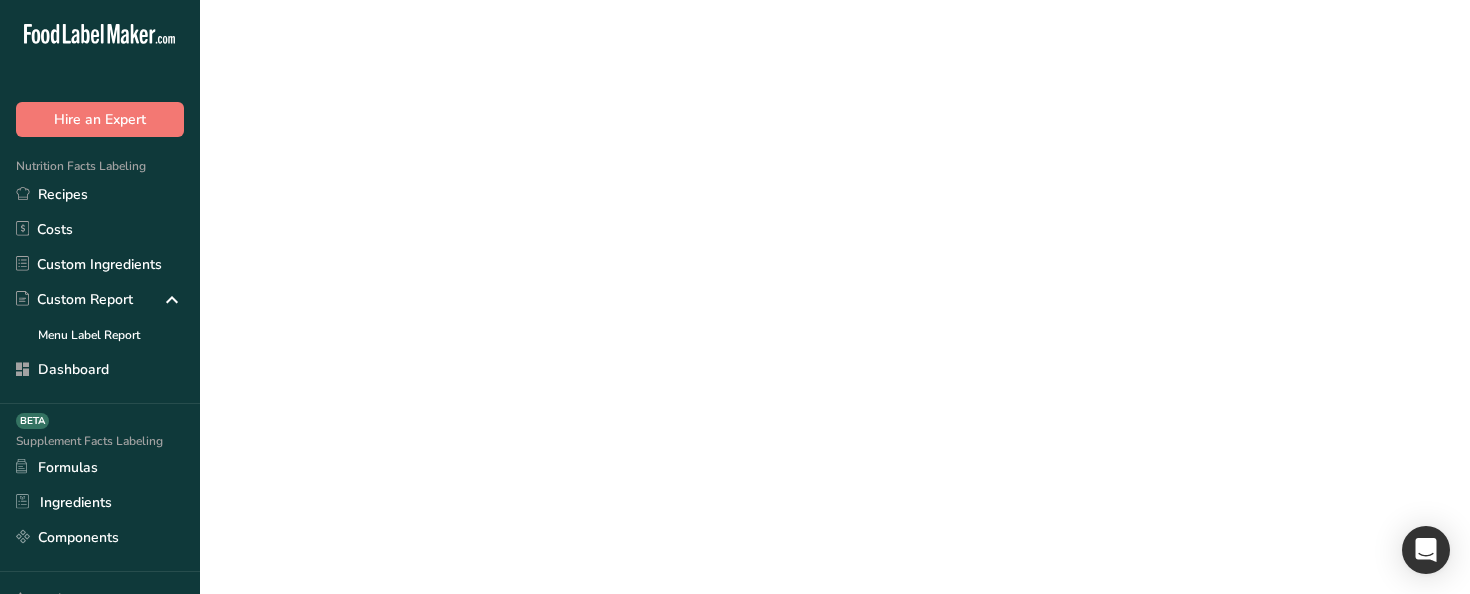 scroll, scrollTop: 0, scrollLeft: 0, axis: both 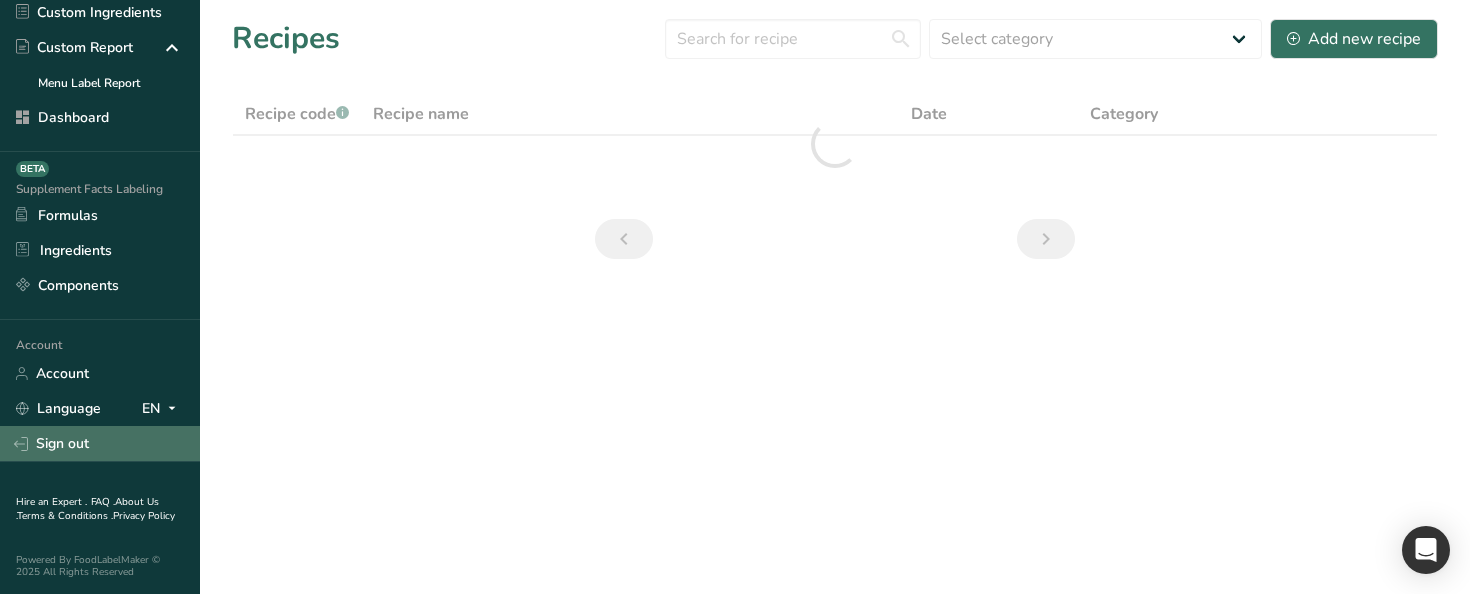 click on "Sign out" at bounding box center (100, 443) 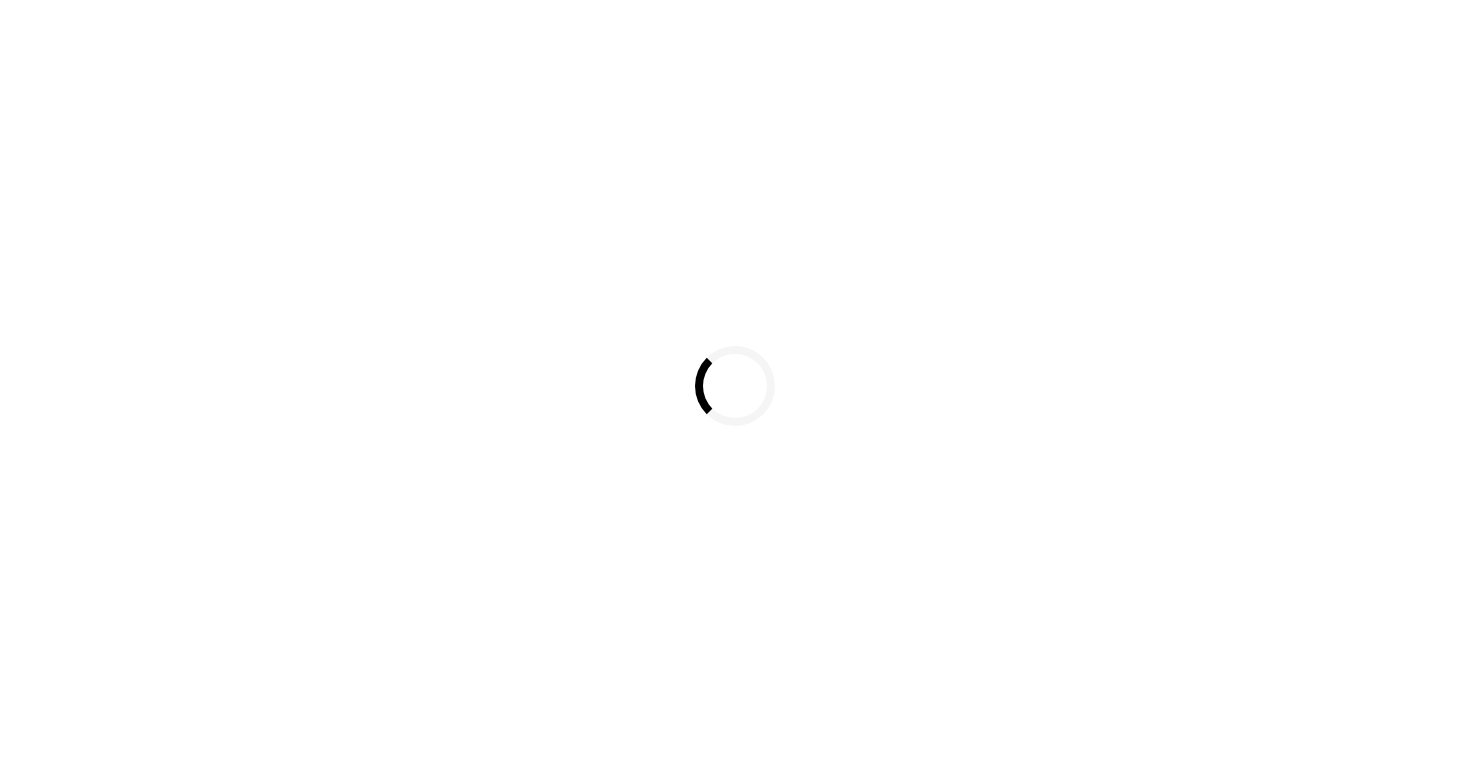 scroll, scrollTop: 0, scrollLeft: 0, axis: both 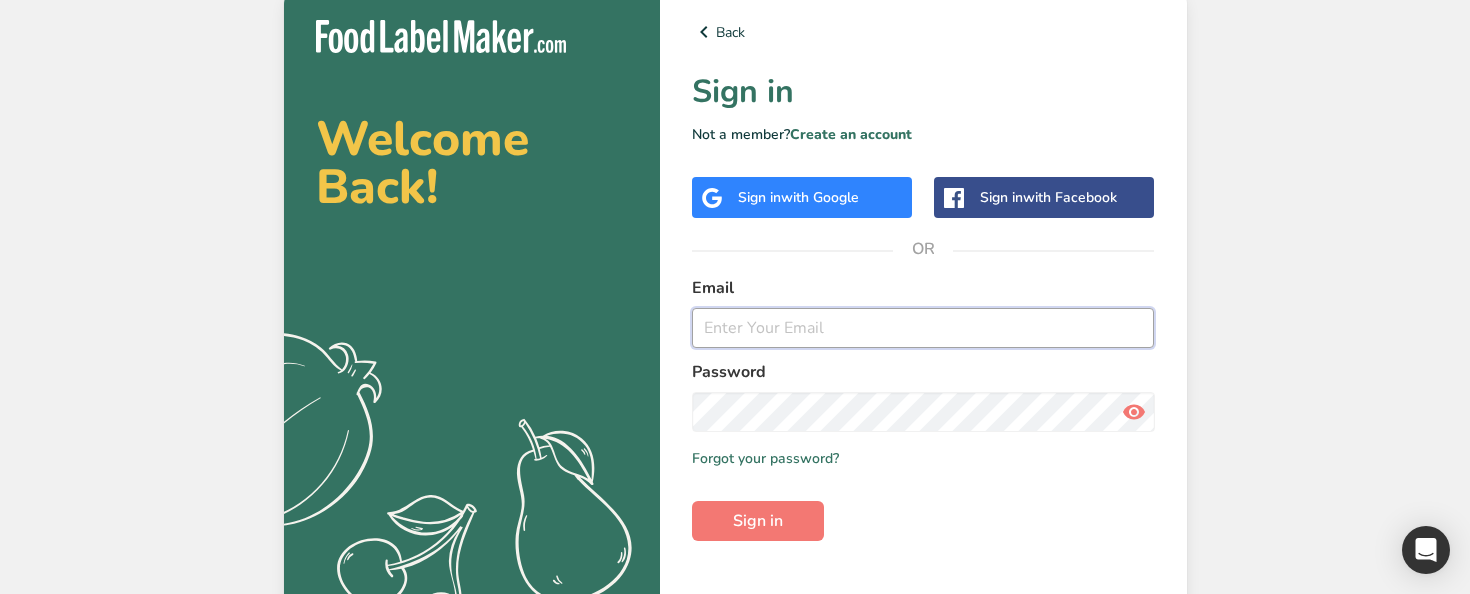 click at bounding box center (923, 328) 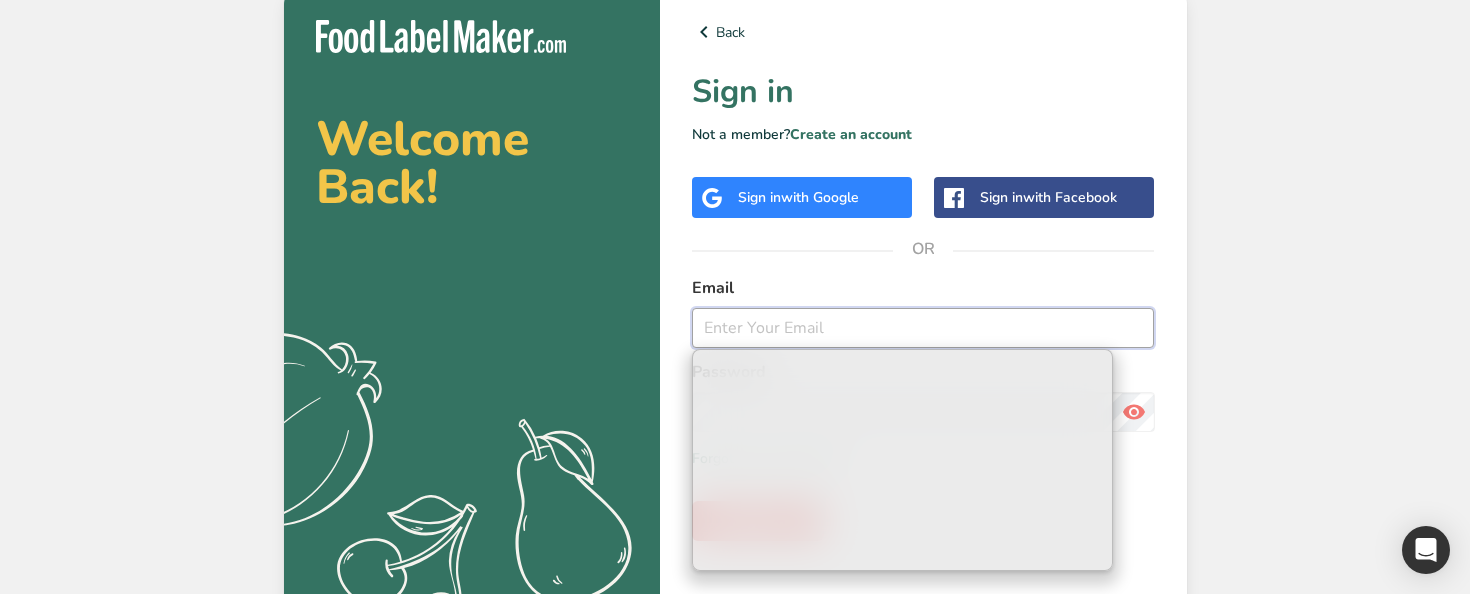 click at bounding box center (923, 328) 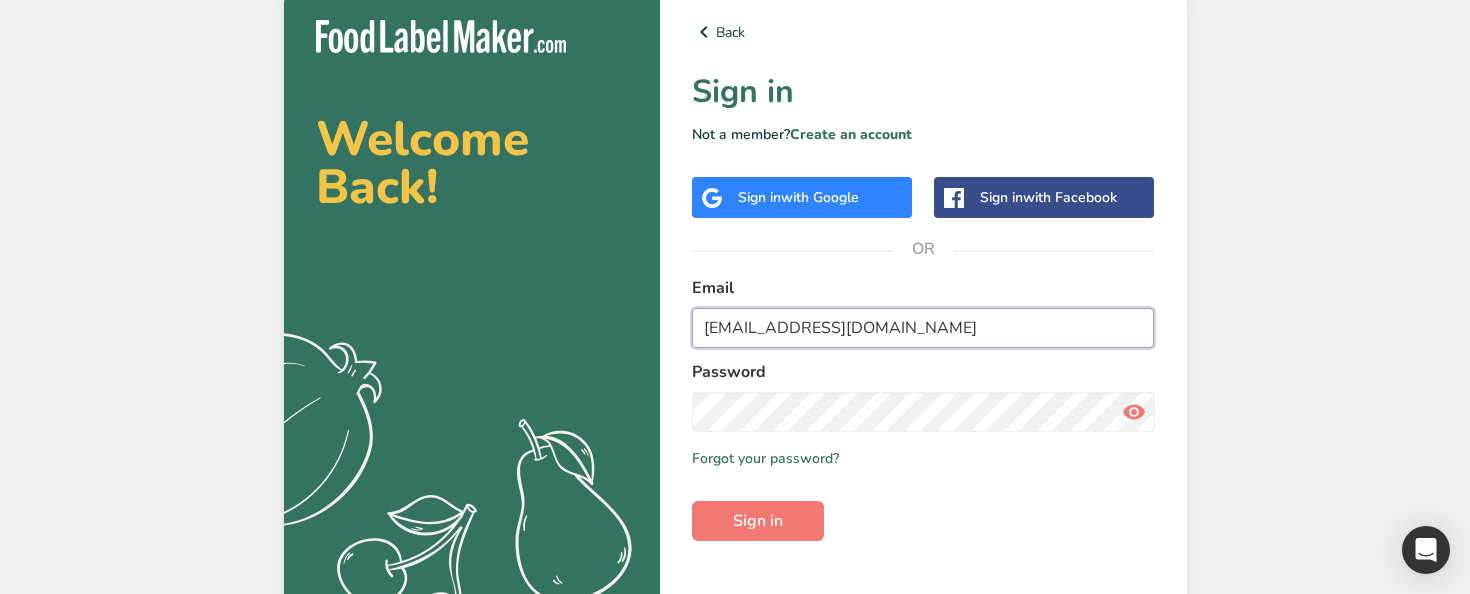 type on "turnoff@test.com" 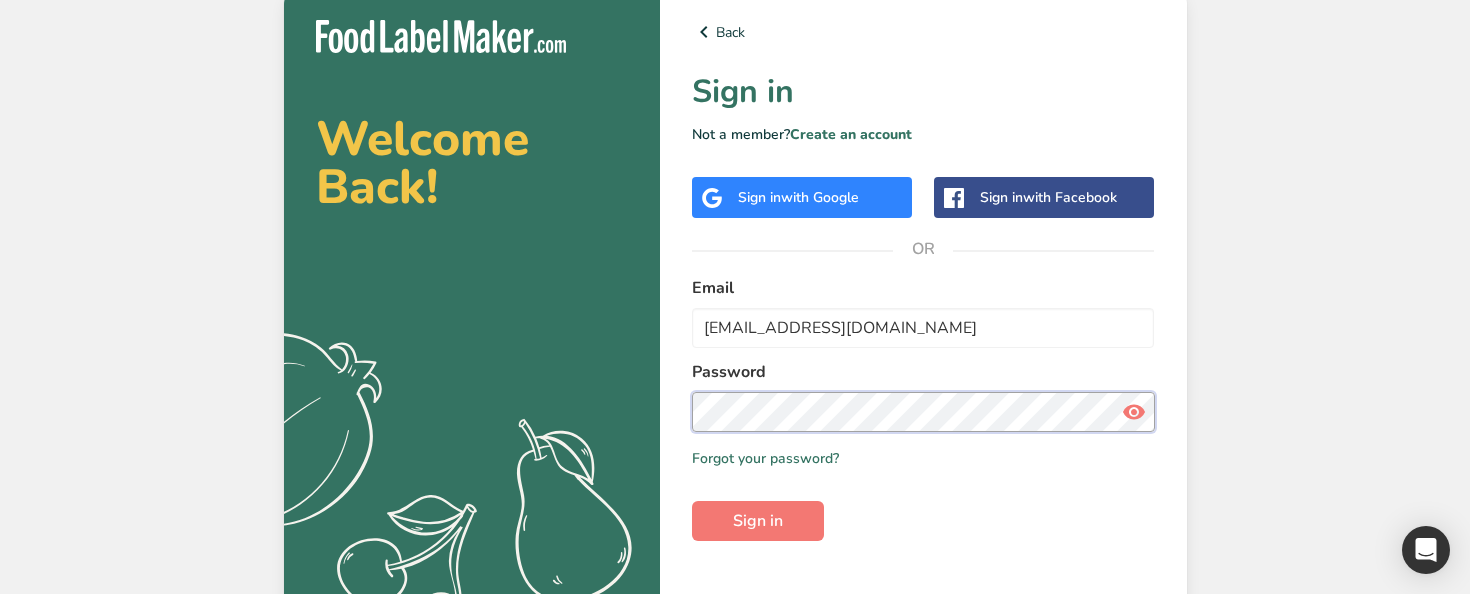 click on "Sign in" at bounding box center (758, 521) 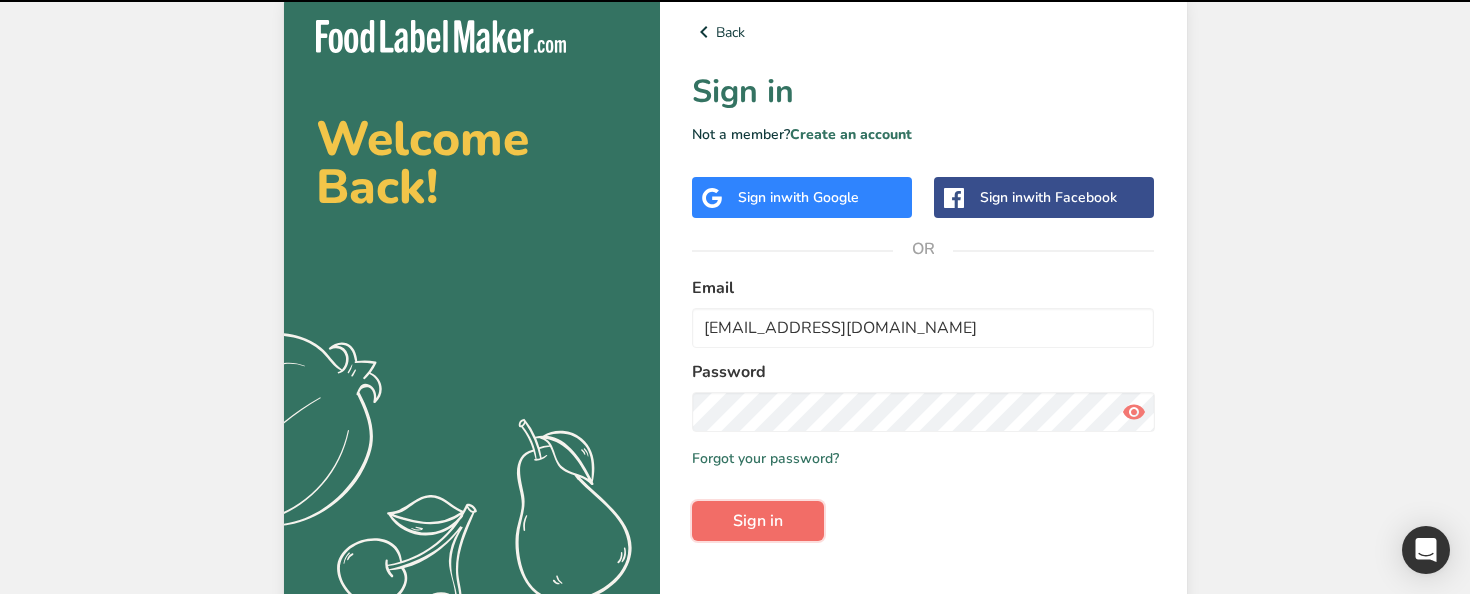 click on "Sign in" at bounding box center [758, 521] 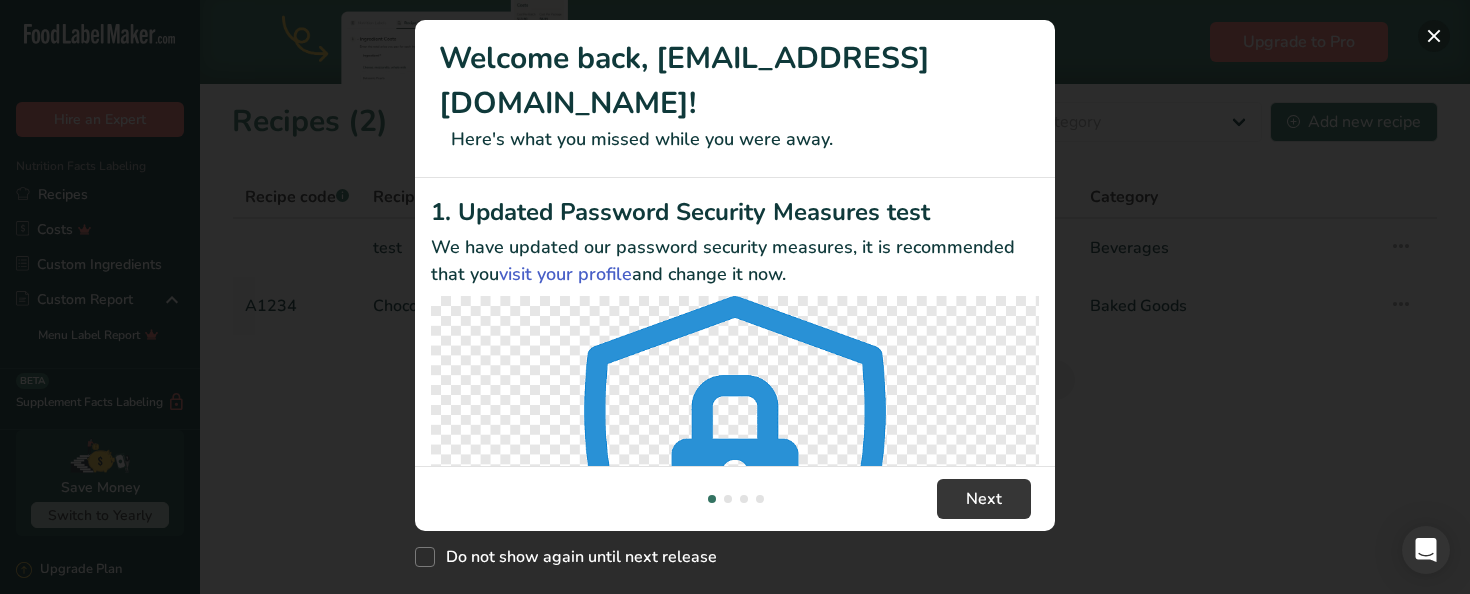 click at bounding box center (1434, 36) 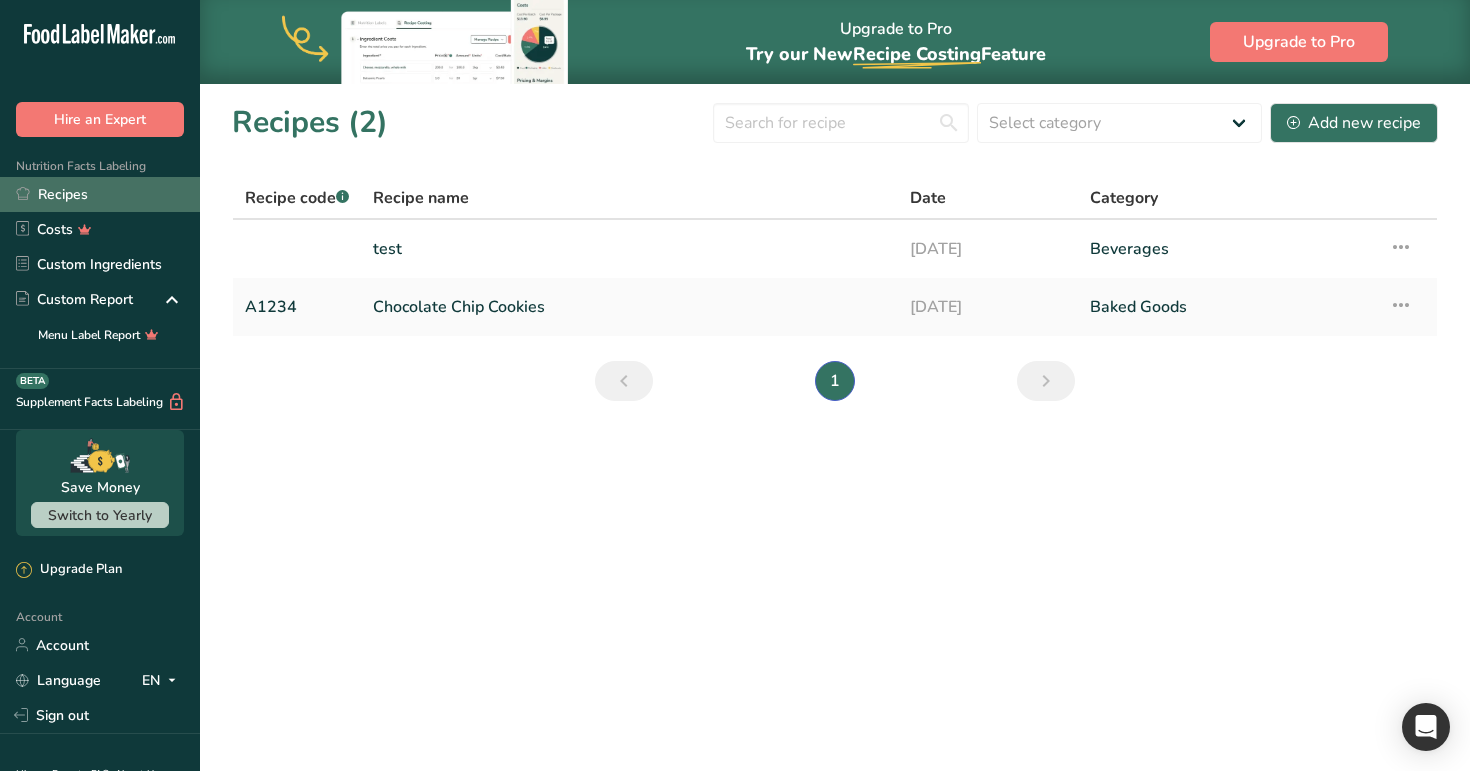 click on "Recipes" at bounding box center (100, 194) 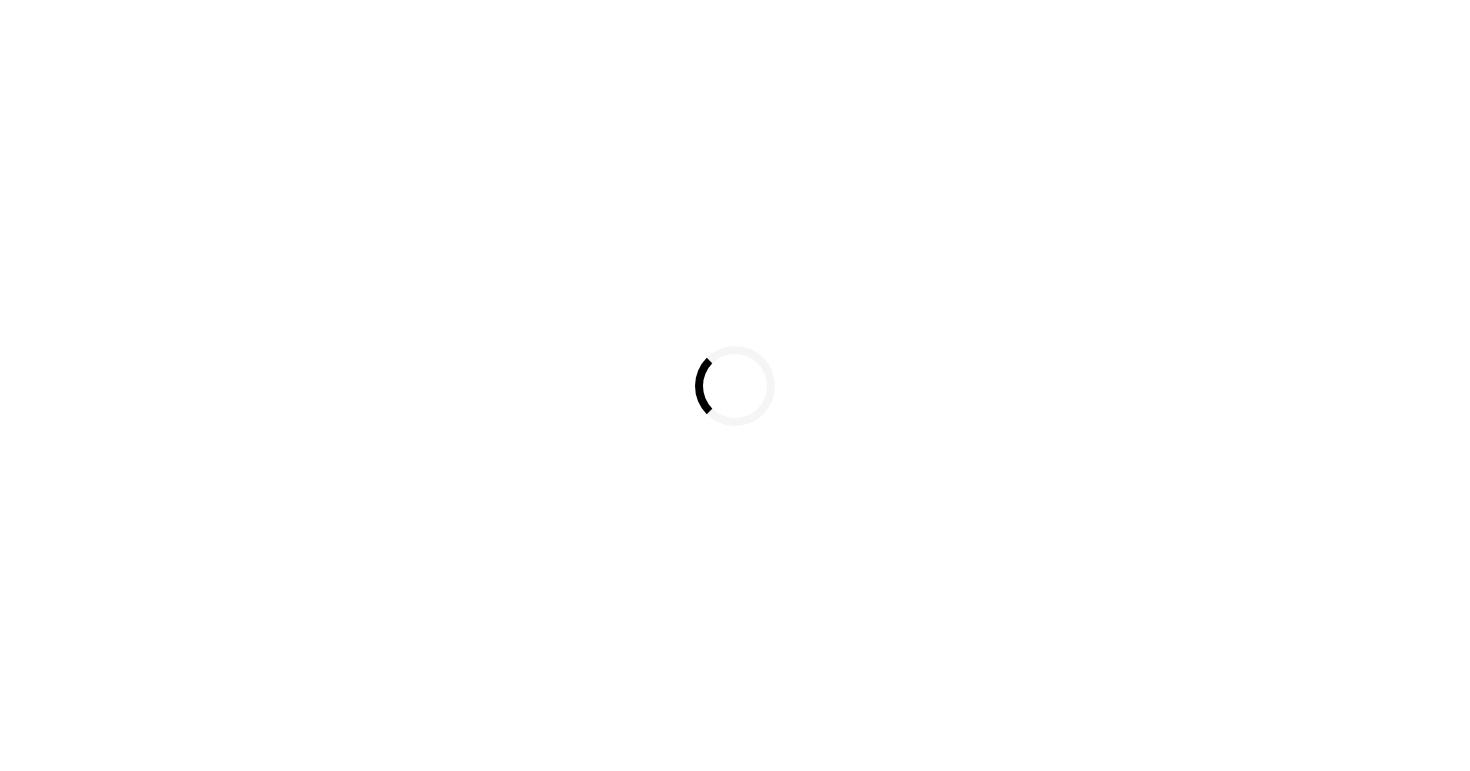 scroll, scrollTop: 0, scrollLeft: 0, axis: both 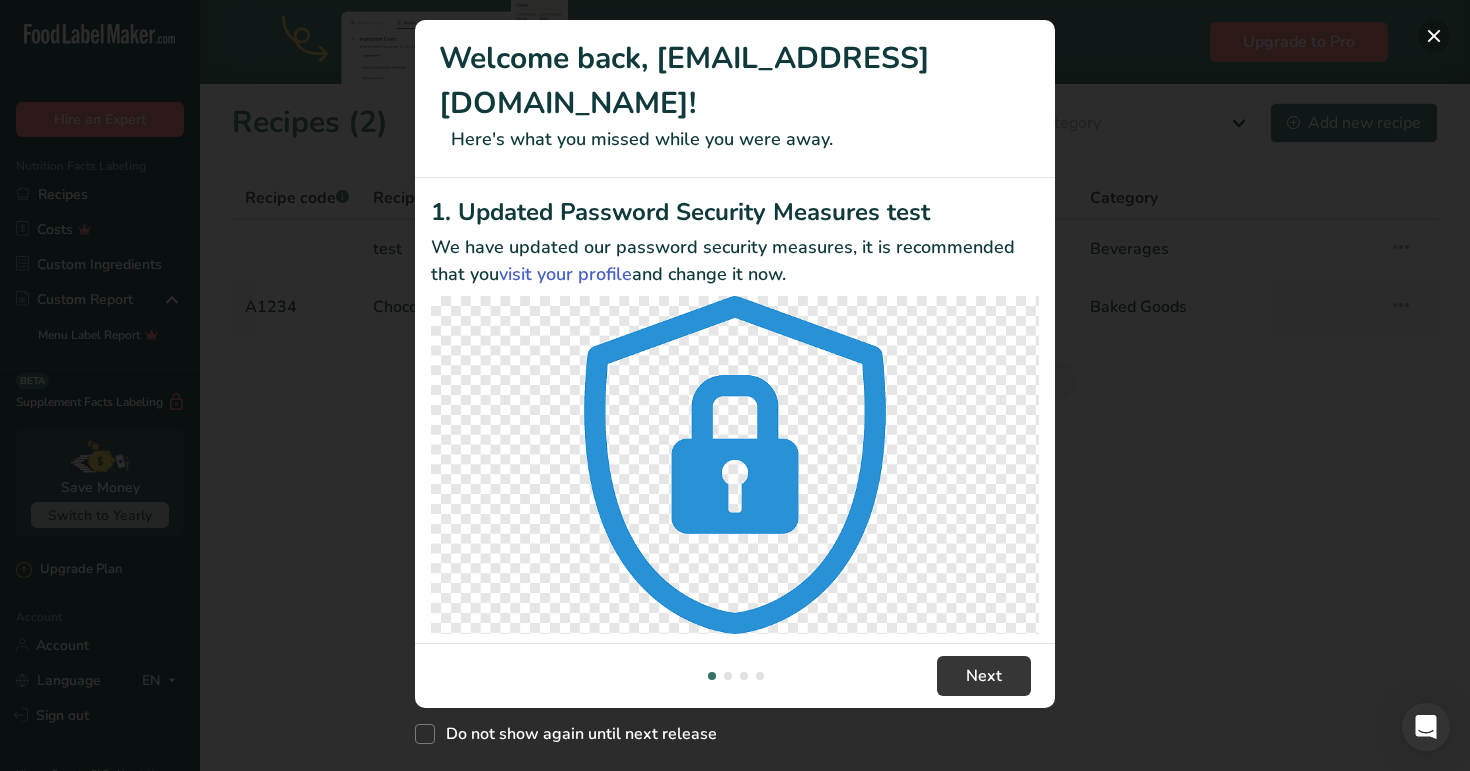 click at bounding box center (1434, 36) 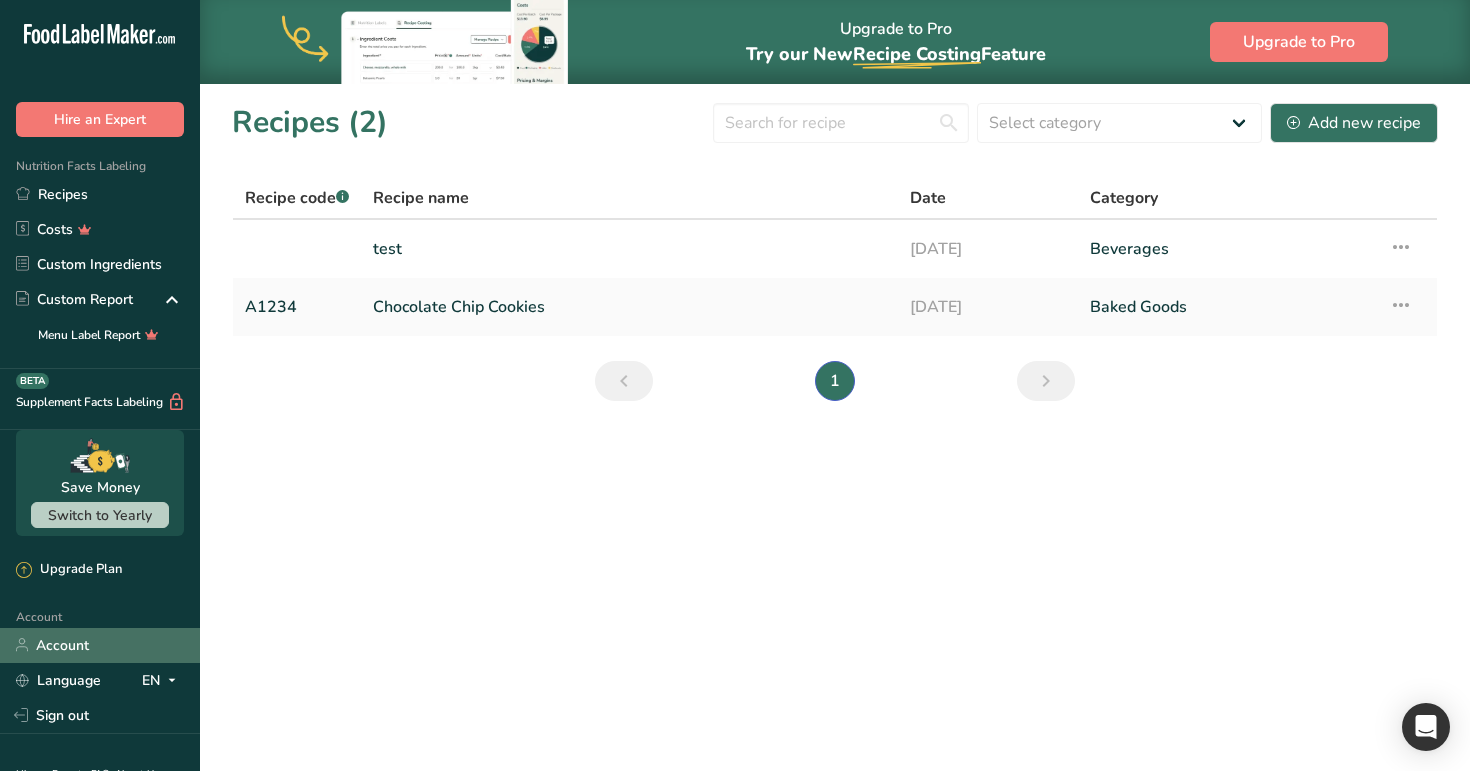 click on "Account" at bounding box center [100, 645] 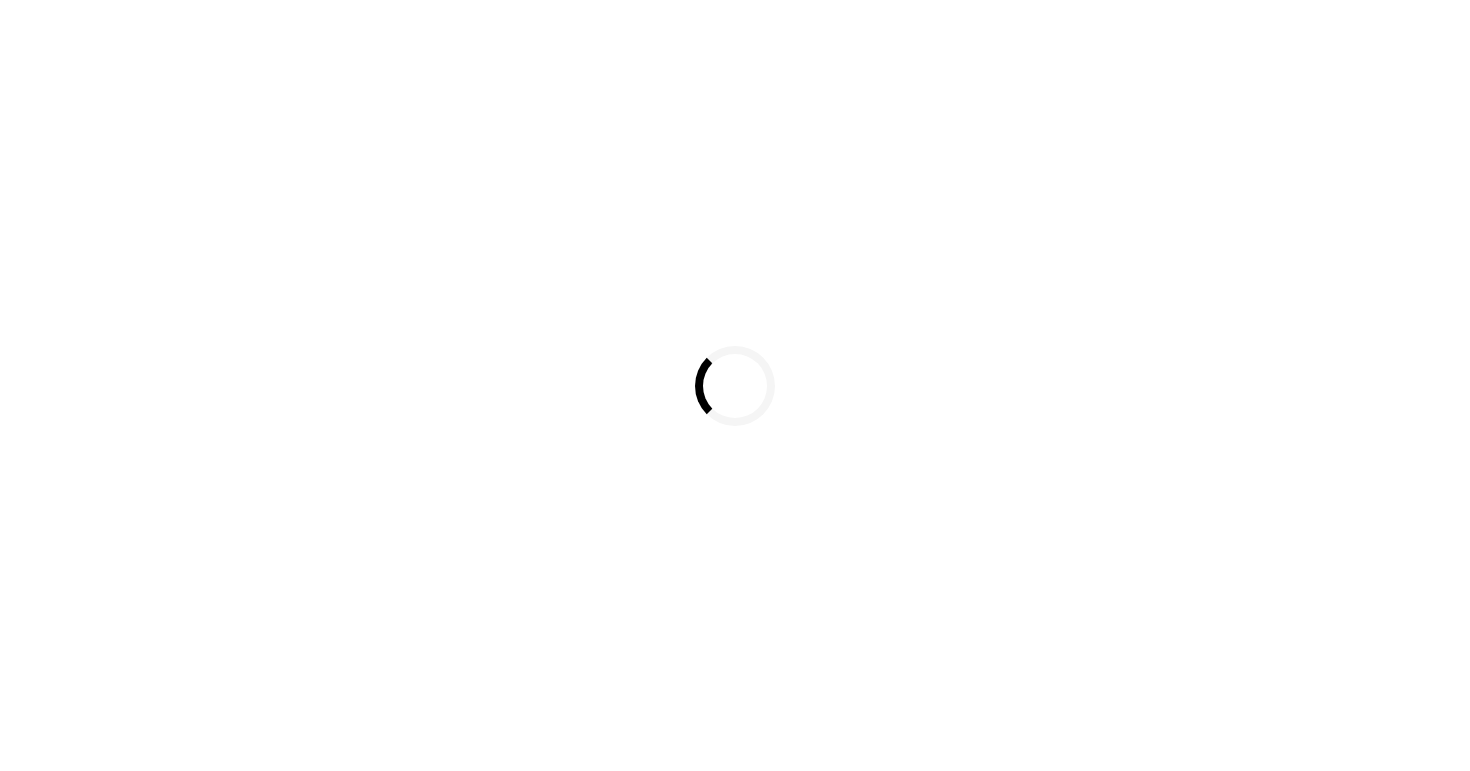 scroll, scrollTop: 0, scrollLeft: 0, axis: both 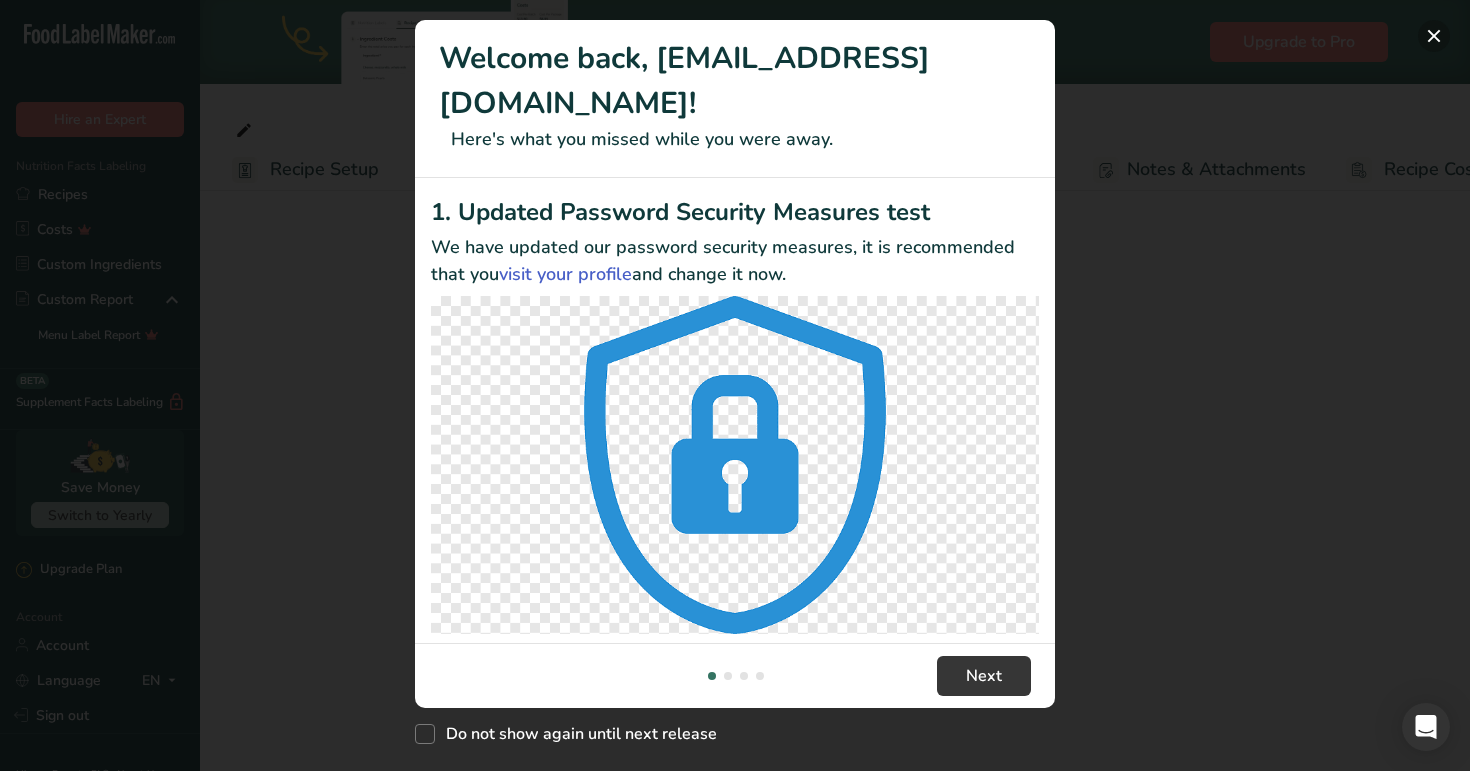 click at bounding box center [1434, 36] 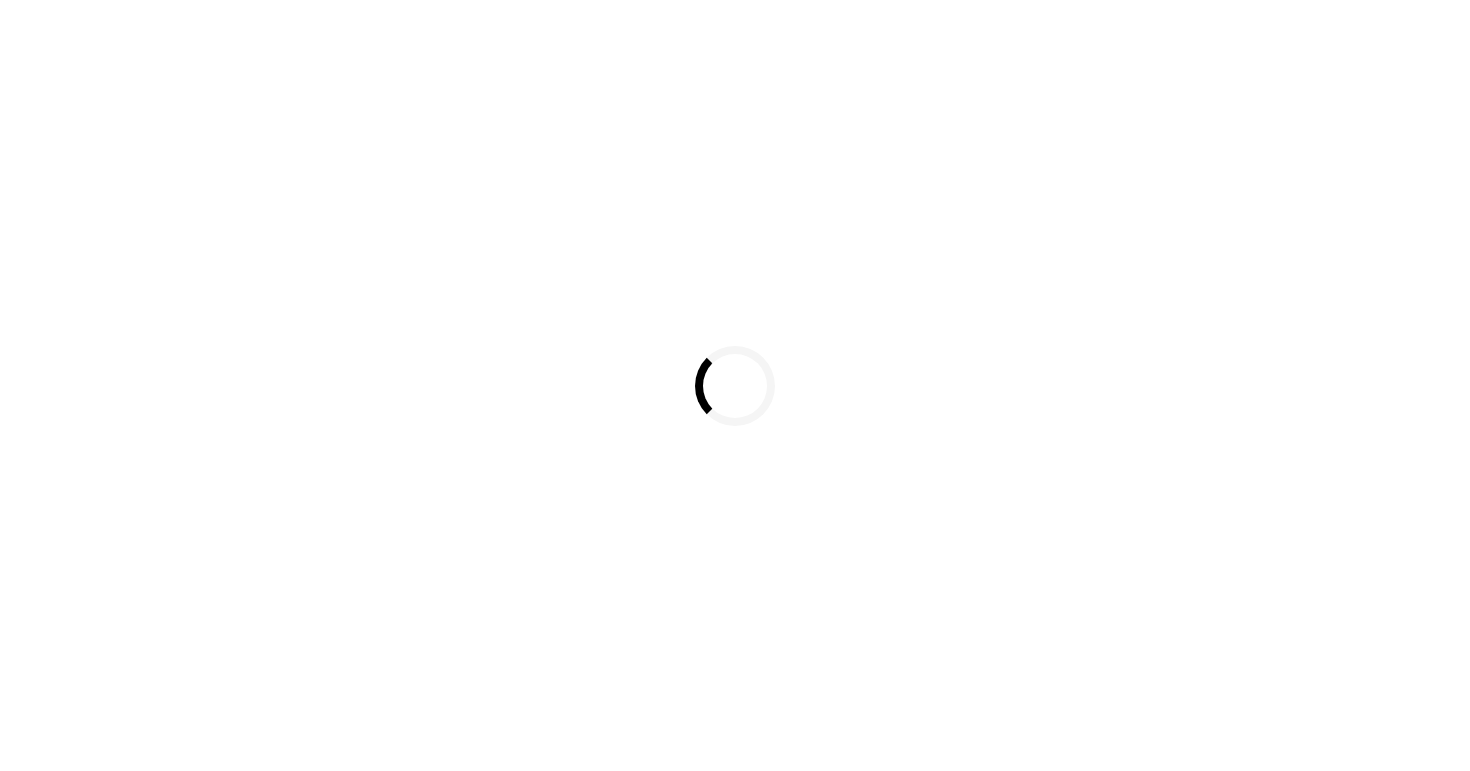 scroll, scrollTop: 0, scrollLeft: 0, axis: both 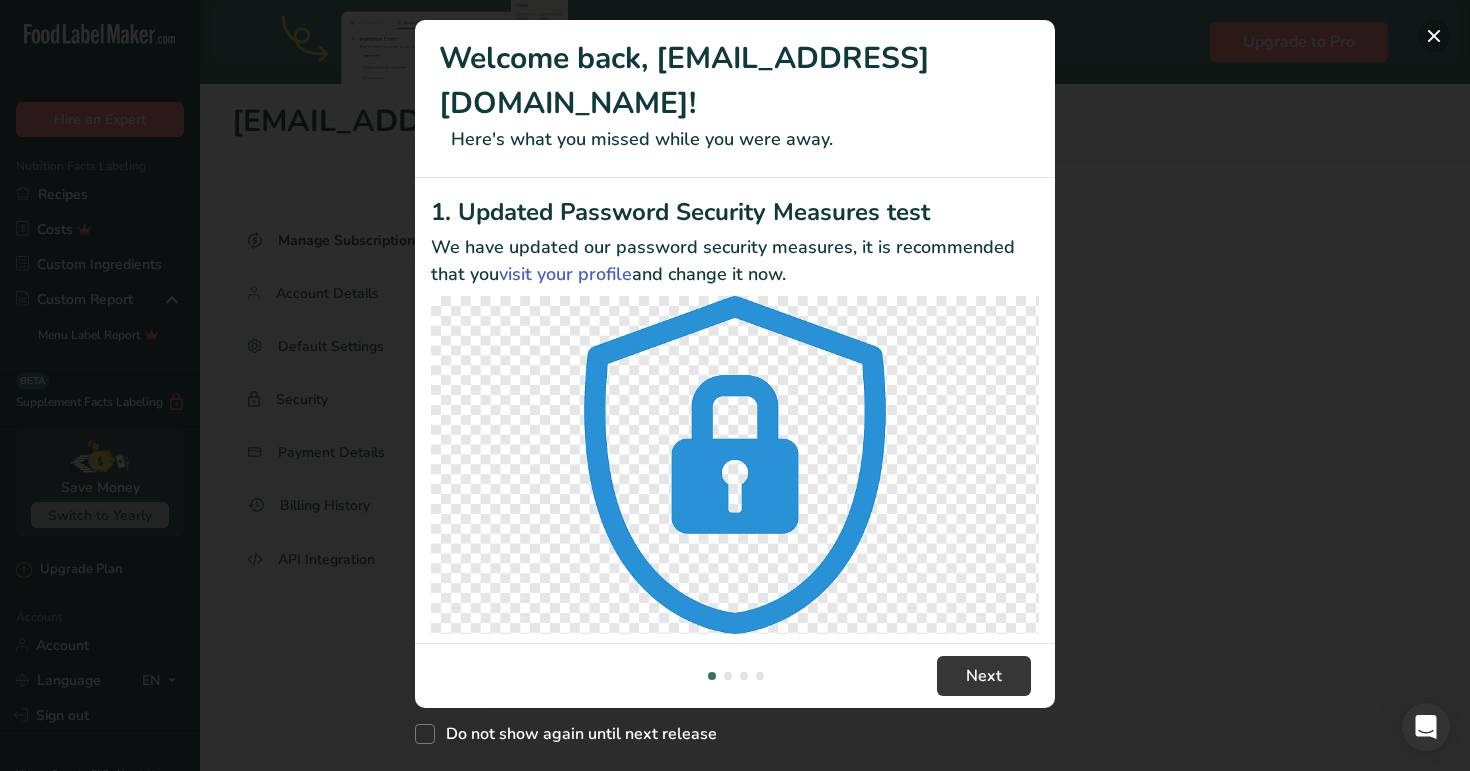 click at bounding box center (1434, 36) 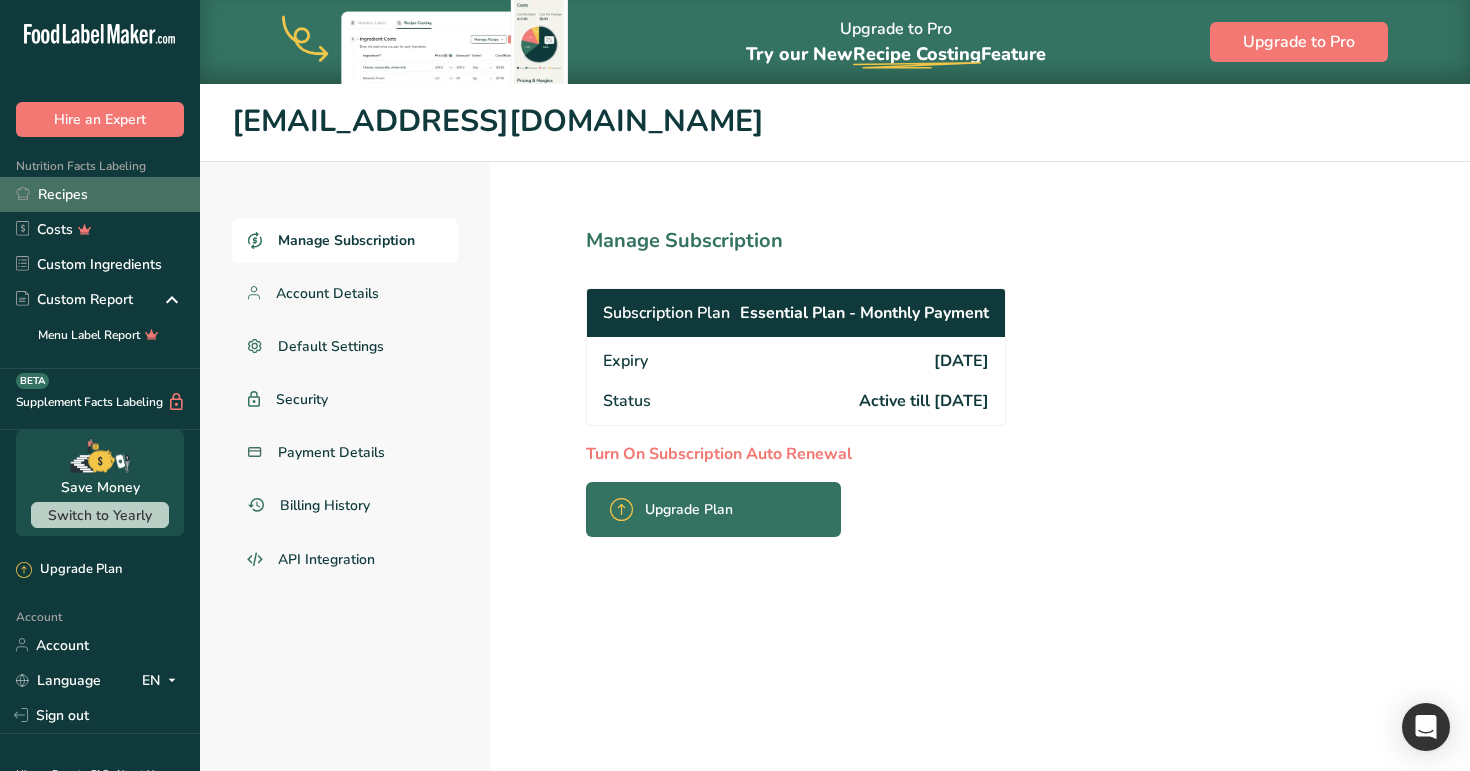 click on "Recipes" at bounding box center [100, 194] 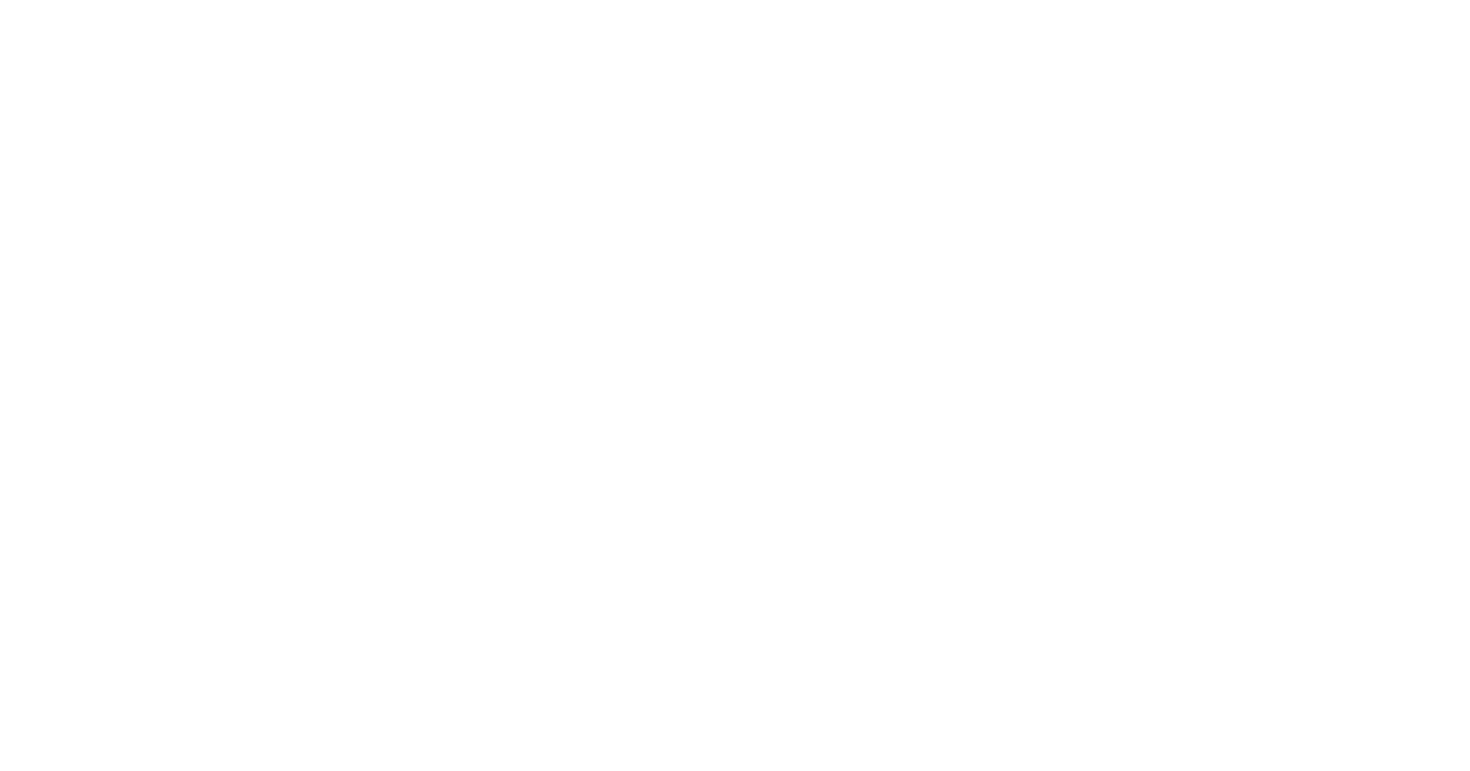 scroll, scrollTop: 0, scrollLeft: 0, axis: both 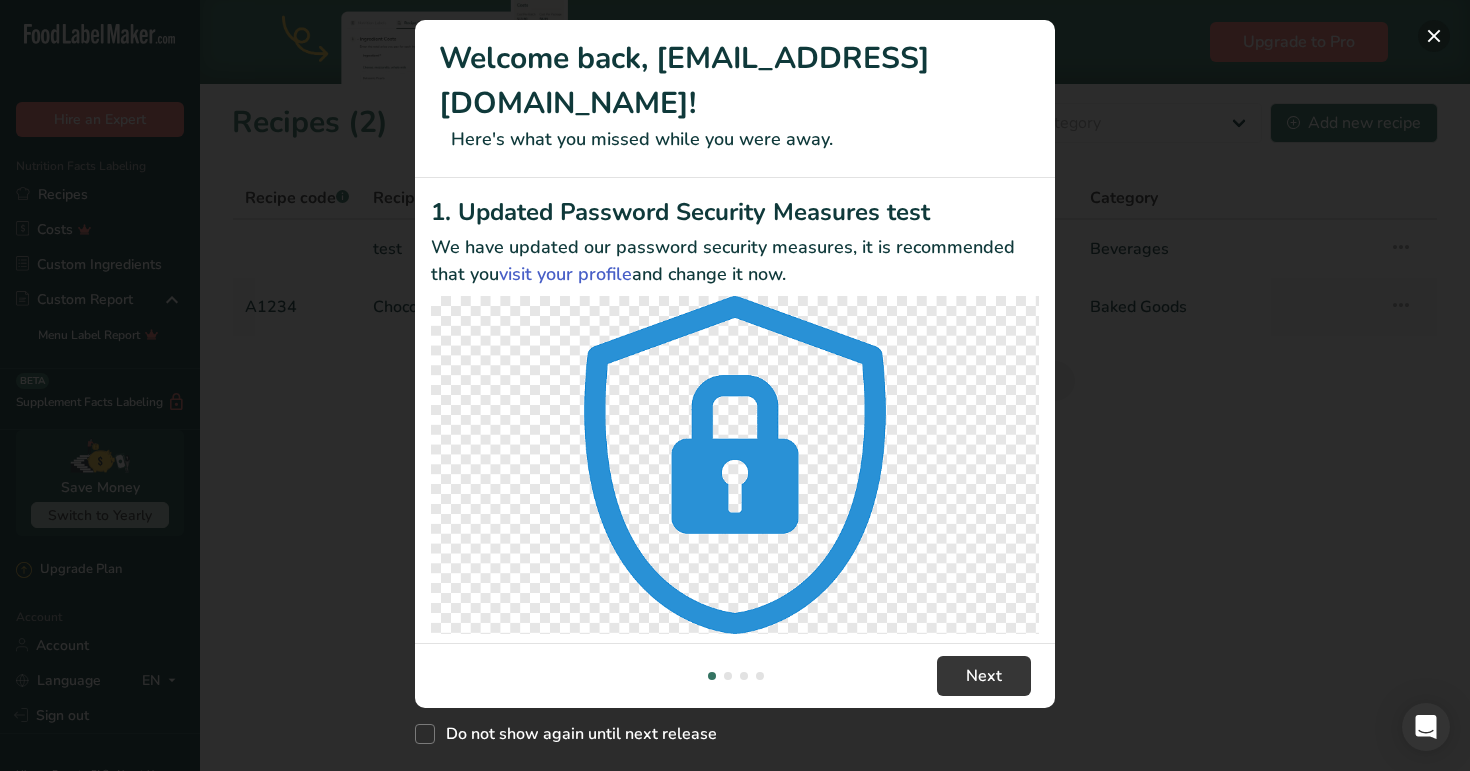 click at bounding box center [1434, 36] 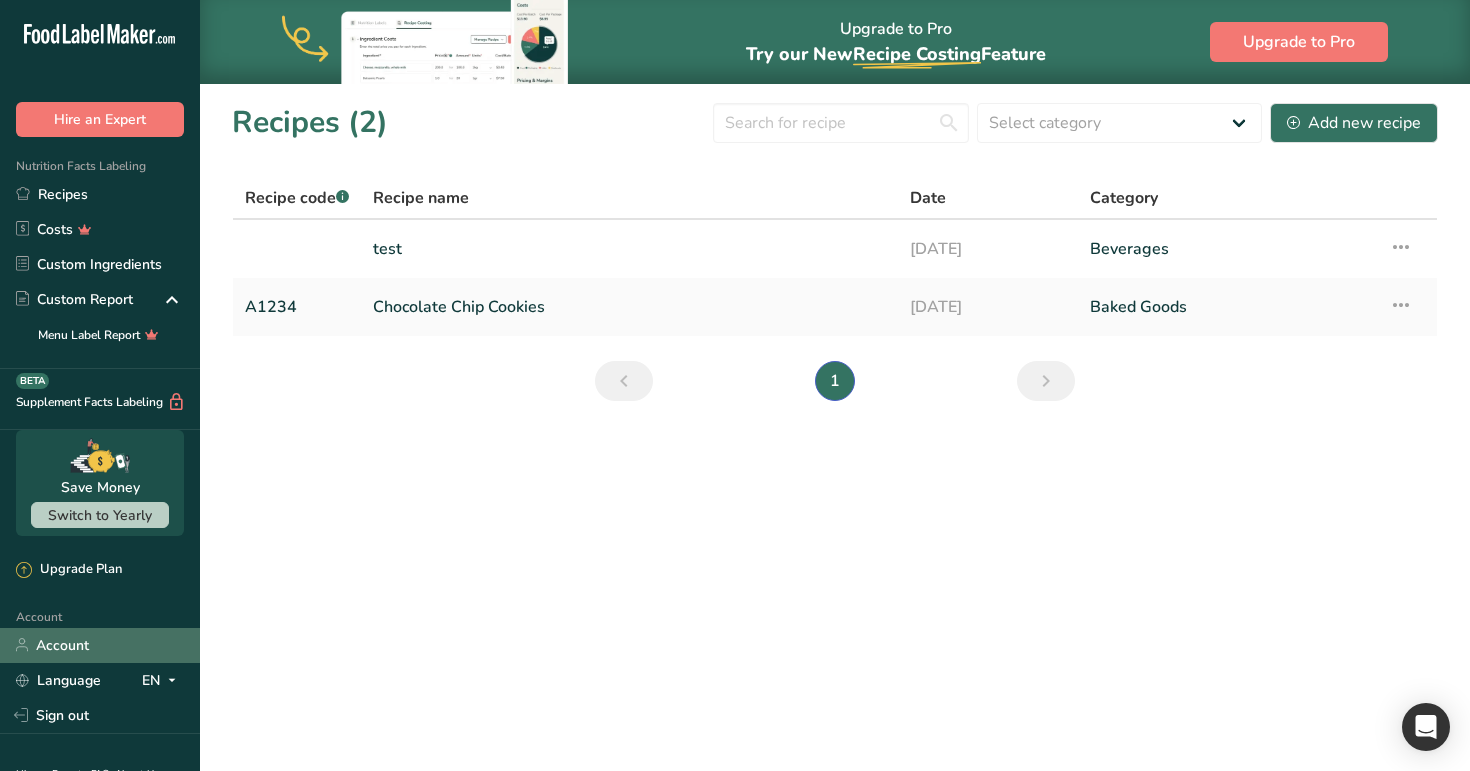 click on "Account" at bounding box center (100, 645) 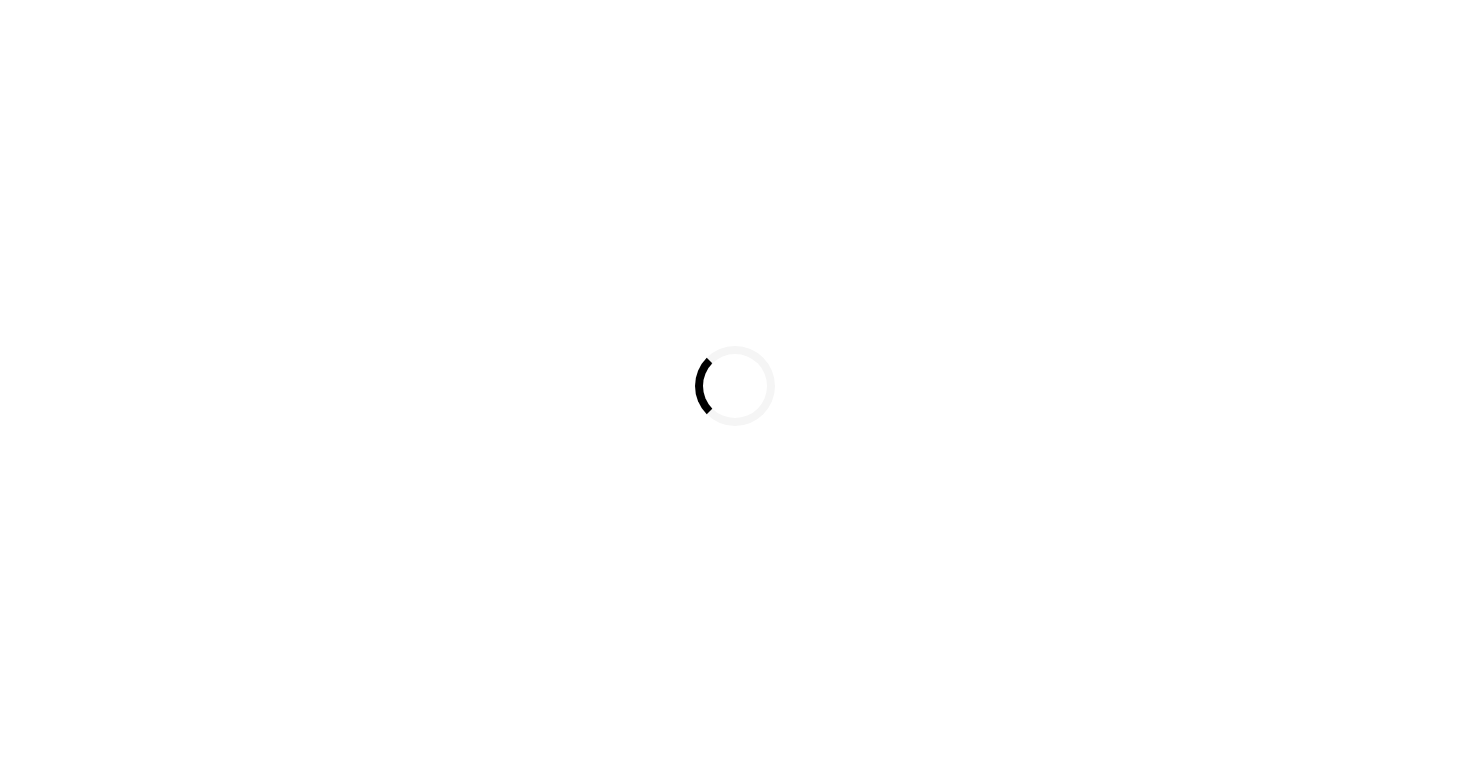 scroll, scrollTop: 0, scrollLeft: 0, axis: both 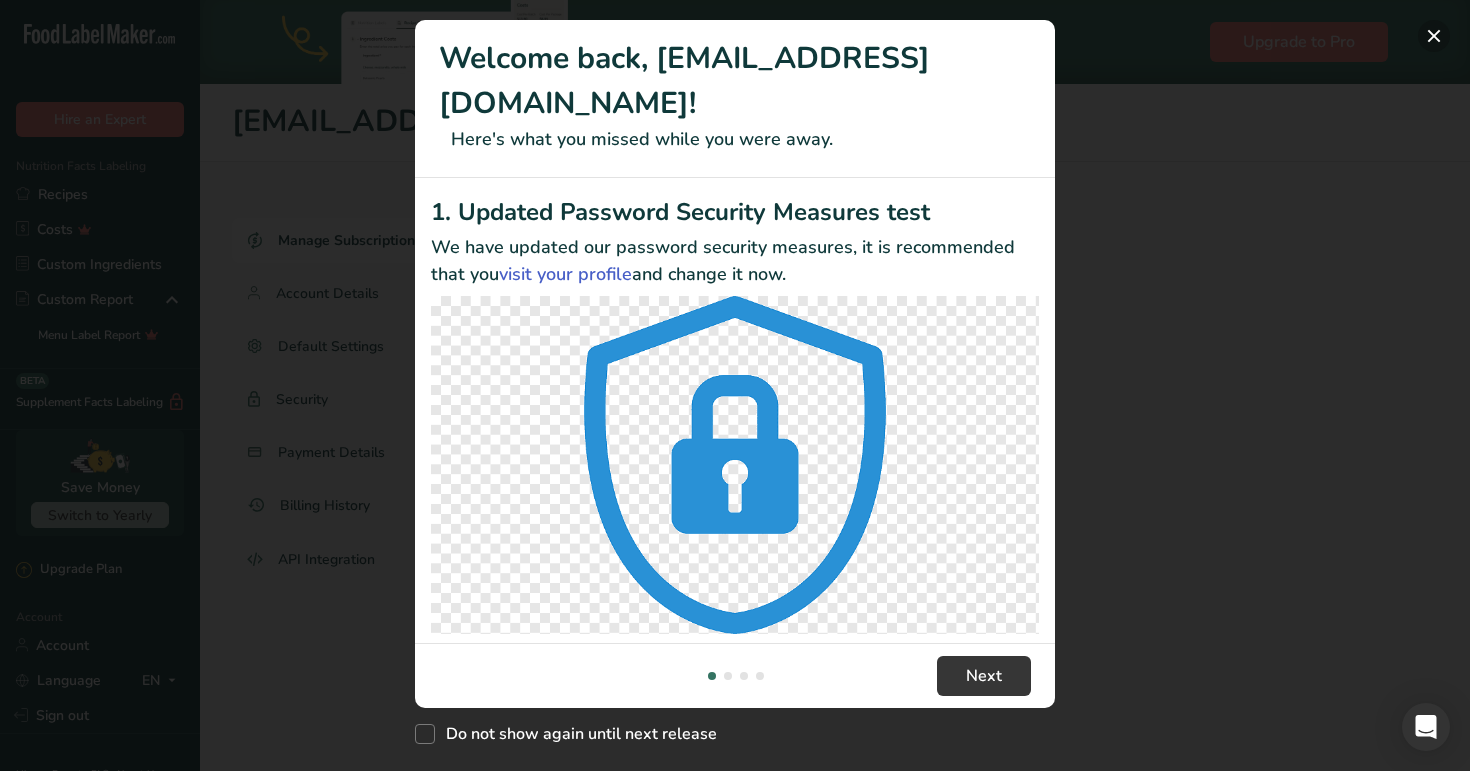 click at bounding box center [1434, 36] 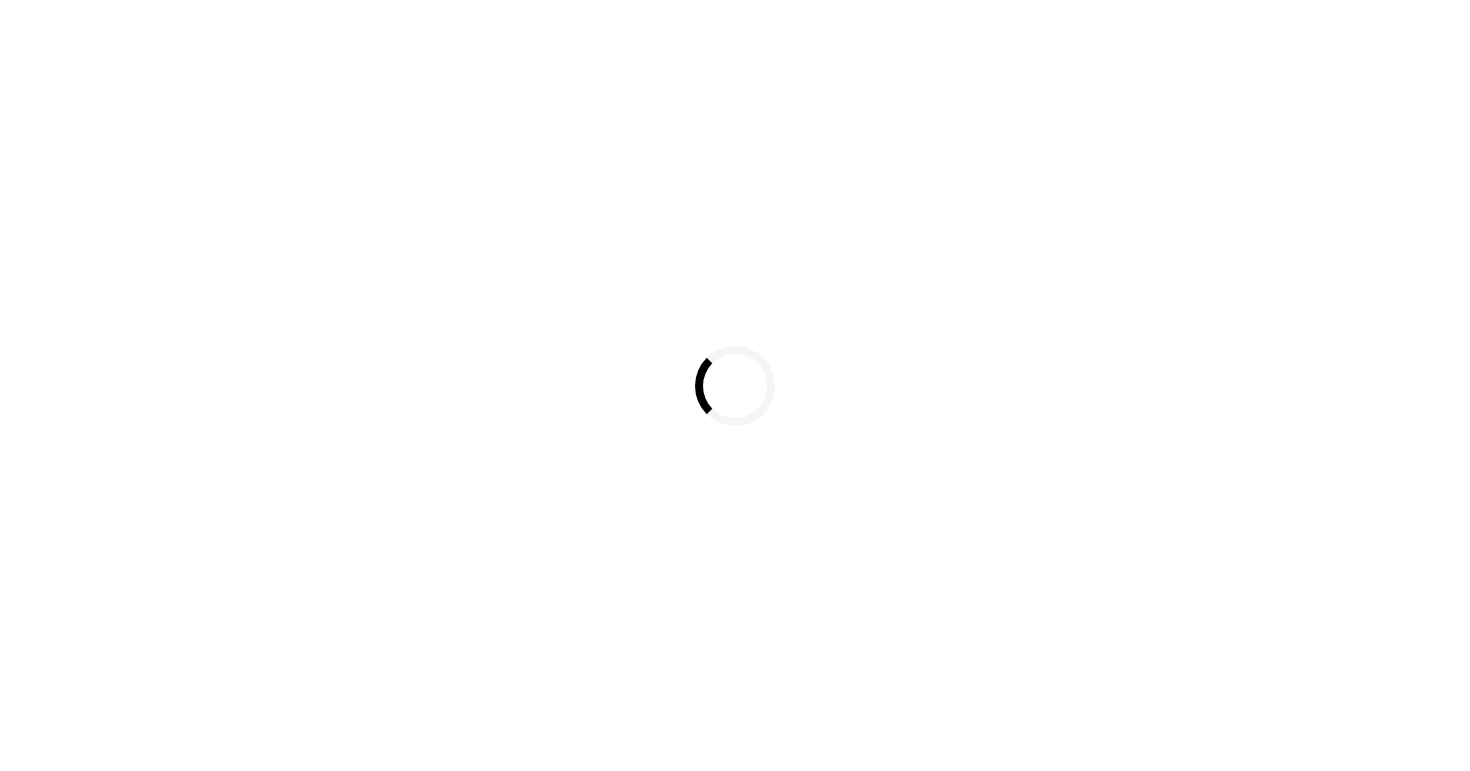 scroll, scrollTop: 0, scrollLeft: 0, axis: both 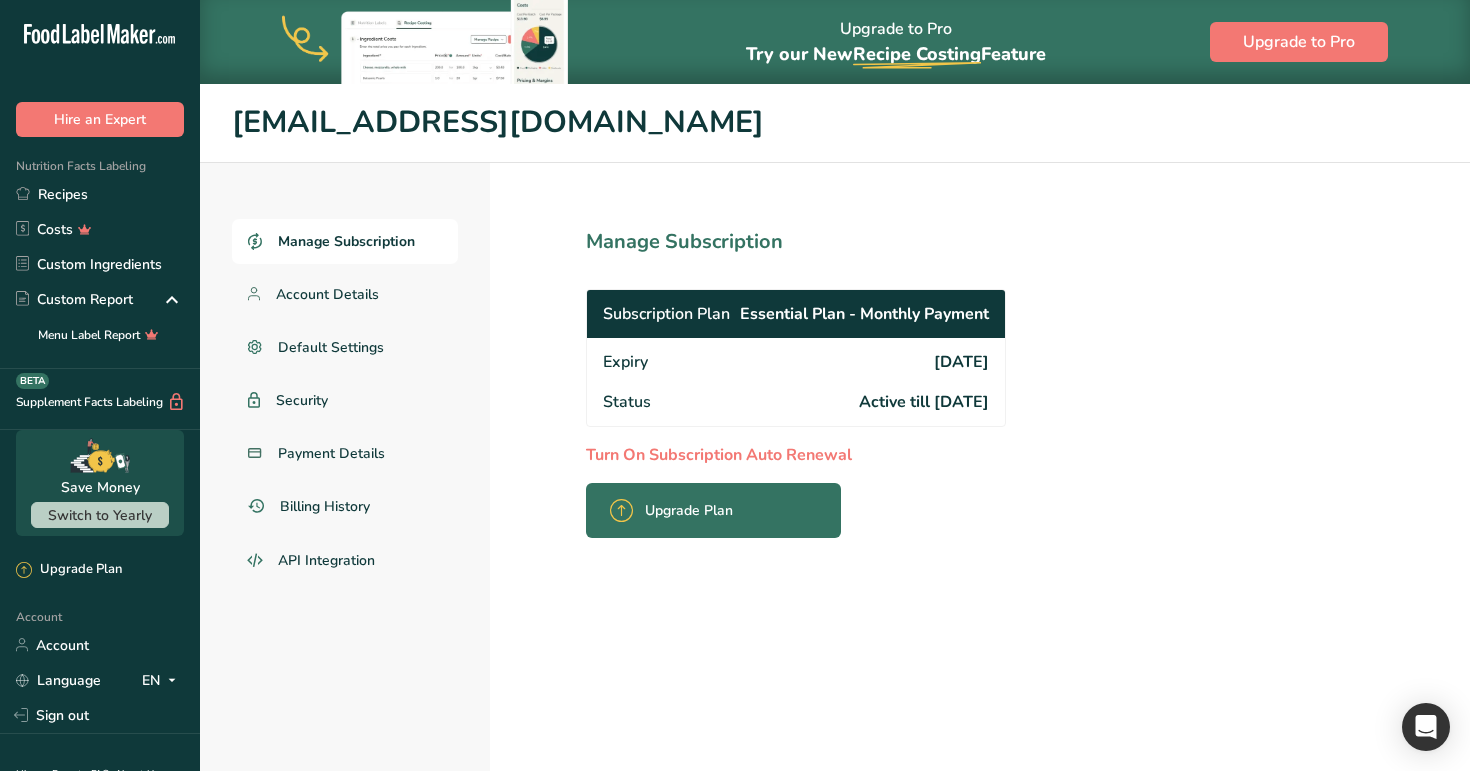 click on "Recipes" at bounding box center [100, 194] 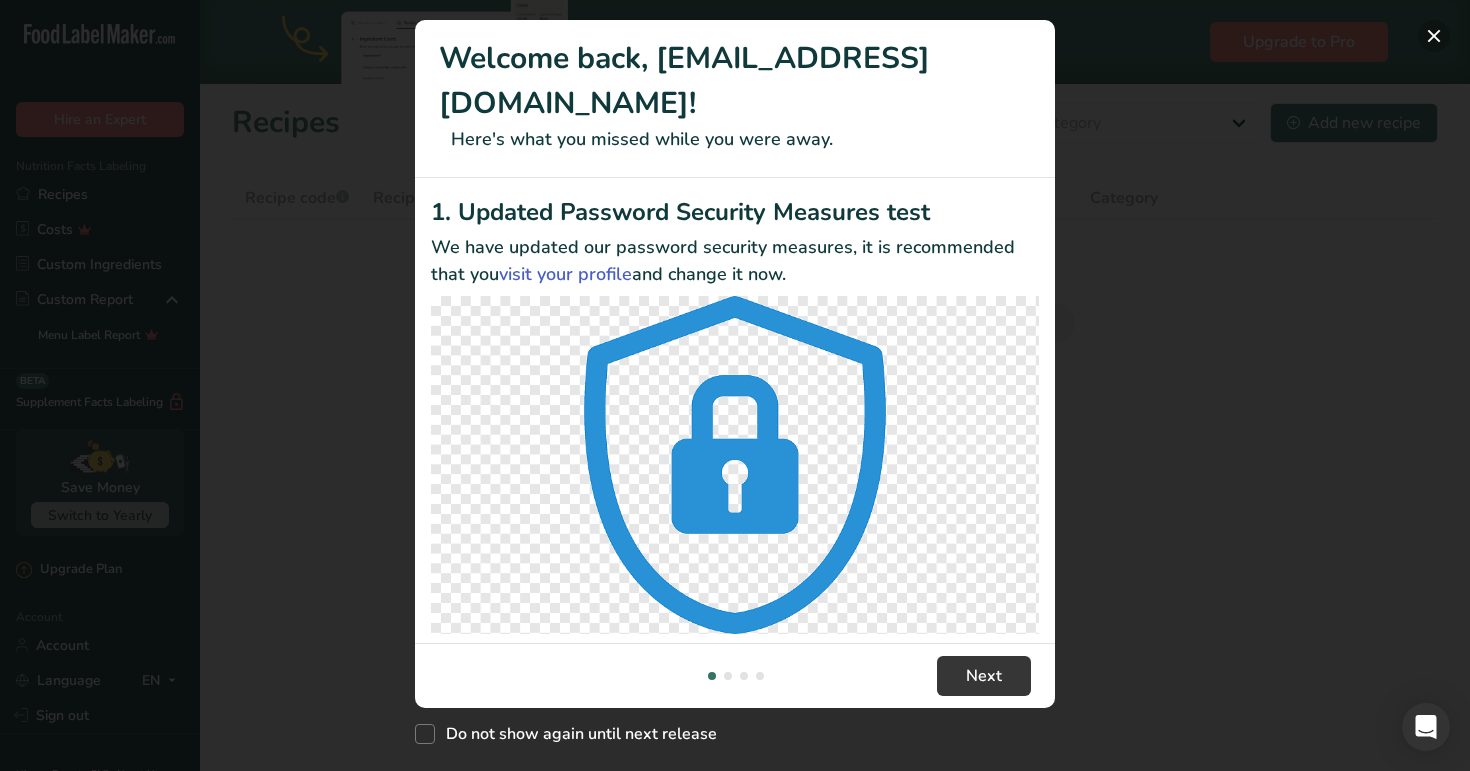 click at bounding box center [1434, 36] 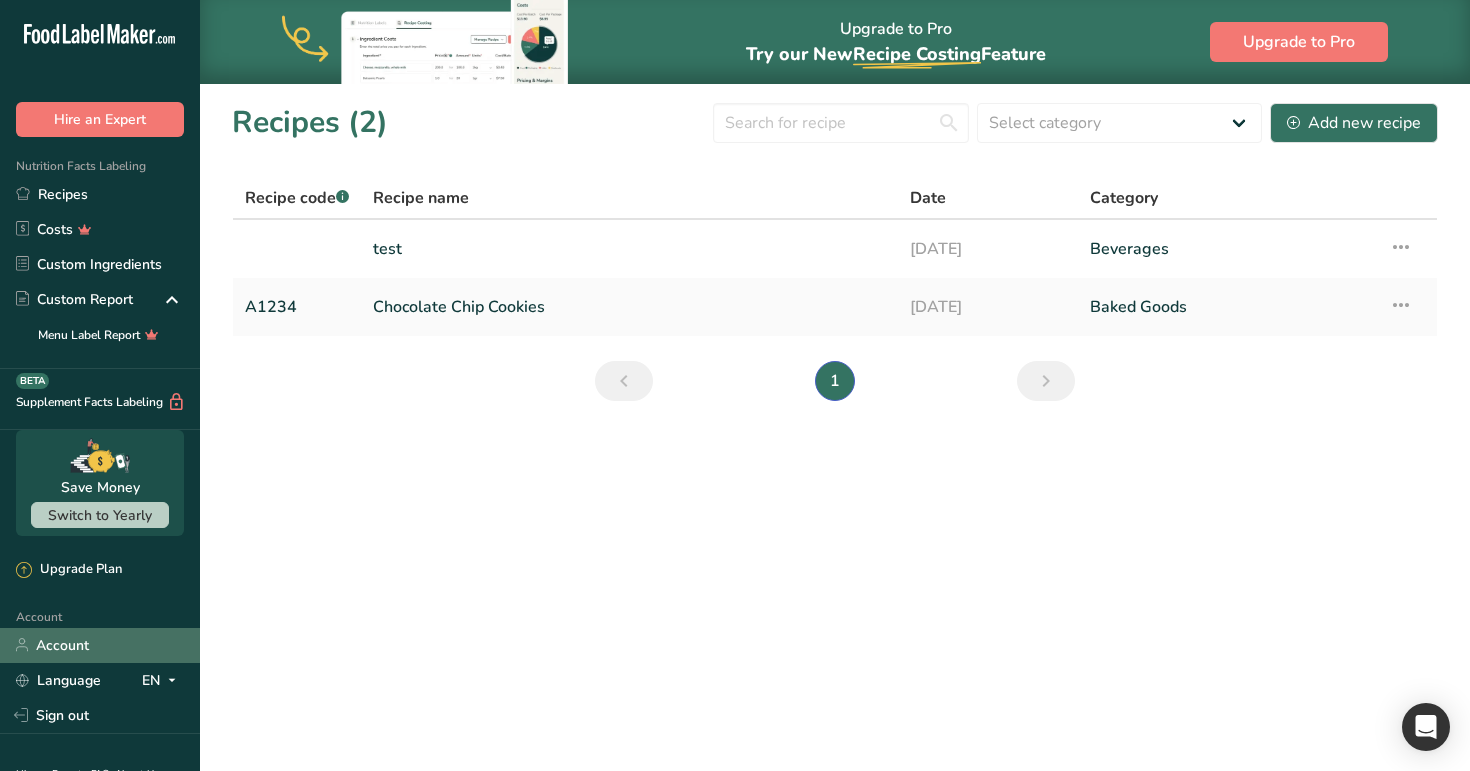 click on "Account" at bounding box center (100, 645) 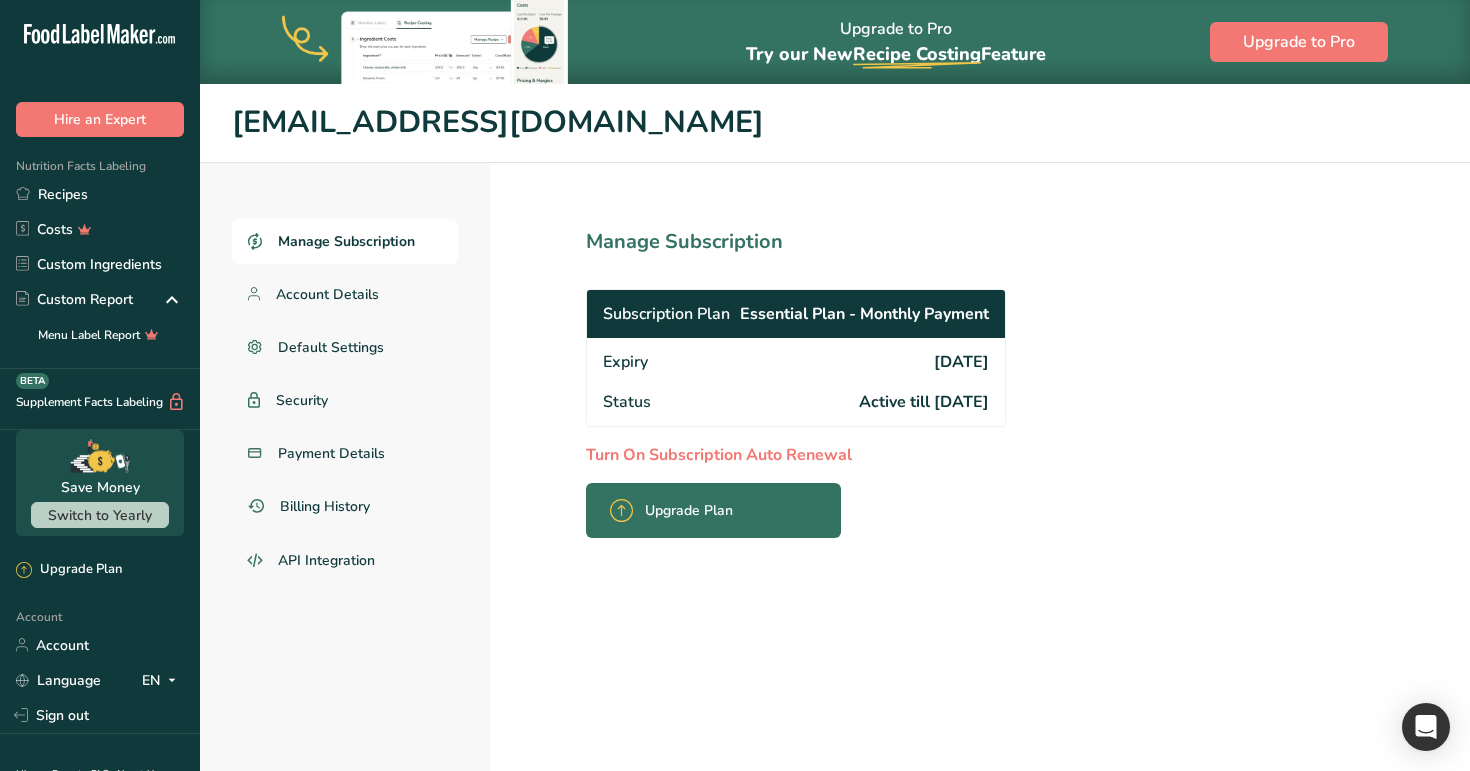 drag, startPoint x: 891, startPoint y: 361, endPoint x: 1007, endPoint y: 361, distance: 116 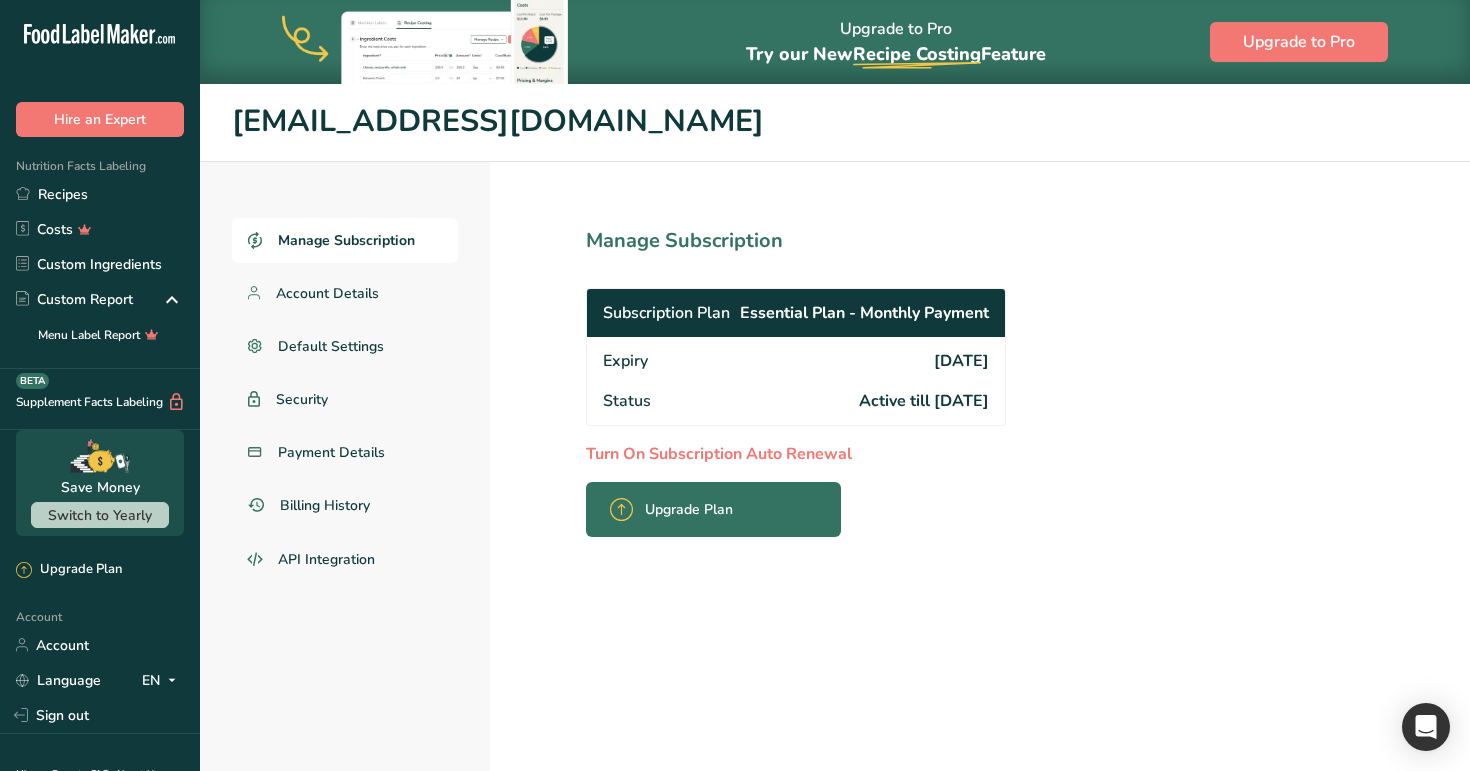 scroll, scrollTop: 0, scrollLeft: 0, axis: both 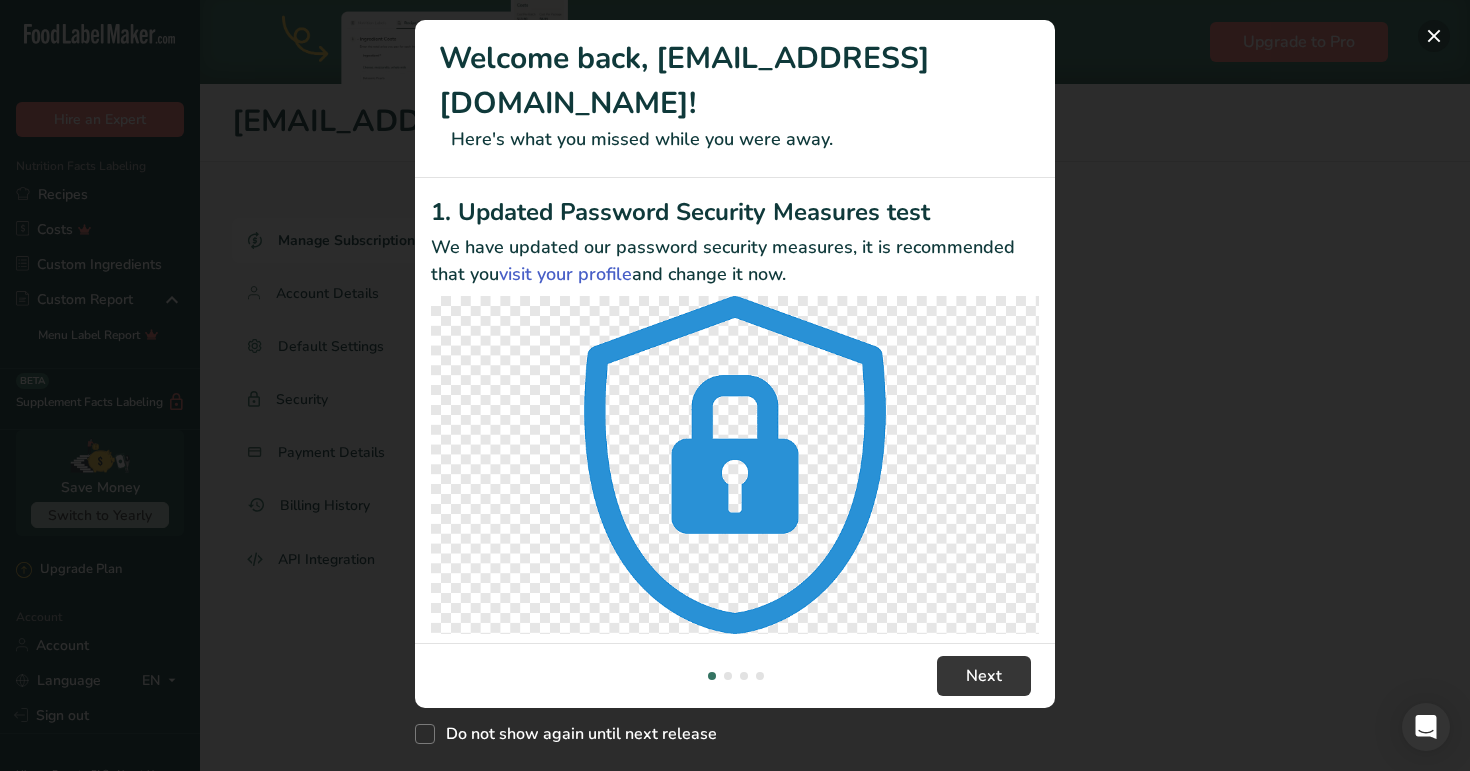 click at bounding box center (1434, 36) 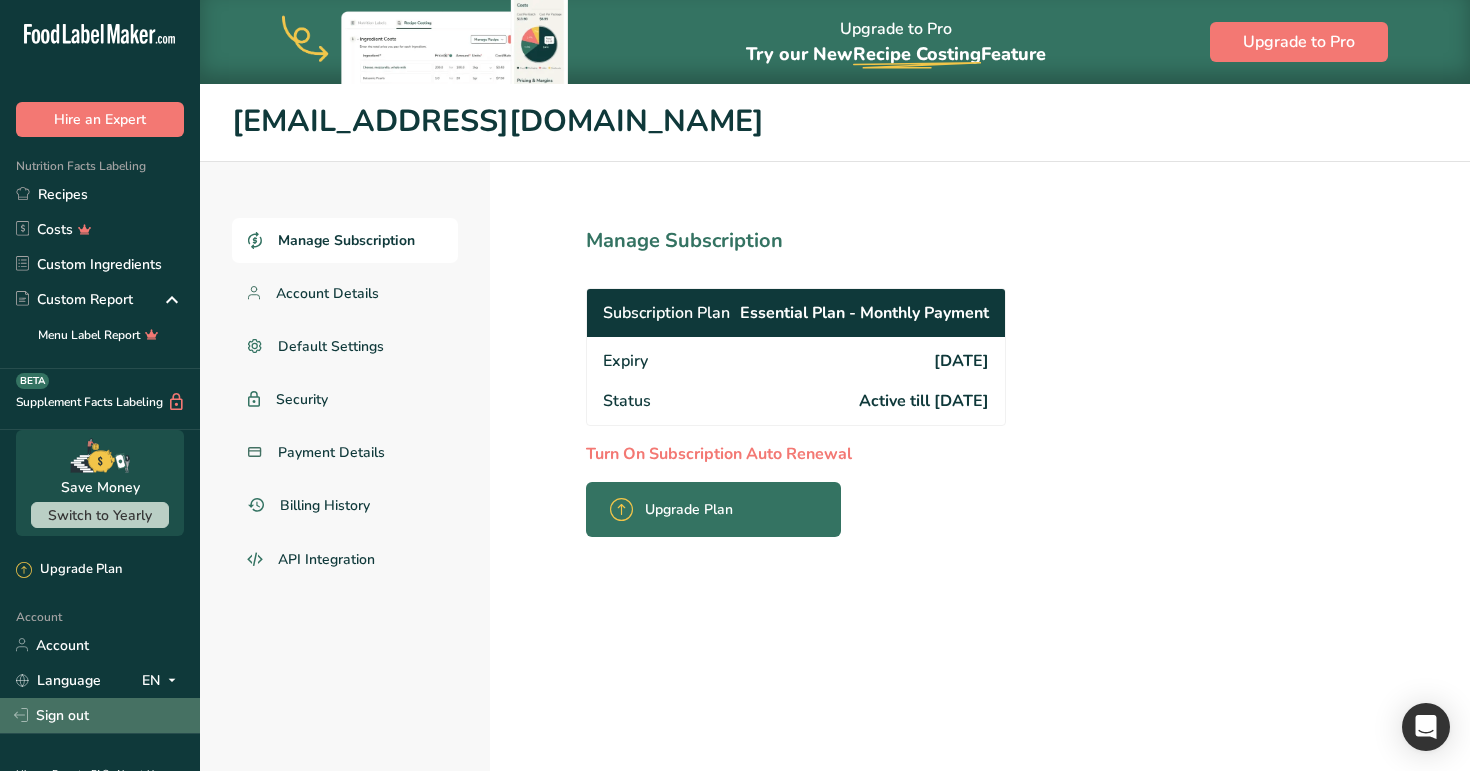 click on "Sign out" at bounding box center (100, 715) 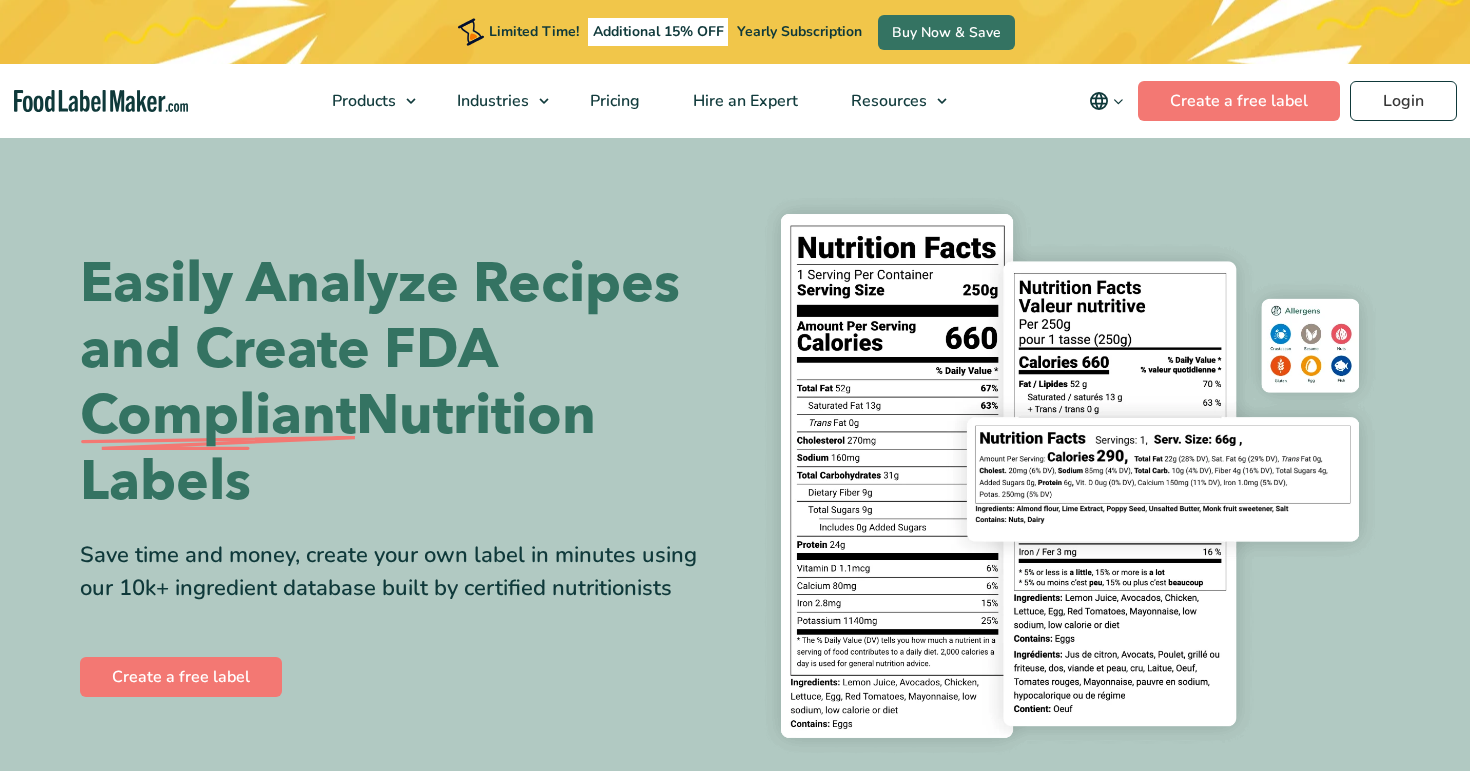 scroll, scrollTop: 0, scrollLeft: 0, axis: both 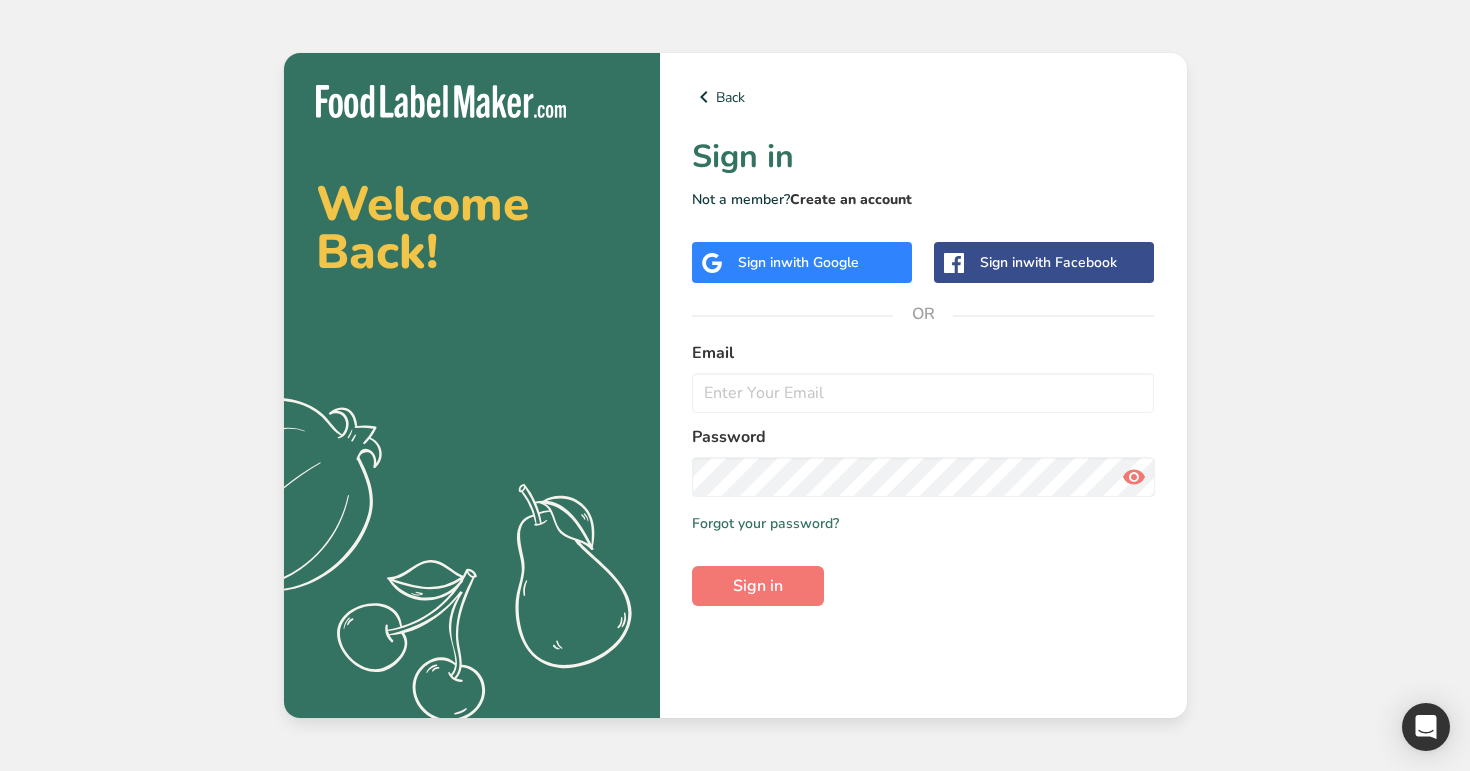 click on "Create an account" at bounding box center (851, 199) 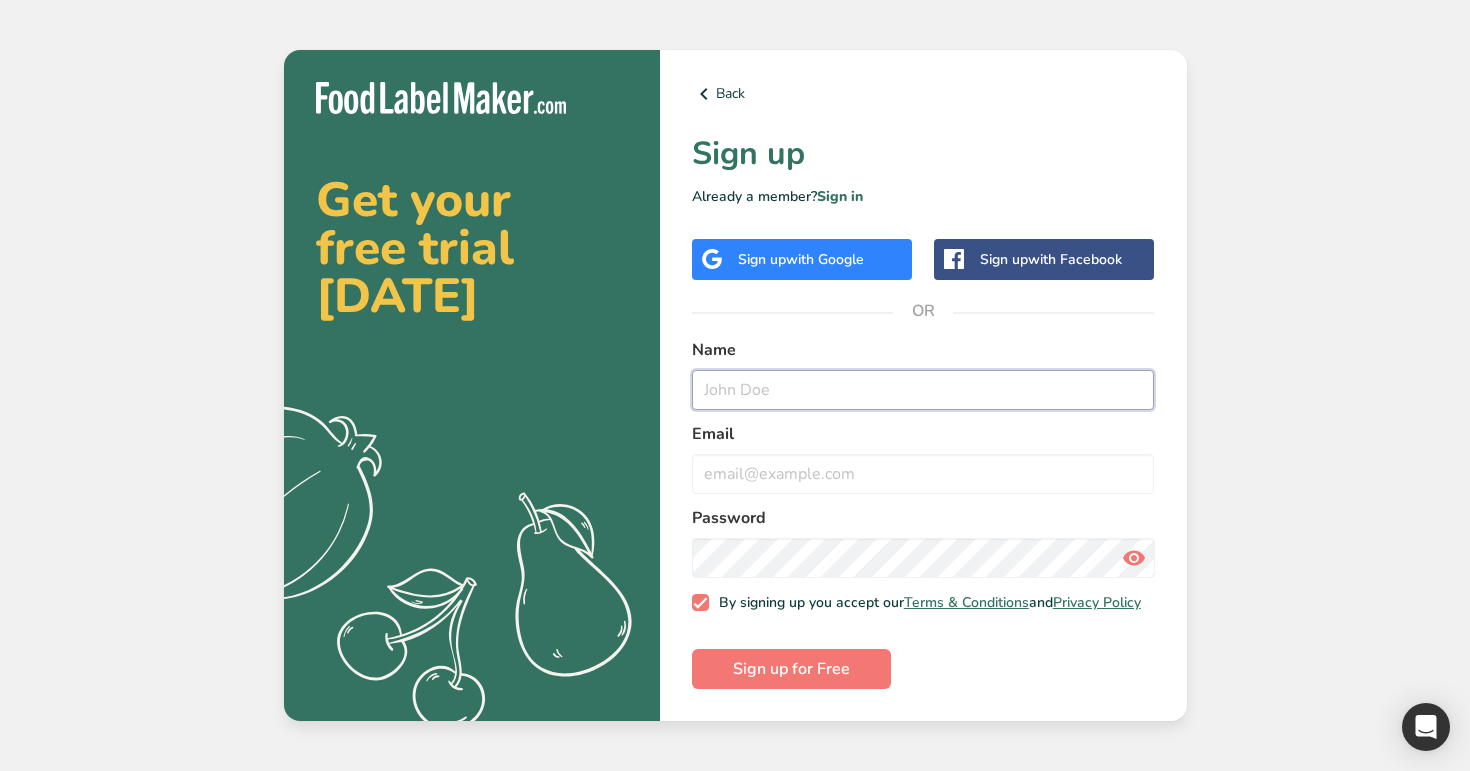 click at bounding box center [923, 390] 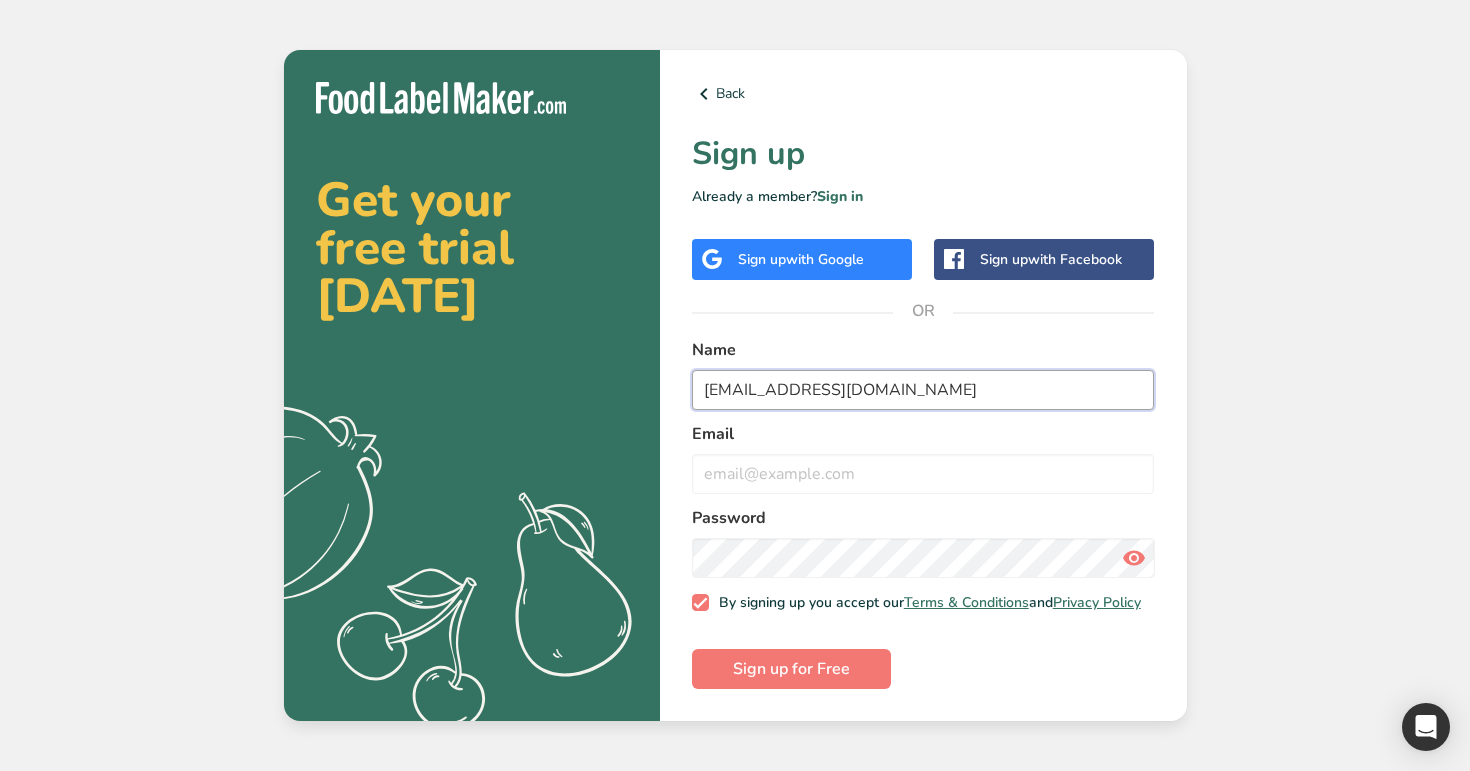 click on "turnoff@test.com" at bounding box center (923, 390) 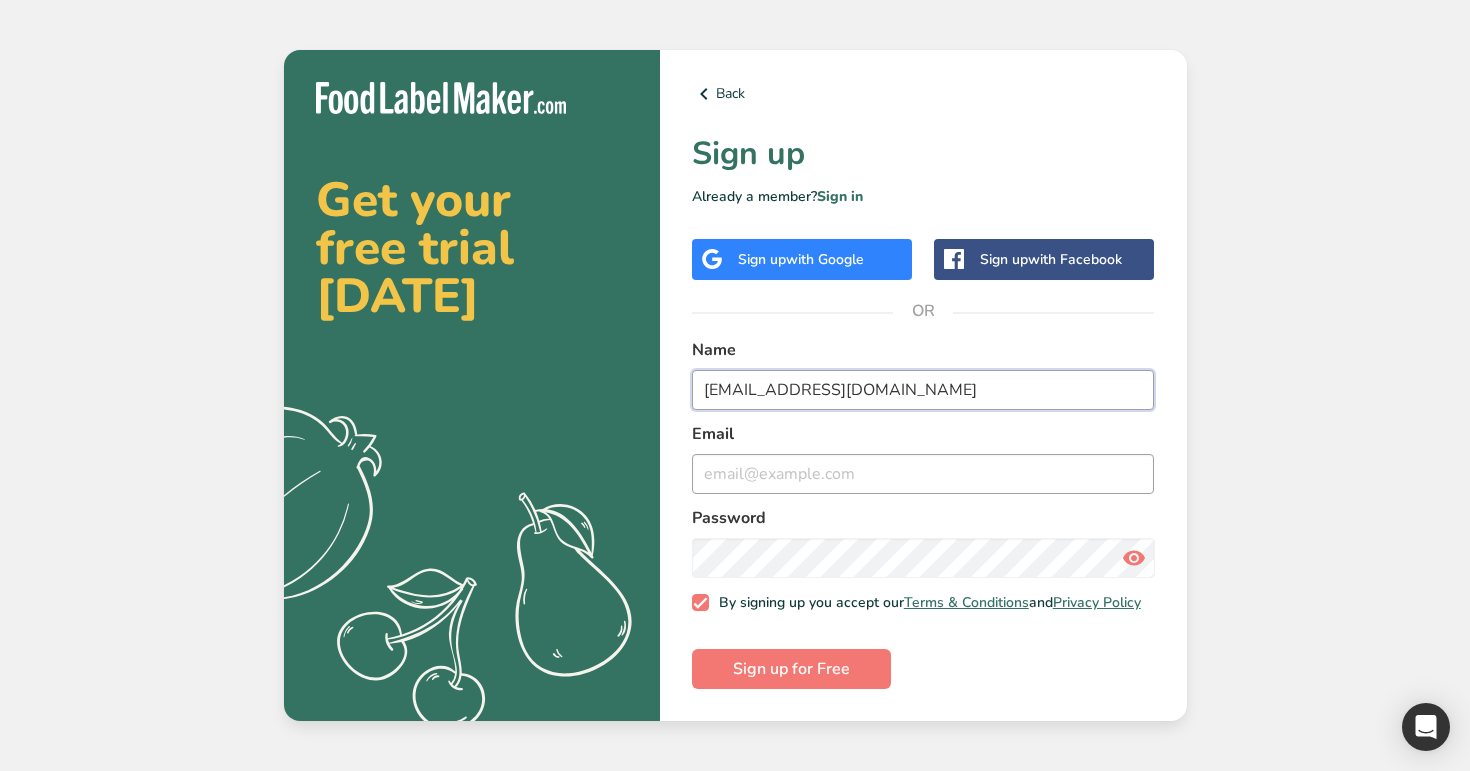 type on "[EMAIL_ADDRESS][DOMAIN_NAME]" 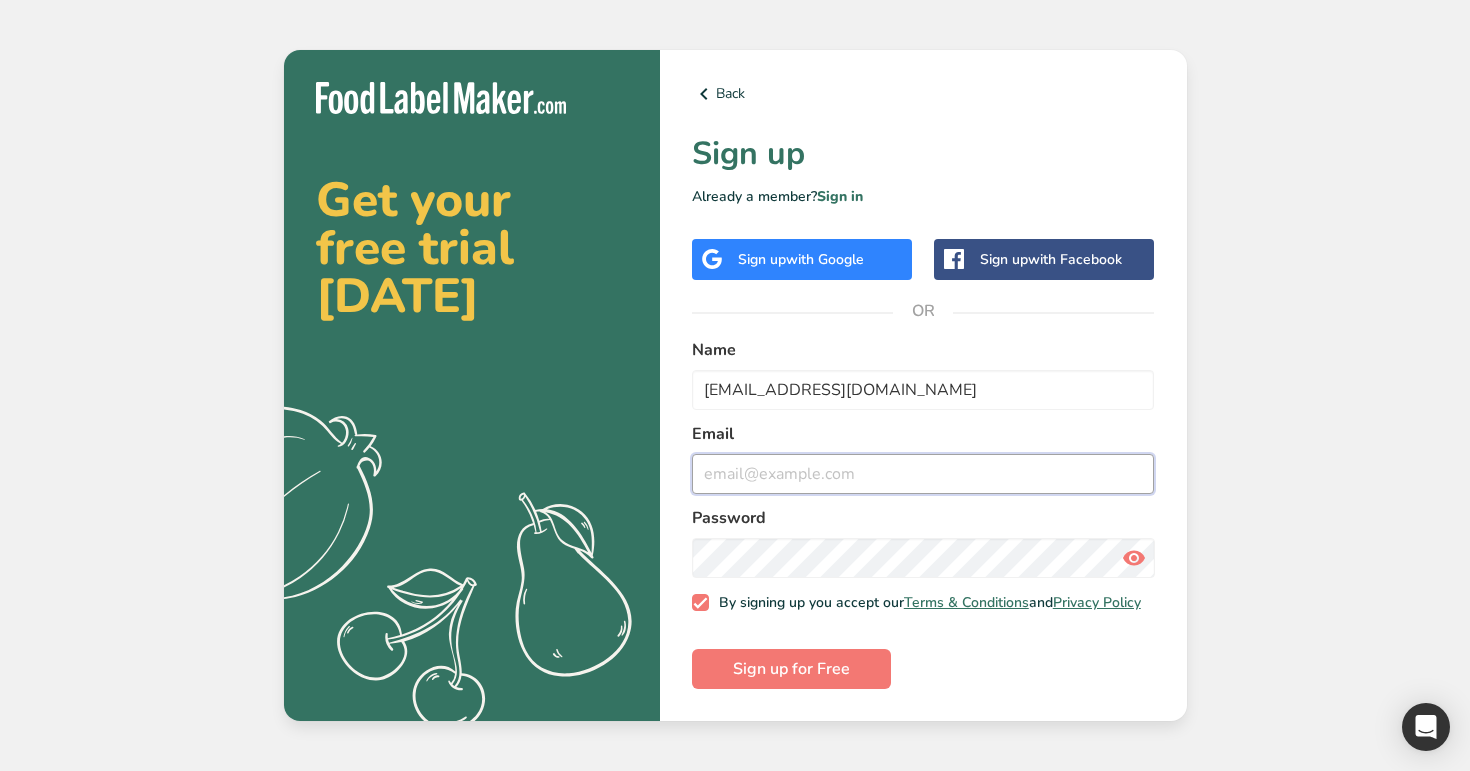 click at bounding box center (923, 474) 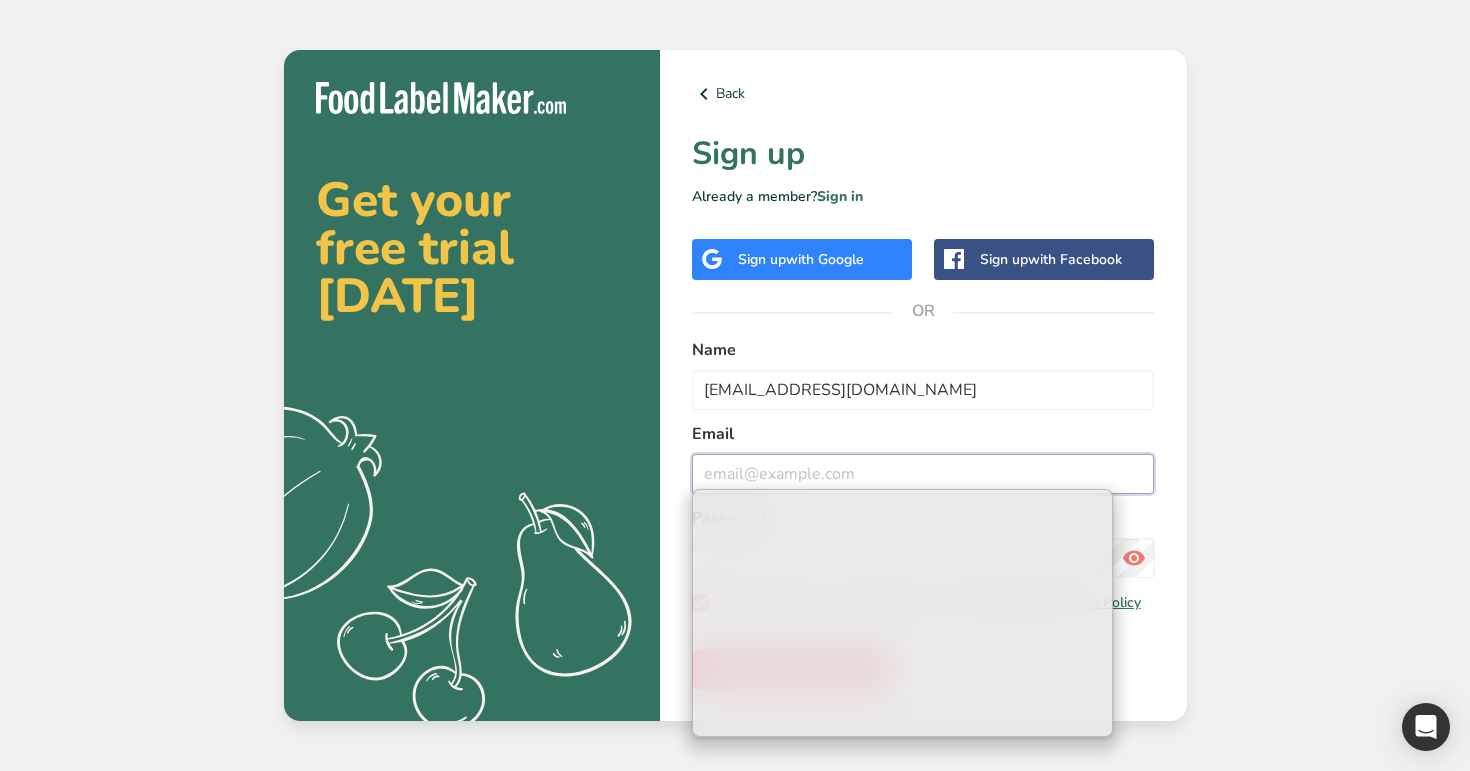 paste on "[EMAIL_ADDRESS][DOMAIN_NAME]" 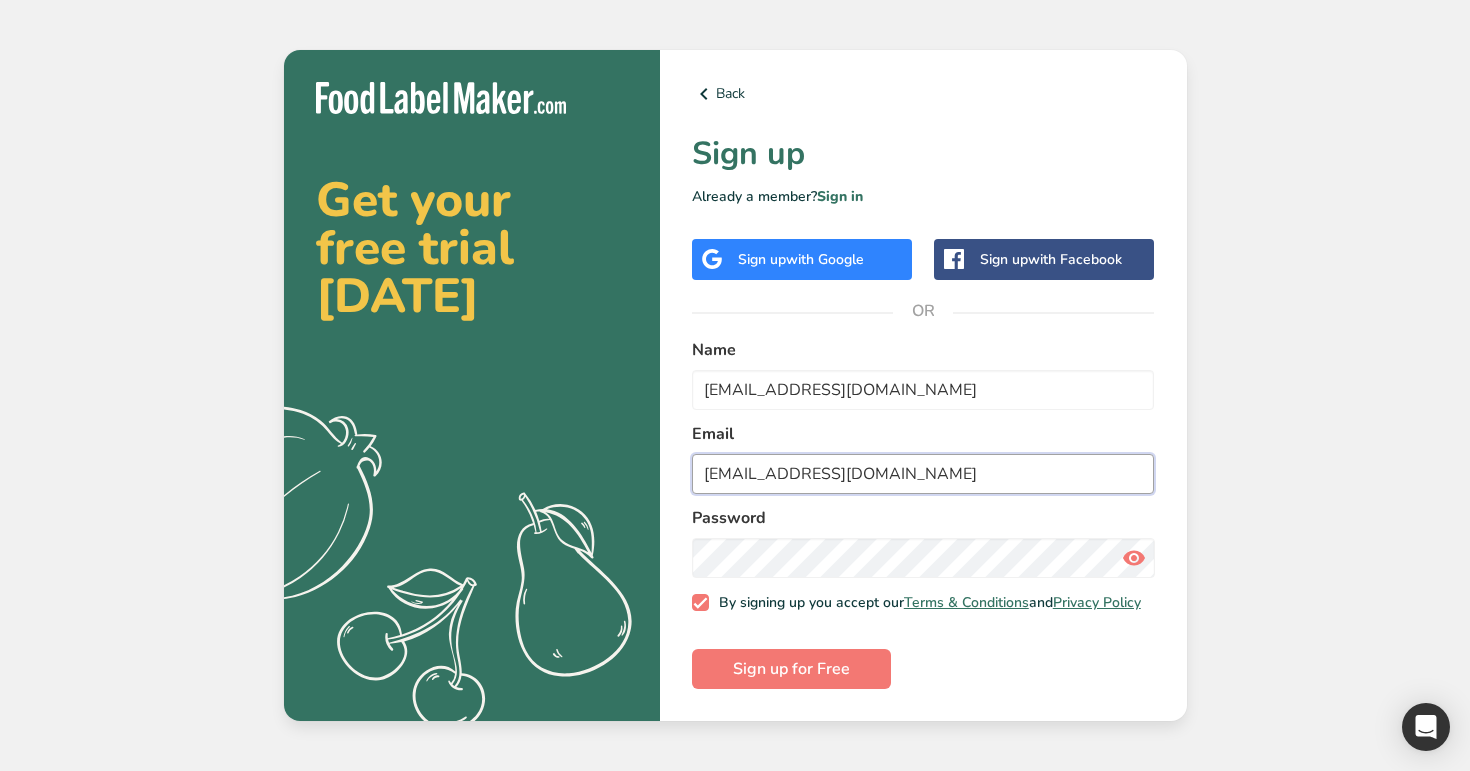 type on "[EMAIL_ADDRESS][DOMAIN_NAME]" 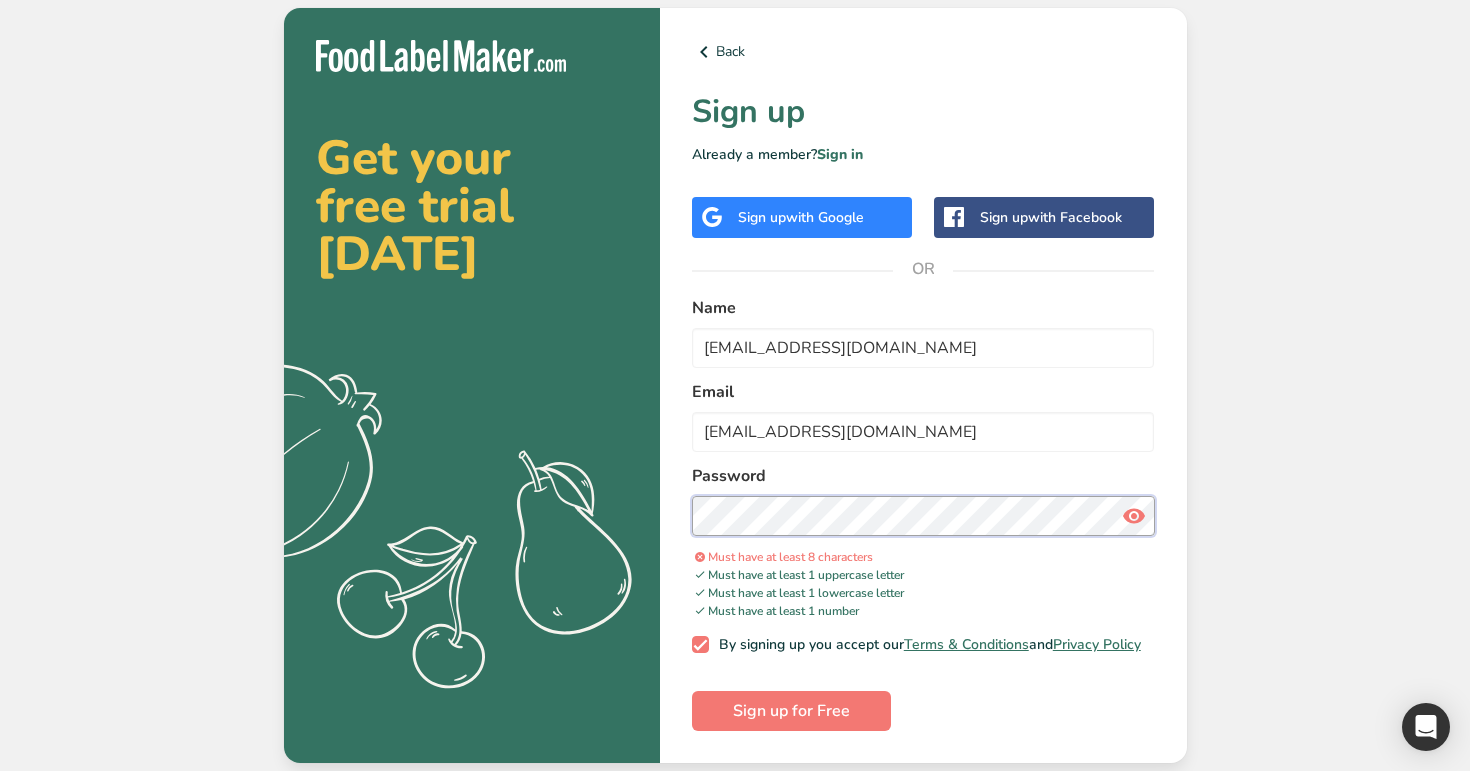 click on "Sign up for Free" at bounding box center [791, 711] 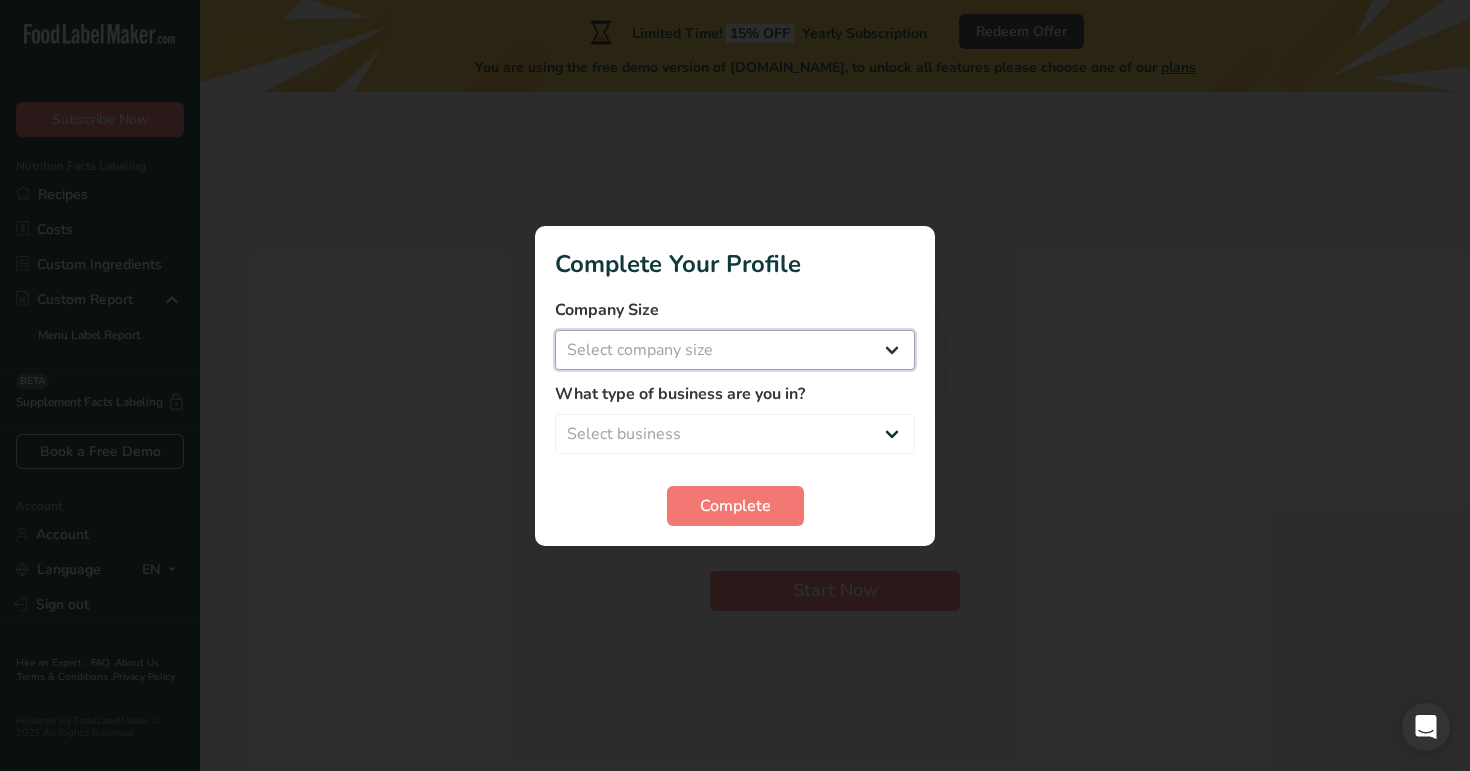click on "Select company size
Over 500 Employees
test 1
1
Fewer than 10 Employees
Fewer than 10 Employees 123 4
Fewer than 10 Employees 123 4. 5" at bounding box center (735, 350) 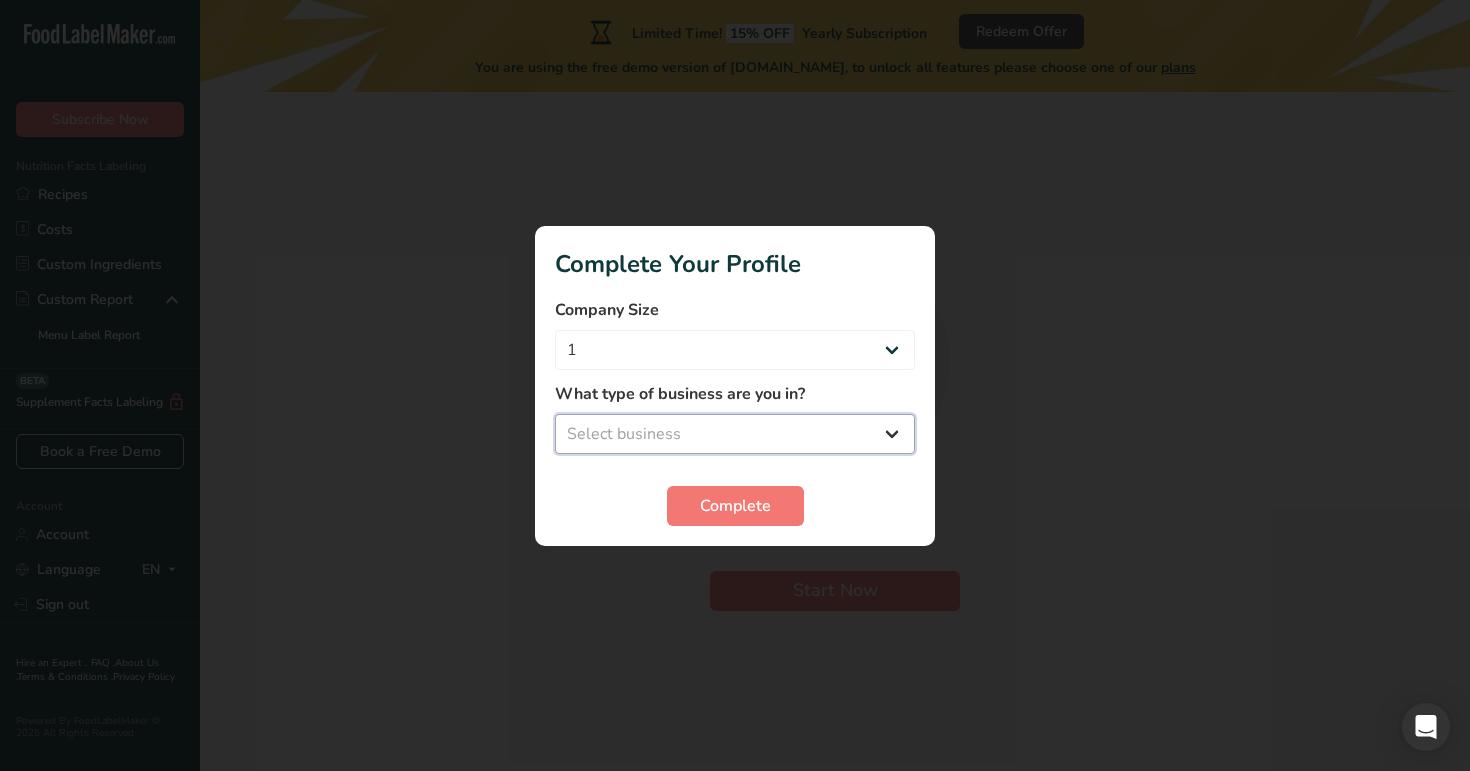 click on "Select business
Packaged Food Manufacturer
Restaurant & Cafe
Bakery
Meal Plans & Catering Company
Nutritionist
Food Blogger
Personal Trainer
Other" at bounding box center [735, 434] 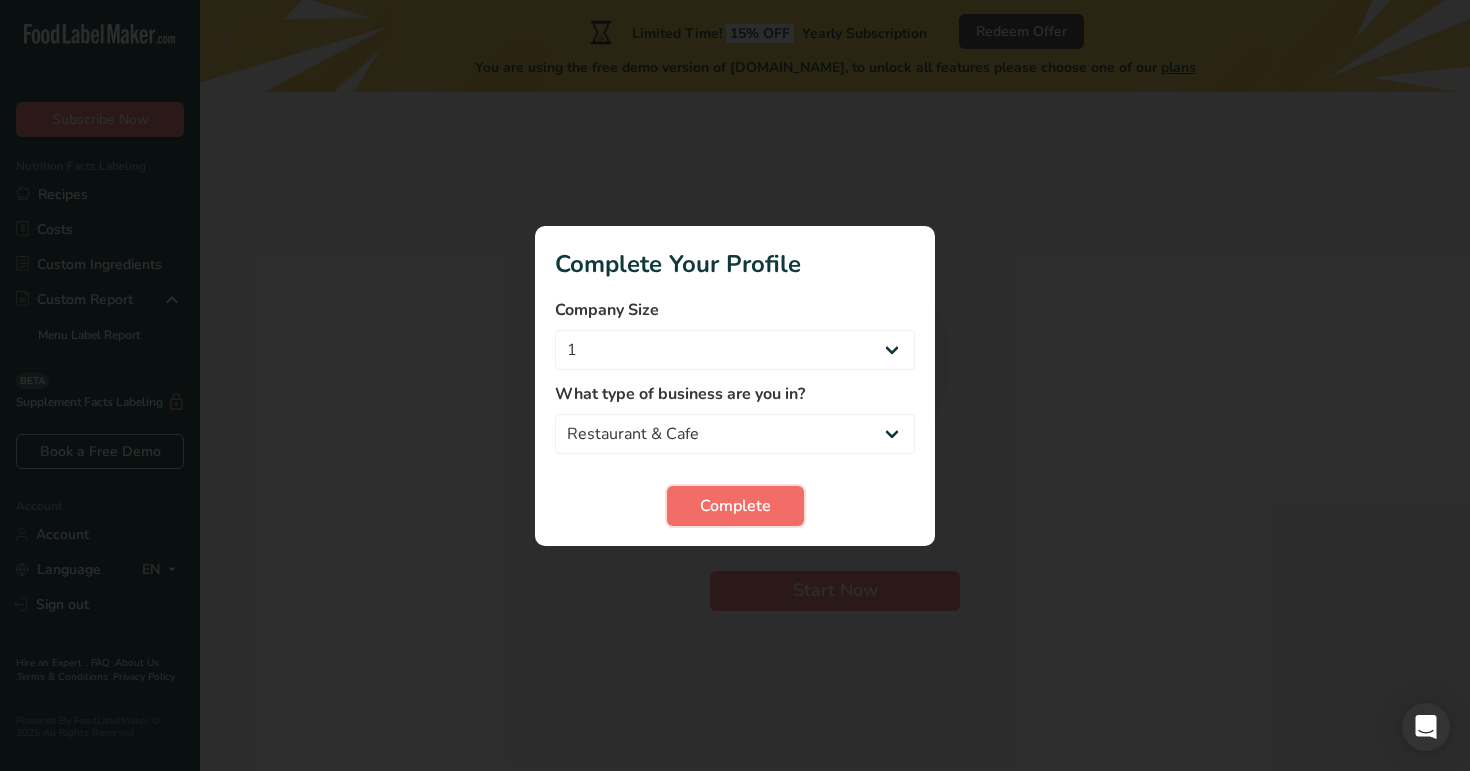 click on "Complete" at bounding box center [735, 506] 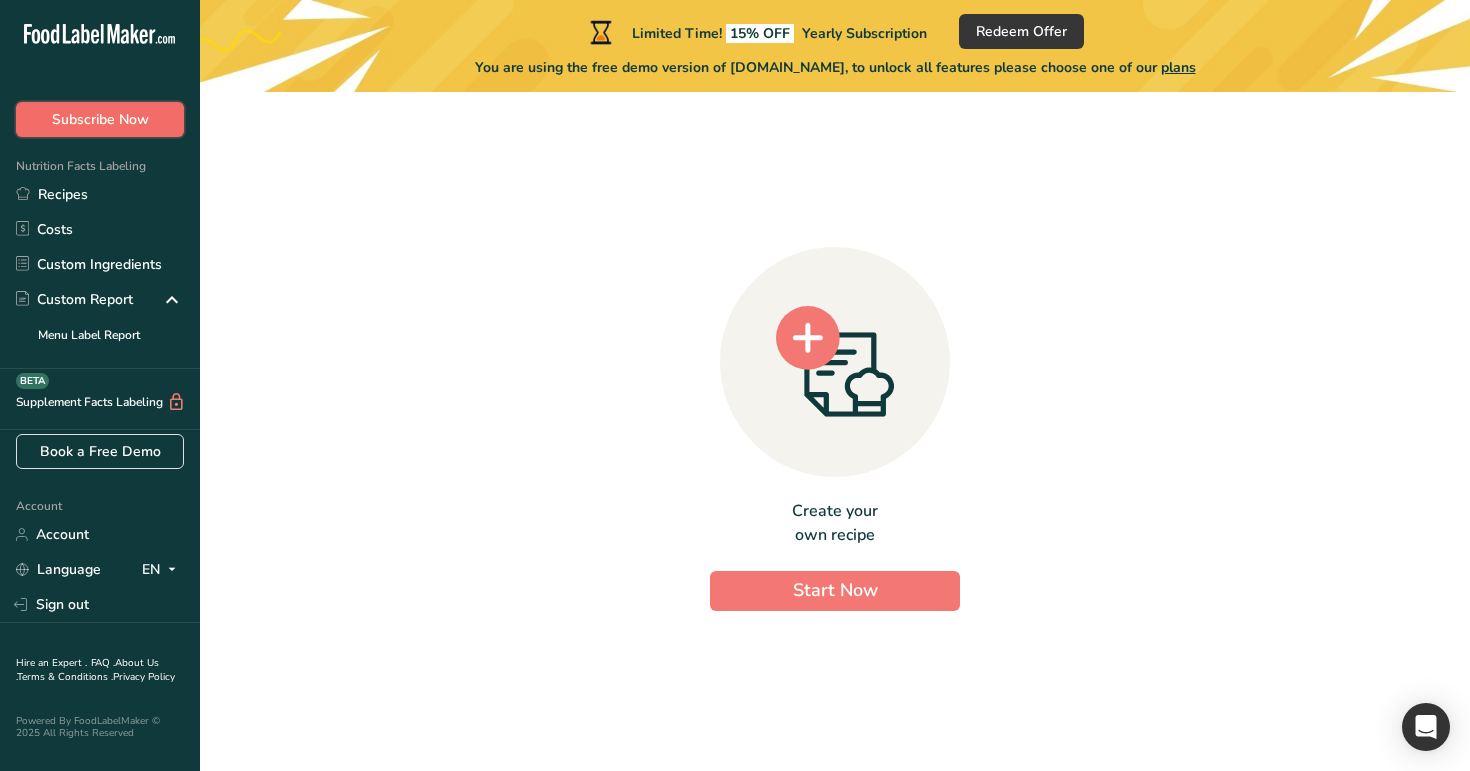 click on "Subscribe Now" at bounding box center (100, 119) 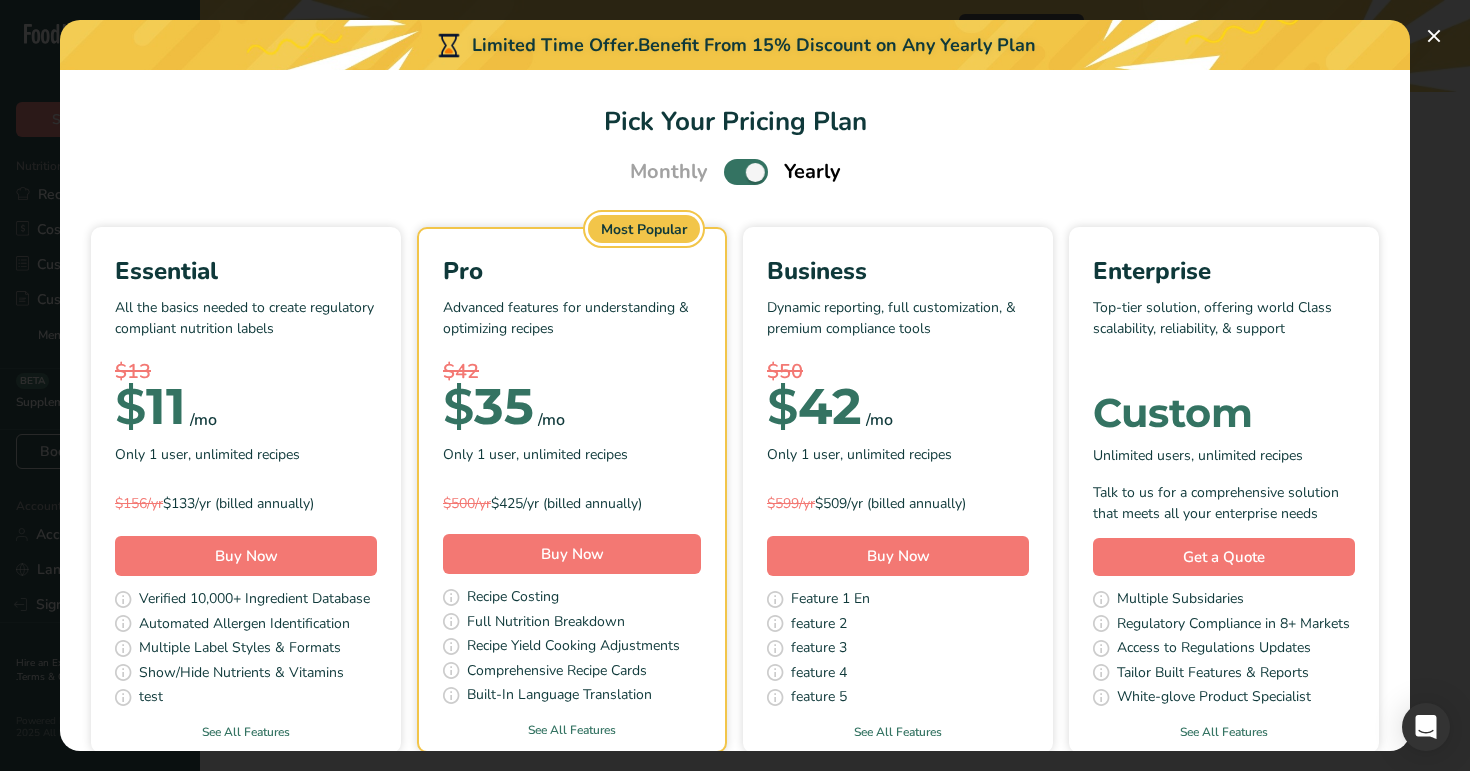 click at bounding box center (746, 171) 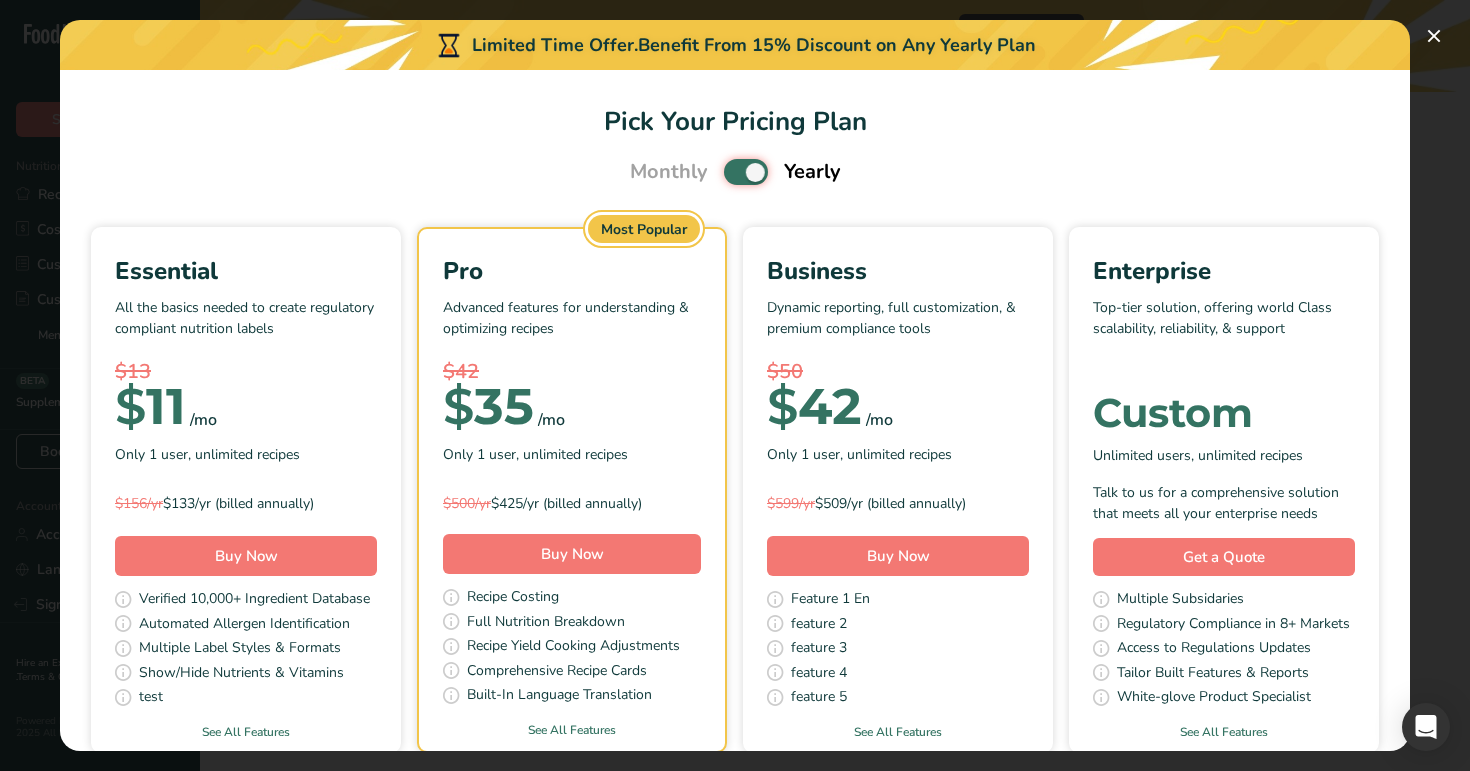 click at bounding box center (730, 172) 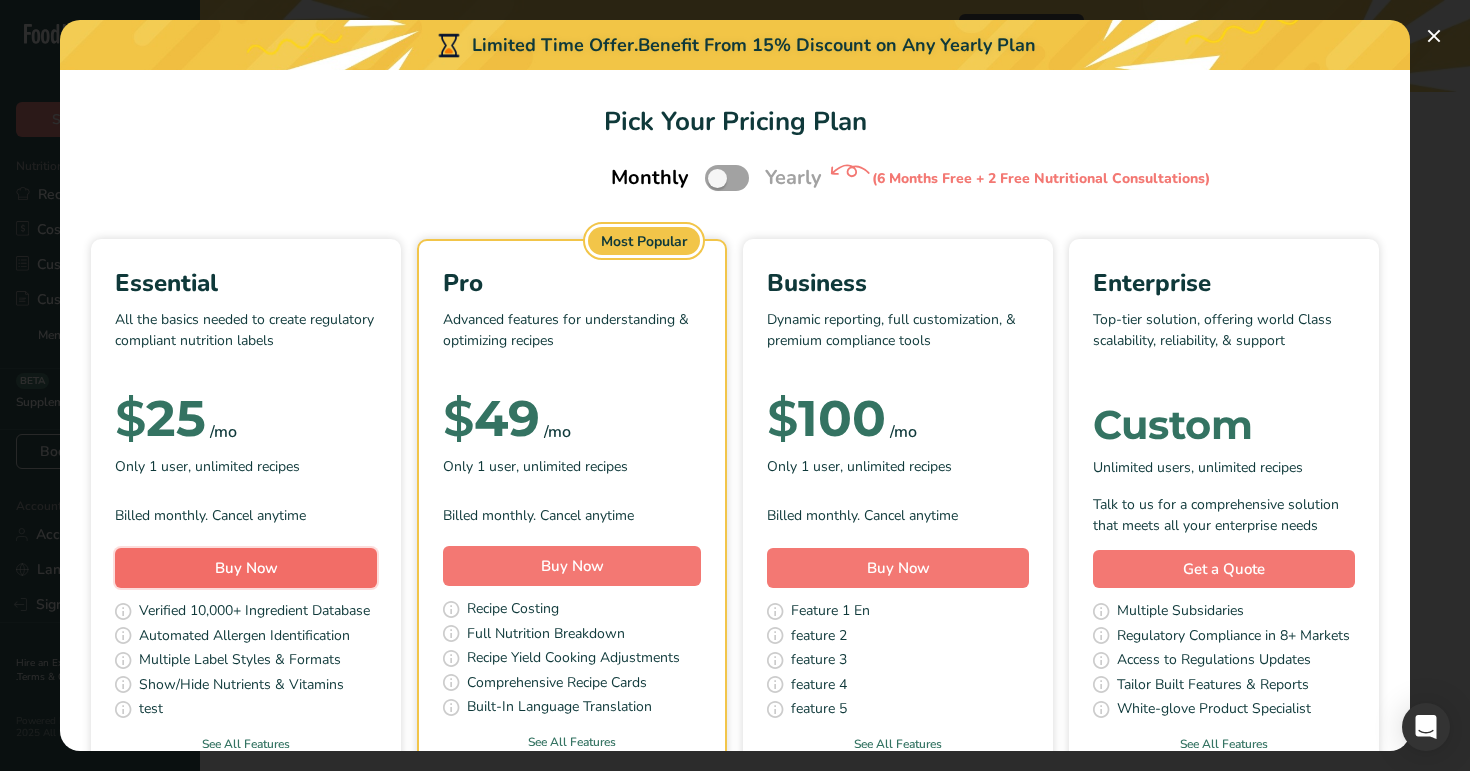 click on "Buy Now" at bounding box center [246, 568] 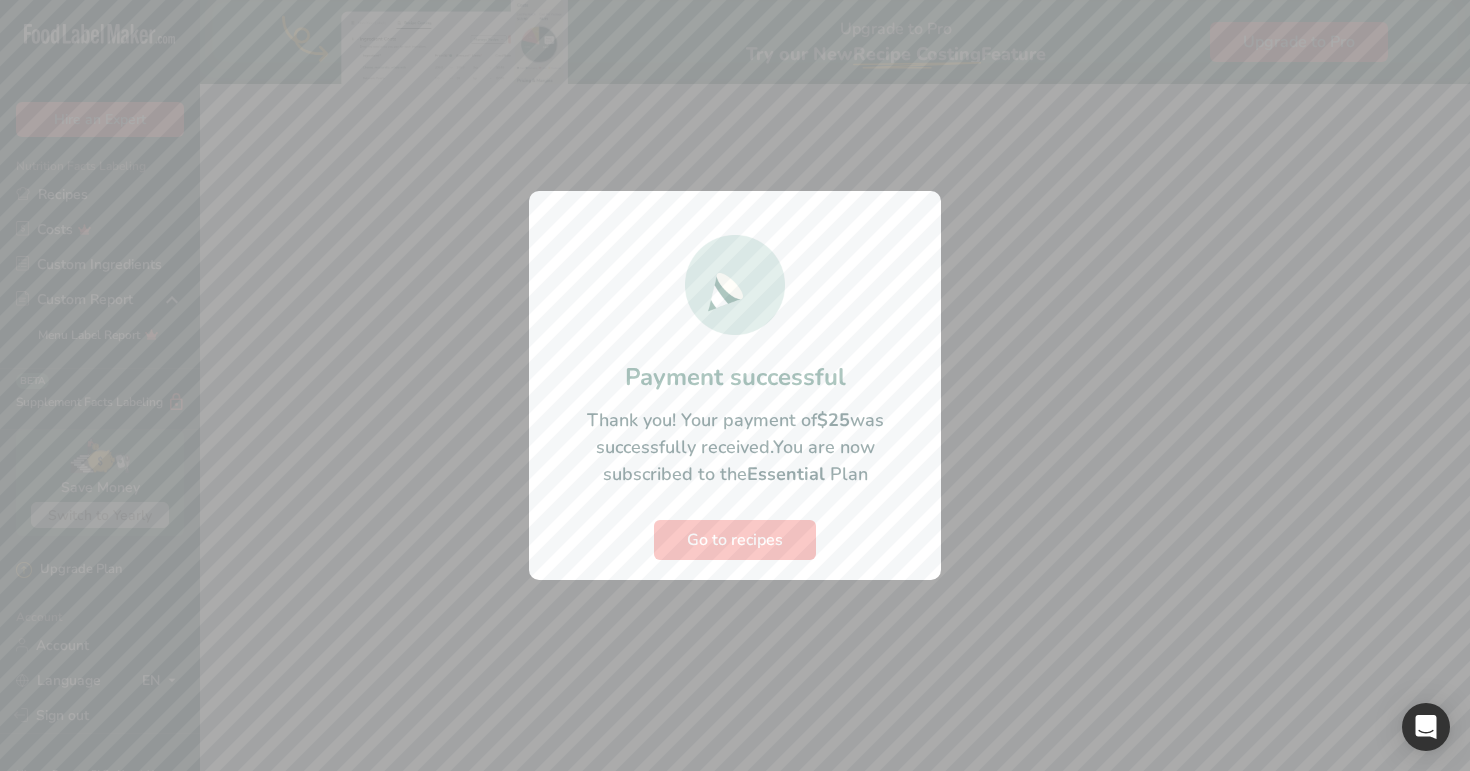 scroll, scrollTop: 0, scrollLeft: 0, axis: both 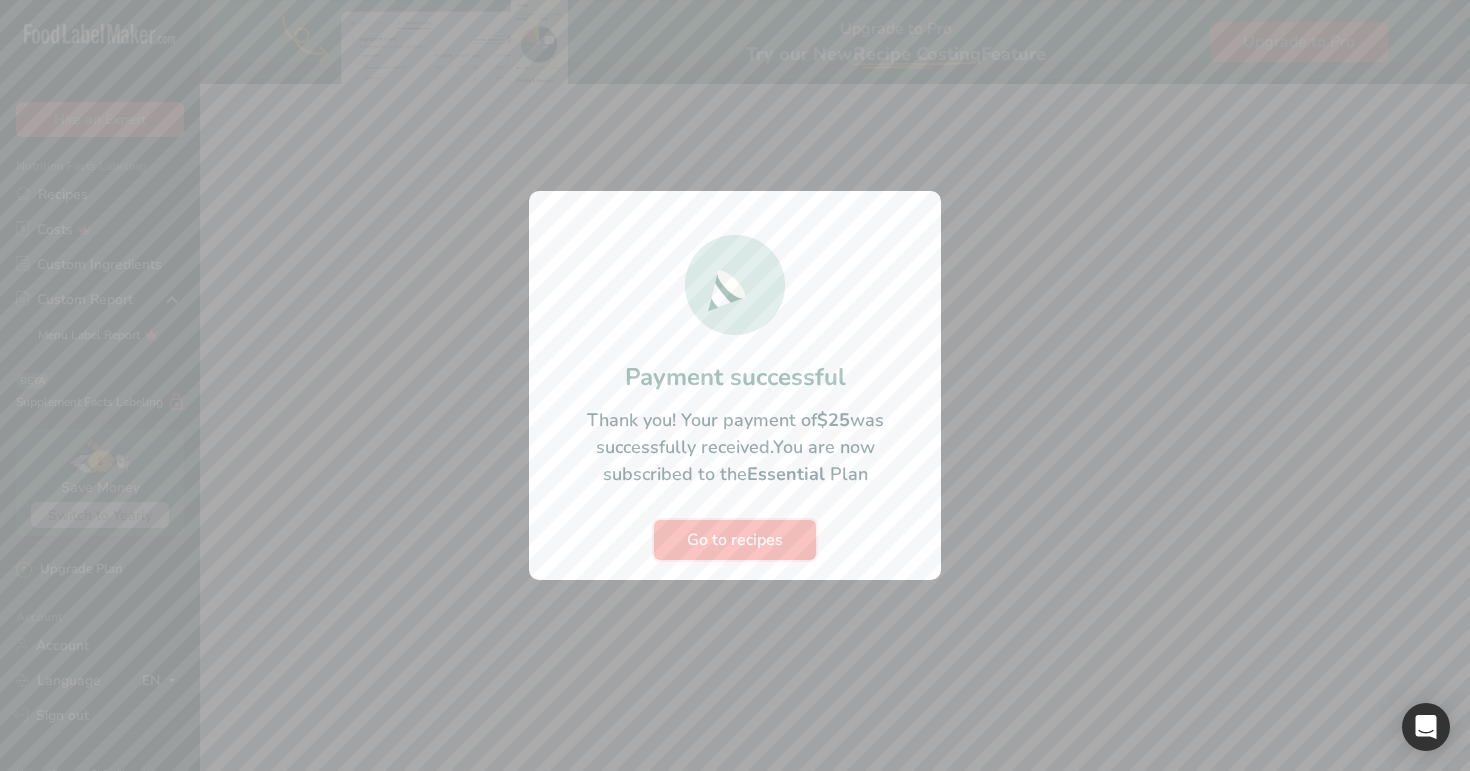 click on "Go to recipes" at bounding box center [735, 540] 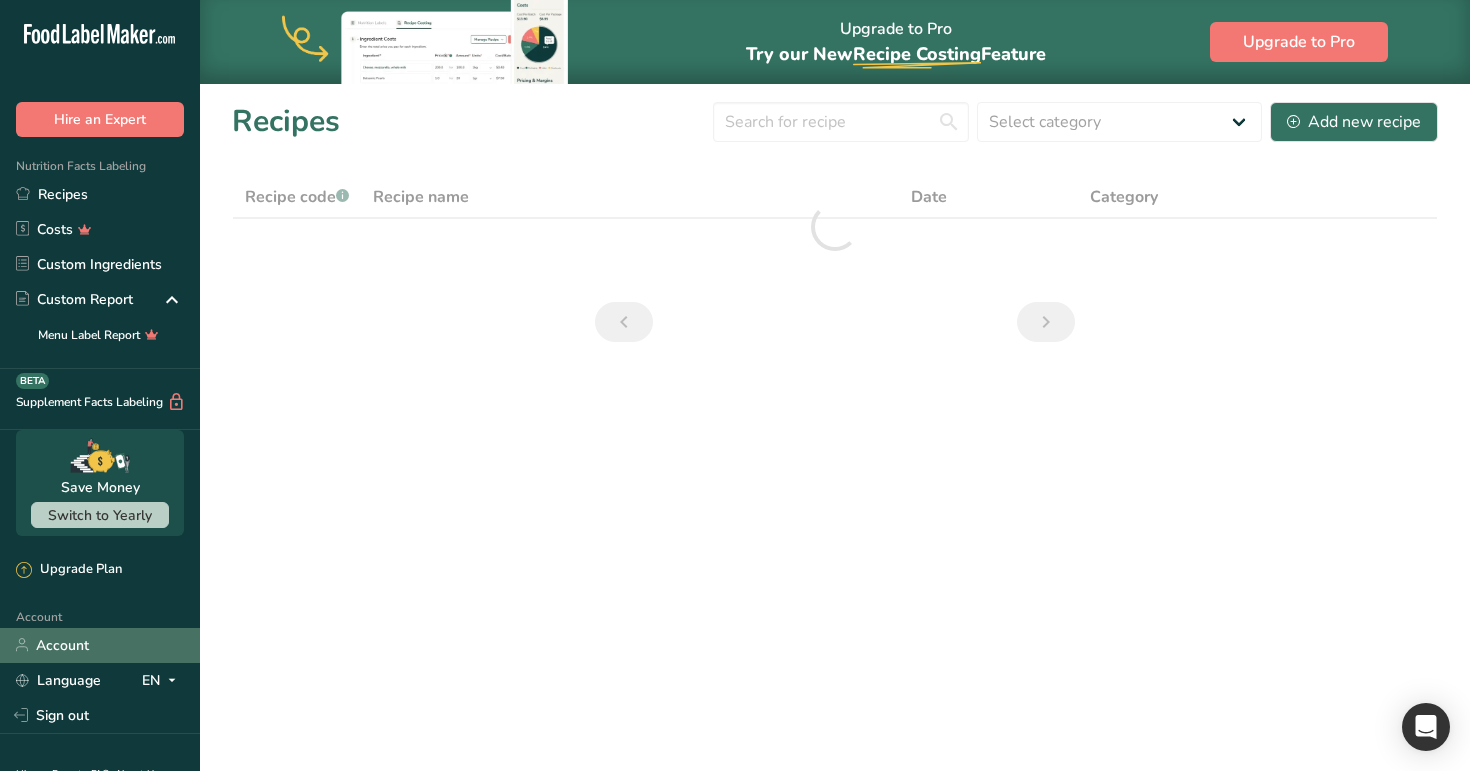 click on "Account" at bounding box center (100, 645) 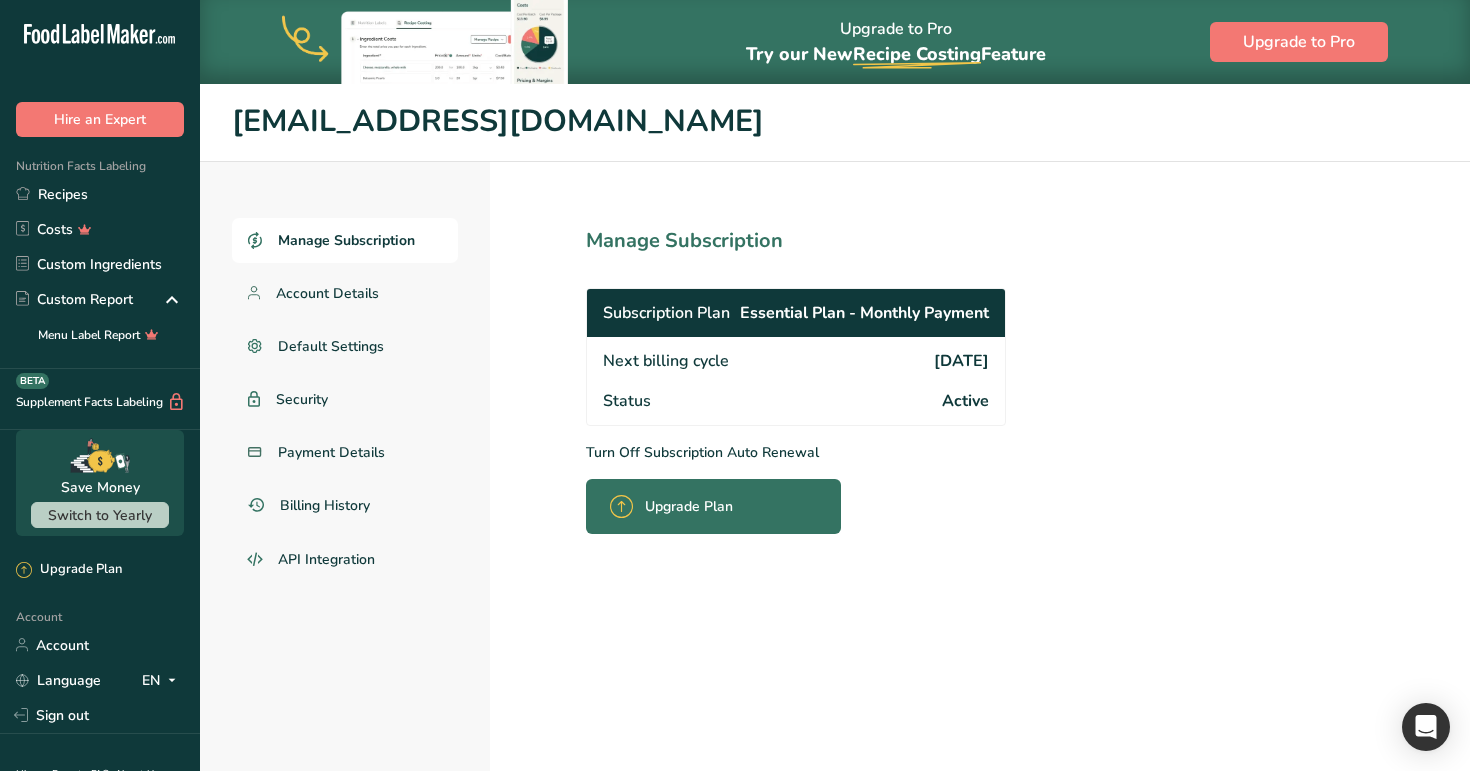 click on "Turn Off Subscription Auto Renewal" at bounding box center (840, 452) 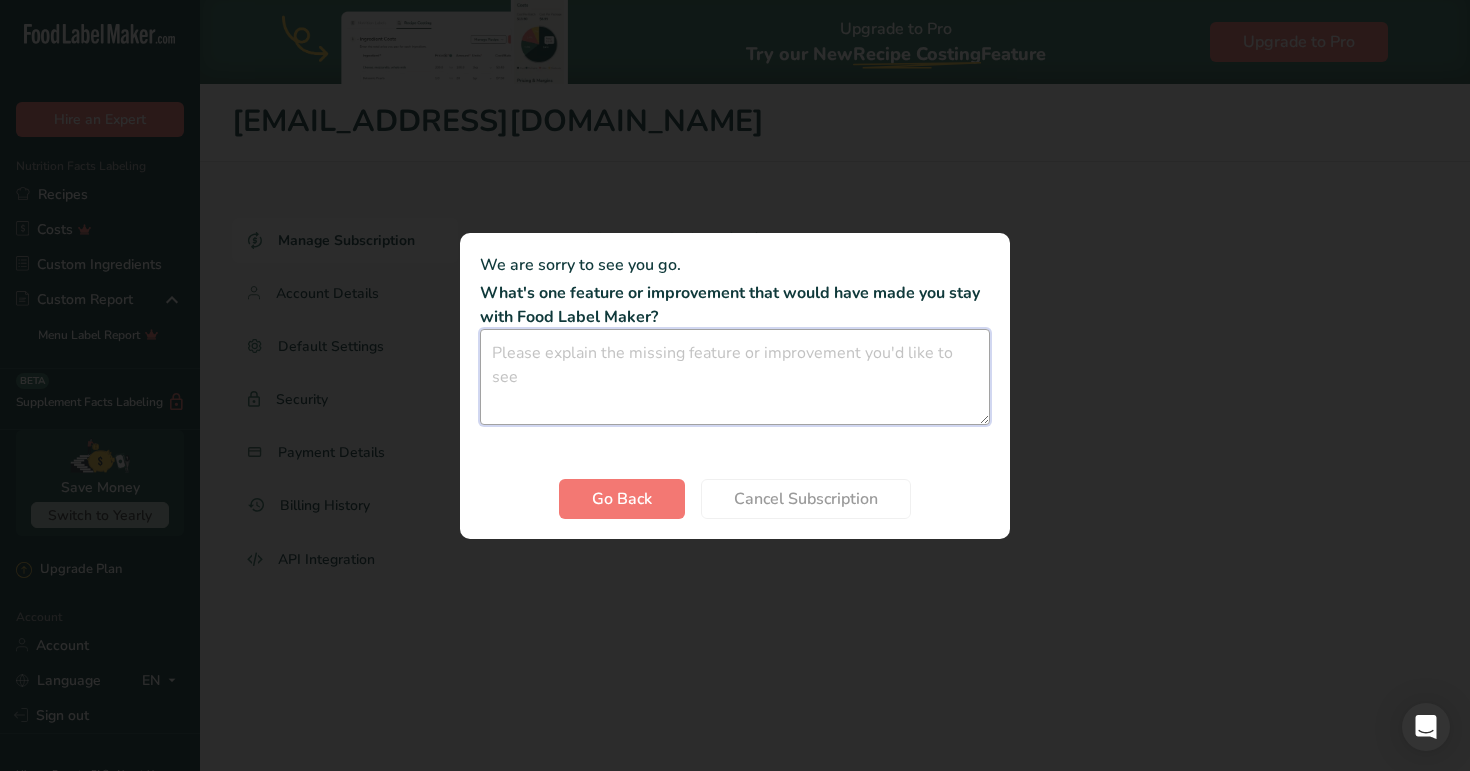 click at bounding box center [735, 377] 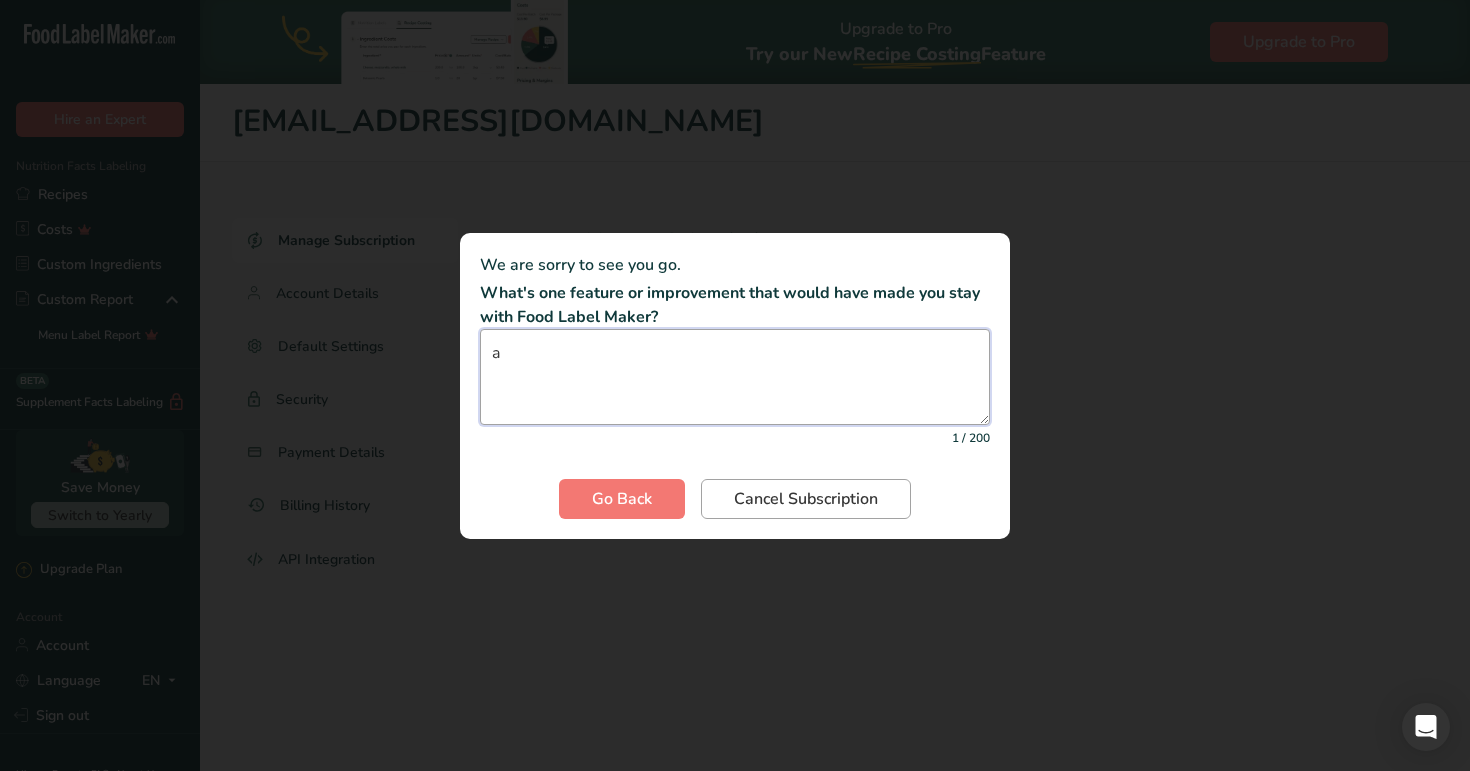 type on "a" 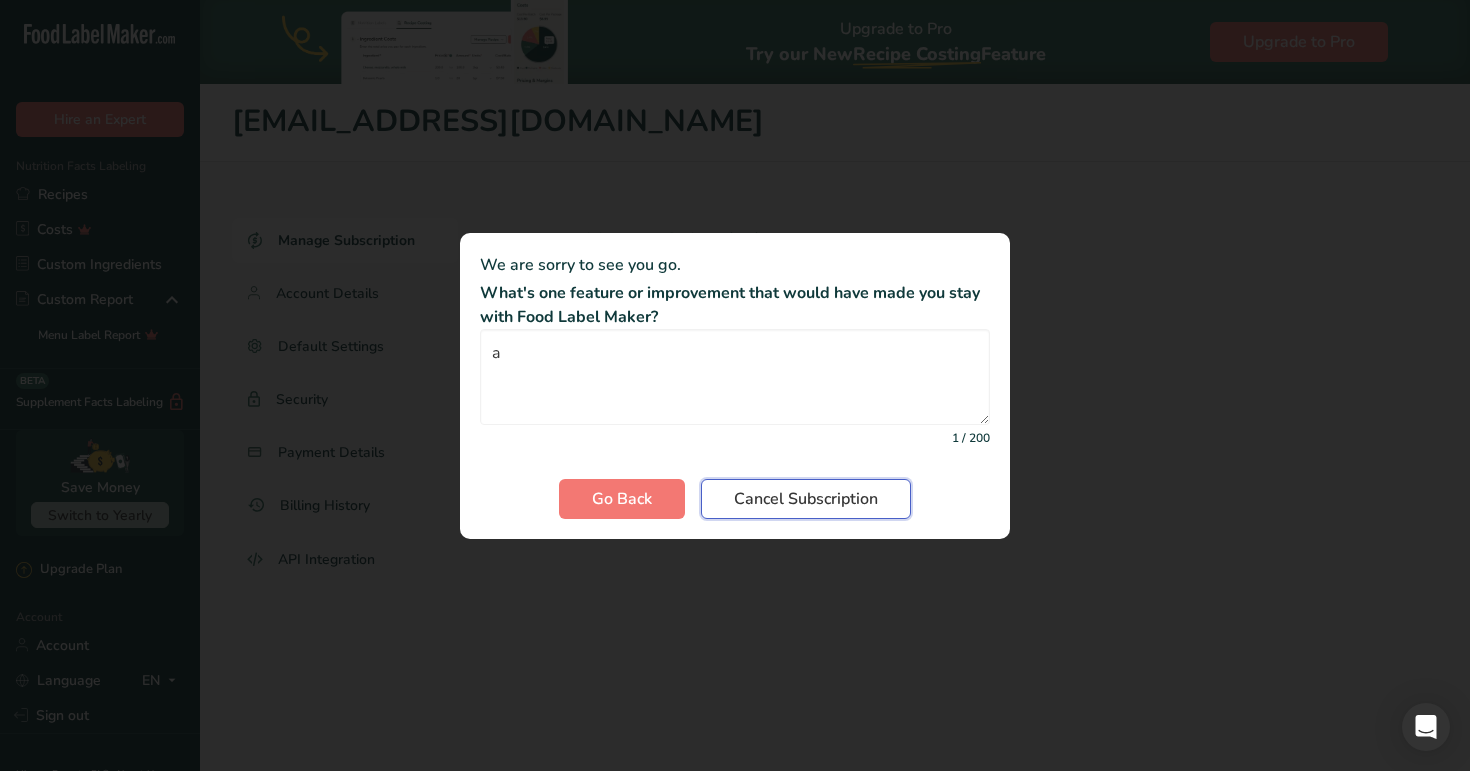 click on "Cancel Subscription" at bounding box center [806, 499] 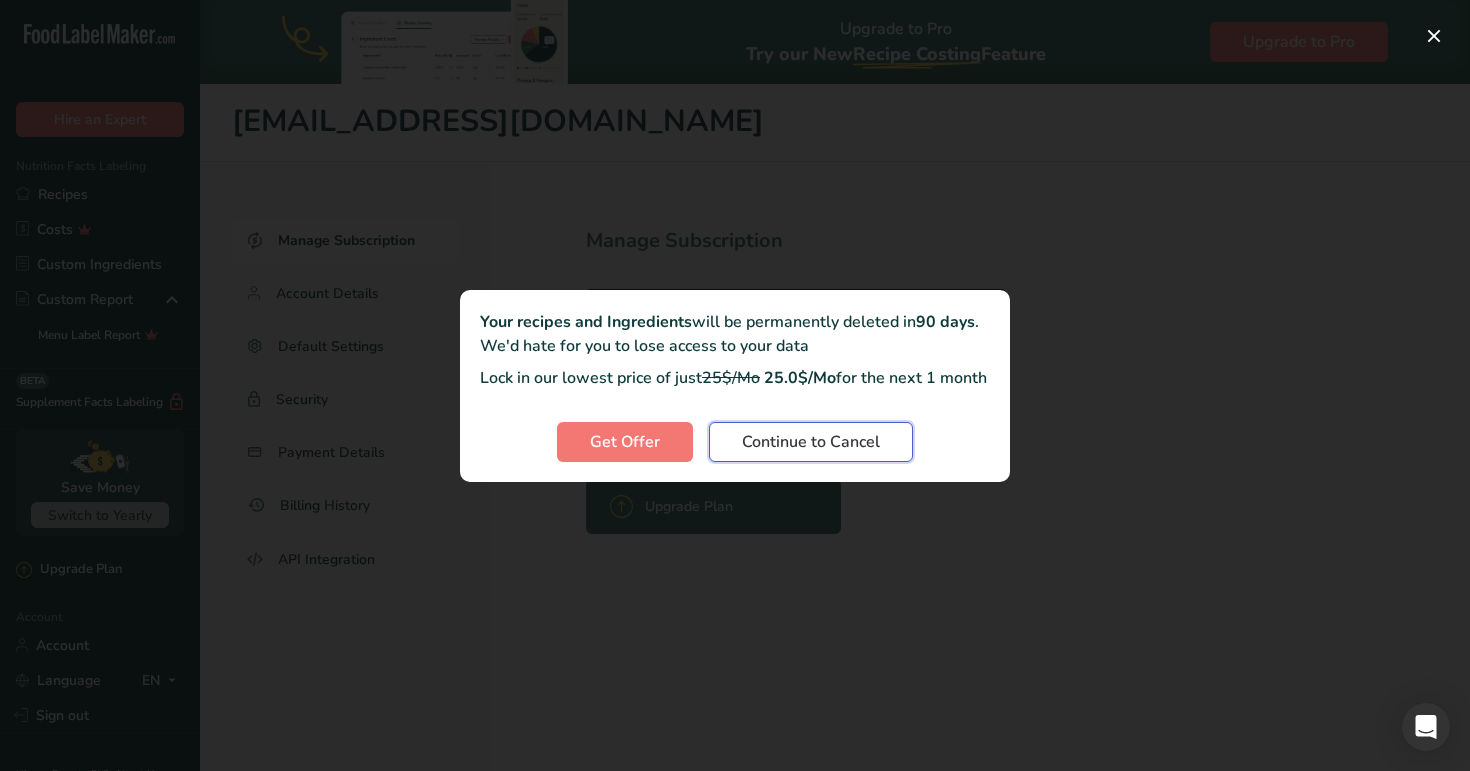 click on "Continue to Cancel" at bounding box center [811, 442] 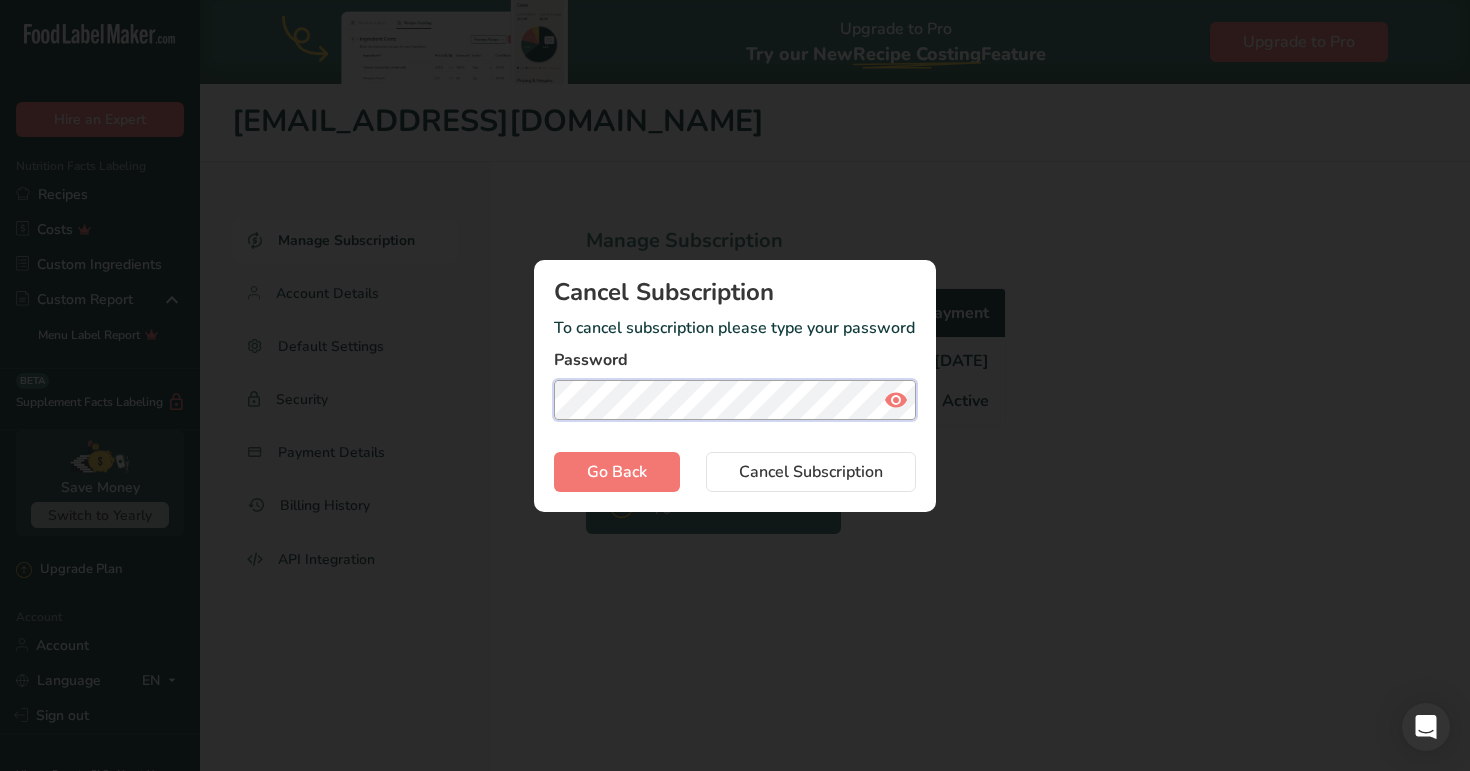 click on "Cancel Subscription" at bounding box center (811, 472) 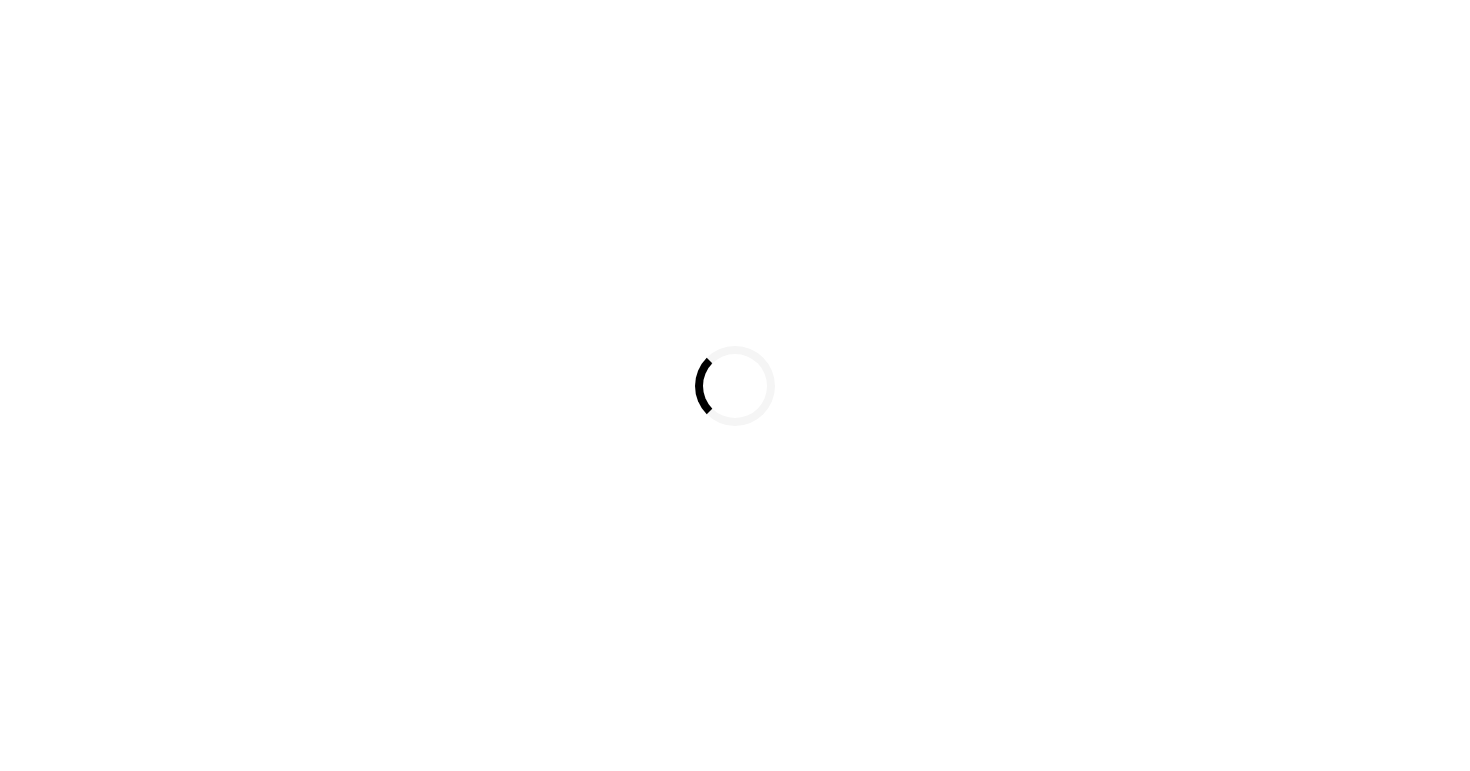 scroll, scrollTop: 0, scrollLeft: 0, axis: both 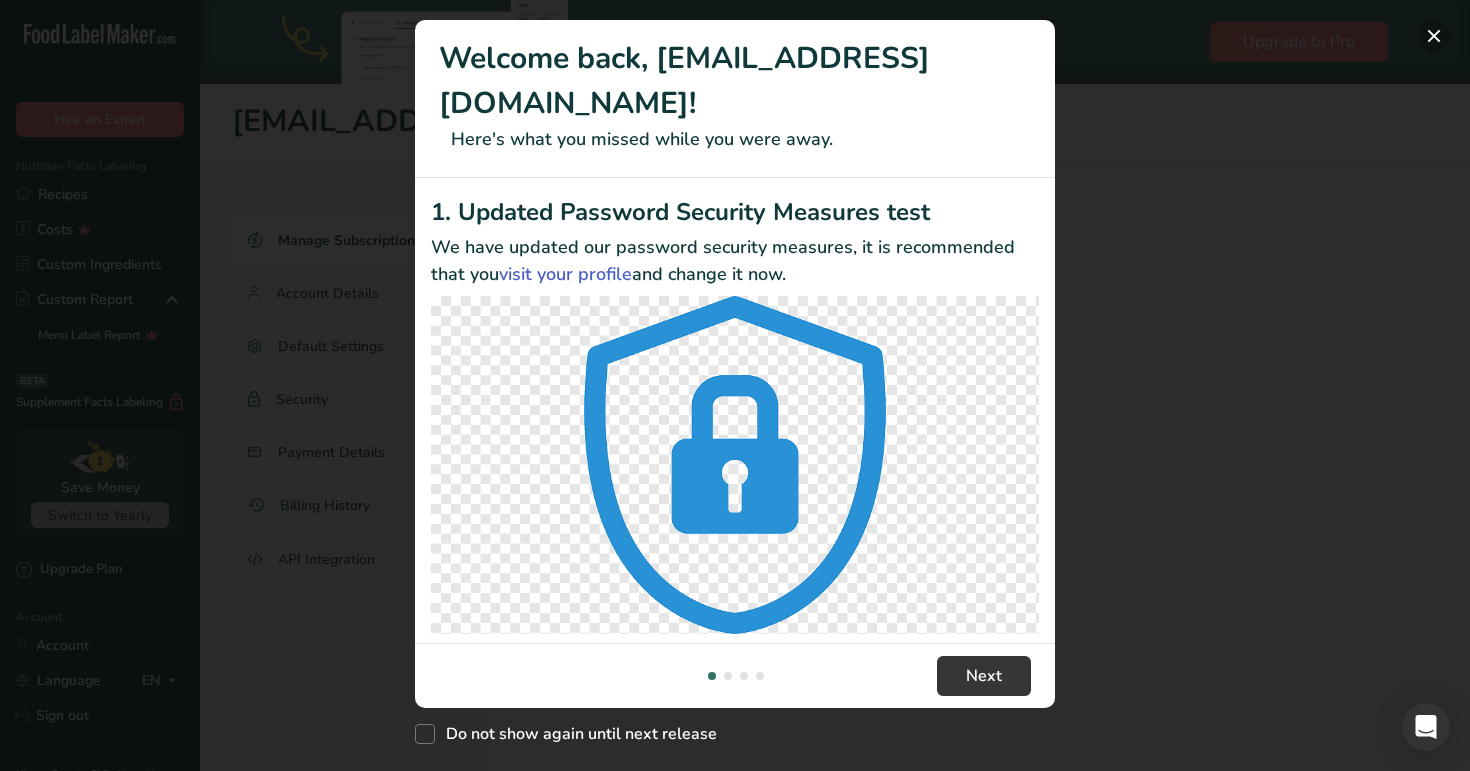 click at bounding box center [1434, 36] 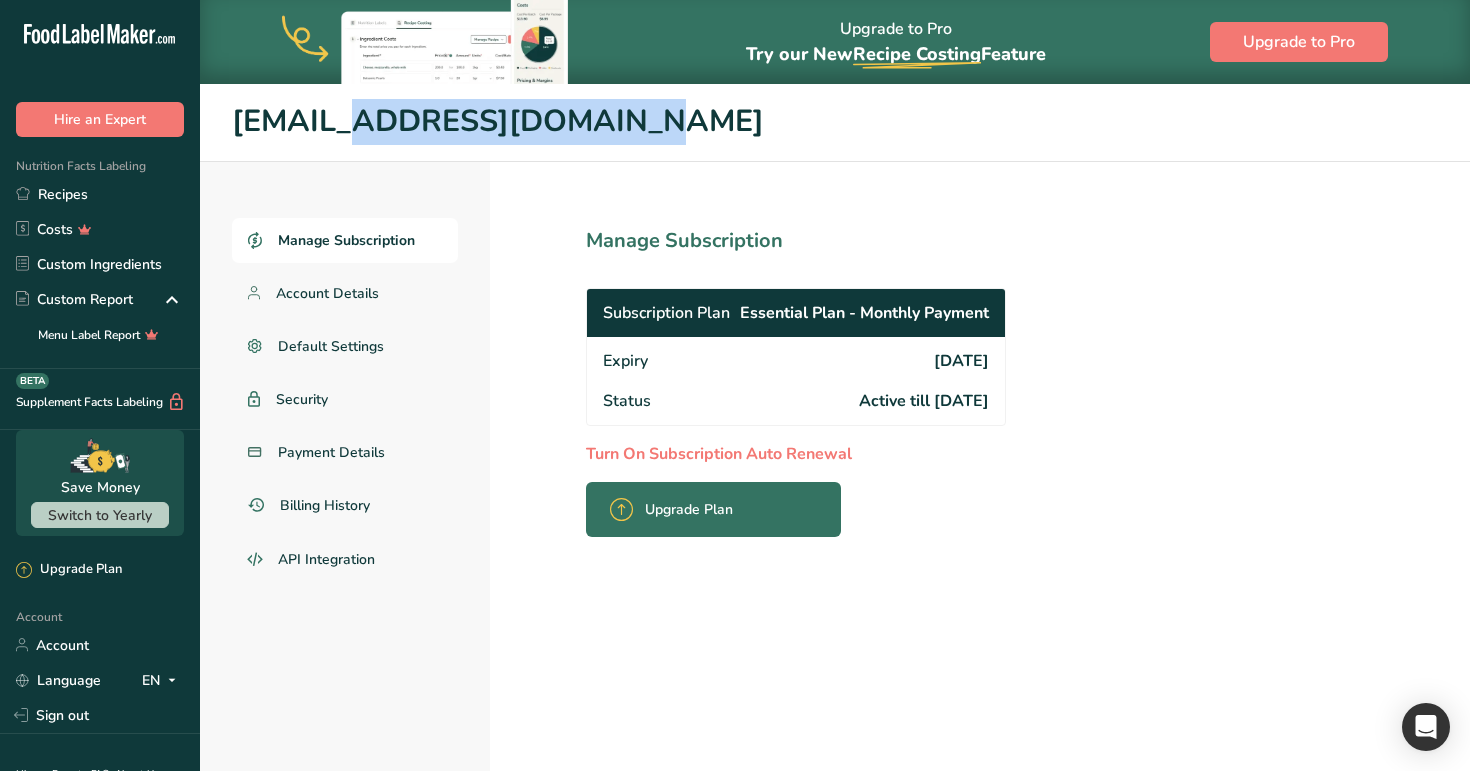 drag, startPoint x: 497, startPoint y: 125, endPoint x: 230, endPoint y: 142, distance: 267.54065 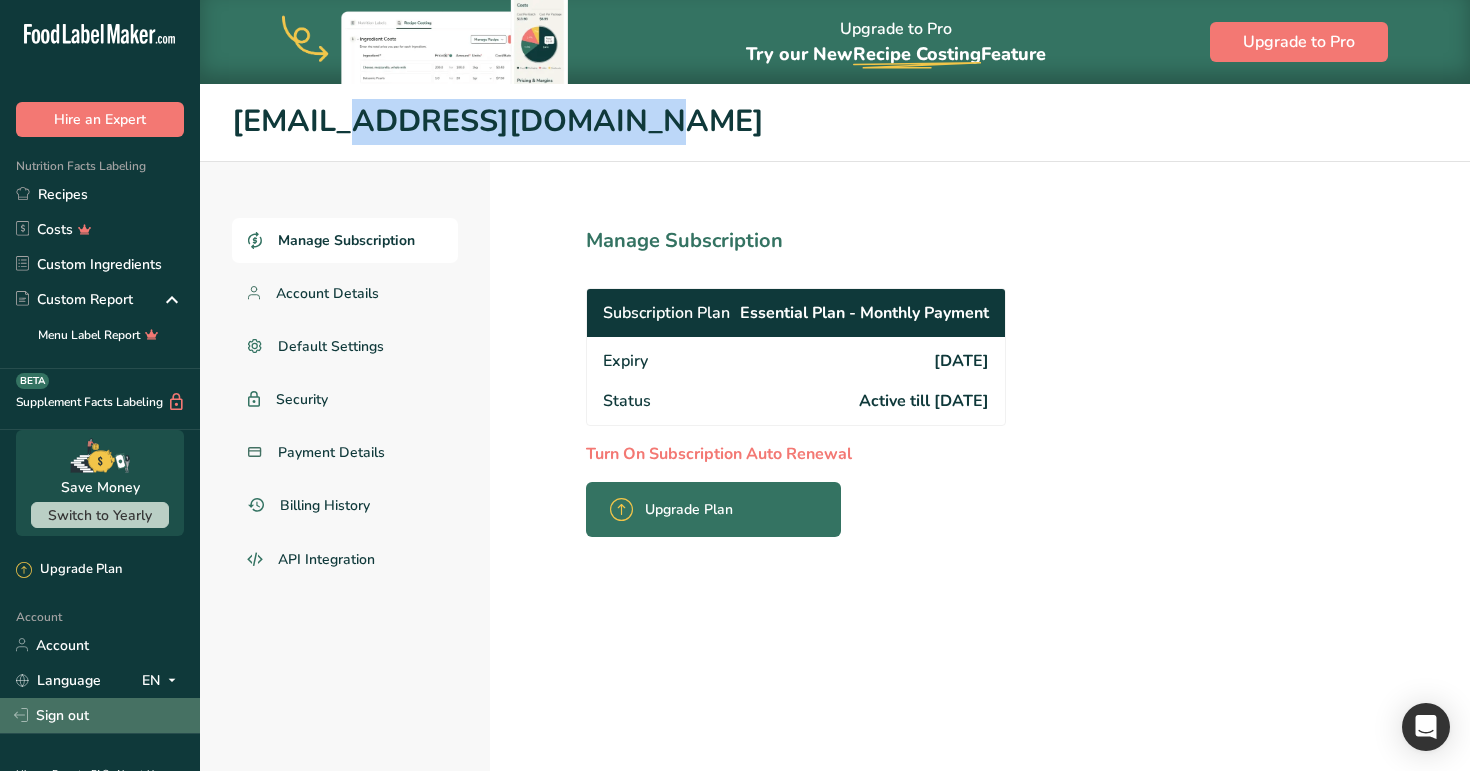 click on "Sign out" at bounding box center (100, 715) 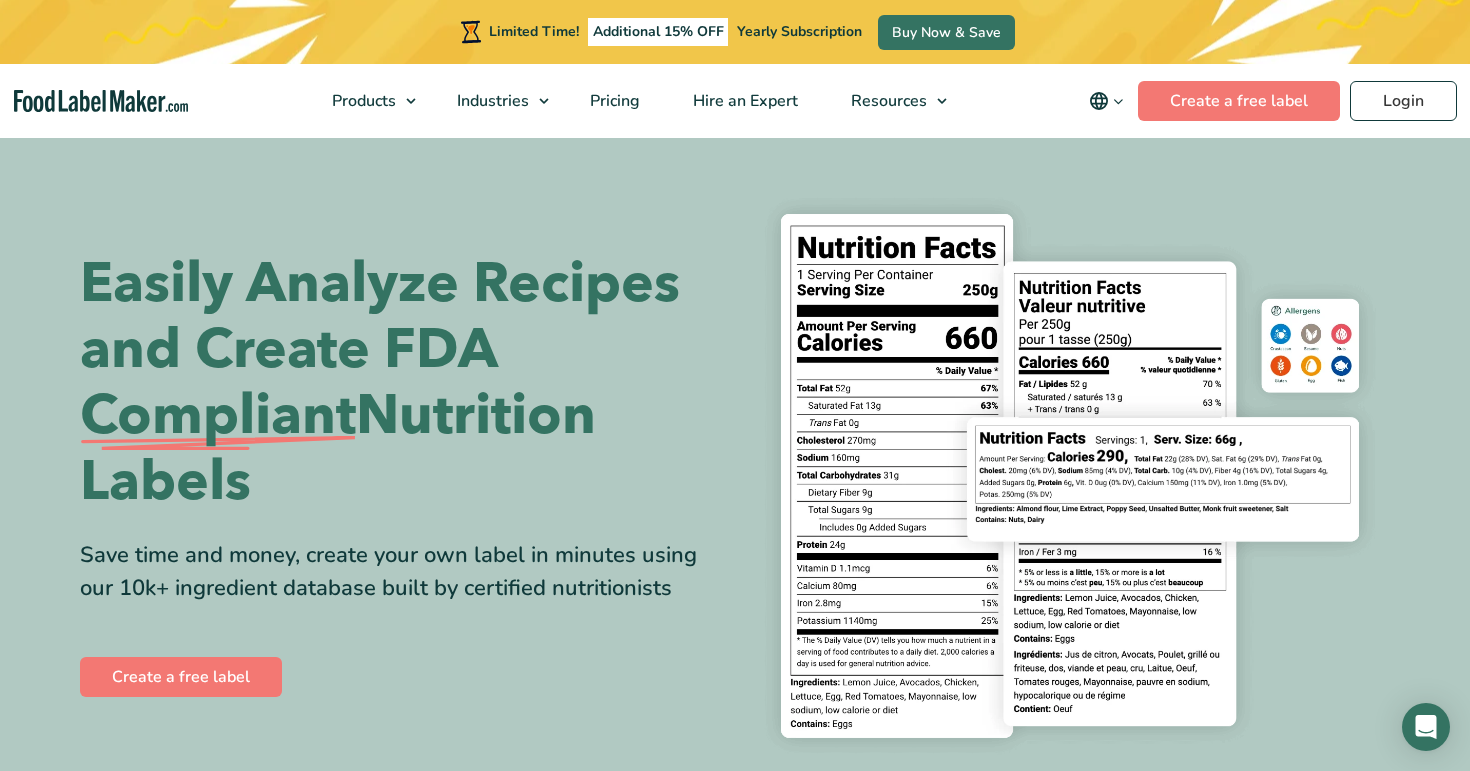 scroll, scrollTop: 0, scrollLeft: 0, axis: both 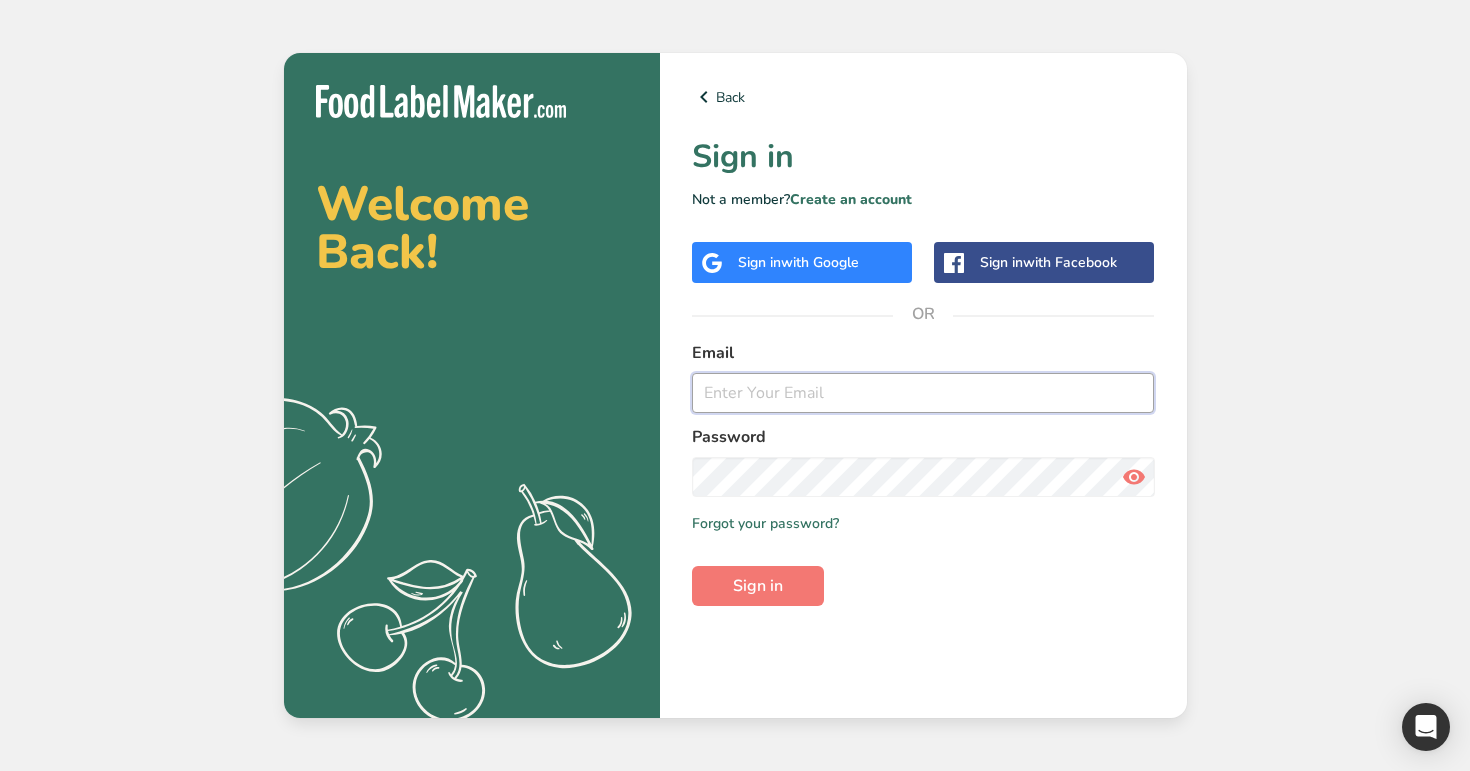 click at bounding box center (923, 393) 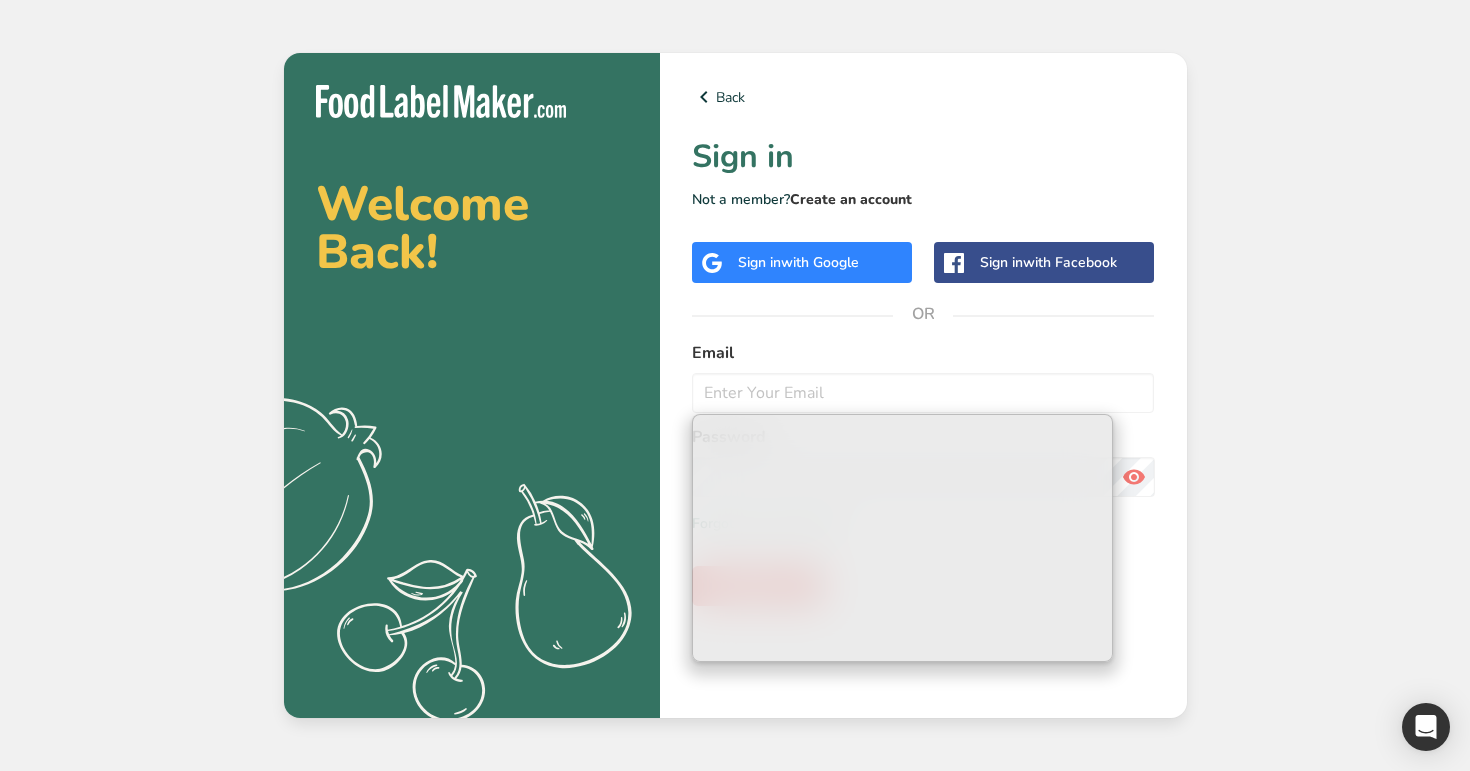 click on "Create an account" at bounding box center (851, 199) 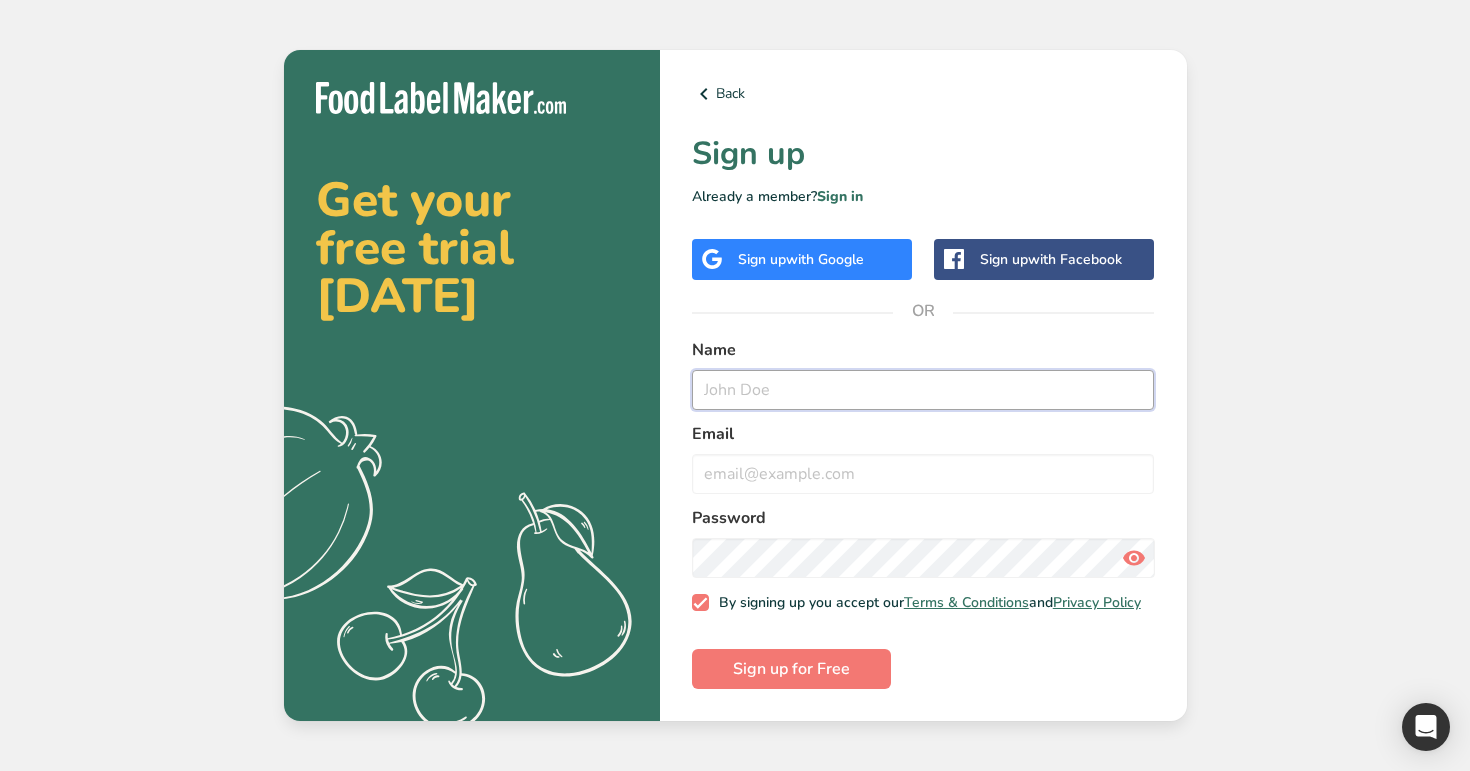 click at bounding box center [923, 390] 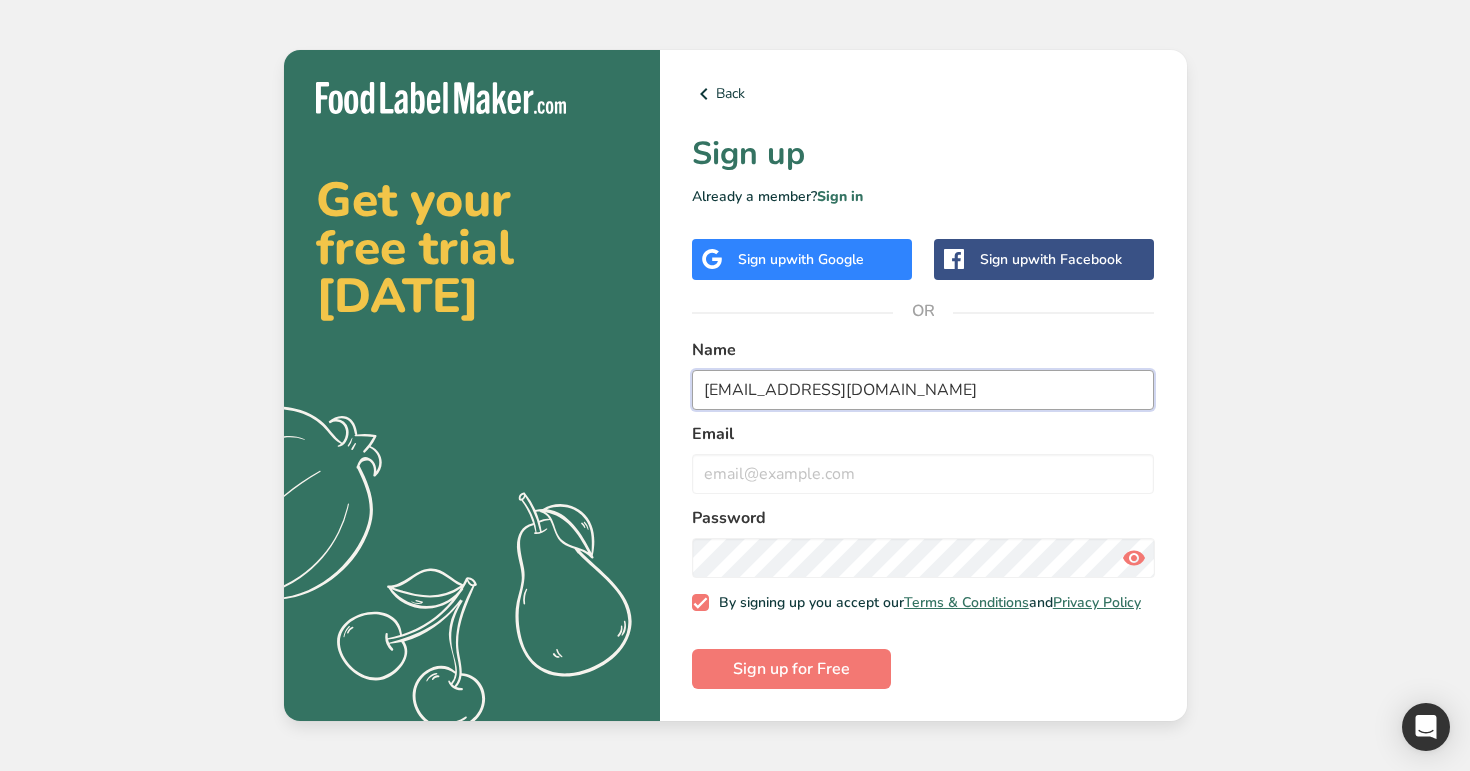 click on "demouser@t.com" at bounding box center [923, 390] 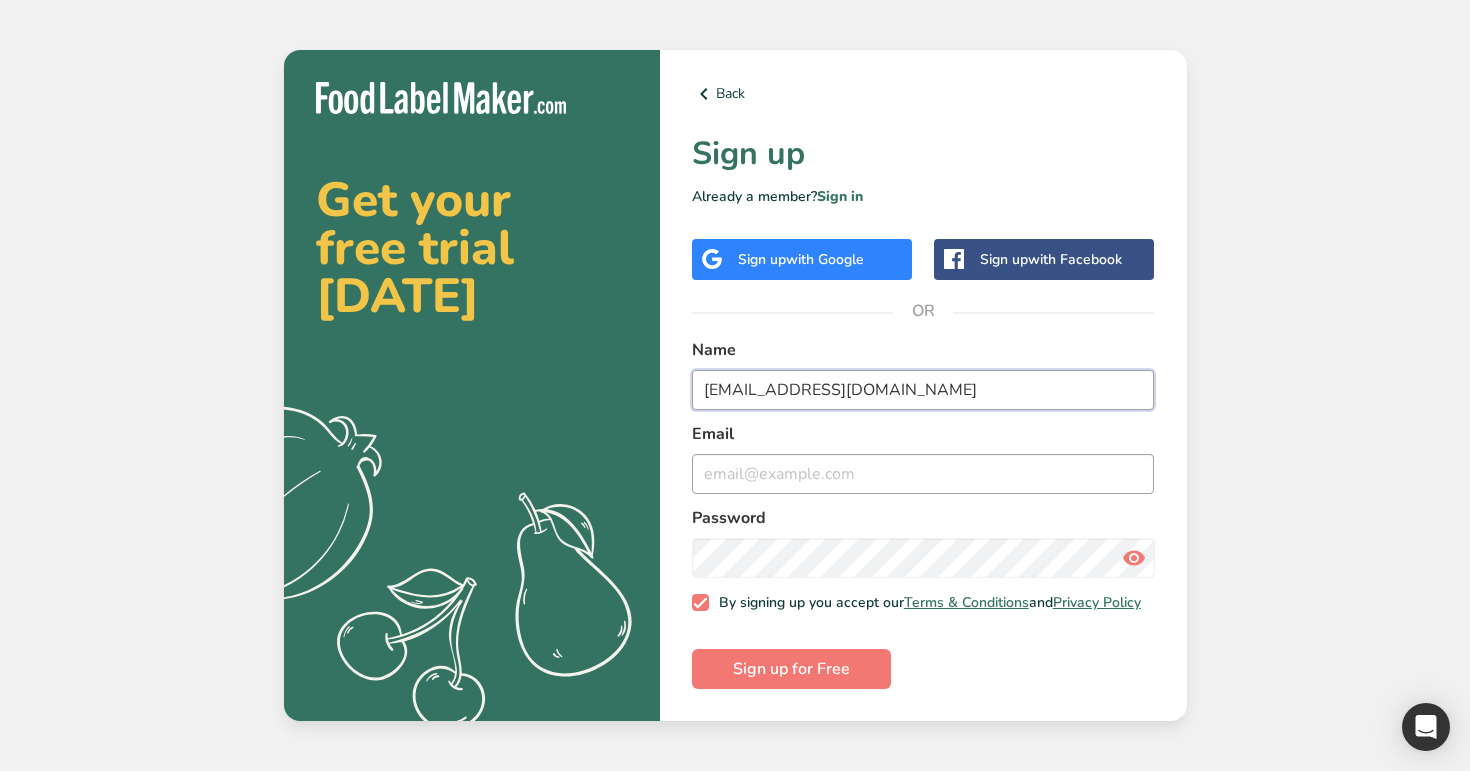 type on "1demouser@t.com" 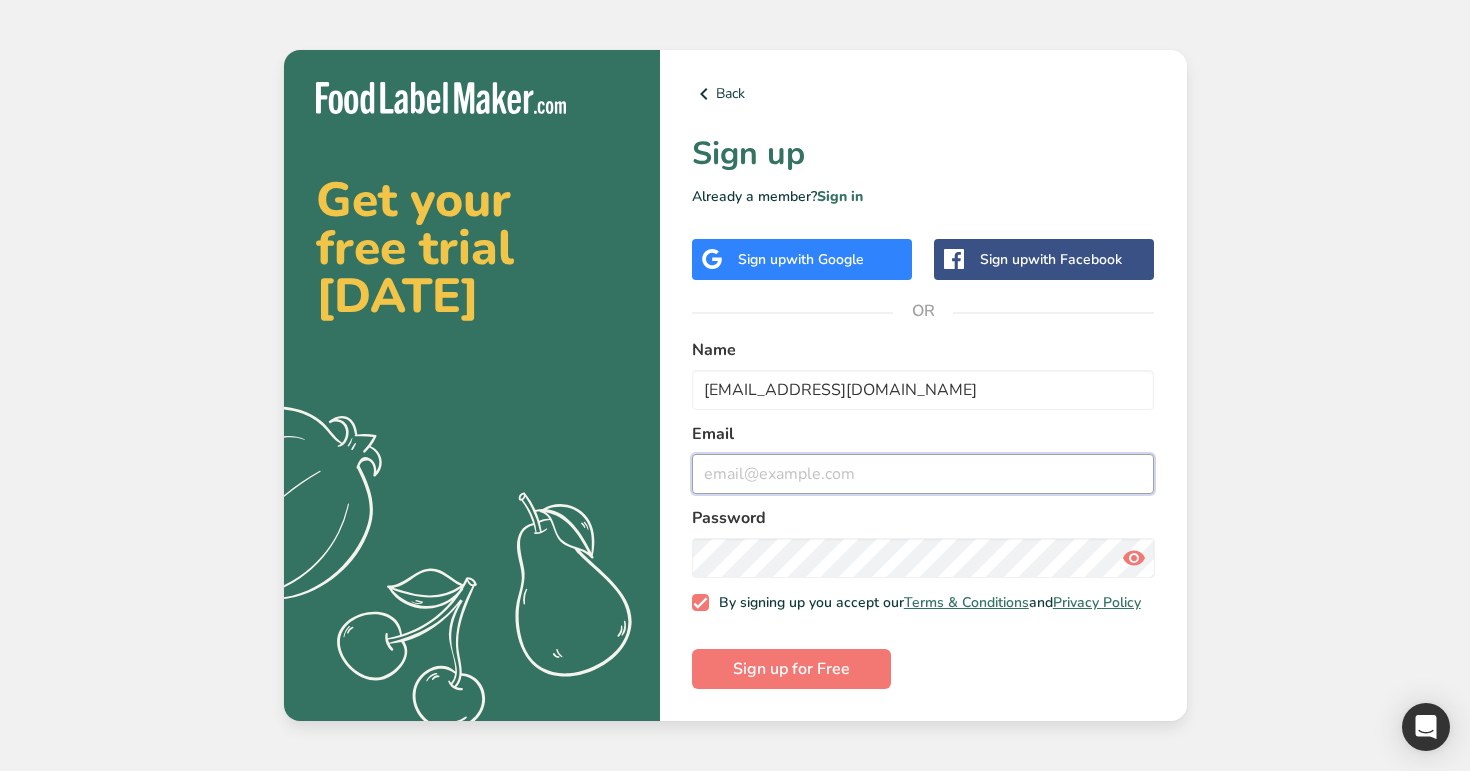 click at bounding box center [923, 474] 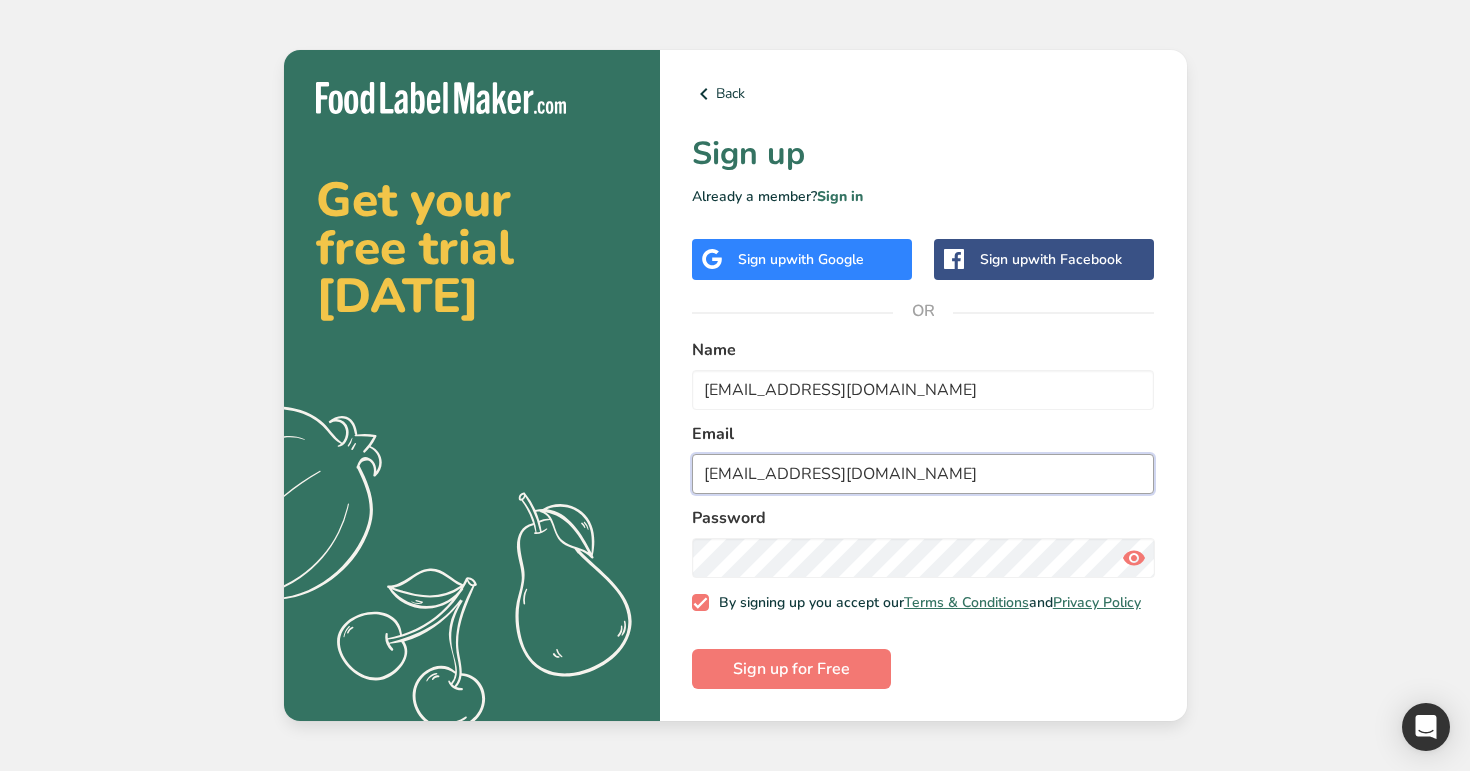 type on "1demouser@t.com" 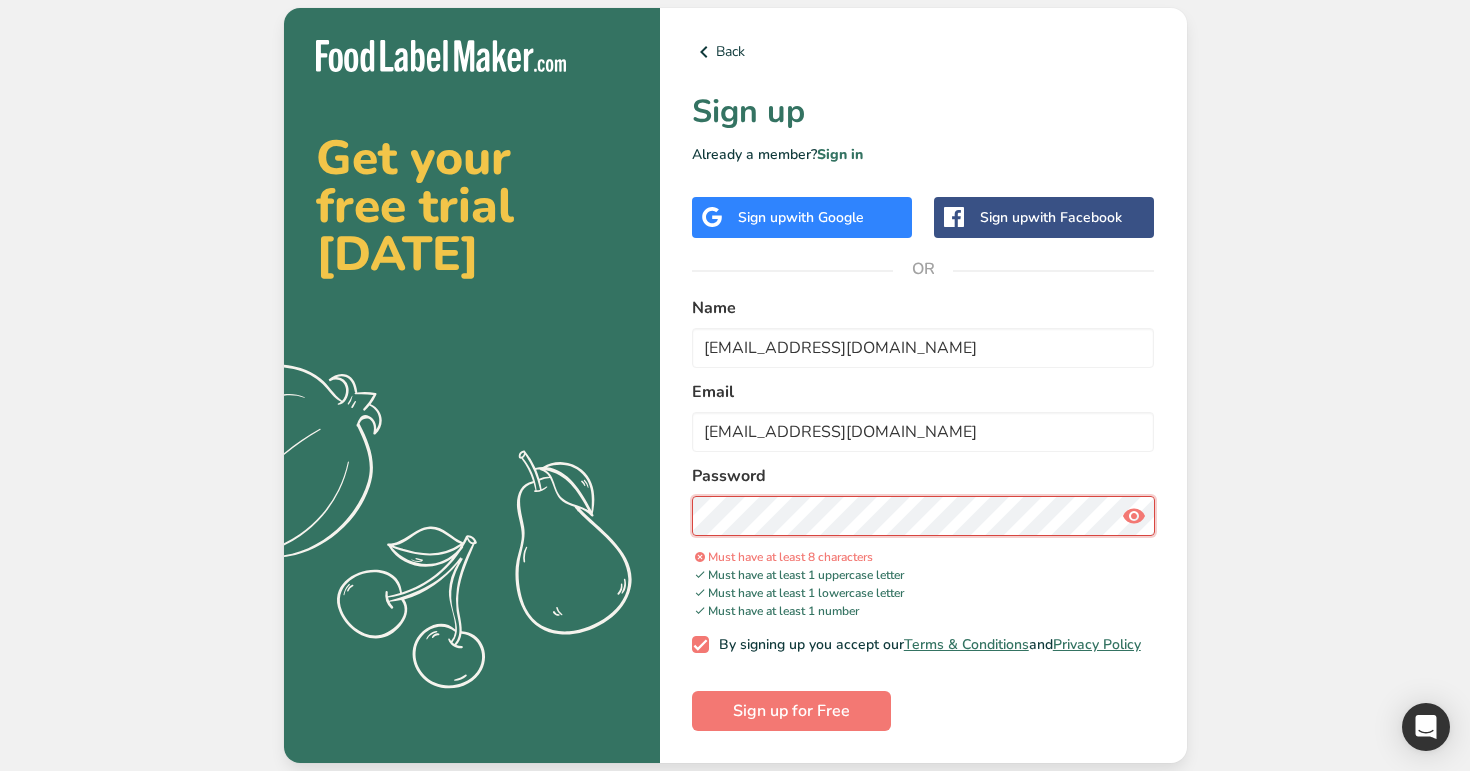 click on "Sign up for Free" at bounding box center [791, 711] 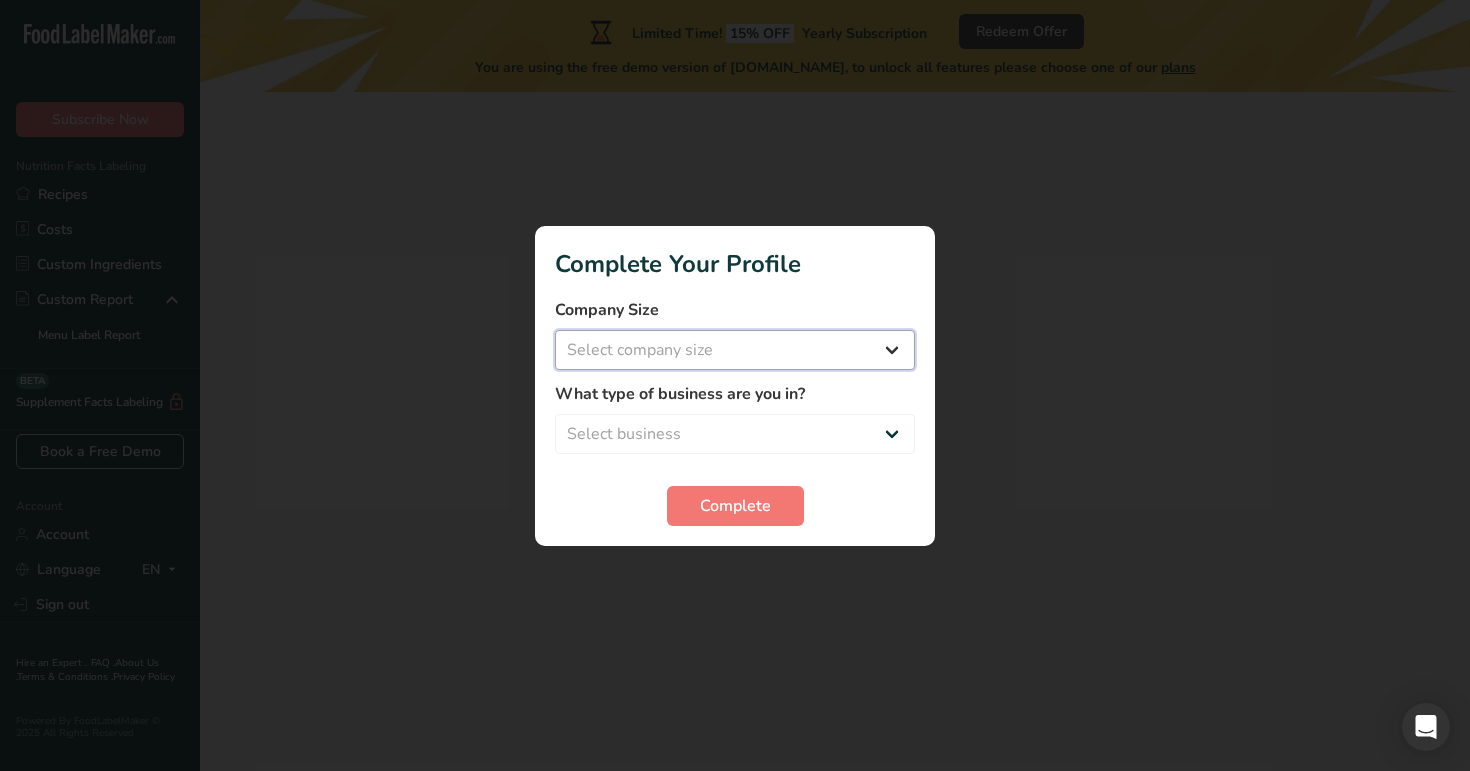 click on "Select company size
Over 500 Employees
test 1
1
Fewer than 10 Employees
Fewer than 10 Employees 123 4
Fewer than 10 Employees 123 4. 5" at bounding box center (735, 350) 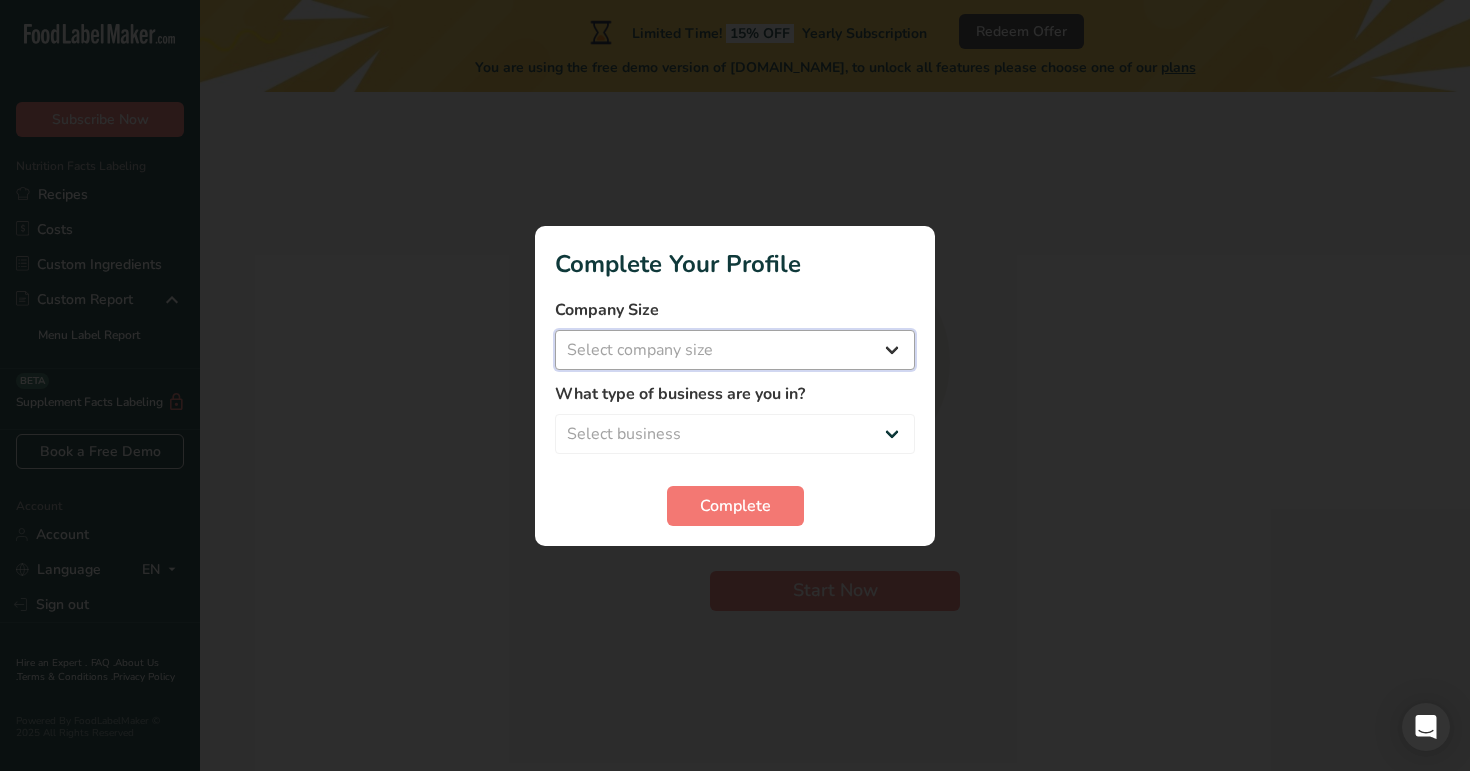 click on "Select company size
Over 500 Employees
test 1
1
Fewer than 10 Employees
Fewer than 10 Employees 123 4
Fewer than 10 Employees 123 4. 5" at bounding box center (735, 350) 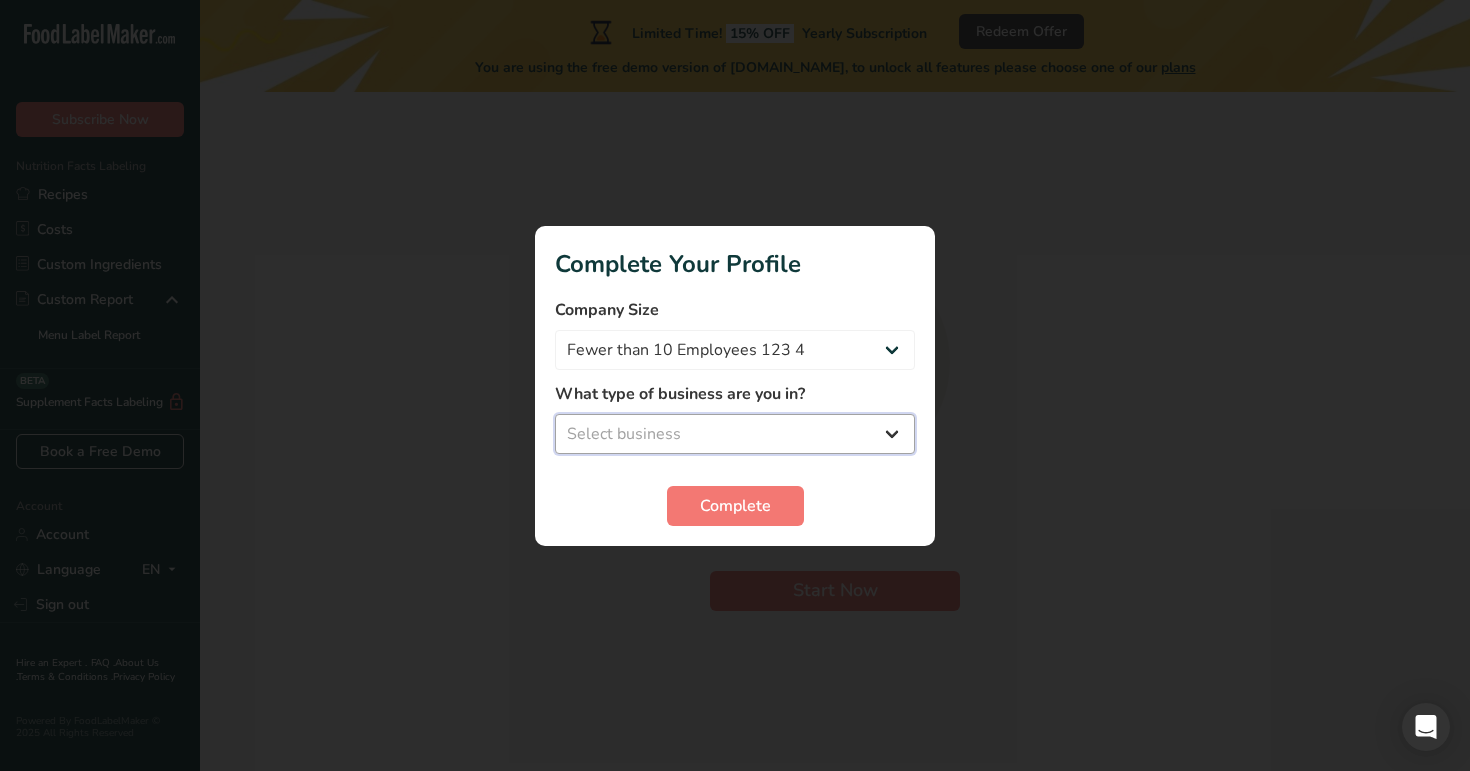 click on "Select business
Packaged Food Manufacturer
Restaurant & Cafe
Bakery
Meal Plans & Catering Company
Nutritionist
Food Blogger
Personal Trainer
Other" at bounding box center (735, 434) 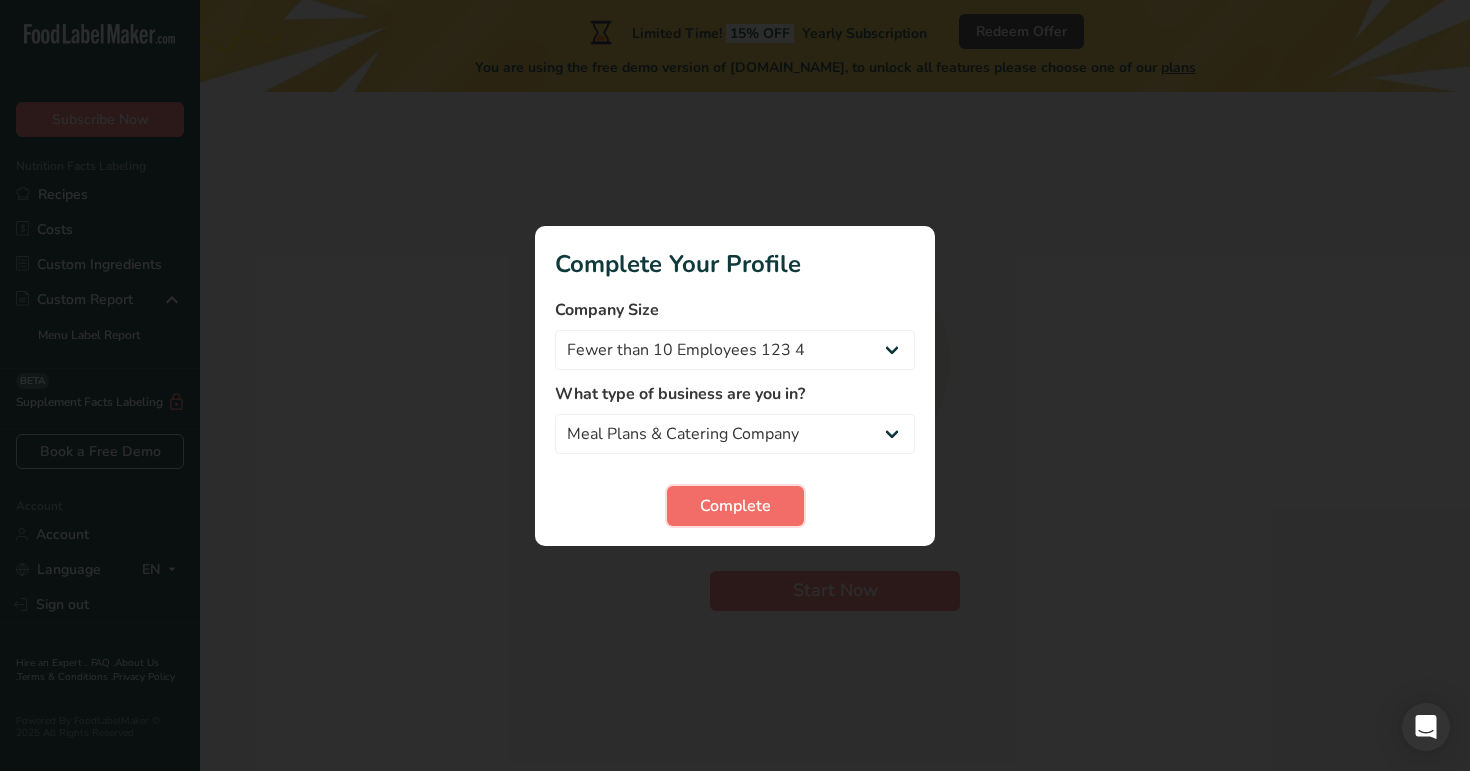 click on "Complete" at bounding box center (735, 506) 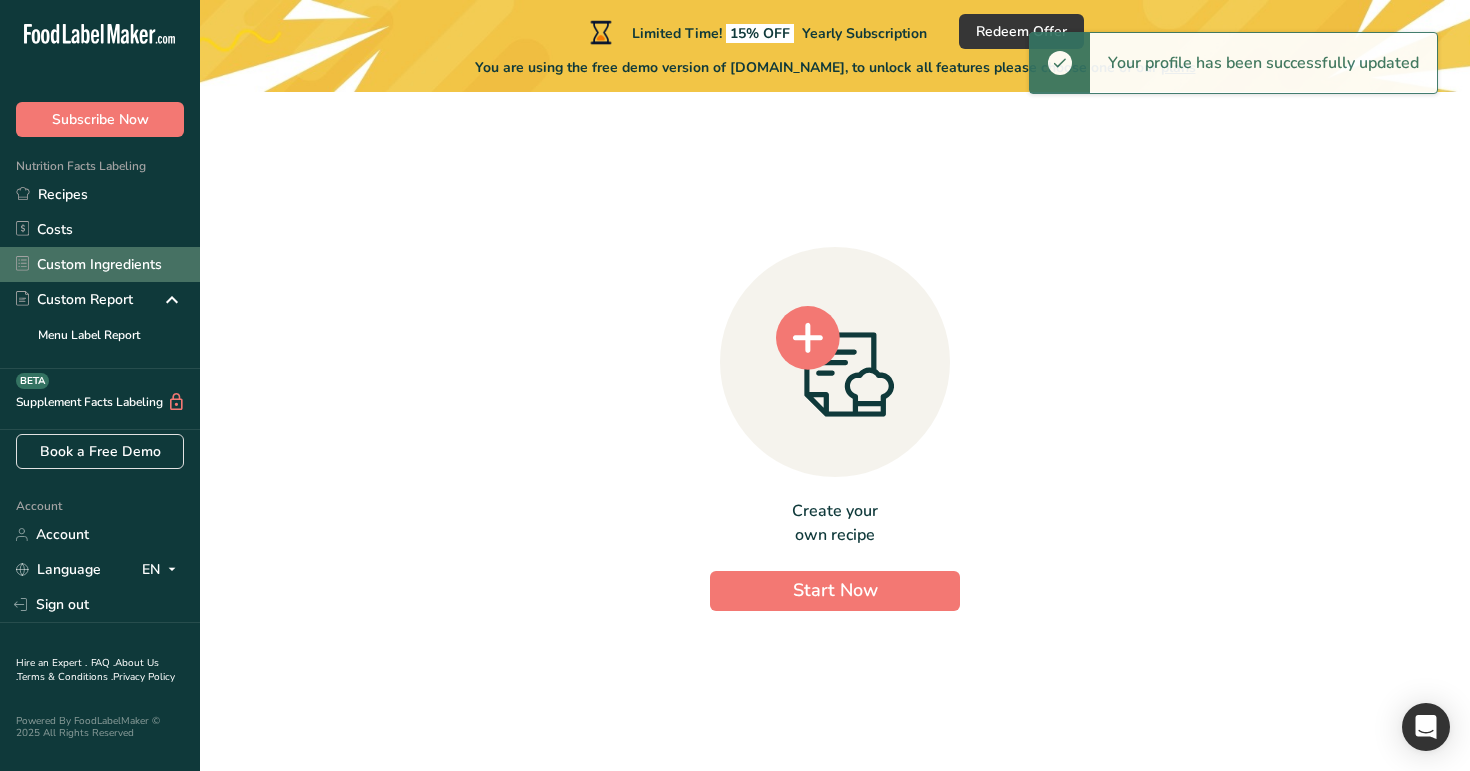 click on "Custom Ingredients" at bounding box center (100, 264) 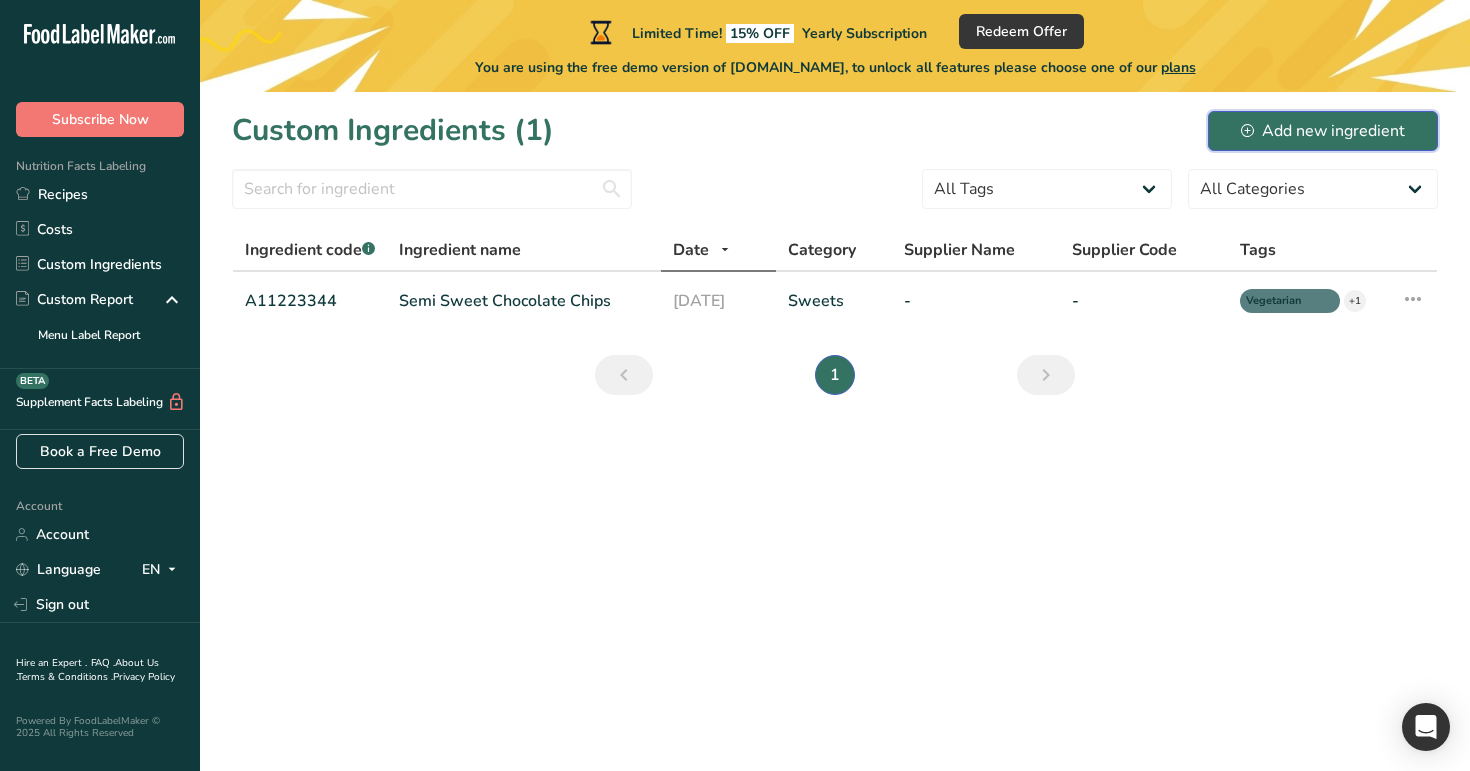 click on "Add new ingredient" at bounding box center [1323, 131] 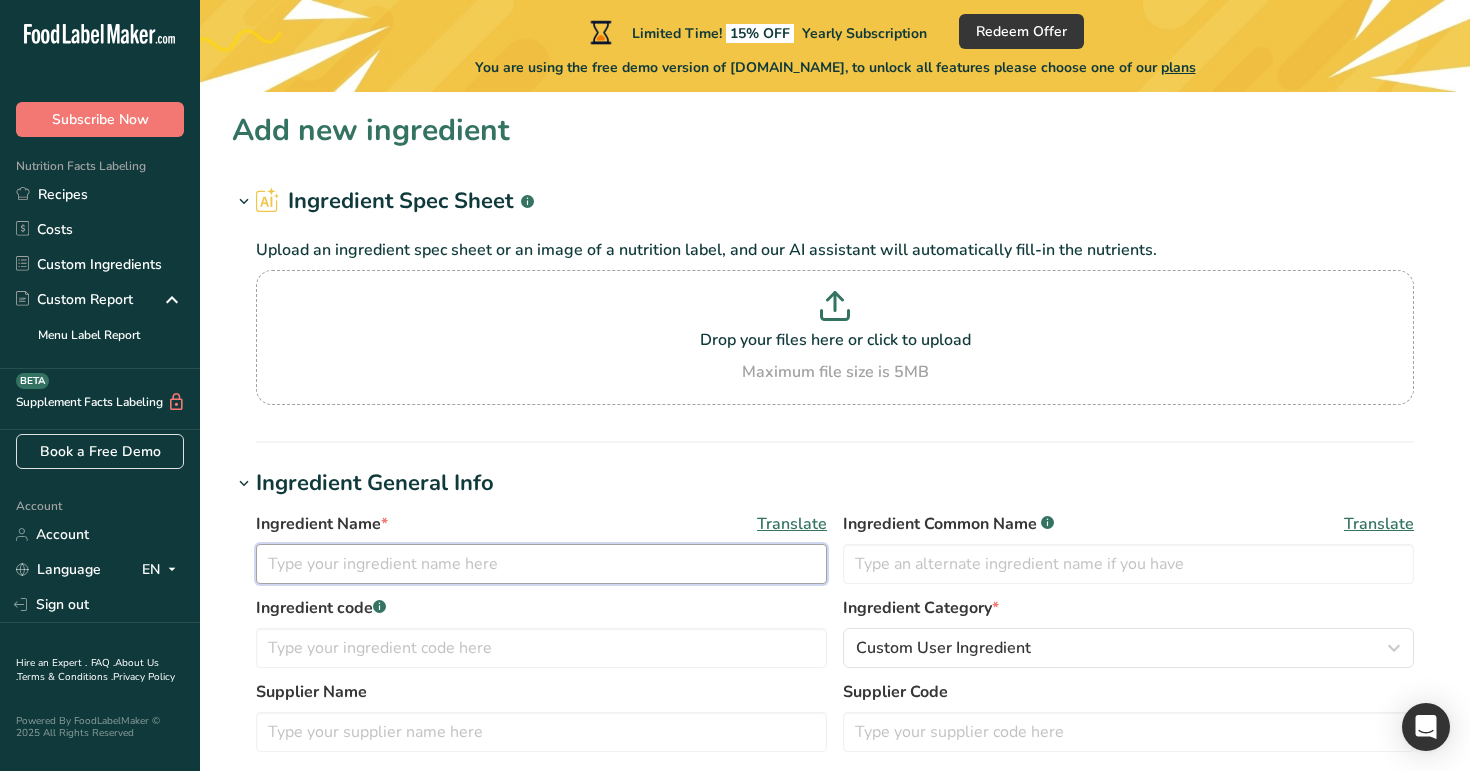 click at bounding box center (541, 564) 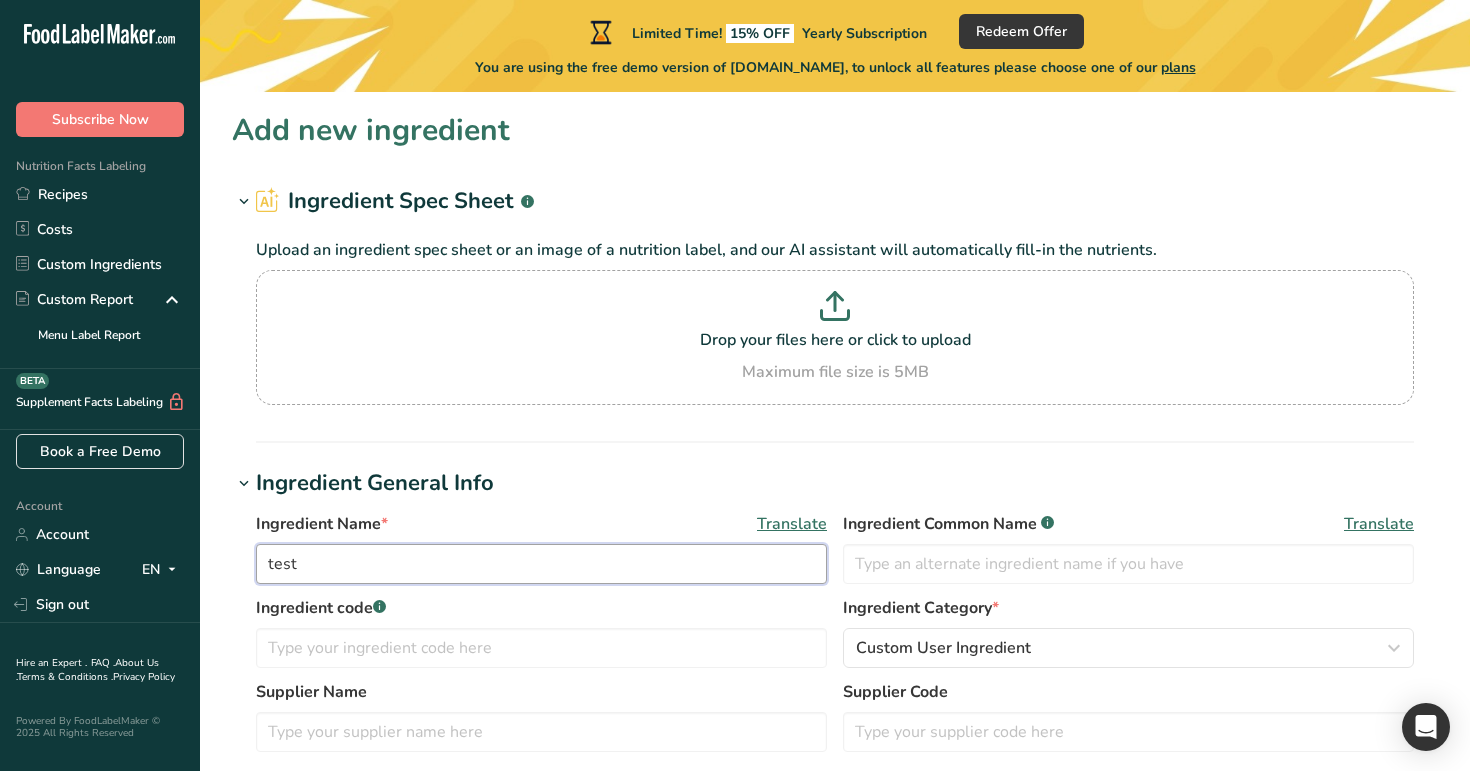 paste on "1demouser@t.com" 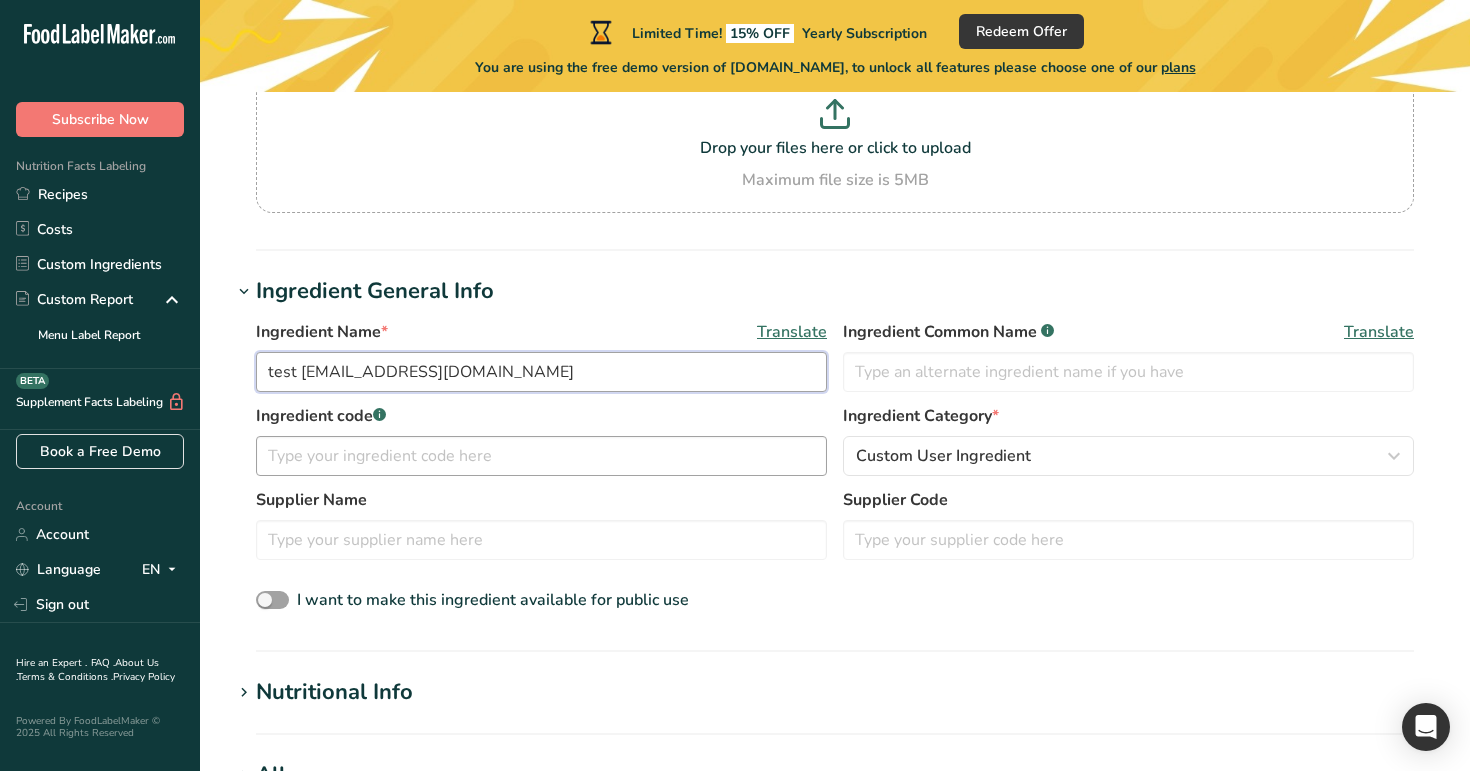 scroll, scrollTop: 249, scrollLeft: 0, axis: vertical 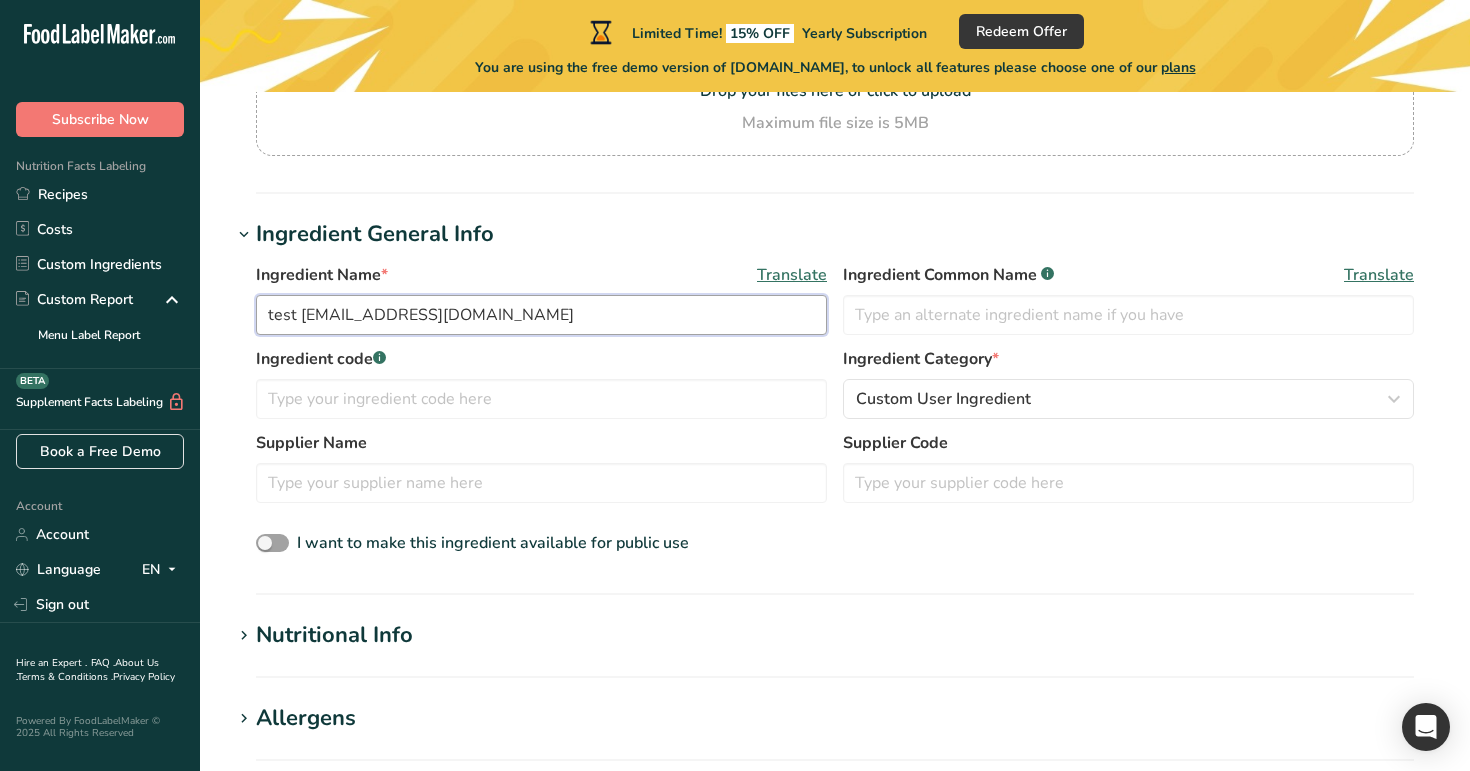 type on "test 1demouser@t.com" 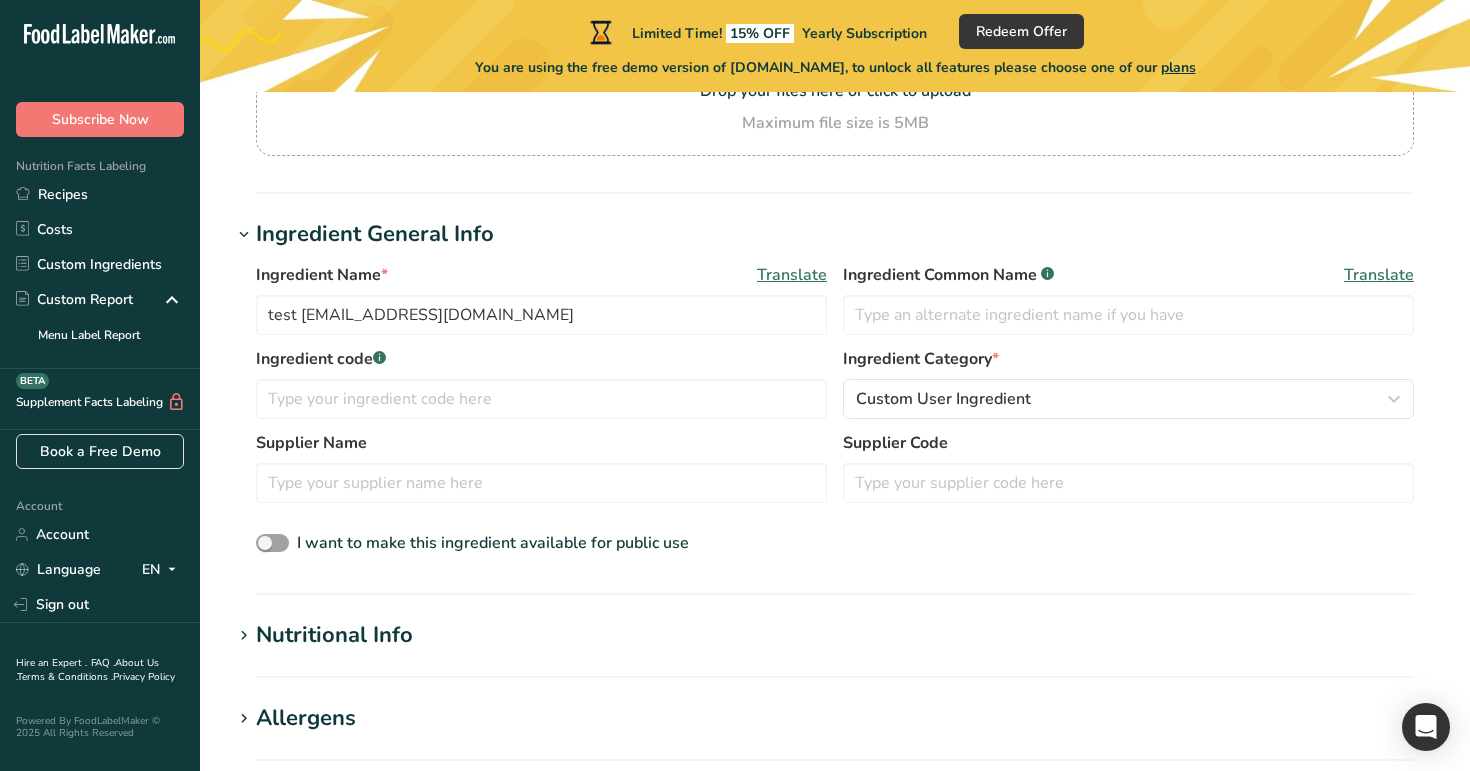 click on "Nutritional Info" at bounding box center (334, 635) 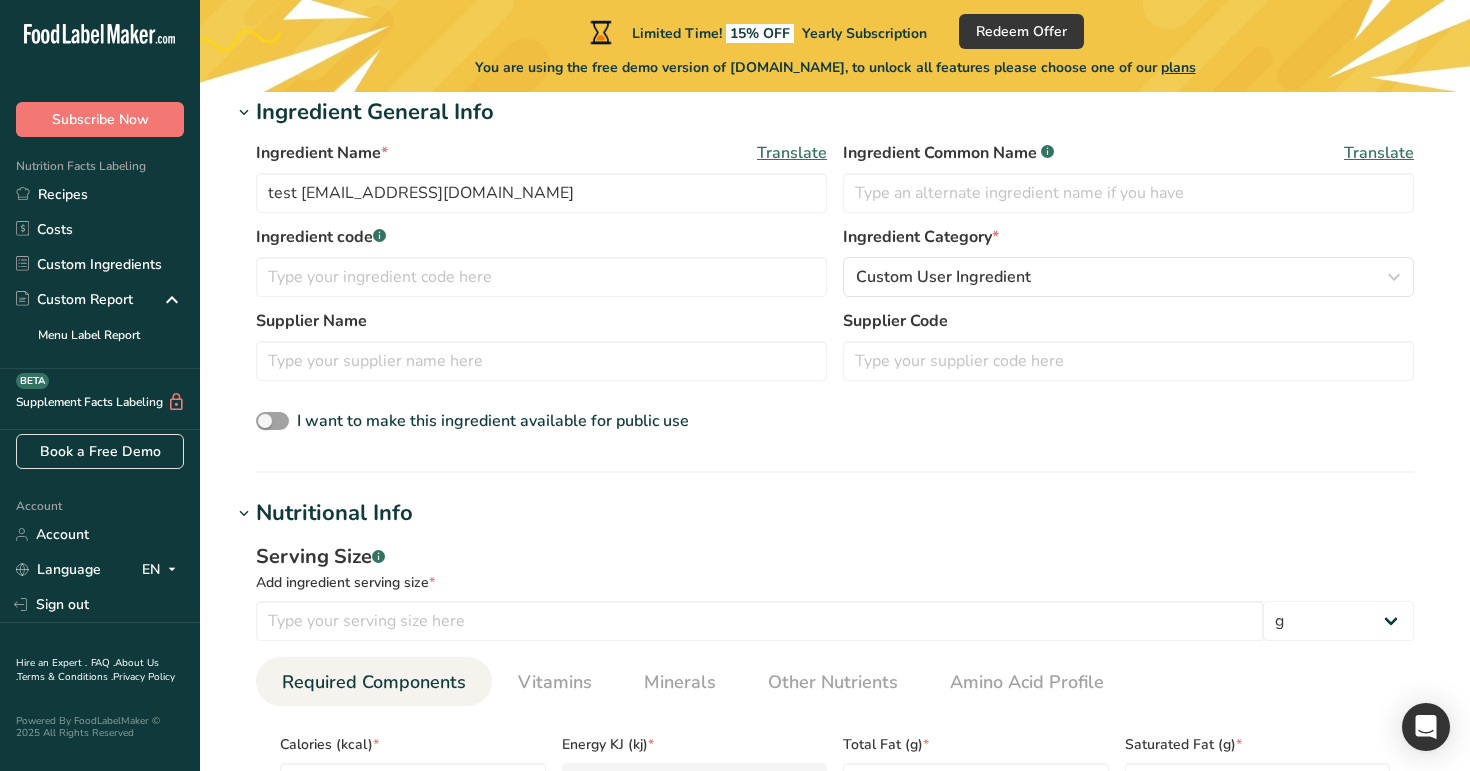 scroll, scrollTop: 400, scrollLeft: 0, axis: vertical 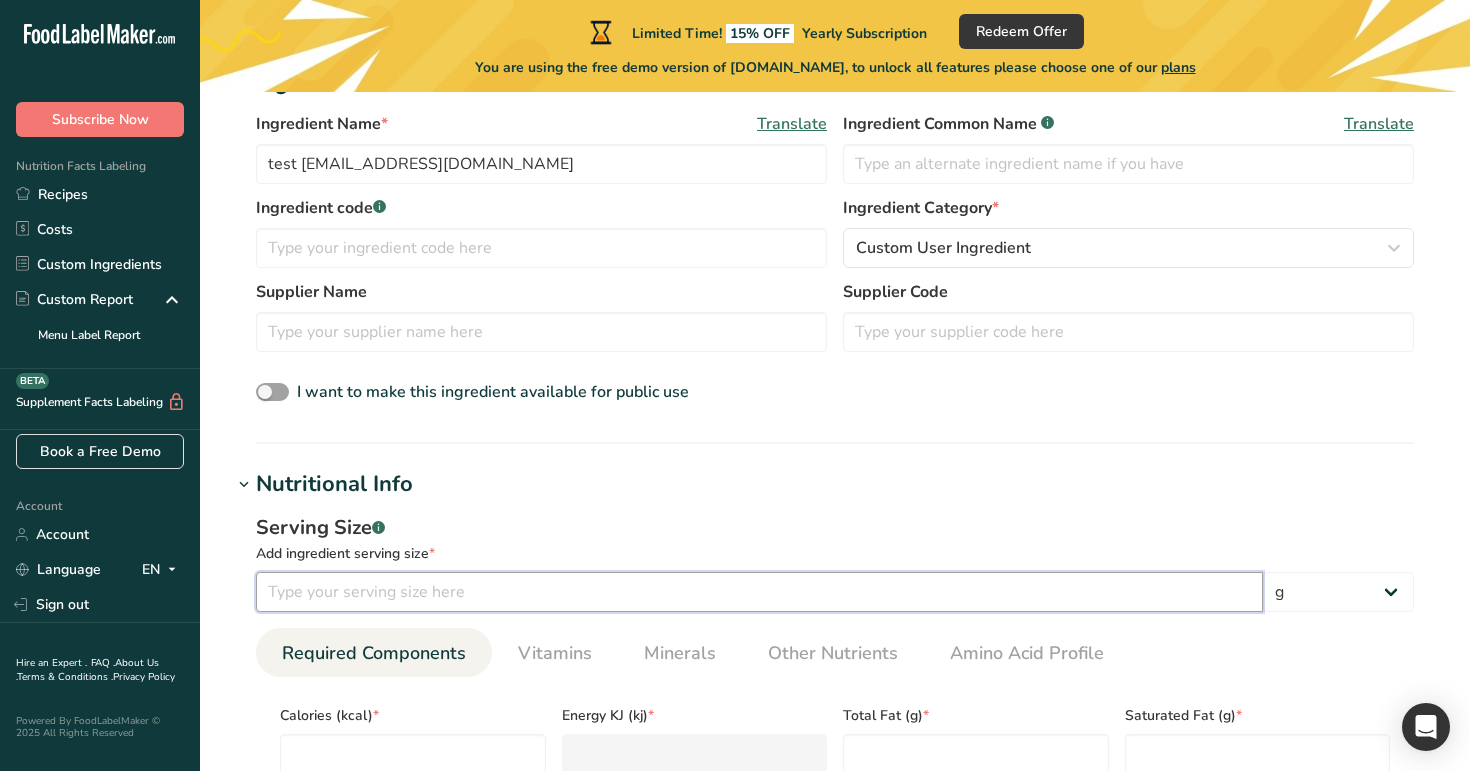 click at bounding box center [759, 592] 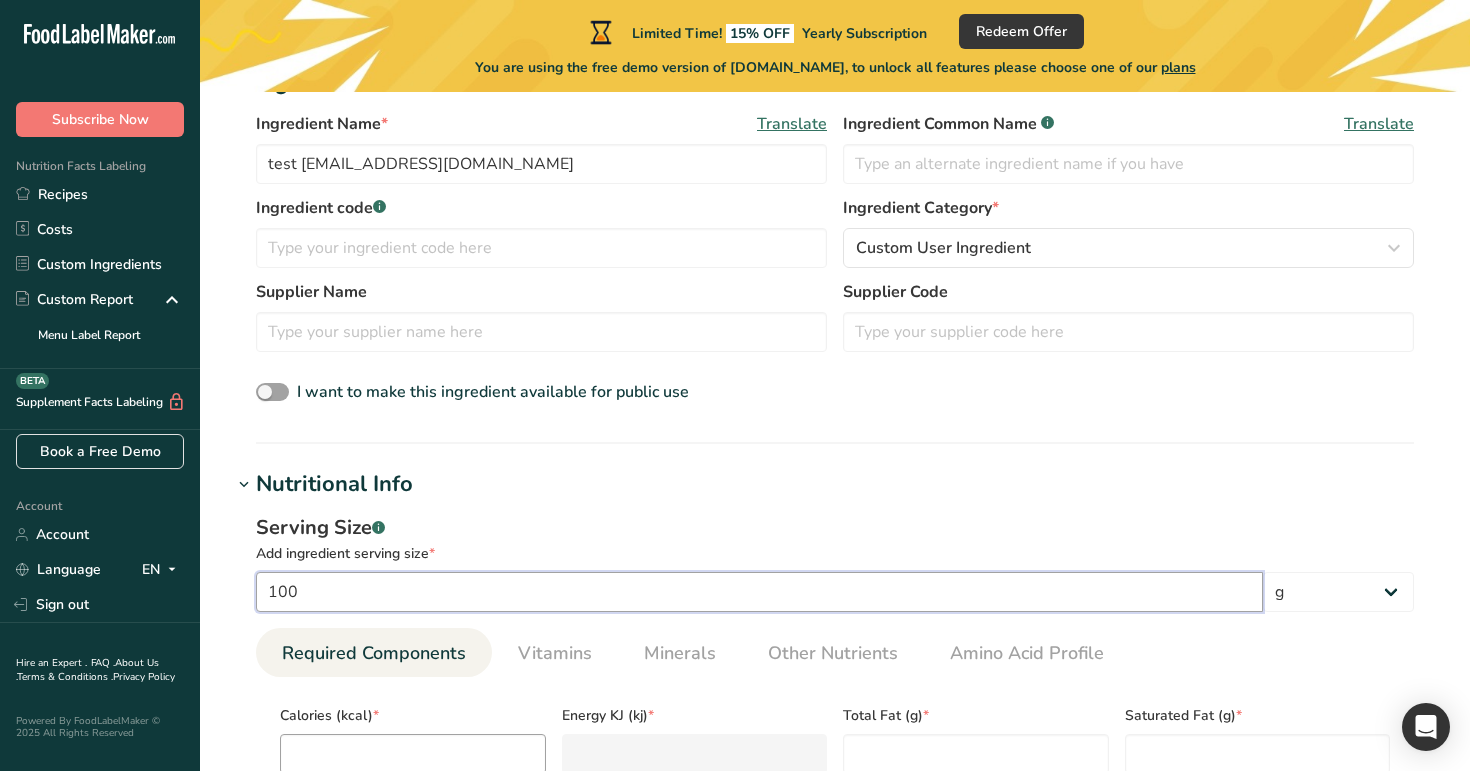 type on "100" 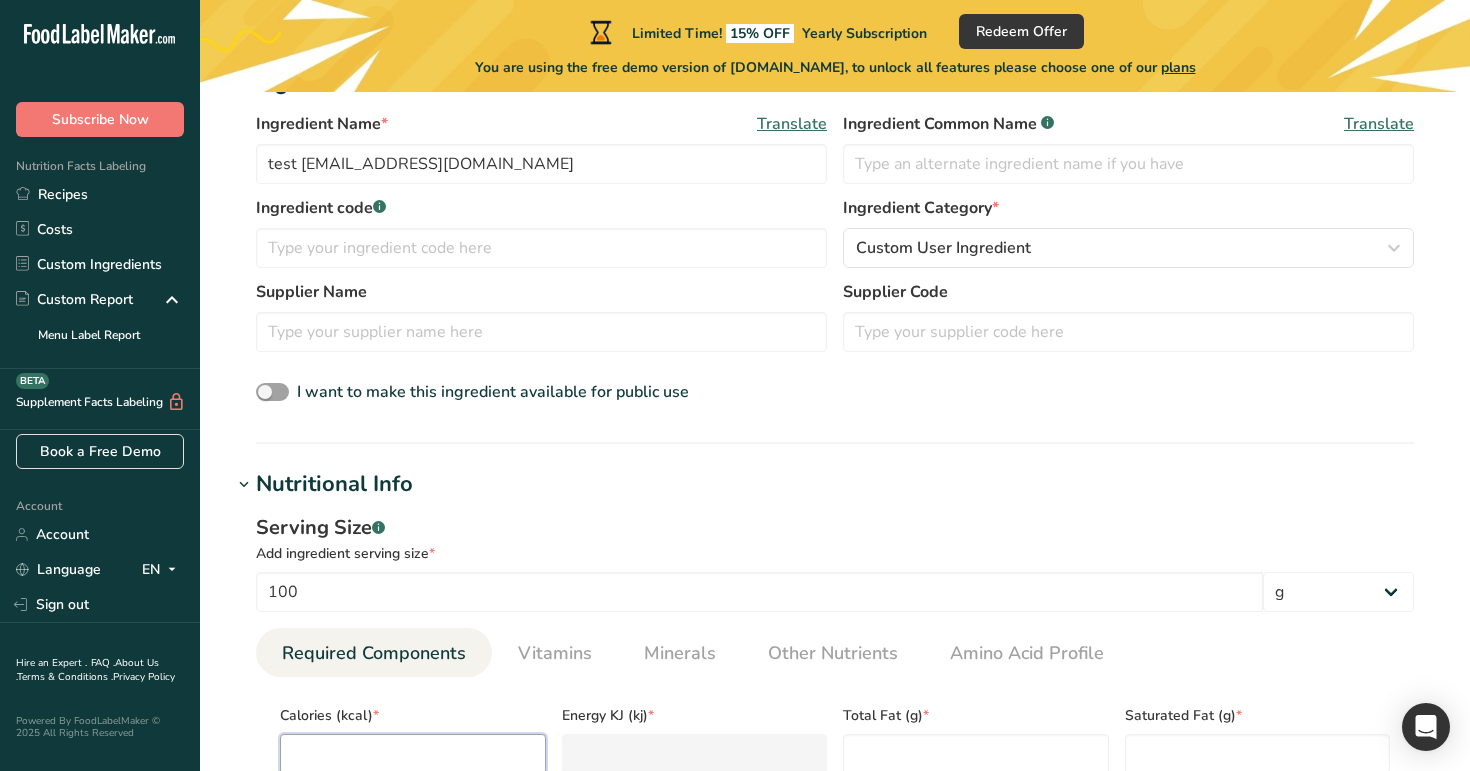 click at bounding box center (413, 754) 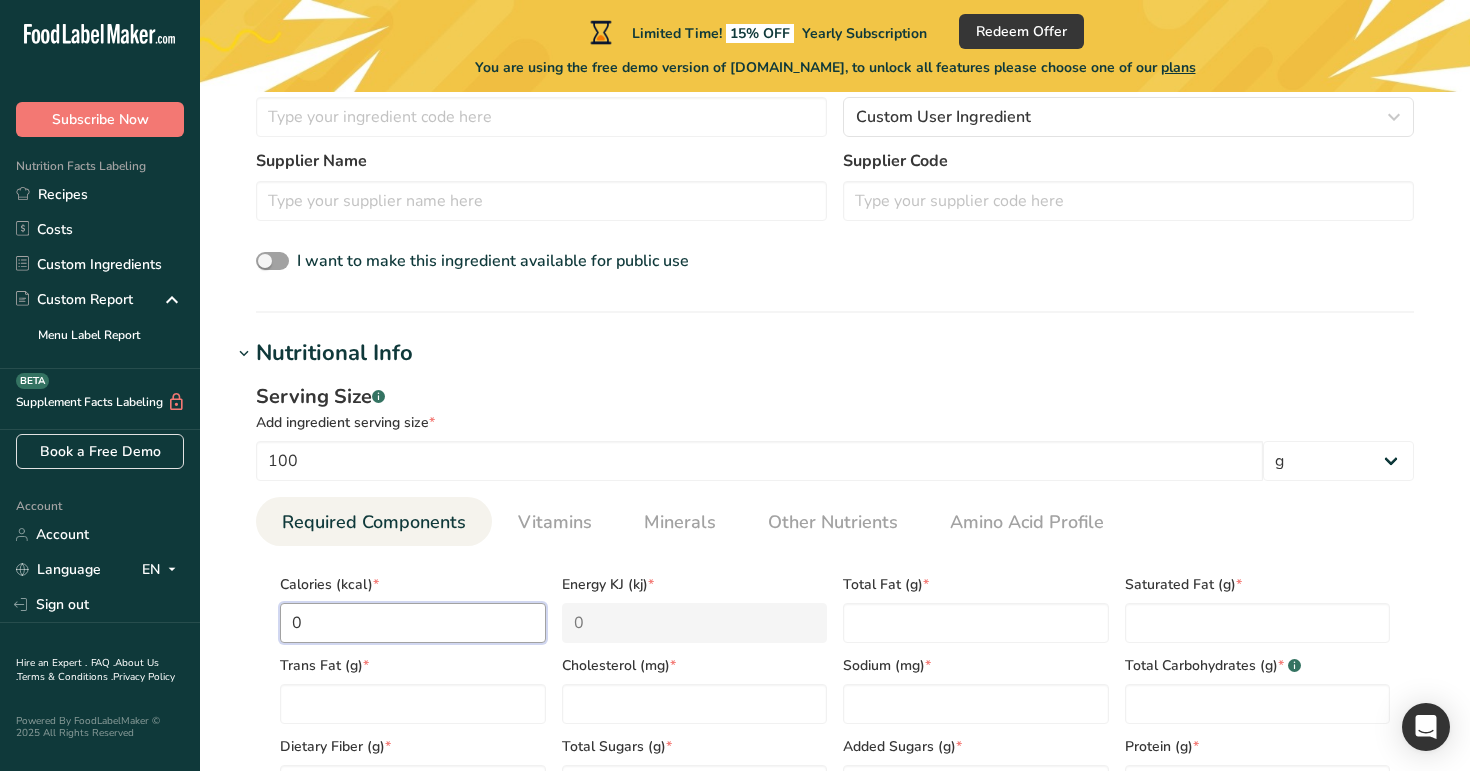 scroll, scrollTop: 532, scrollLeft: 0, axis: vertical 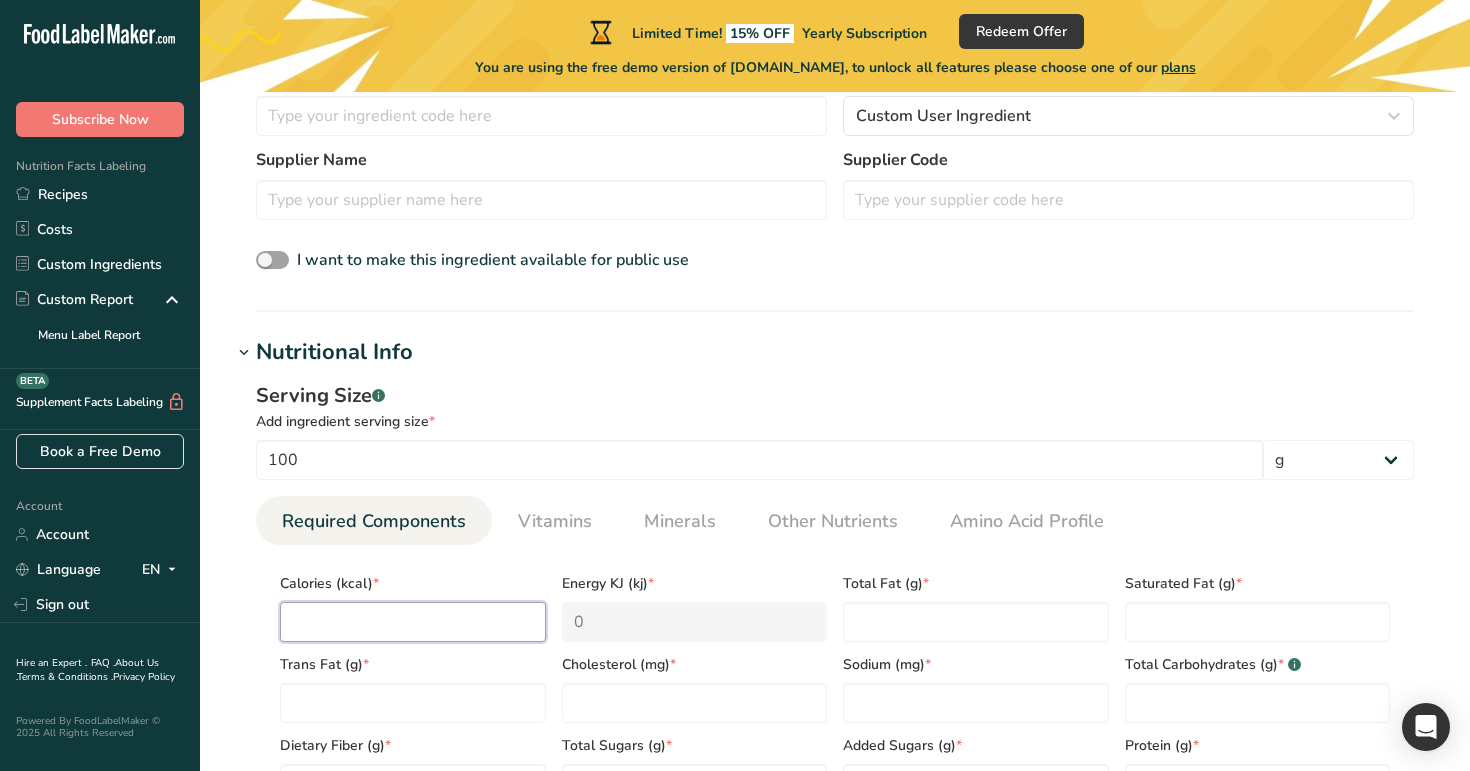 type on "1" 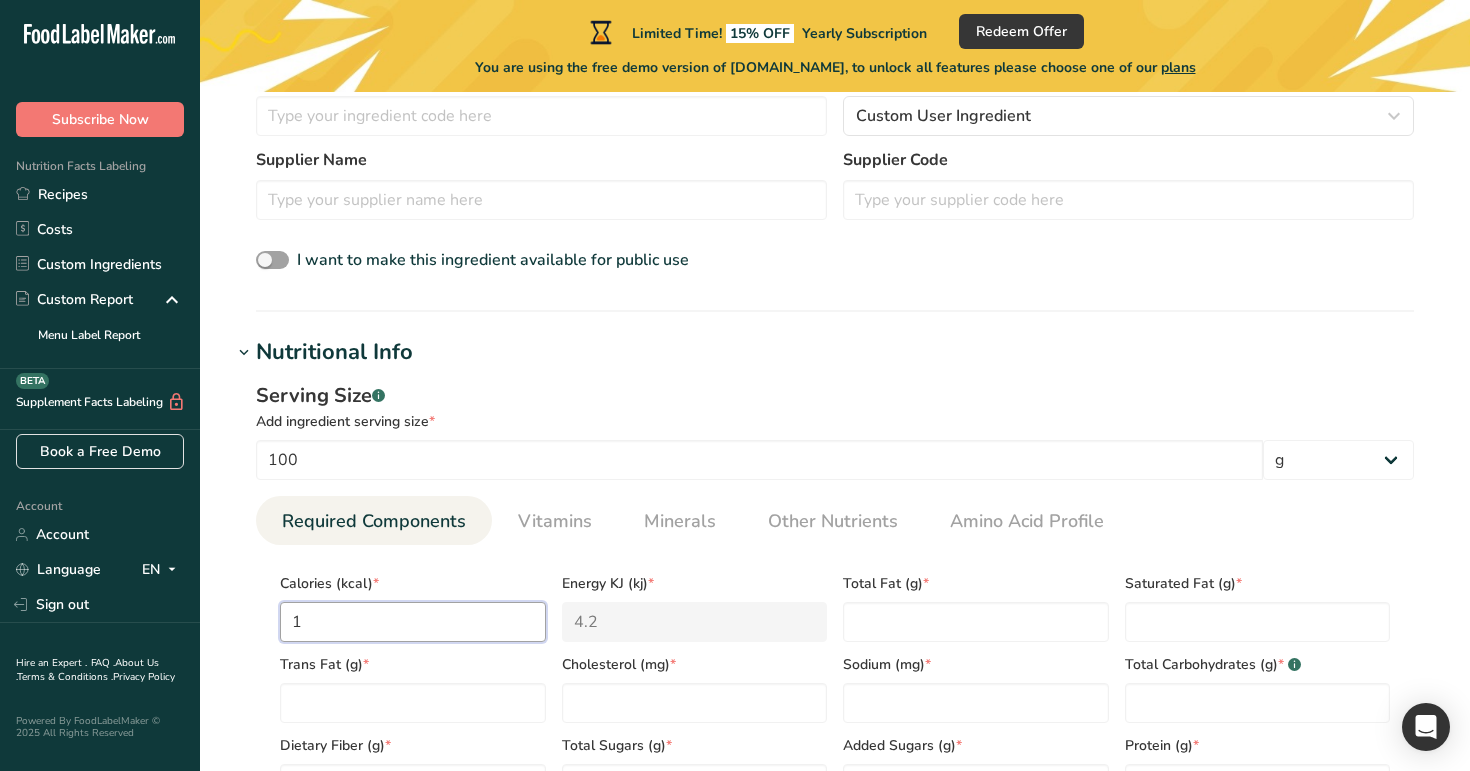 type on "10" 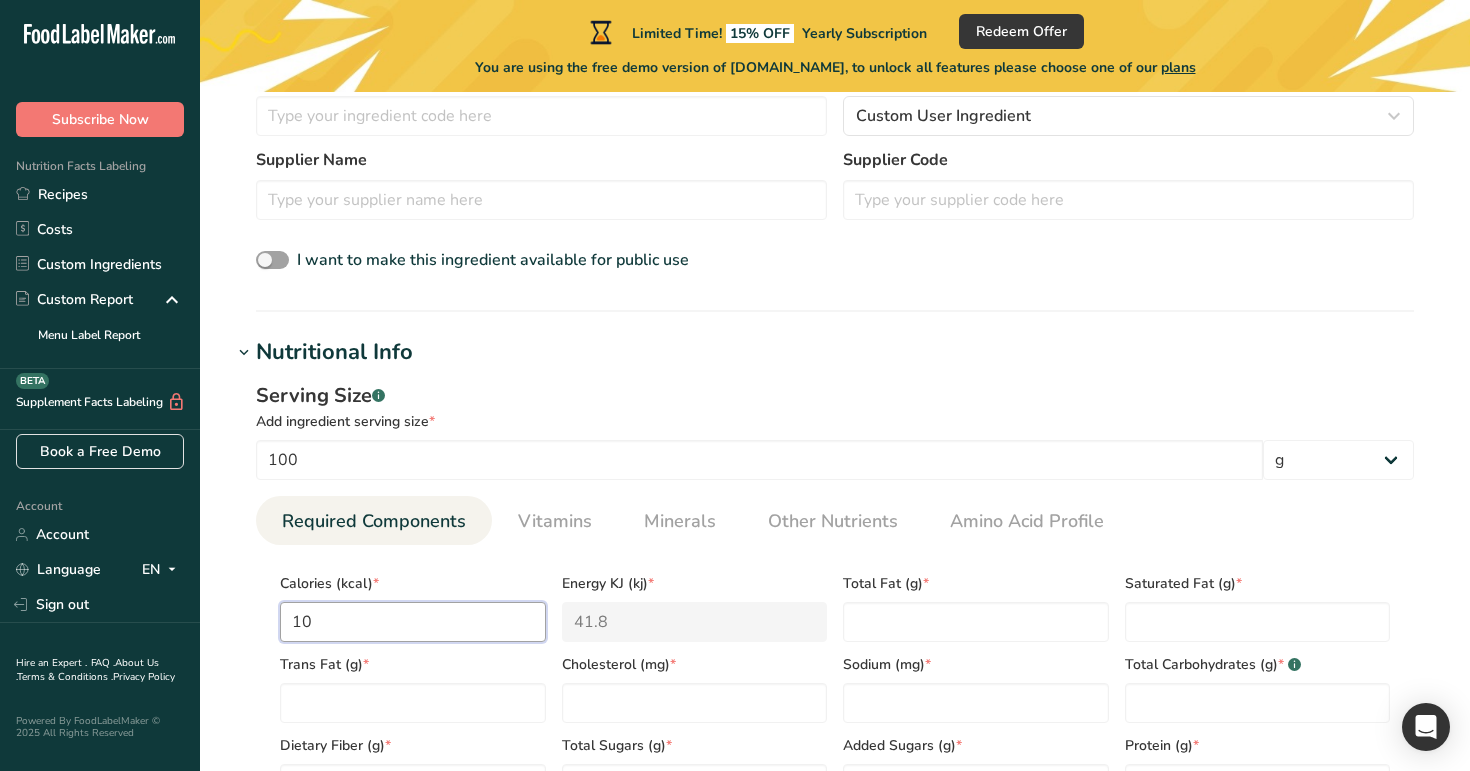 type on "10" 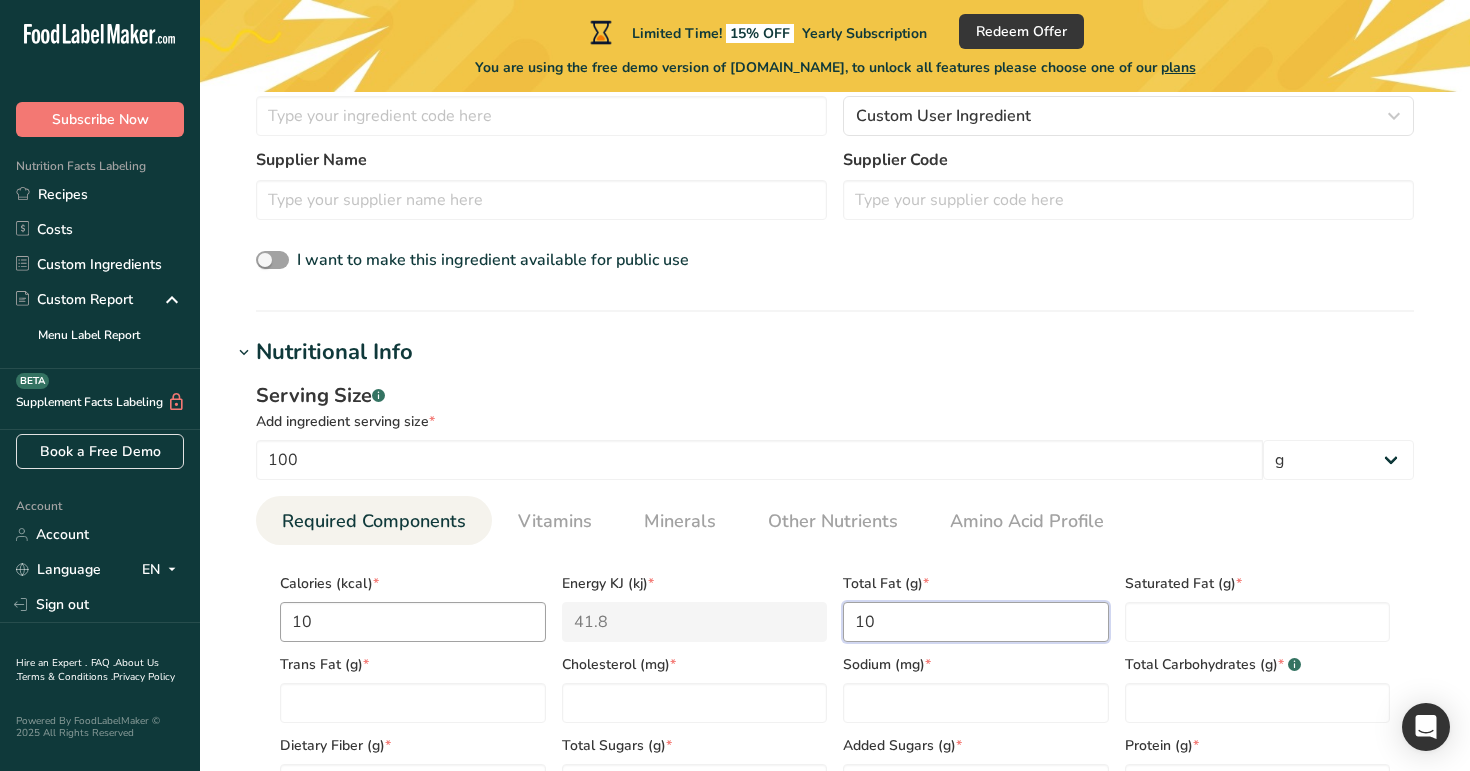 type on "10" 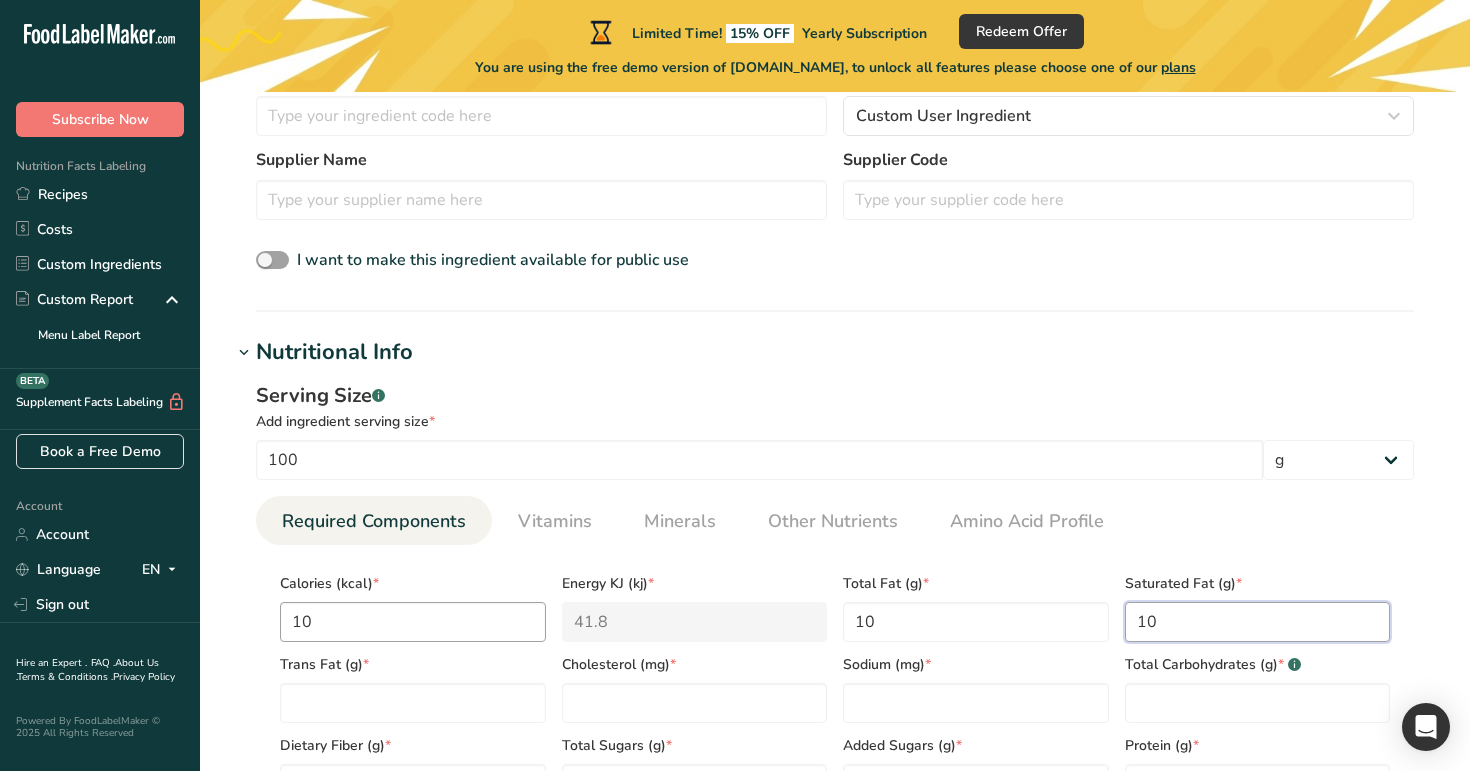type on "10" 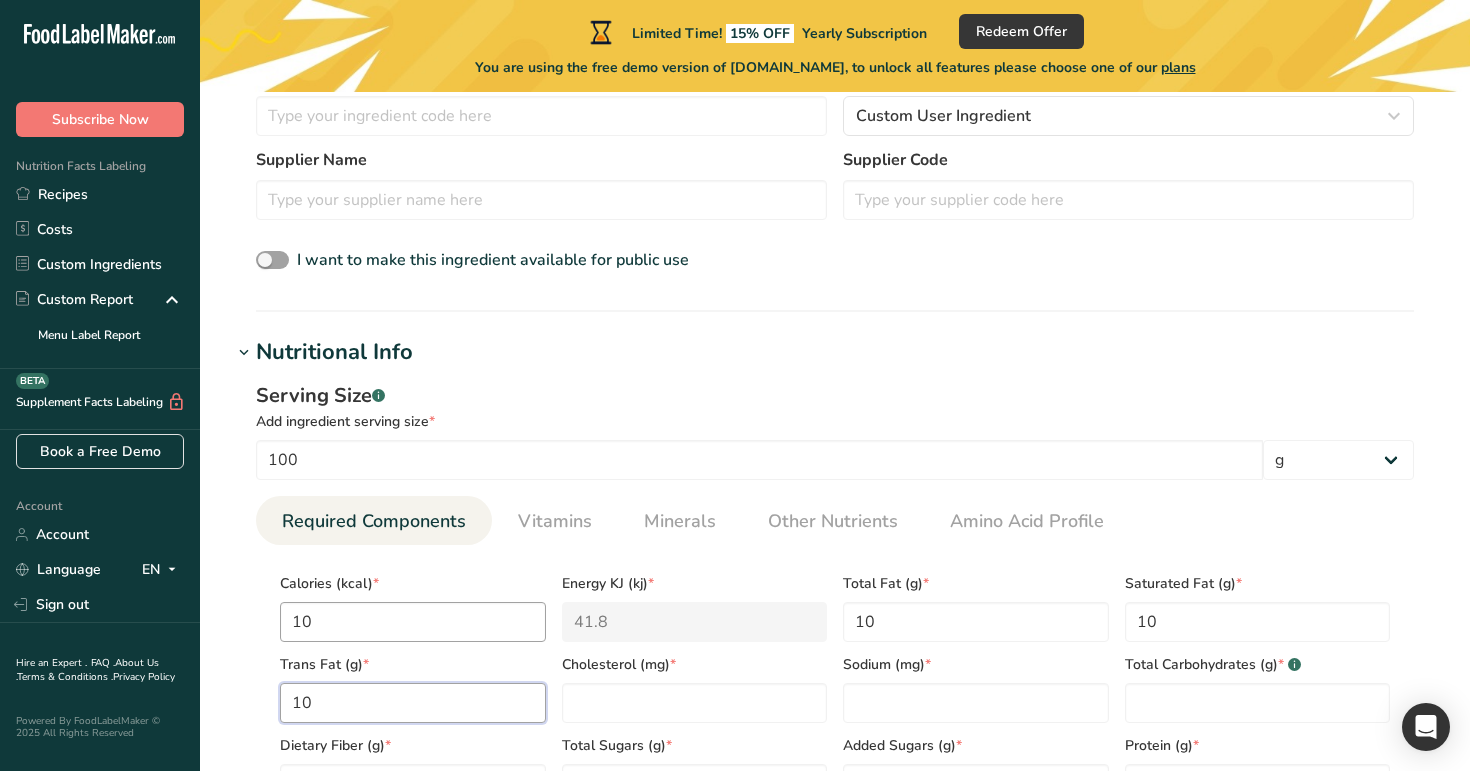 type on "10" 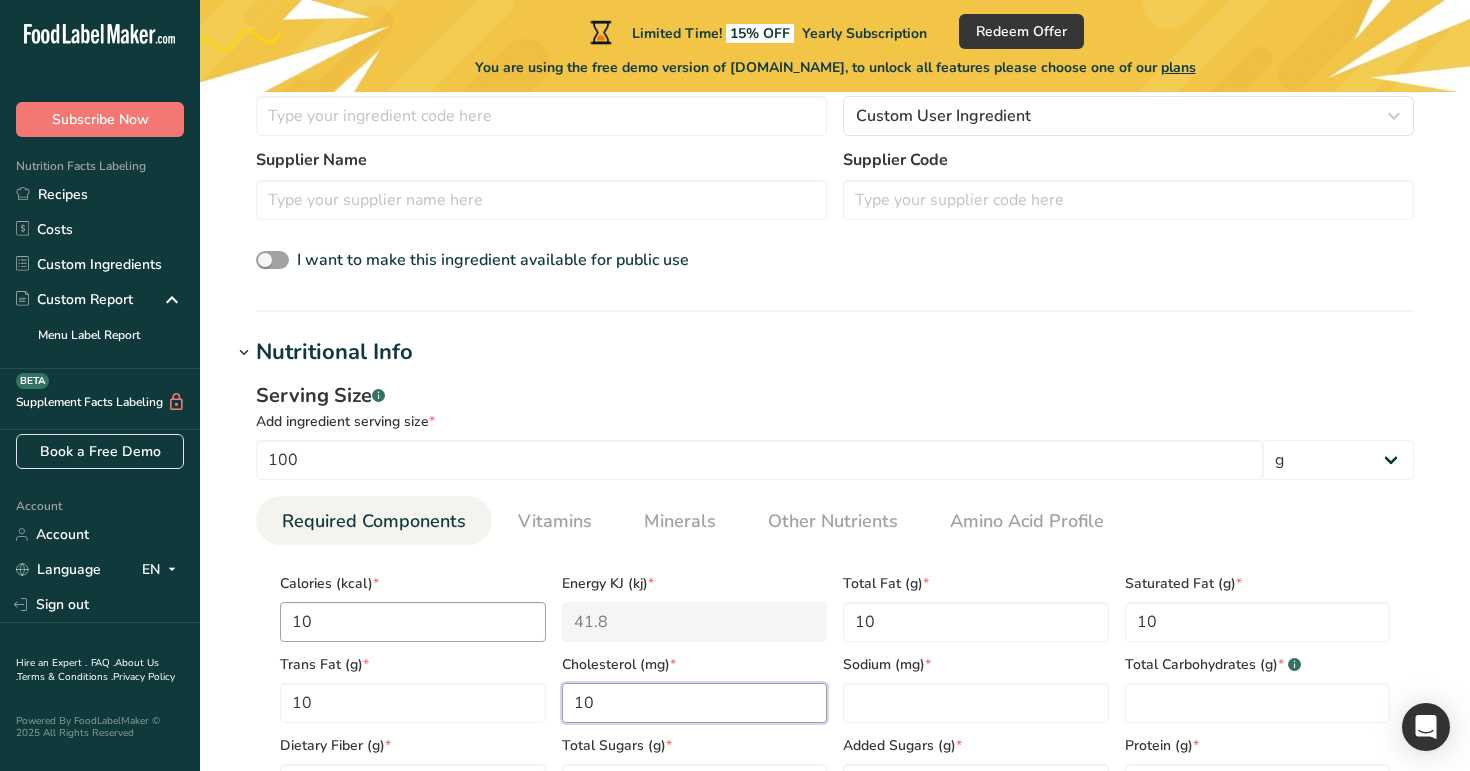 type on "10" 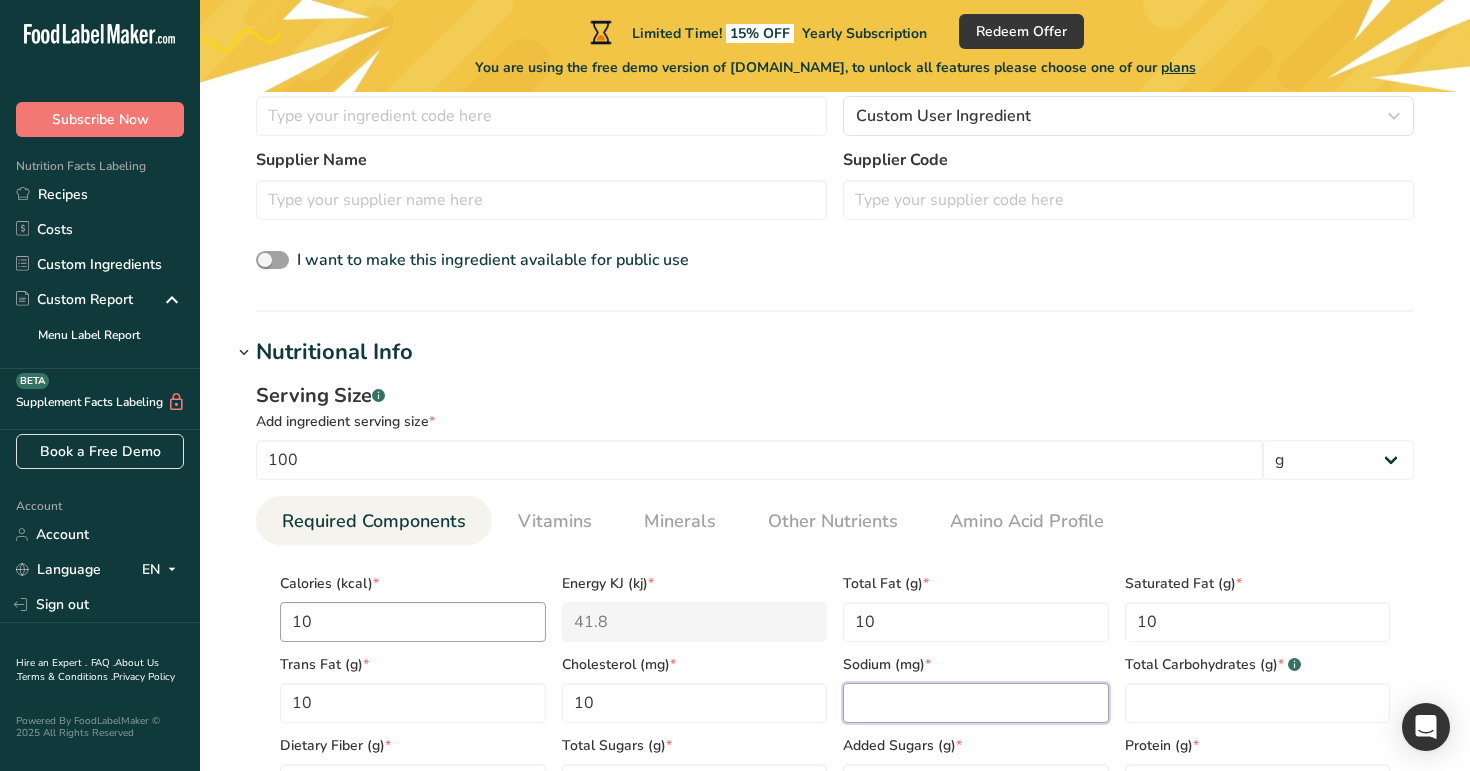 type on "0" 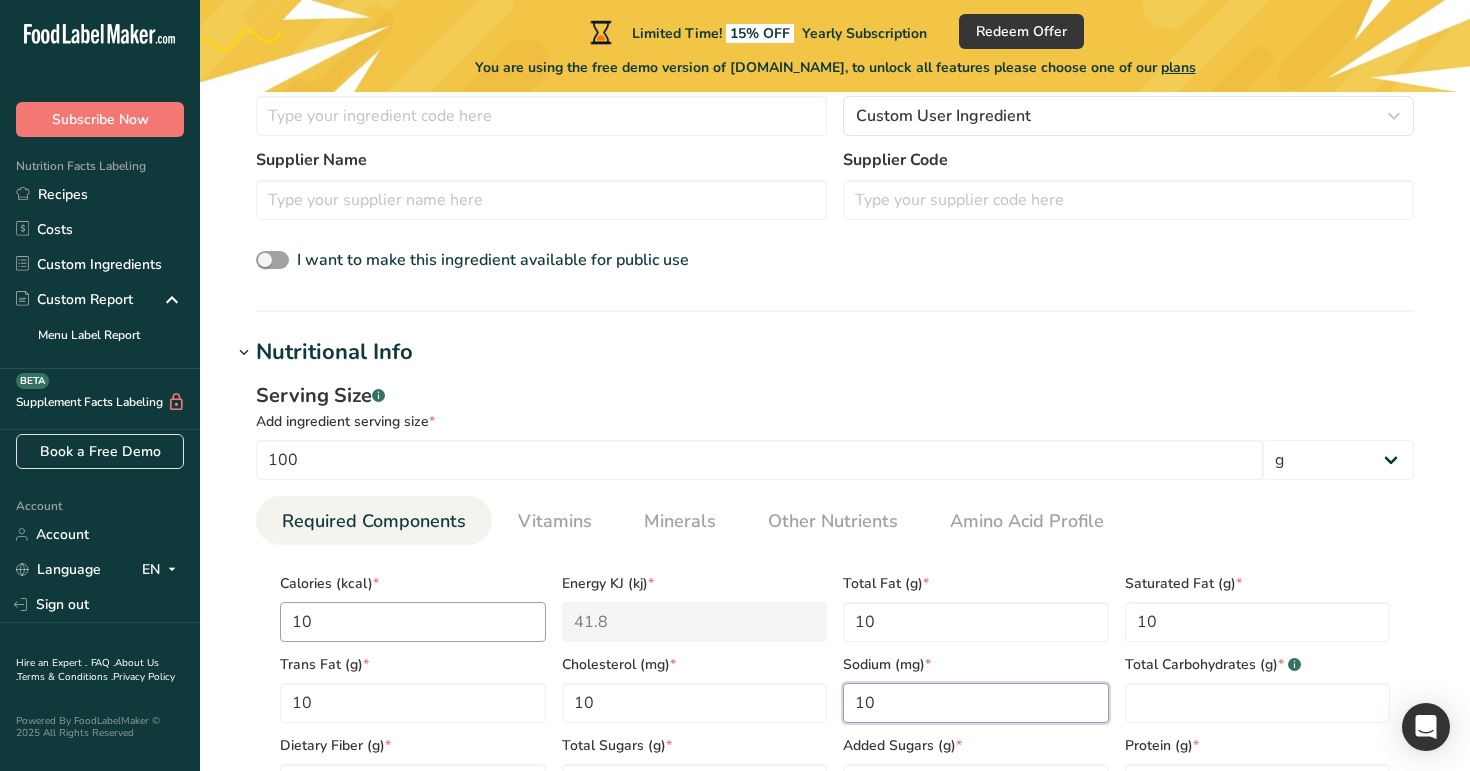 type on "10" 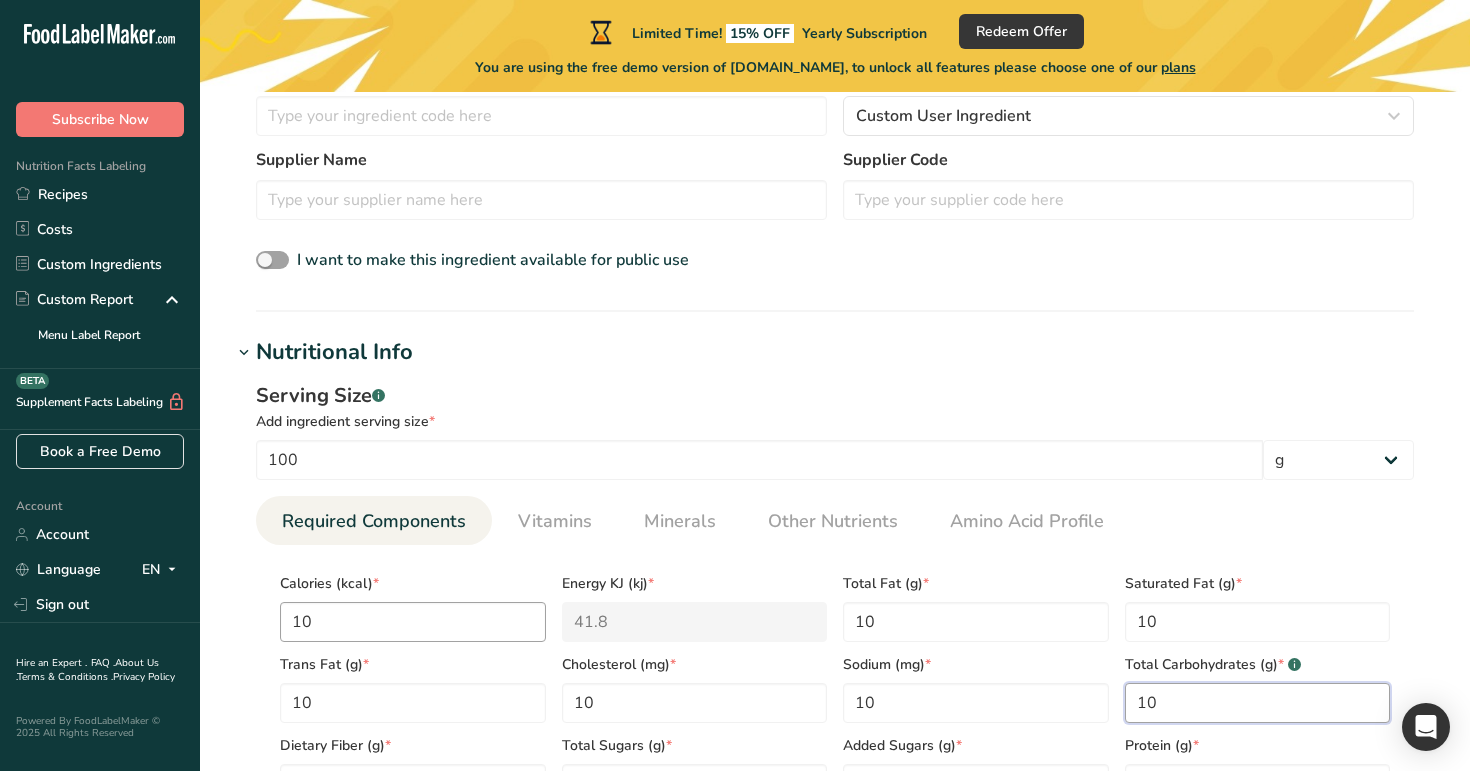 type on "10" 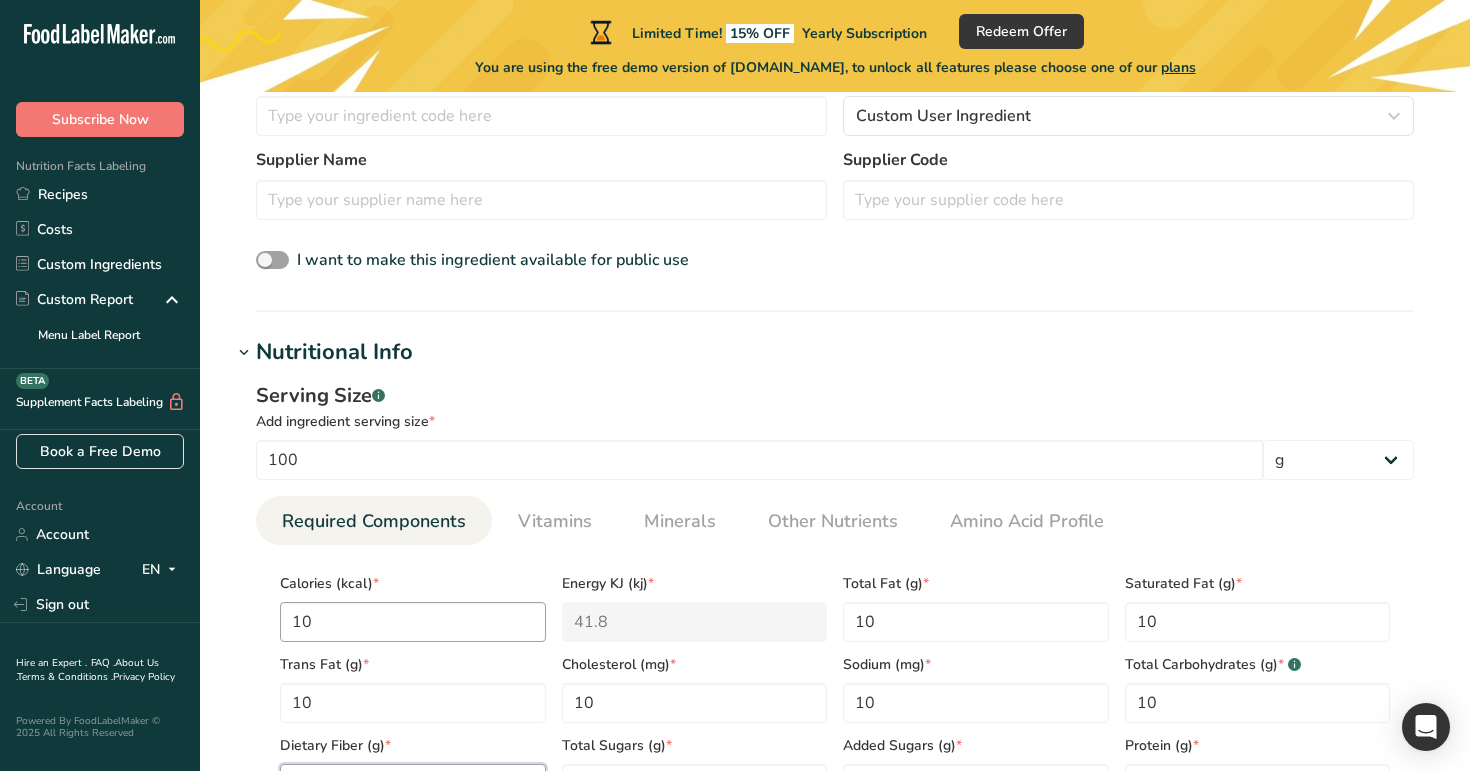 scroll, scrollTop: 565, scrollLeft: 0, axis: vertical 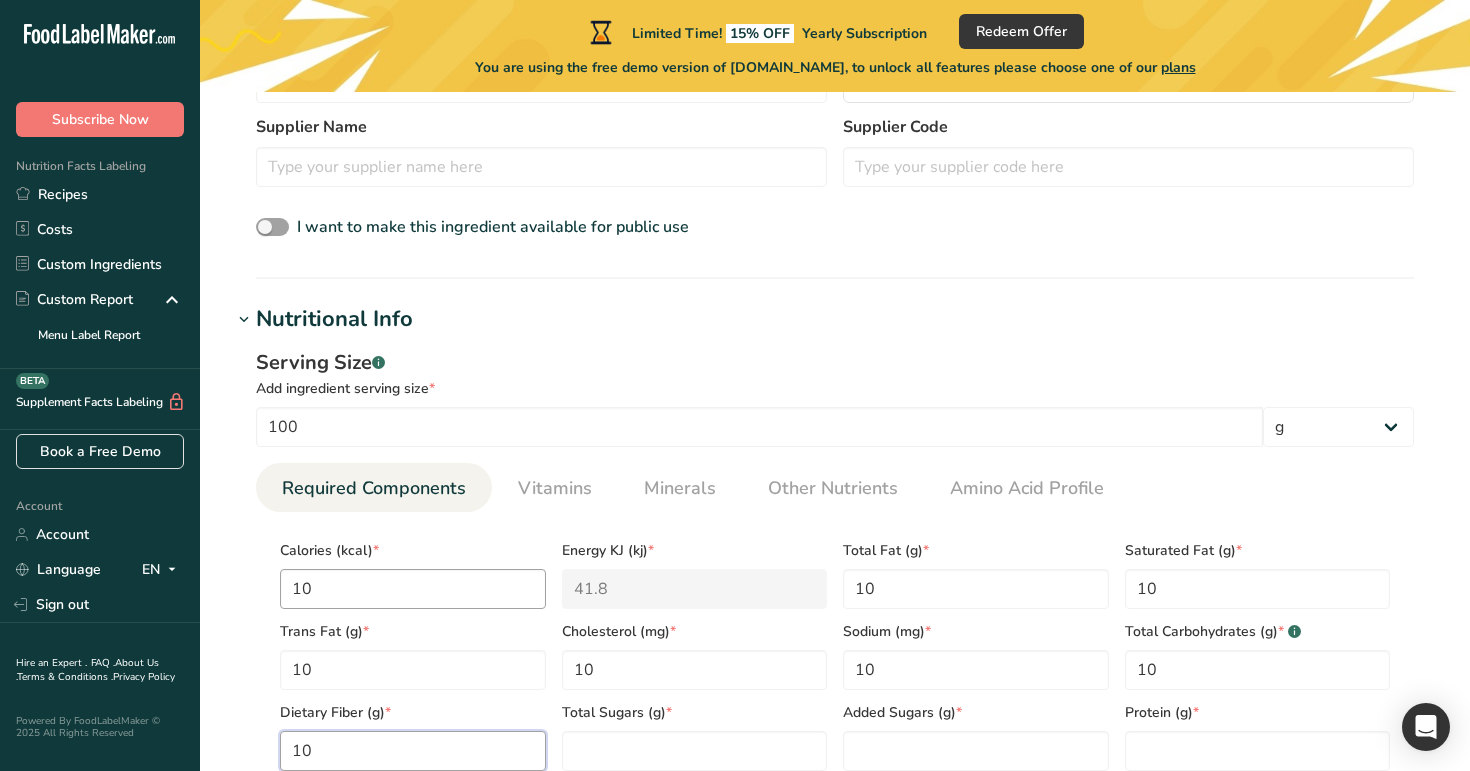 type on "10" 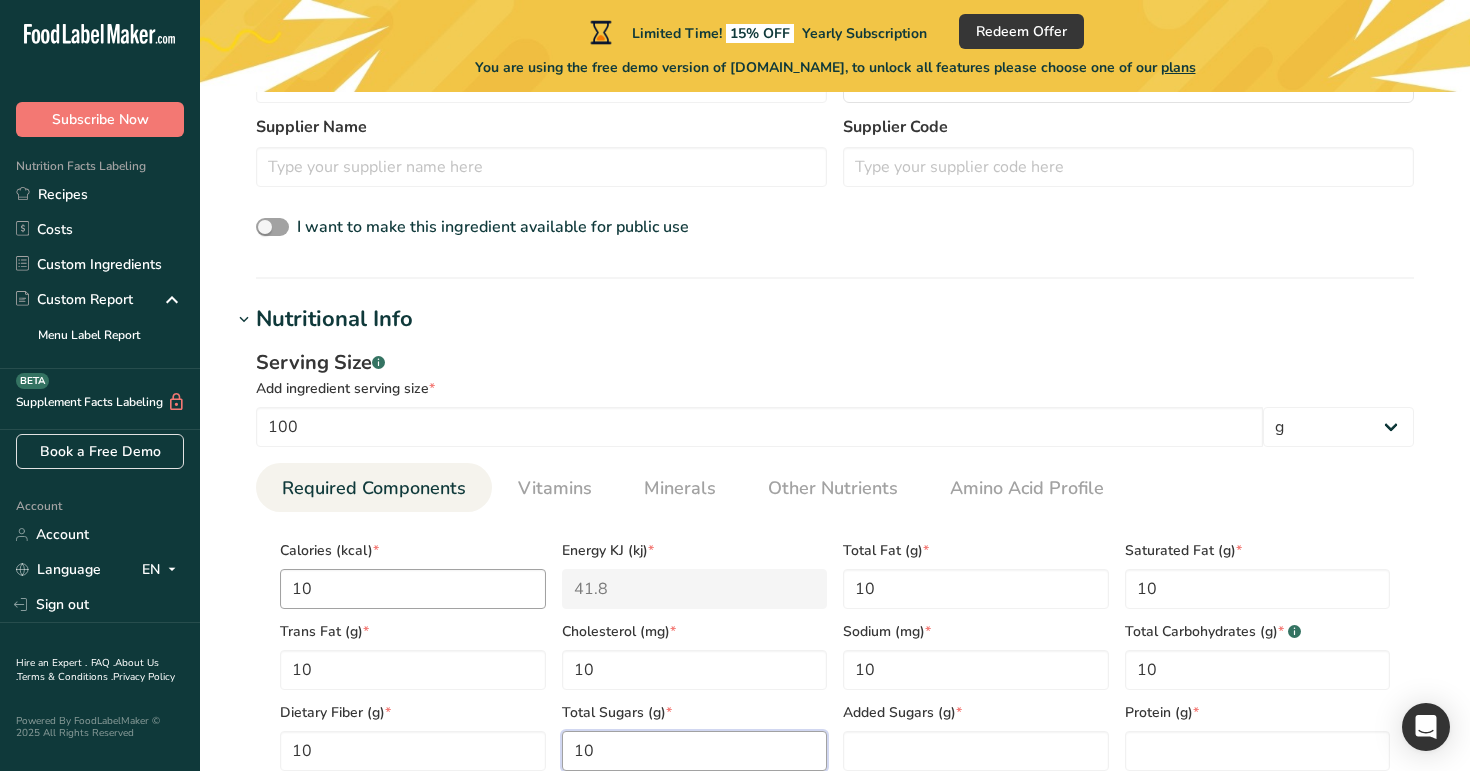 type on "10" 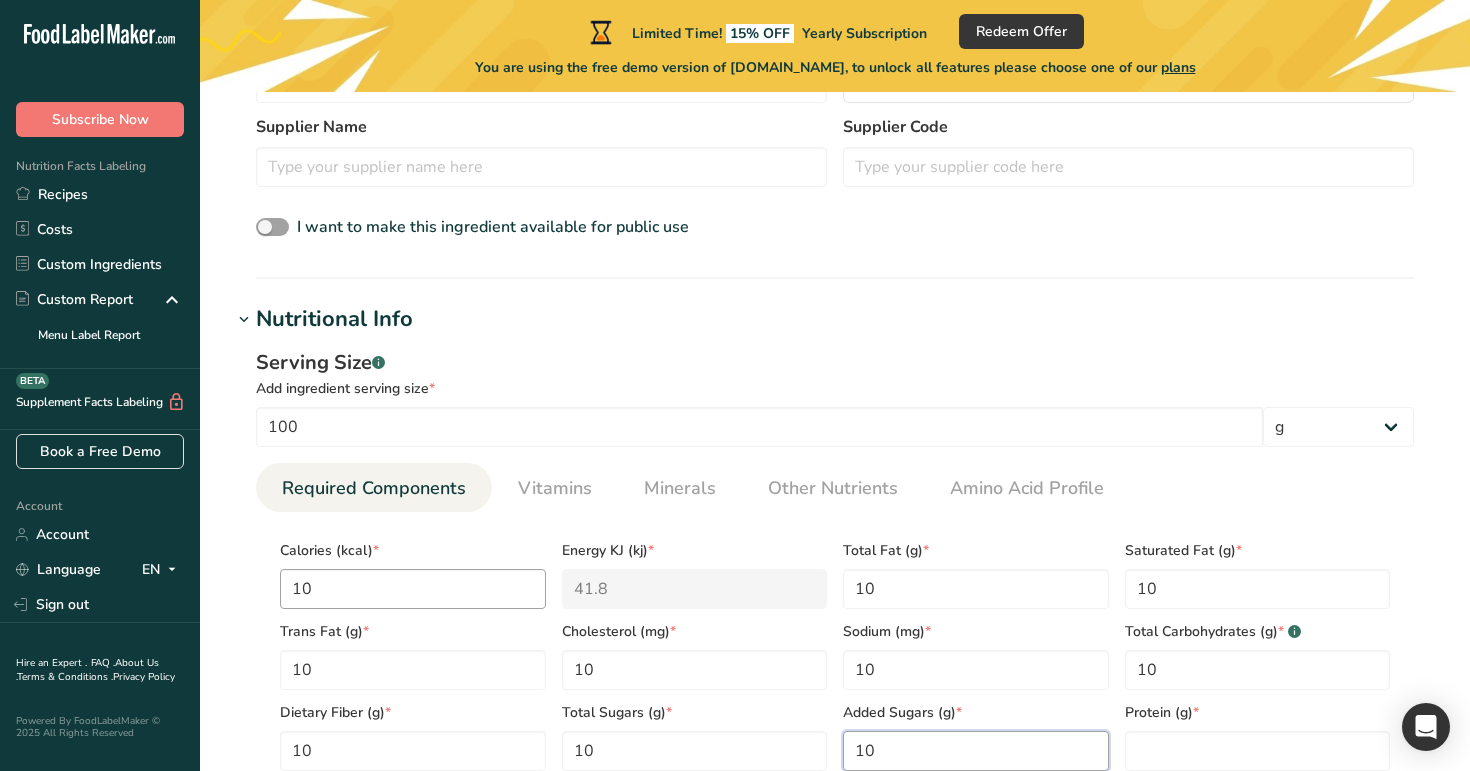 type on "10" 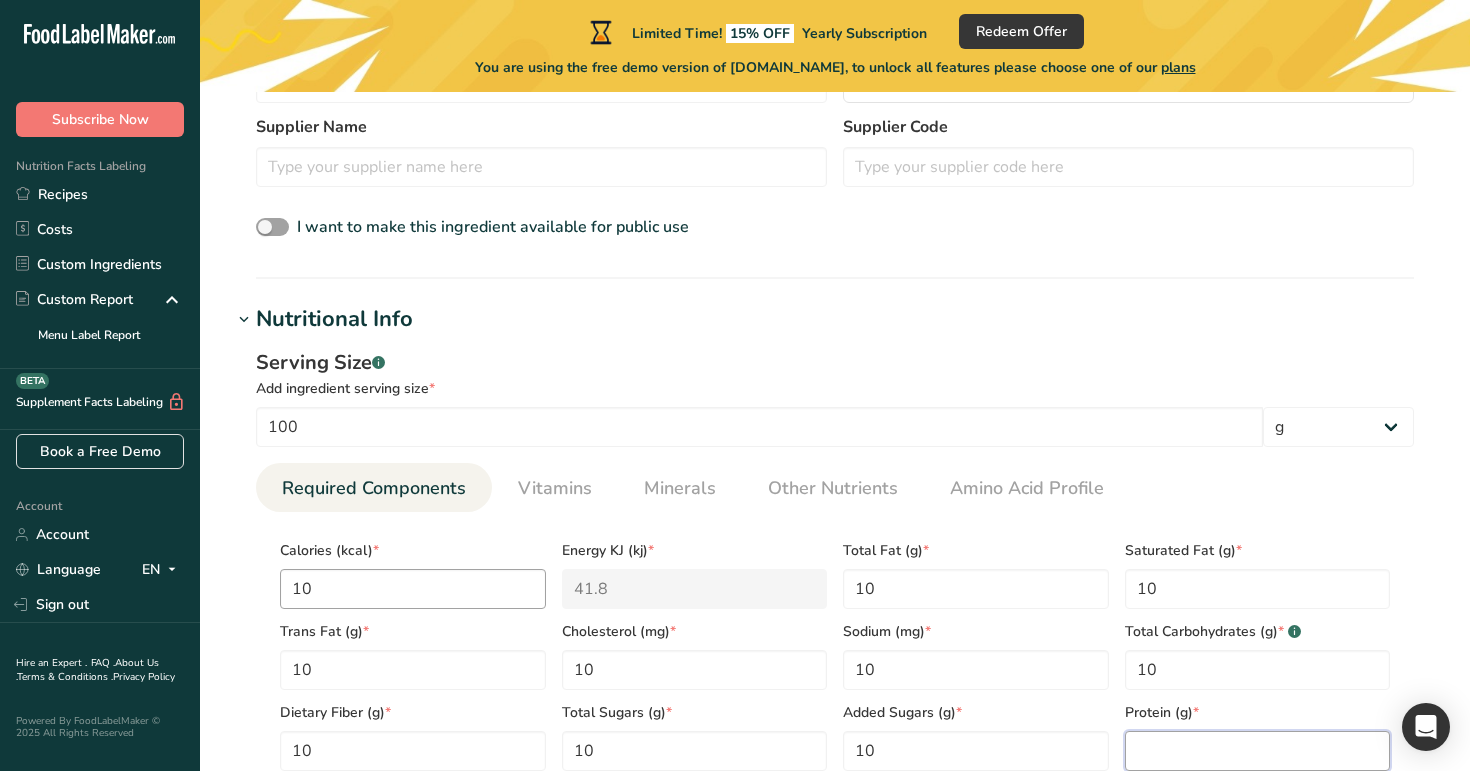 type on "0" 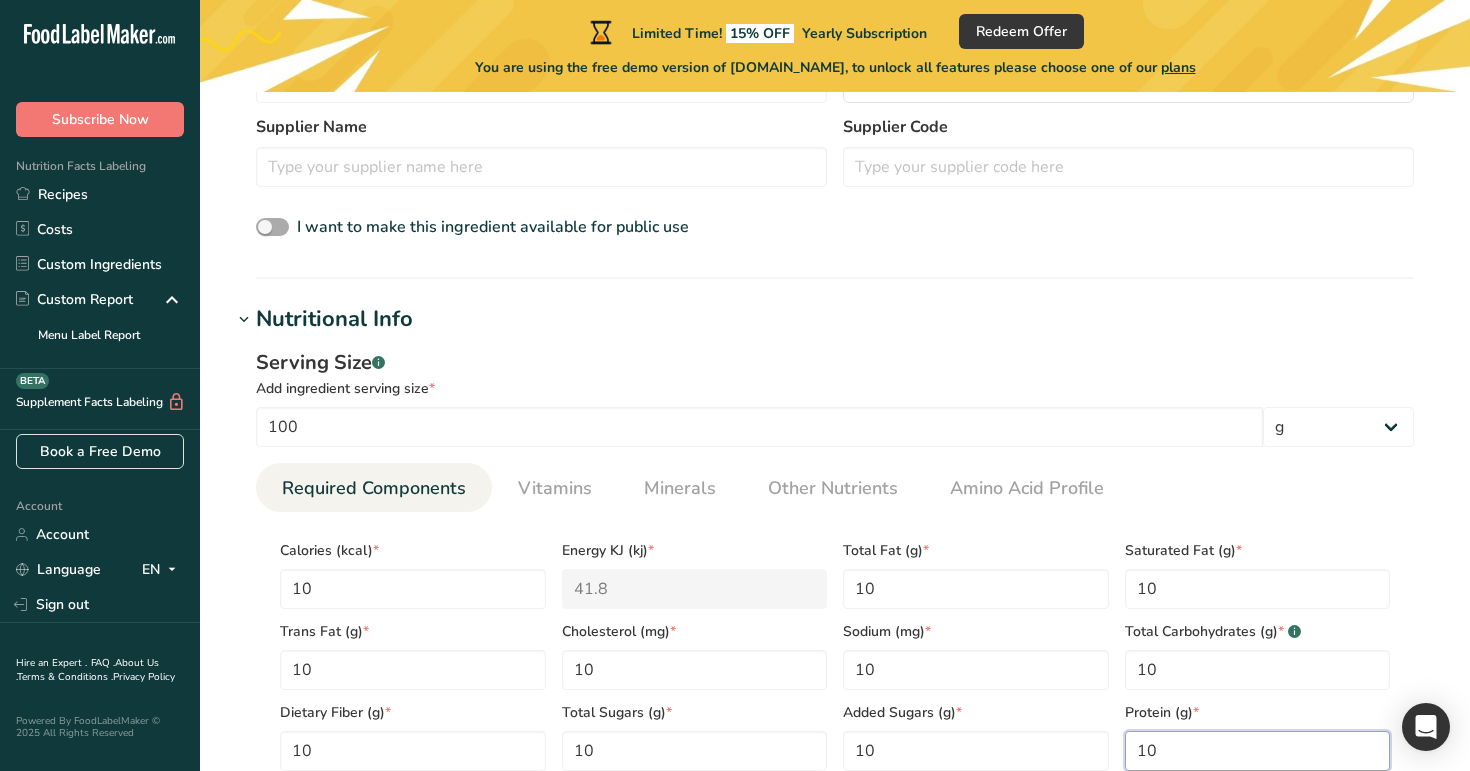 type on "10" 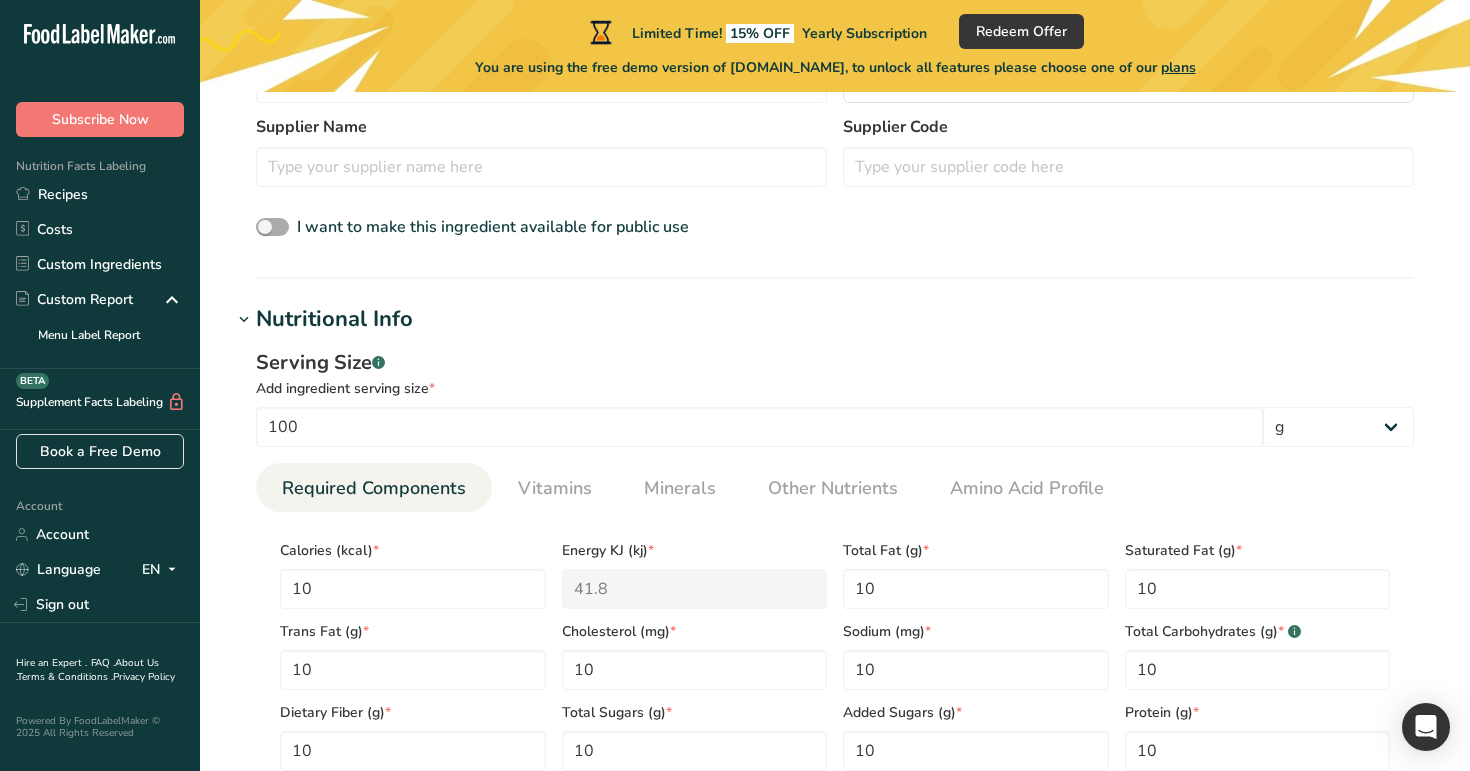 click at bounding box center [272, 227] 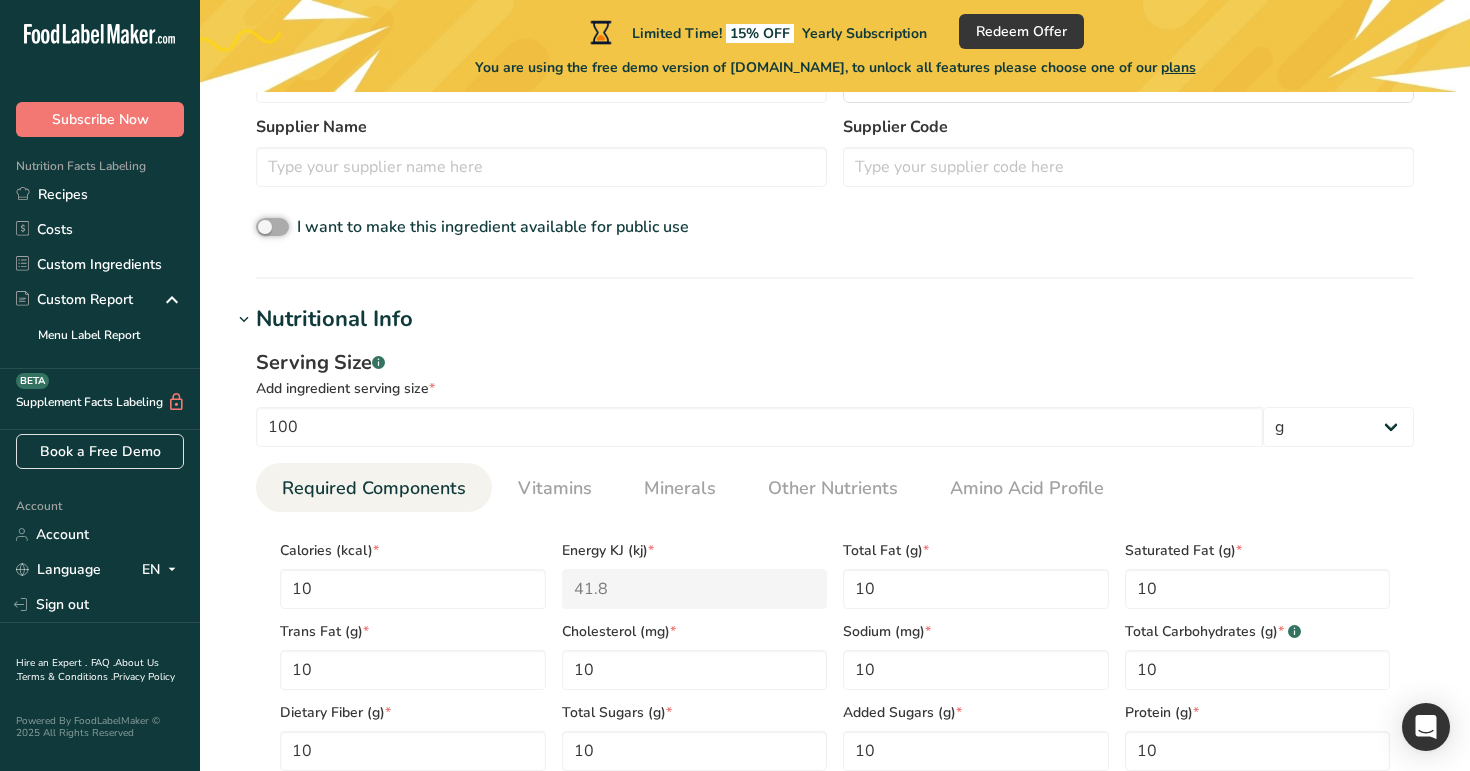 click on "I want to make this ingredient available for public use" at bounding box center [262, 227] 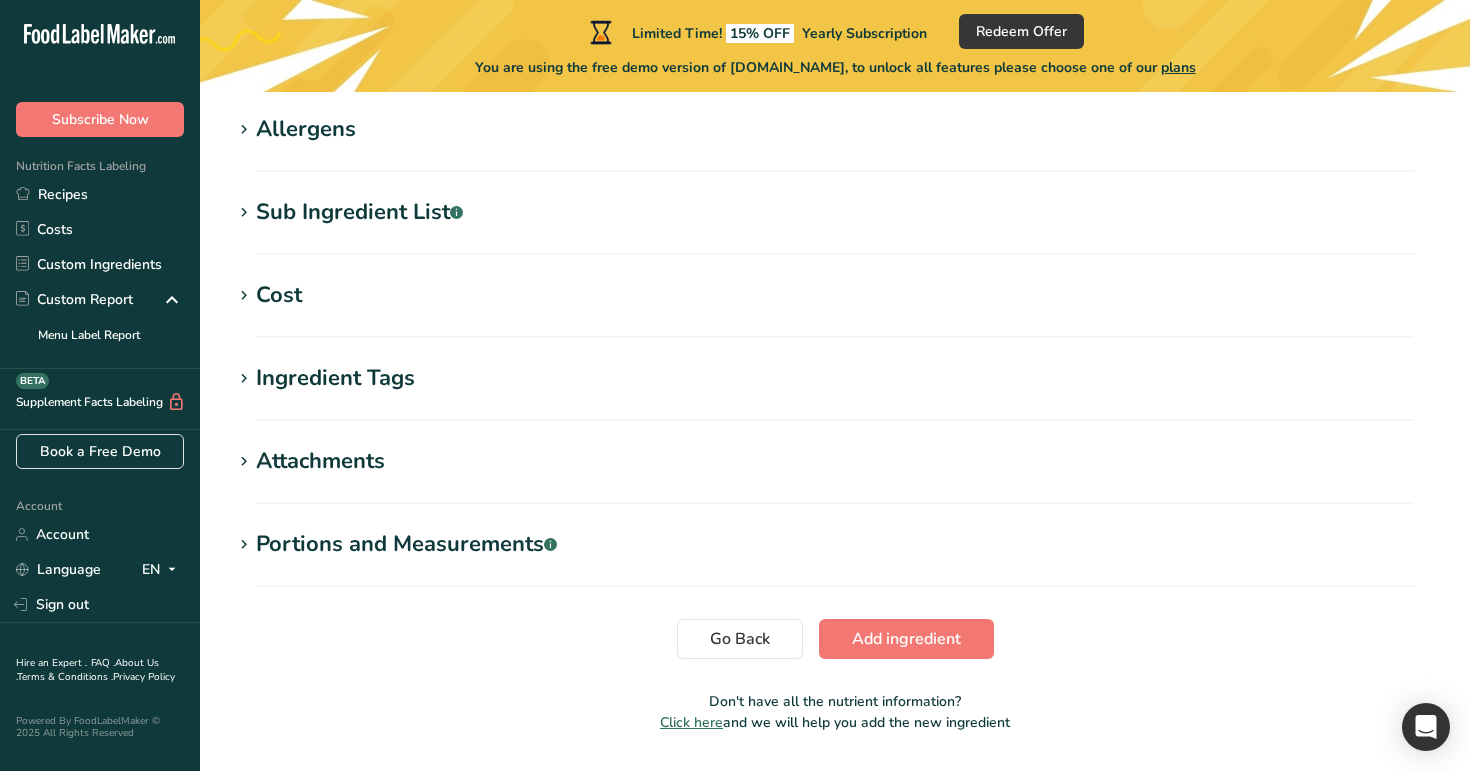 scroll, scrollTop: 1359, scrollLeft: 0, axis: vertical 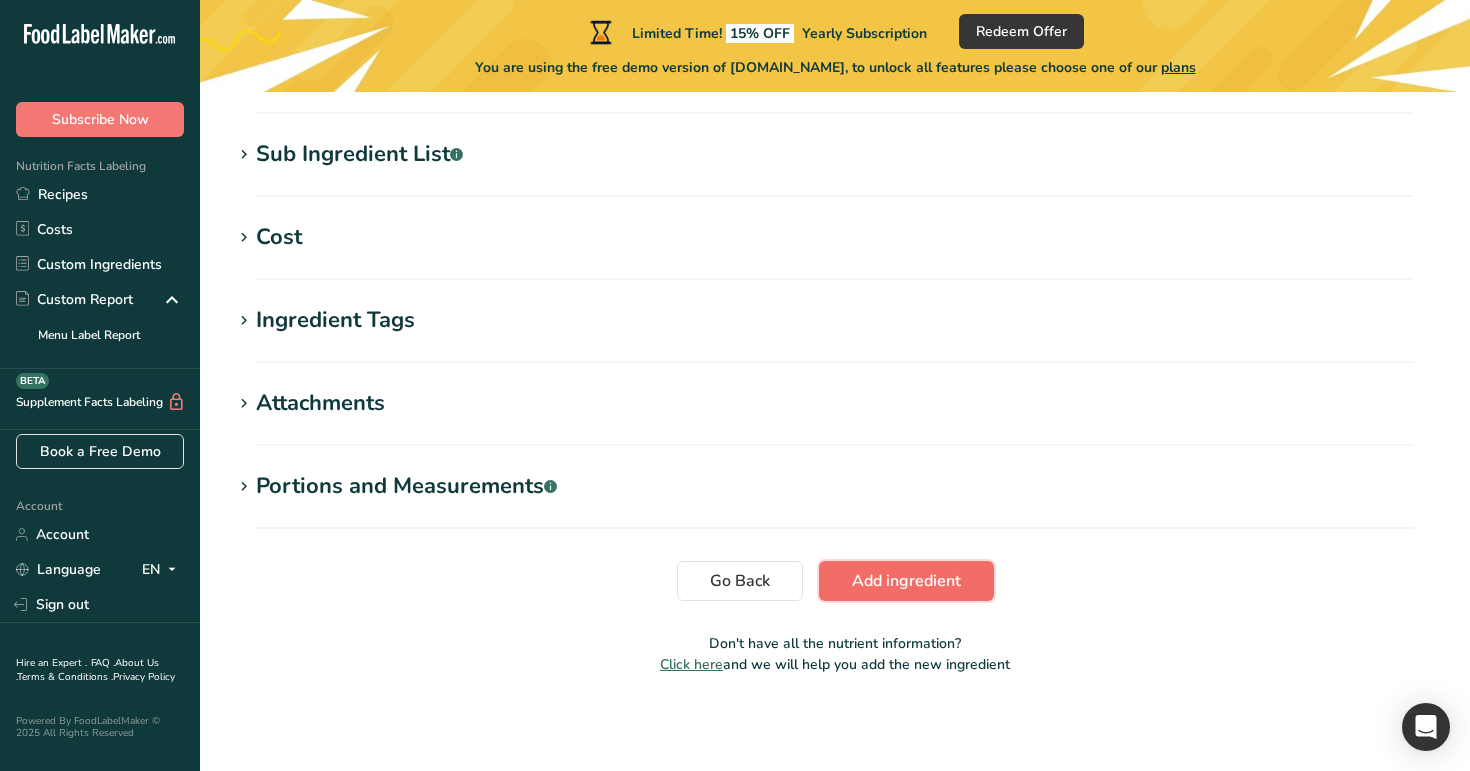 click on "Add ingredient" at bounding box center (906, 581) 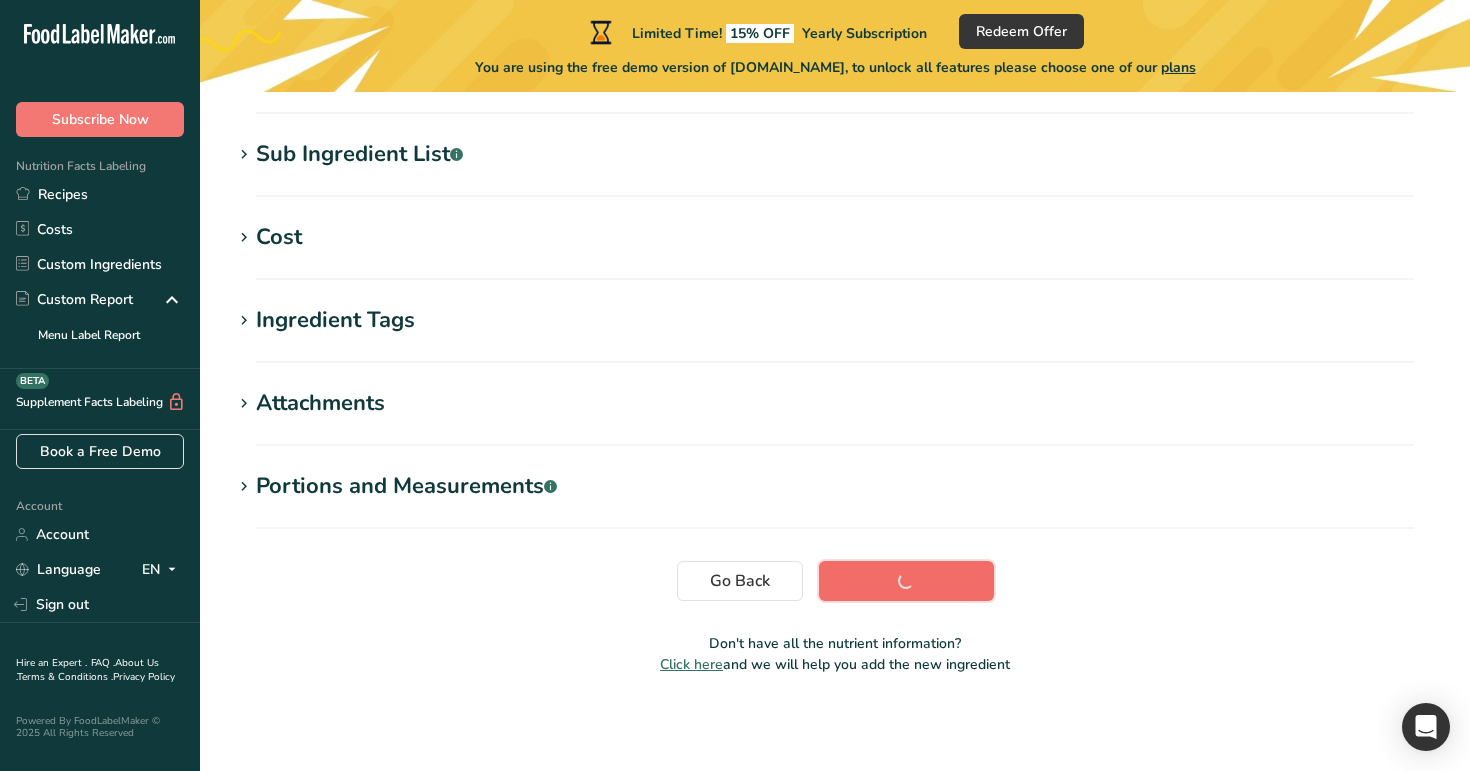 scroll, scrollTop: 379, scrollLeft: 0, axis: vertical 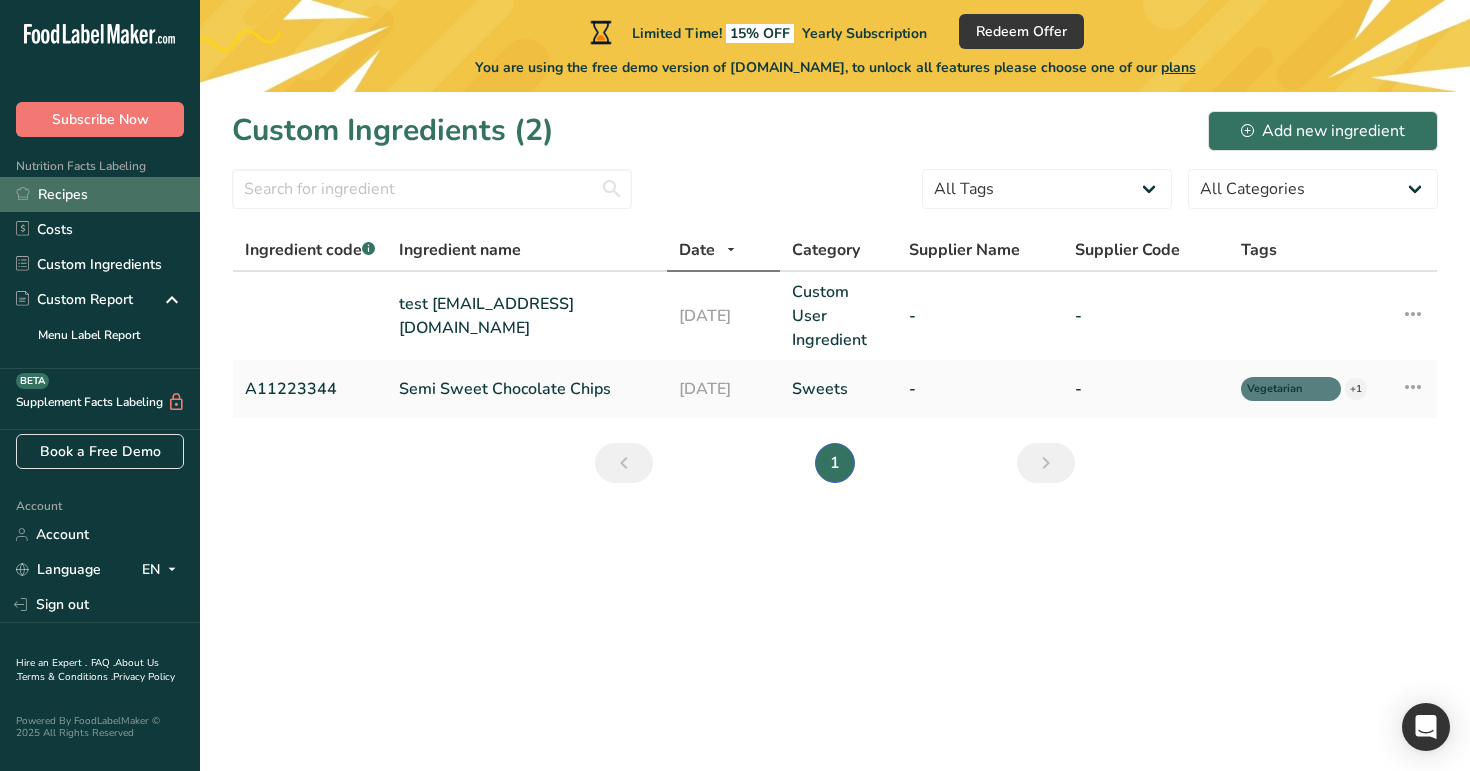 click on "Recipes" at bounding box center [100, 194] 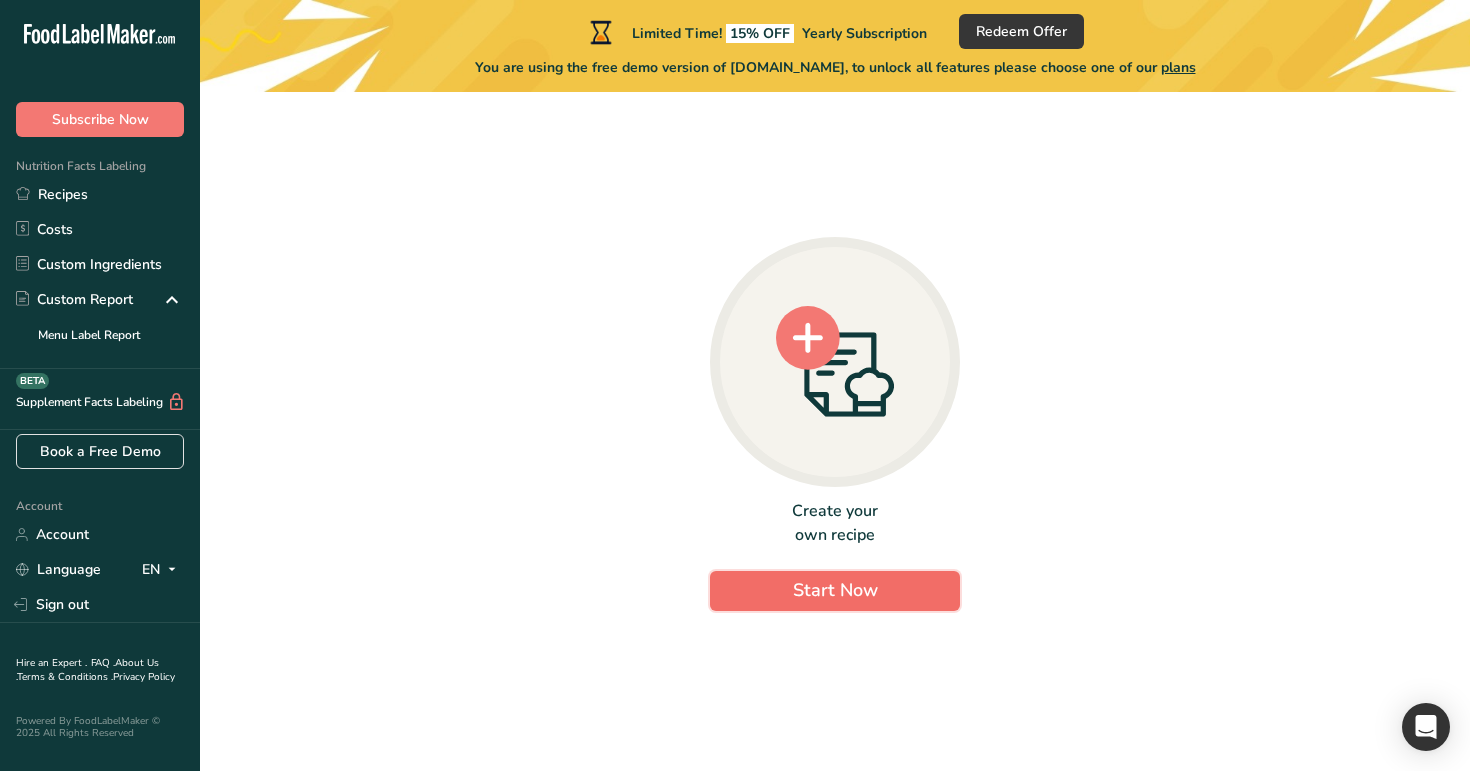 click on "Start Now" at bounding box center [835, 590] 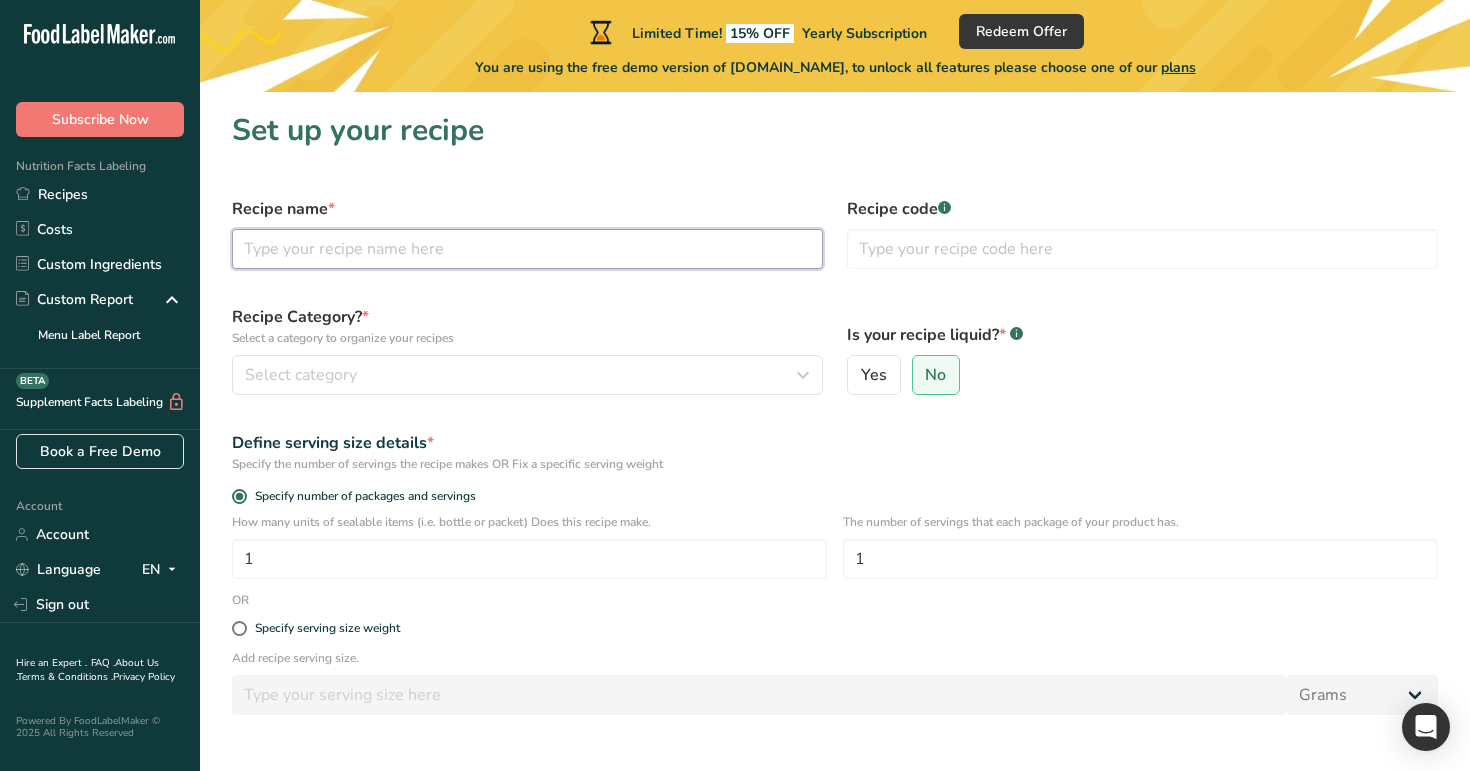 click at bounding box center [527, 249] 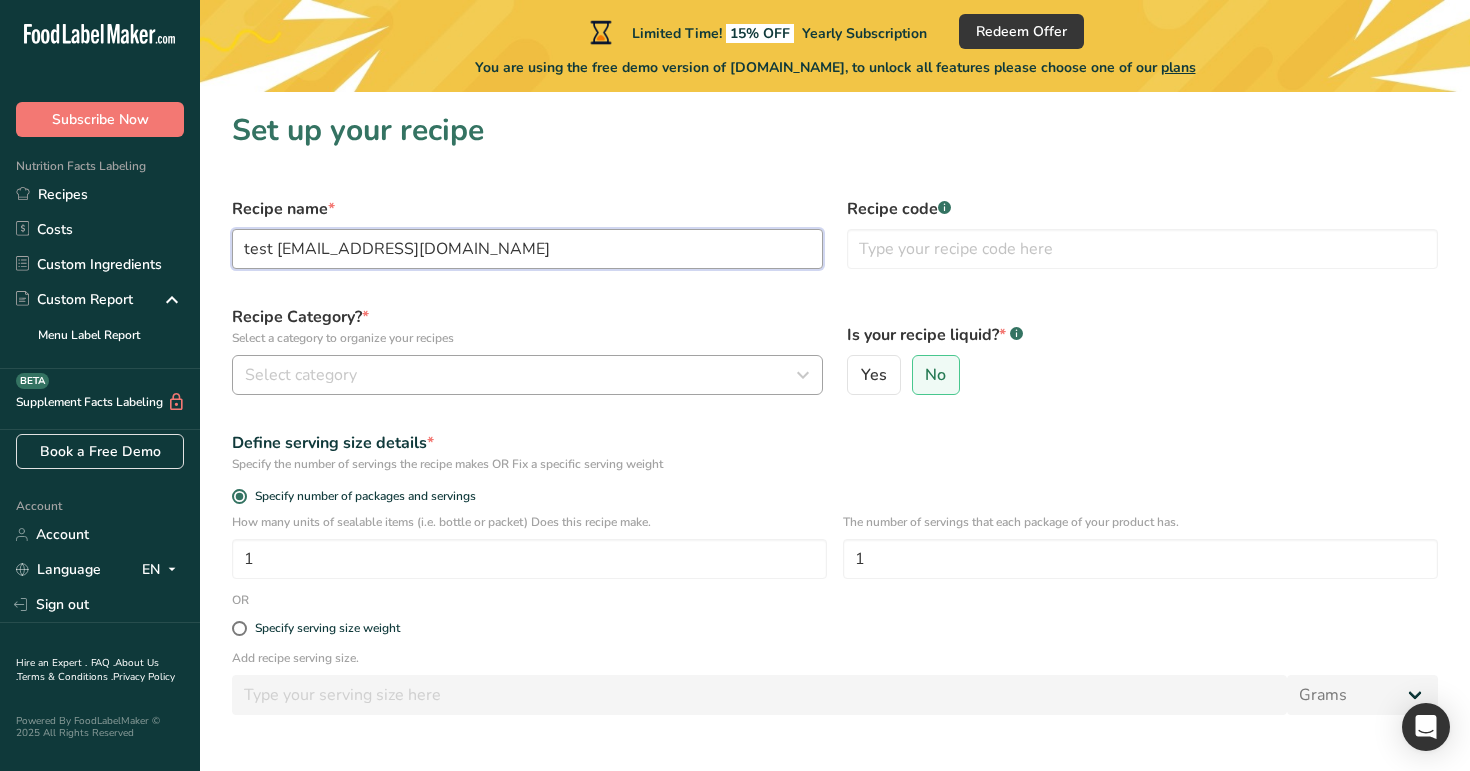 type on "test 1demouser@t.com" 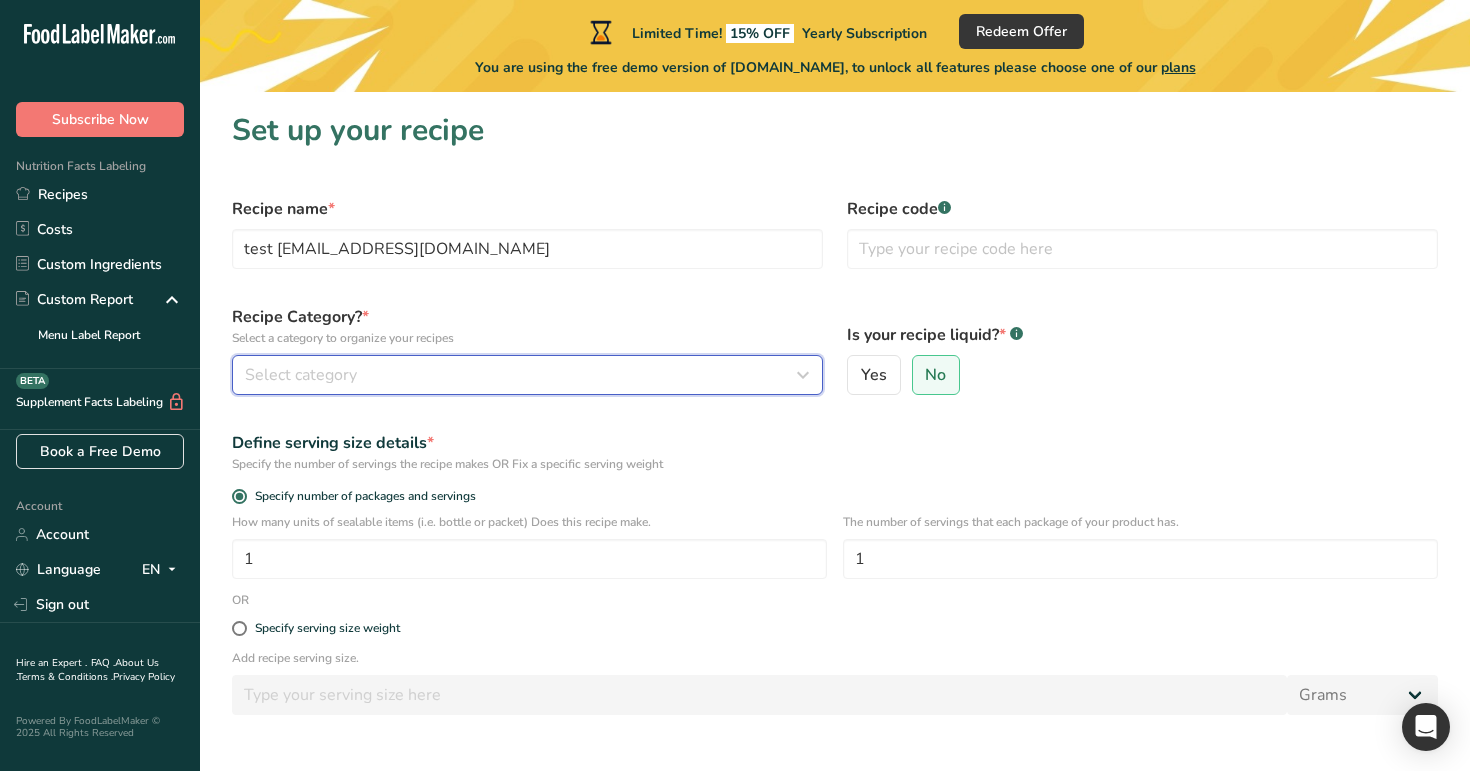 click on "Select category" at bounding box center [521, 375] 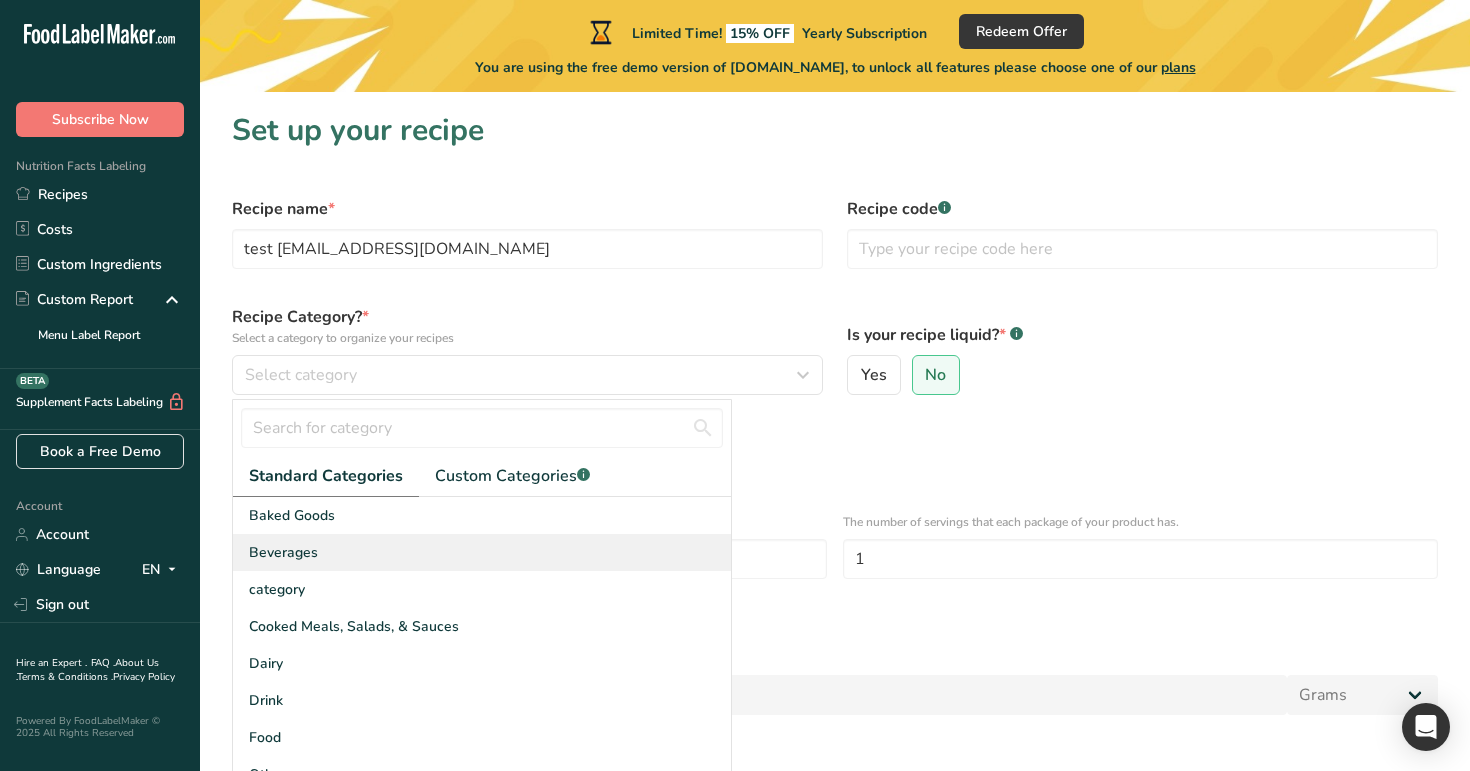 click on "Beverages" at bounding box center (482, 552) 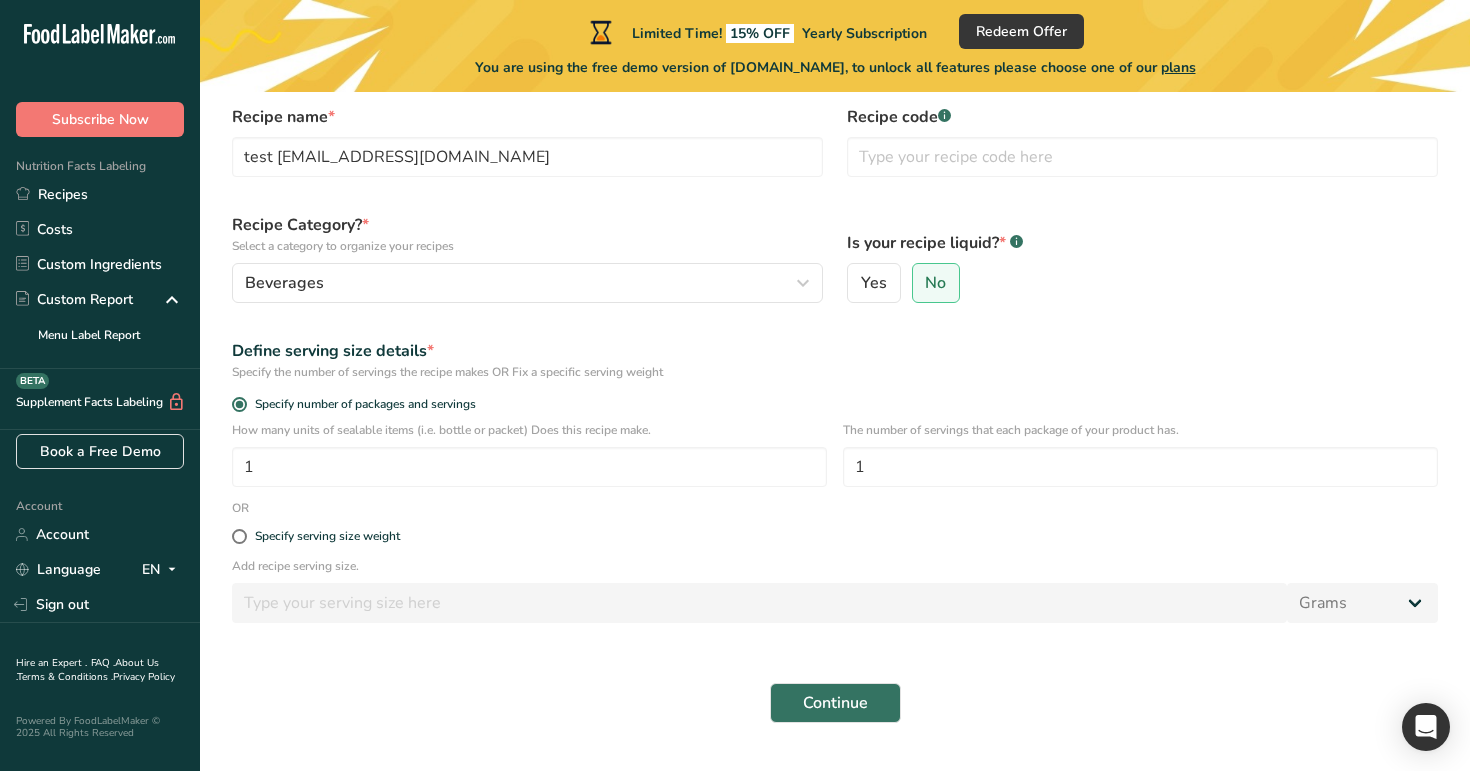 scroll, scrollTop: 140, scrollLeft: 0, axis: vertical 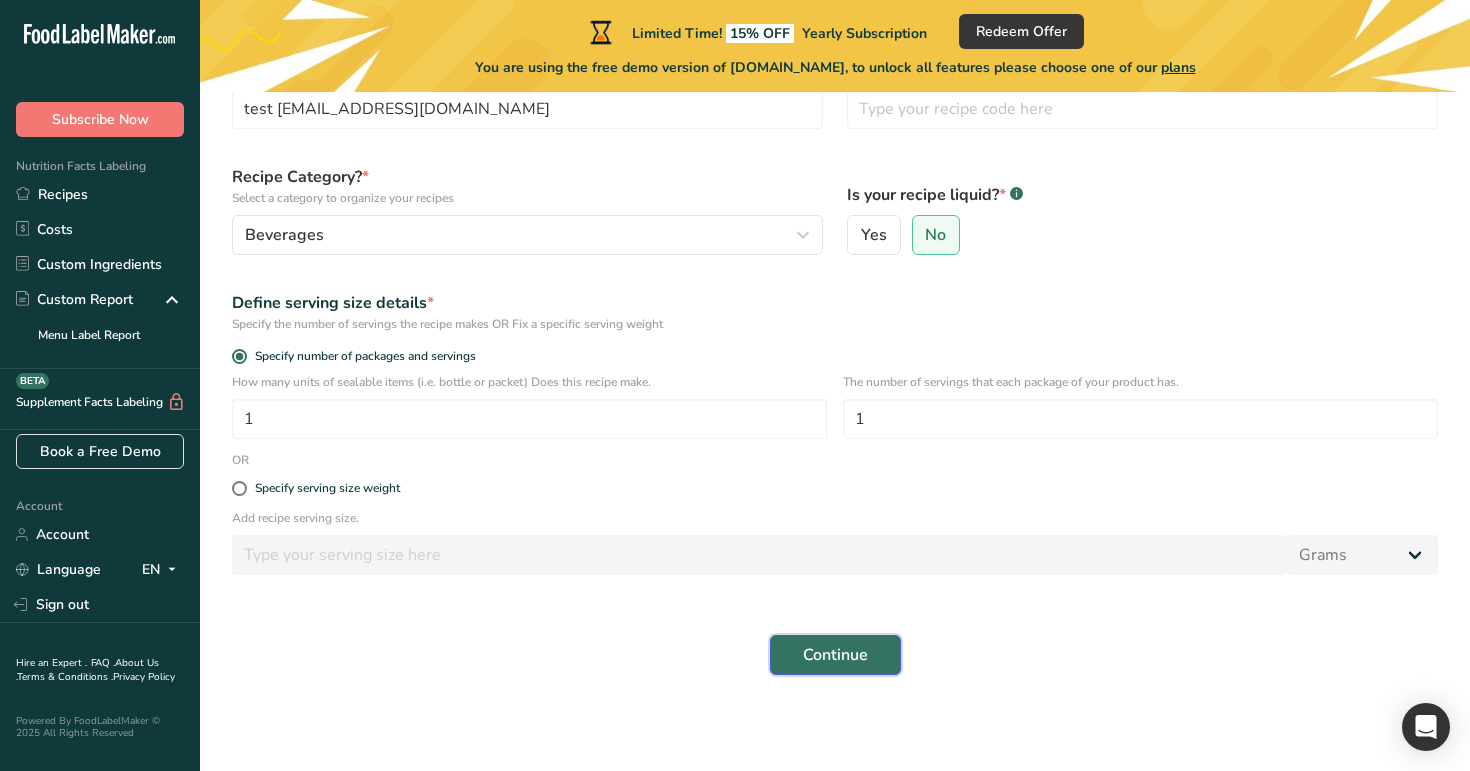 click on "Continue" at bounding box center (835, 655) 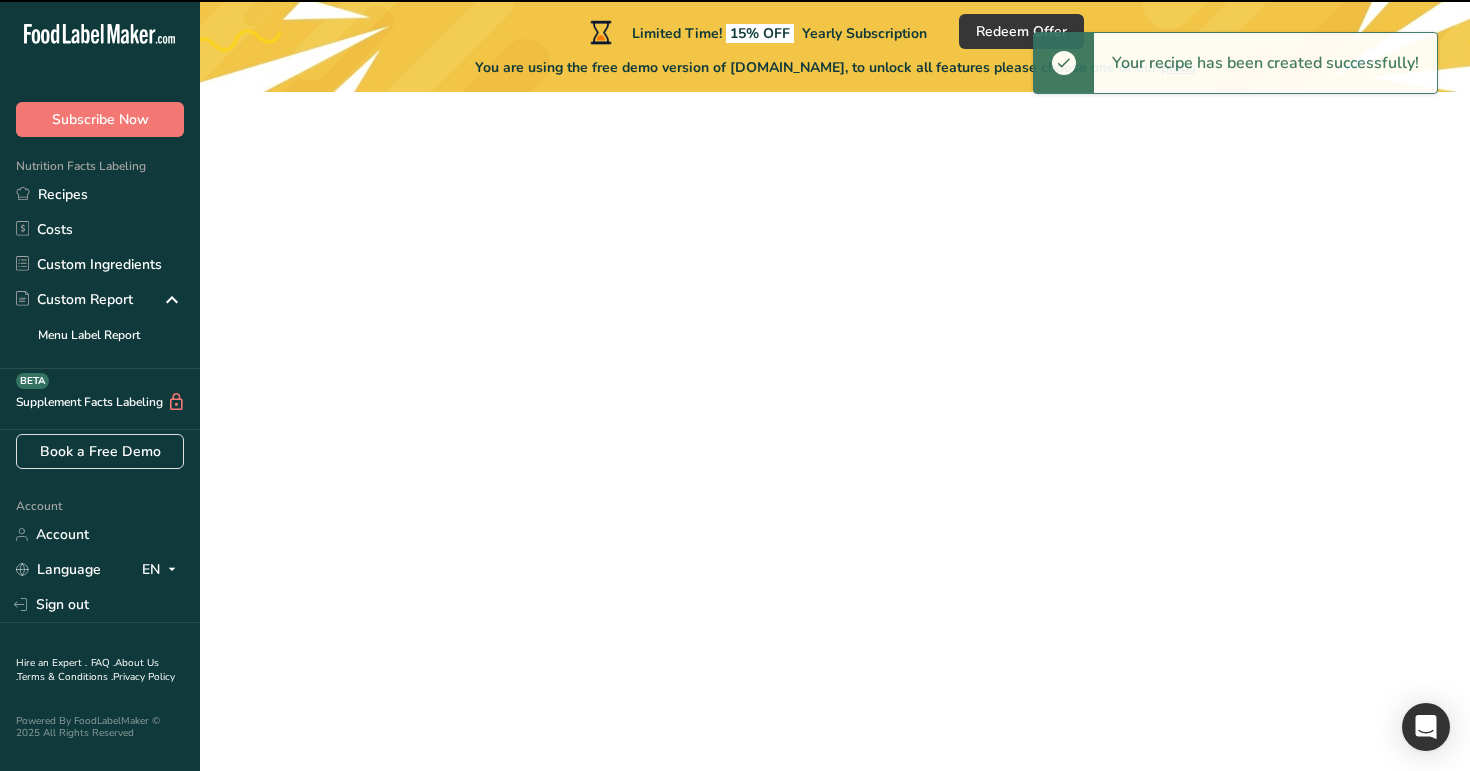 scroll, scrollTop: 0, scrollLeft: 0, axis: both 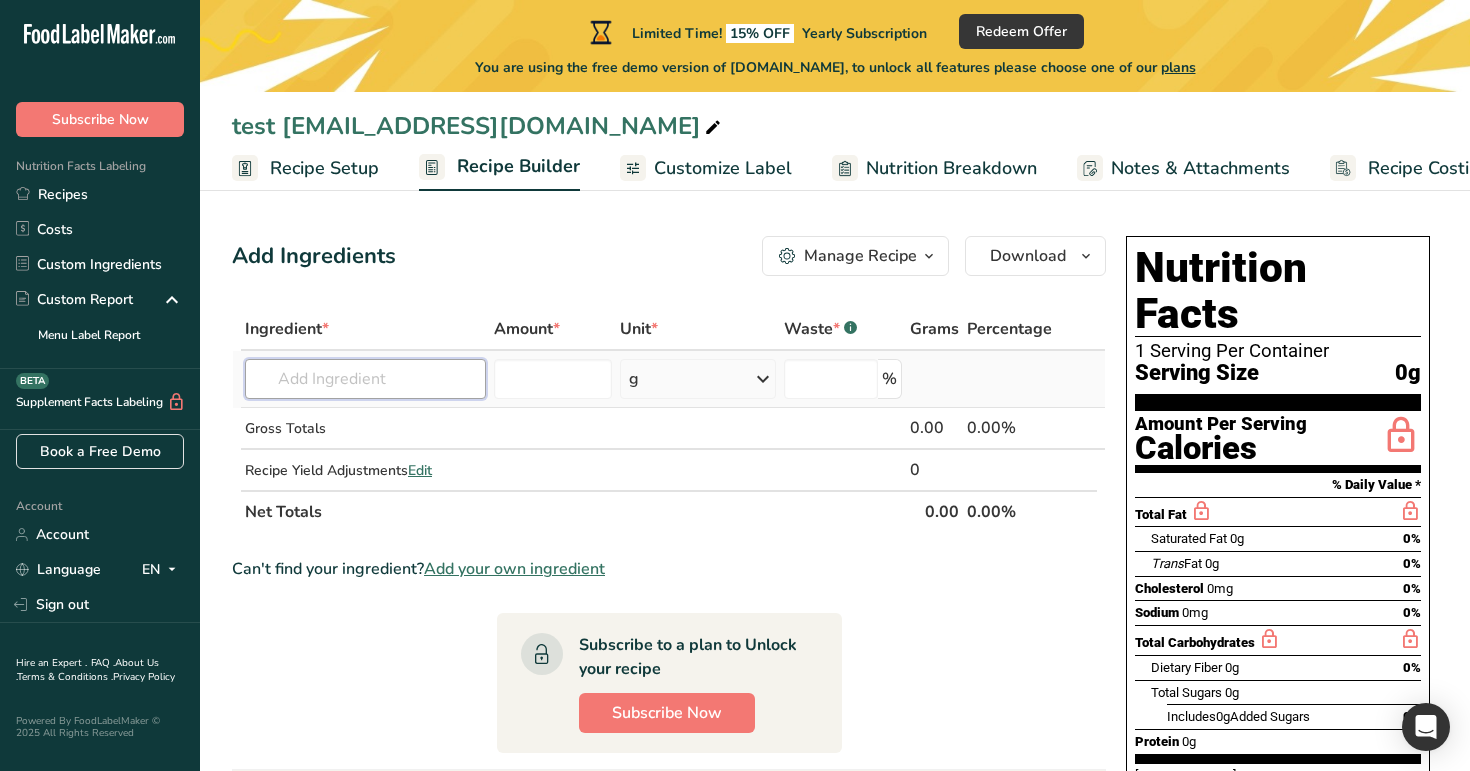 click at bounding box center [365, 379] 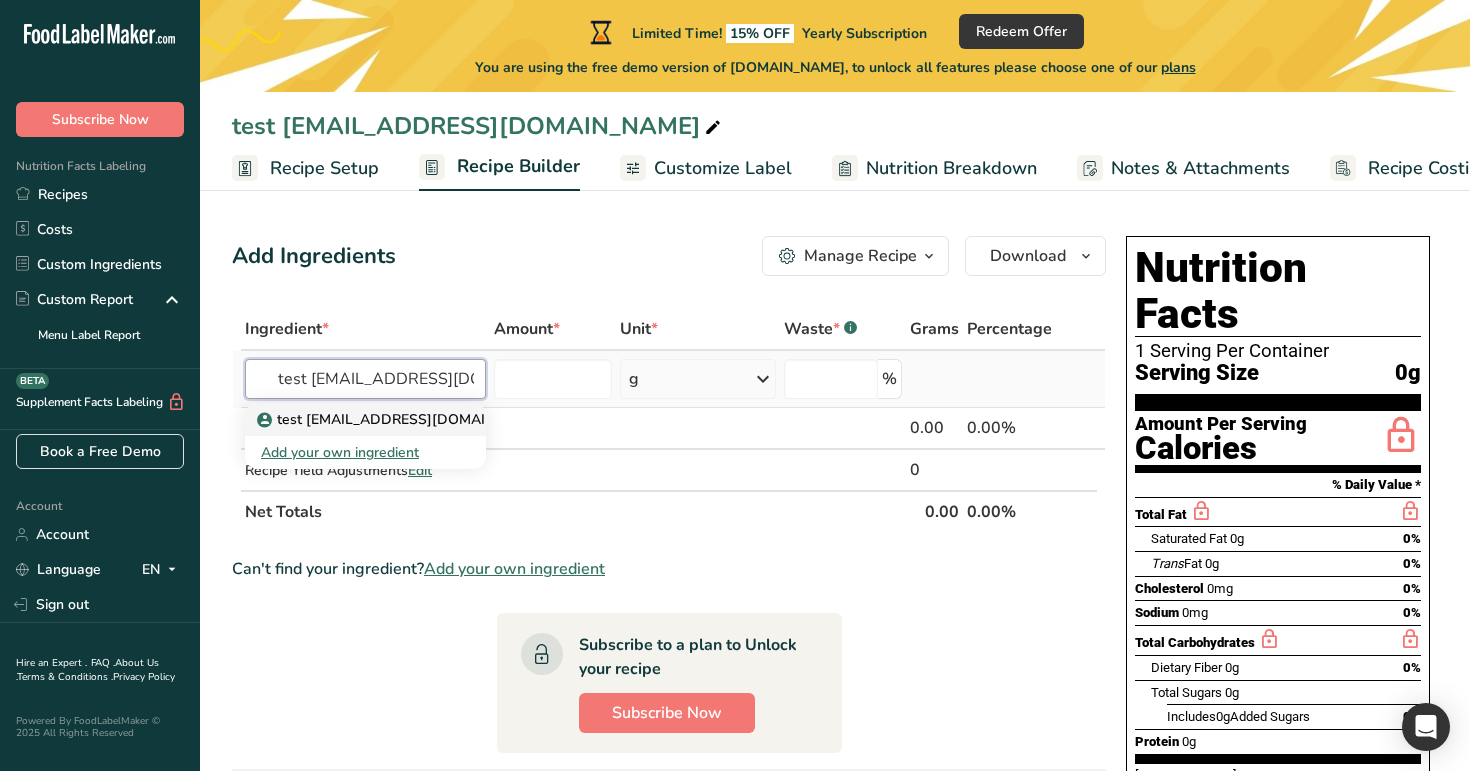 type on "test 1demouser@t.com" 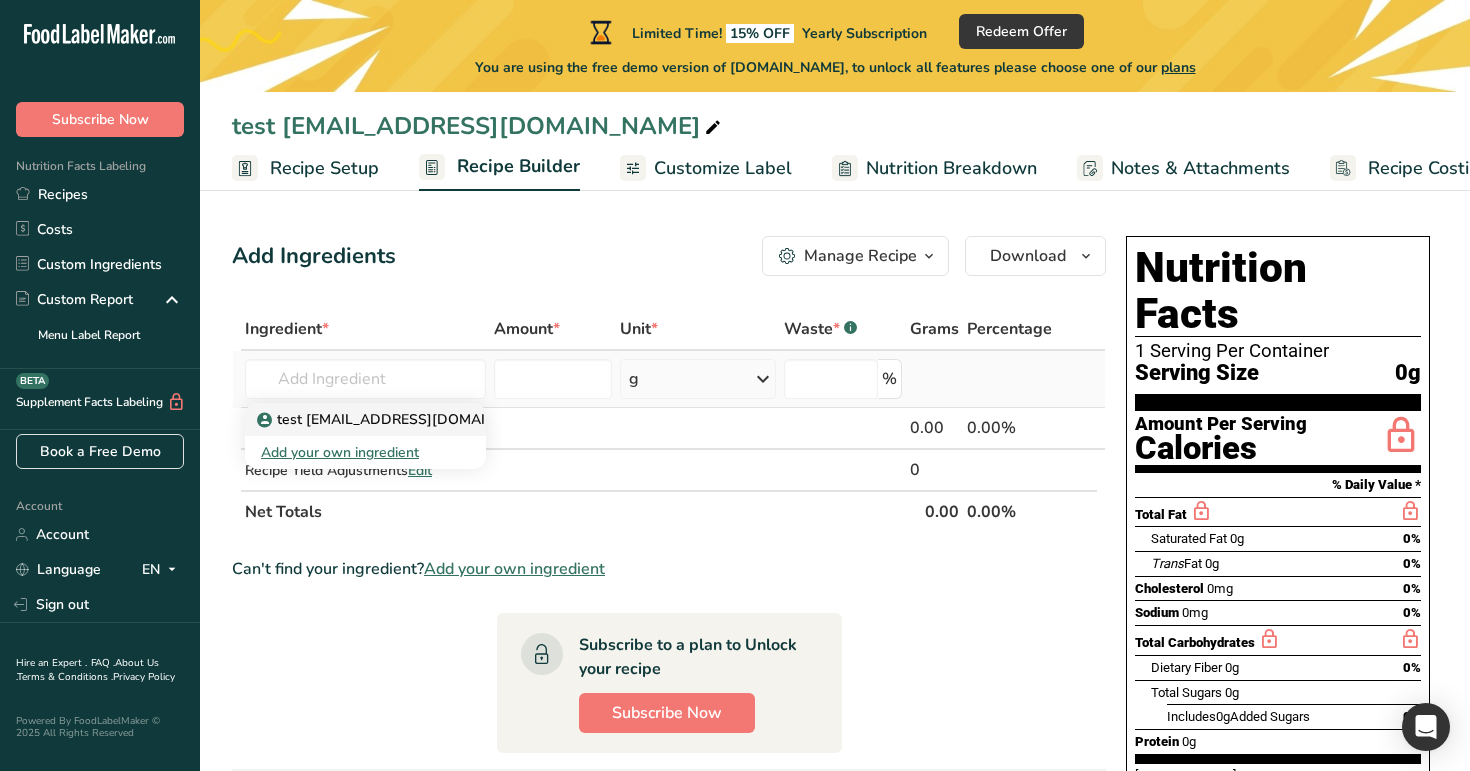 click on "test 1demouser@t.com" at bounding box center (365, 419) 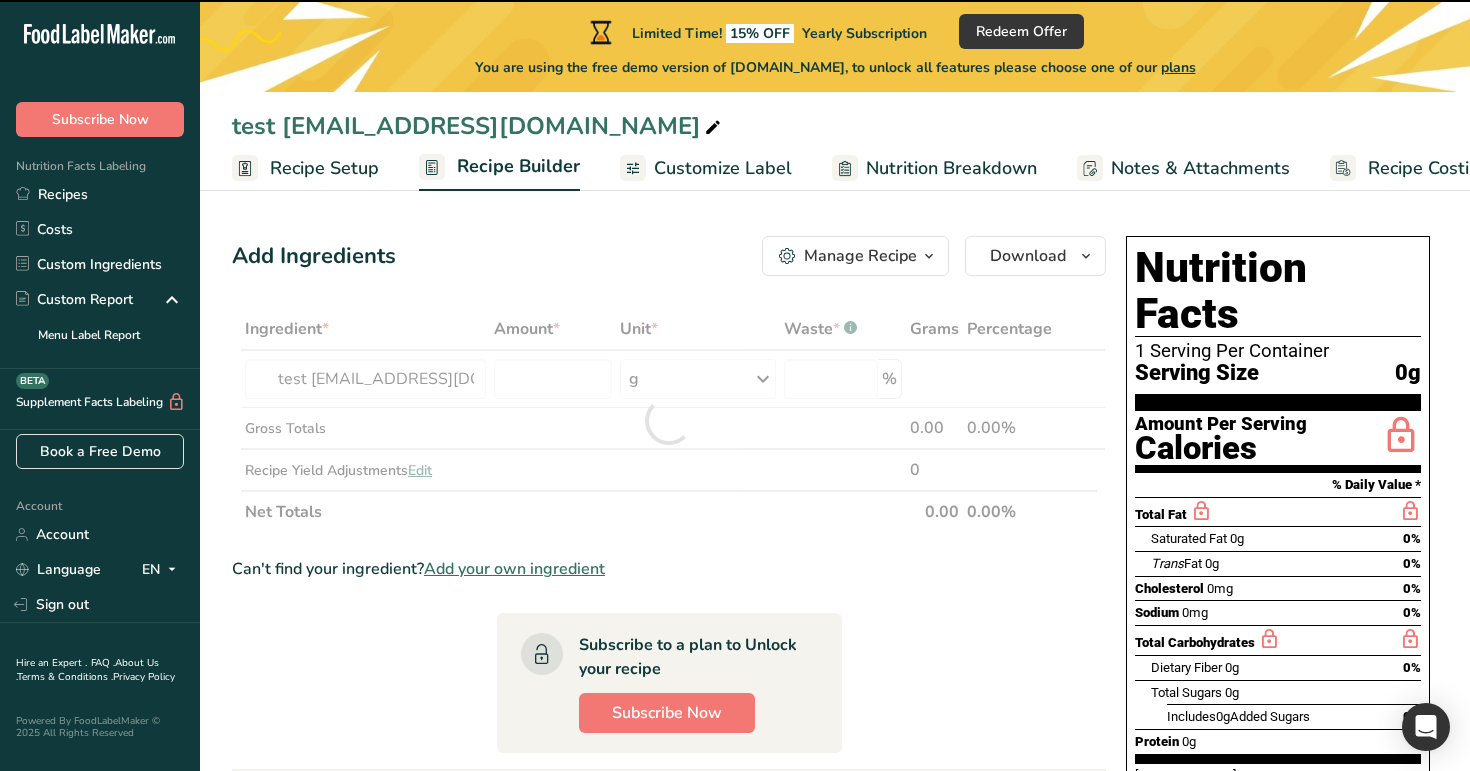 type on "0" 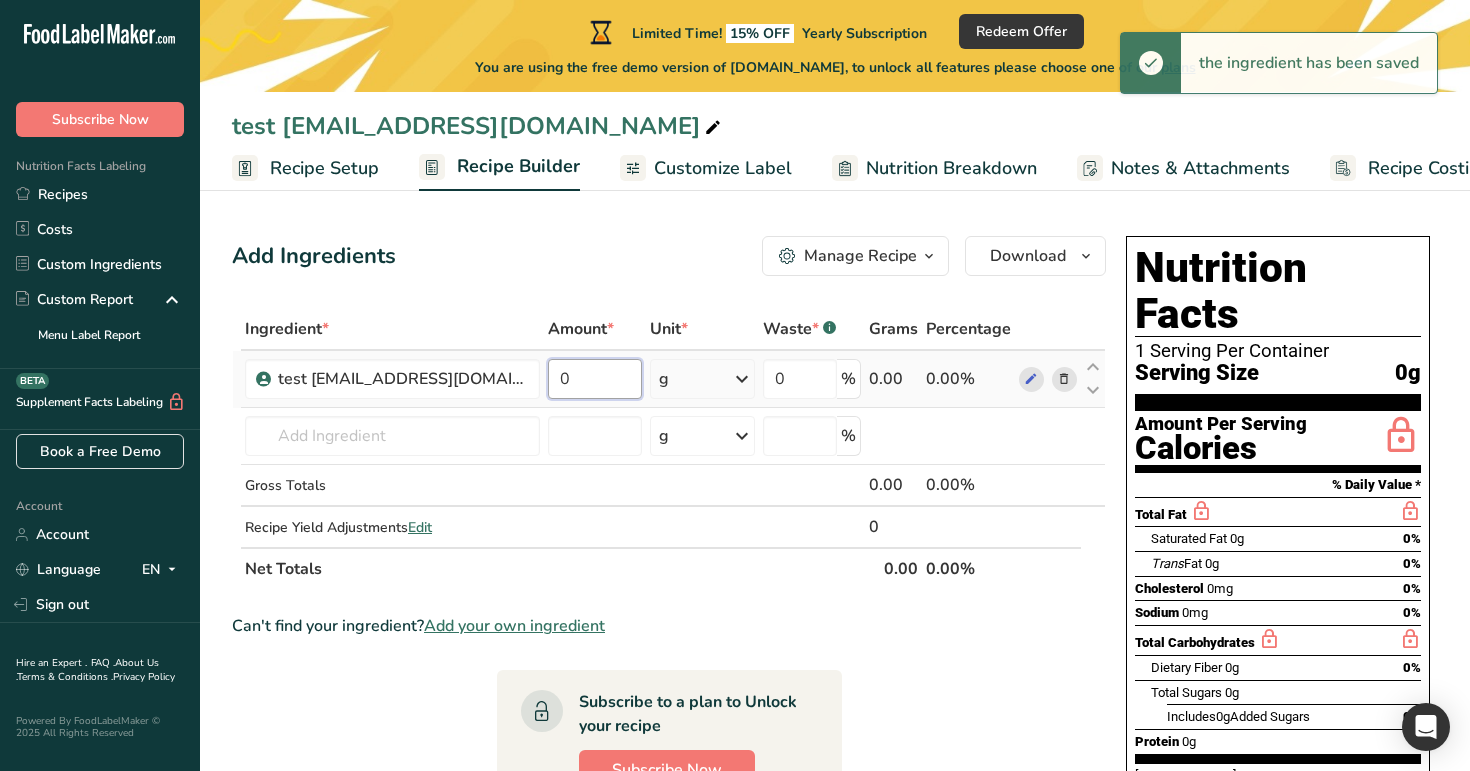 click on "0" at bounding box center [595, 379] 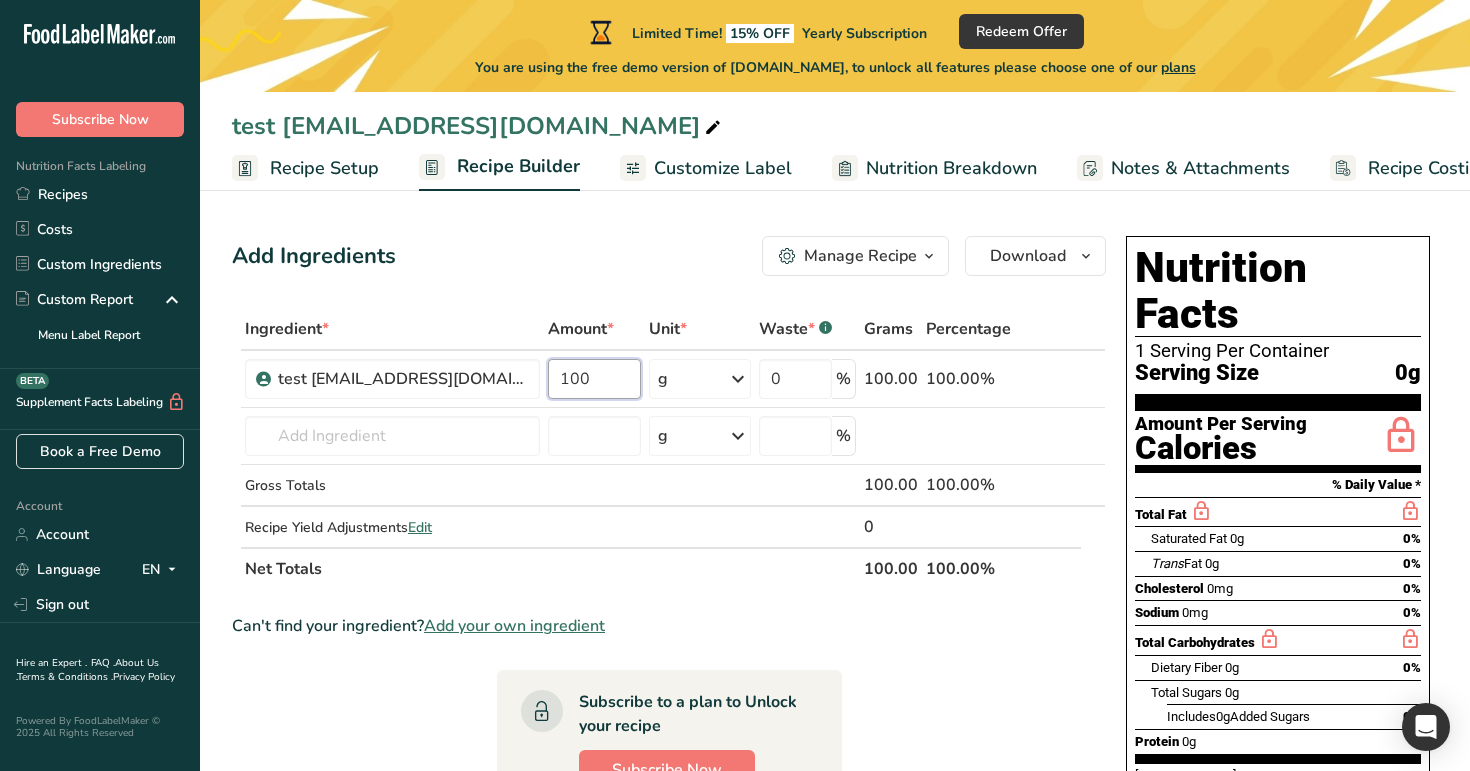 type on "100" 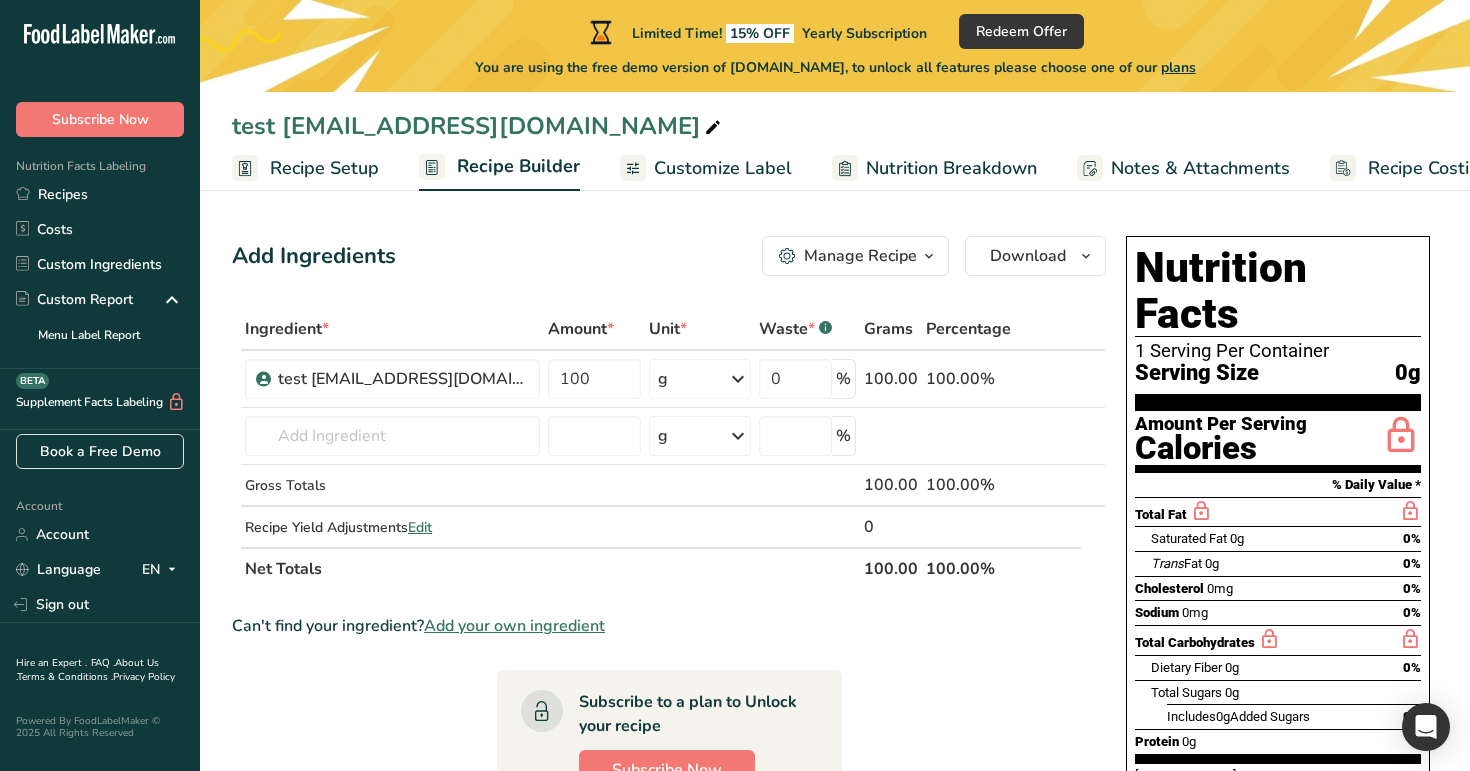 click on "Ingredient *
Amount *
Unit *
Waste *   .a-a{fill:#347362;}.b-a{fill:#fff;}          Grams
Percentage
test 1demouser@t.com
100
g
Weight Units
g
ppm
ug
See more
Volume Units
quarter cup
half cup
l
See more
0
%
100.00
100.00%
test 1demouser@t.com
Add your own ingredient
g
Weight Units
g
ppm
ug
See more
Volume Units
quarter cup
half cup
l
See more
%
Gross Totals" at bounding box center (669, 449) 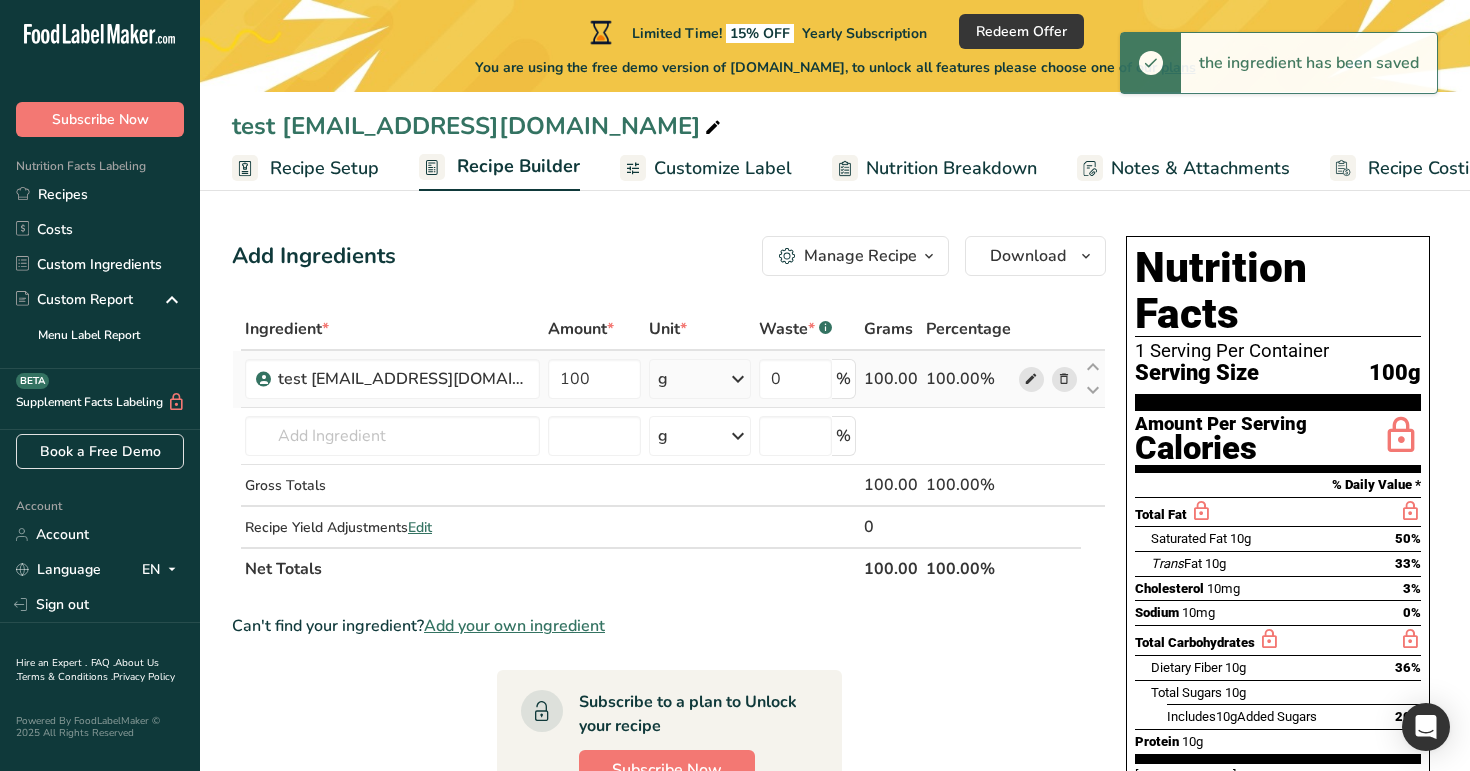 click at bounding box center [1031, 379] 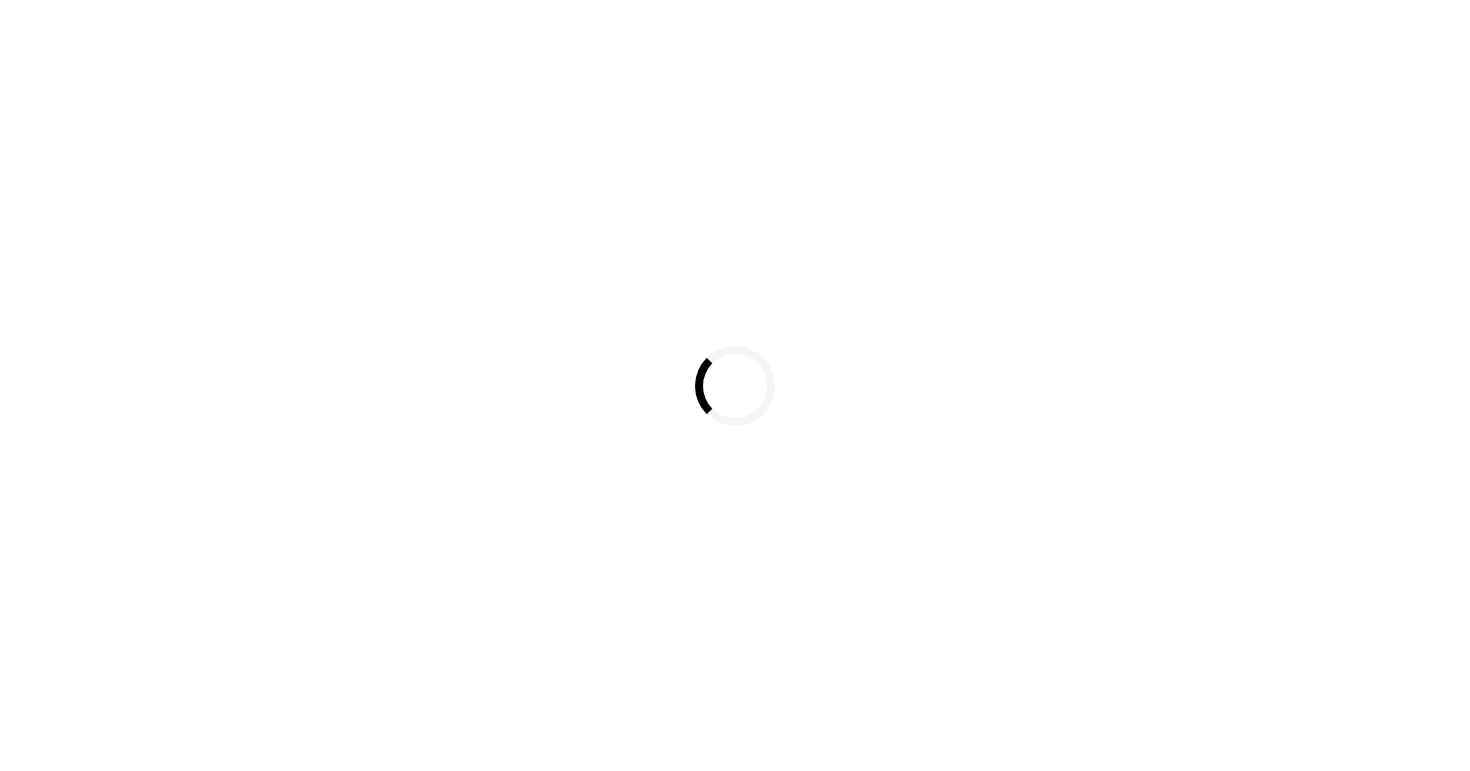 scroll, scrollTop: 0, scrollLeft: 0, axis: both 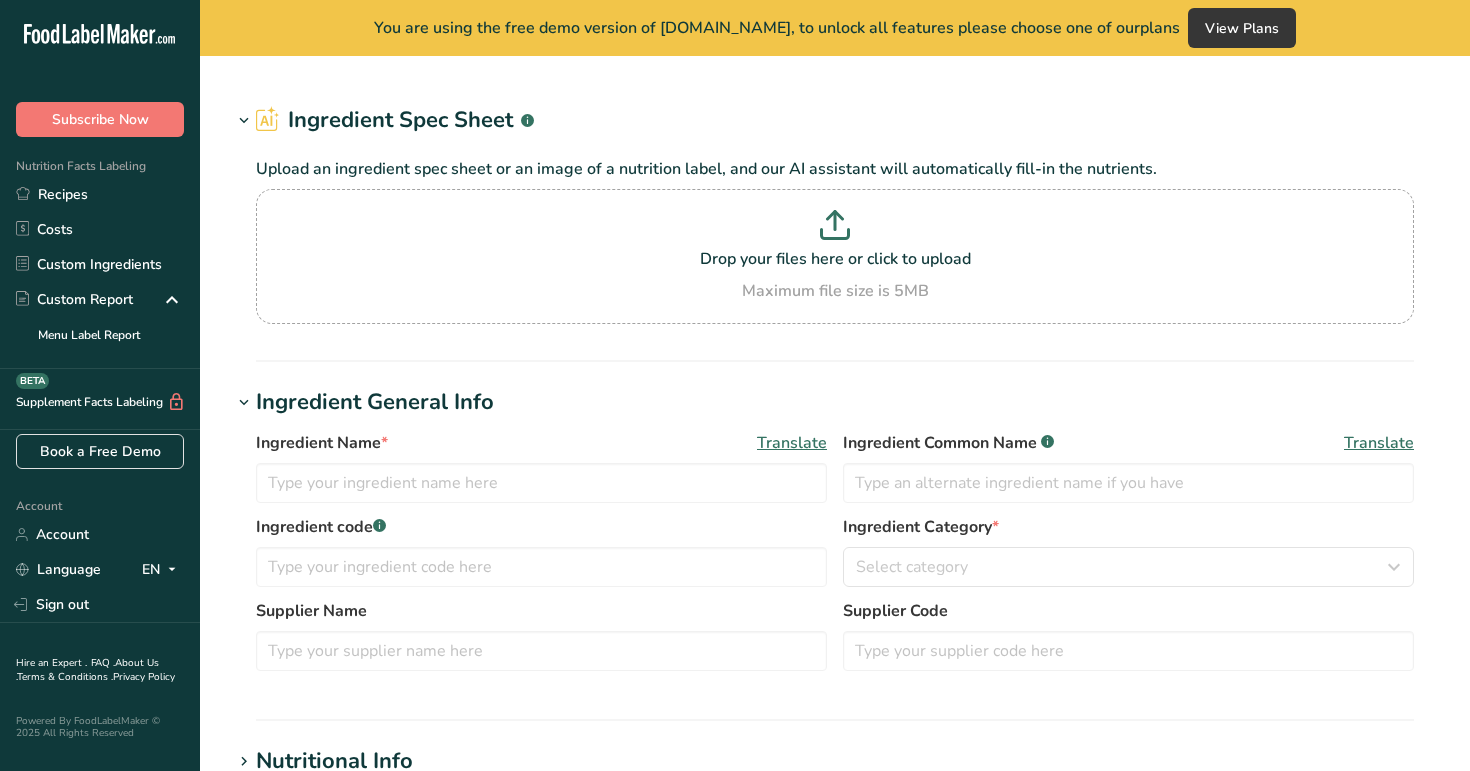 type on "test [EMAIL_ADDRESS][DOMAIN_NAME]" 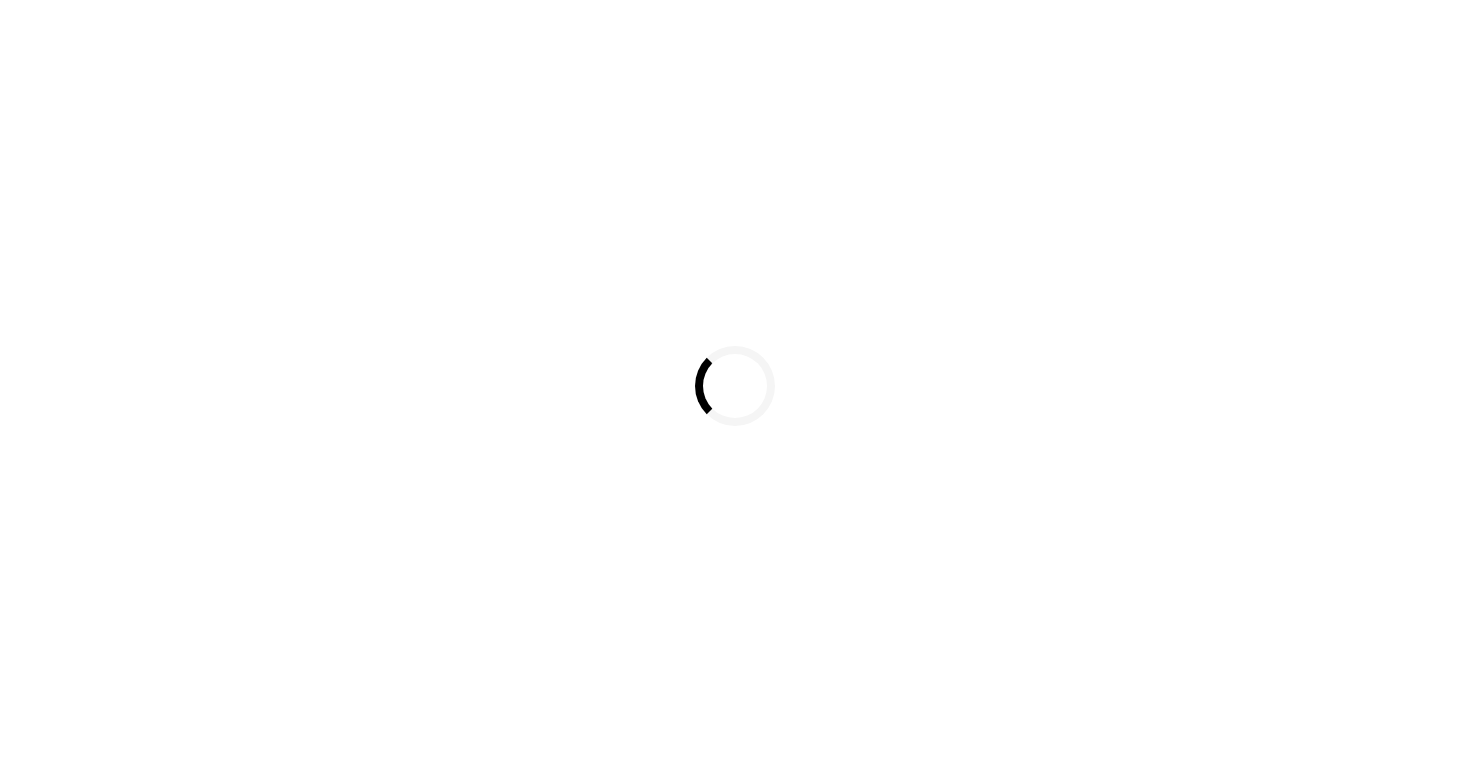 scroll, scrollTop: 0, scrollLeft: 0, axis: both 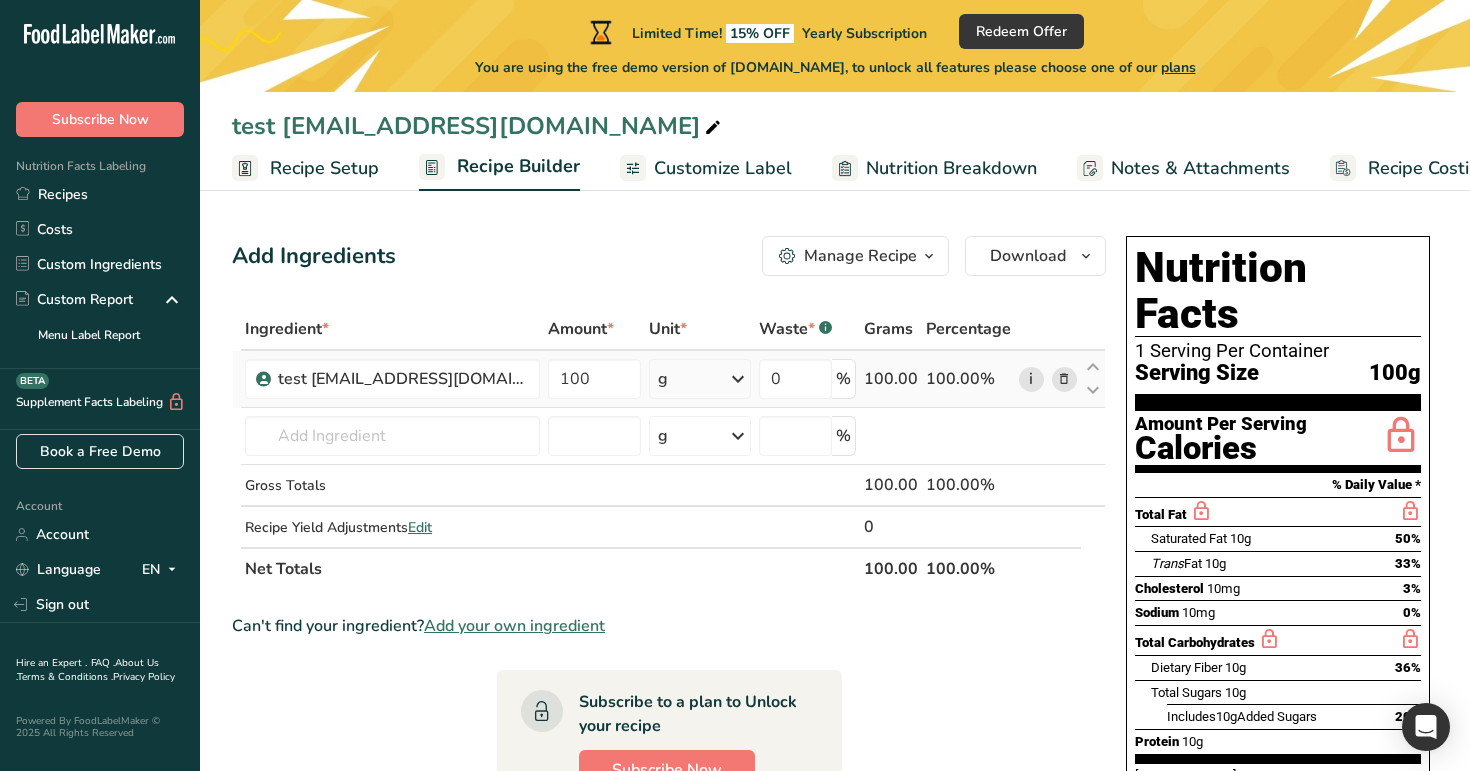 click on "i" at bounding box center [1031, 379] 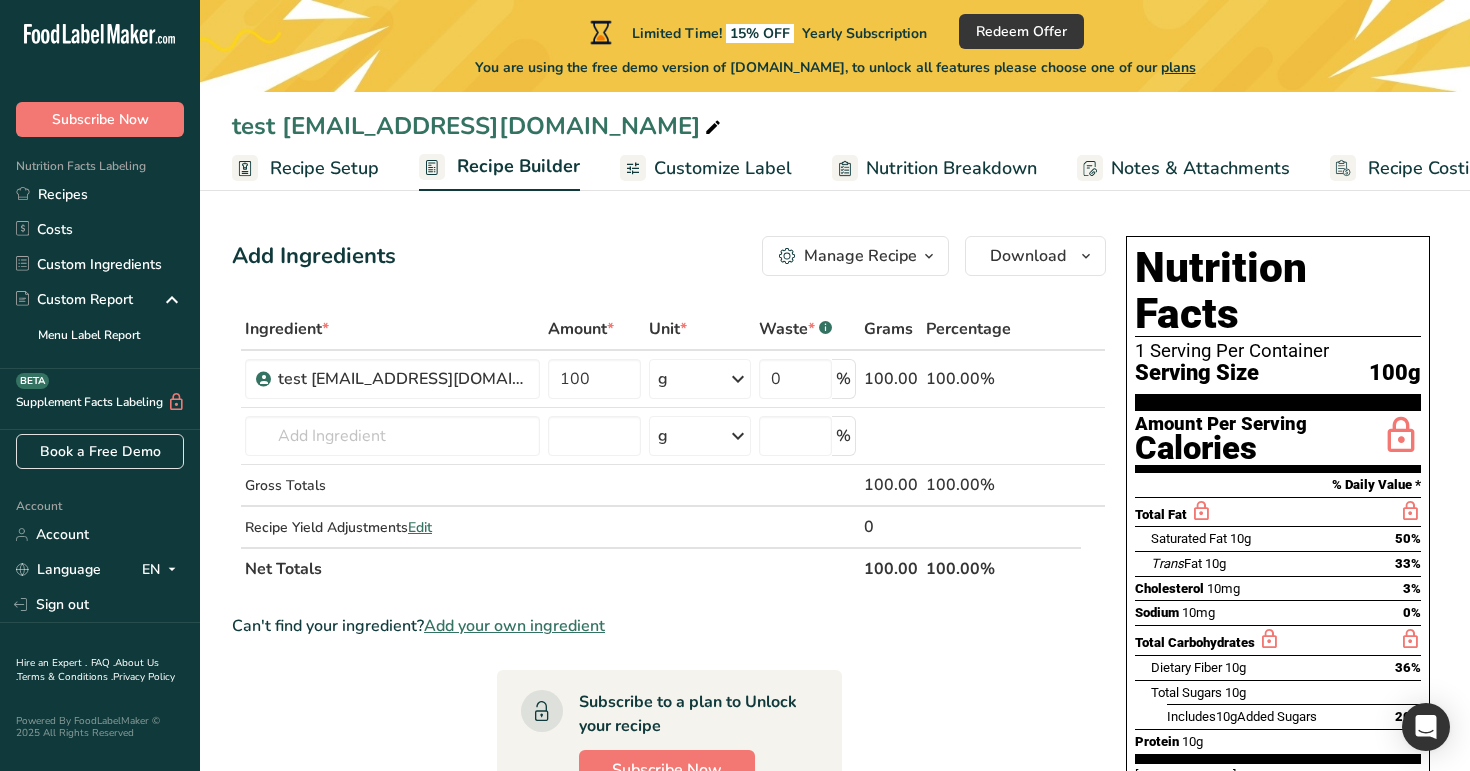 click on "Manage Recipe" at bounding box center [860, 256] 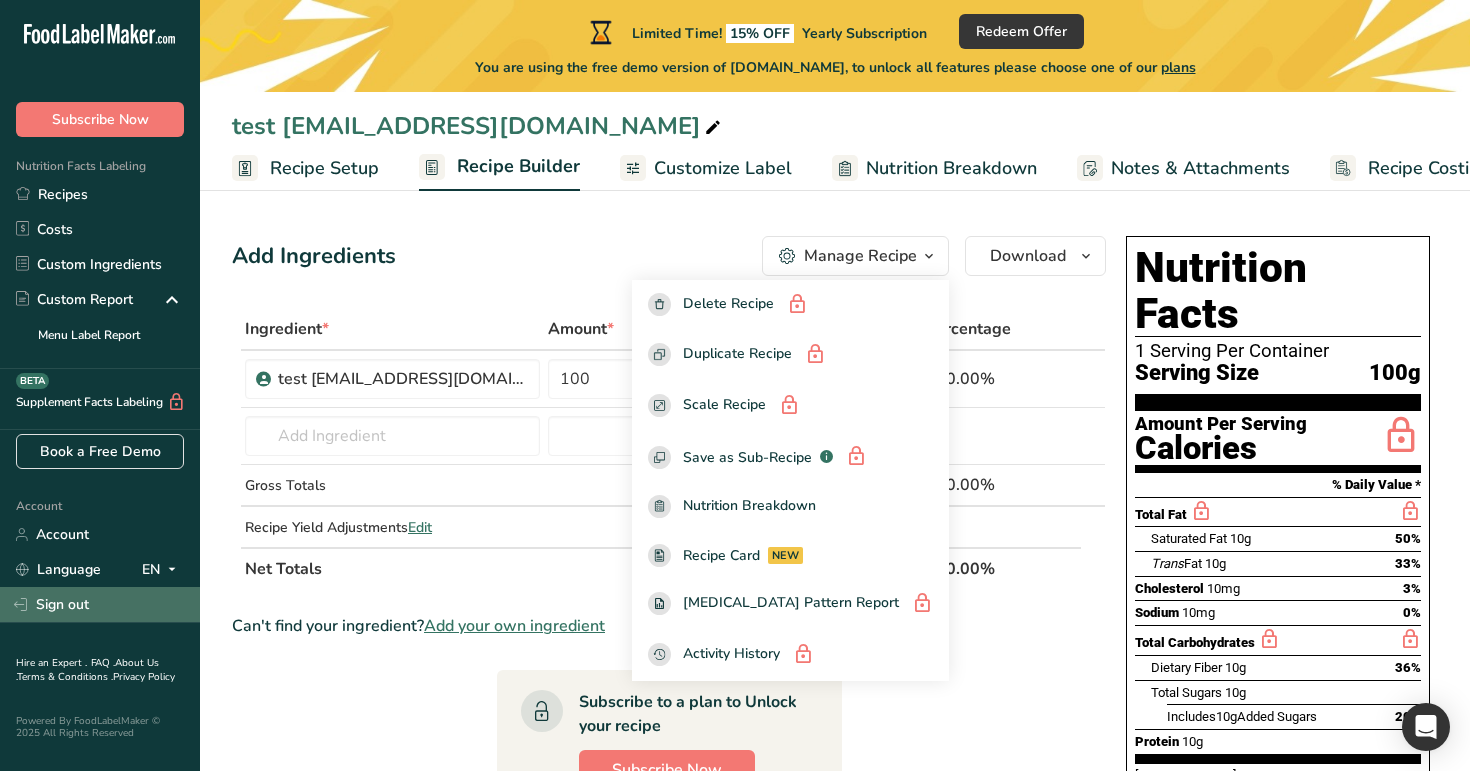 click on "Sign out" at bounding box center [100, 604] 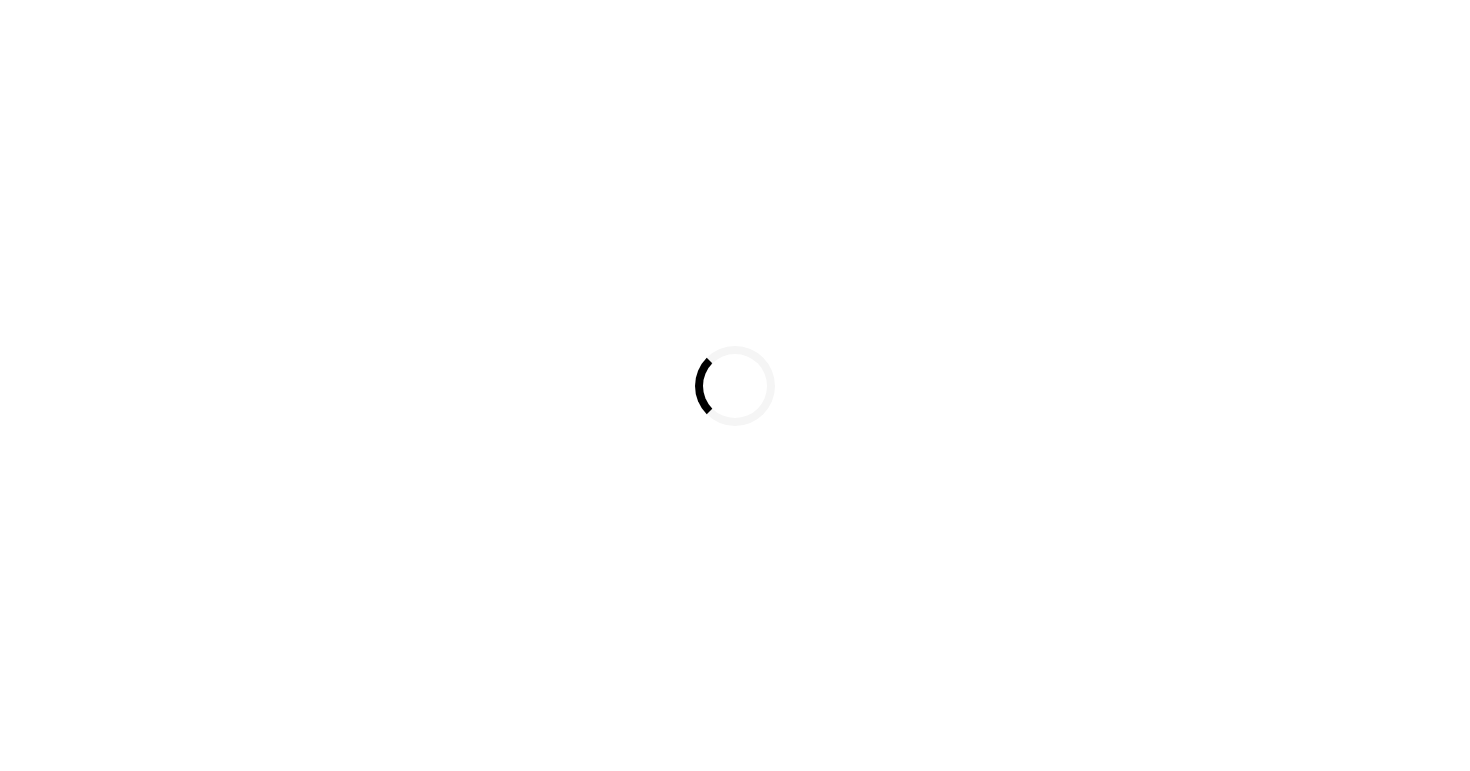 scroll, scrollTop: 0, scrollLeft: 0, axis: both 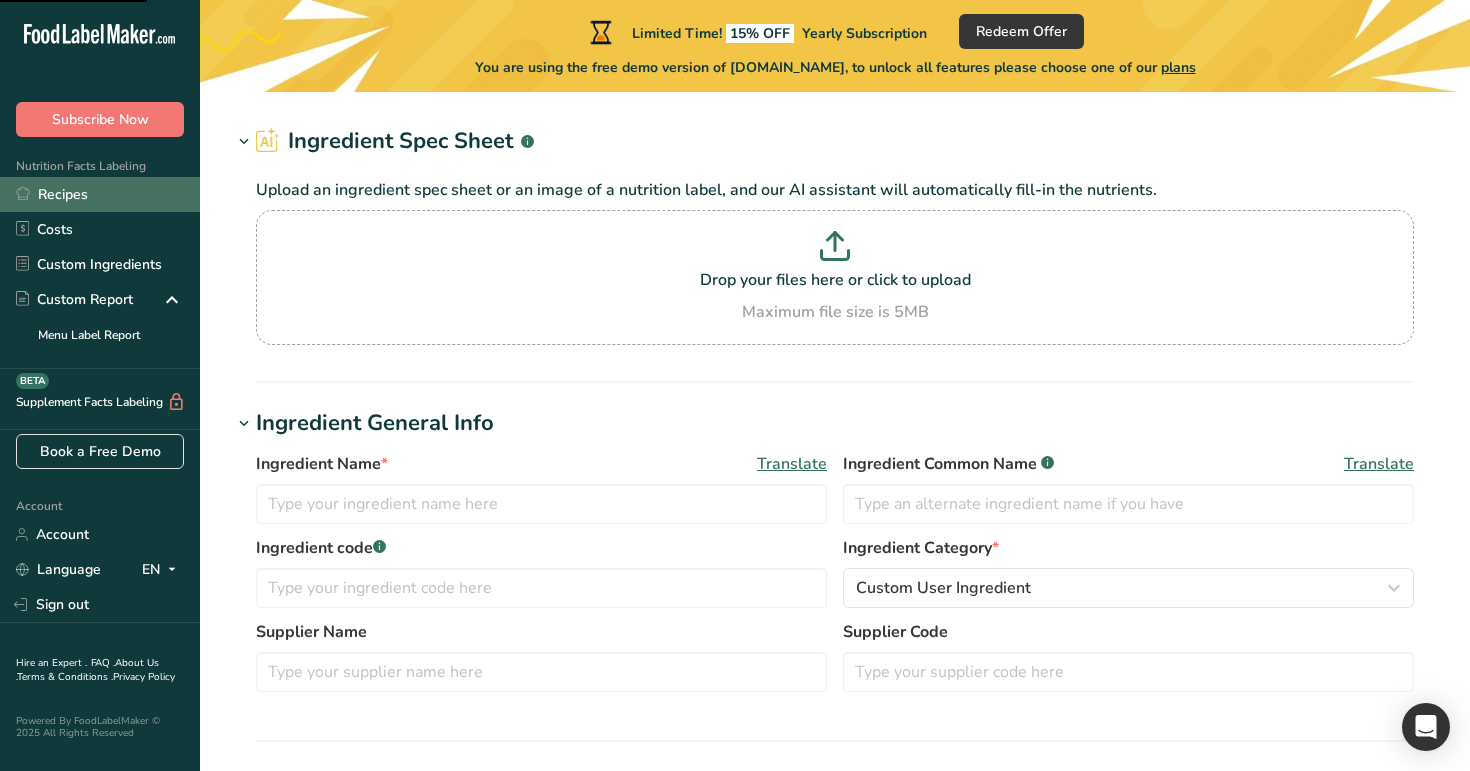 type on "test [EMAIL_ADDRESS][DOMAIN_NAME]" 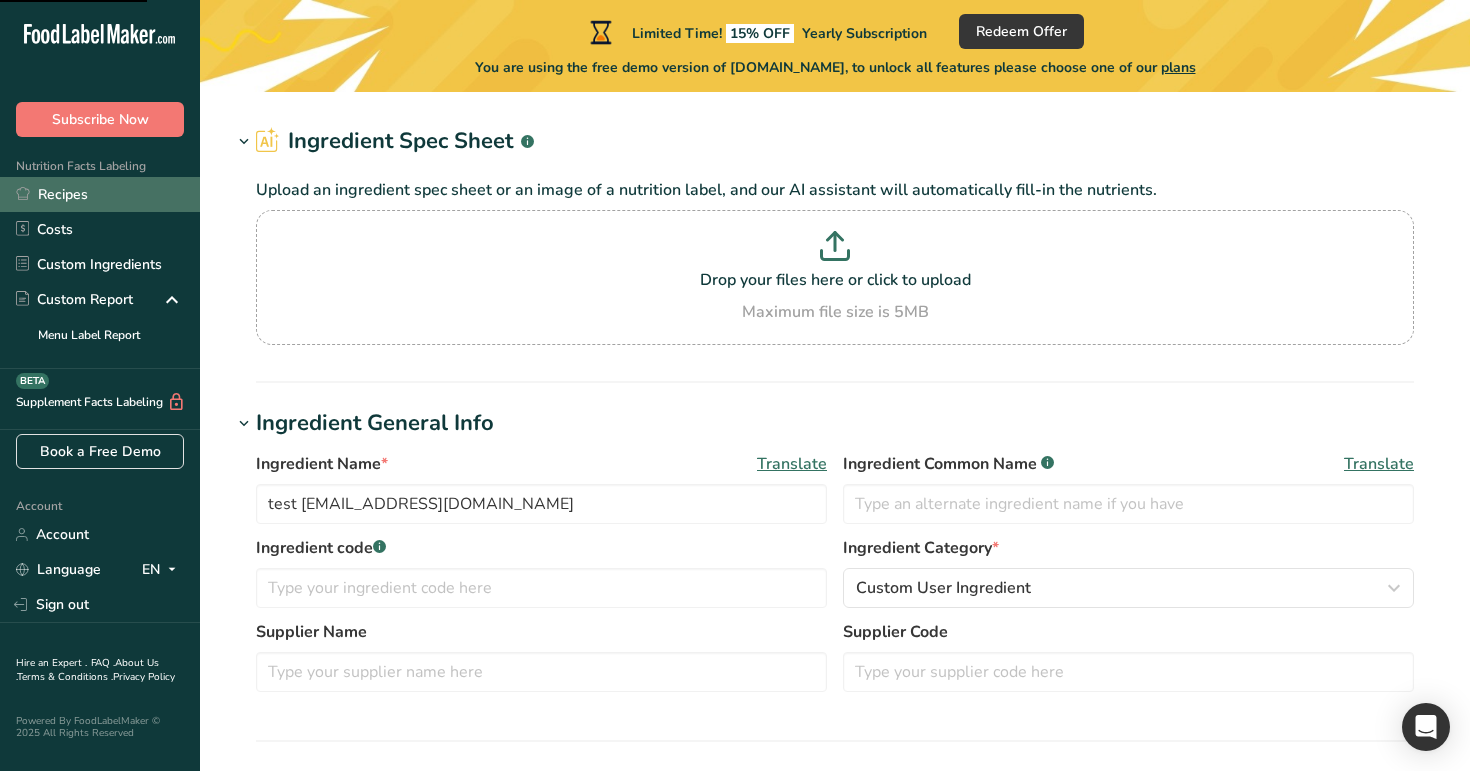 scroll, scrollTop: 60, scrollLeft: 0, axis: vertical 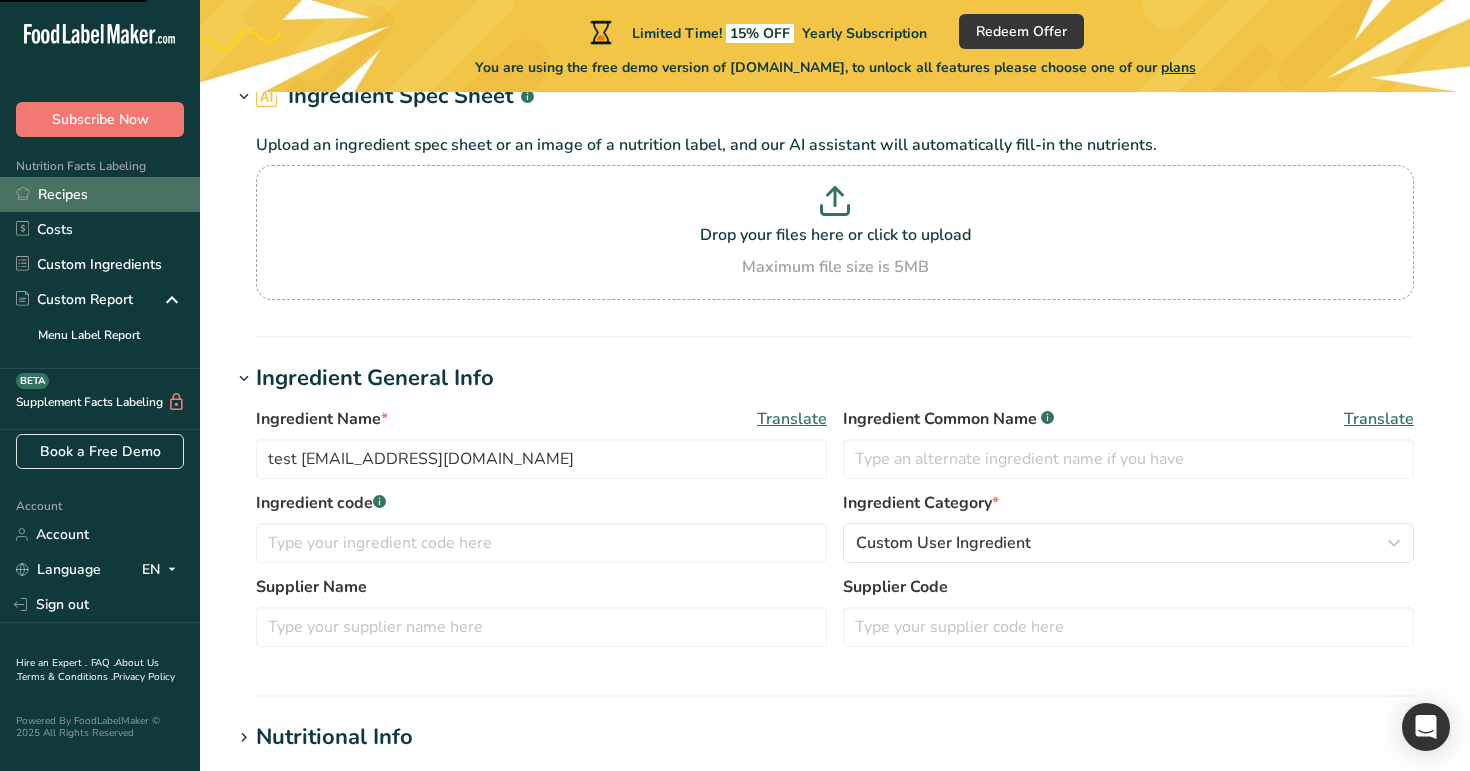 click on "Recipes" at bounding box center (100, 194) 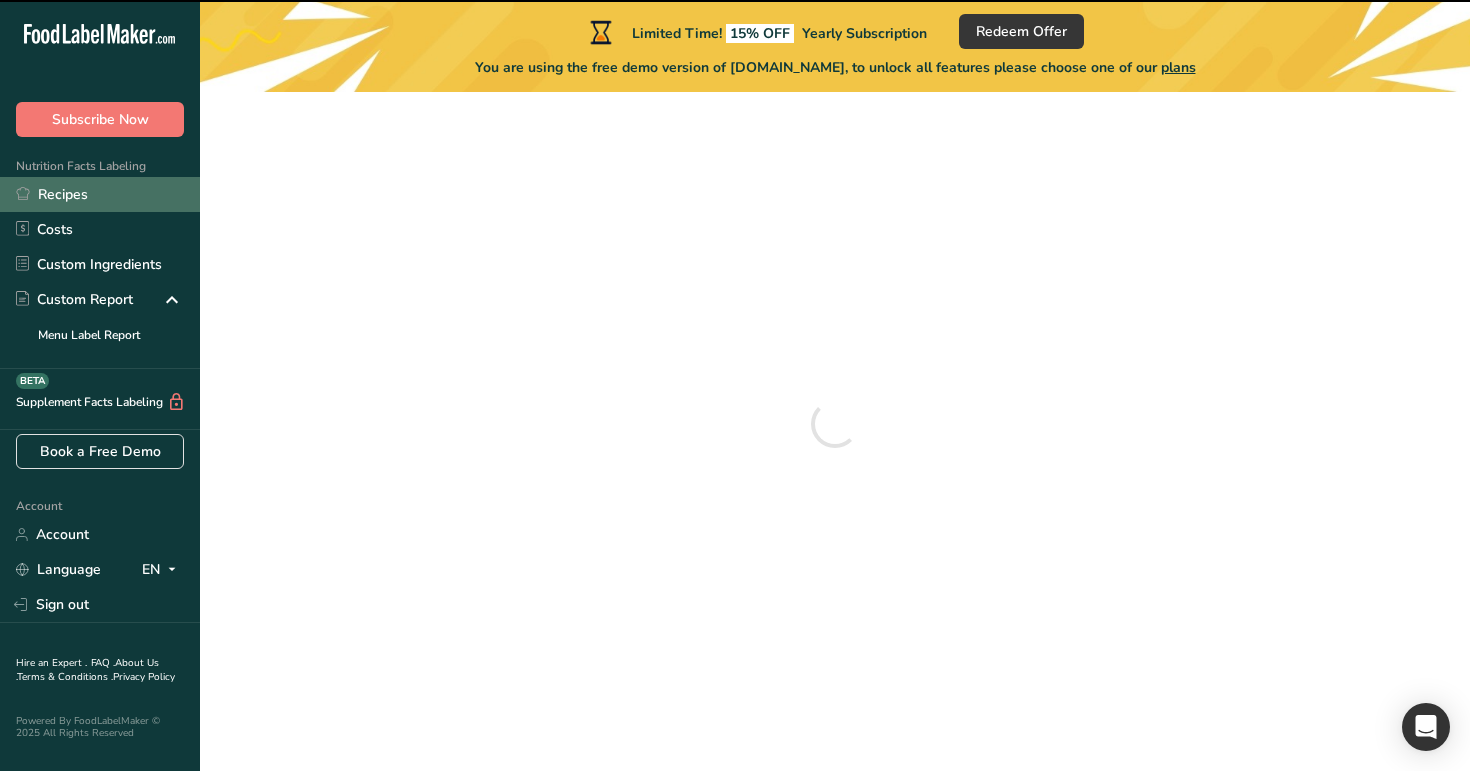 scroll, scrollTop: 0, scrollLeft: 0, axis: both 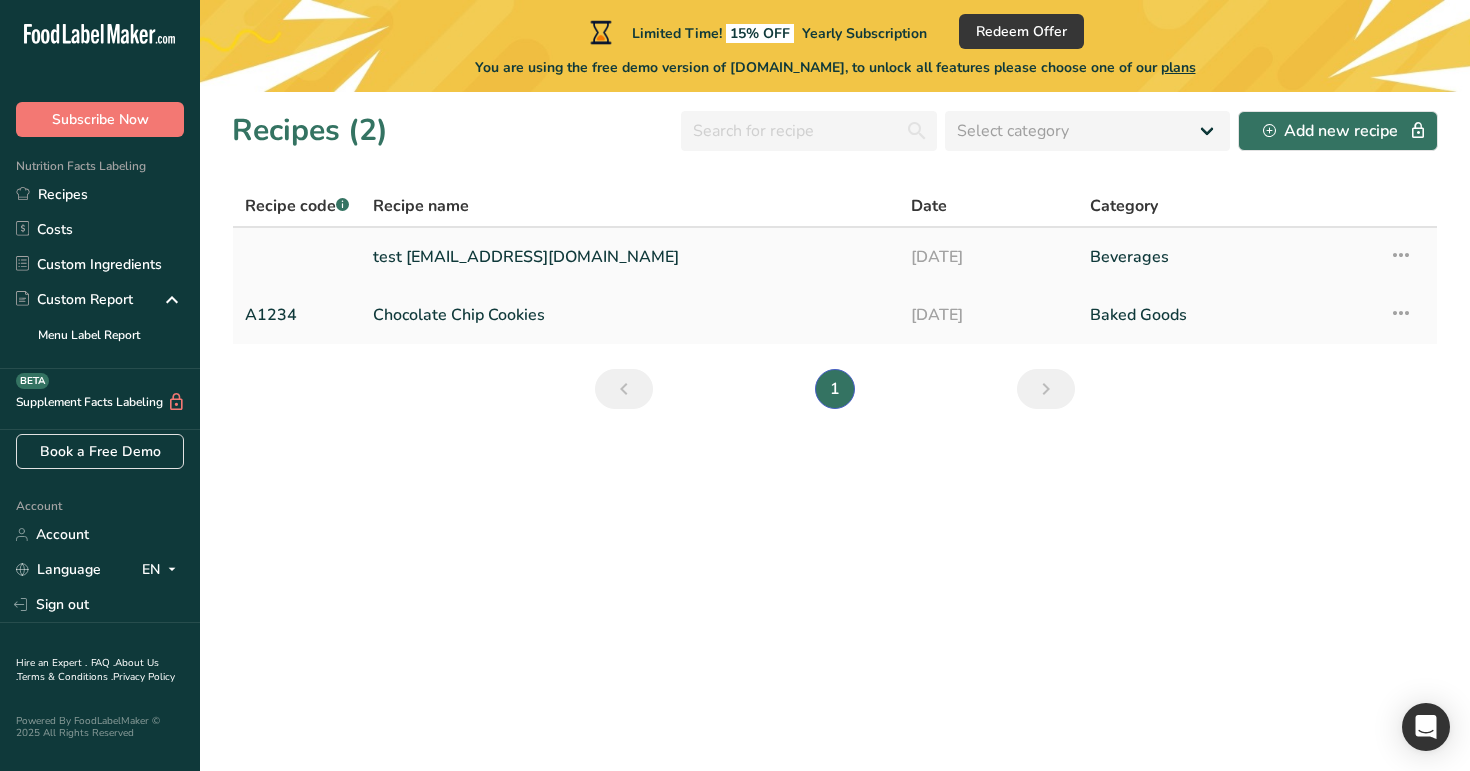click on "test 1demouser@t.com" at bounding box center [630, 257] 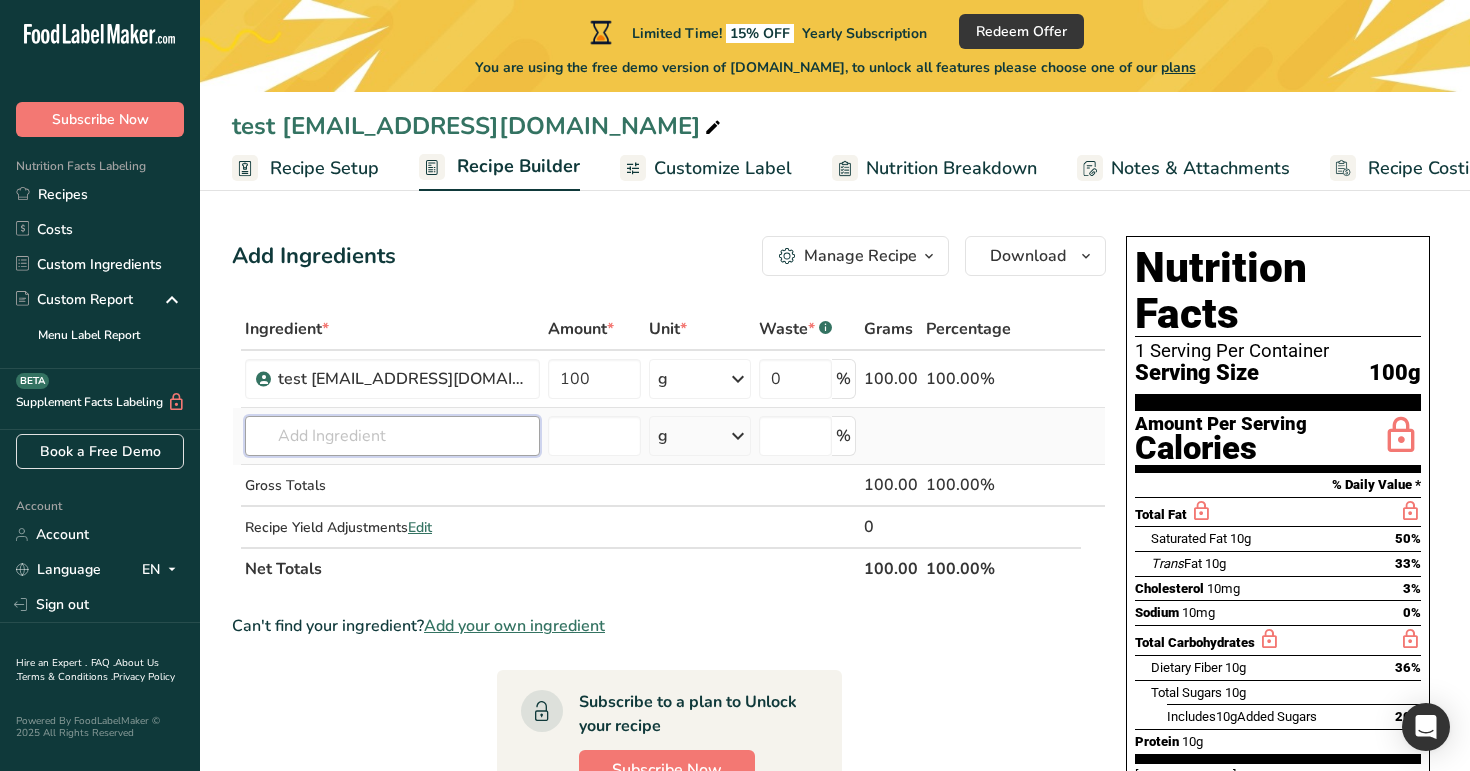 click at bounding box center (392, 436) 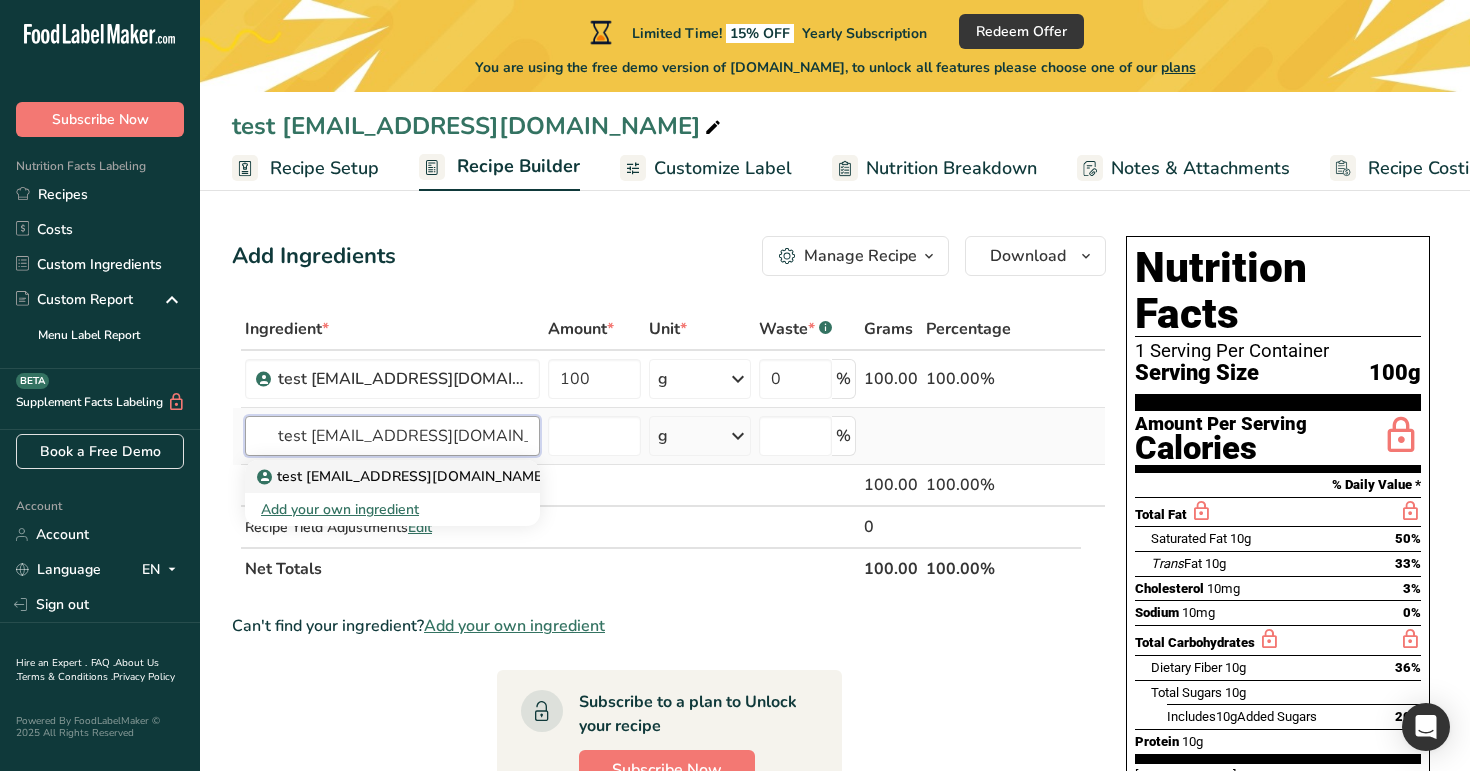type on "test 1demouser@t.com" 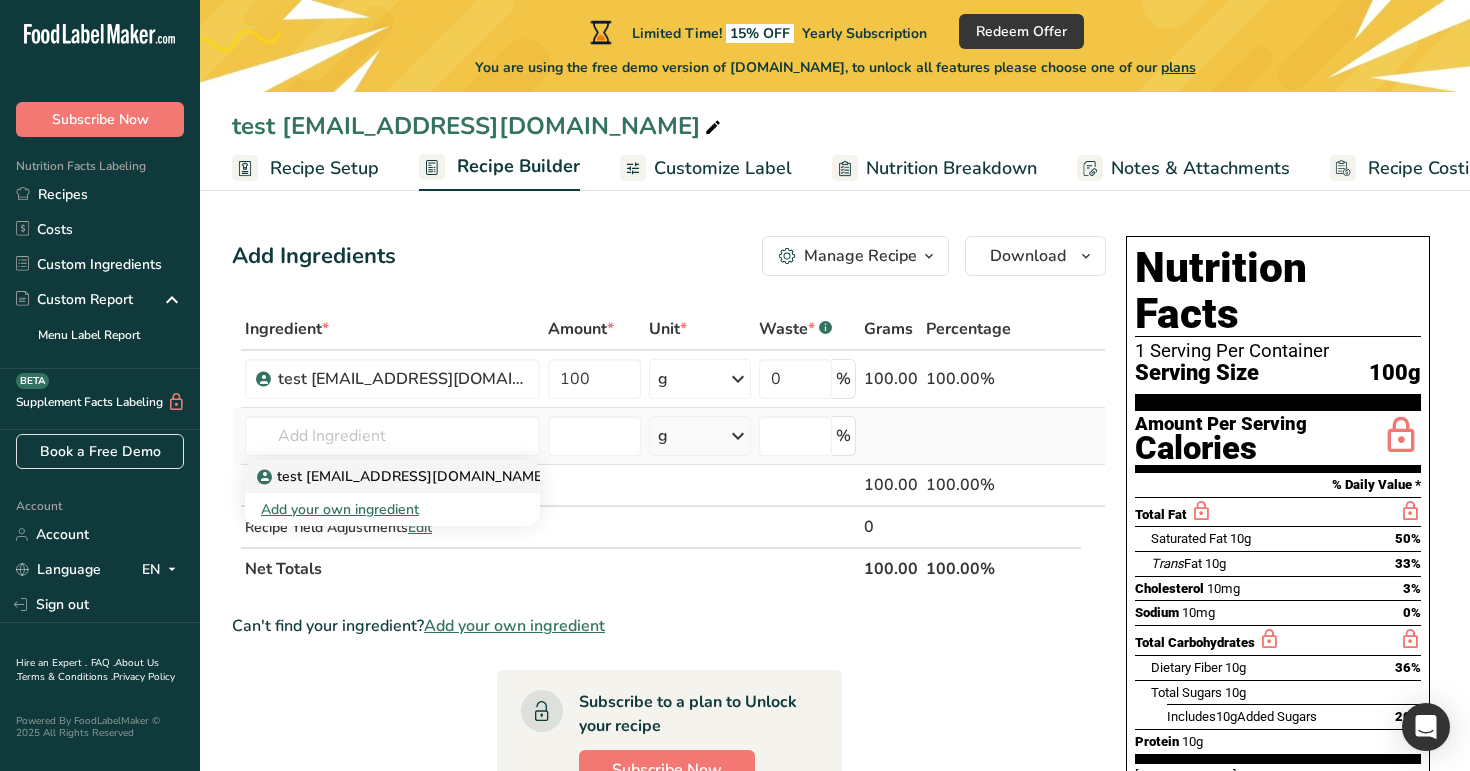 click on "test 1demouser@t.com" at bounding box center (404, 476) 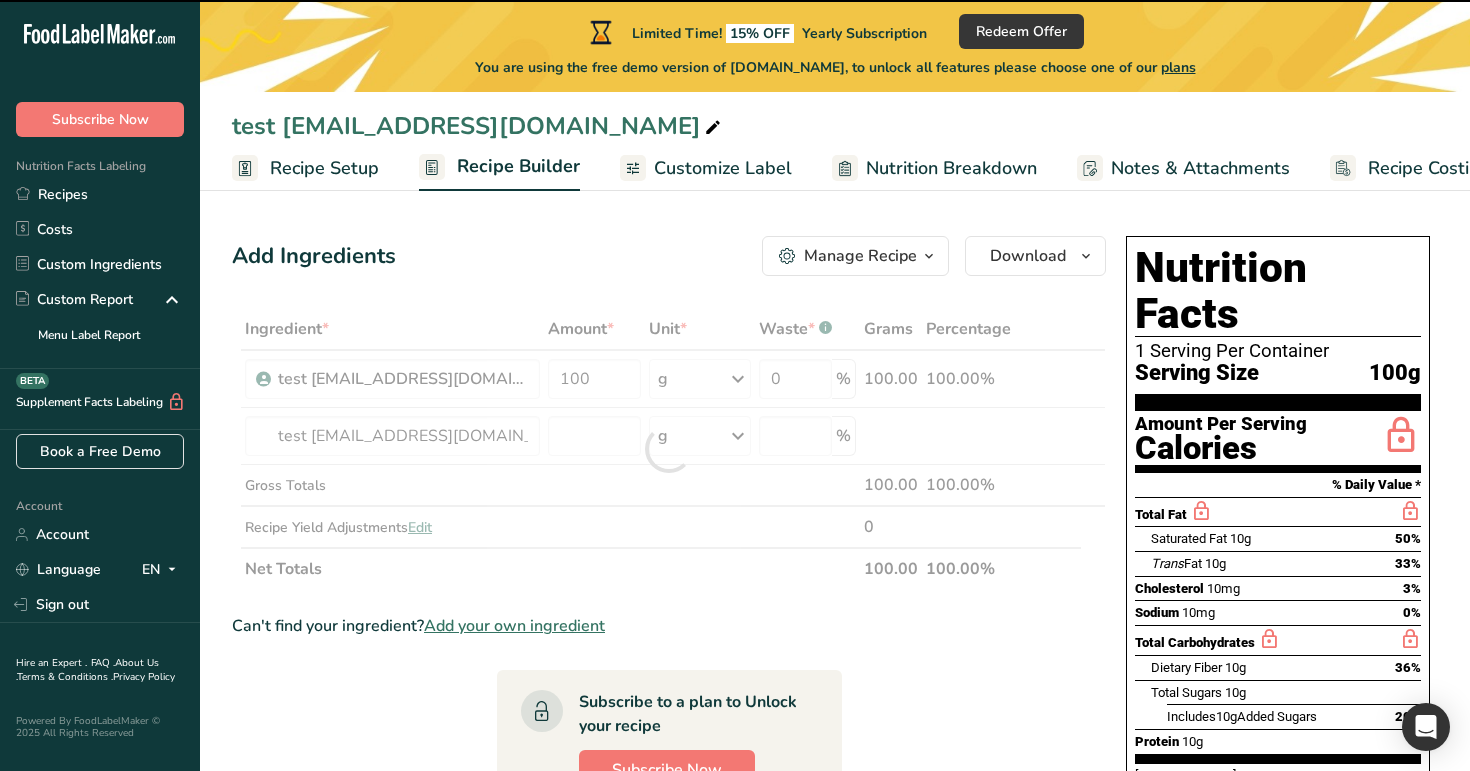 type on "0" 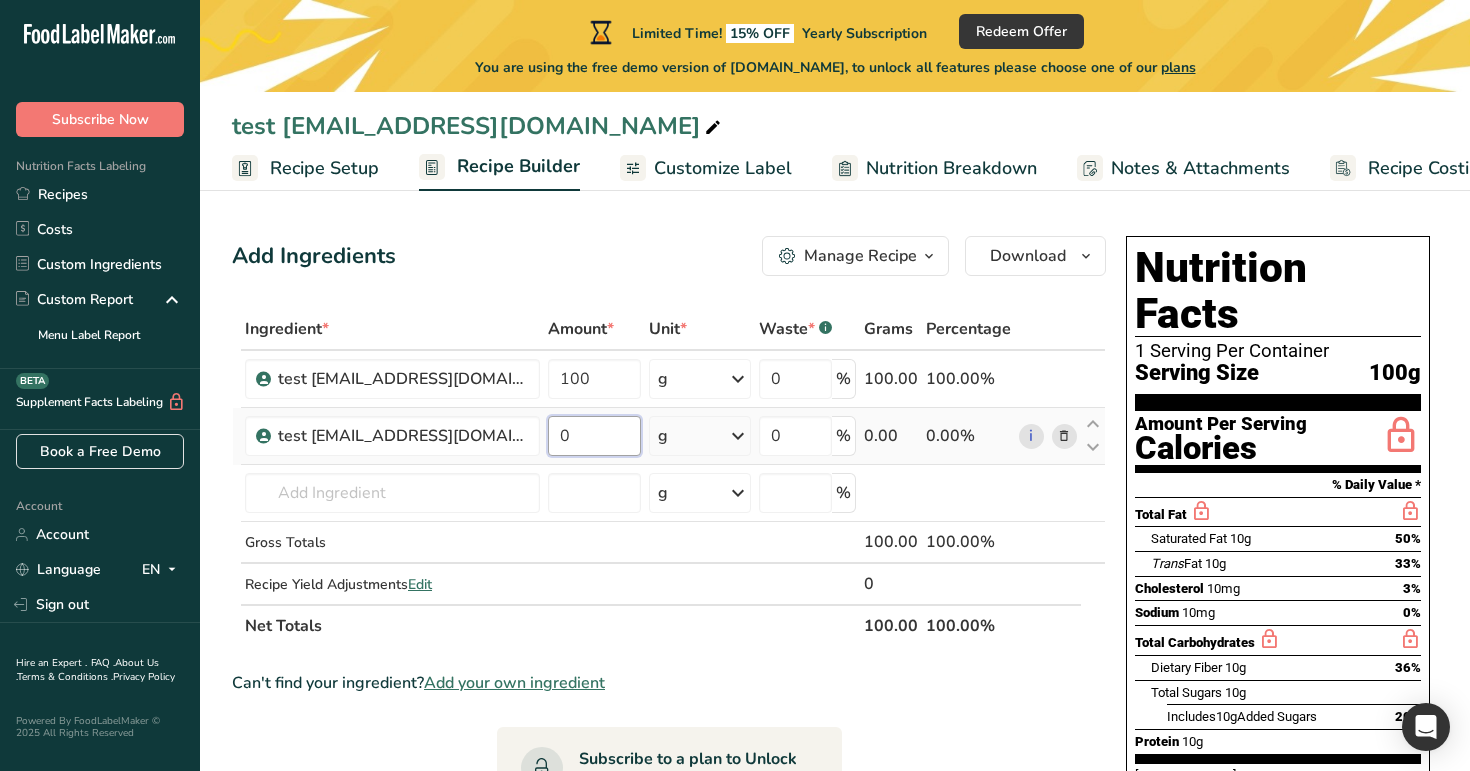 click on "0" at bounding box center (594, 436) 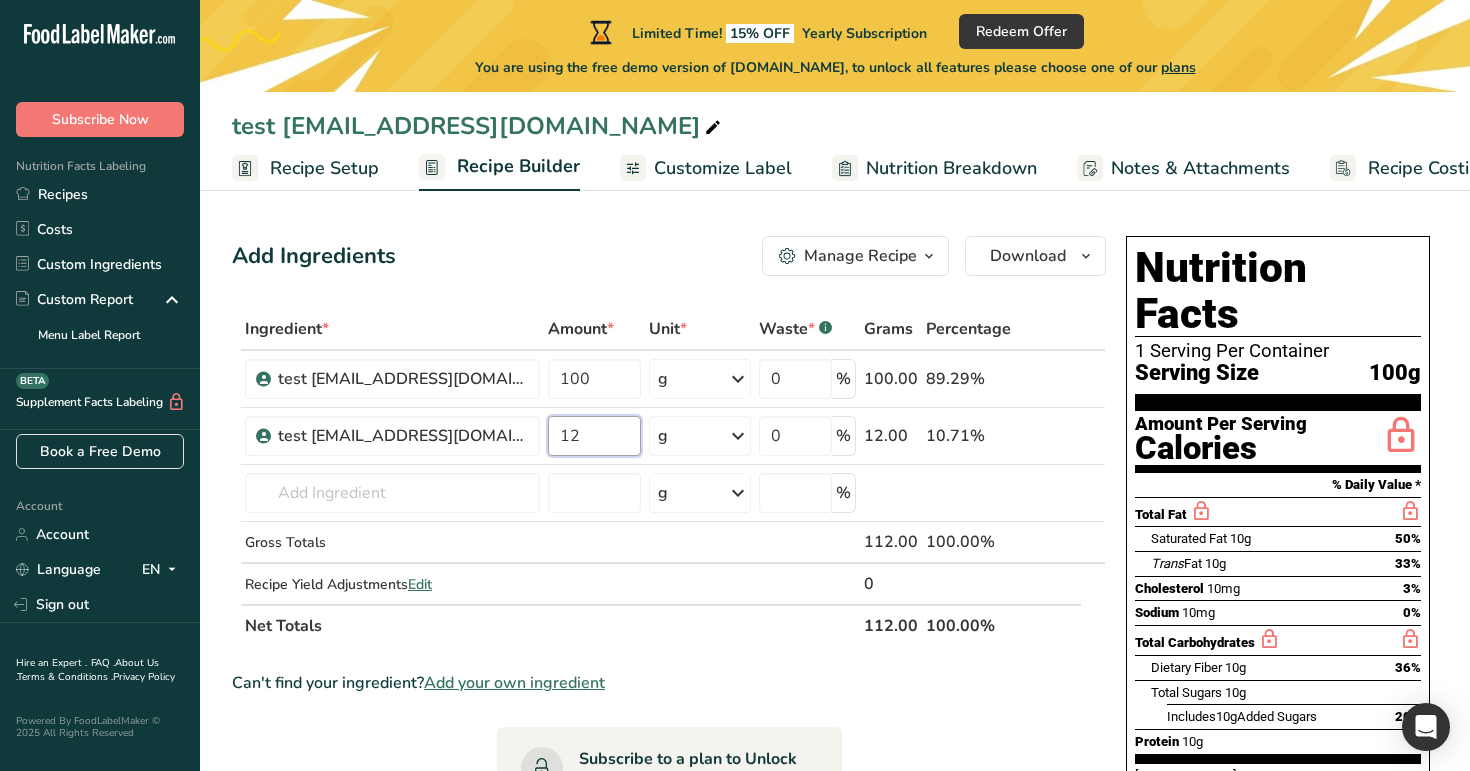 type on "12" 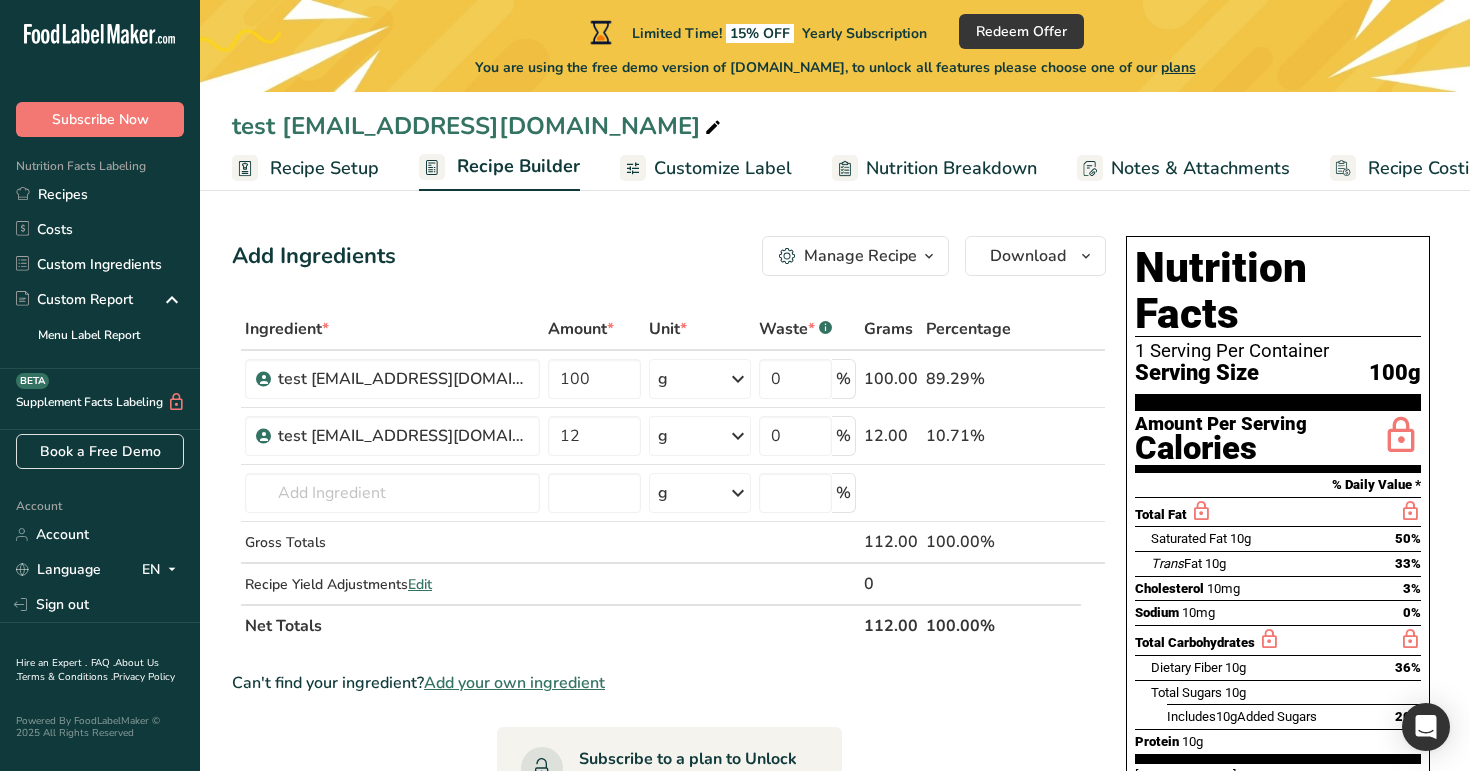 click on "Add Ingredients
Manage Recipe         Delete Recipe             Duplicate Recipe               Scale Recipe               Save as Sub-Recipe   .a-a{fill:#347362;}.b-a{fill:#fff;}                                 Nutrition Breakdown                 Recipe Card
NEW
Amino Acids Pattern Report             Activity History
Download
Choose your preferred label style
Standard FDA label
Standard FDA label
The most common format for nutrition facts labels in compliance with the FDA's typeface, style and requirements
Tabular FDA label
A label format compliant with the FDA regulations presented in a tabular (horizontal) display.
Linear FDA label
A simple linear display for small sized packages.
Simplified FDA label" at bounding box center (675, 783) 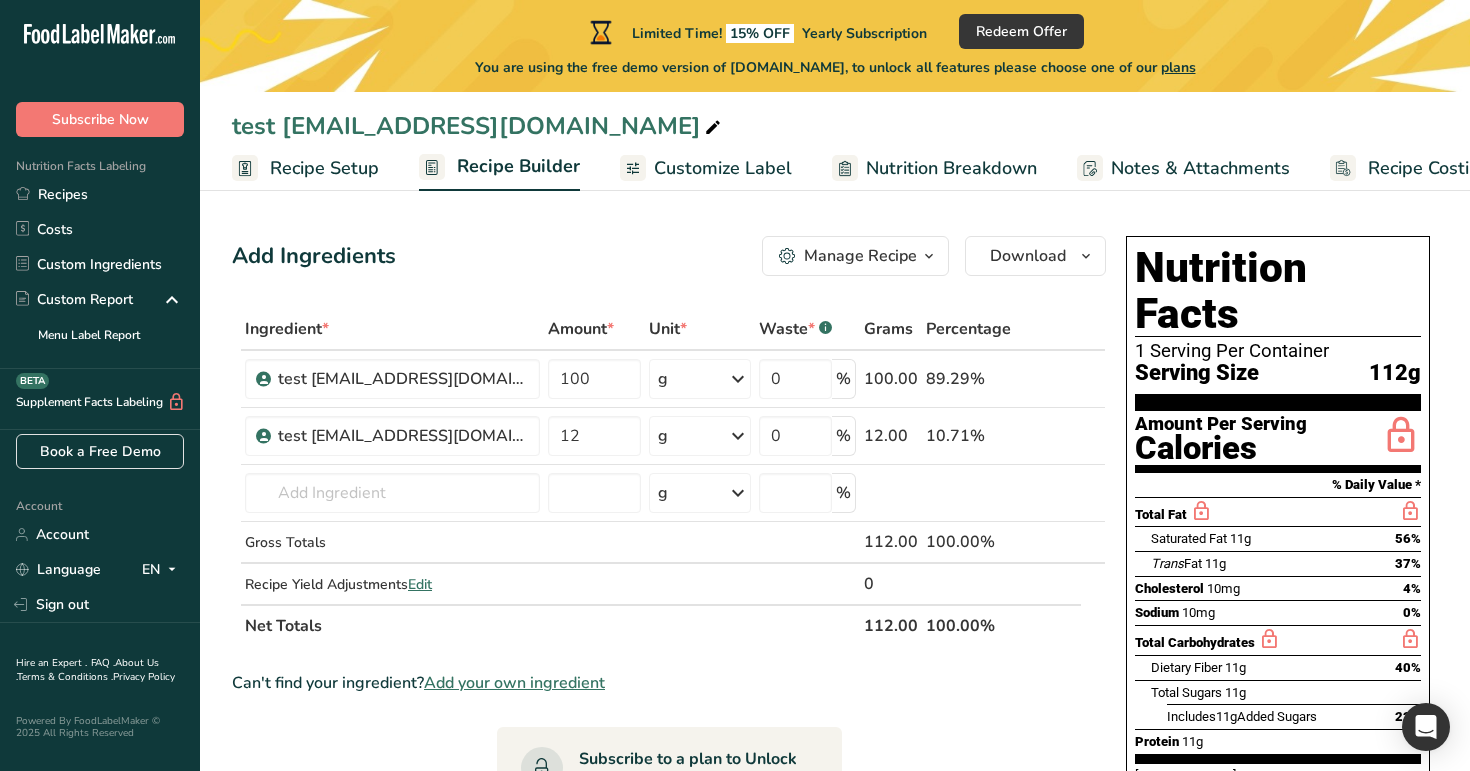 click at bounding box center [1093, 424] 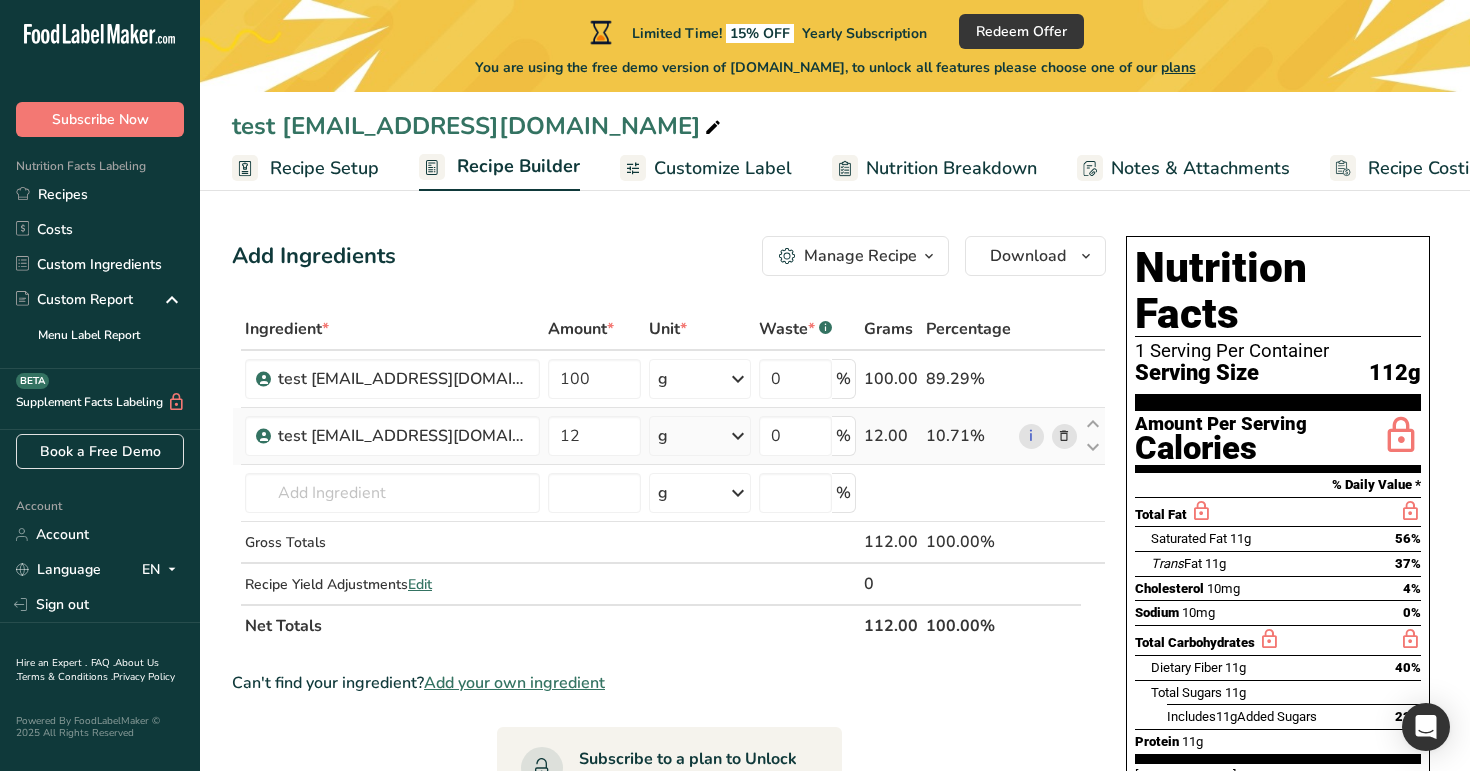 click at bounding box center (1064, 436) 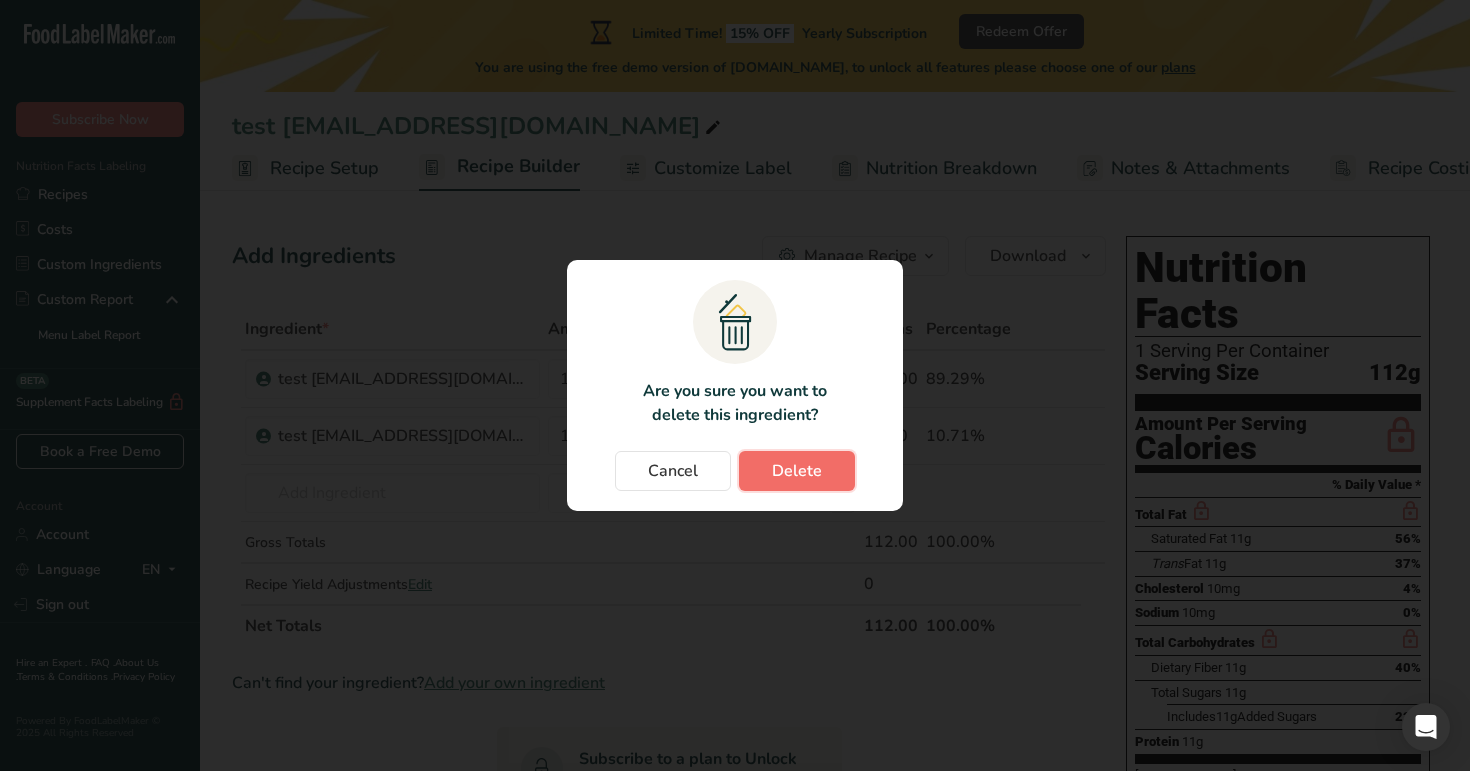 click on "Delete" at bounding box center [797, 471] 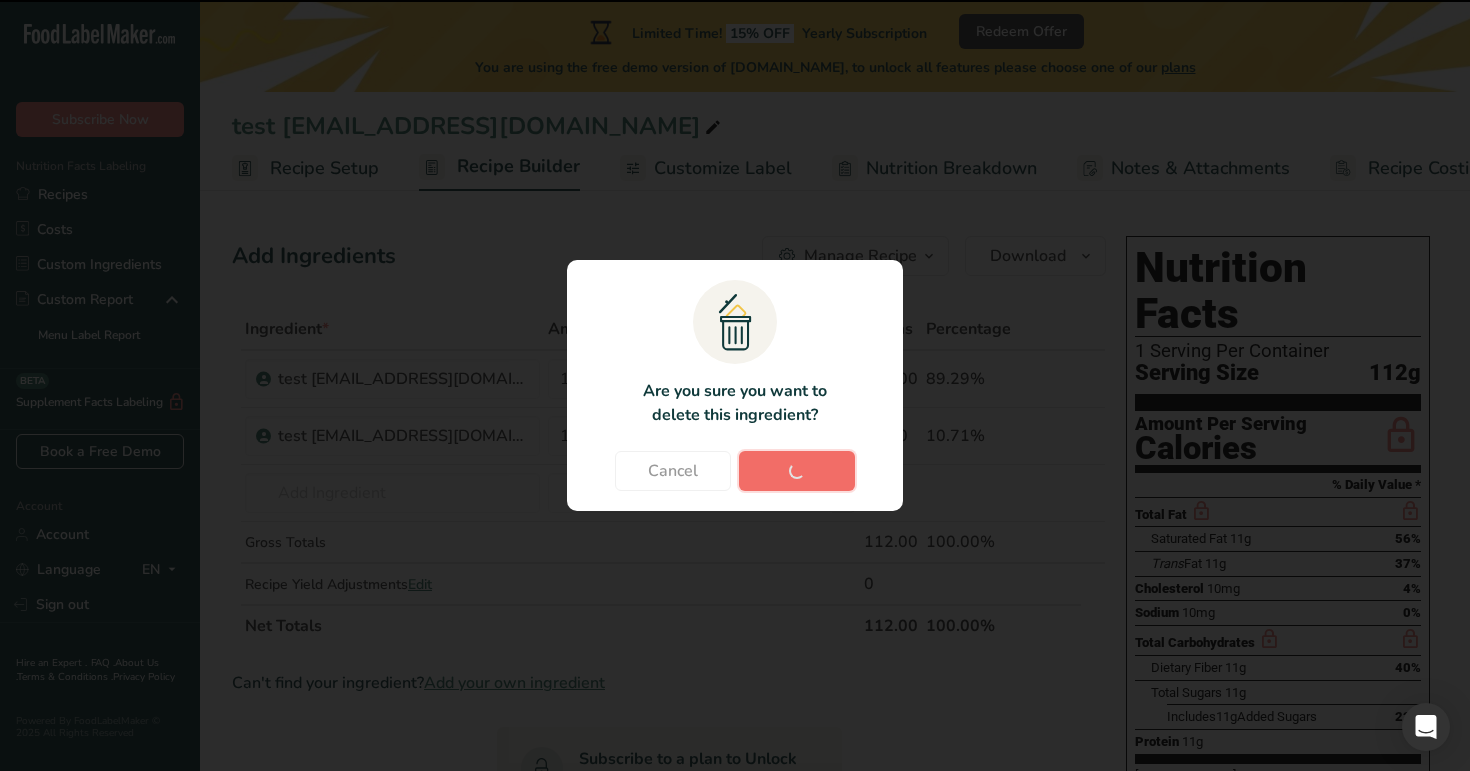 type 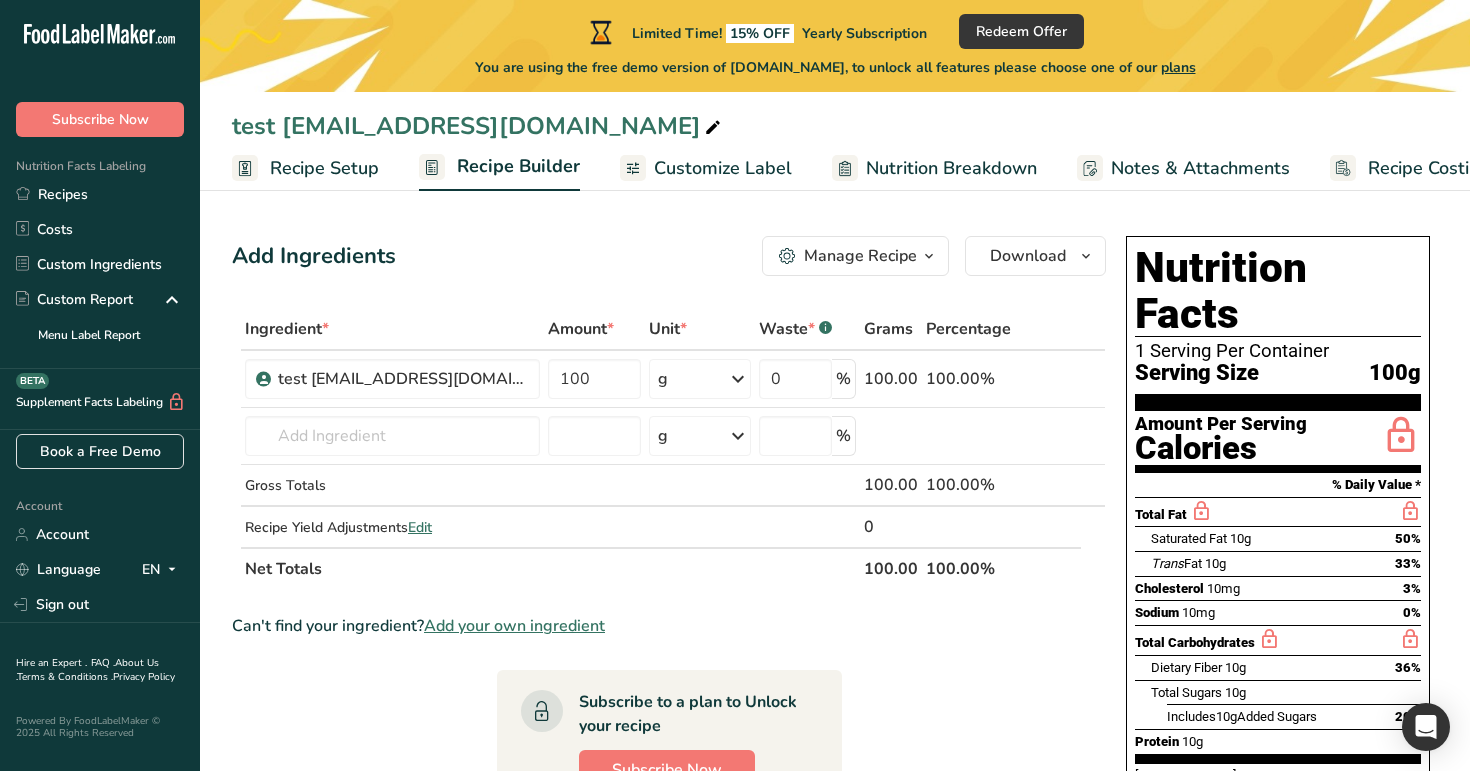 click on "Customize Label" at bounding box center (723, 168) 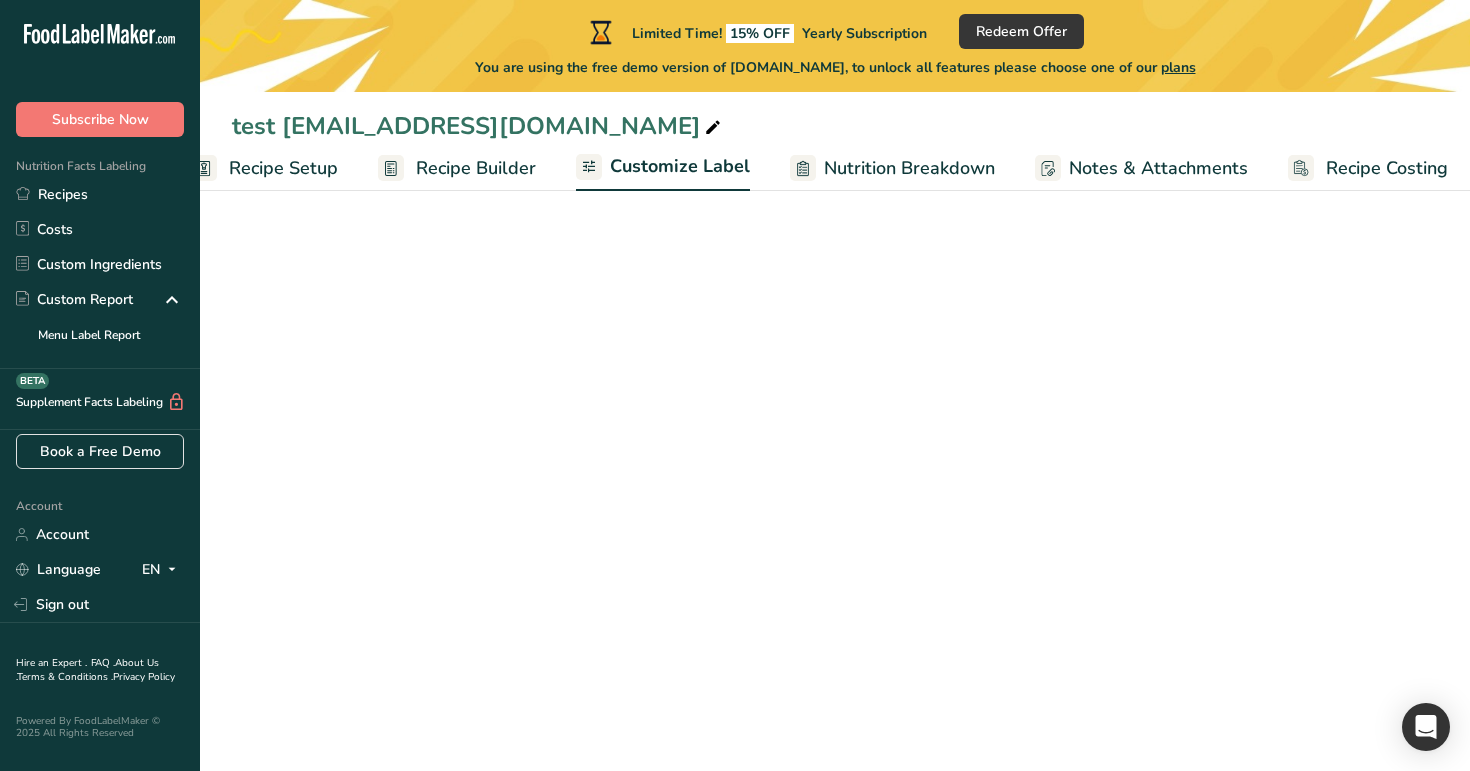 scroll, scrollTop: 0, scrollLeft: 51, axis: horizontal 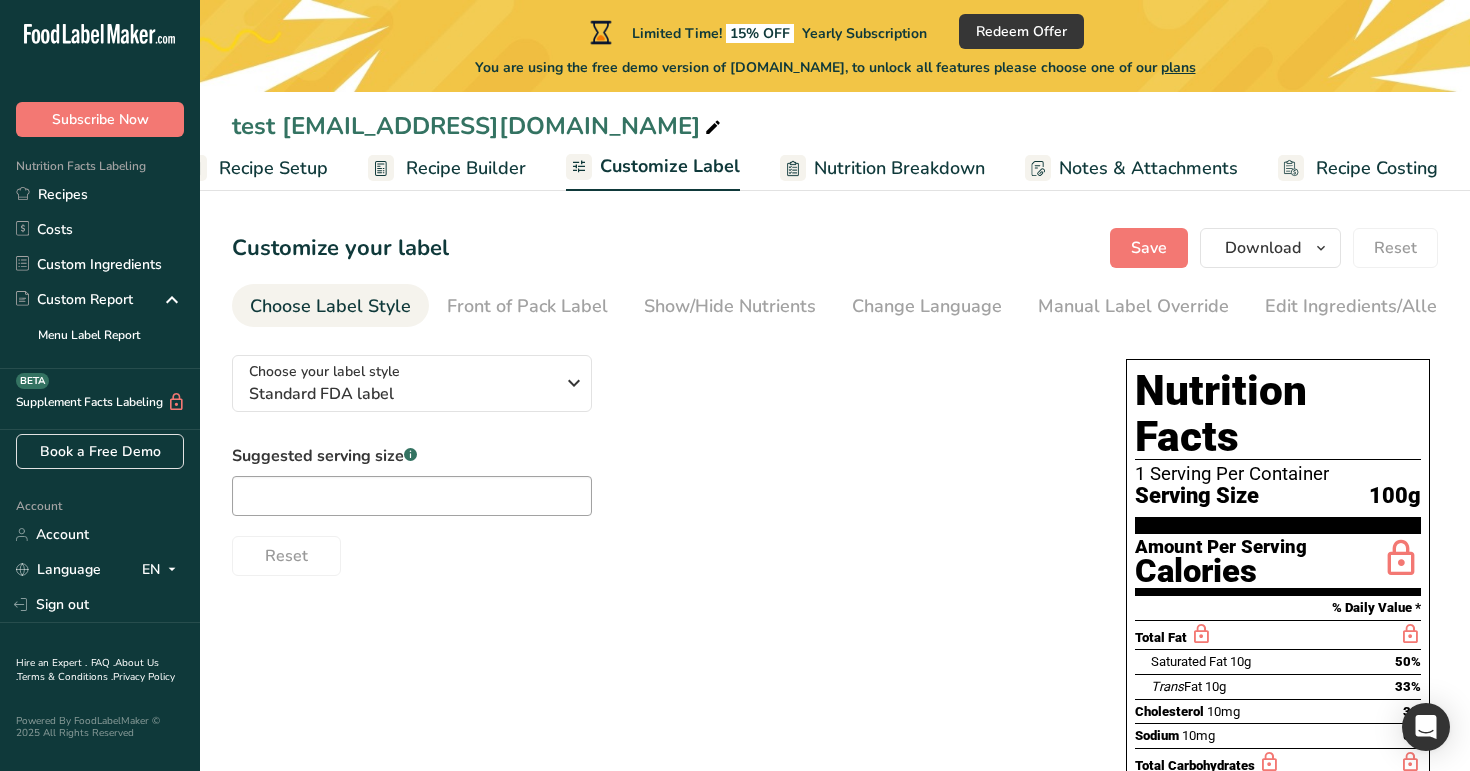 click on "Recipe Builder" at bounding box center (466, 168) 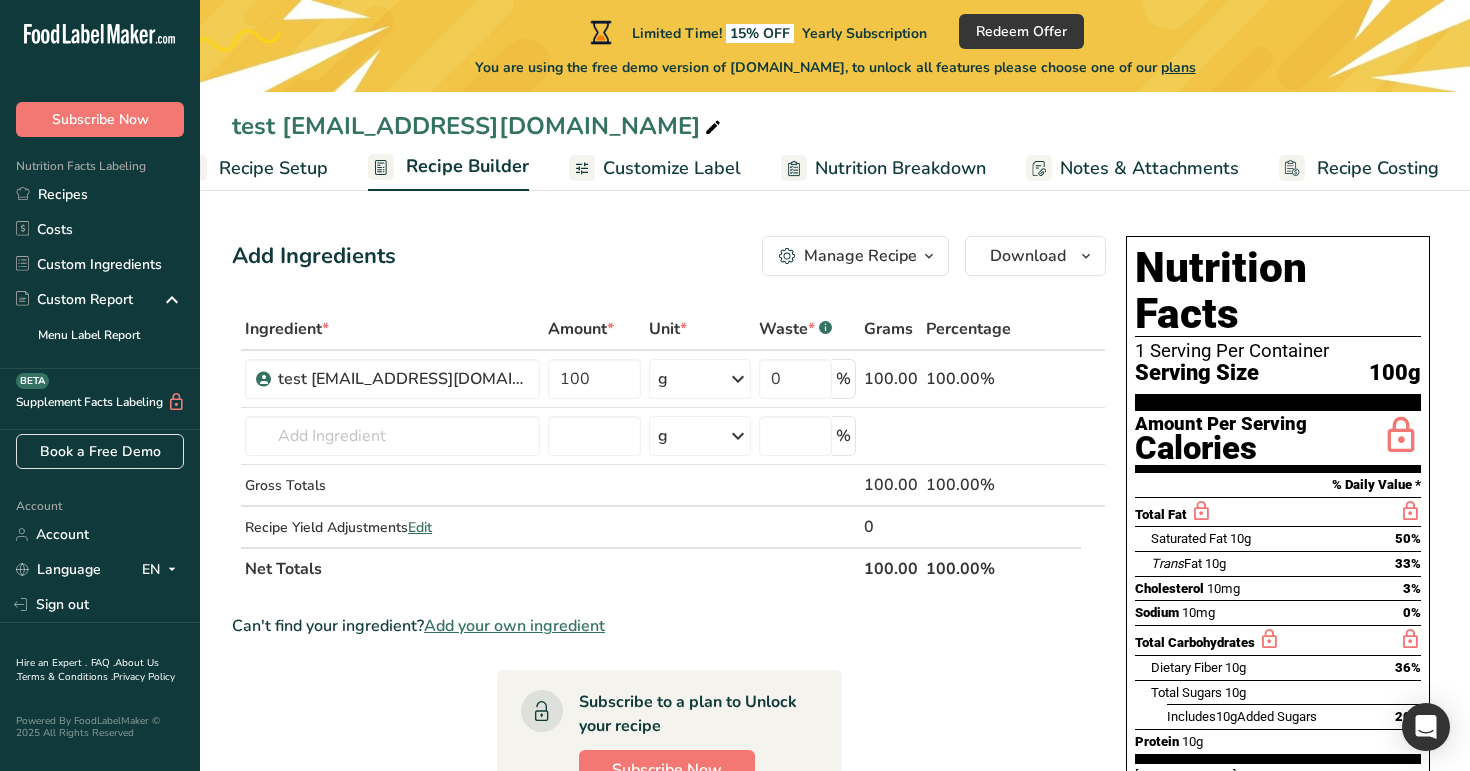 click on "Recipe Setup" at bounding box center (273, 168) 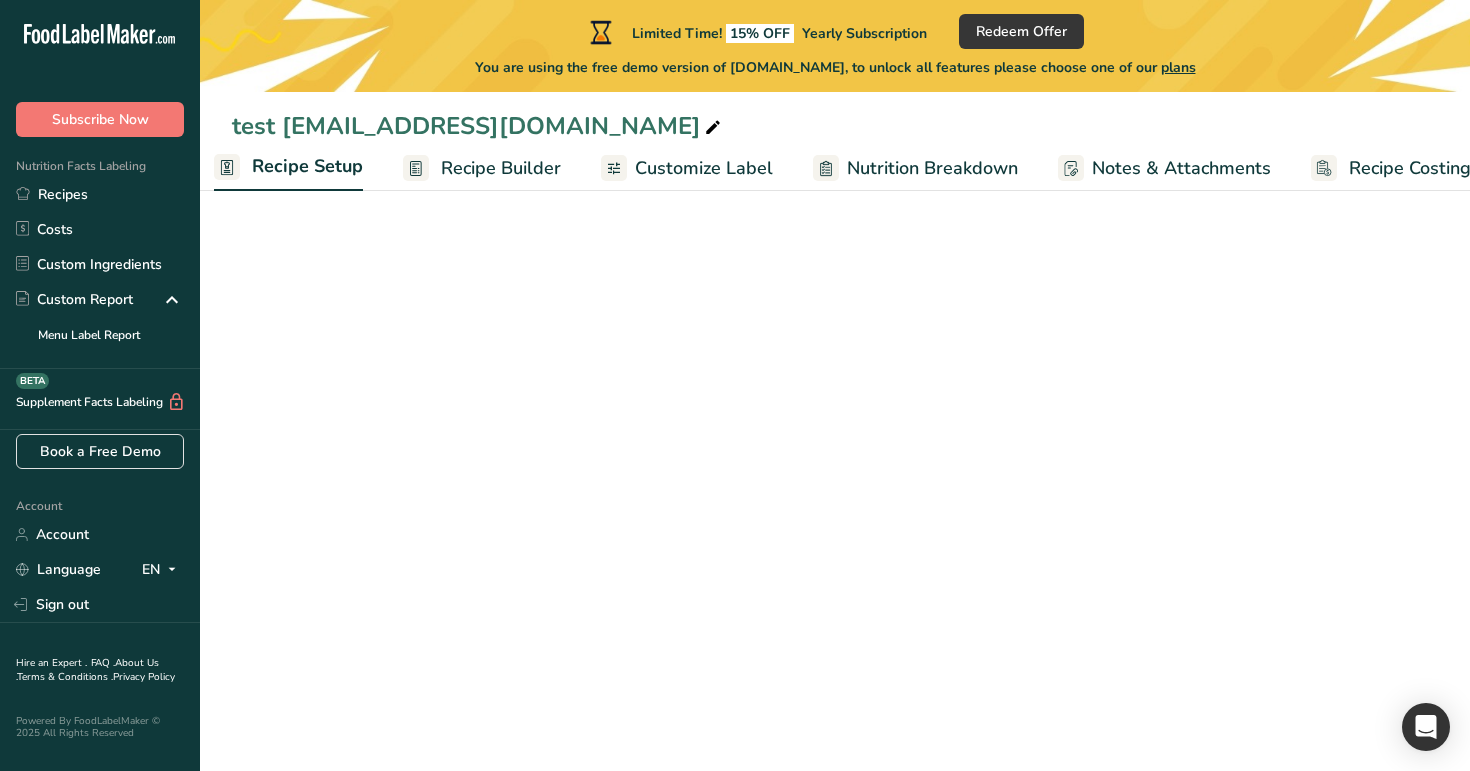 scroll, scrollTop: 0, scrollLeft: 7, axis: horizontal 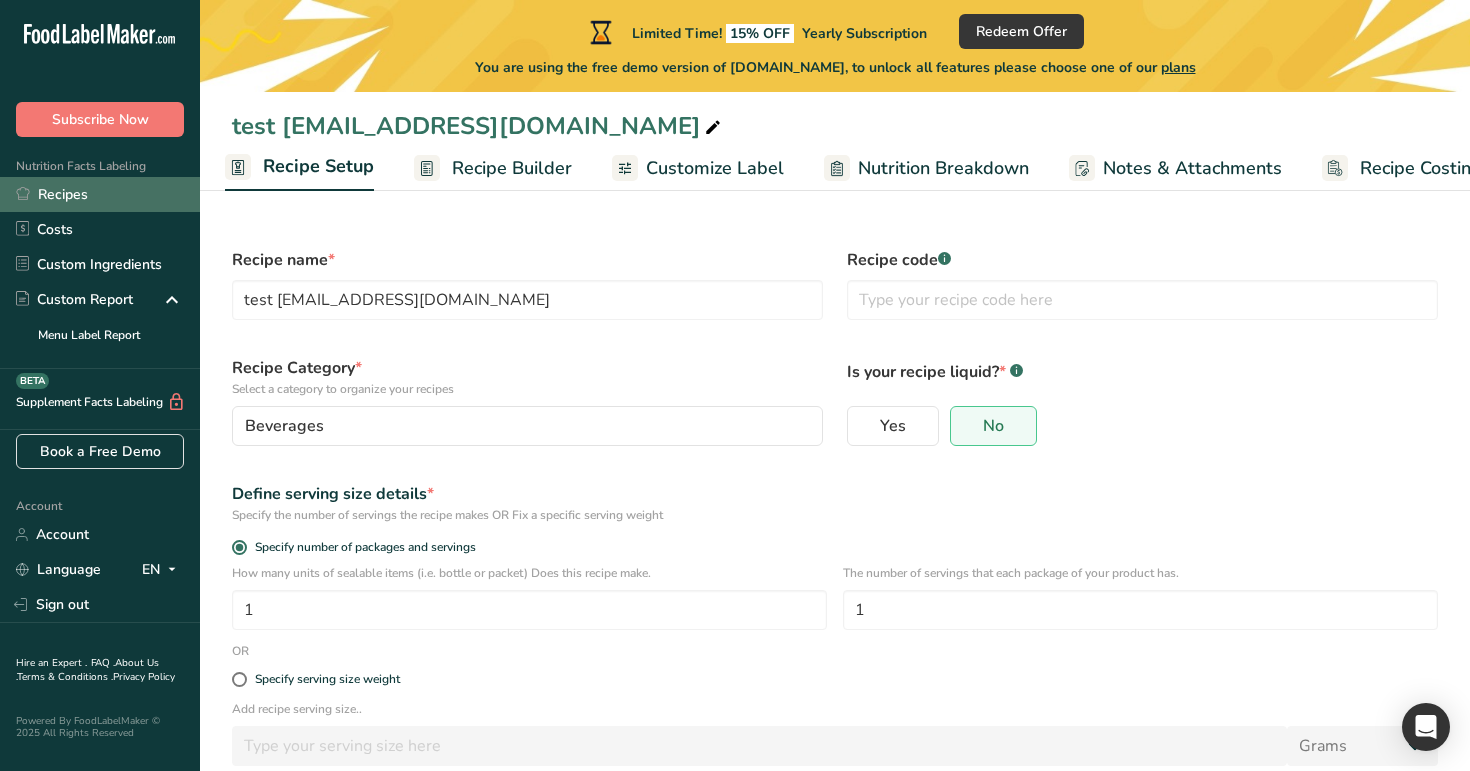 click on "Recipes" at bounding box center [100, 194] 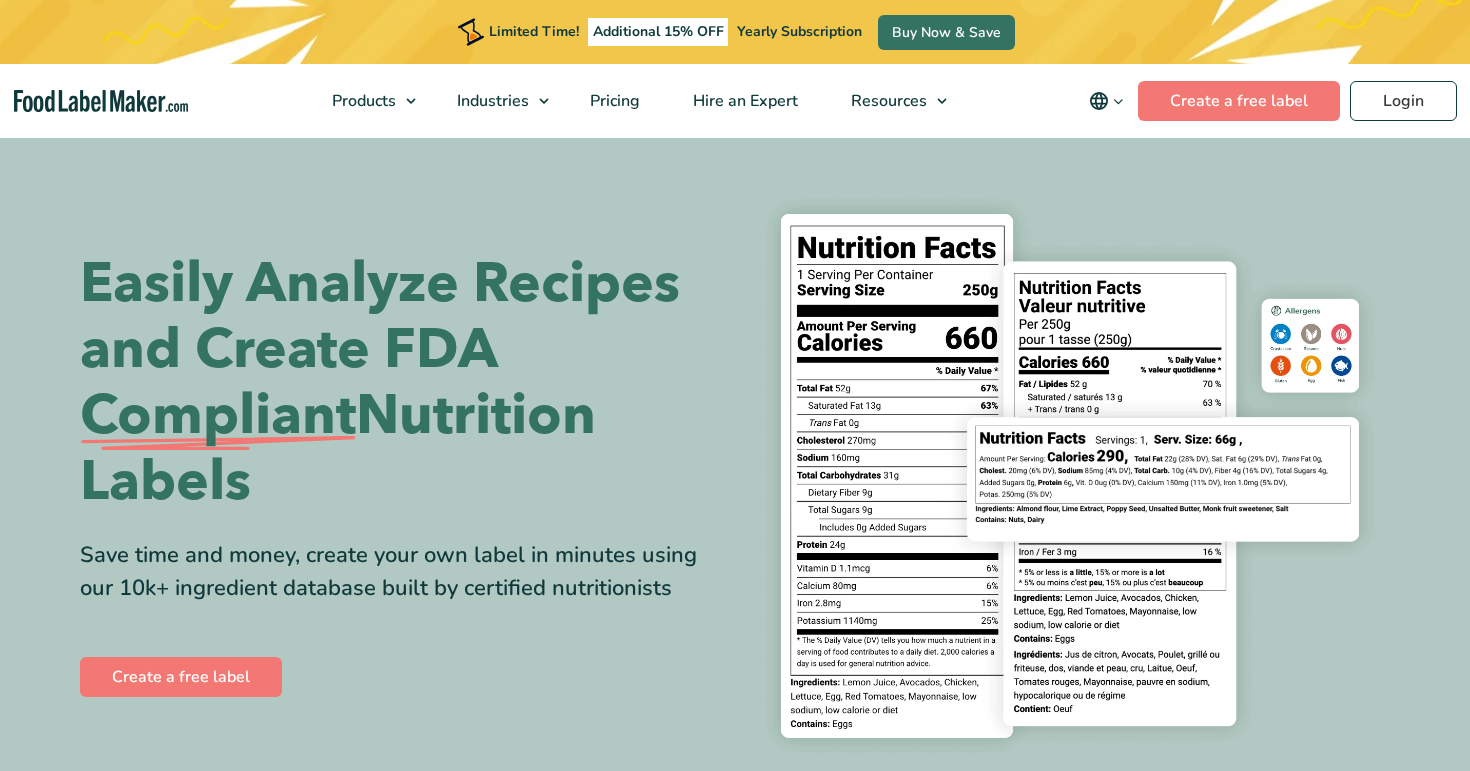 scroll, scrollTop: 0, scrollLeft: 0, axis: both 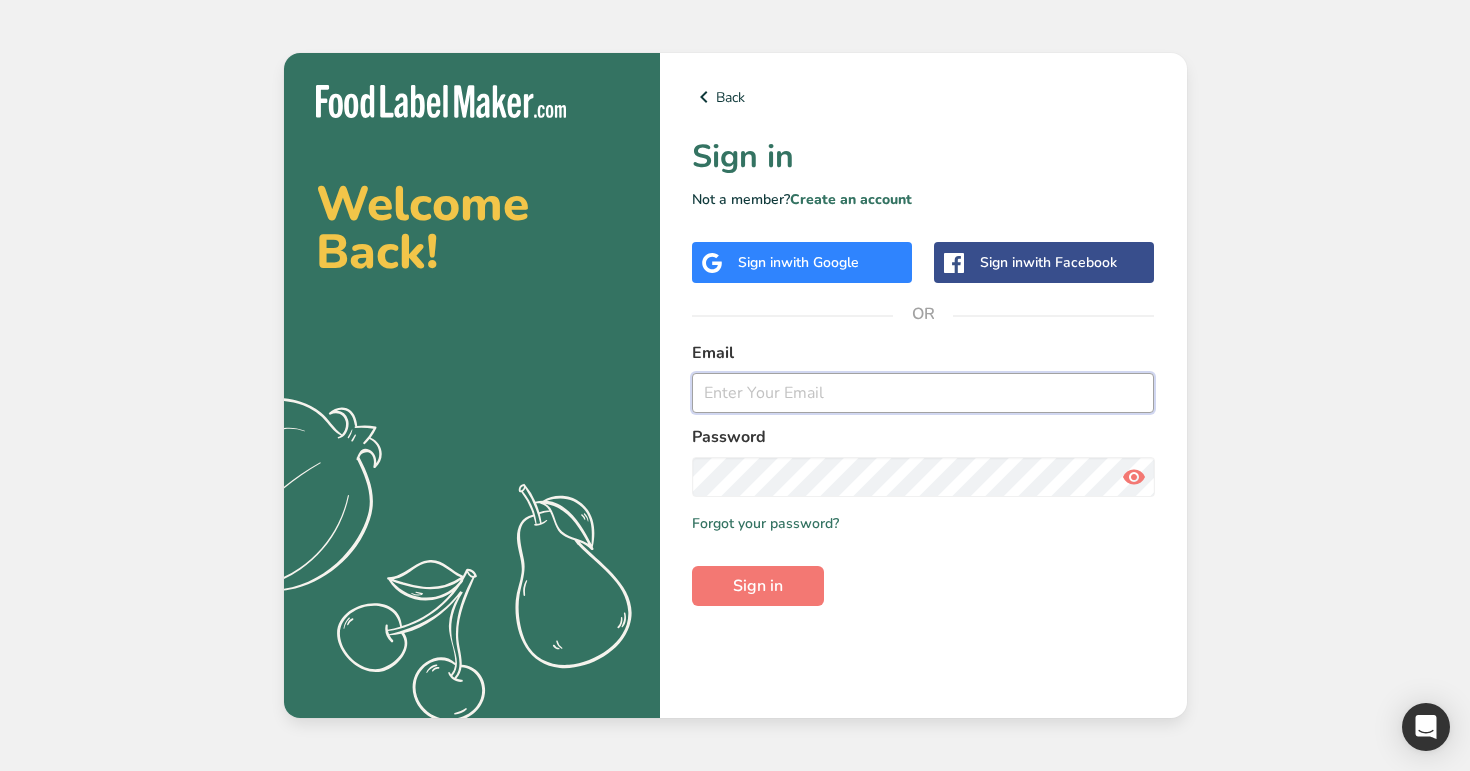 click at bounding box center (923, 393) 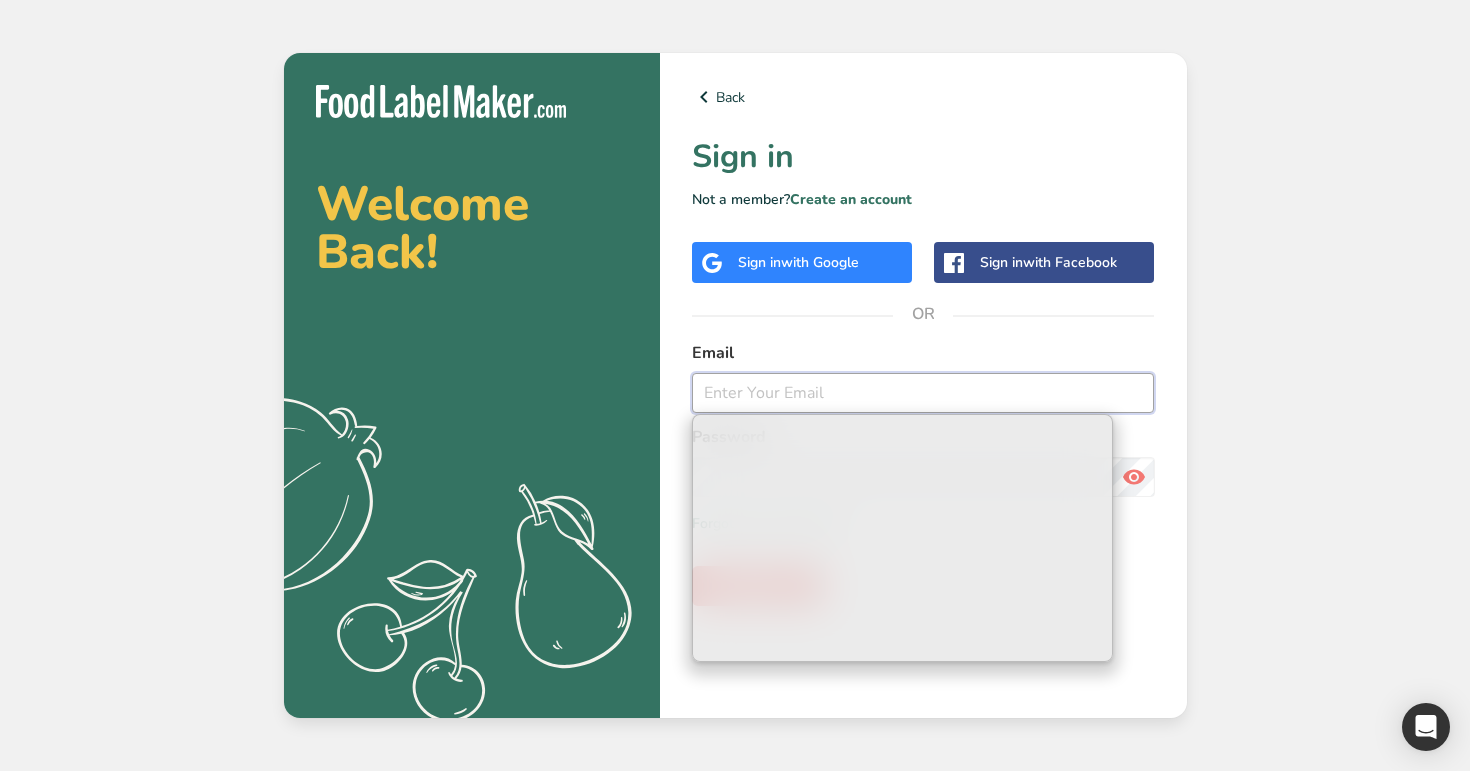 click at bounding box center [923, 393] 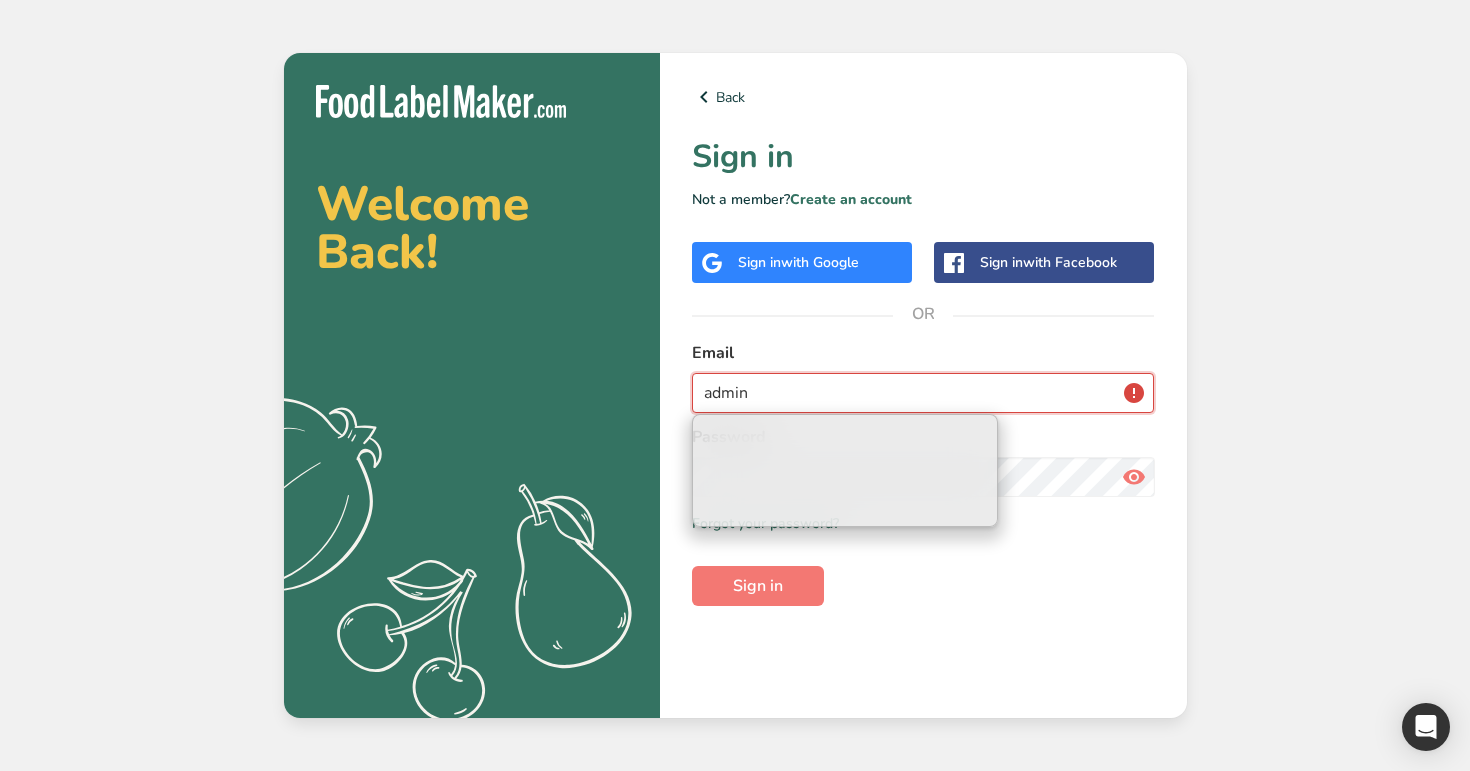 type on "[EMAIL_ADDRESS][DOMAIN_NAME]" 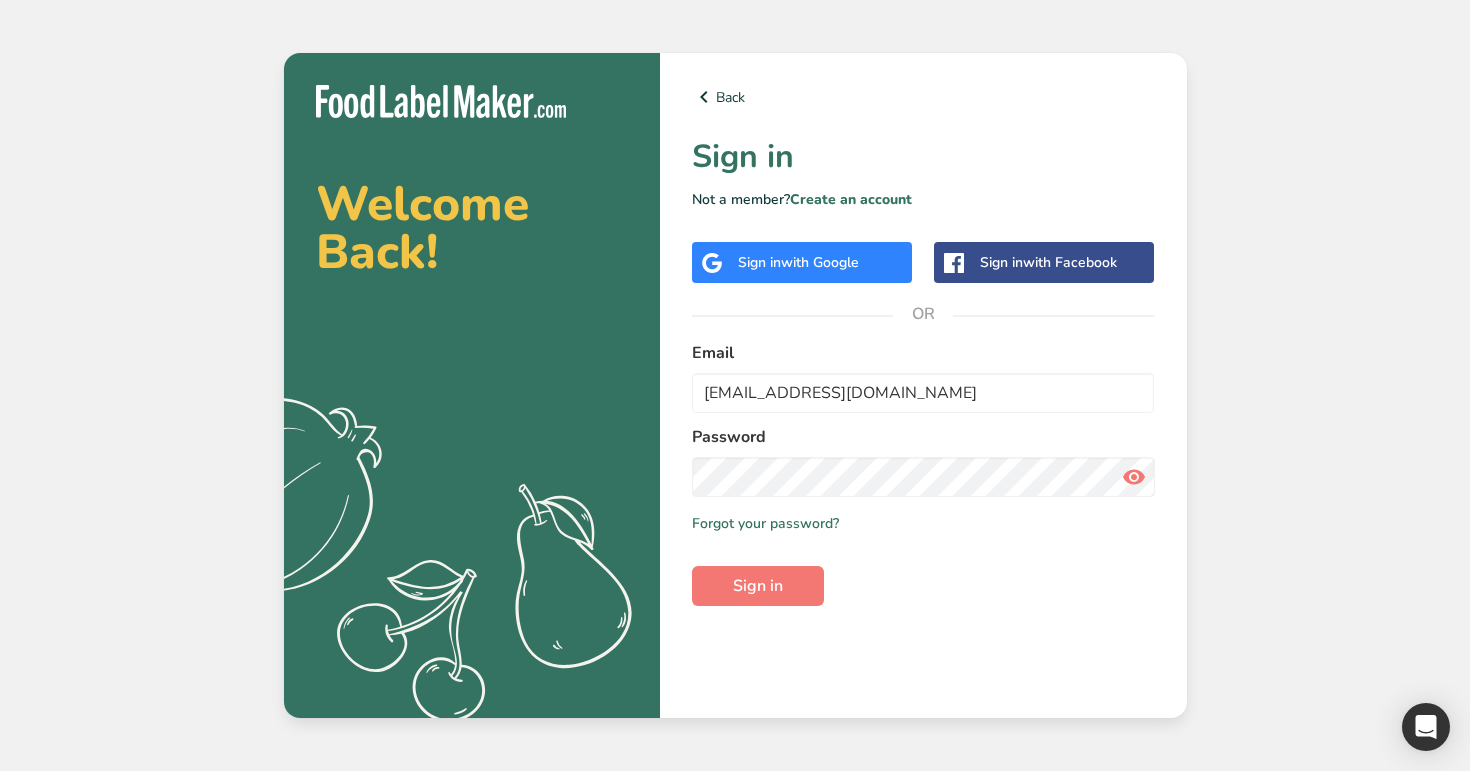 click at bounding box center (1134, 477) 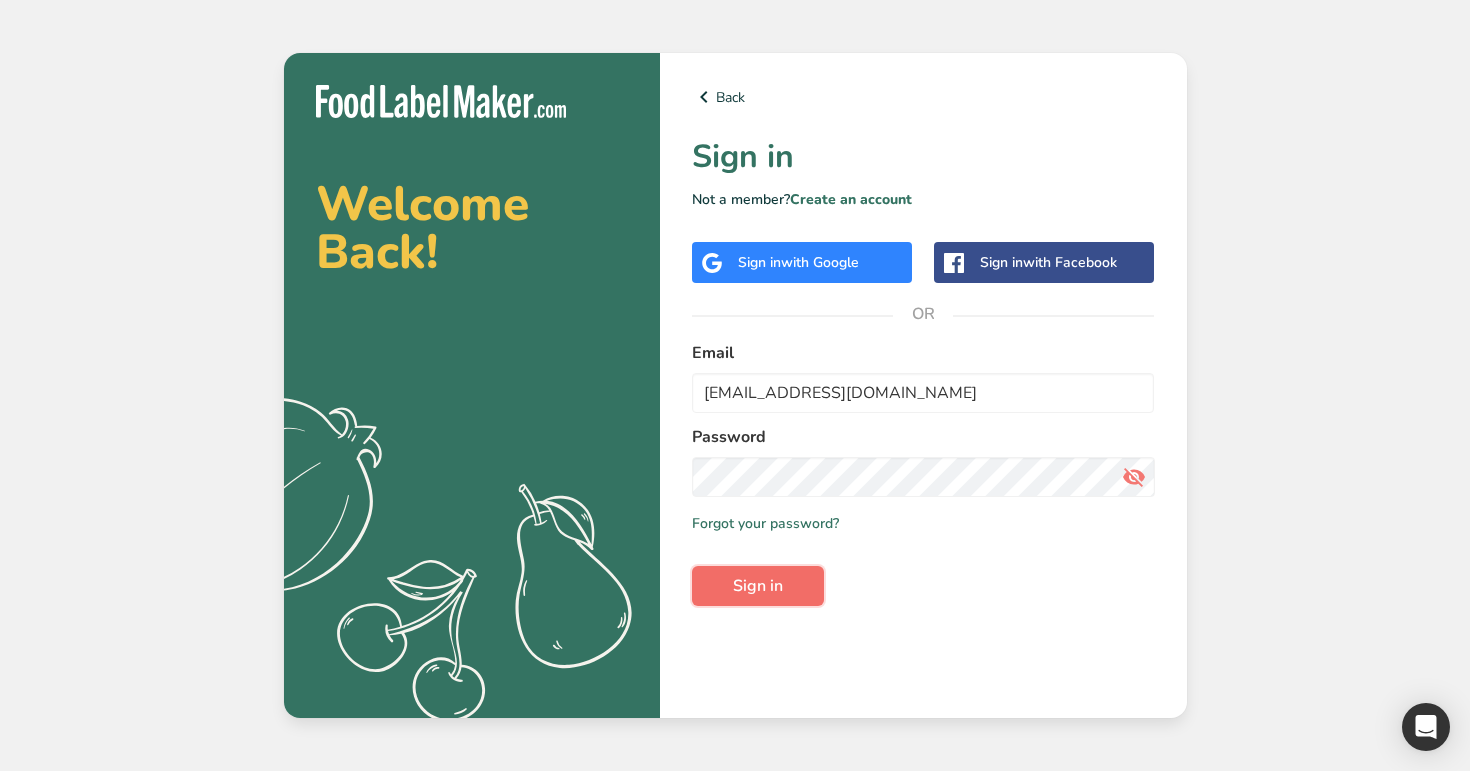 click on "Sign in" at bounding box center [758, 586] 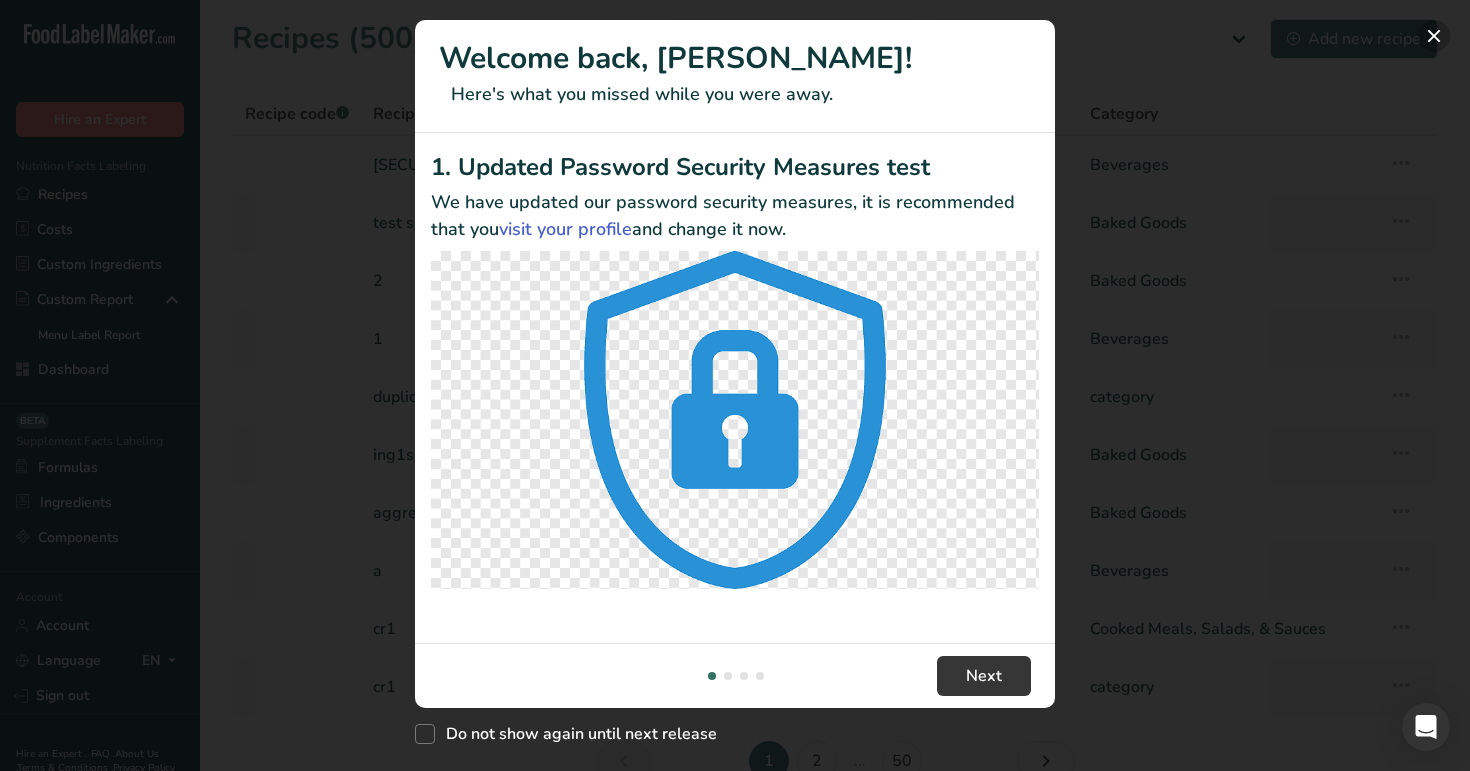 click at bounding box center [1434, 36] 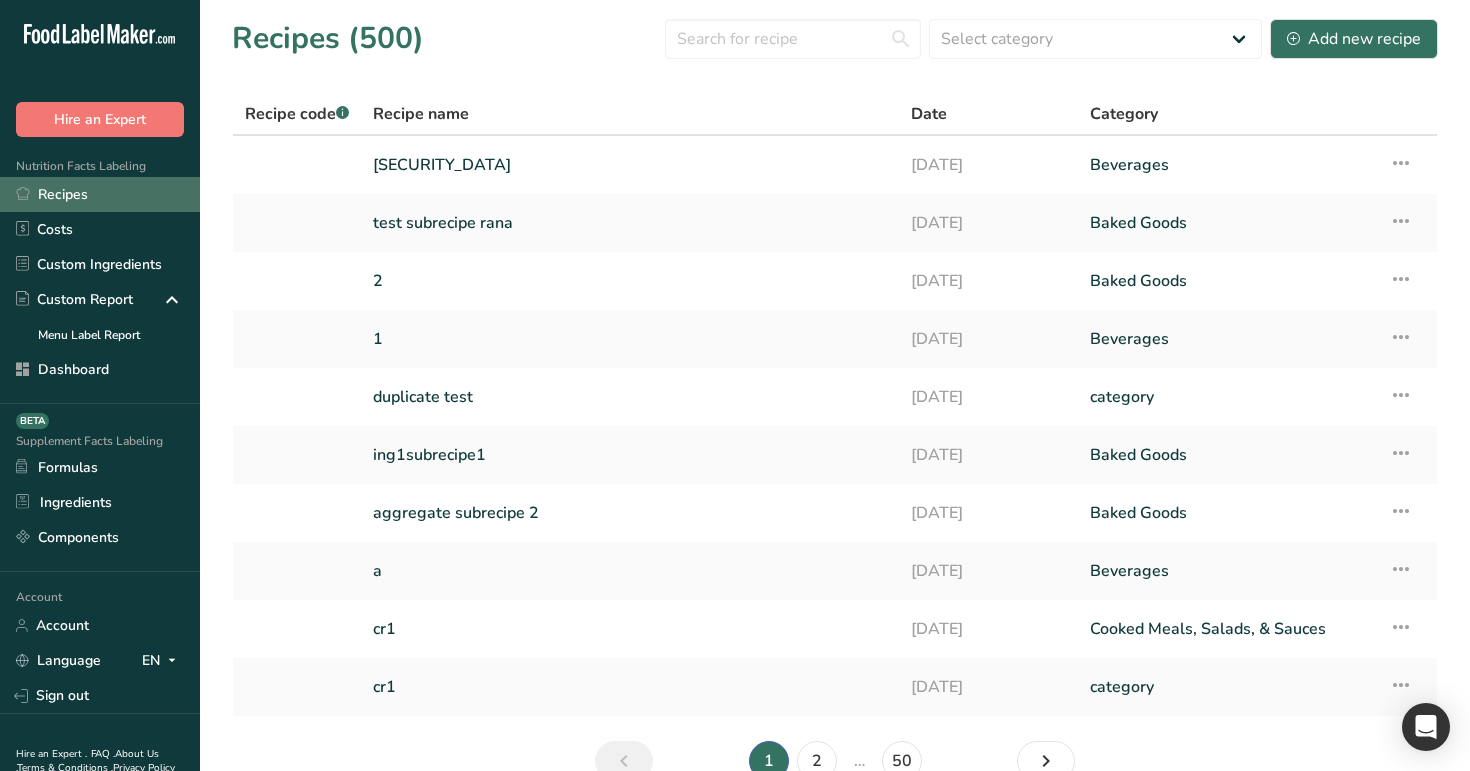 click on "Recipes" at bounding box center (100, 194) 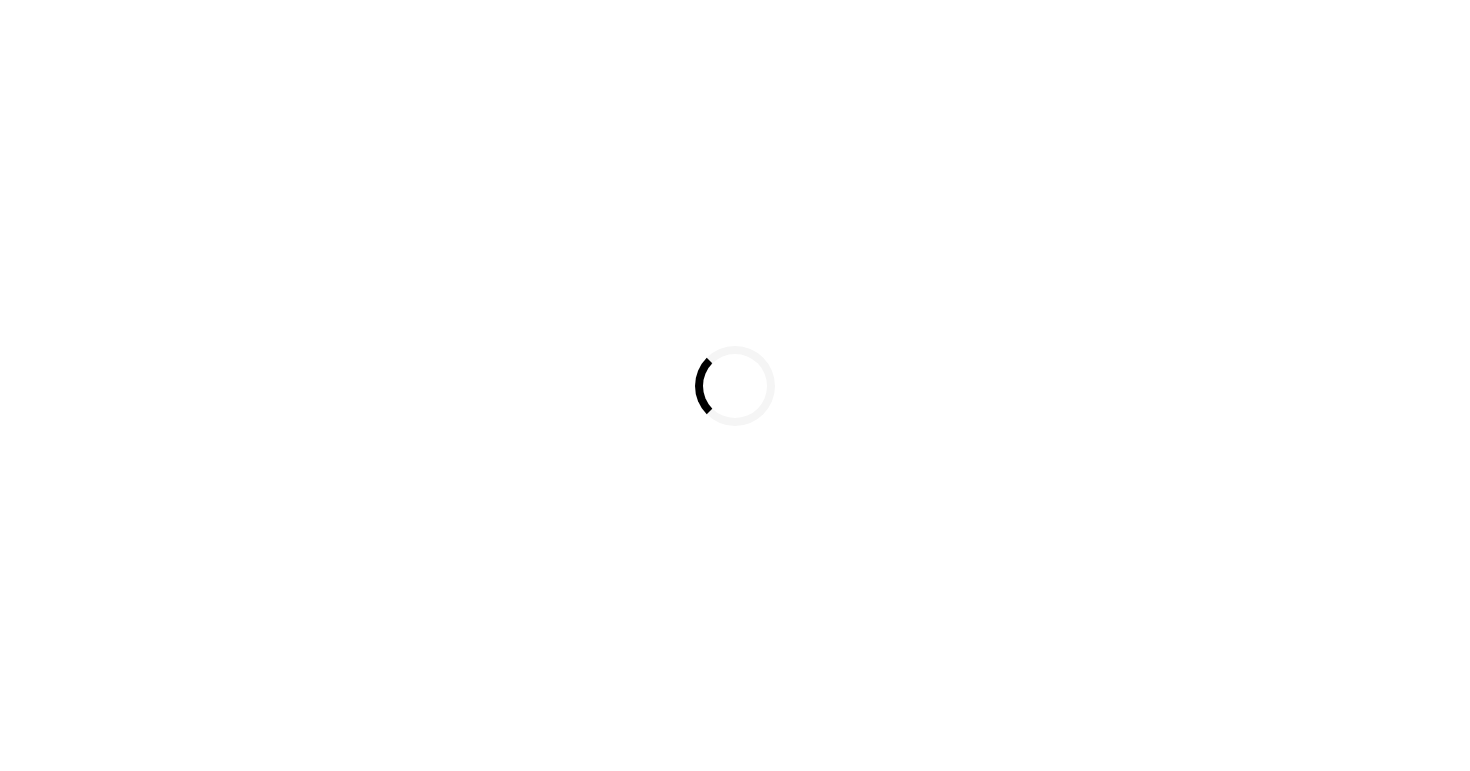 scroll, scrollTop: 0, scrollLeft: 0, axis: both 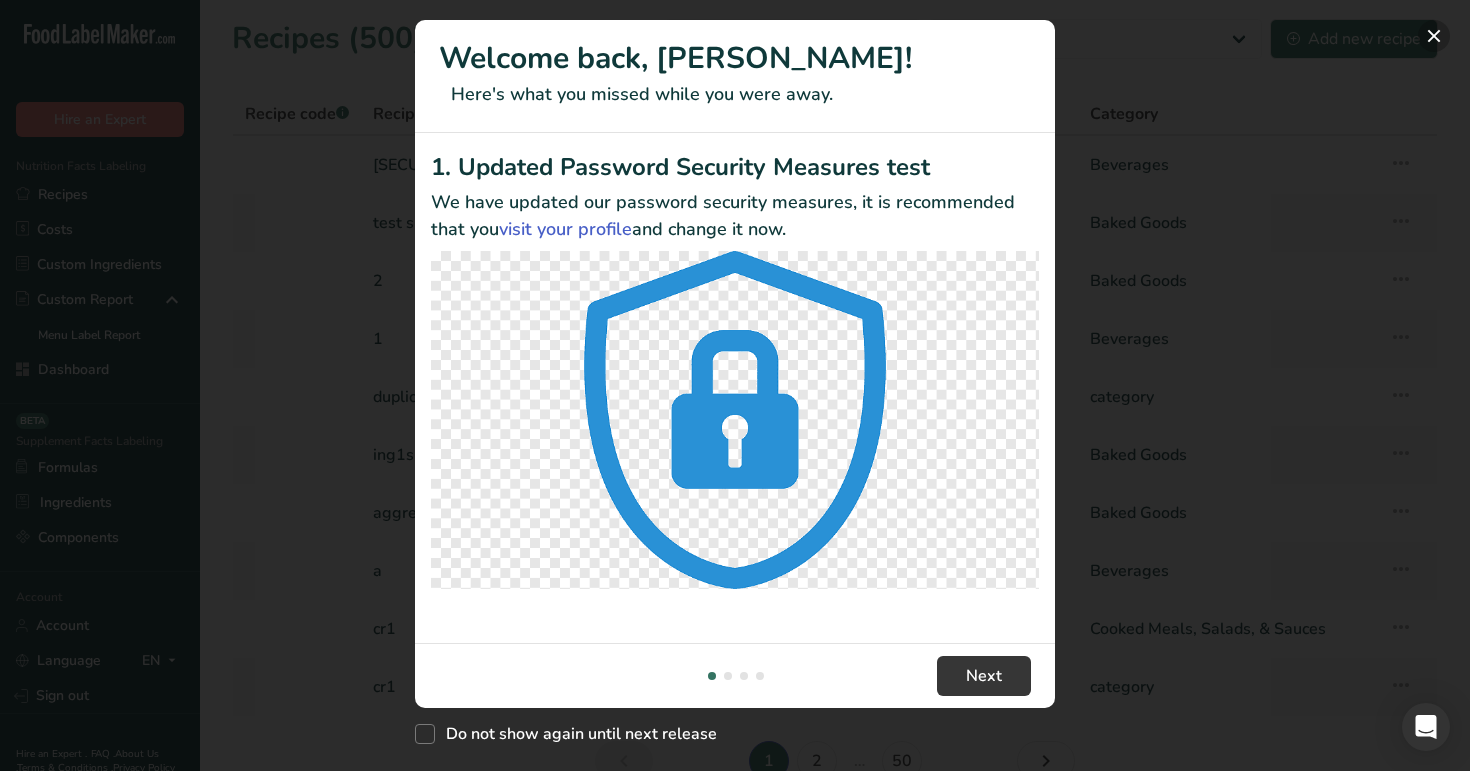 click at bounding box center [1434, 36] 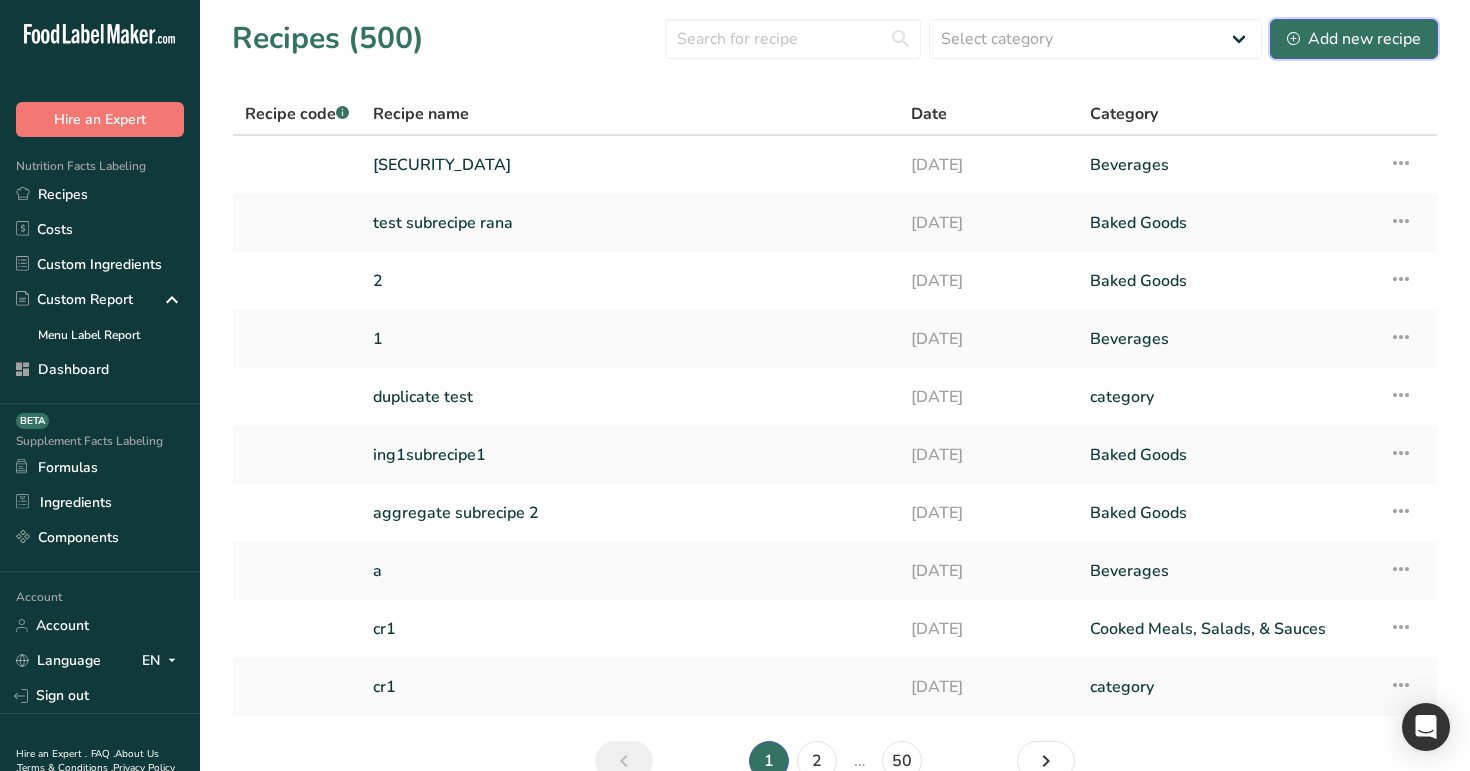 click on "Add new recipe" at bounding box center [1354, 39] 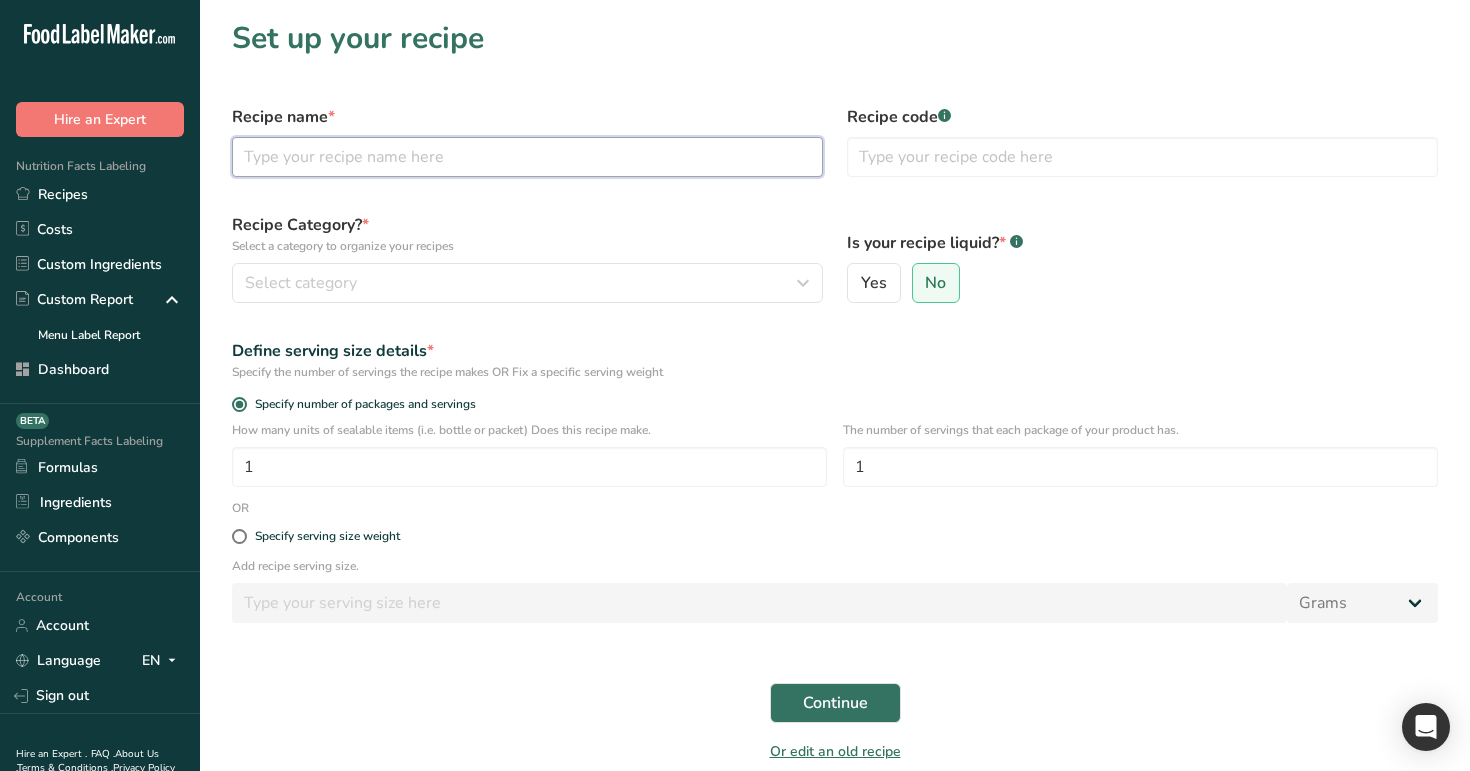 click at bounding box center (527, 157) 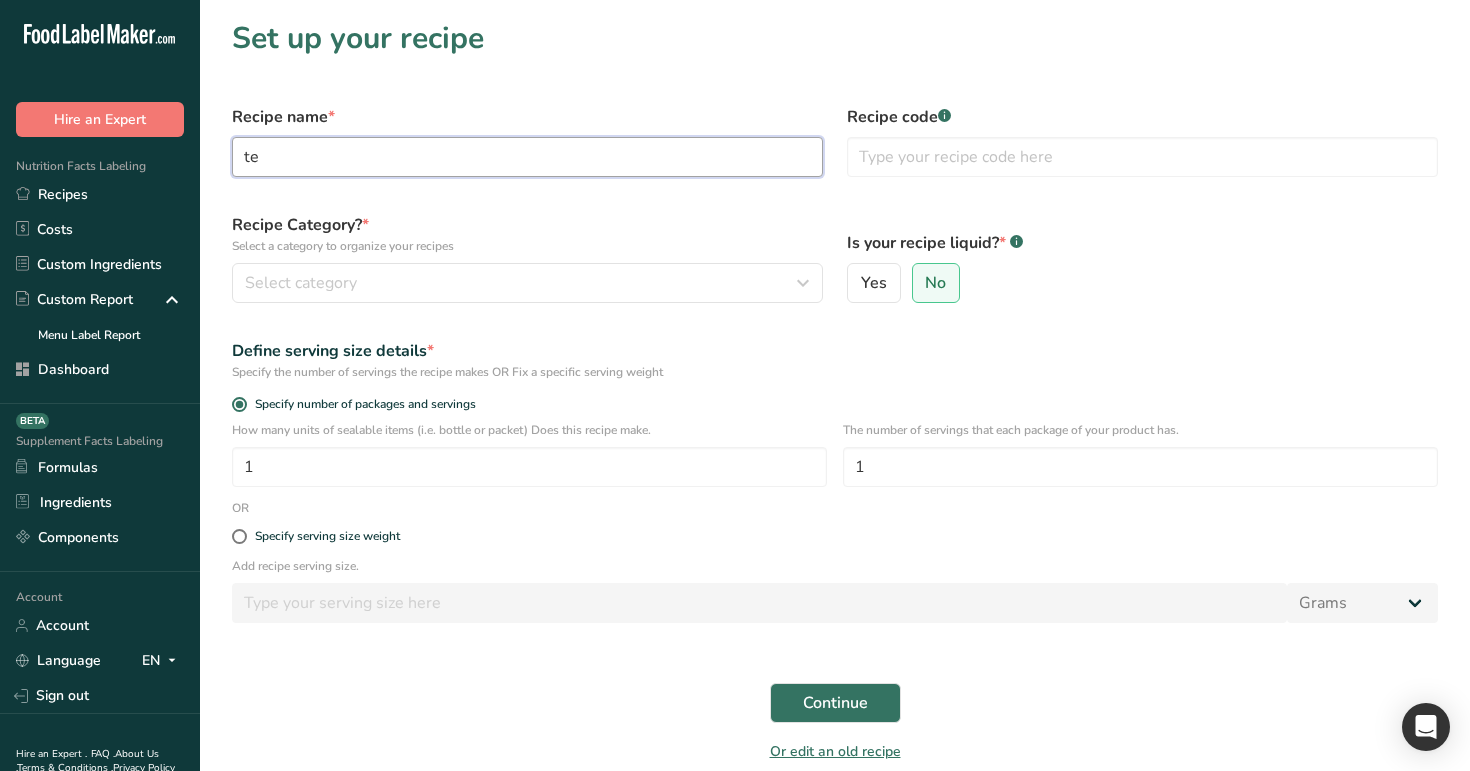 type on "t" 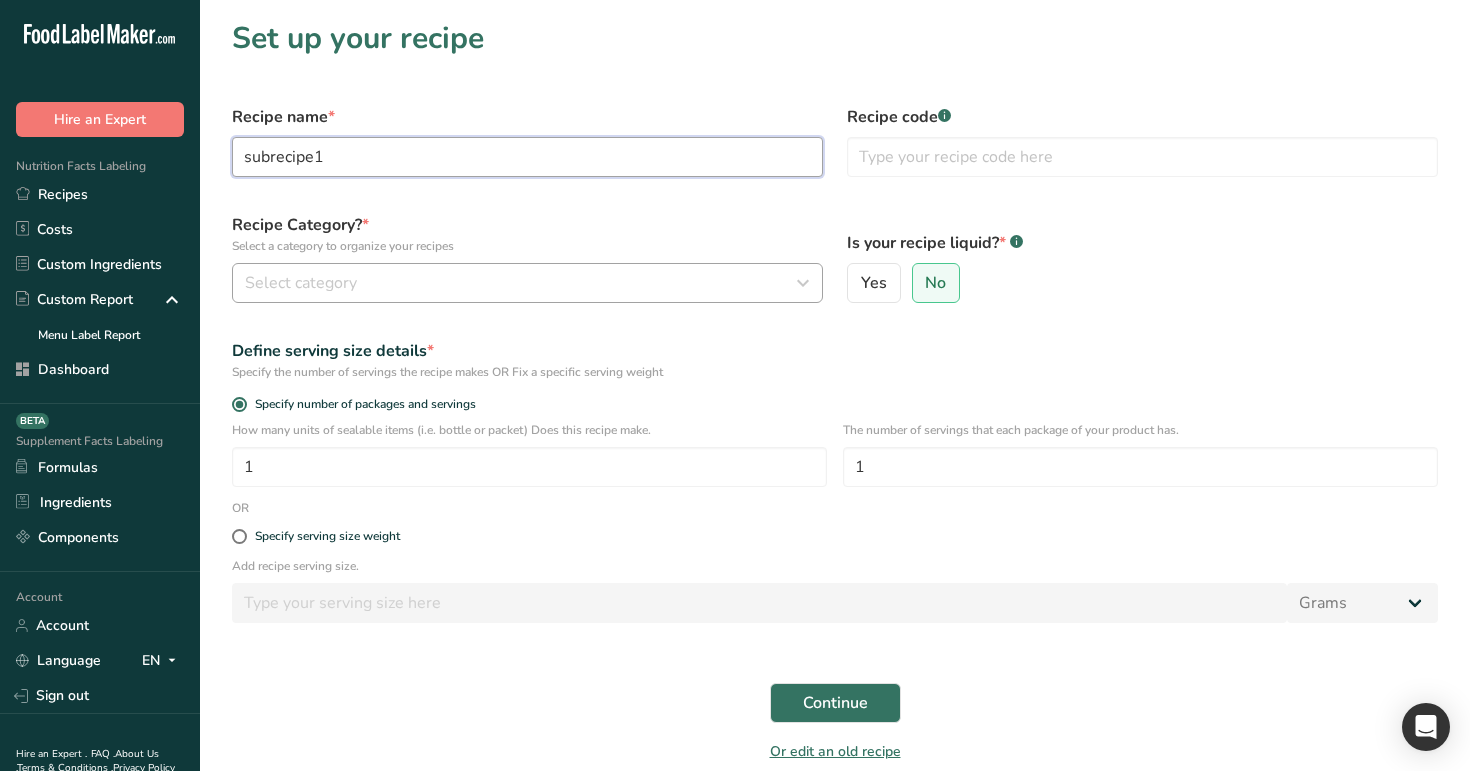 type on "subrecipe1" 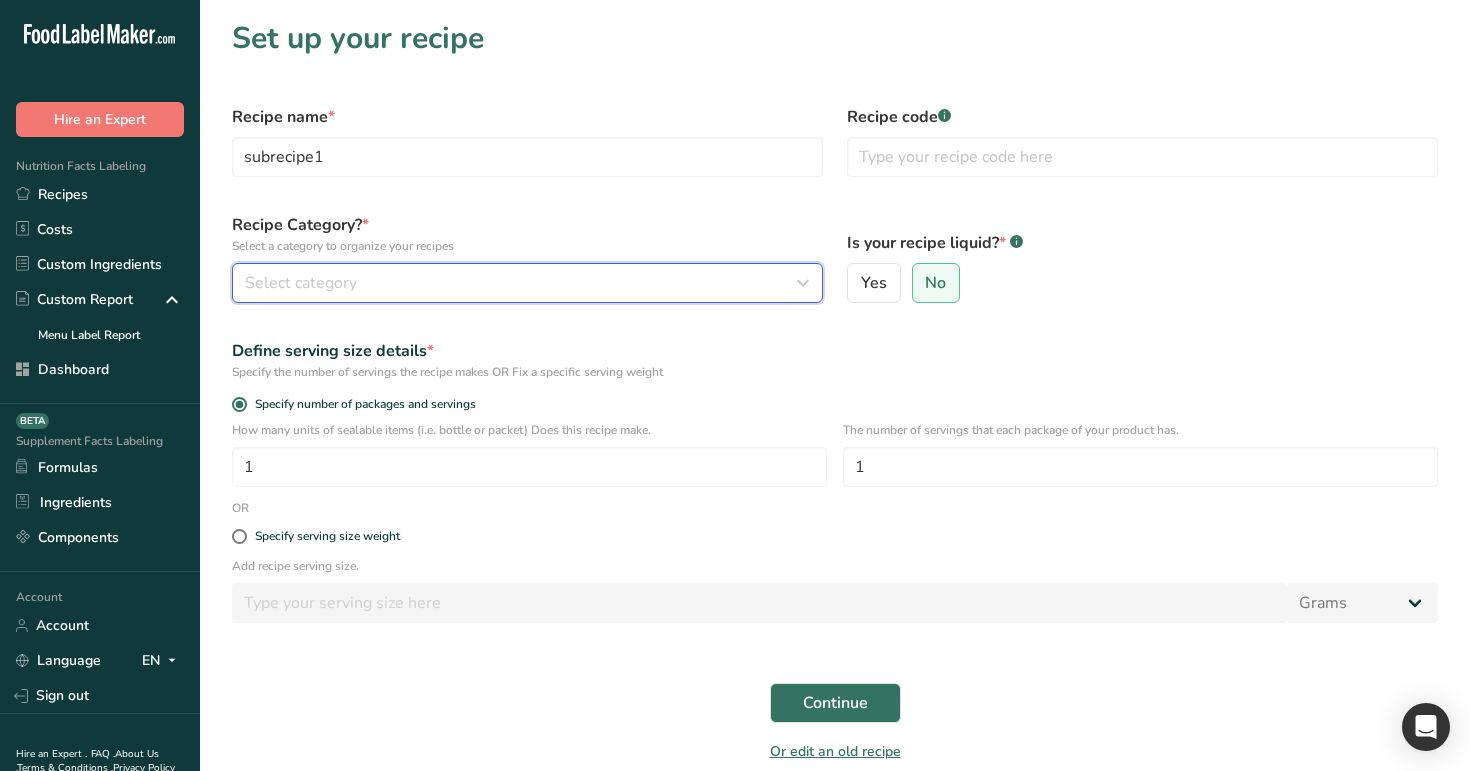 click on "Select category" at bounding box center [527, 283] 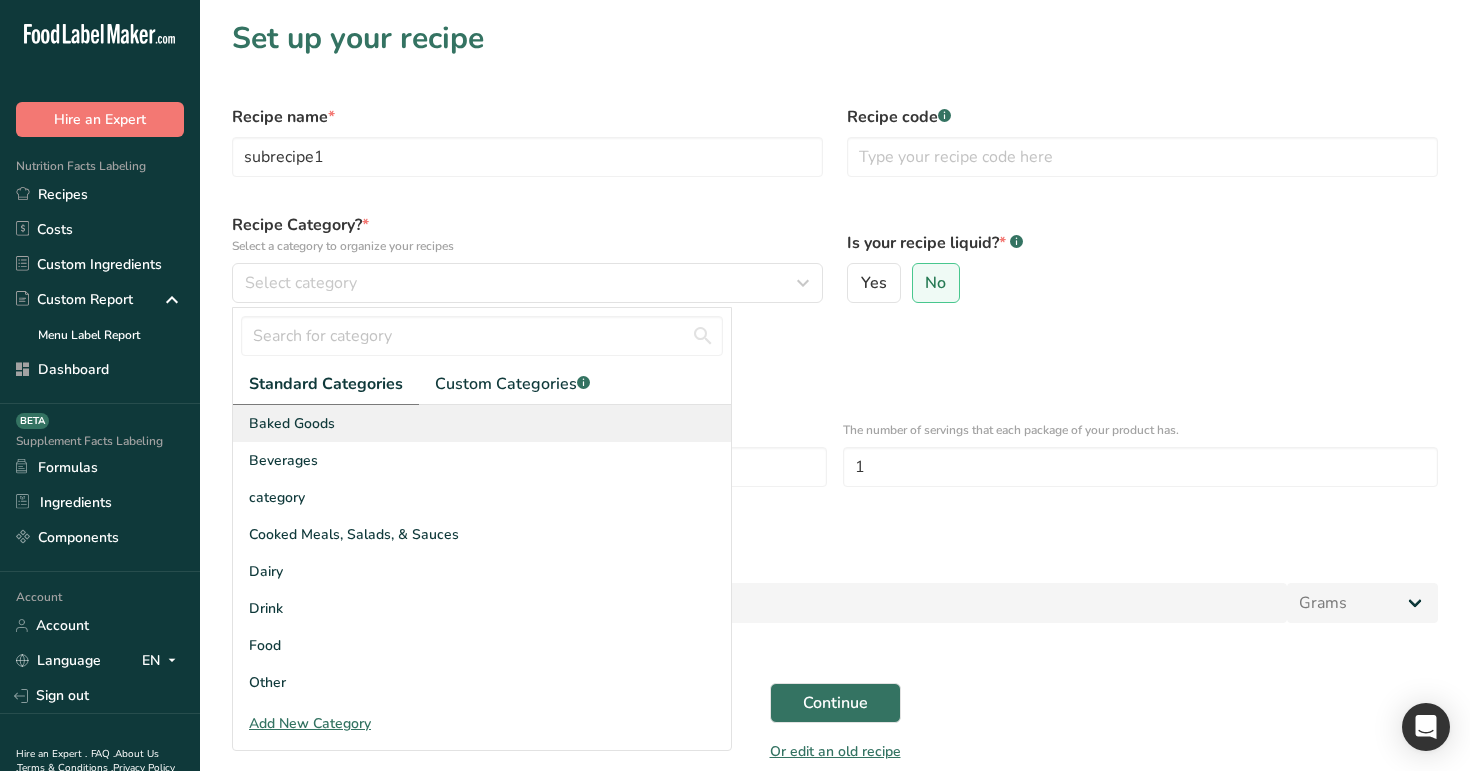 click on "Baked Goods" at bounding box center [482, 423] 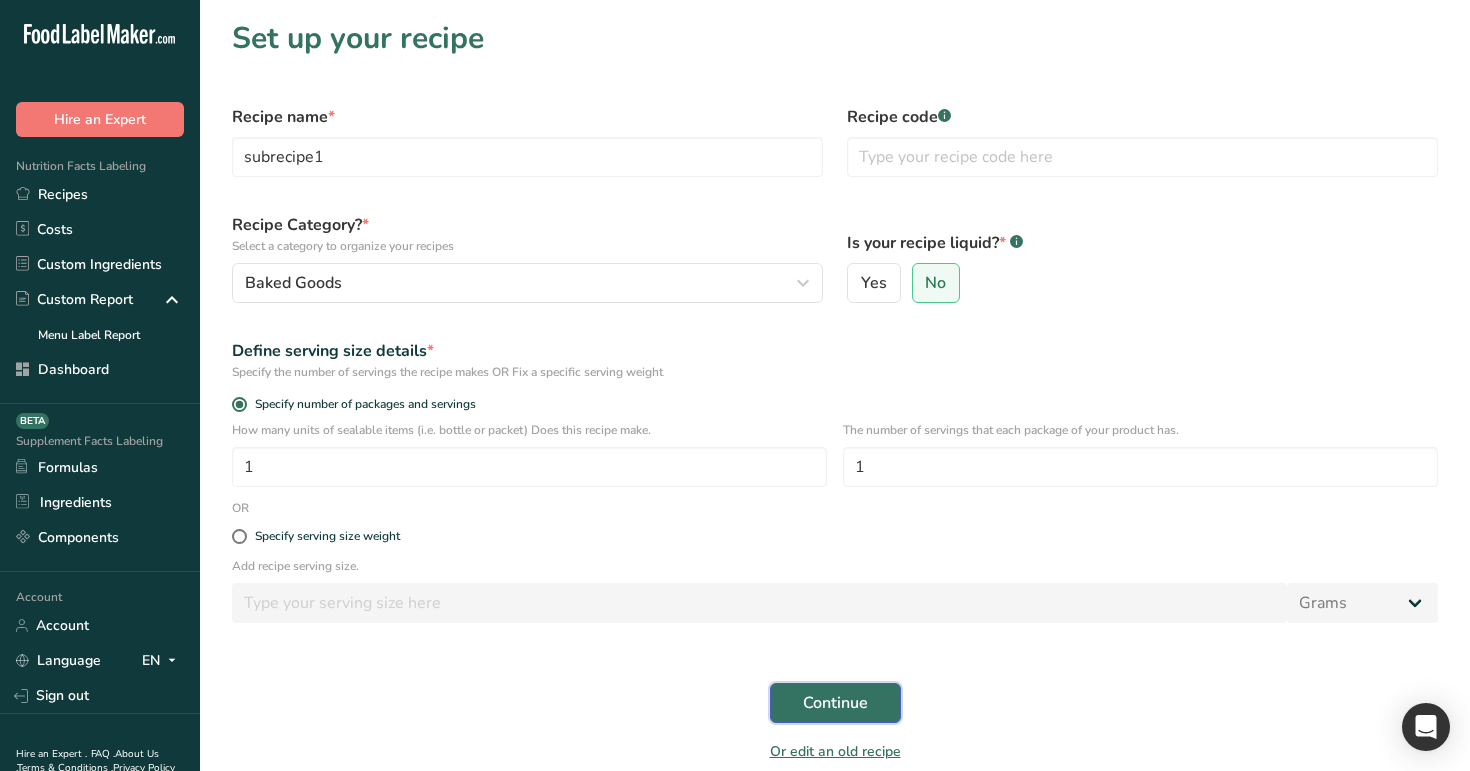 click on "Continue" at bounding box center (835, 703) 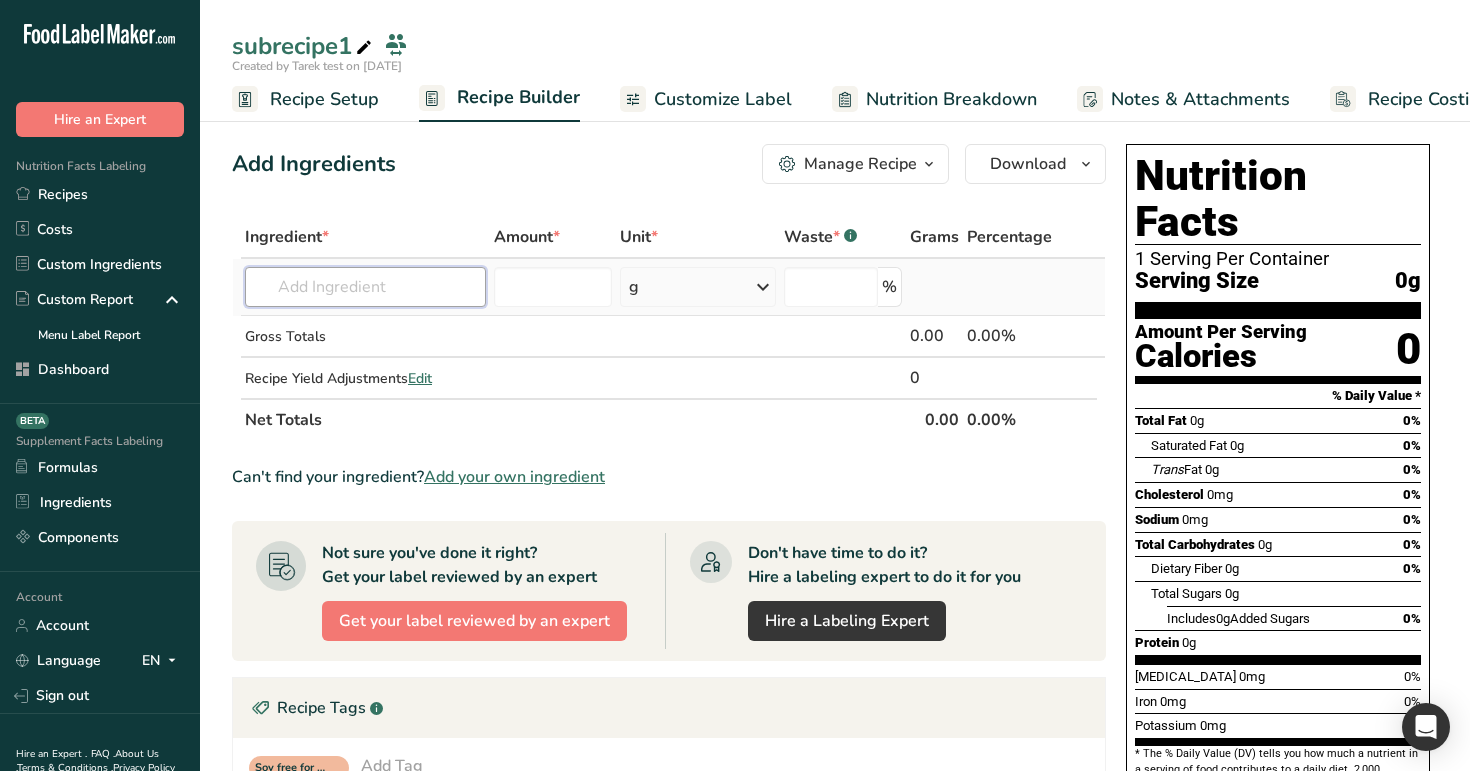 click at bounding box center [365, 287] 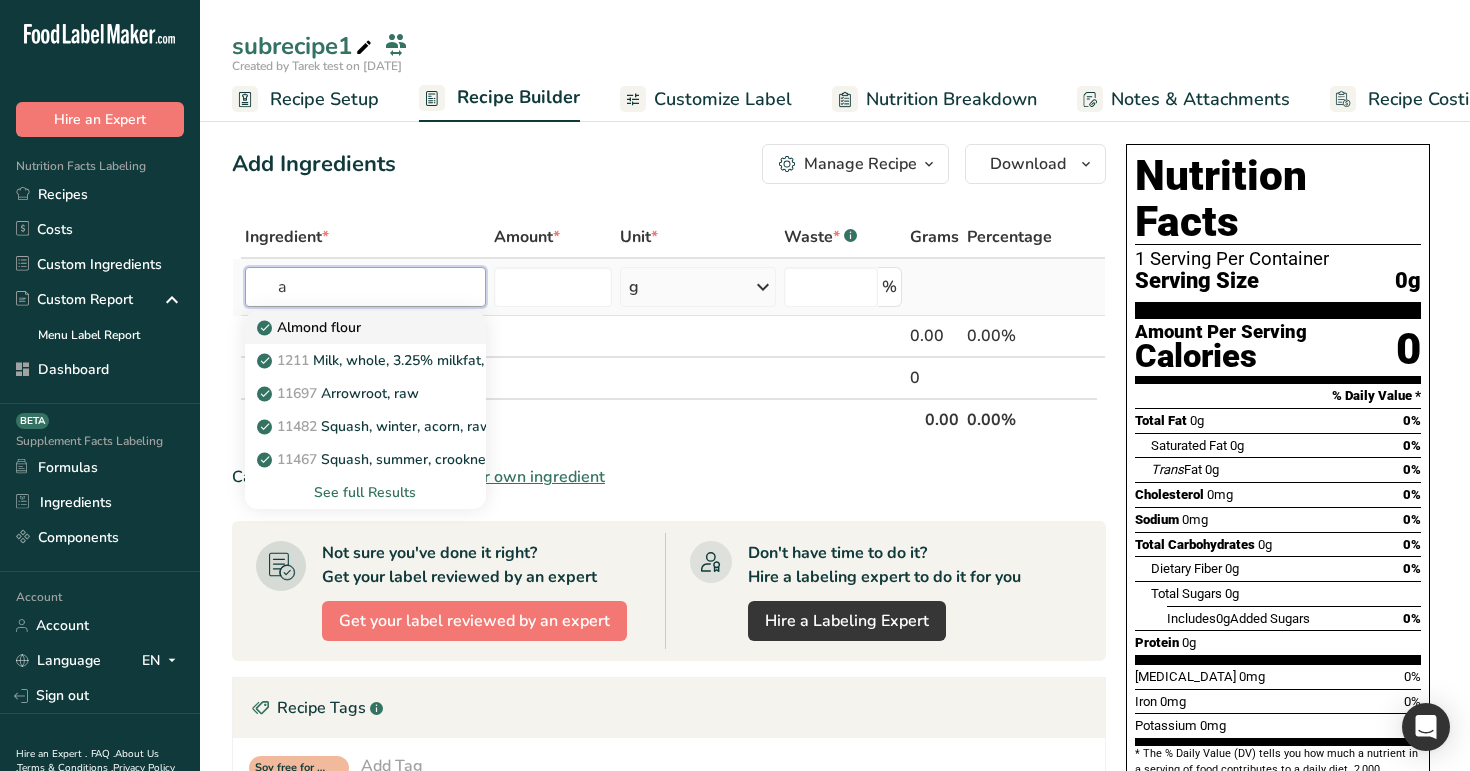 type on "a" 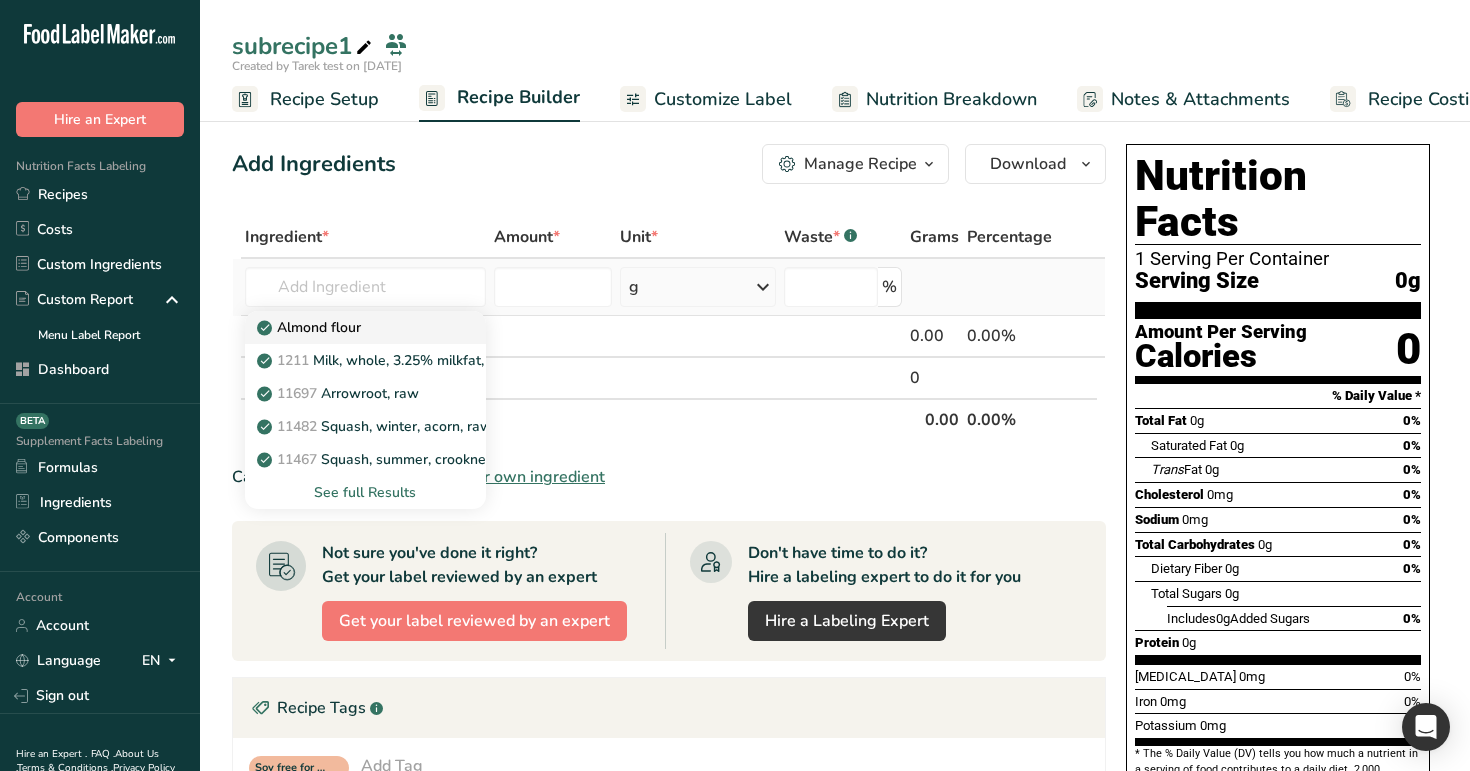 click on "Almond flour" at bounding box center [349, 327] 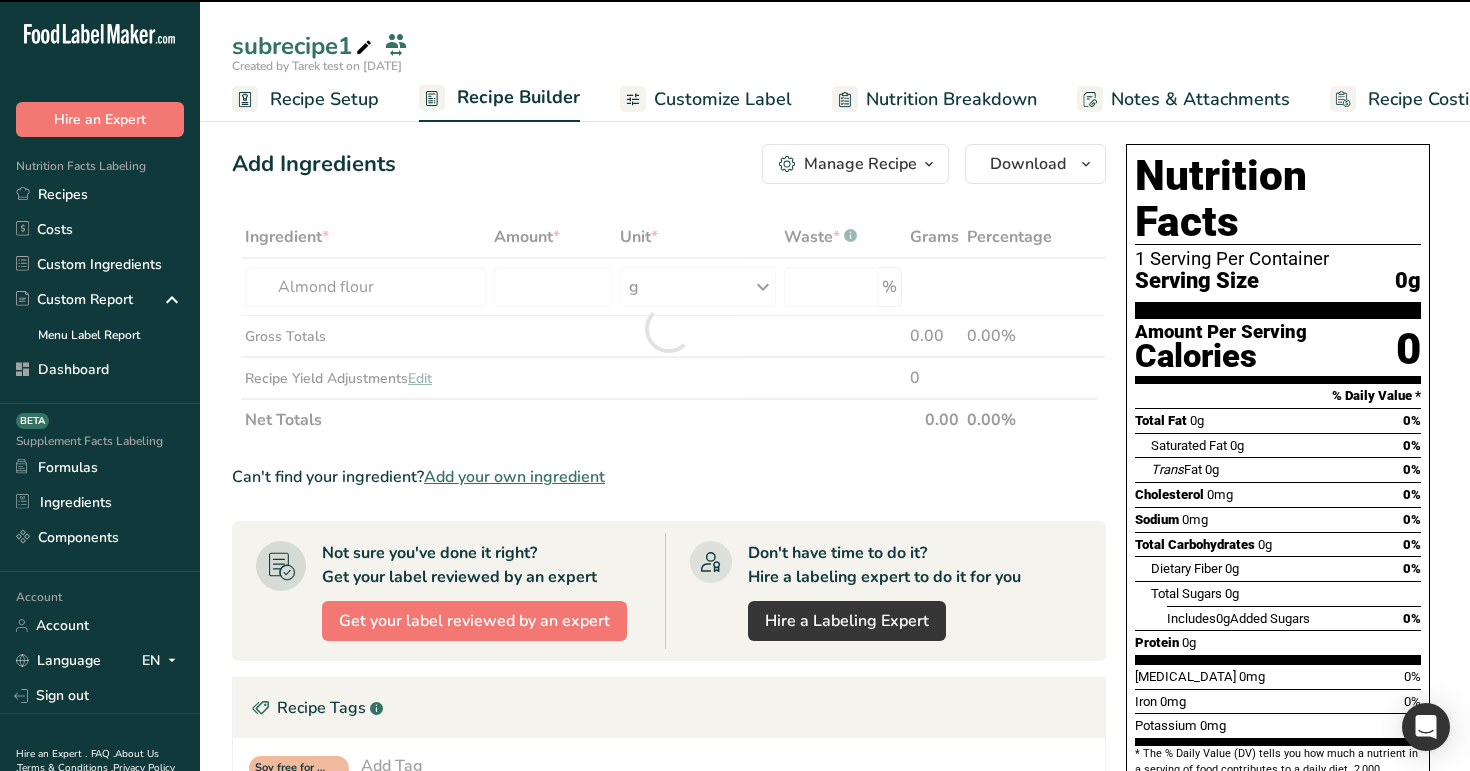 click at bounding box center (669, 328) 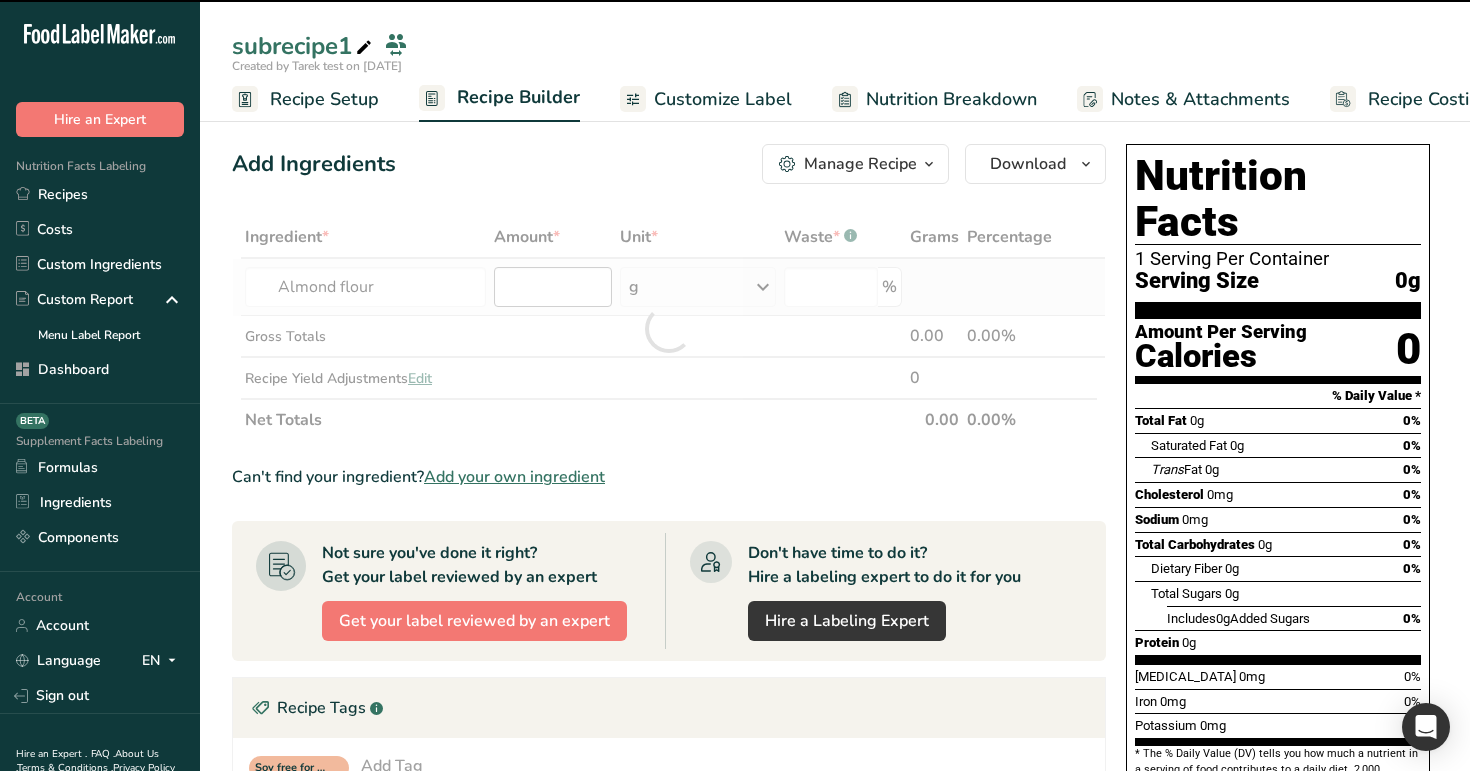 type on "0" 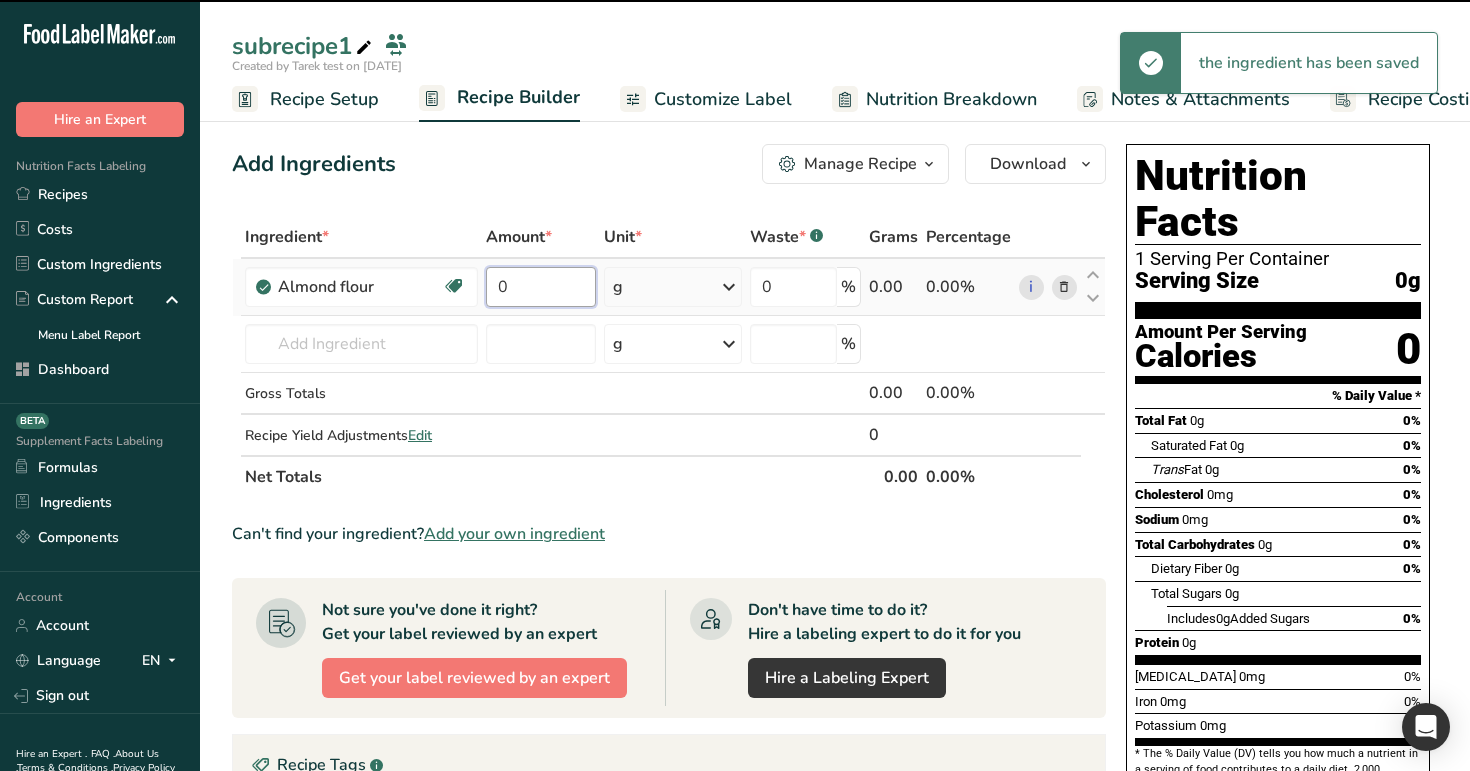 click on "0" at bounding box center [541, 287] 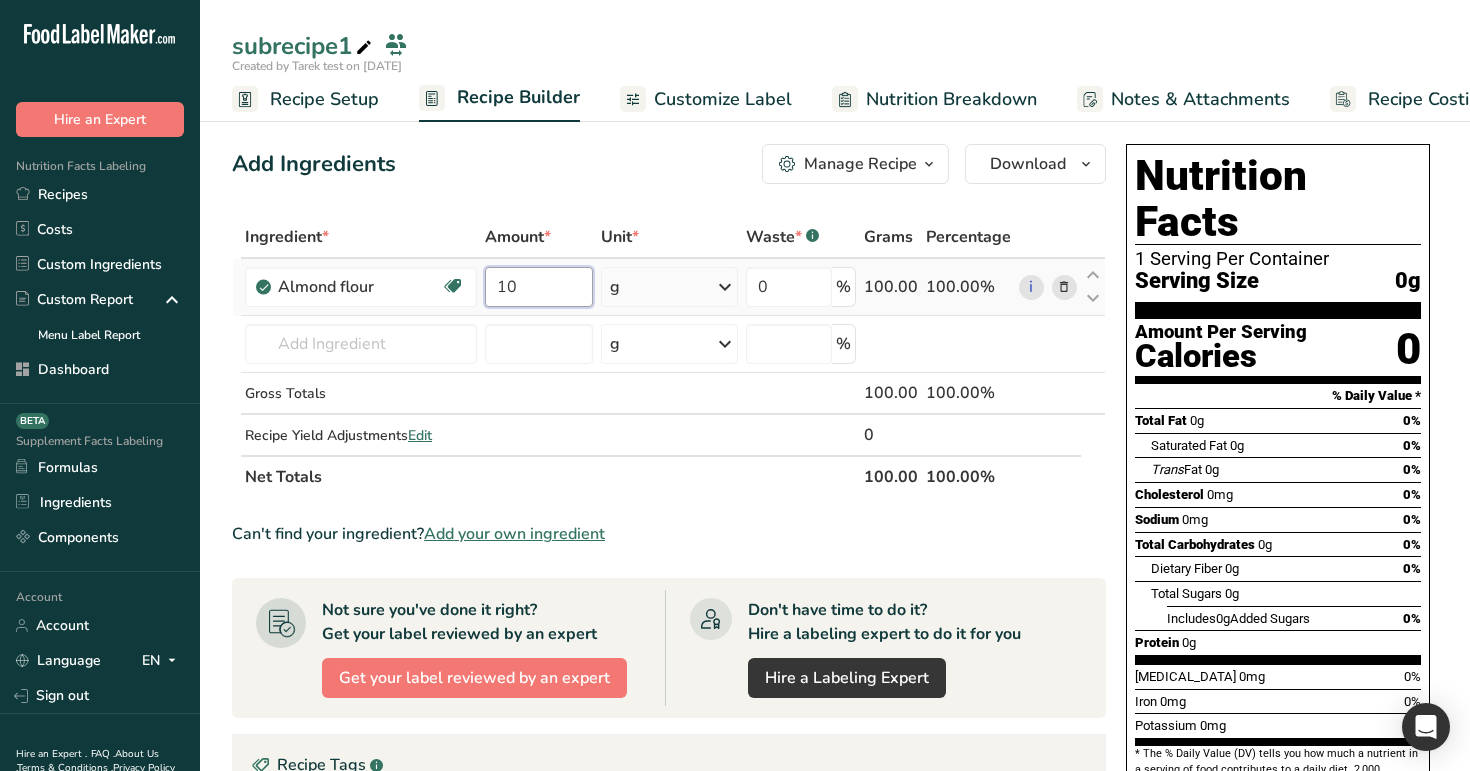 type on "1" 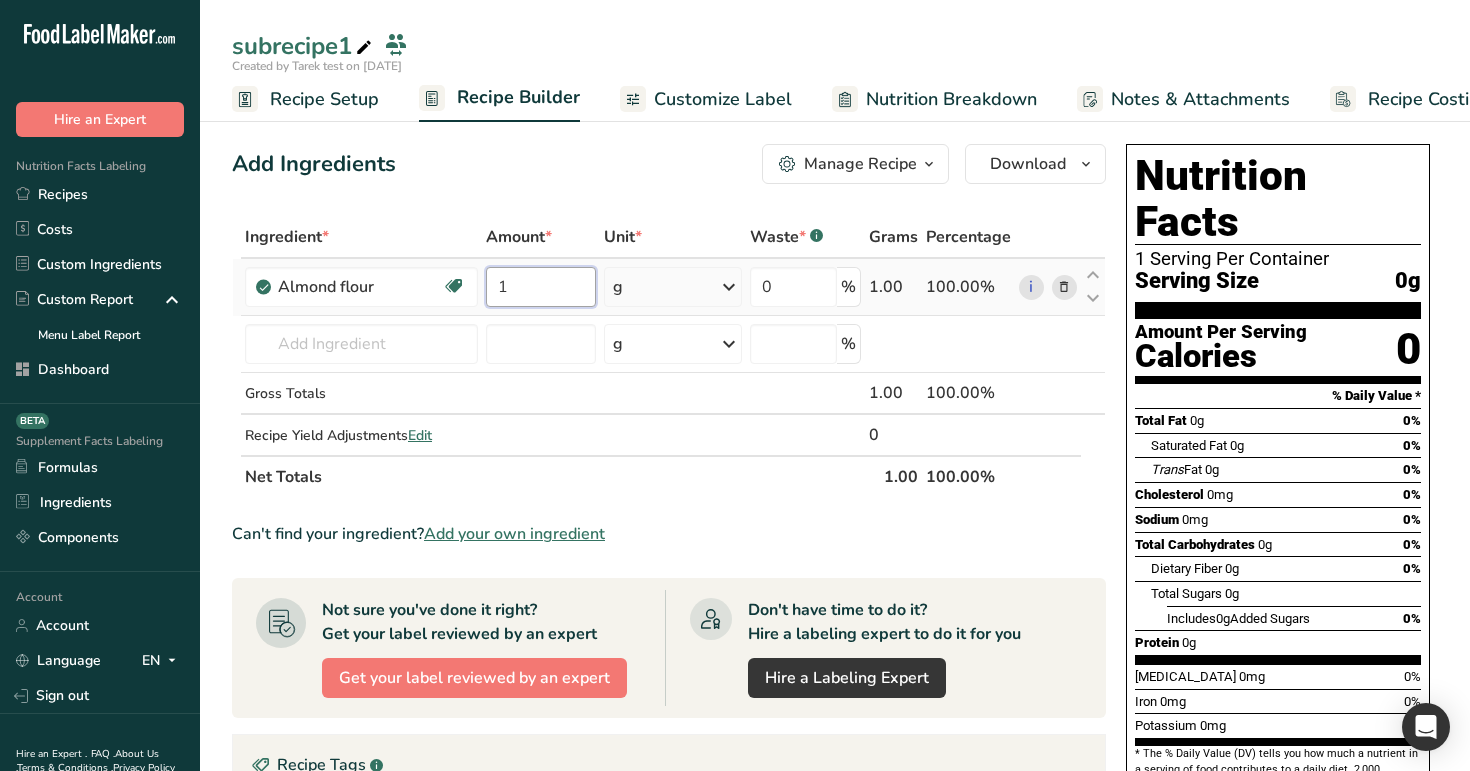 type on "1" 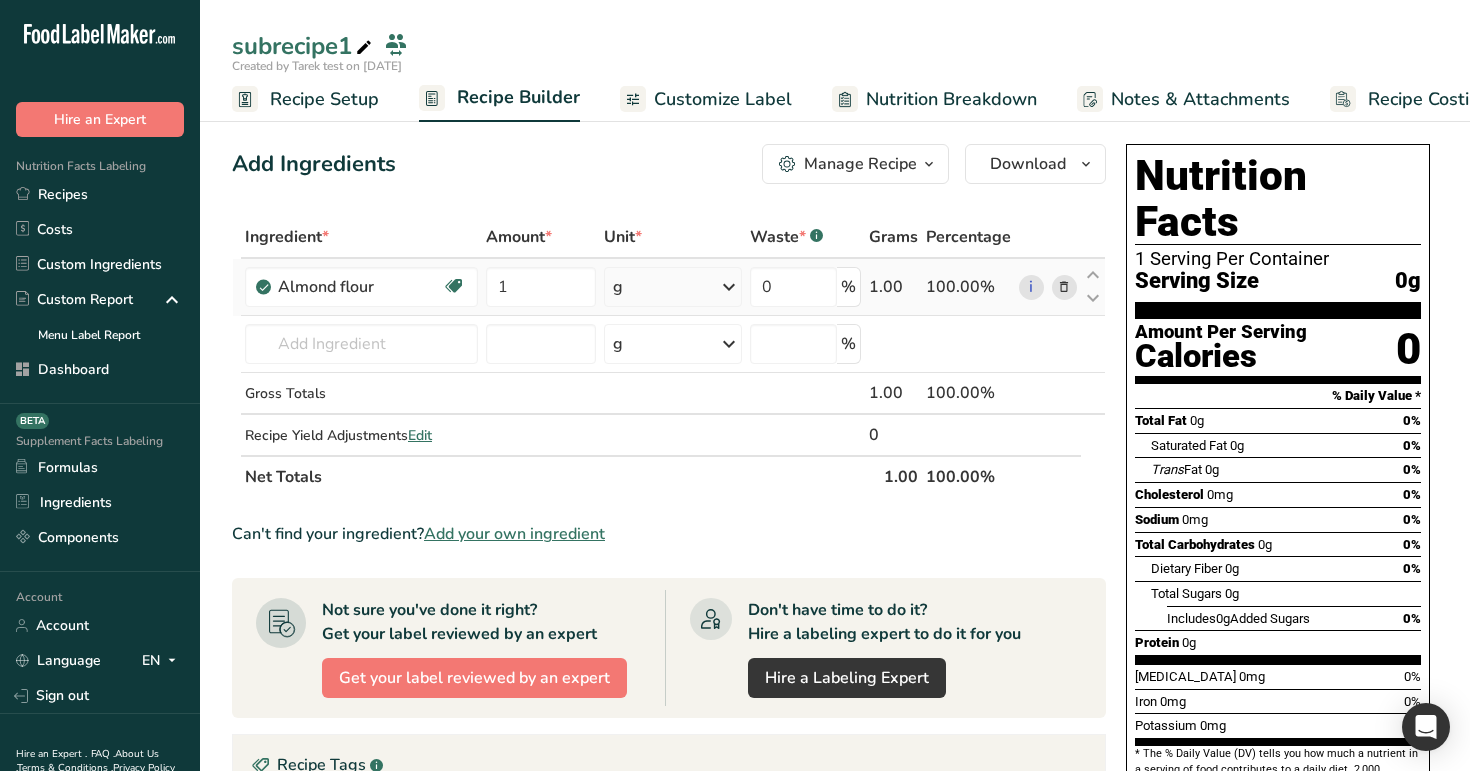 click on "Ingredient *
Amount *
Unit *
Waste *   .a-a{fill:#347362;}.b-a{fill:#fff;}          Grams
Percentage
[GEOGRAPHIC_DATA] flour
May Relieves Constipation
Workout Recovery
Better Exercise Performance
1
g
Weight Units
g
ppm
ug
See more
Volume Units
quarter cup
Volume units require a density conversion. If you know your ingredient's density enter it below. Otherwise, click on "RIA" our AI Regulatory bot - she will be able to help you
1
lb/ft3
g/cm3
Confirm
half cup
1
lb/ft3
g/cm3
l
1" at bounding box center (669, 357) 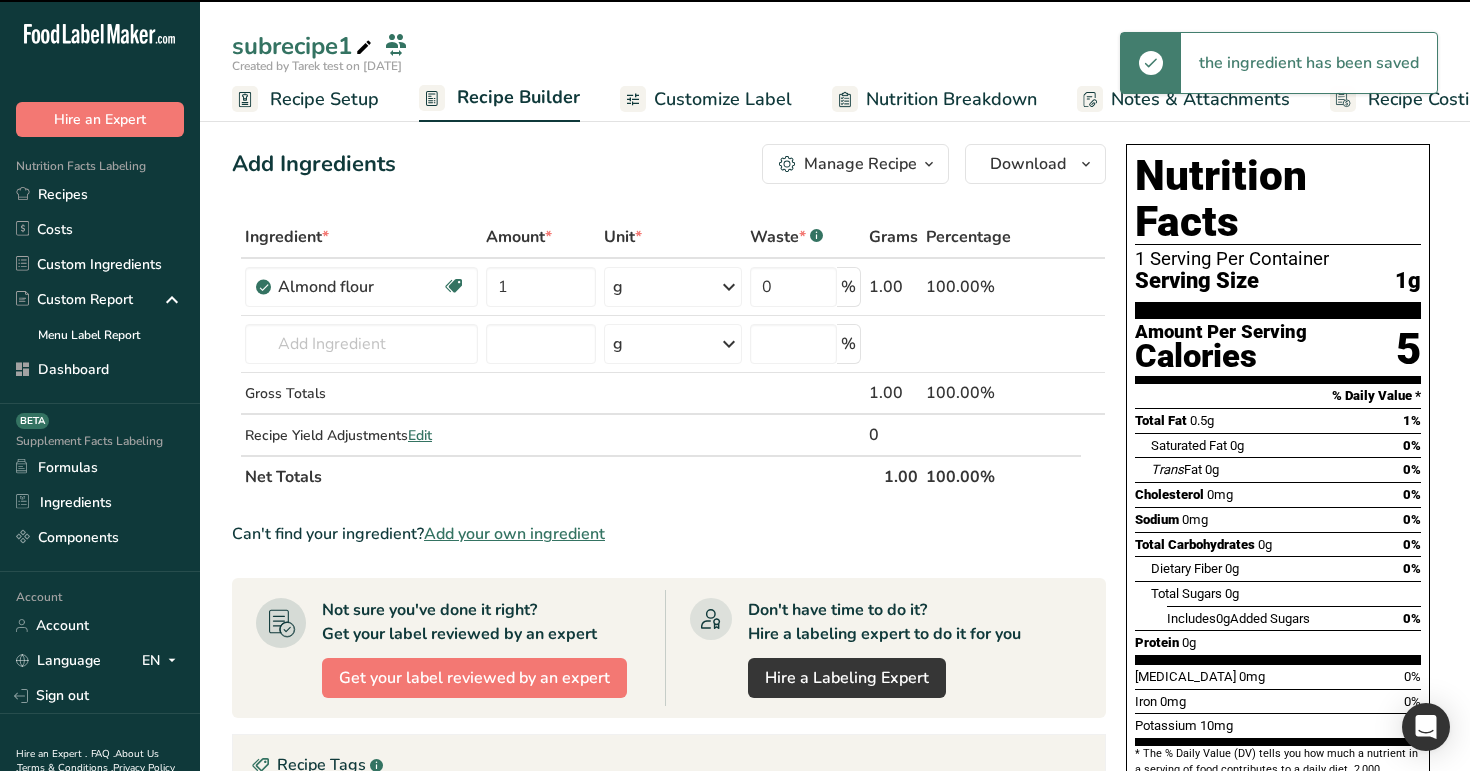 click at bounding box center [729, 287] 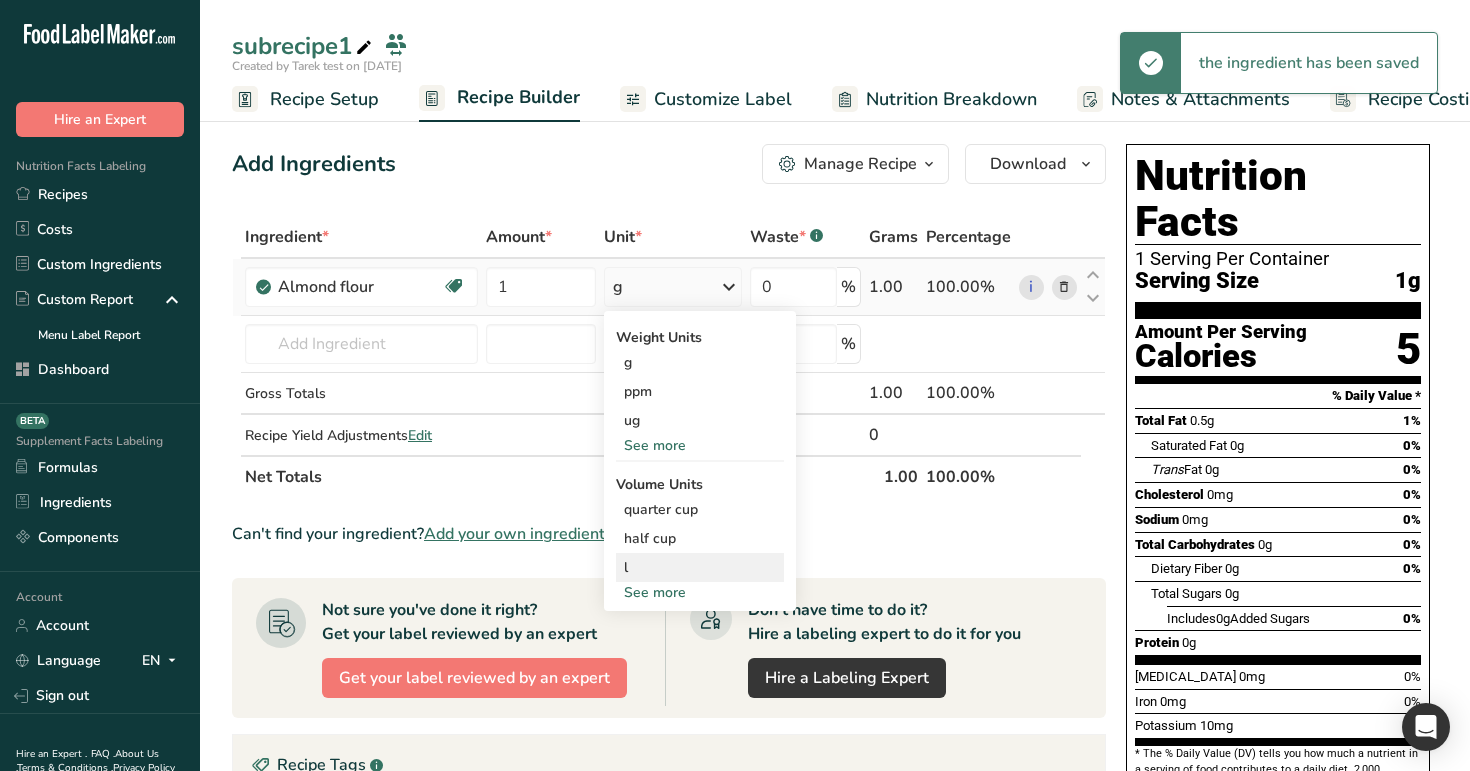 click on "l" at bounding box center [700, 567] 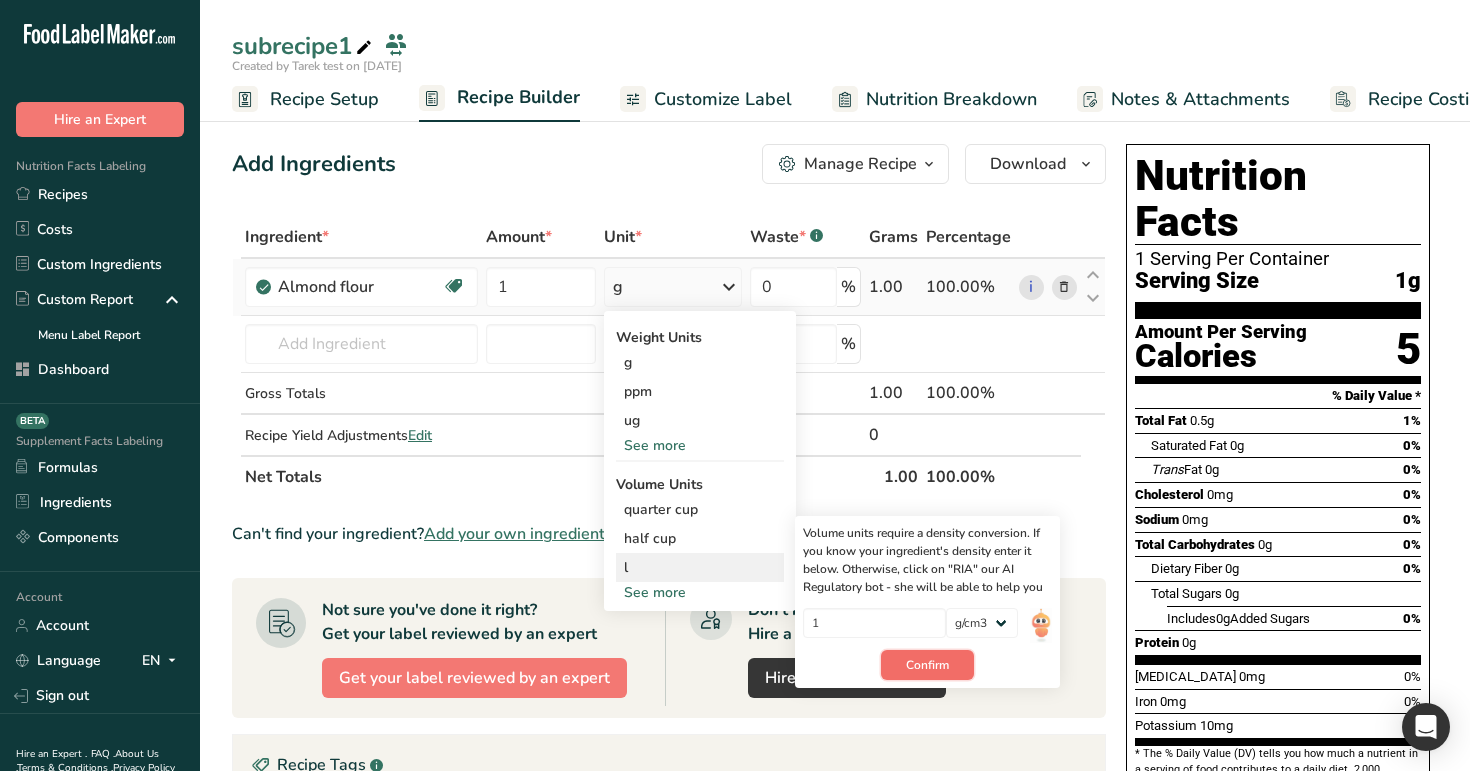 click on "Confirm" at bounding box center [927, 665] 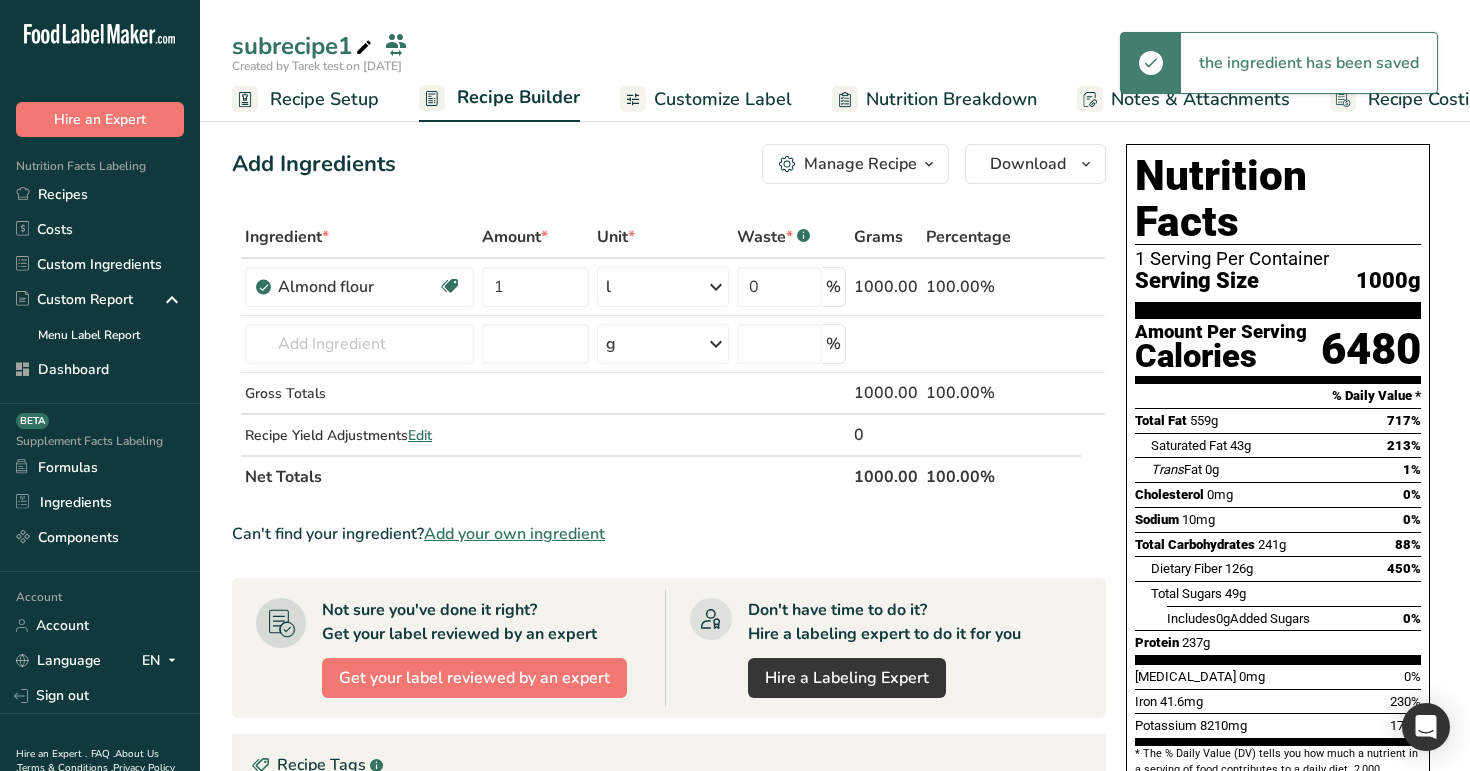 click on "Manage Recipe" at bounding box center [860, 164] 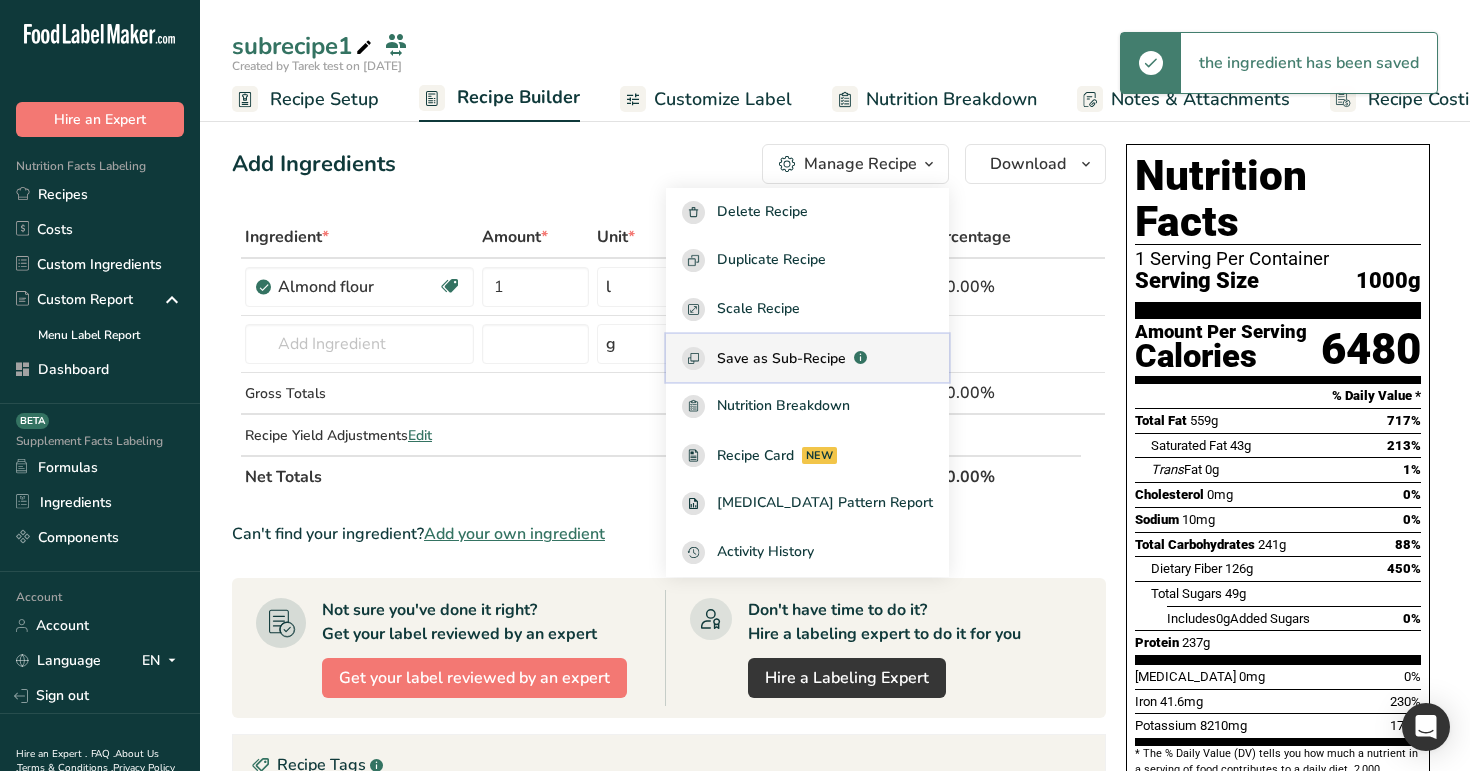 click on "Save as Sub-Recipe" at bounding box center (781, 358) 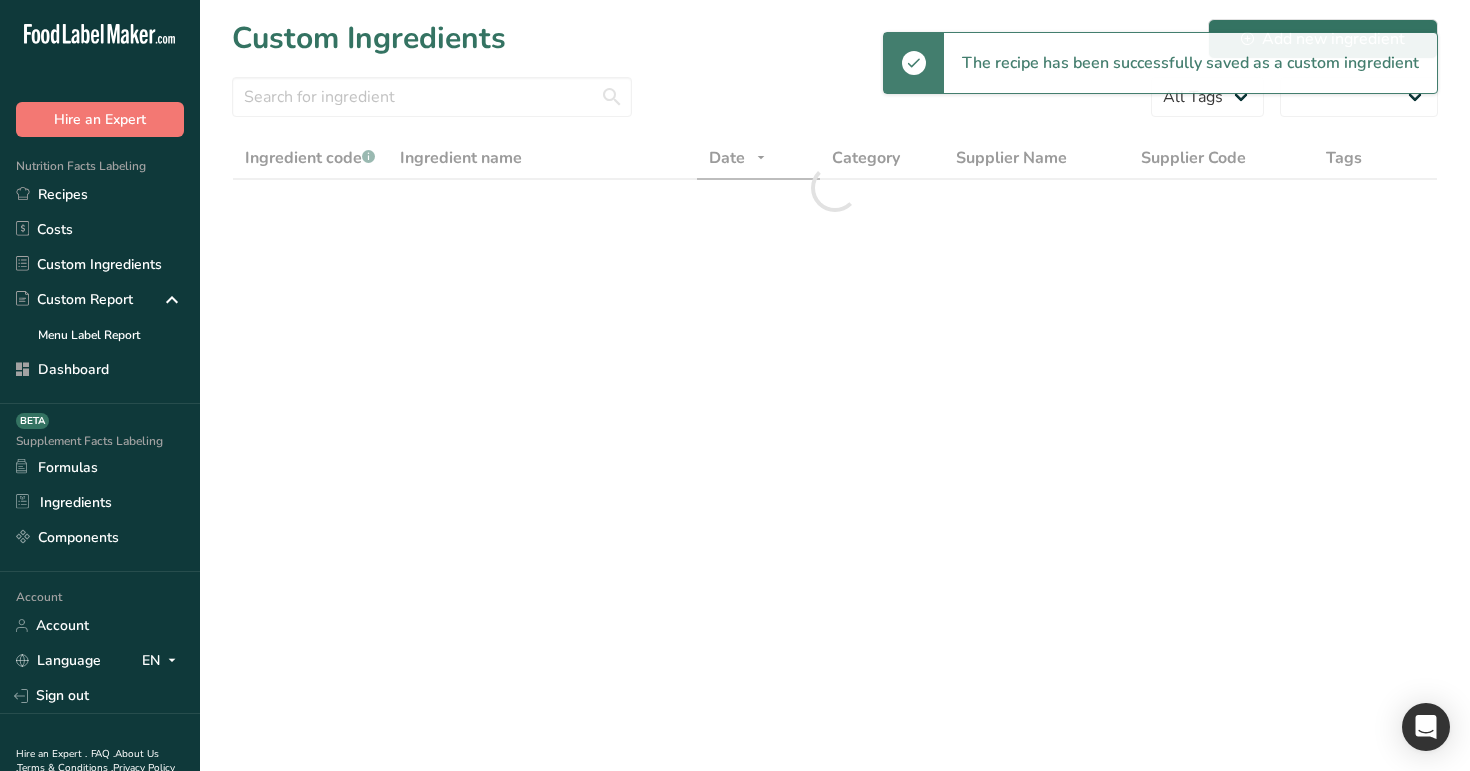 select on "30" 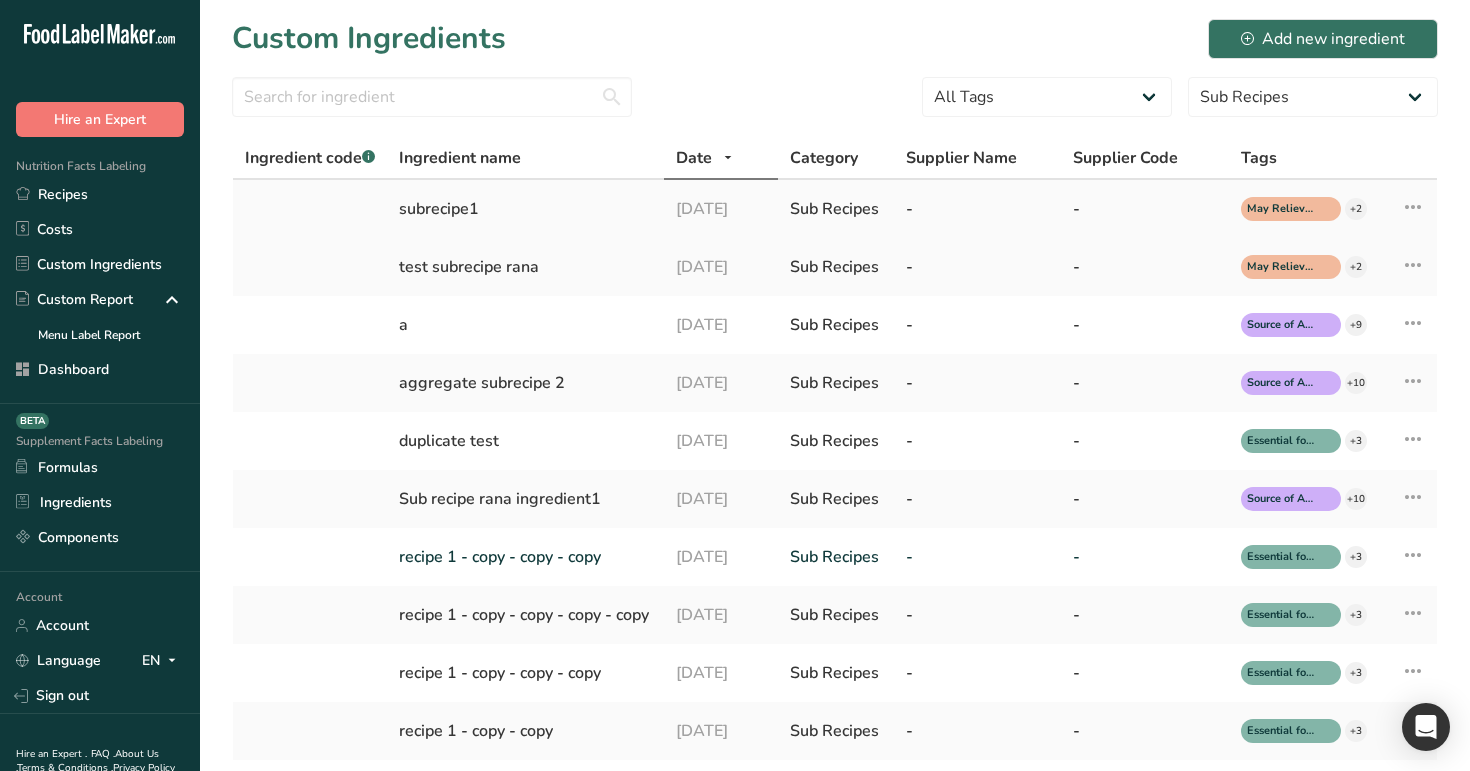 click at bounding box center (1413, 207) 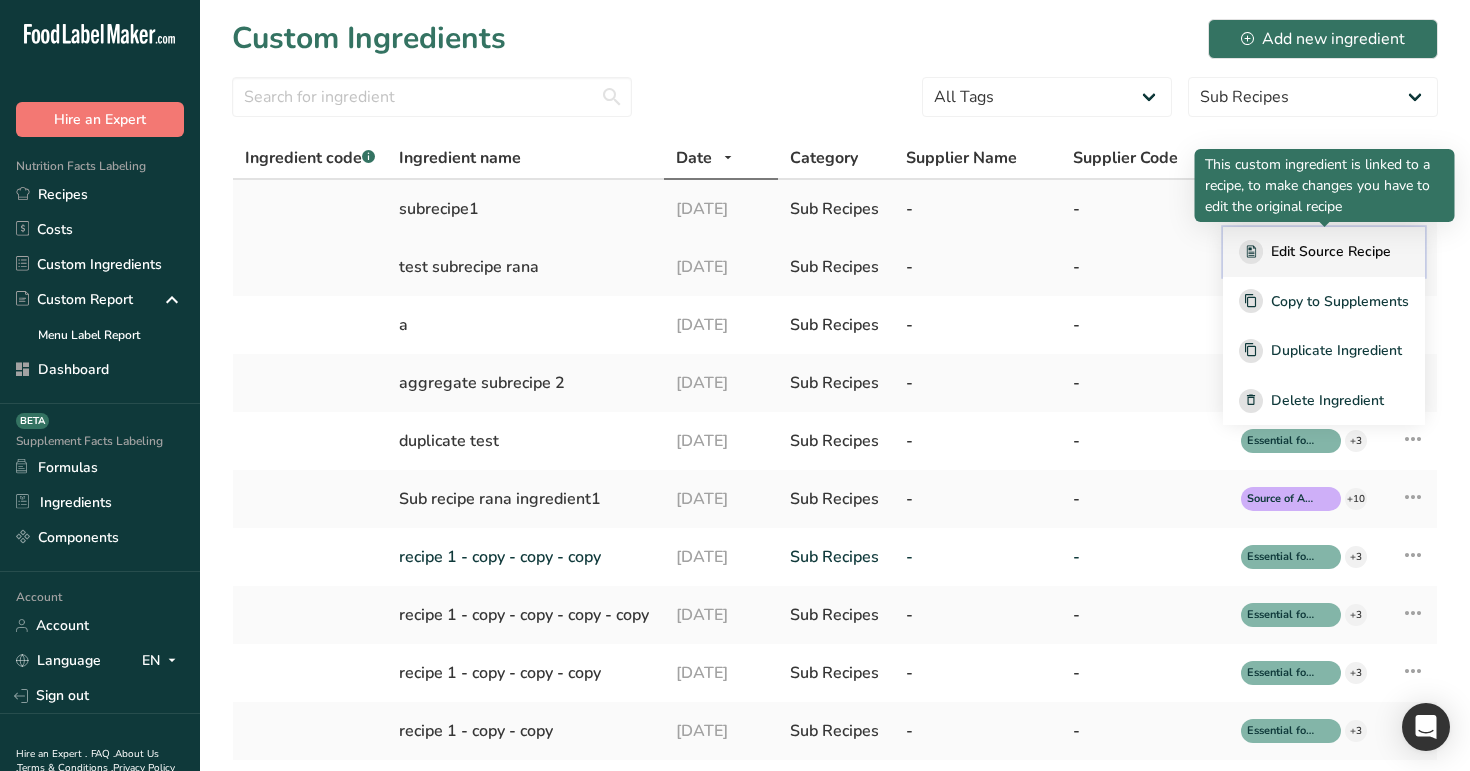 click on "Edit Source Recipe" at bounding box center (1331, 251) 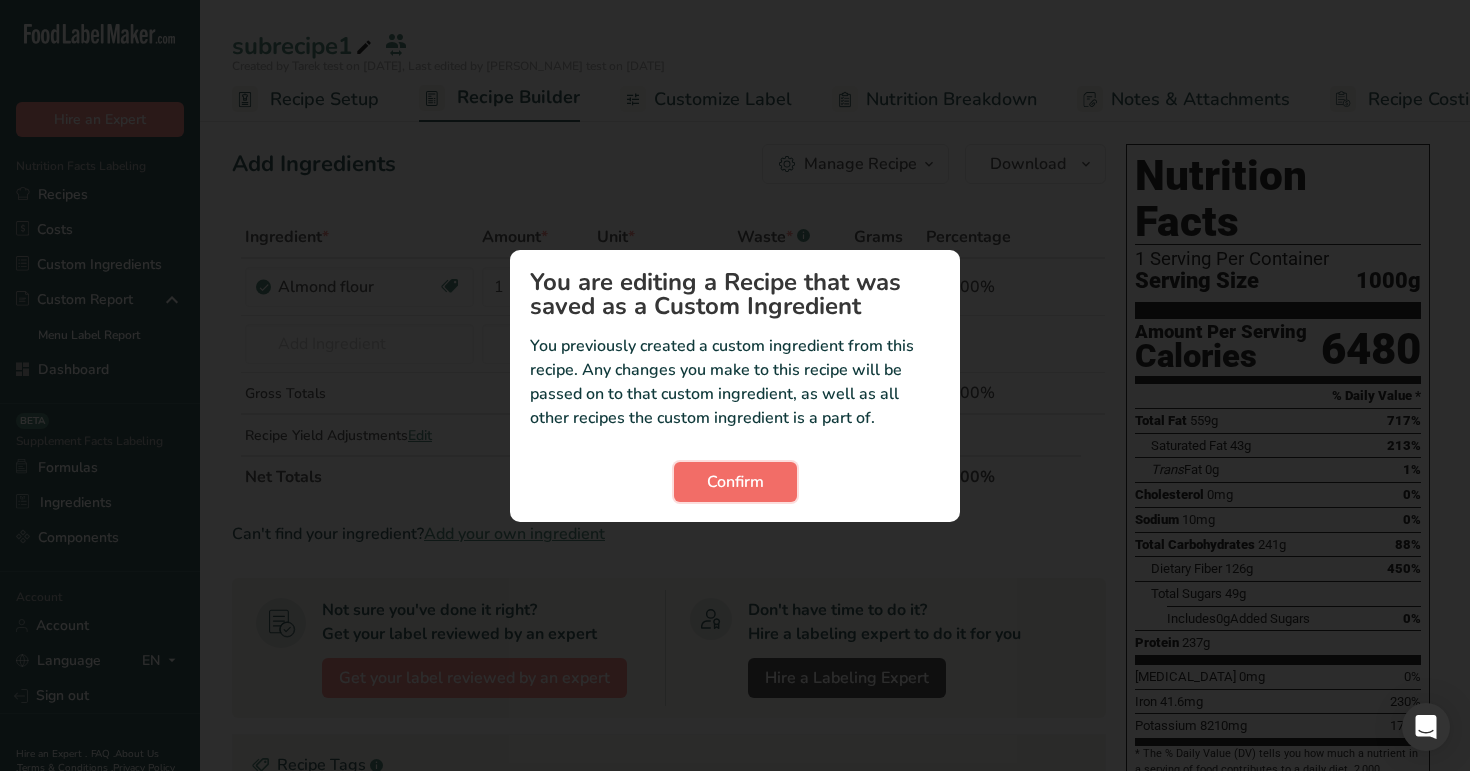 click on "Confirm" at bounding box center [735, 482] 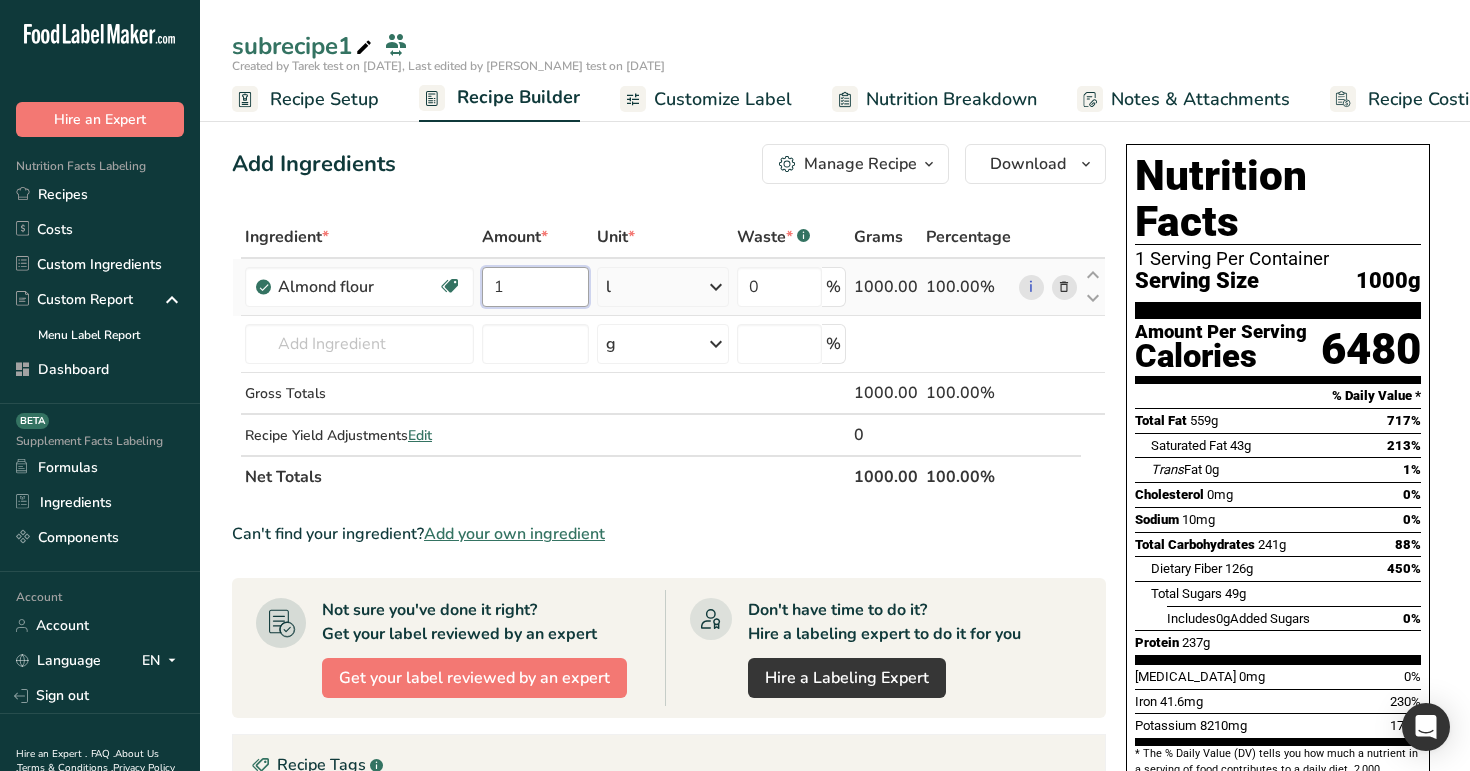 click on "1" at bounding box center [535, 287] 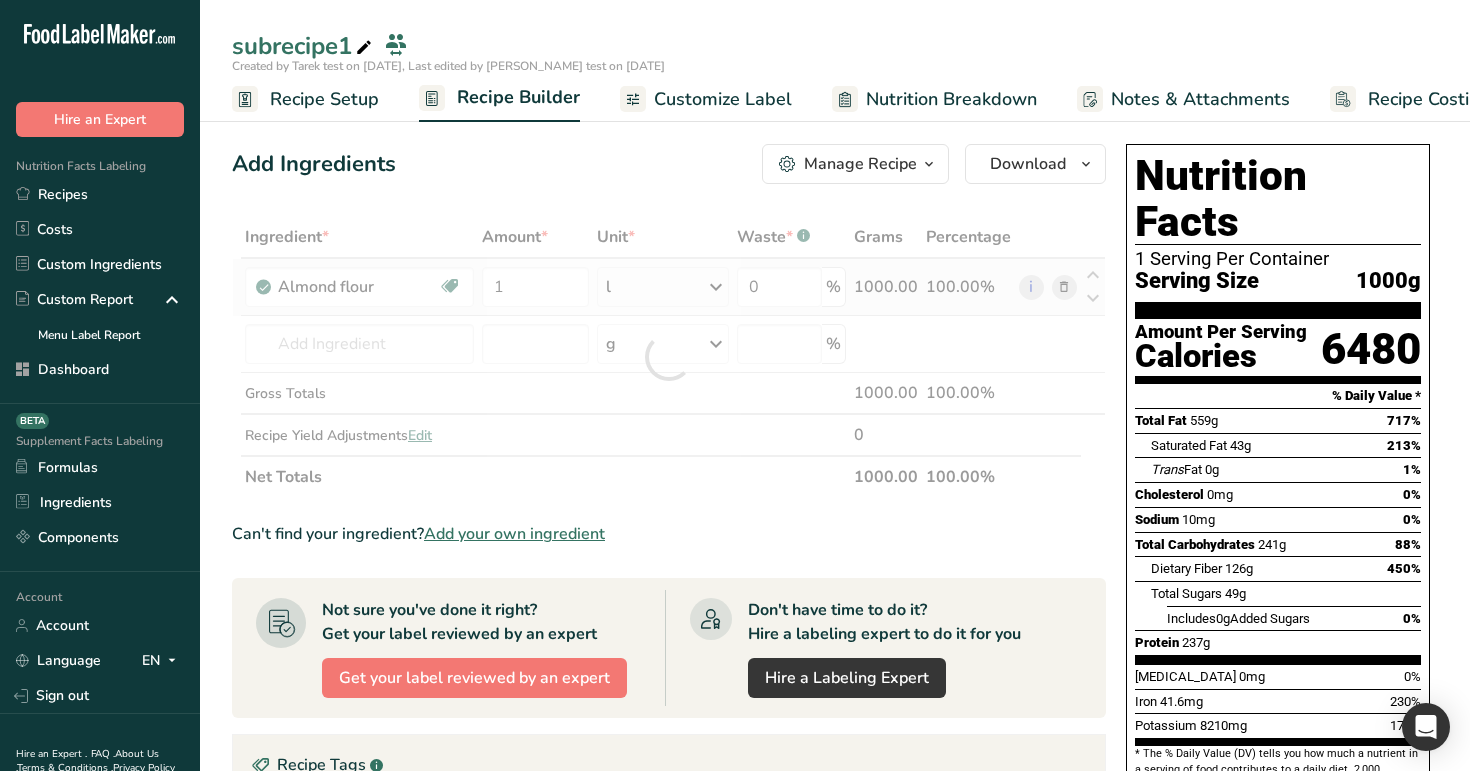 click on "Ingredient *
Amount *
Unit *
Waste *   .a-a{fill:#347362;}.b-a{fill:#fff;}          Grams
Percentage
[GEOGRAPHIC_DATA] flour
May Relieves Constipation
Workout Recovery
Better Exercise Performance
1
l
Weight Units
g
ppm
ug
See more
Volume Units
quarter cup
Volume units require a density conversion. If you know your ingredient's density enter it below. Otherwise, click on "RIA" our AI Regulatory bot - she will be able to help you
1
lb/ft3
g/cm3
Confirm
half cup
1
lb/ft3
g/cm3
l
1" at bounding box center (669, 357) 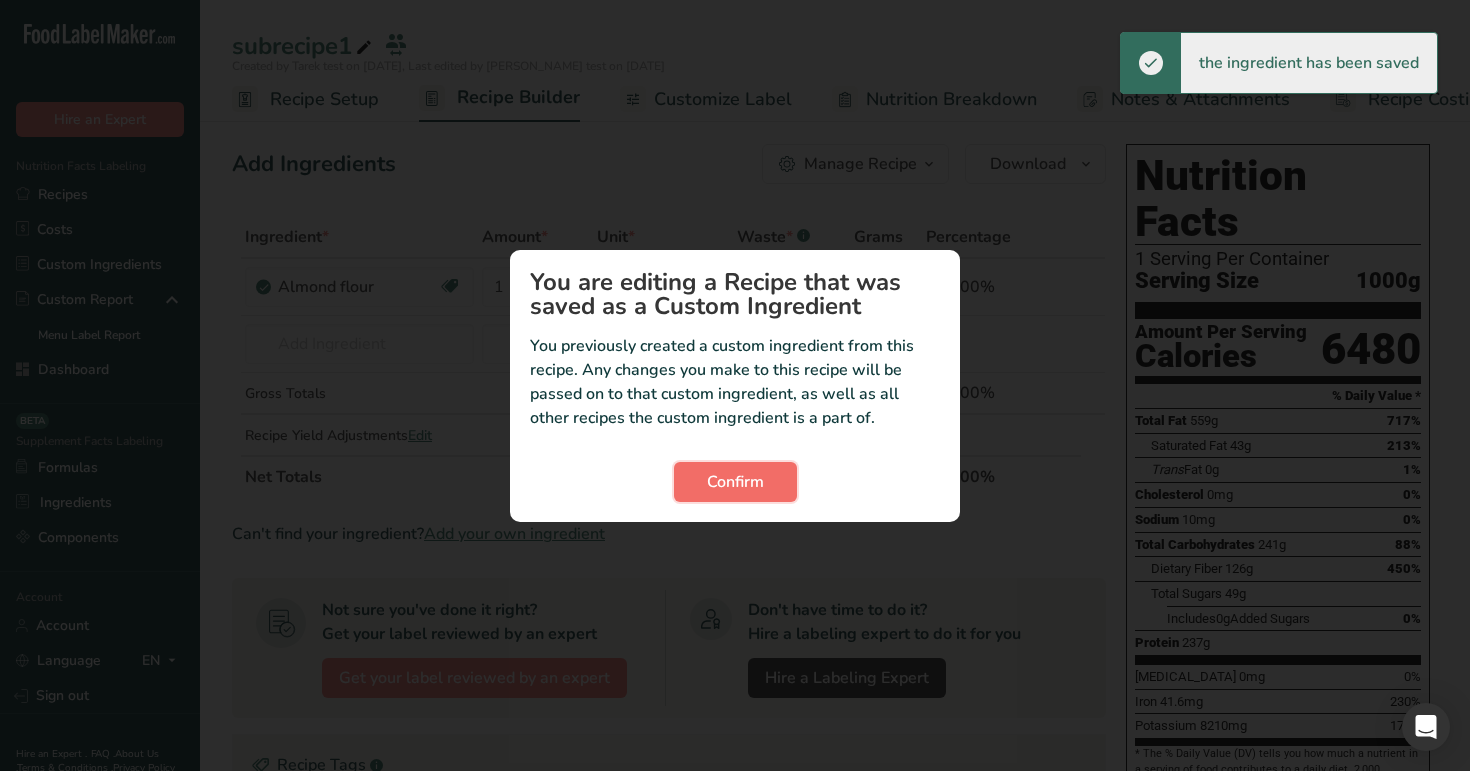 click on "Confirm" at bounding box center (735, 482) 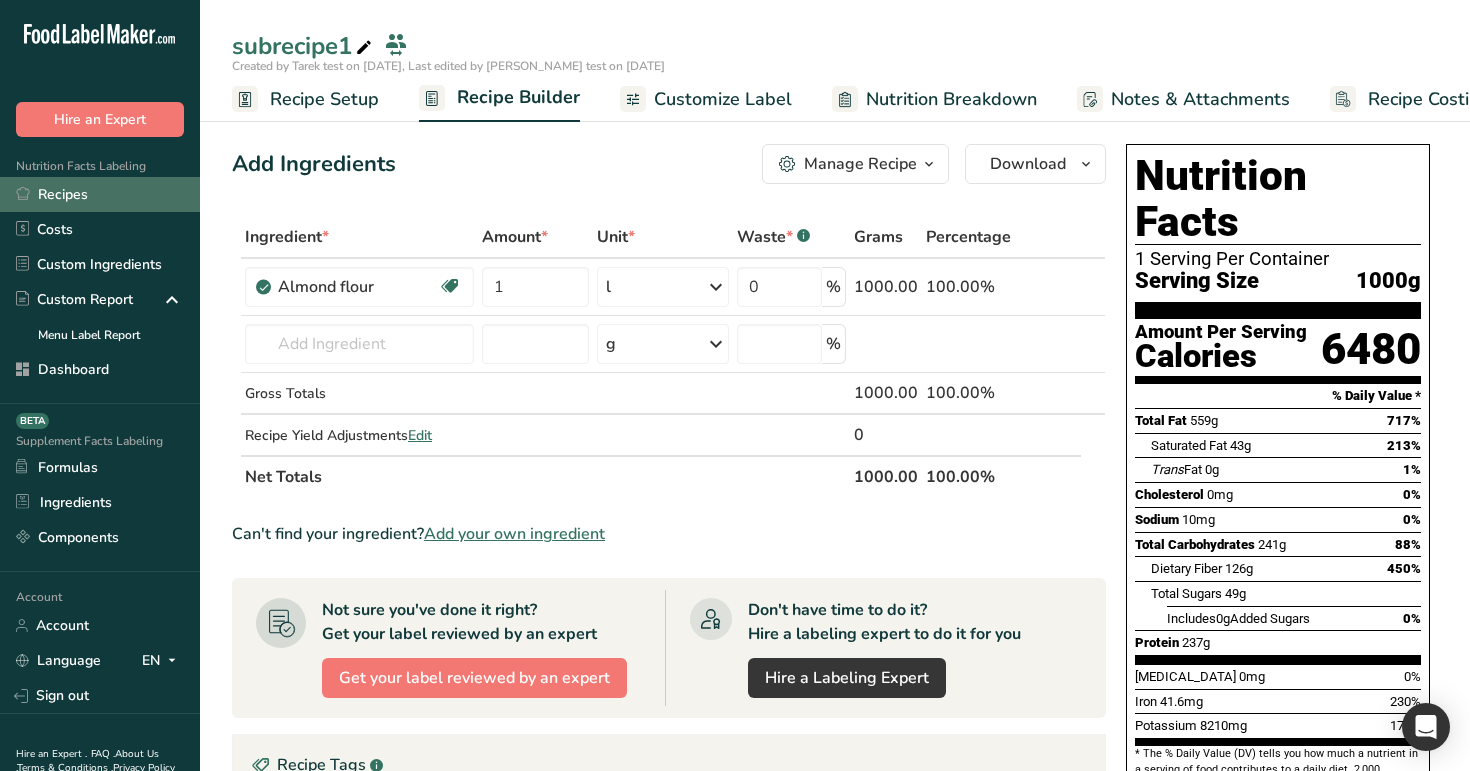 click on "Recipes" at bounding box center (100, 194) 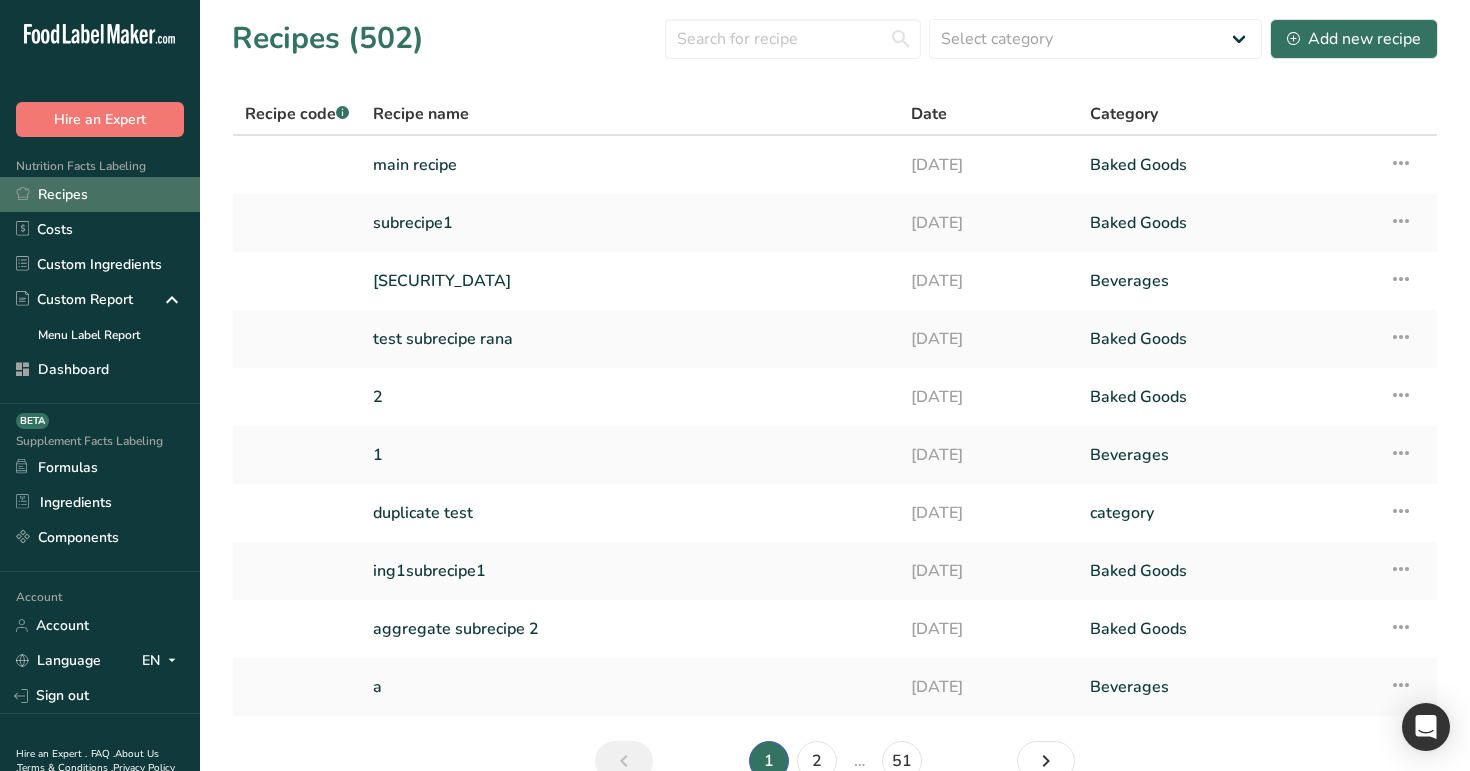 click on "Recipes" at bounding box center [100, 194] 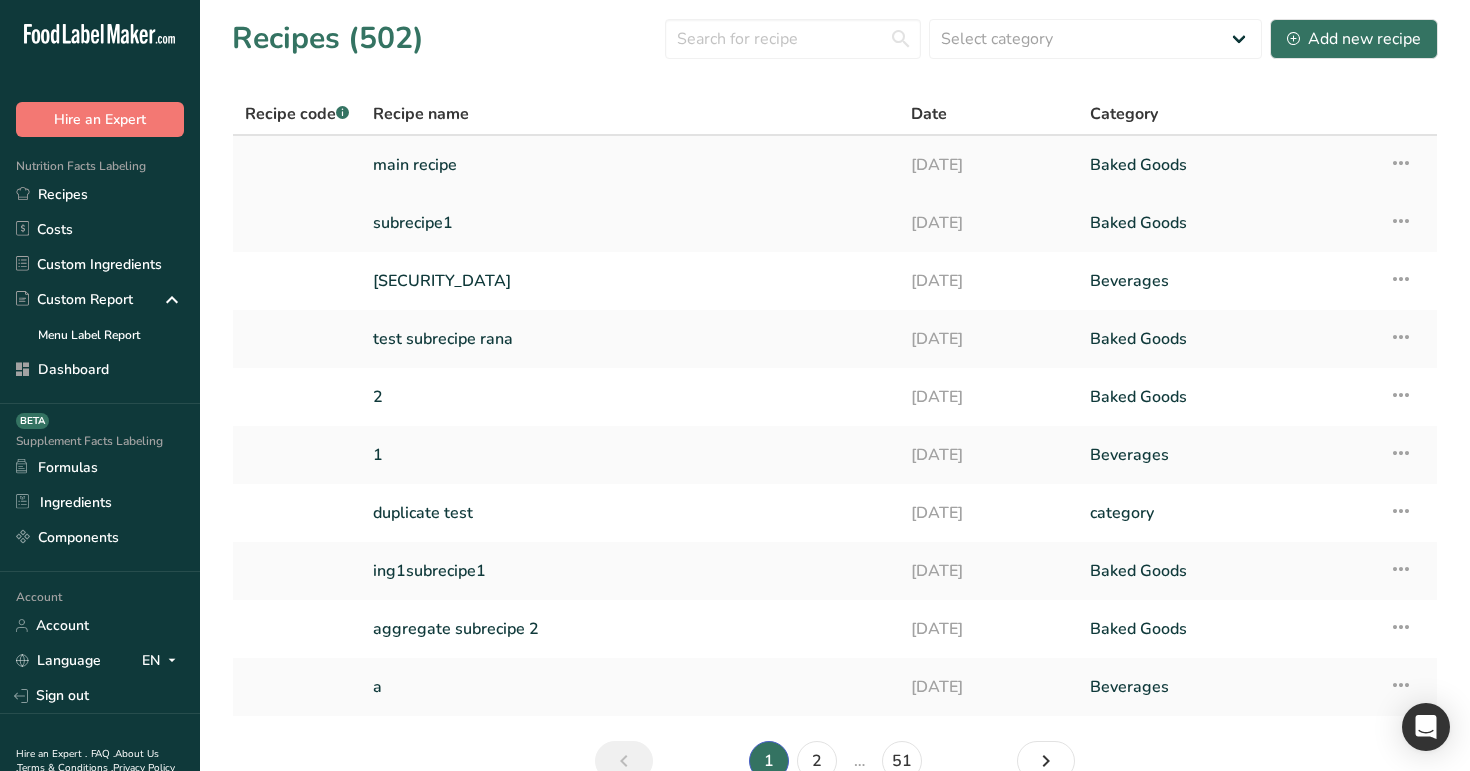 click on "main recipe" at bounding box center (630, 165) 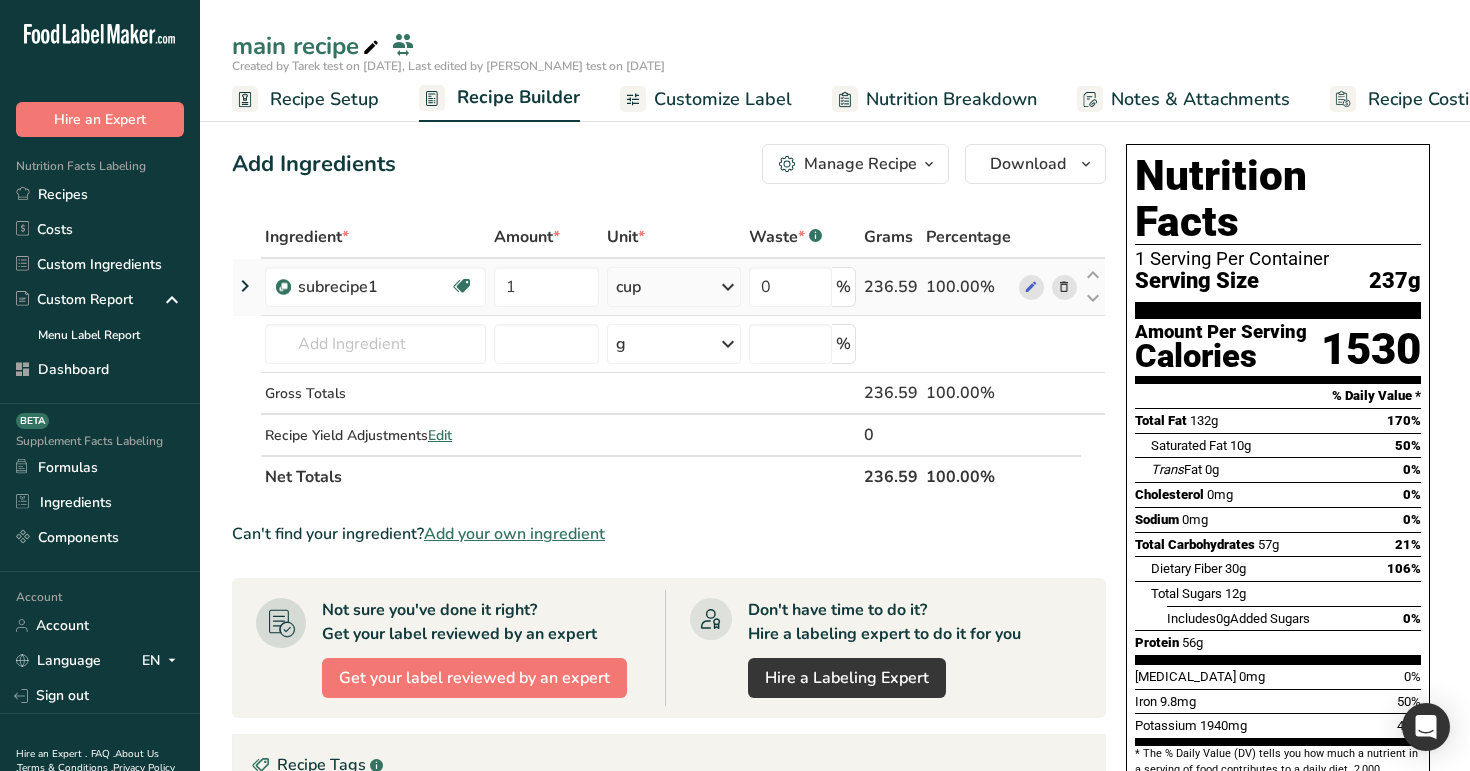 click on "cup" at bounding box center [673, 287] 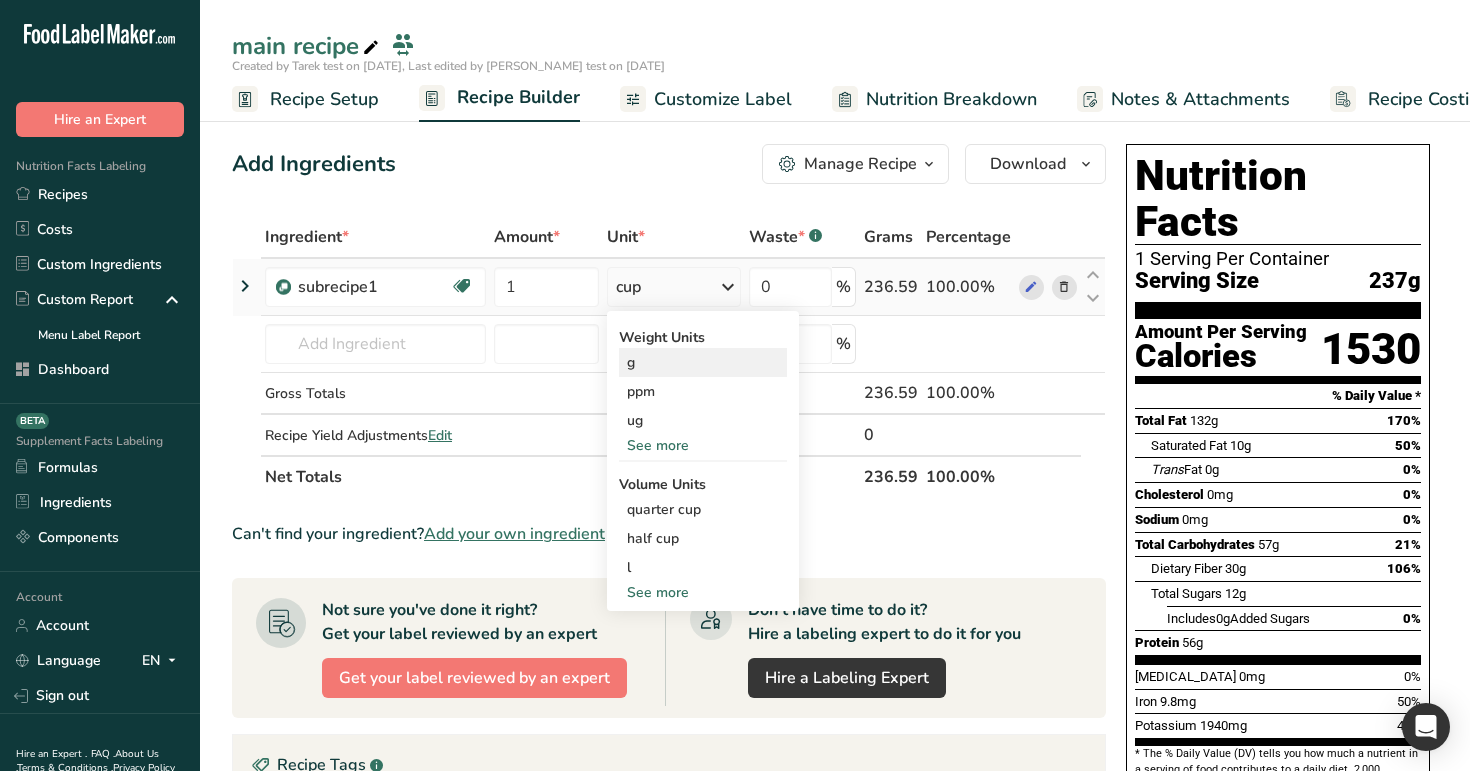 click on "g" at bounding box center [703, 362] 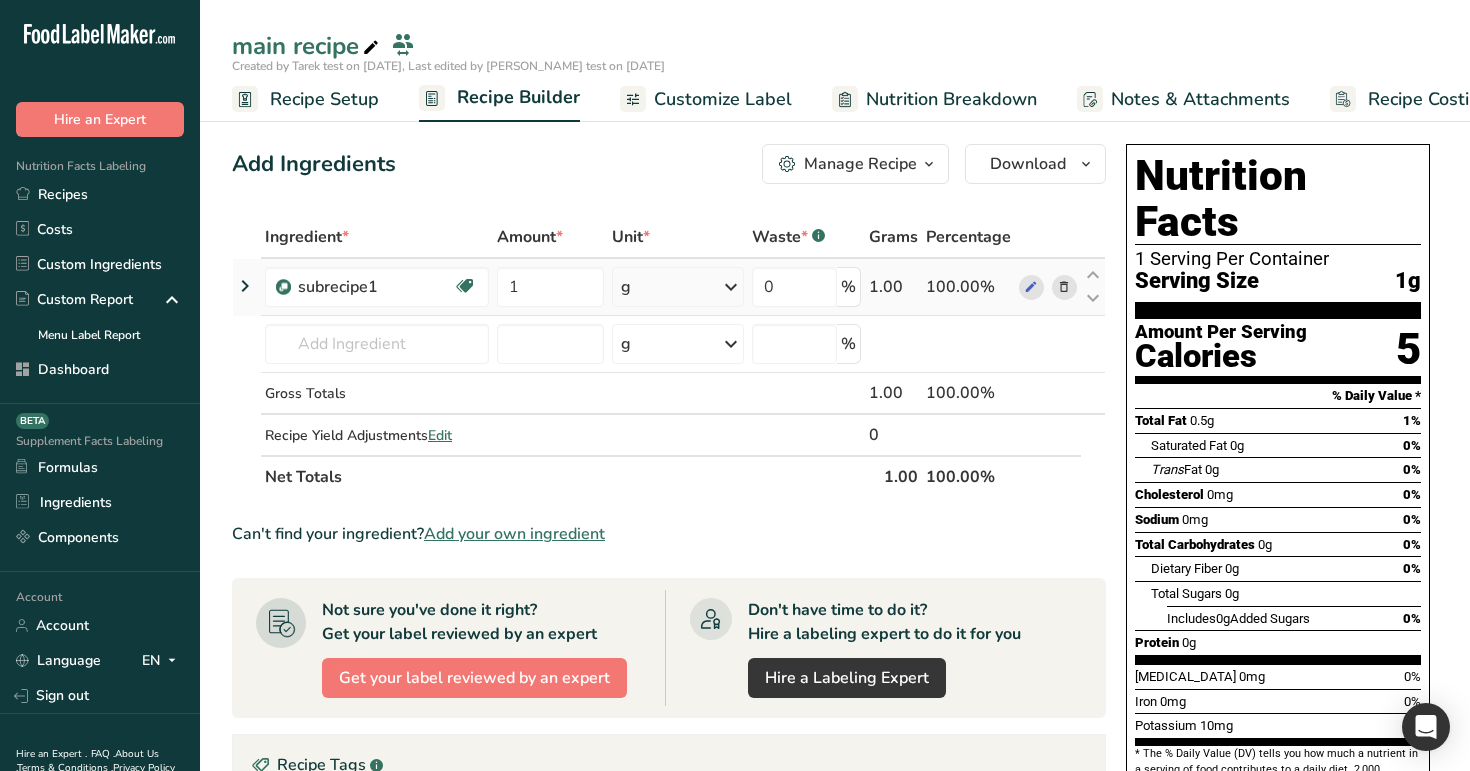 click at bounding box center (245, 286) 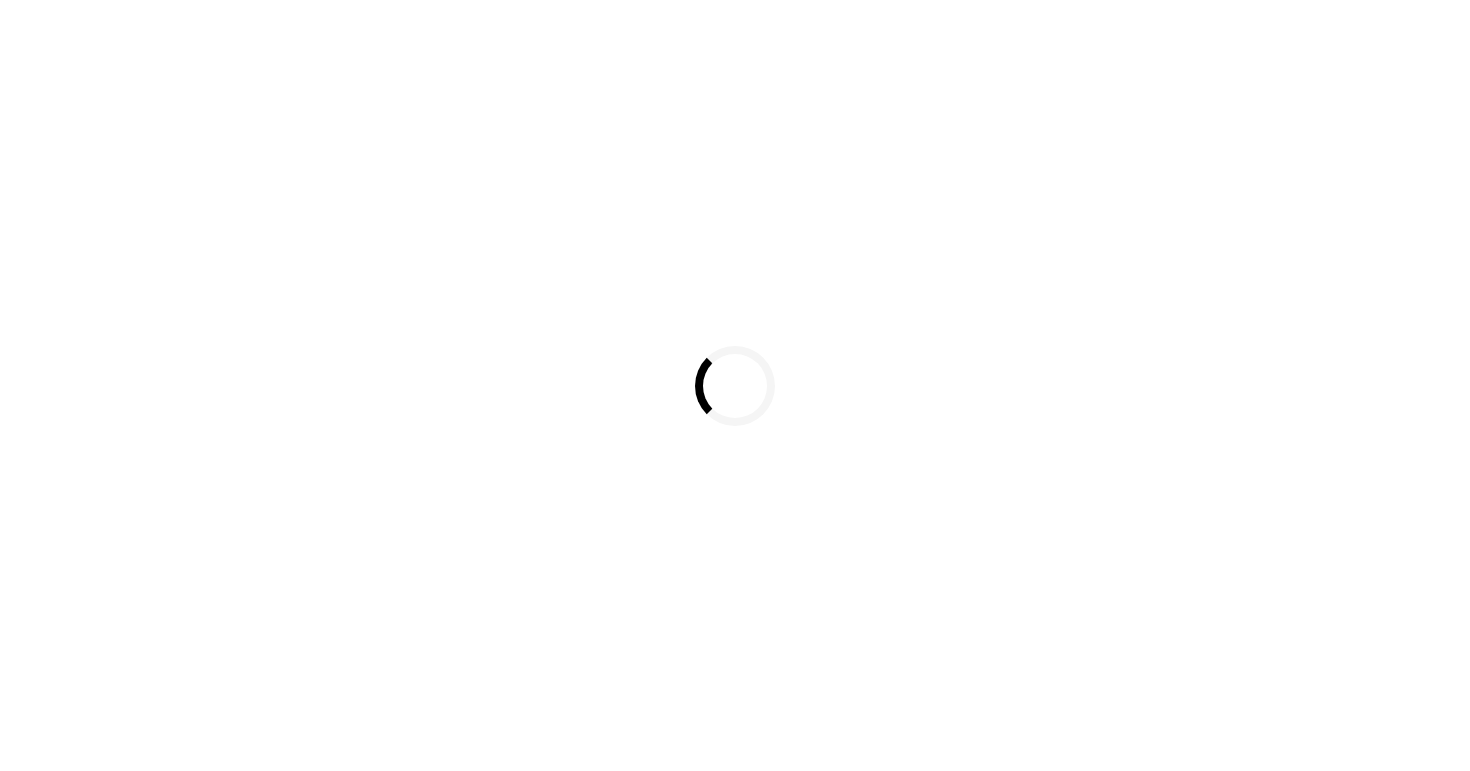 scroll, scrollTop: 0, scrollLeft: 0, axis: both 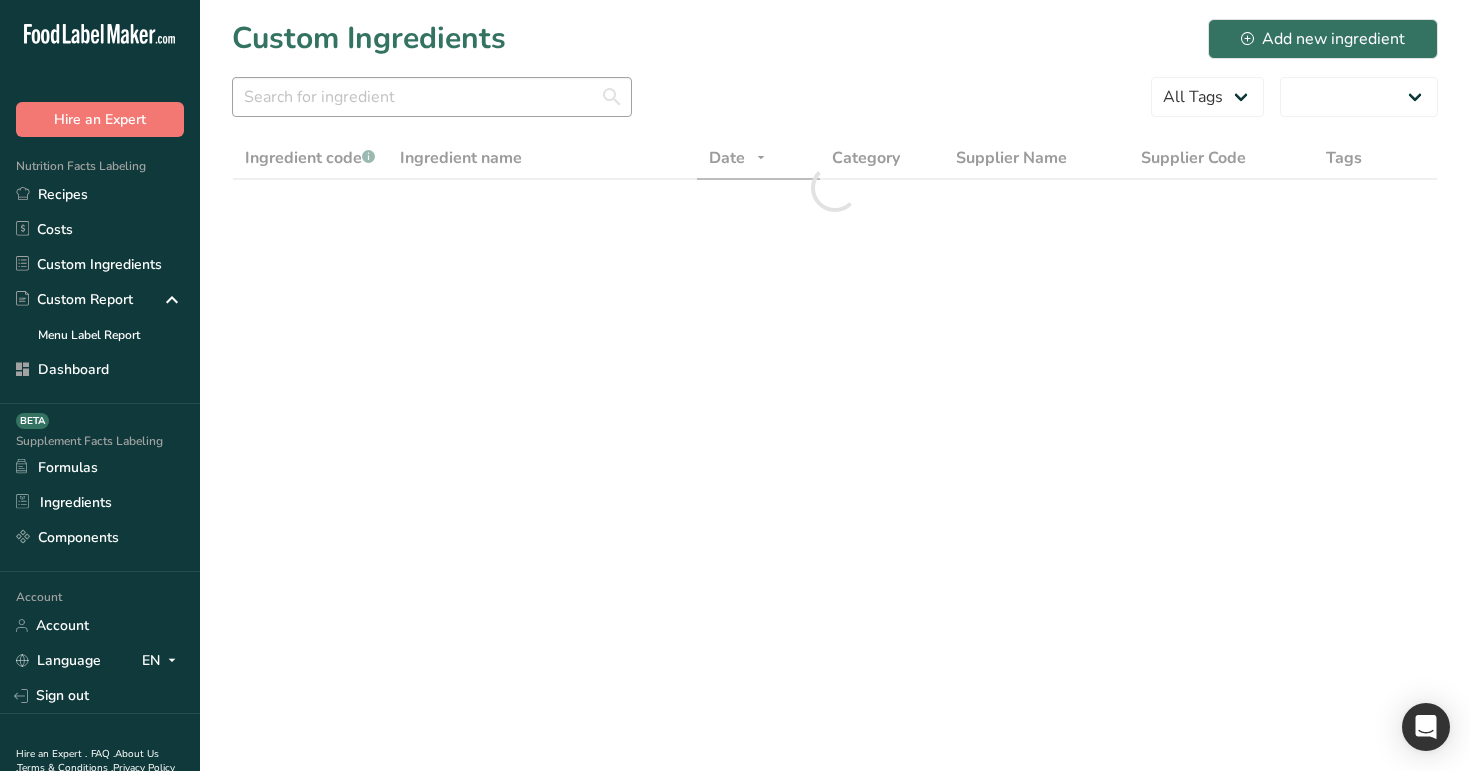 select on "30" 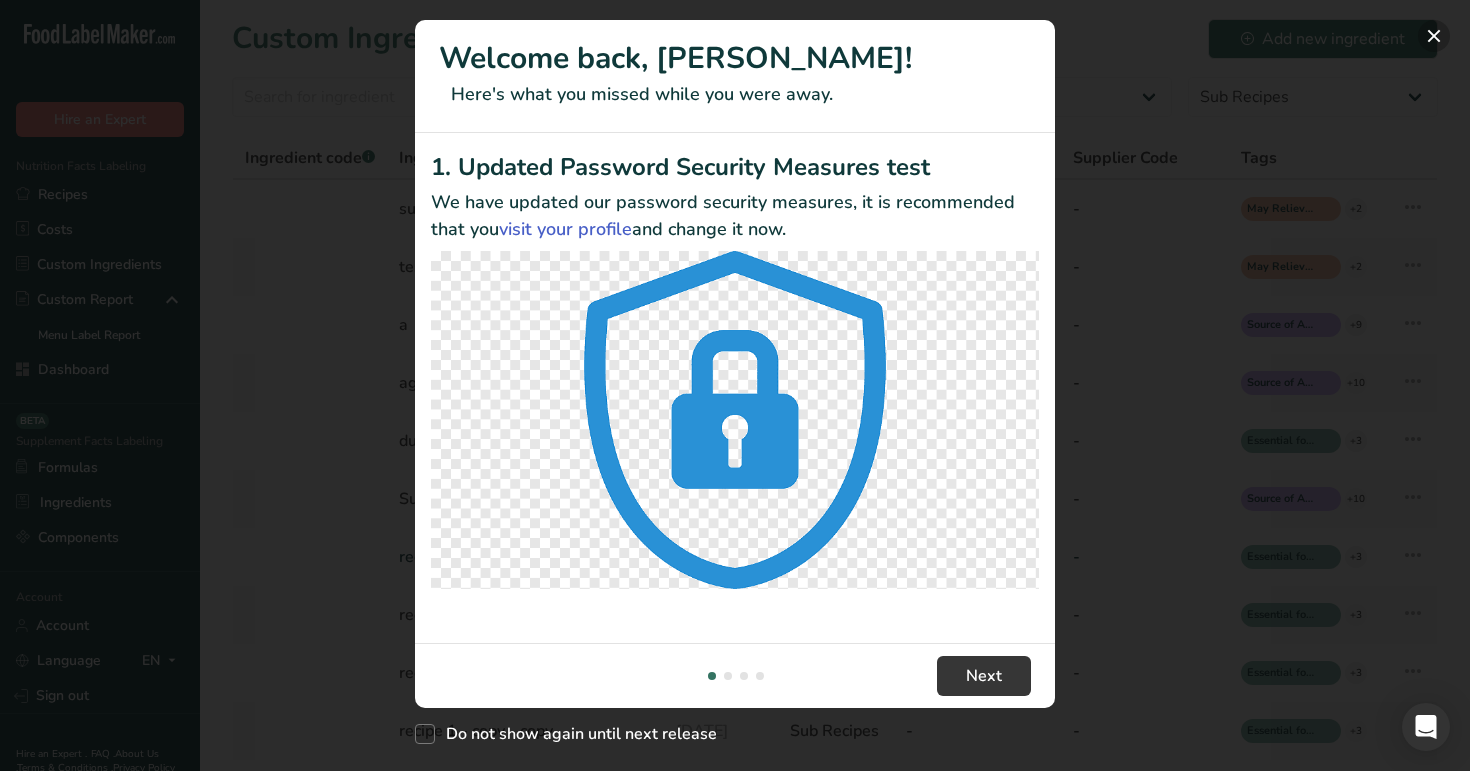 click at bounding box center [1434, 36] 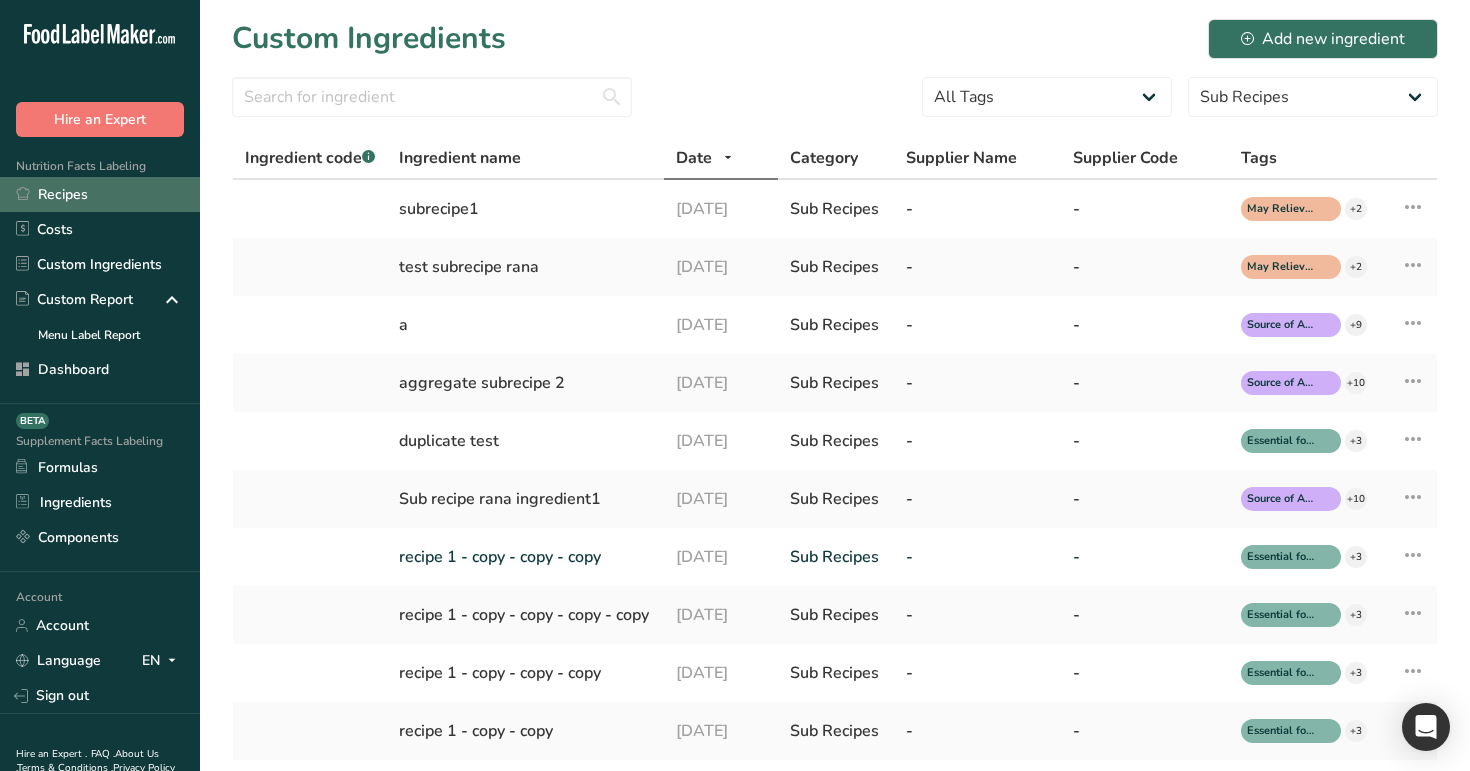 click on "Recipes" at bounding box center (100, 194) 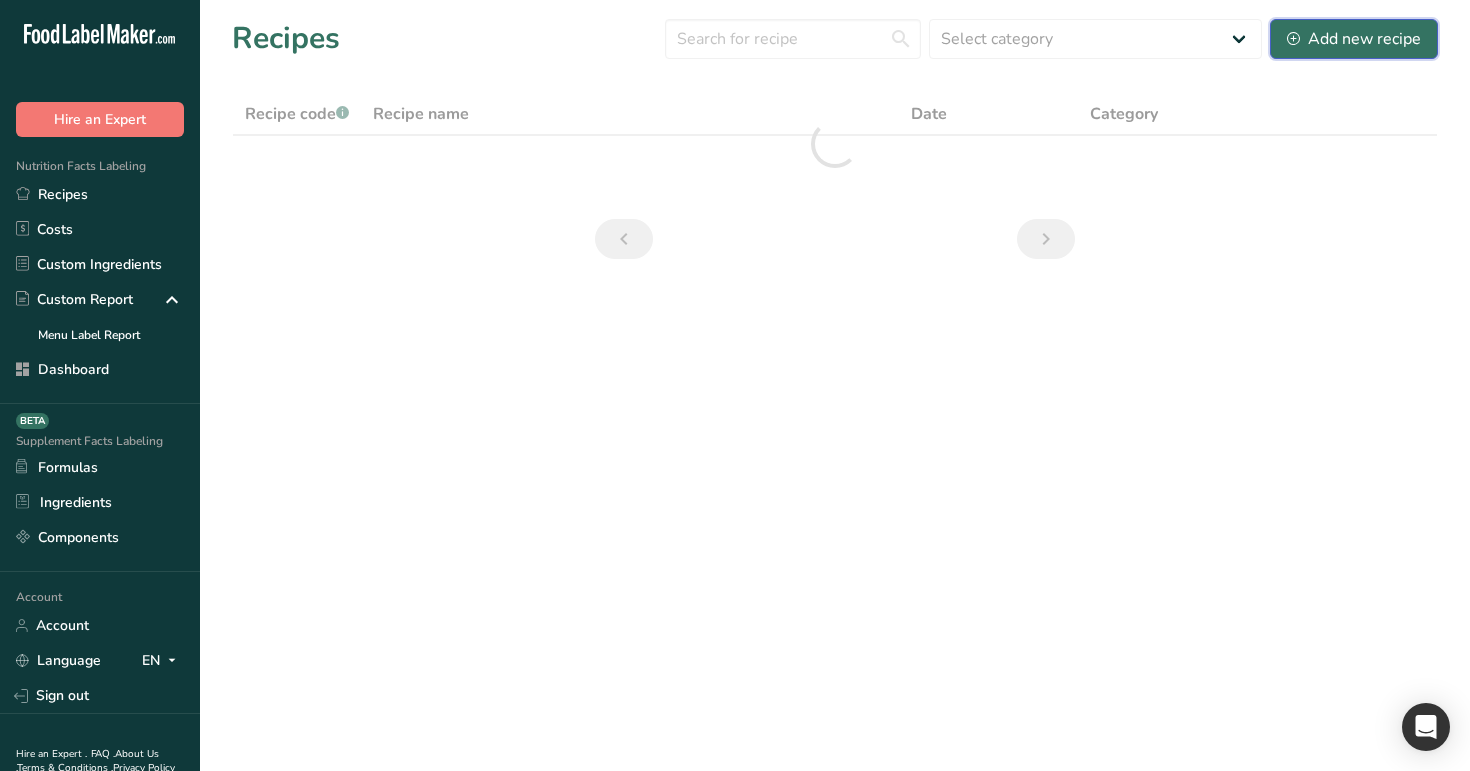 click 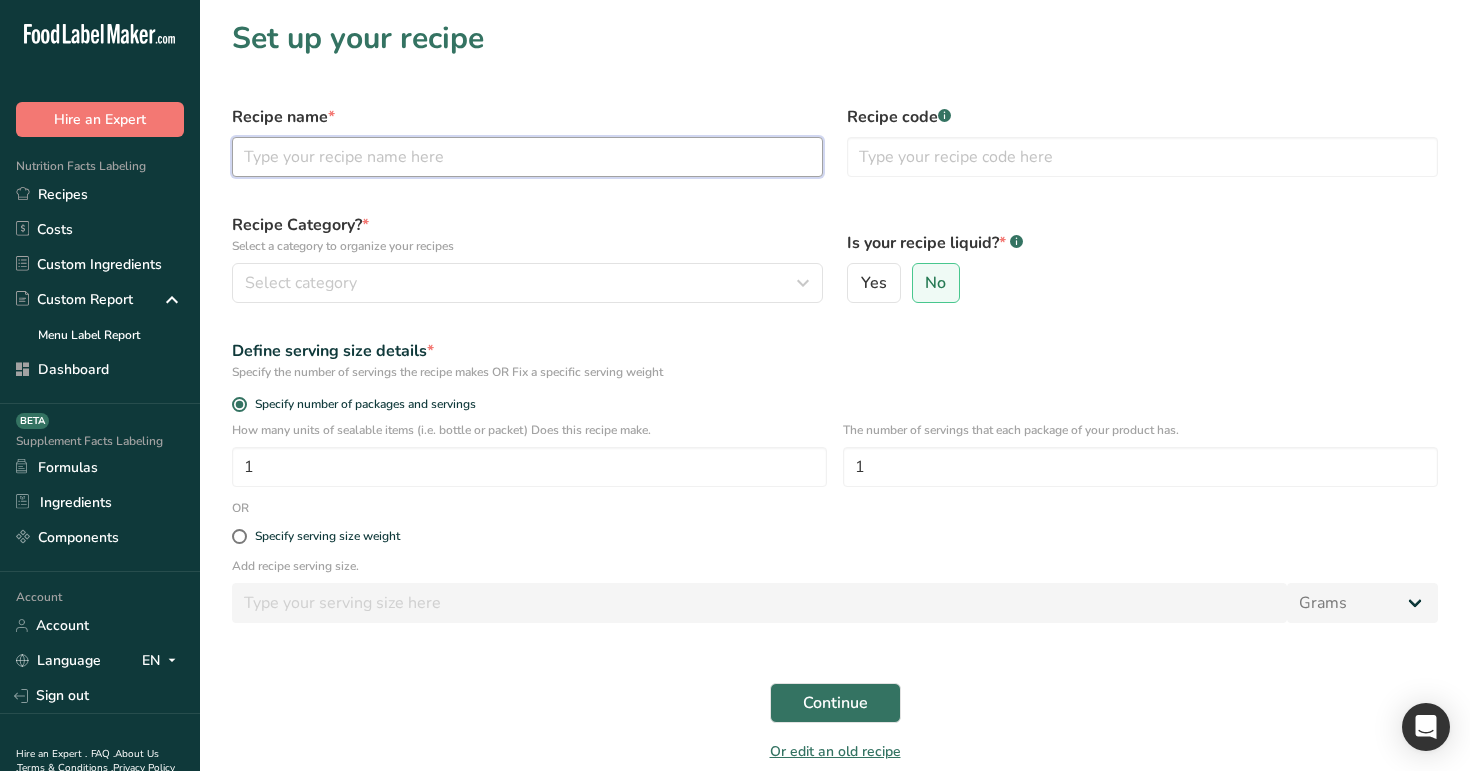 click at bounding box center [527, 157] 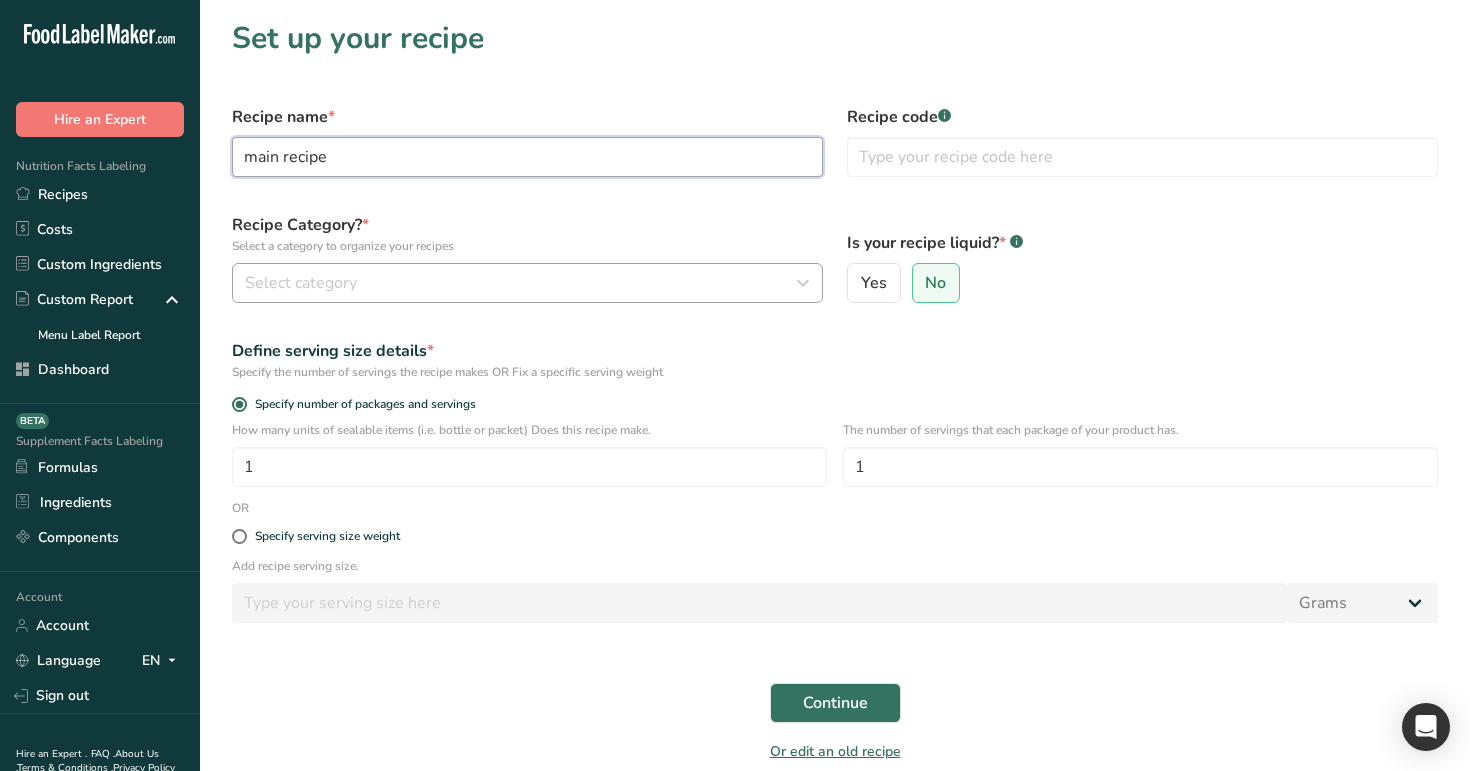 type on "main recipe" 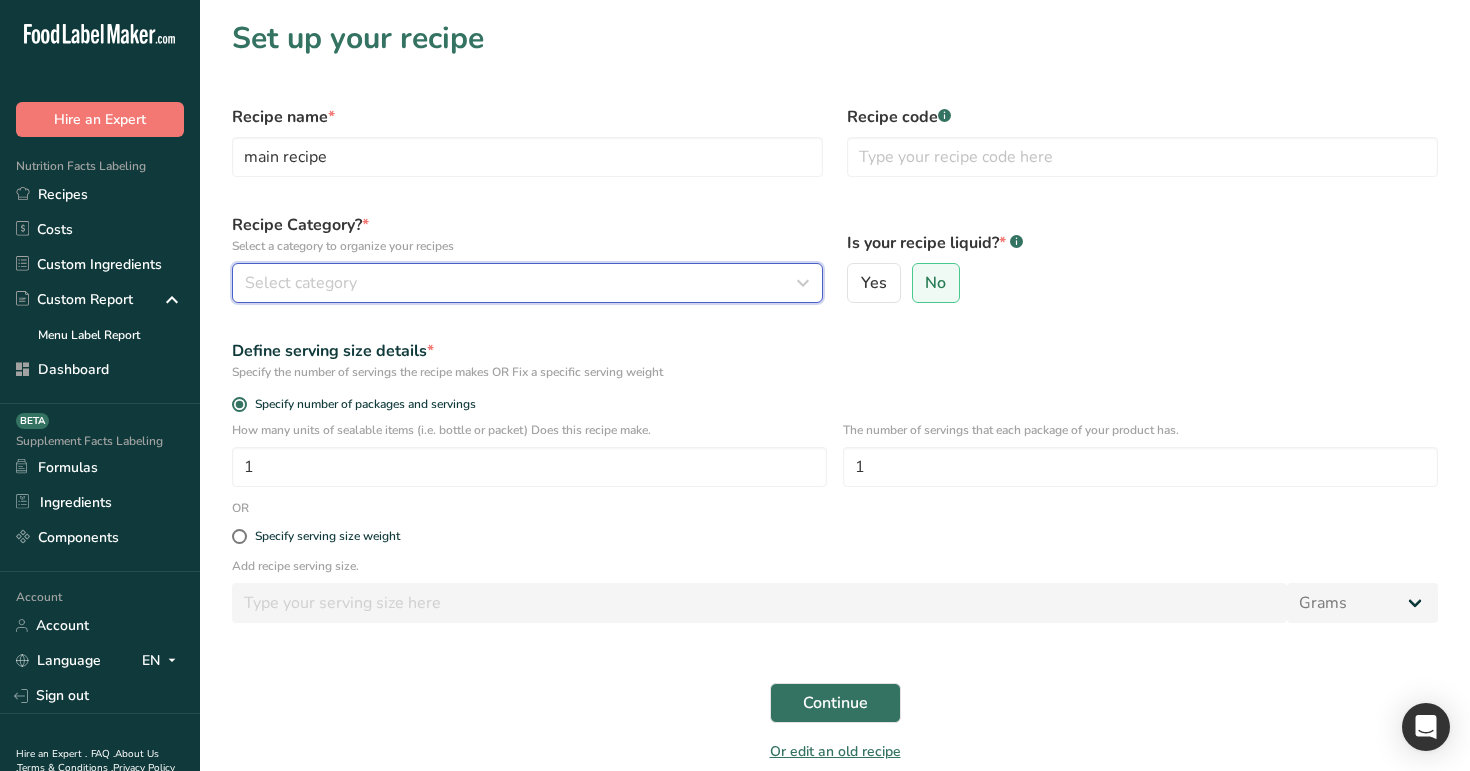 click on "Select category" at bounding box center [527, 283] 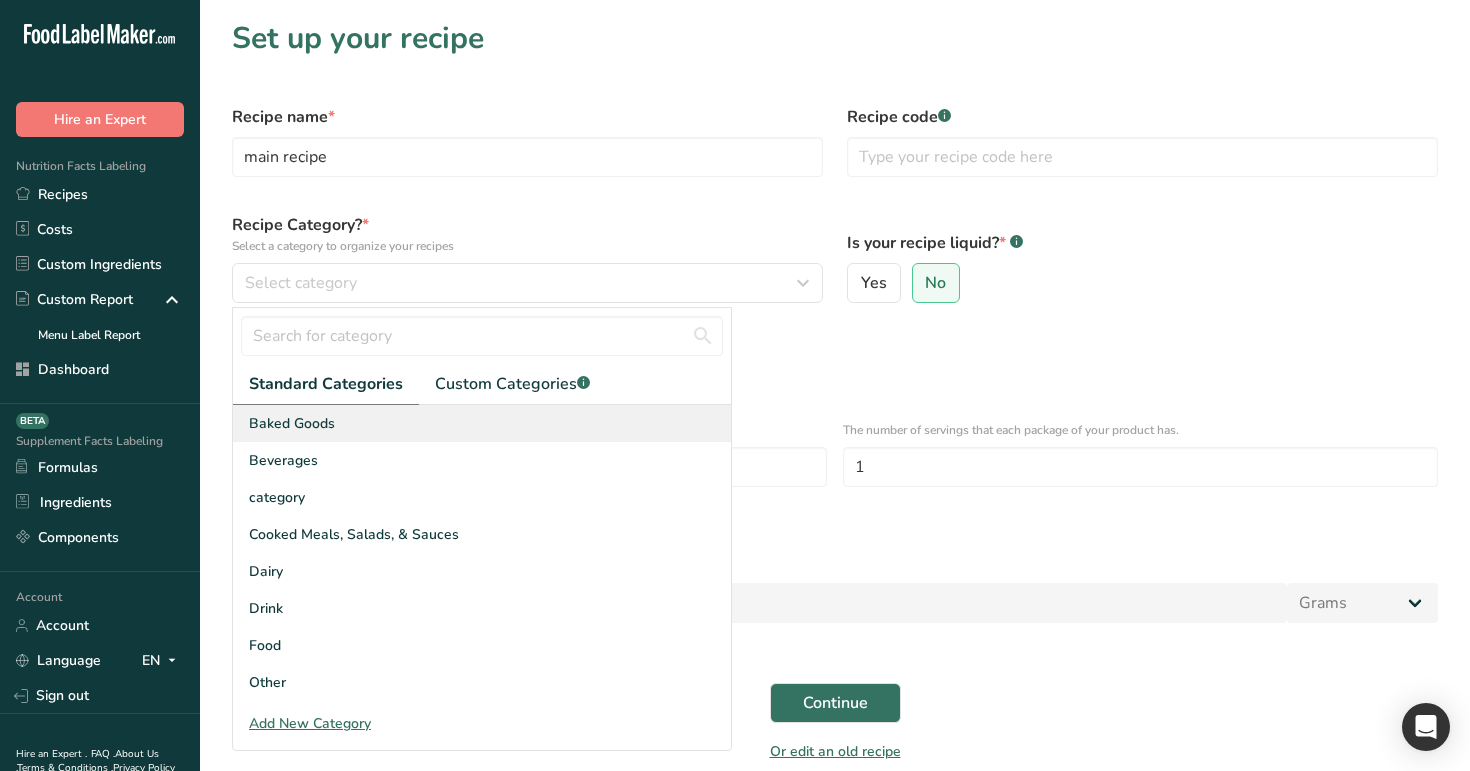 click on "Baked Goods" at bounding box center (482, 423) 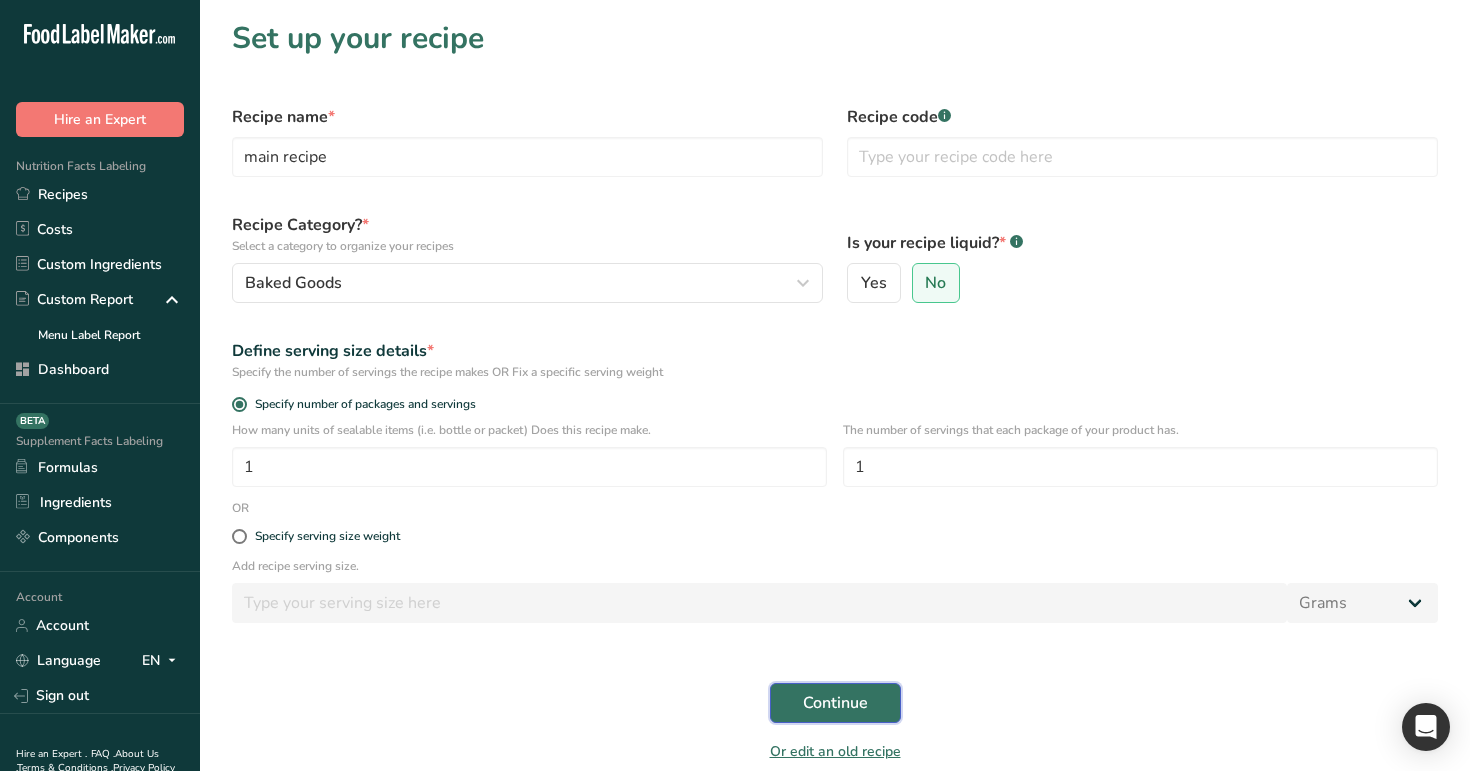 click on "Continue" at bounding box center (835, 703) 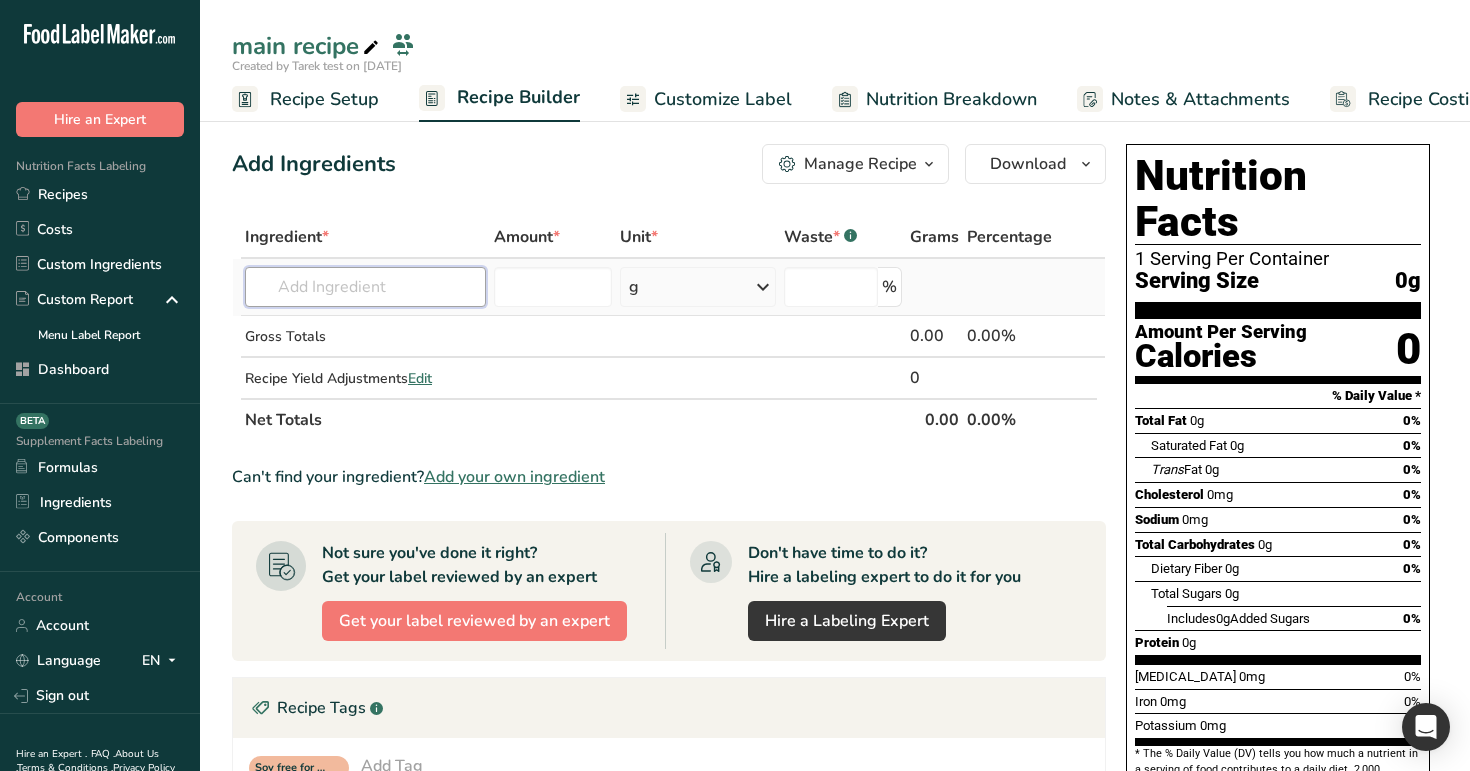 click at bounding box center [365, 287] 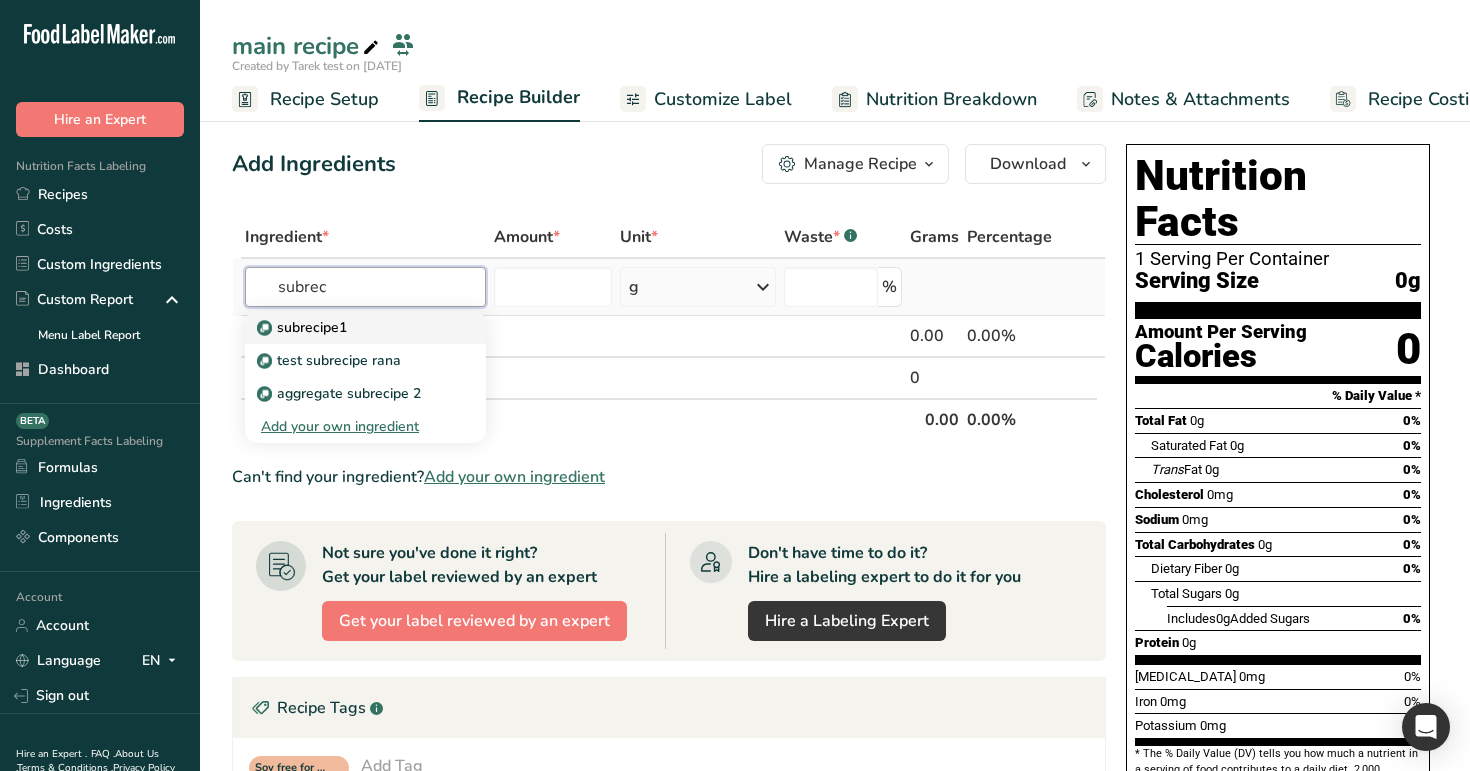 type on "subrec" 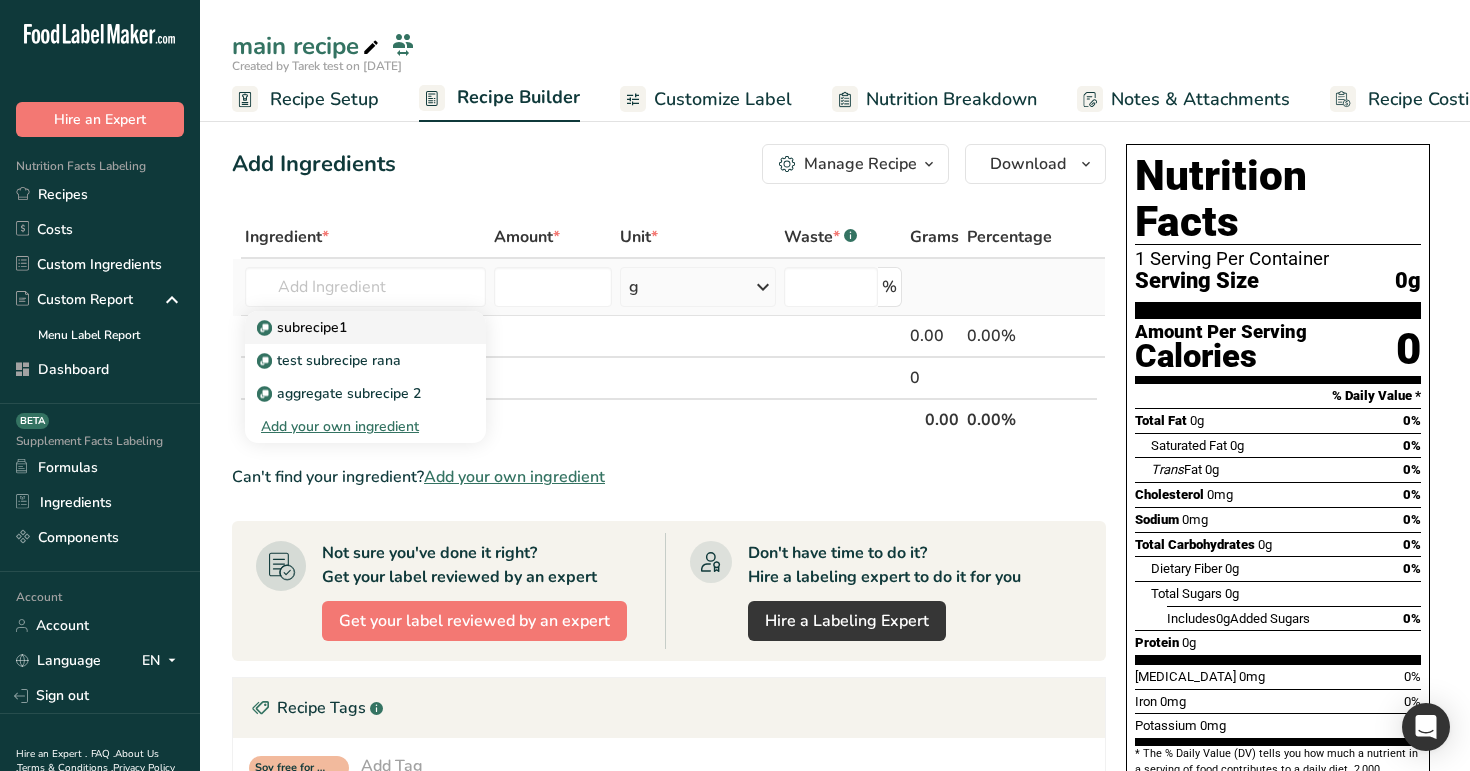 click on "subrecipe1" at bounding box center (304, 327) 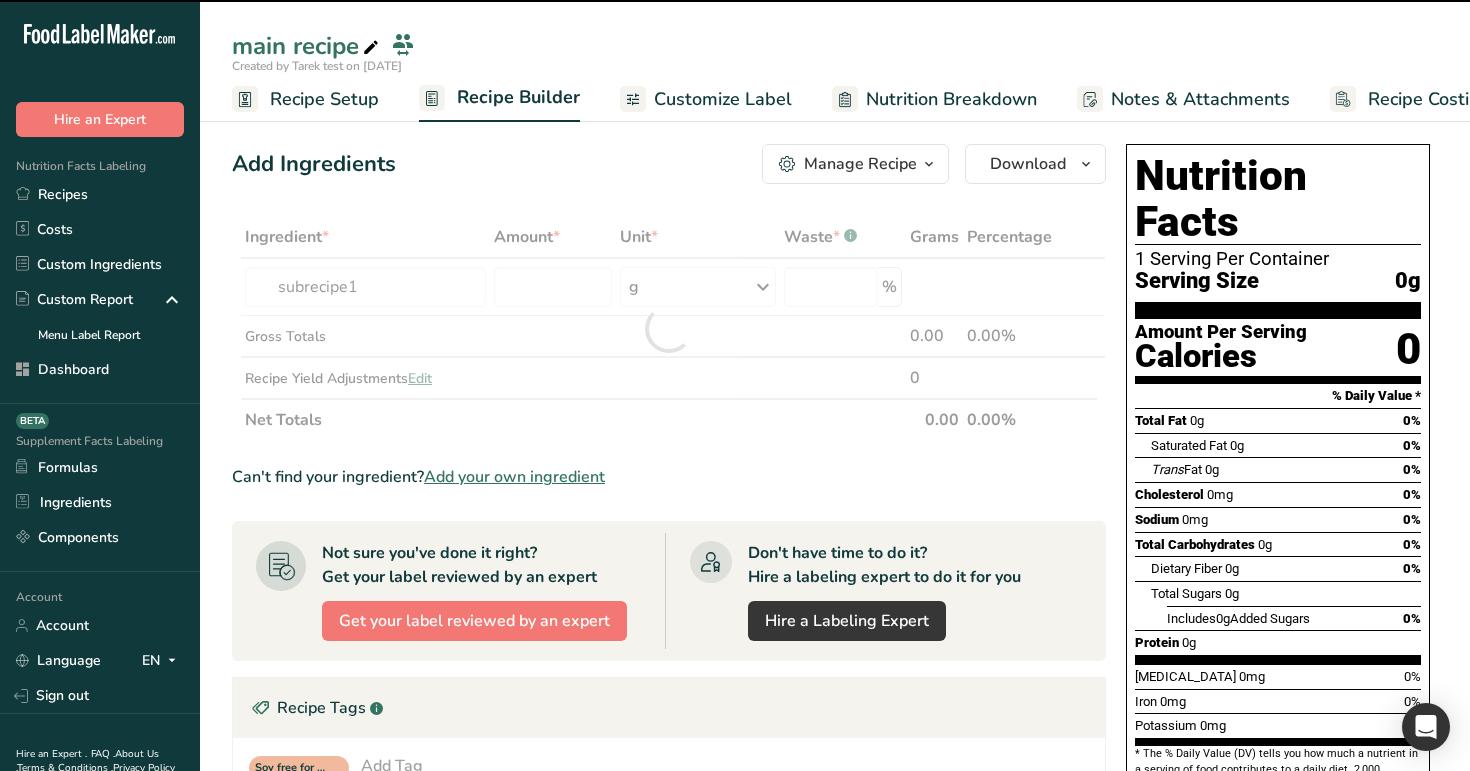 type on "0" 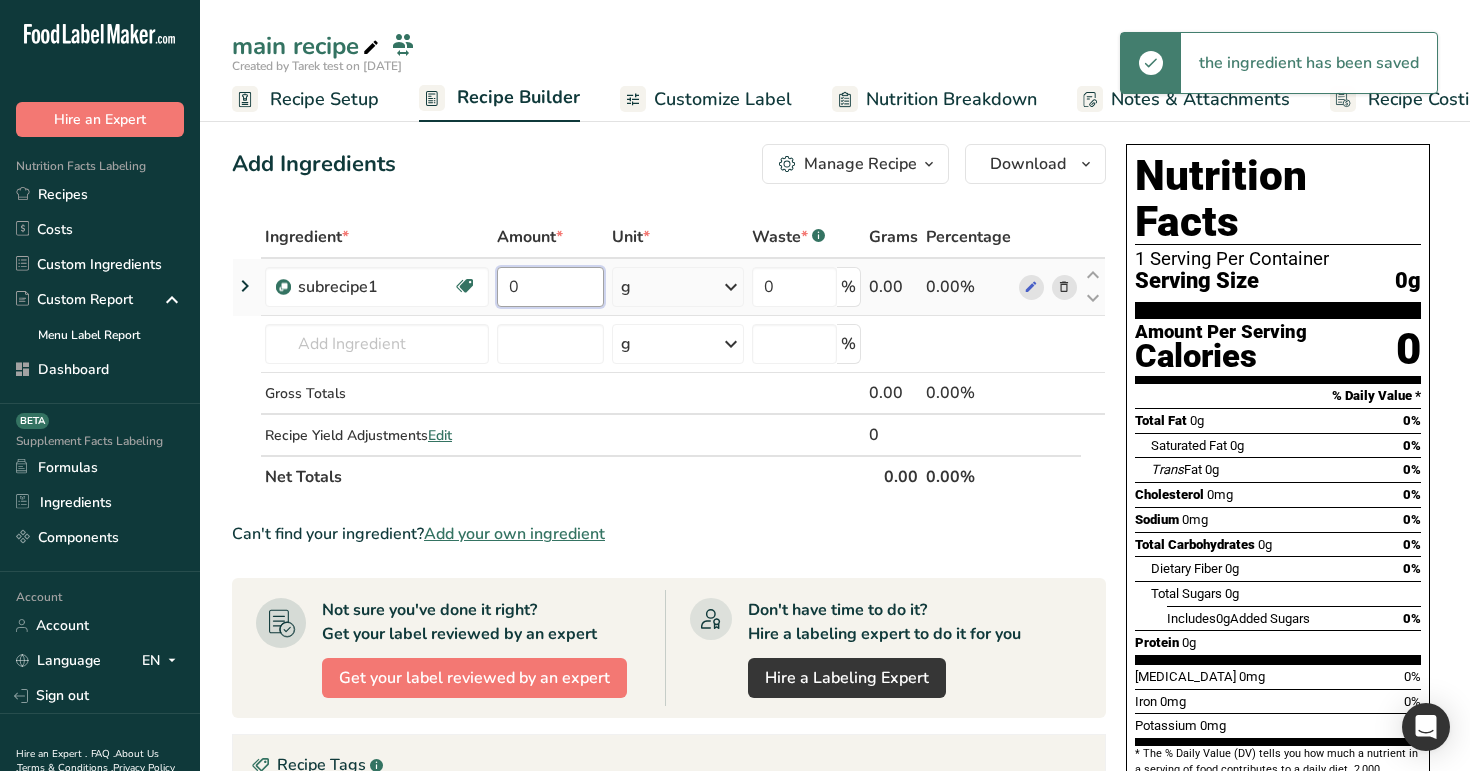 click on "0" at bounding box center [550, 287] 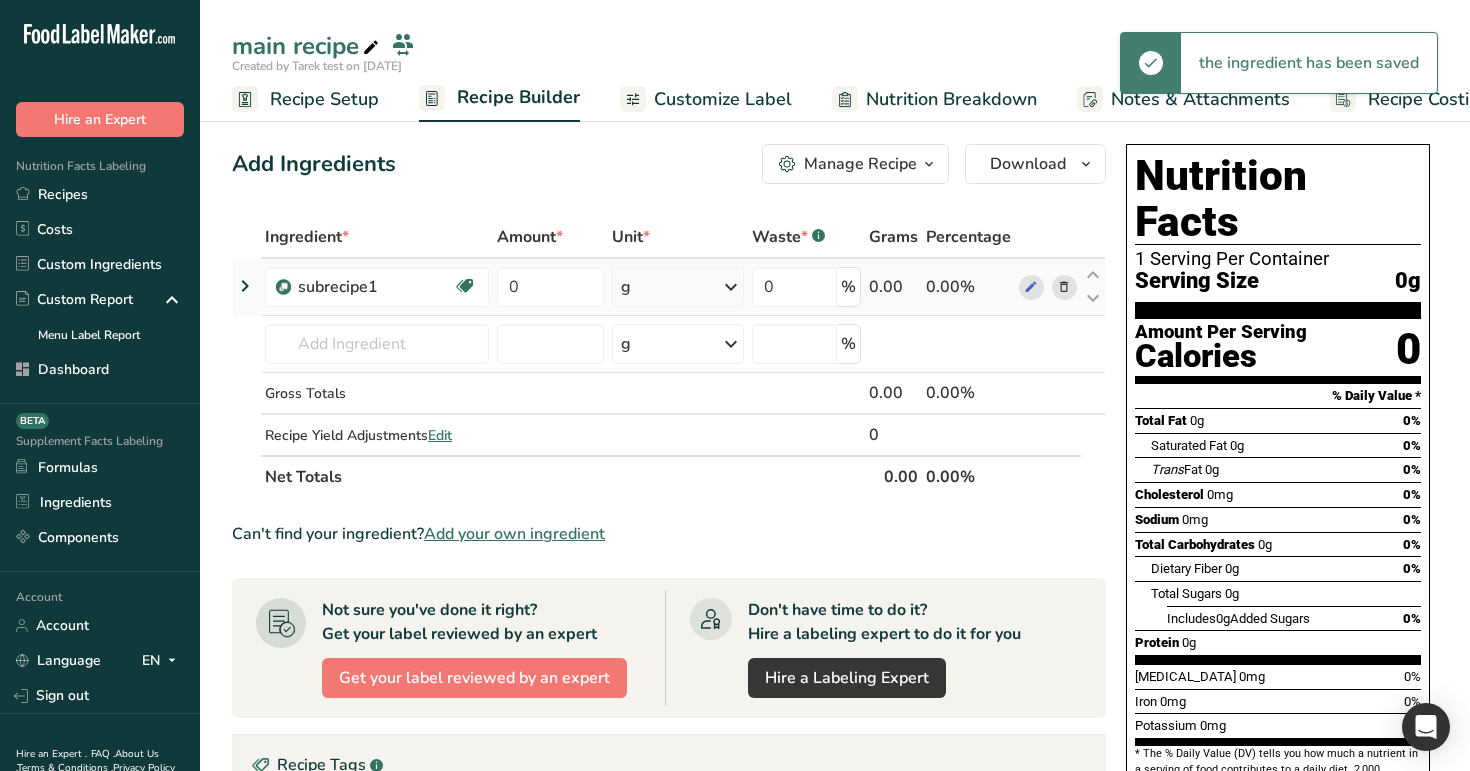 click on "Ingredient *
Amount *
Unit *
Waste *   .a-a{fill:#347362;}.b-a{fill:#fff;}          Grams
Percentage
subrecipe1
May Relieves Constipation
Workout Recovery
Better Exercise Performance
0
g
Weight Units
g
ppm
ug
See more
Volume Units
quarter cup
half cup
l
See more
0
%
0.00
0.00%
subrecipe1
test subrecipe rana
aggregate subrecipe 2
Add your own ingredient
g
Weight Units
g
ppm
ug" at bounding box center (669, 357) 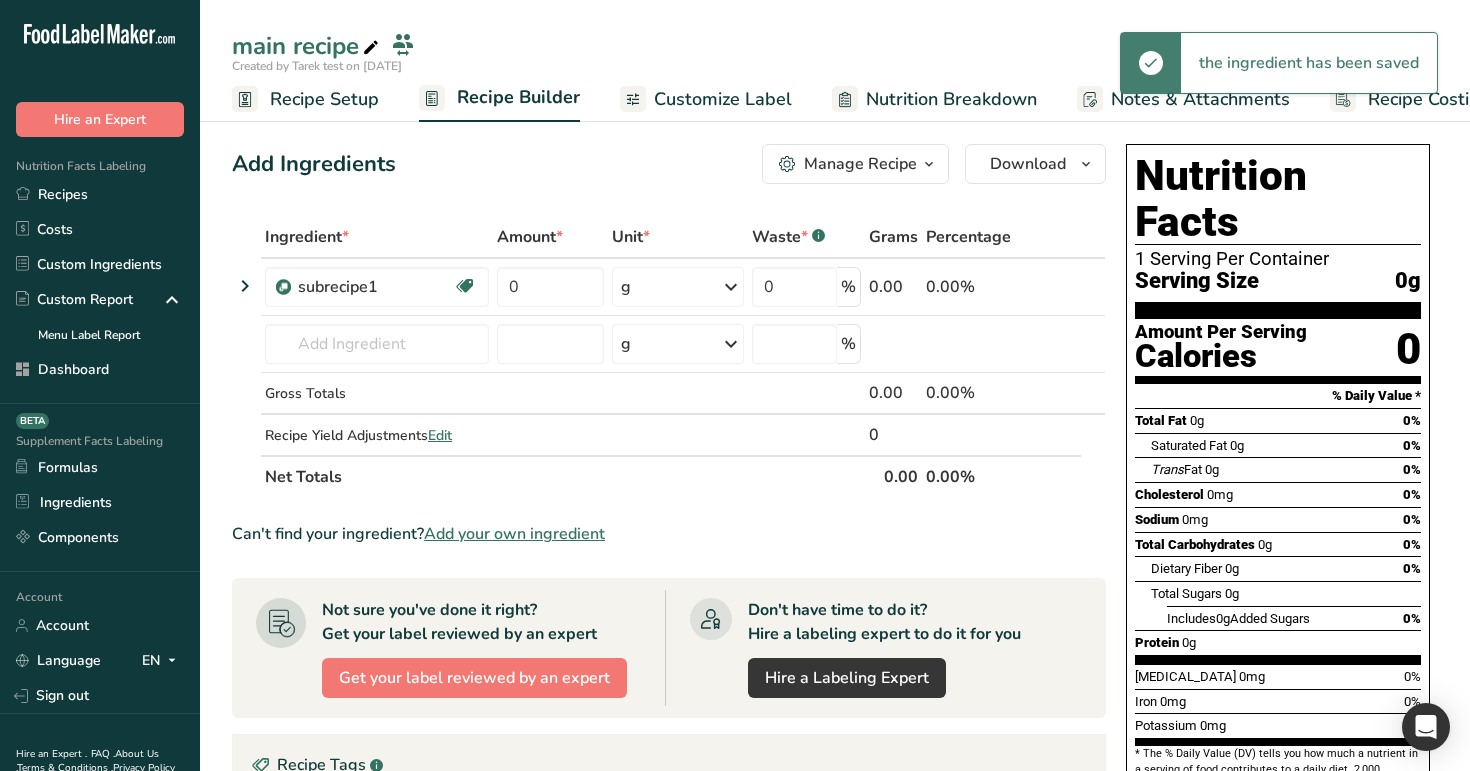 click at bounding box center [245, 286] 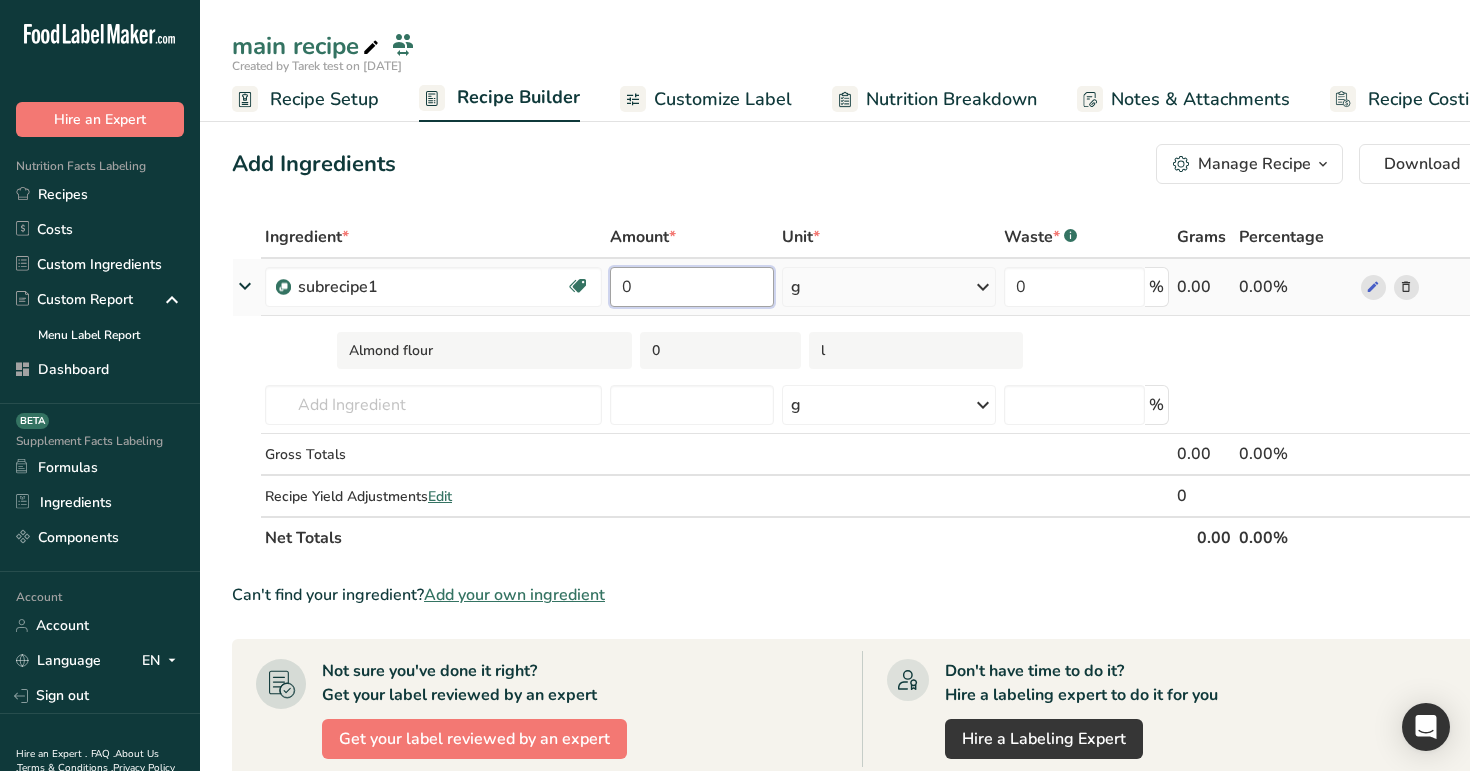 click on "0" at bounding box center (692, 287) 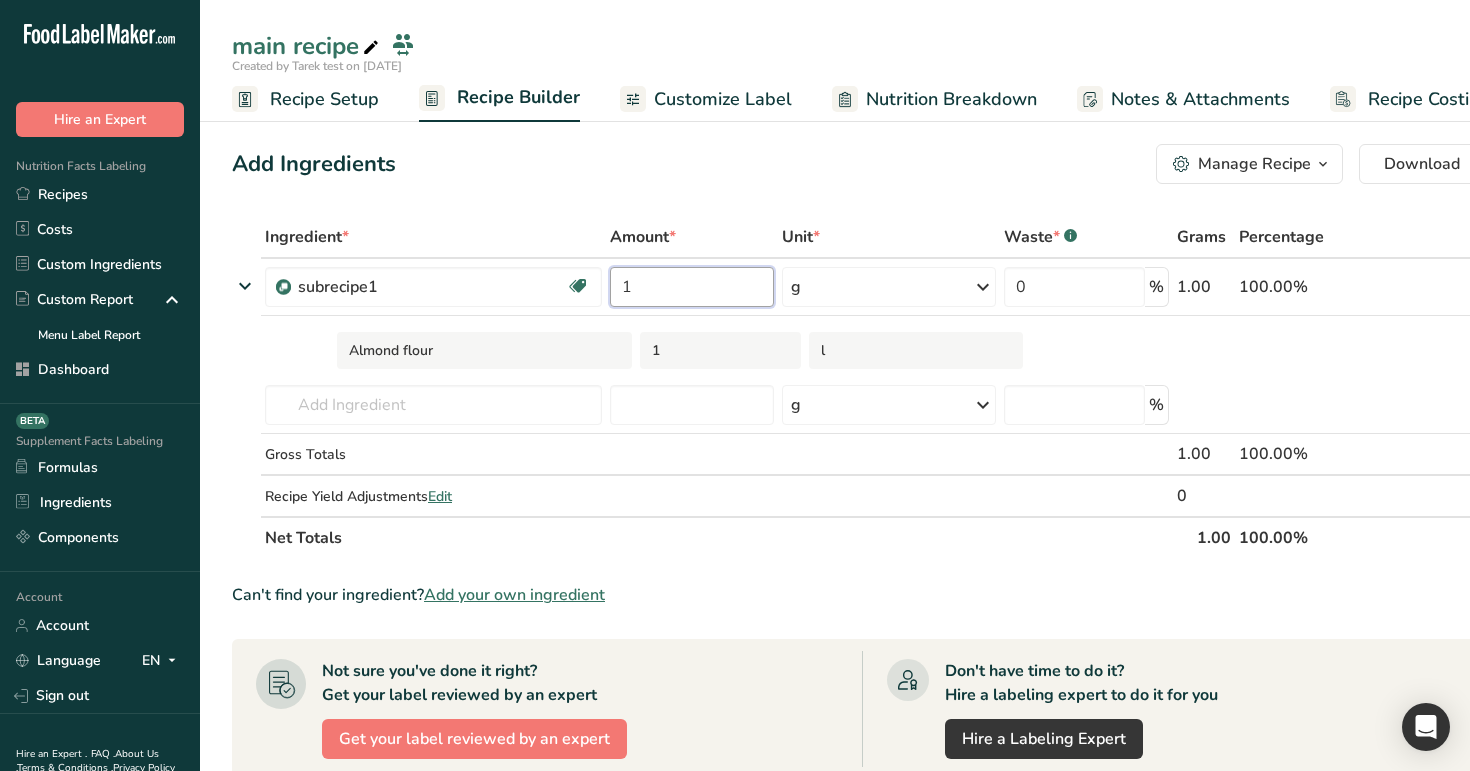 type on "1" 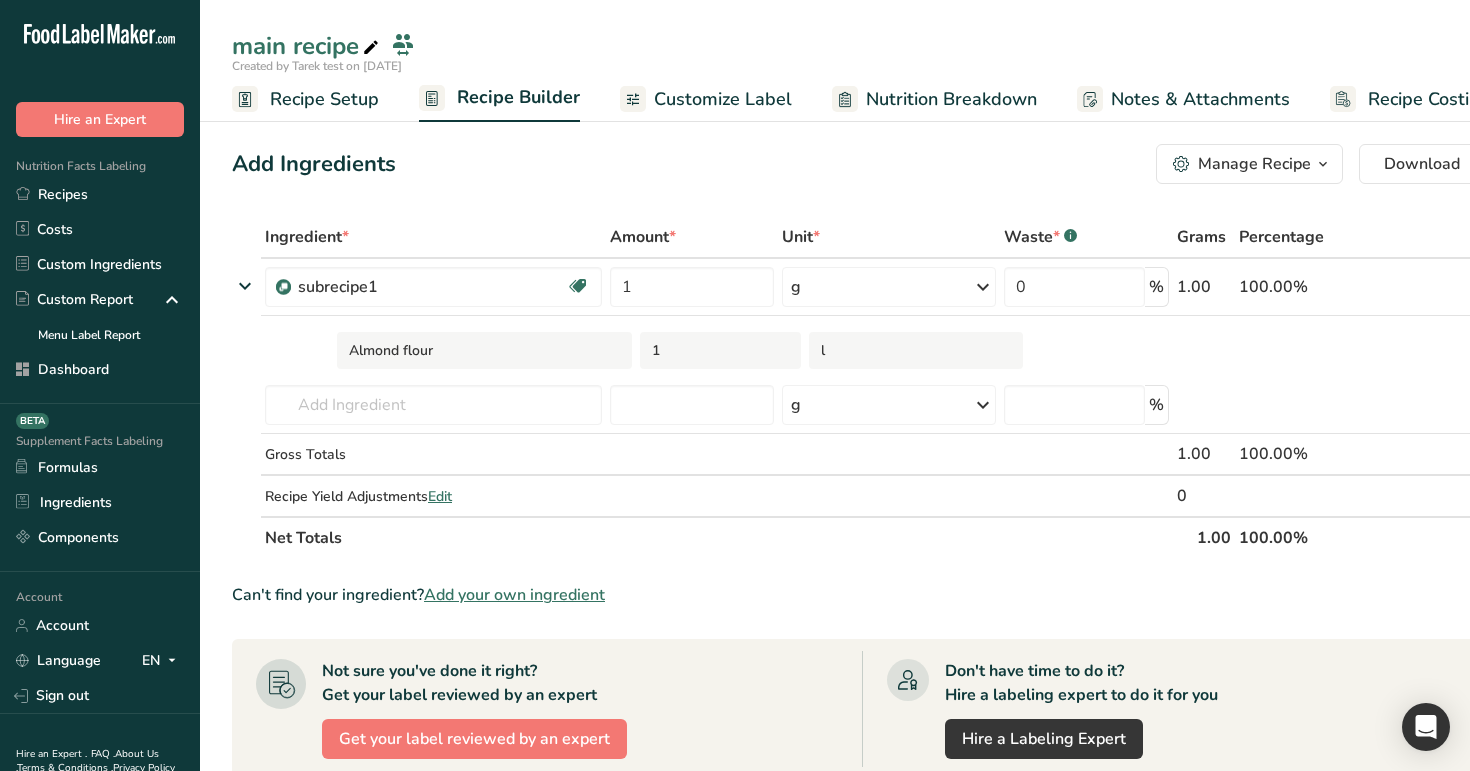 click on "Add Ingredients
Manage Recipe         Delete Recipe           Duplicate Recipe             Scale Recipe             Save as Sub-Recipe   .a-a{fill:#347362;}.b-a{fill:#fff;}                               Nutrition Breakdown                 Recipe Card
NEW
Amino Acids Pattern Report           Activity History
Download
Choose your preferred label style
Standard FDA label
Standard FDA label
The most common format for nutrition facts labels in compliance with the FDA's typeface, style and requirements
Tabular FDA label
A label format compliant with the FDA regulations presented in a tabular (horizontal) display.
Linear FDA label
A simple linear display for small sized packages.
Simplified FDA label" at bounding box center (866, 164) 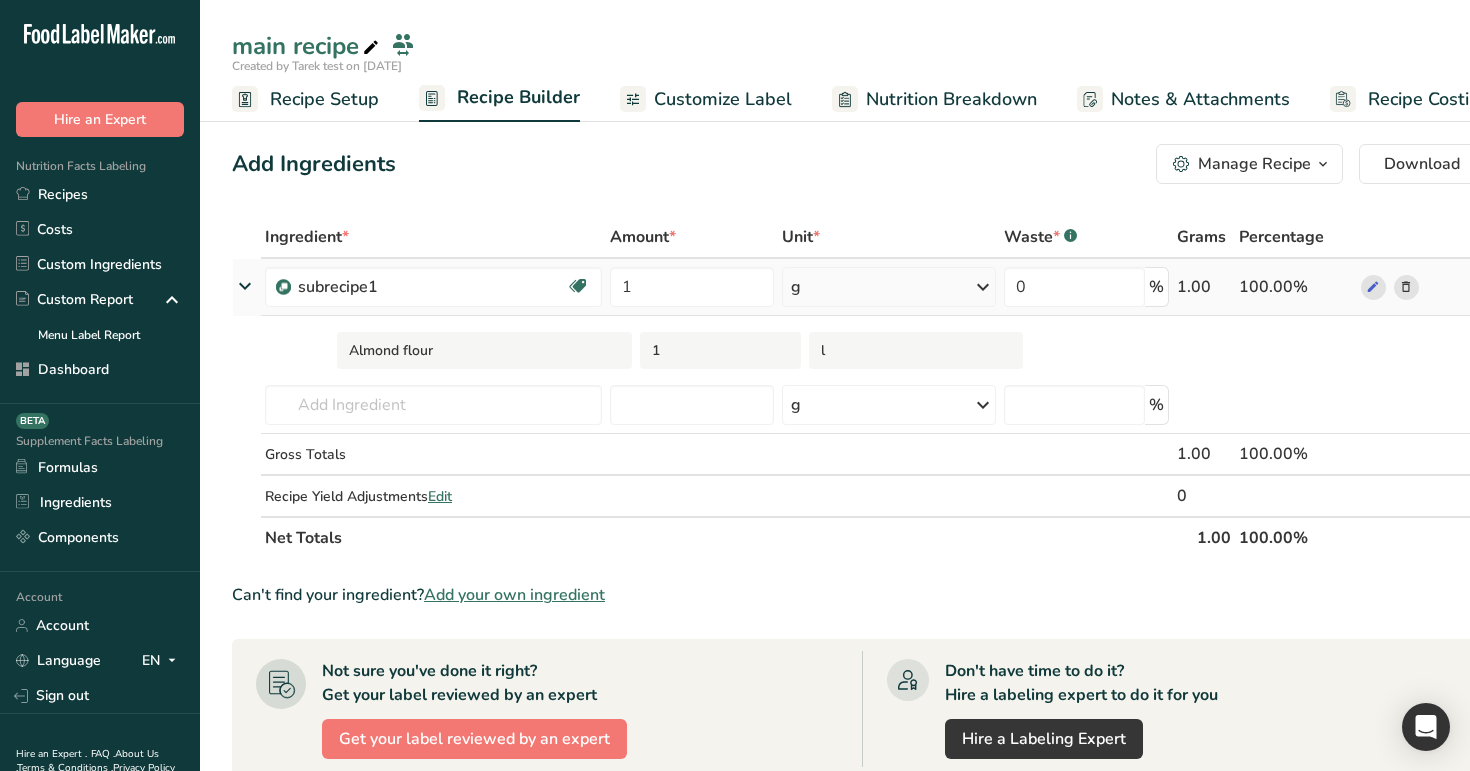 click on "g" at bounding box center (889, 287) 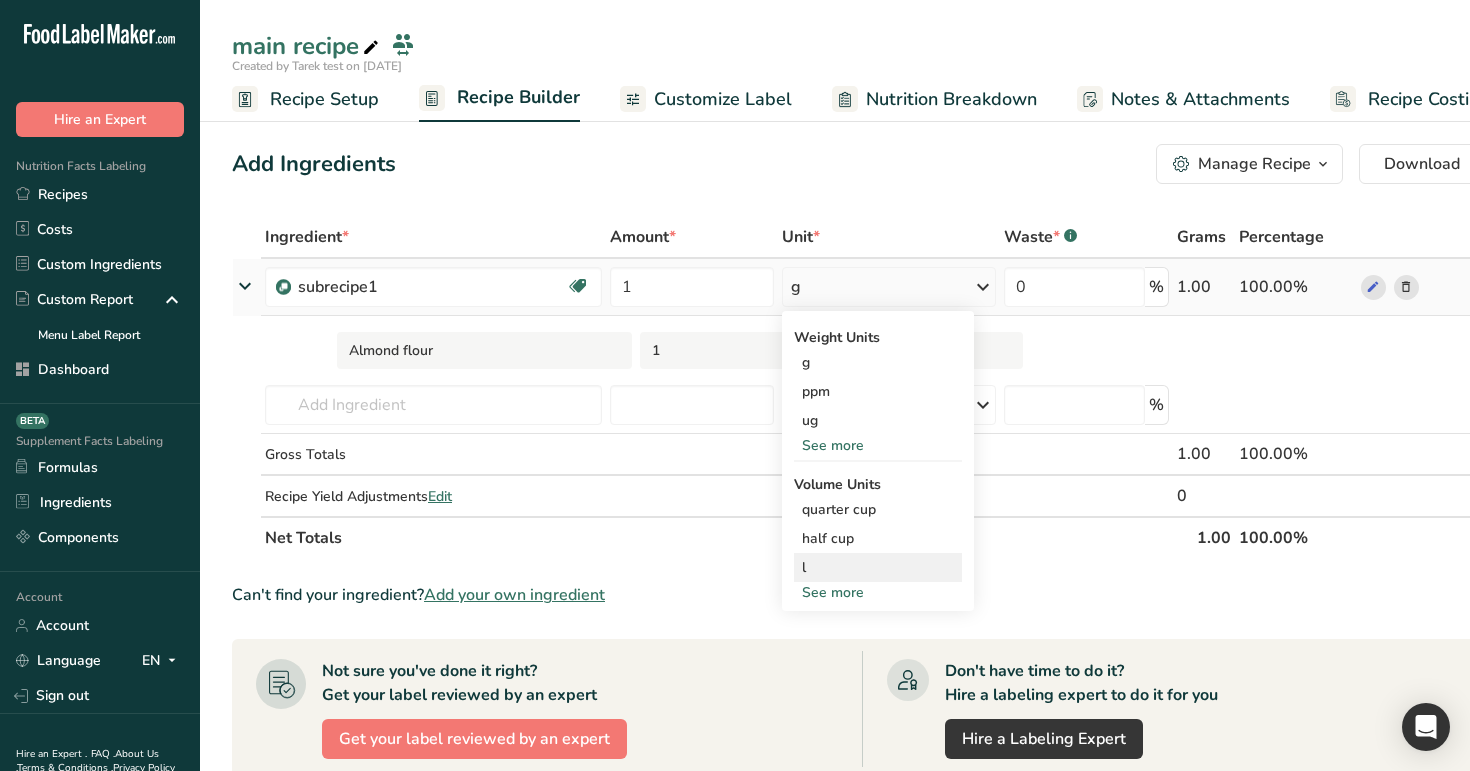 click on "l" at bounding box center (878, 567) 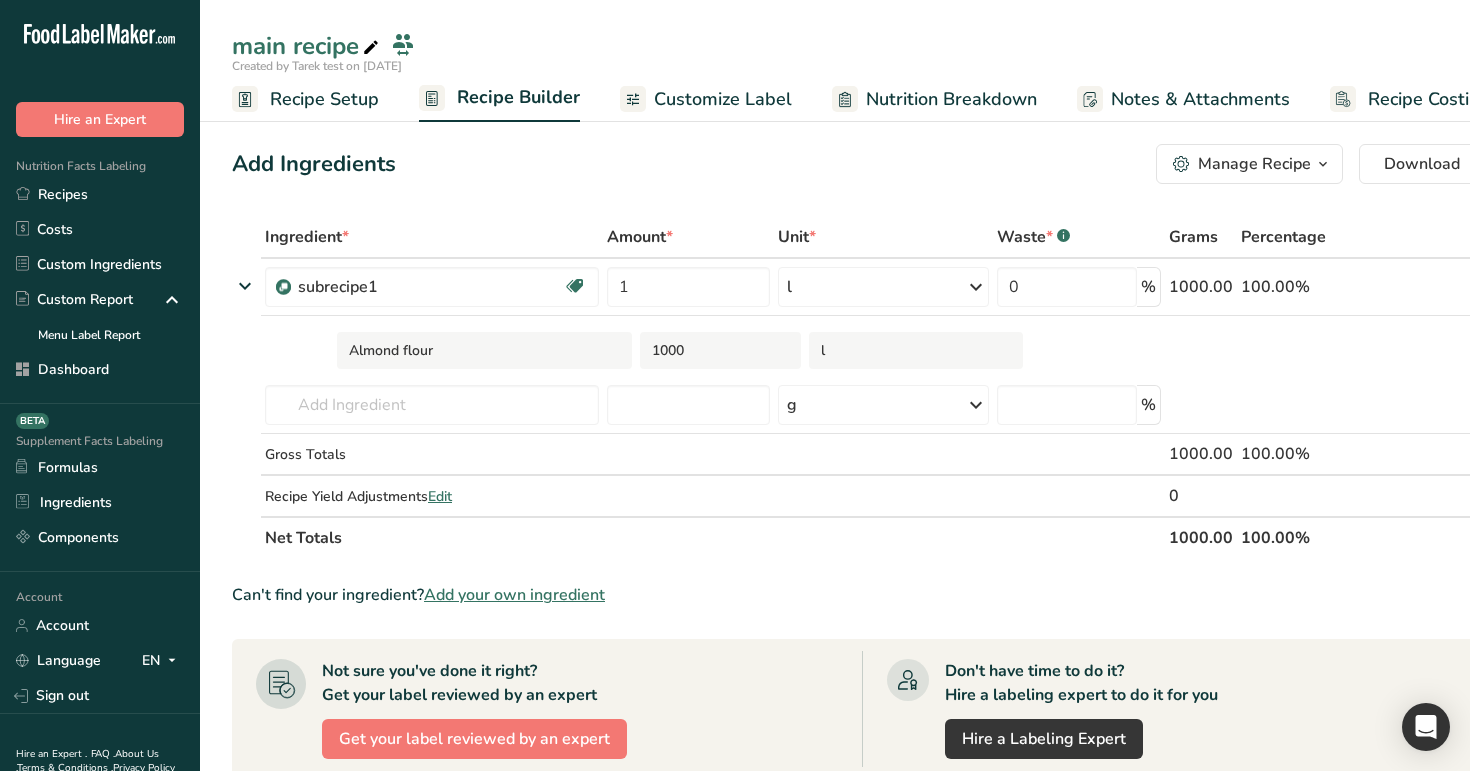 drag, startPoint x: 830, startPoint y: 345, endPoint x: 814, endPoint y: 345, distance: 16 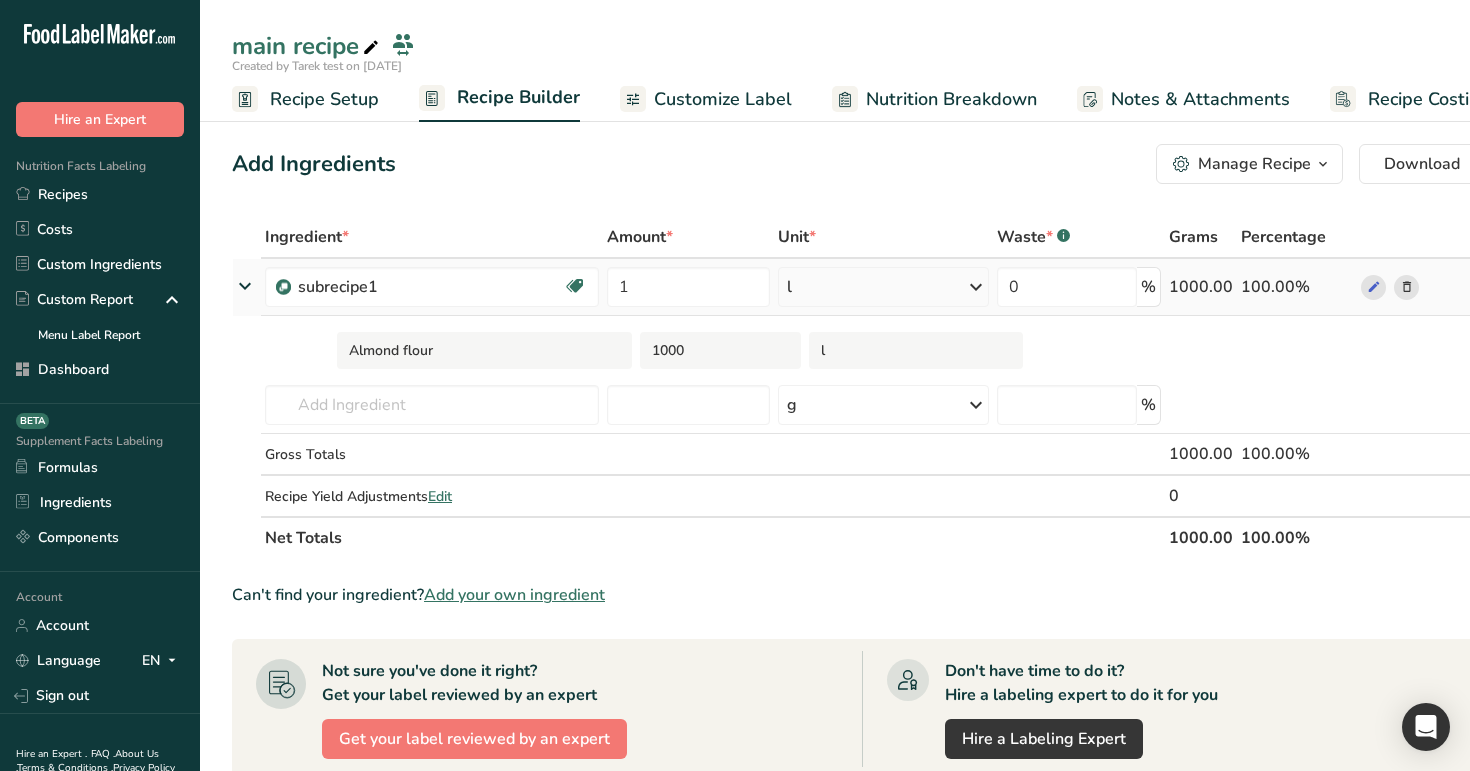 click on "l" at bounding box center (883, 287) 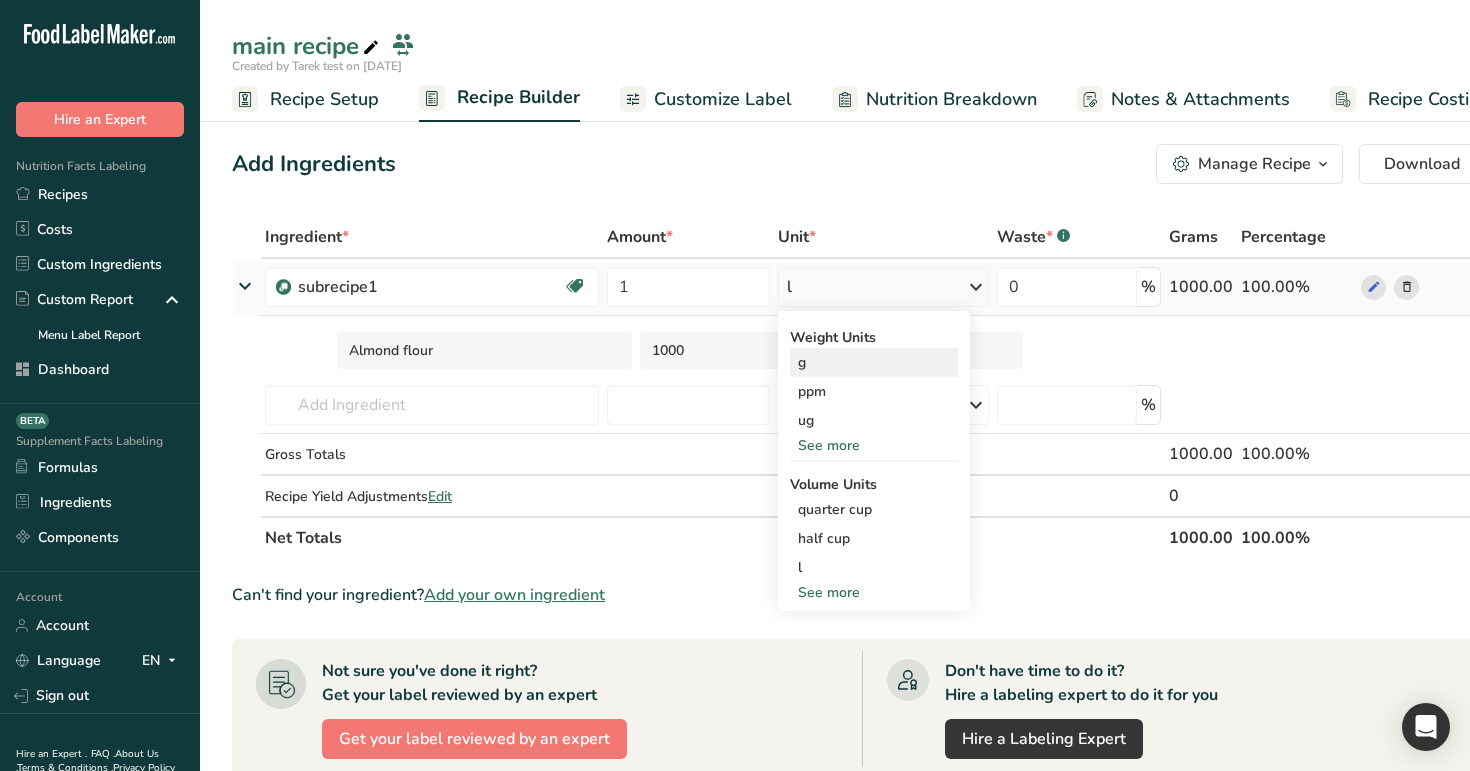 click on "g" at bounding box center (874, 362) 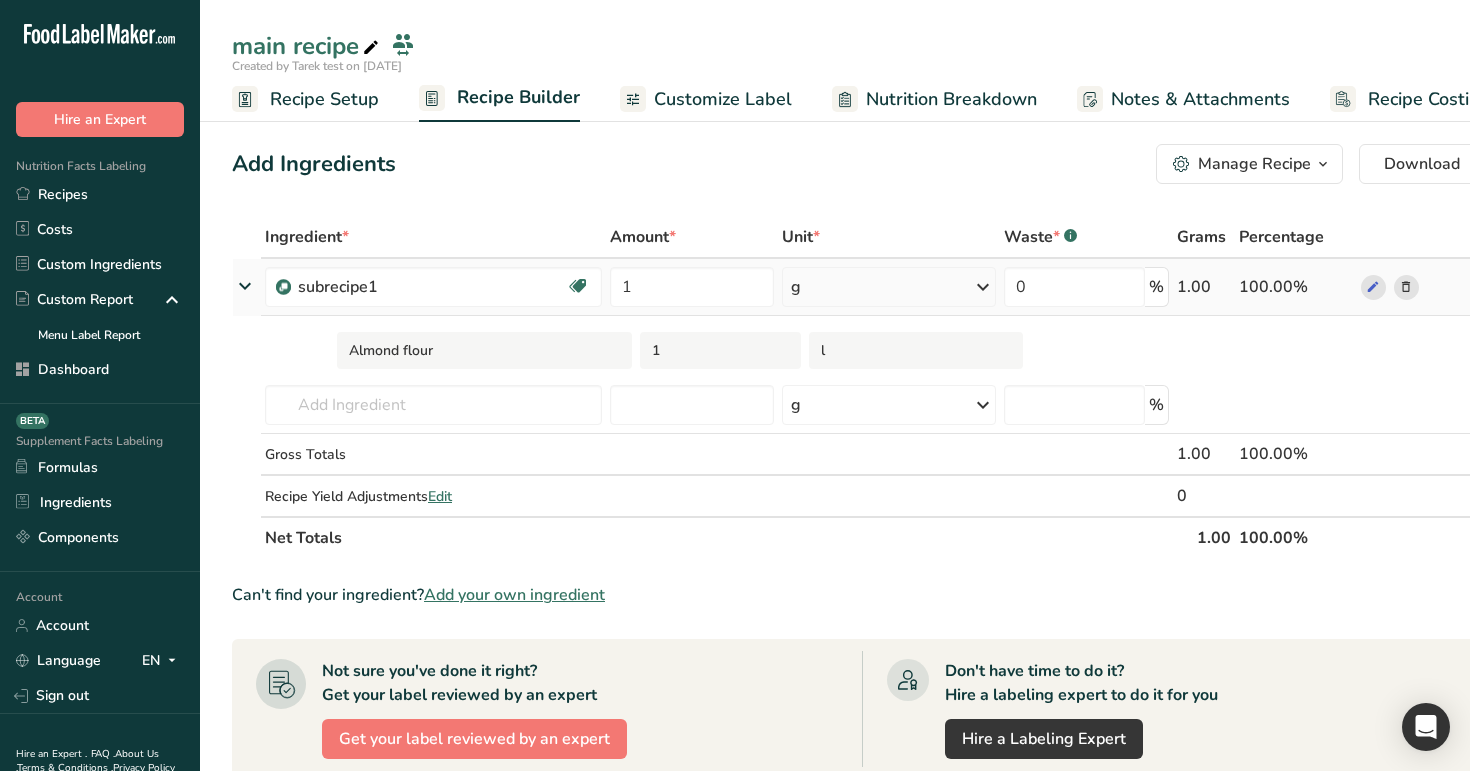 click on "g" at bounding box center (889, 287) 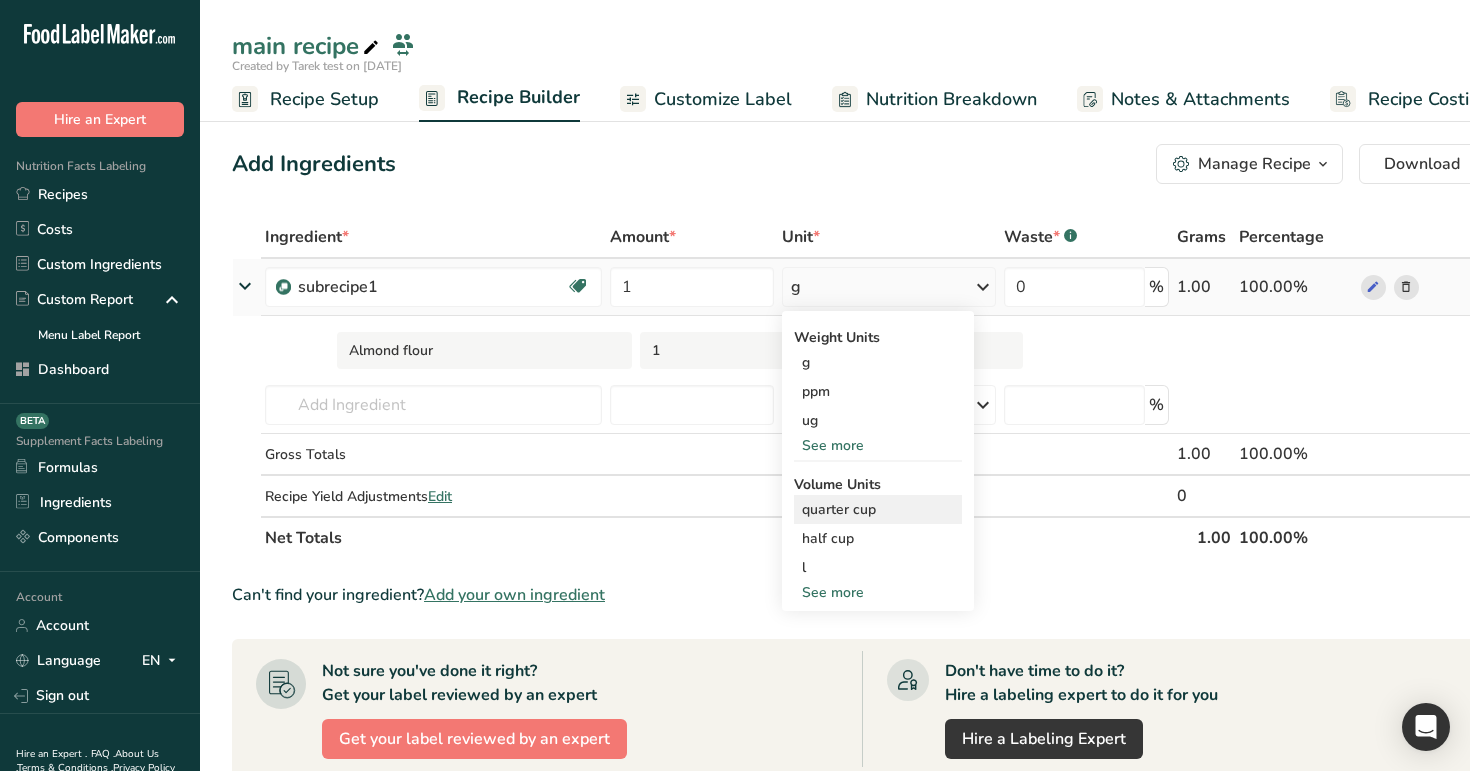 click on "quarter cup" at bounding box center [878, 509] 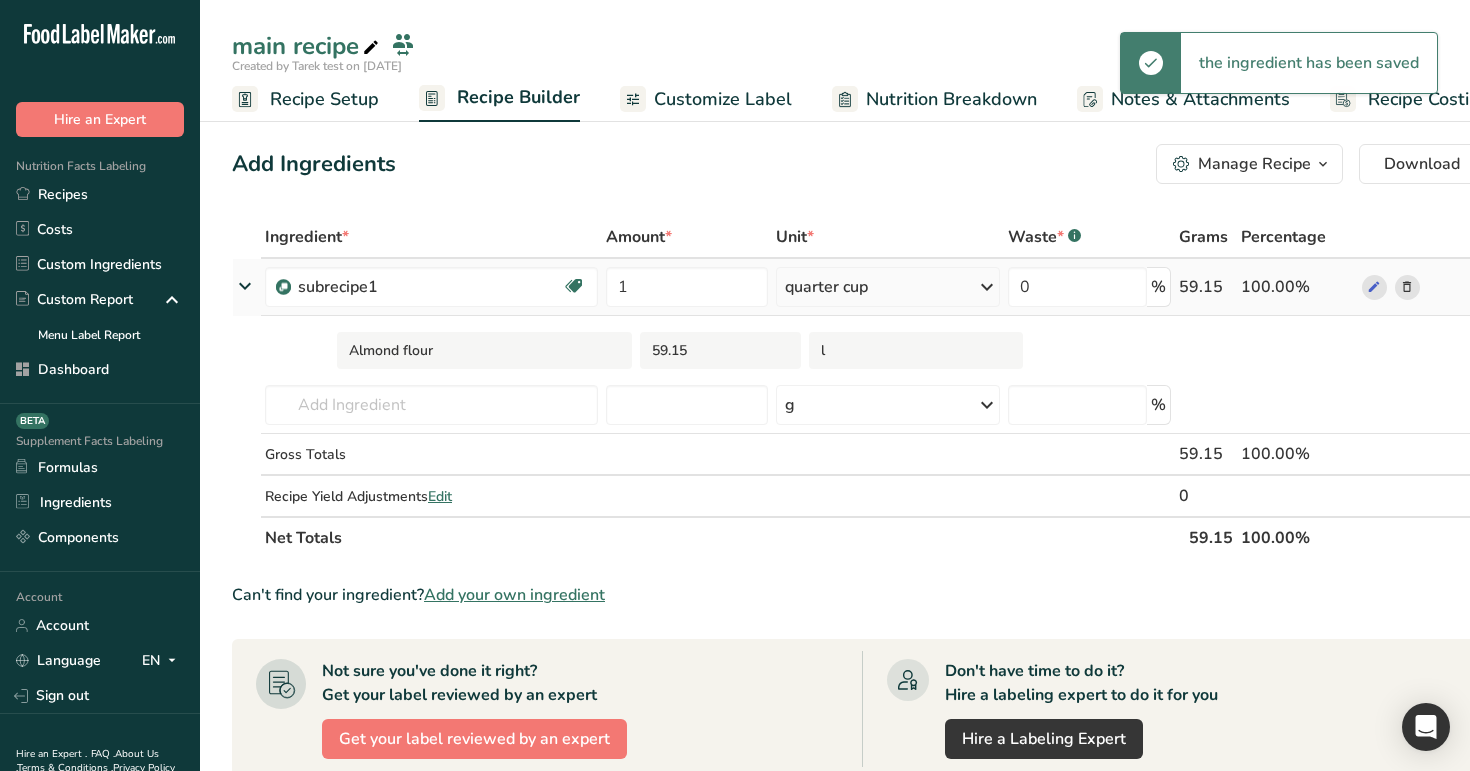 click on "quarter cup" at bounding box center (887, 287) 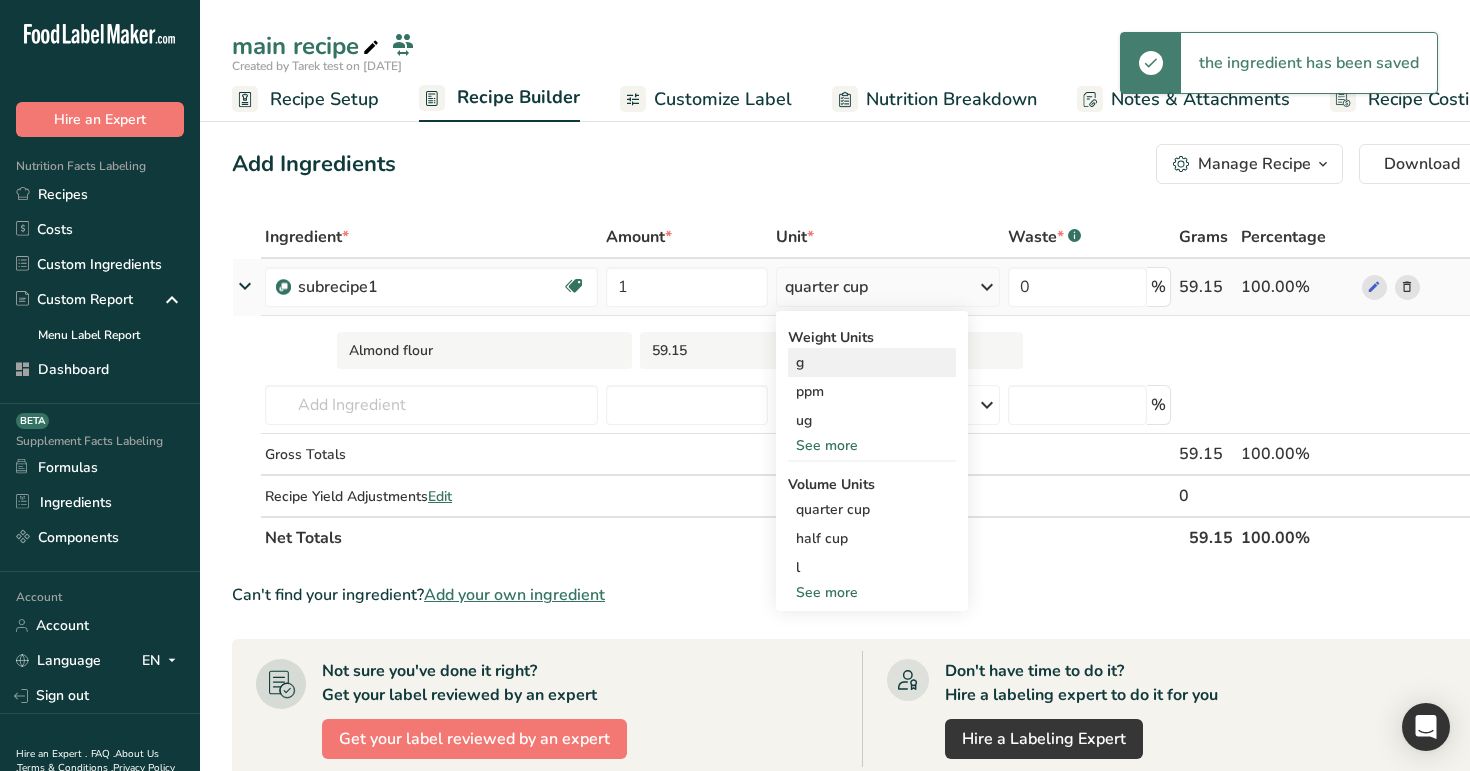 click on "g" at bounding box center [872, 362] 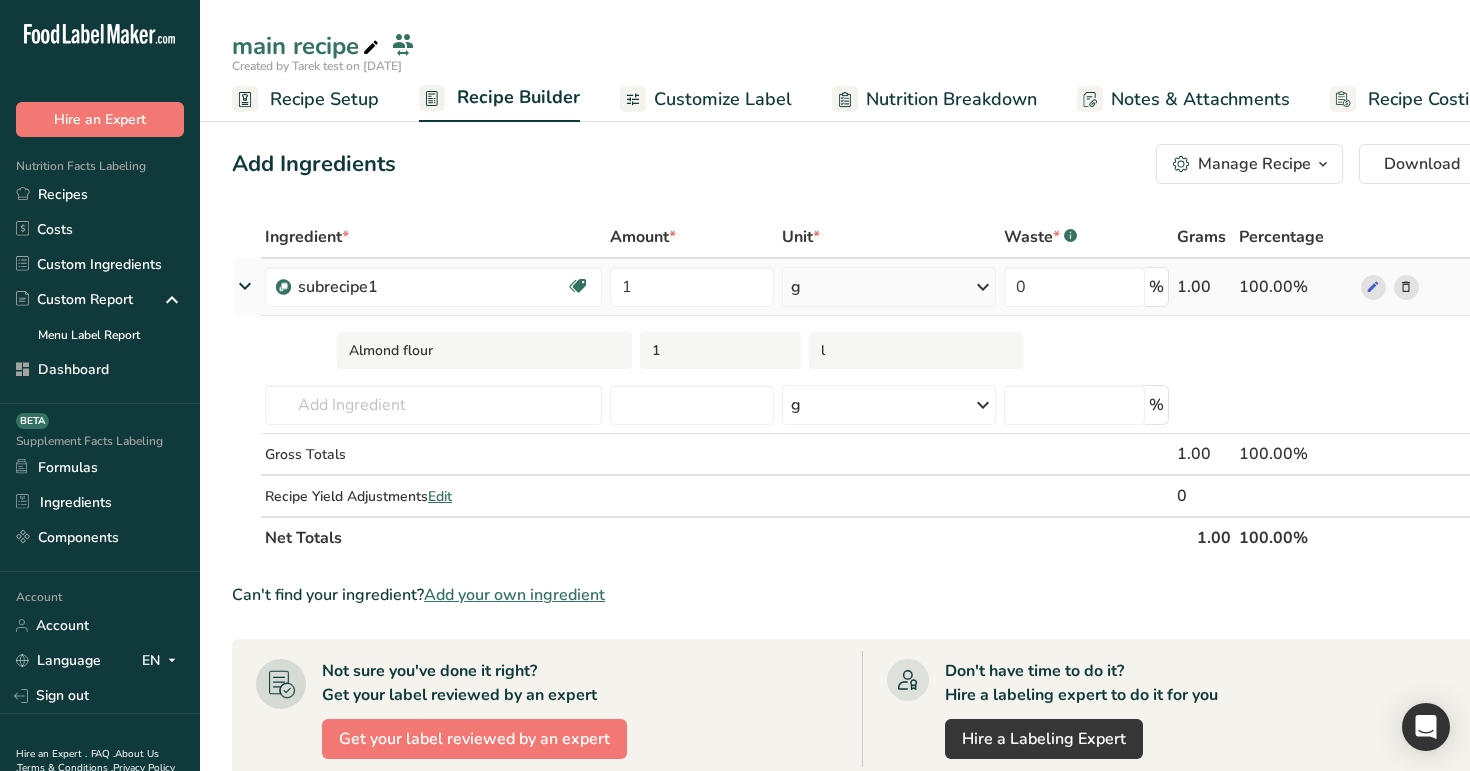 click on "g" at bounding box center (889, 287) 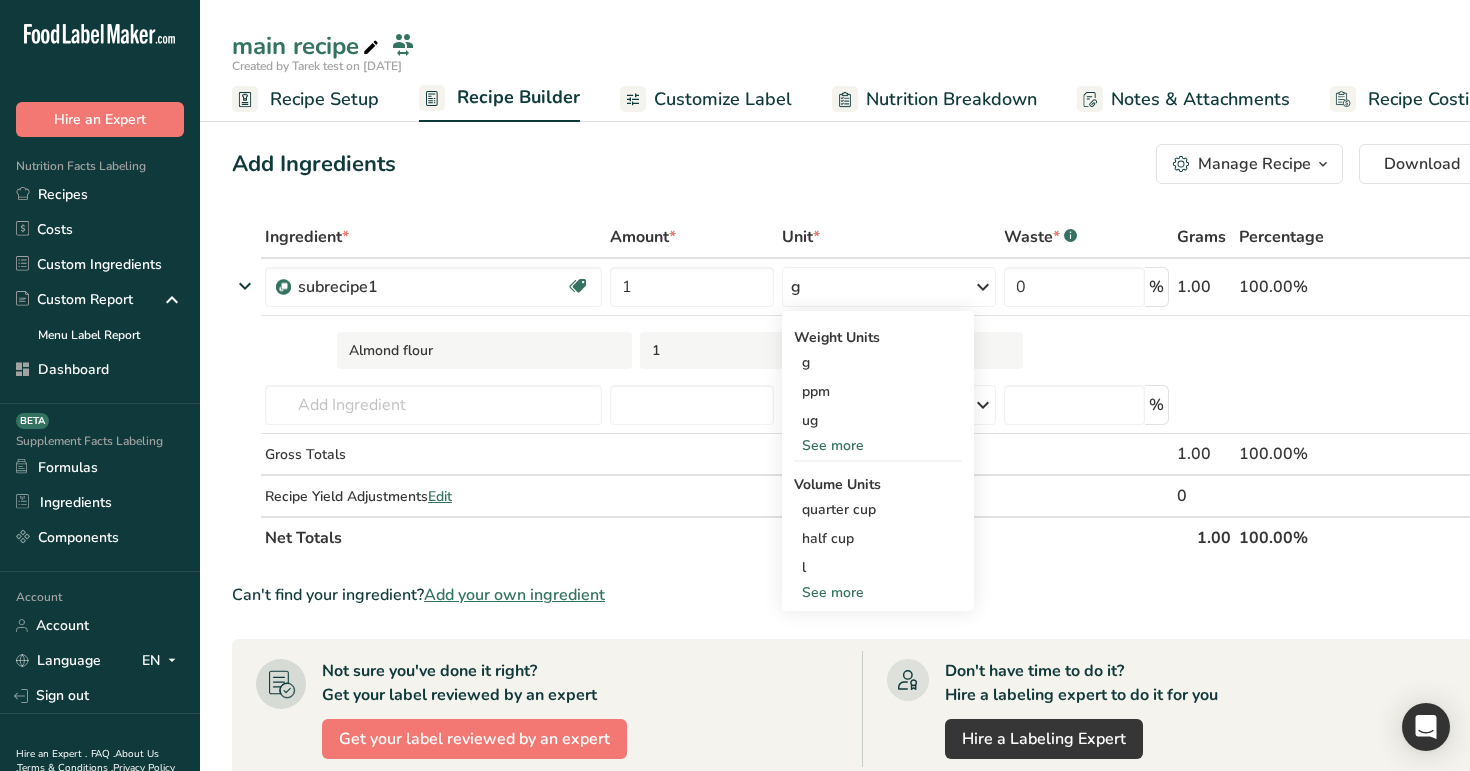 click on "Add Ingredients
Manage Recipe         Delete Recipe           Duplicate Recipe             Scale Recipe             Save as Sub-Recipe   .a-a{fill:#347362;}.b-a{fill:#fff;}                               Nutrition Breakdown                 Recipe Card
NEW
Amino Acids Pattern Report           Activity History
Download
Choose your preferred label style
Standard FDA label
Standard FDA label
The most common format for nutrition facts labels in compliance with the FDA's typeface, style and requirements
Tabular FDA label
A label format compliant with the FDA regulations presented in a tabular (horizontal) display.
Linear FDA label
A simple linear display for small sized packages.
Simplified FDA label" at bounding box center (872, 693) 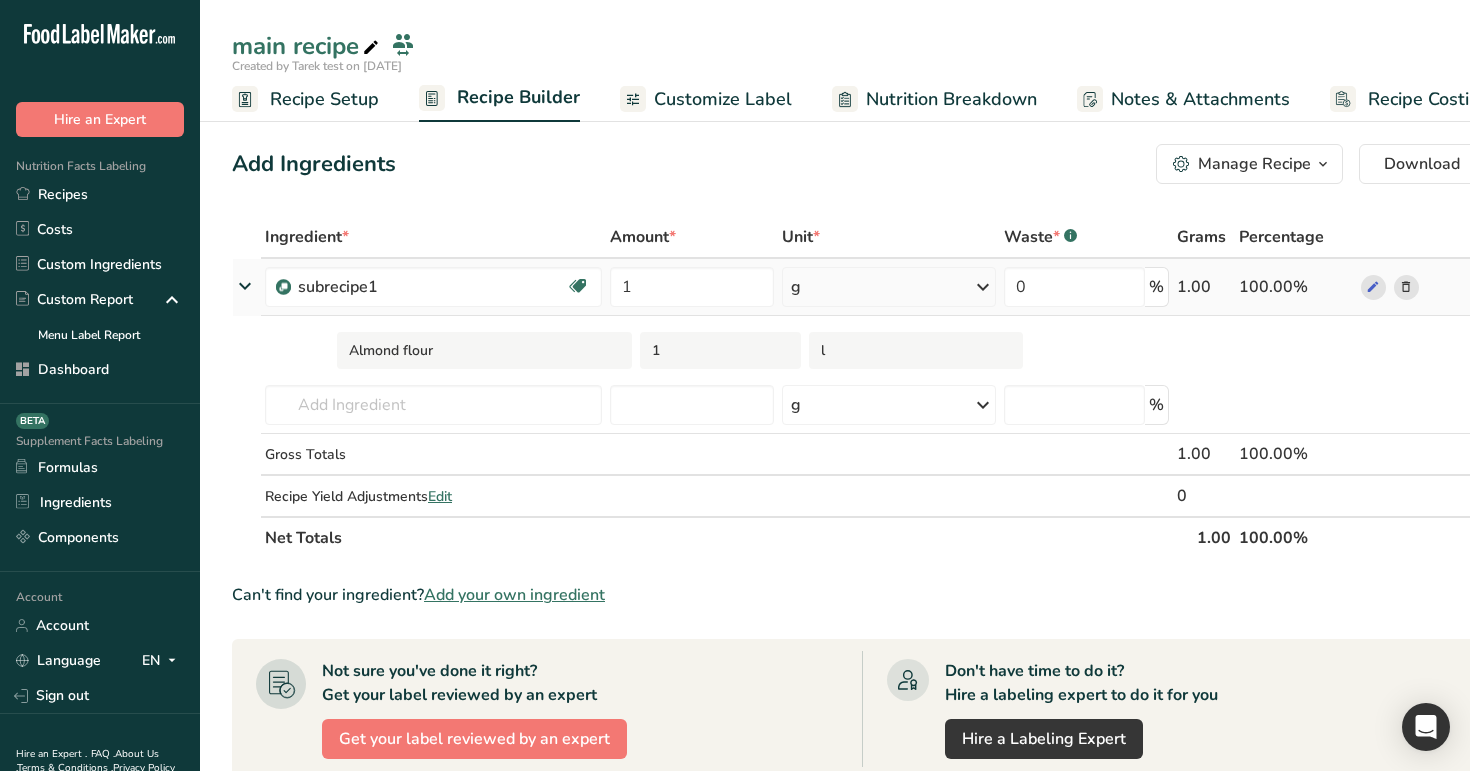 click on "g" at bounding box center [889, 287] 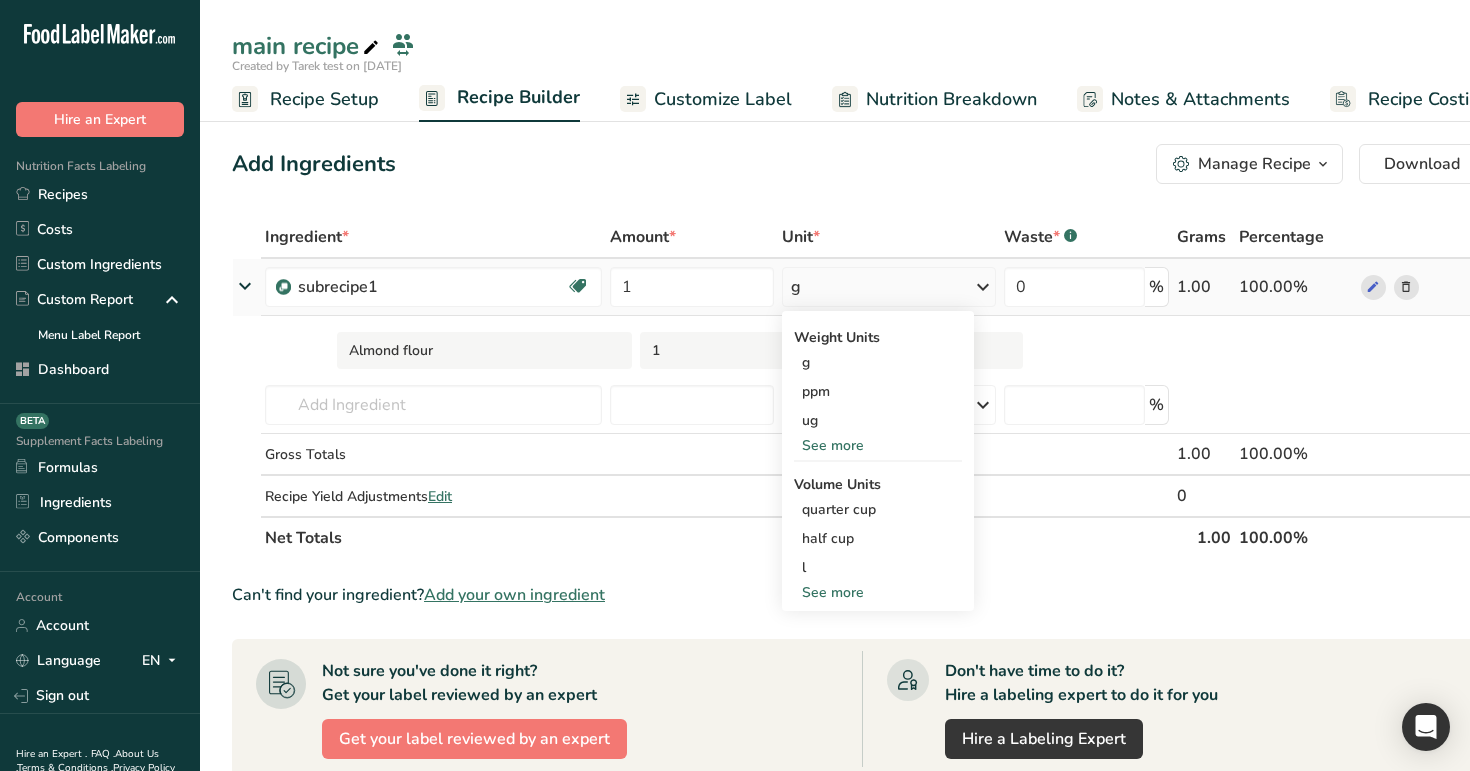 click on "See more" at bounding box center (878, 592) 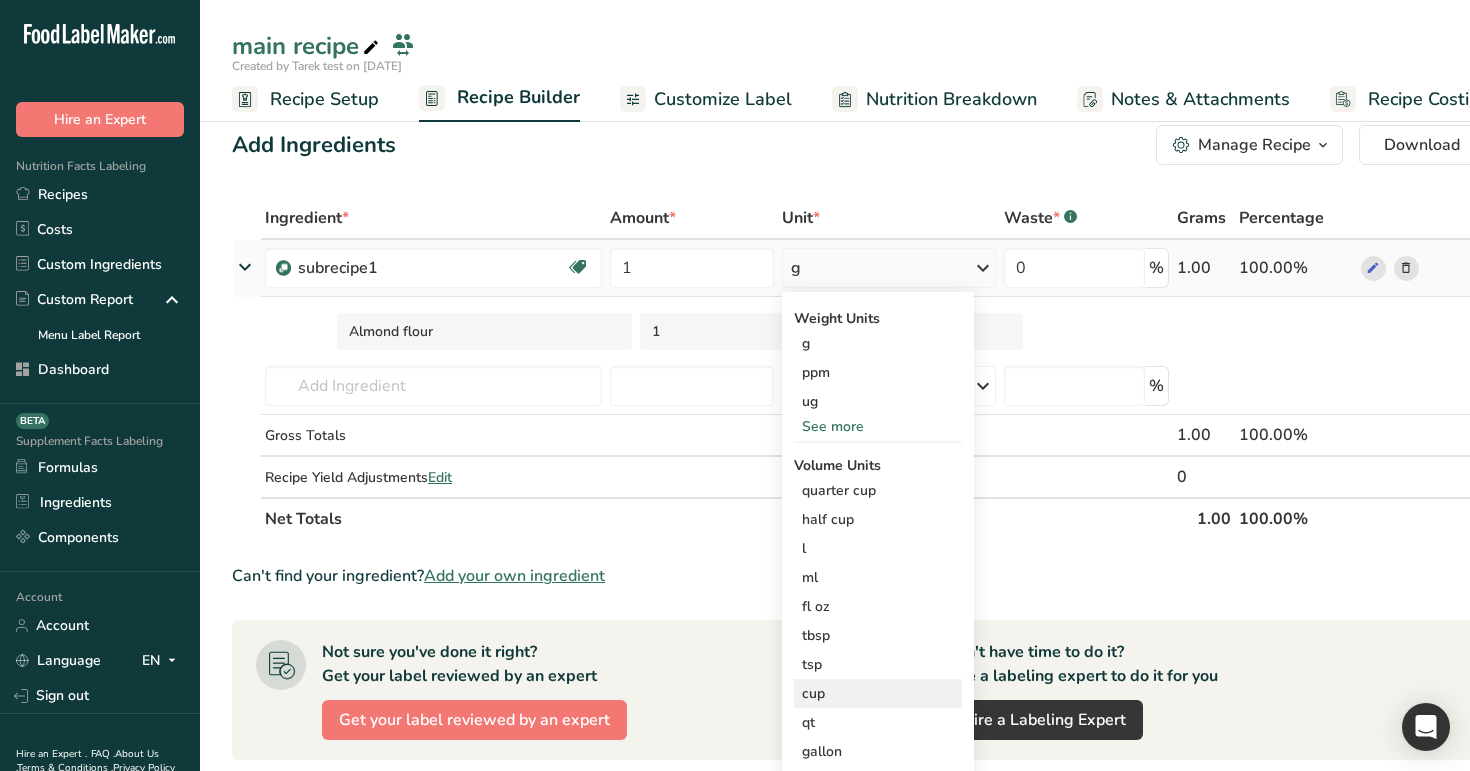 scroll, scrollTop: 25, scrollLeft: 0, axis: vertical 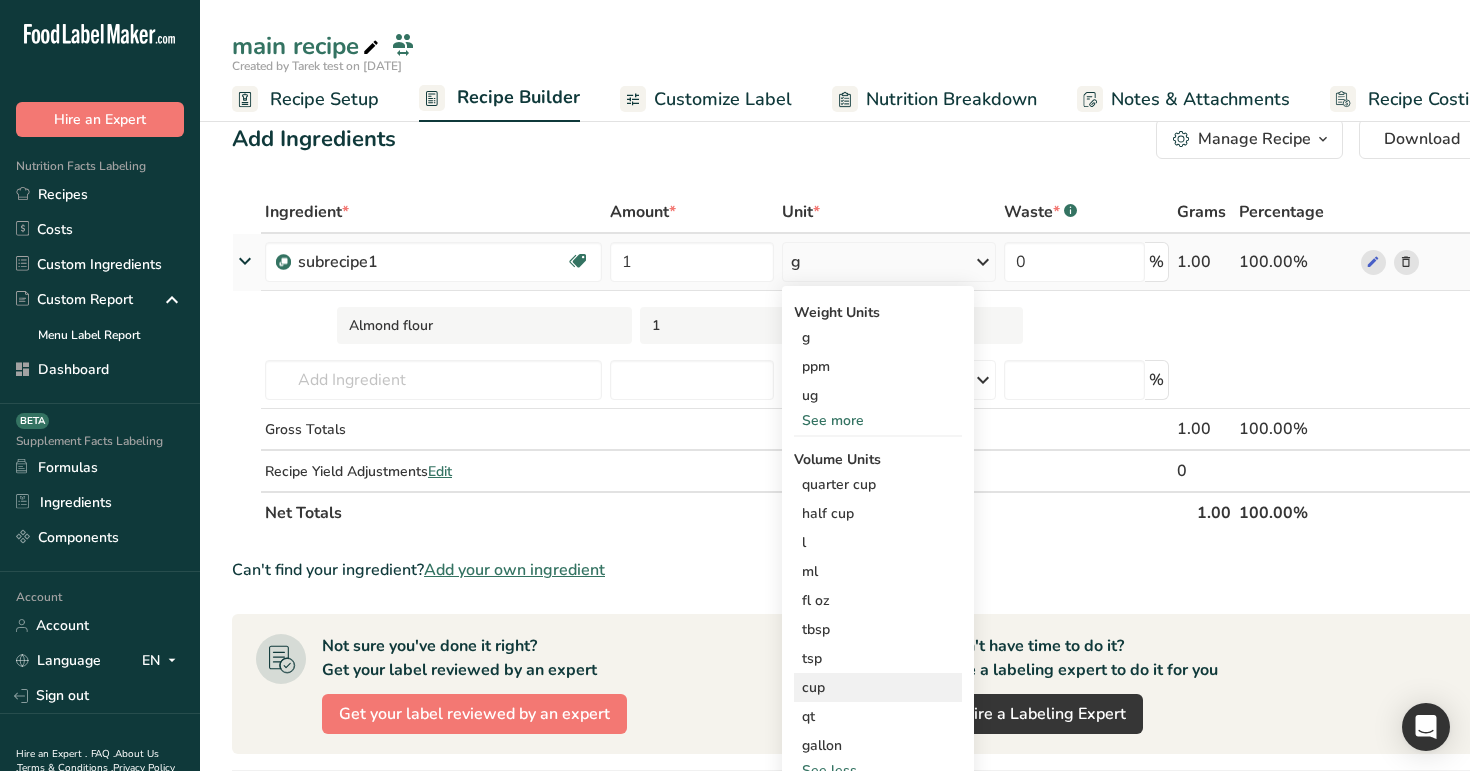 click on "cup" at bounding box center (878, 687) 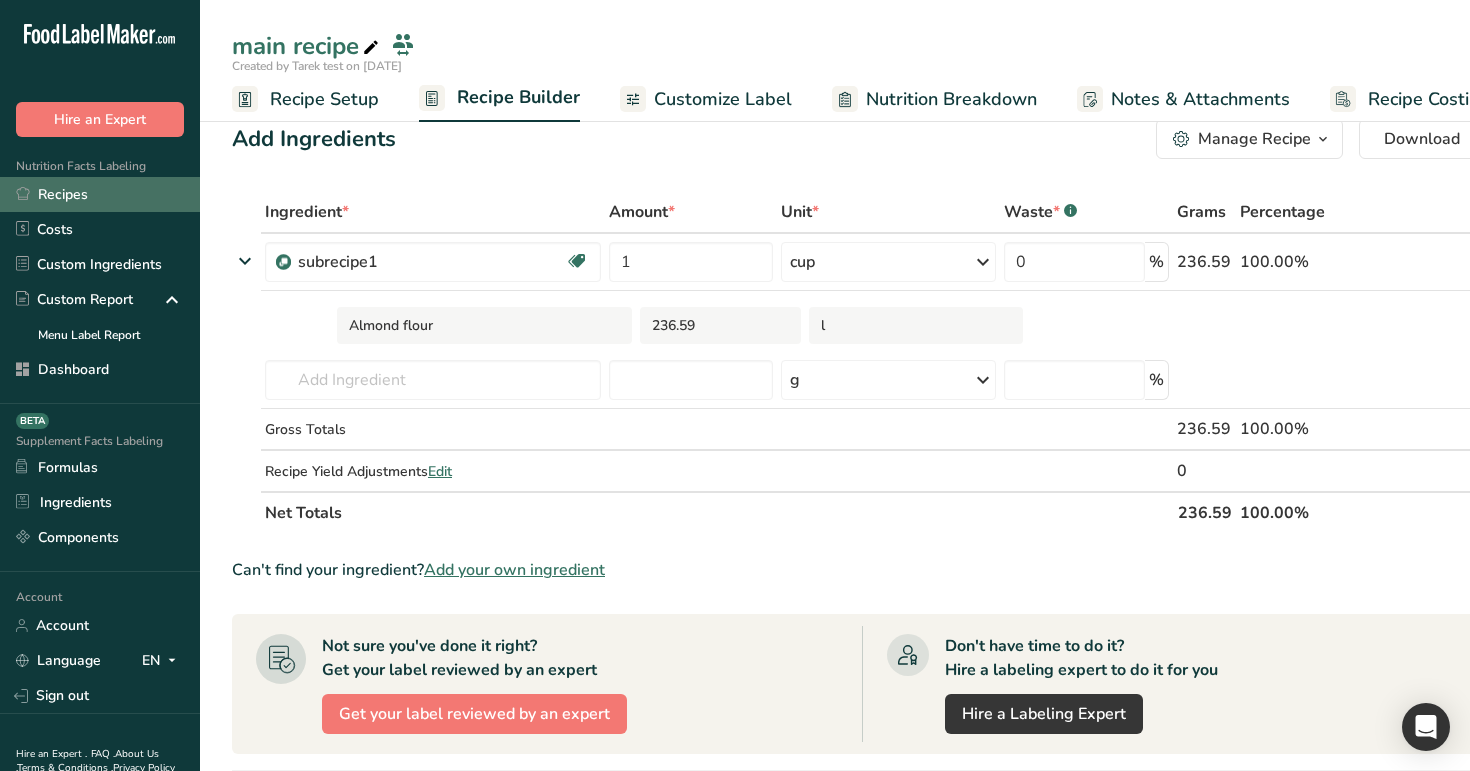 click on "Recipes" at bounding box center (100, 194) 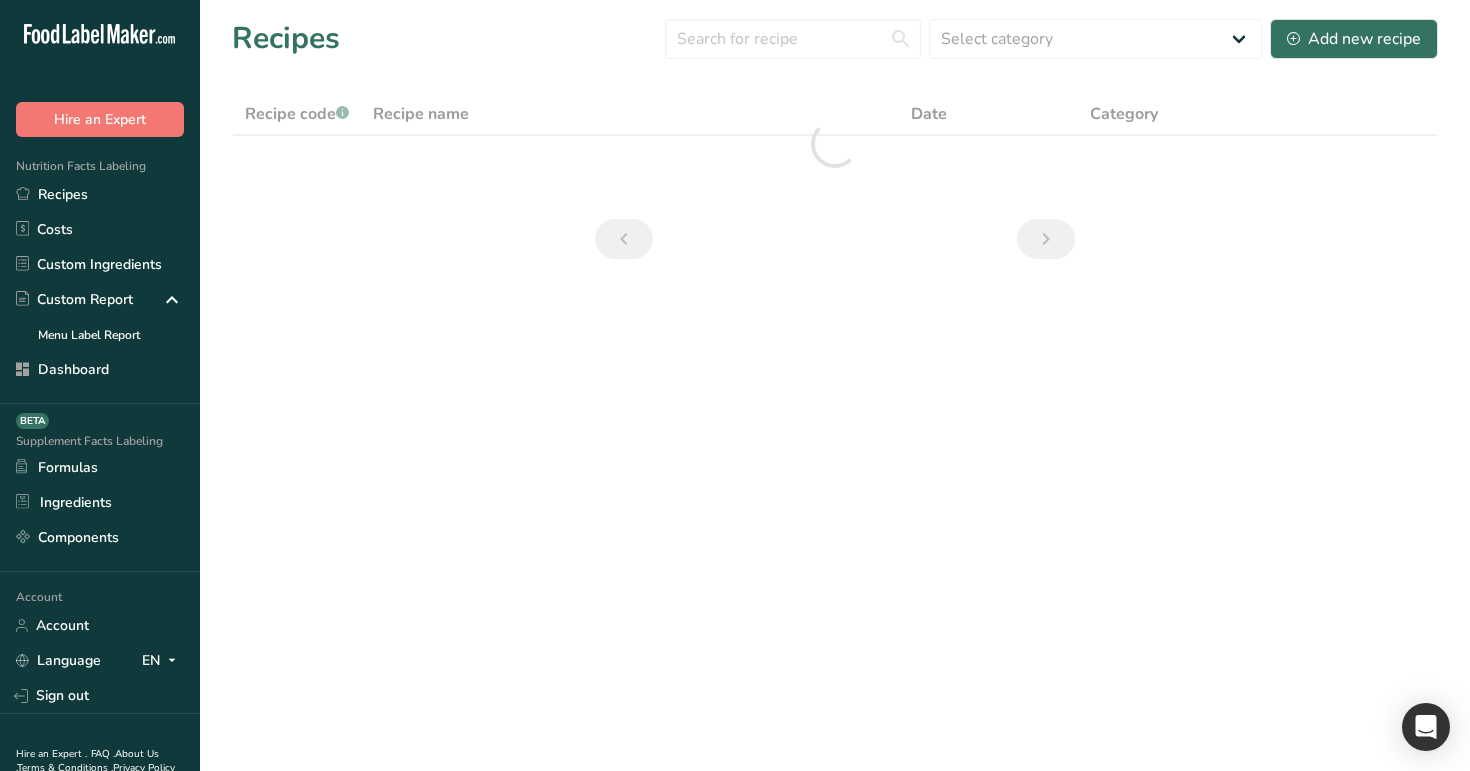 scroll, scrollTop: 0, scrollLeft: 0, axis: both 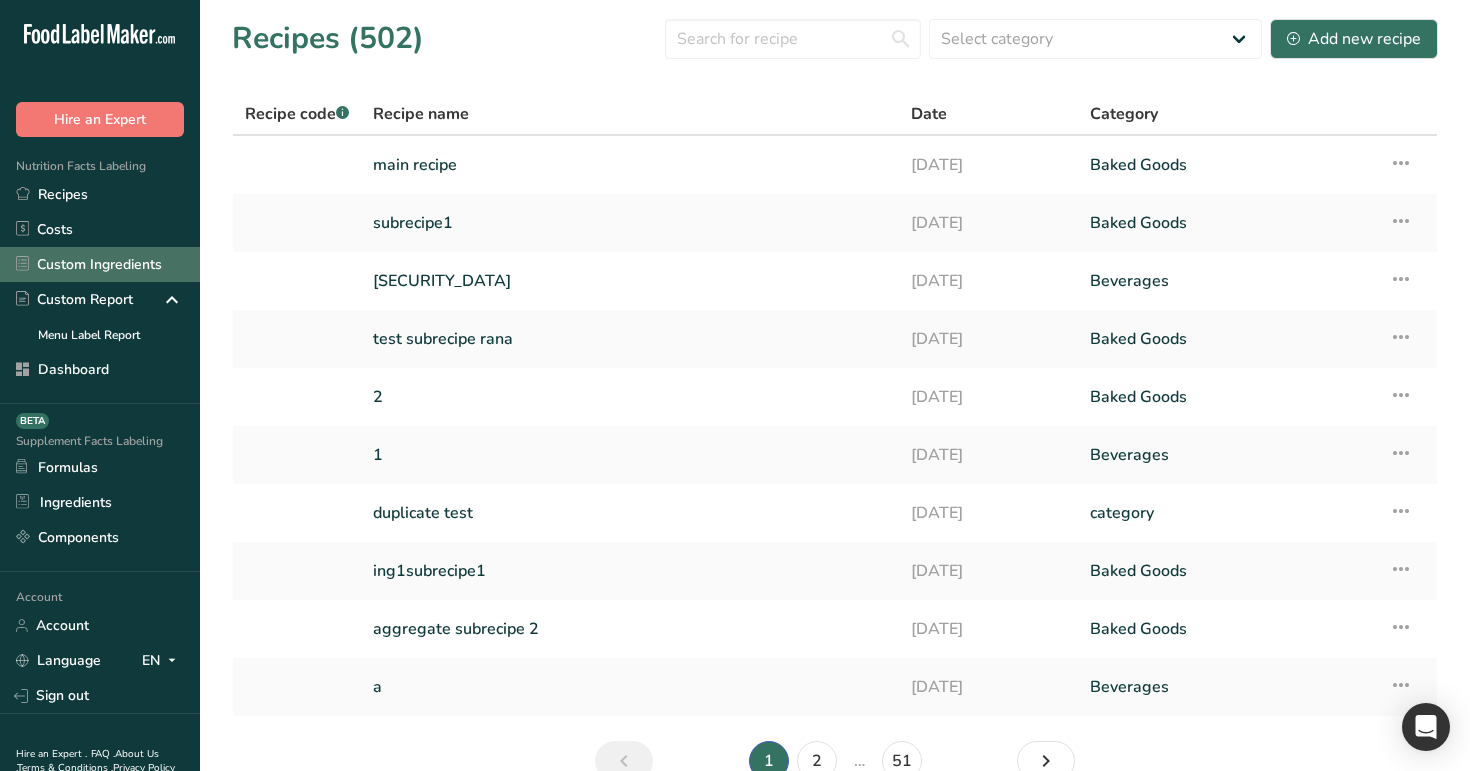 click on "Custom Ingredients" at bounding box center (100, 264) 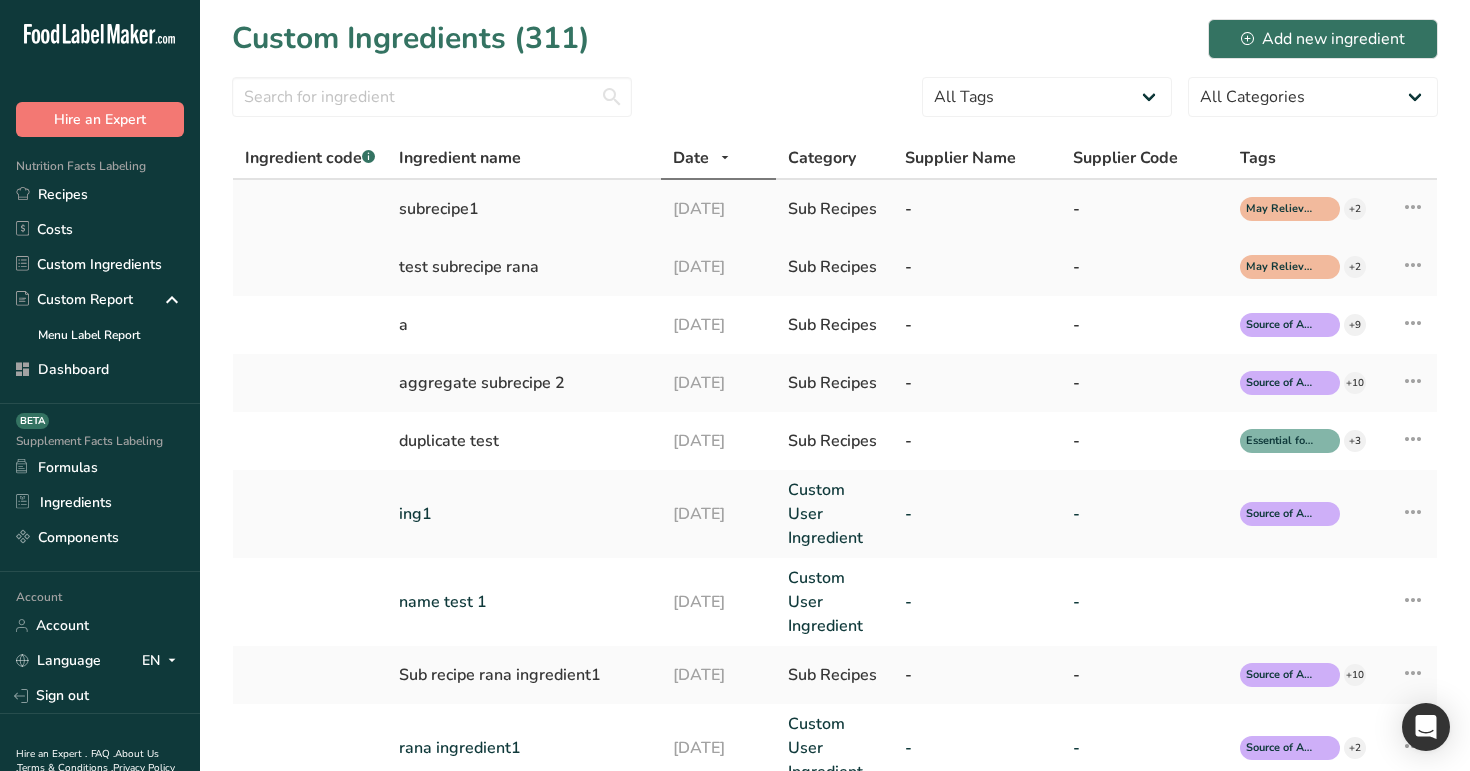 click on "subrecipe1" at bounding box center [524, 209] 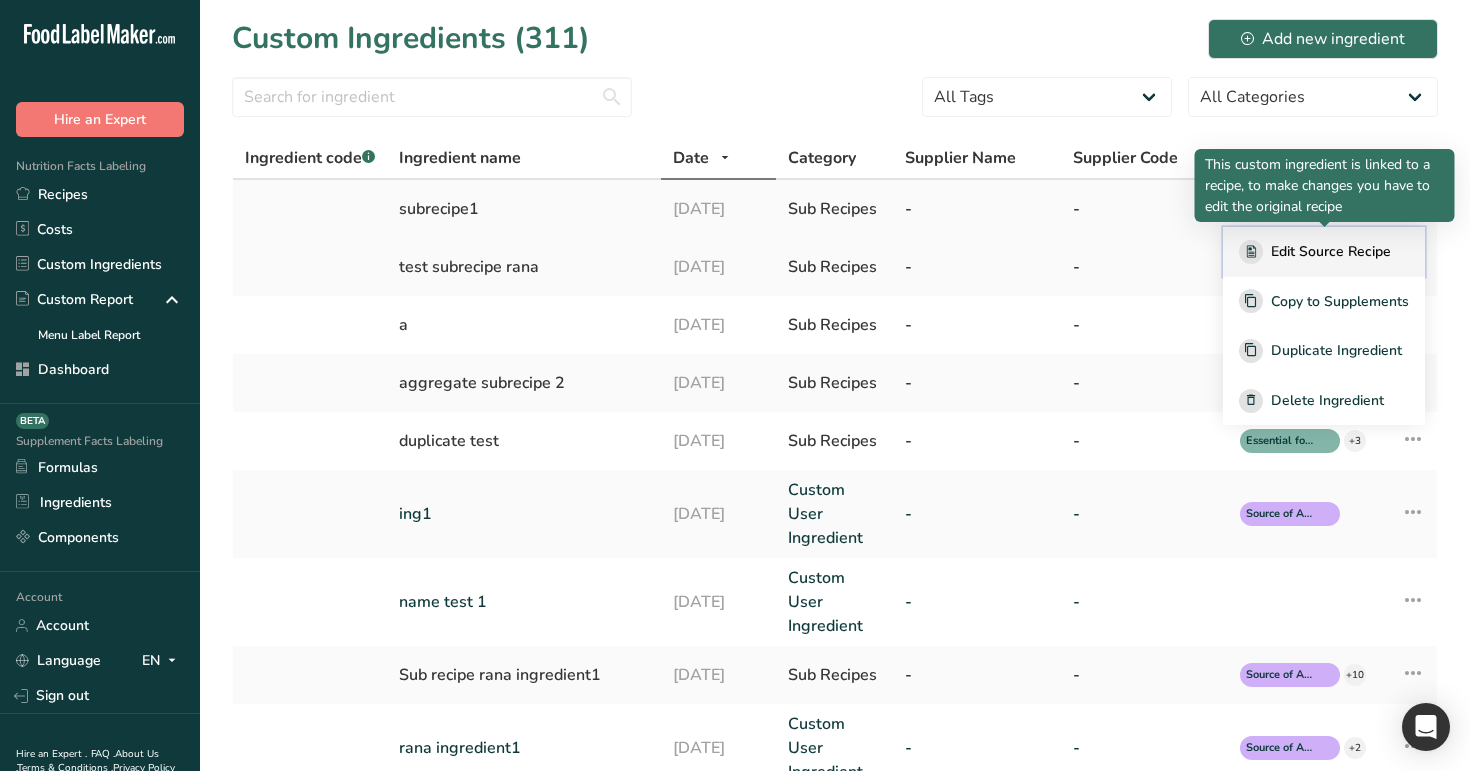 click on "Edit Source Recipe" at bounding box center (1324, 252) 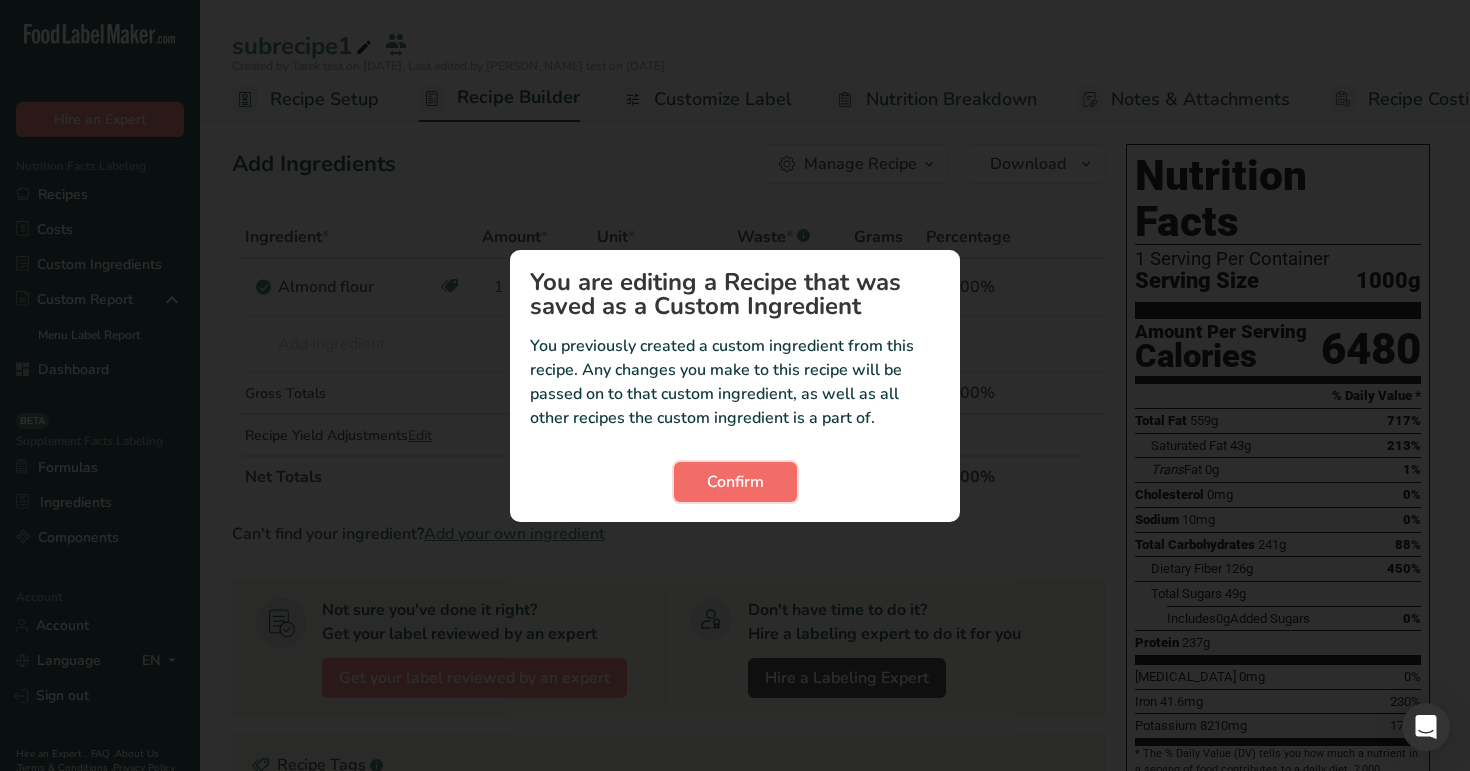 click on "Confirm" at bounding box center (735, 482) 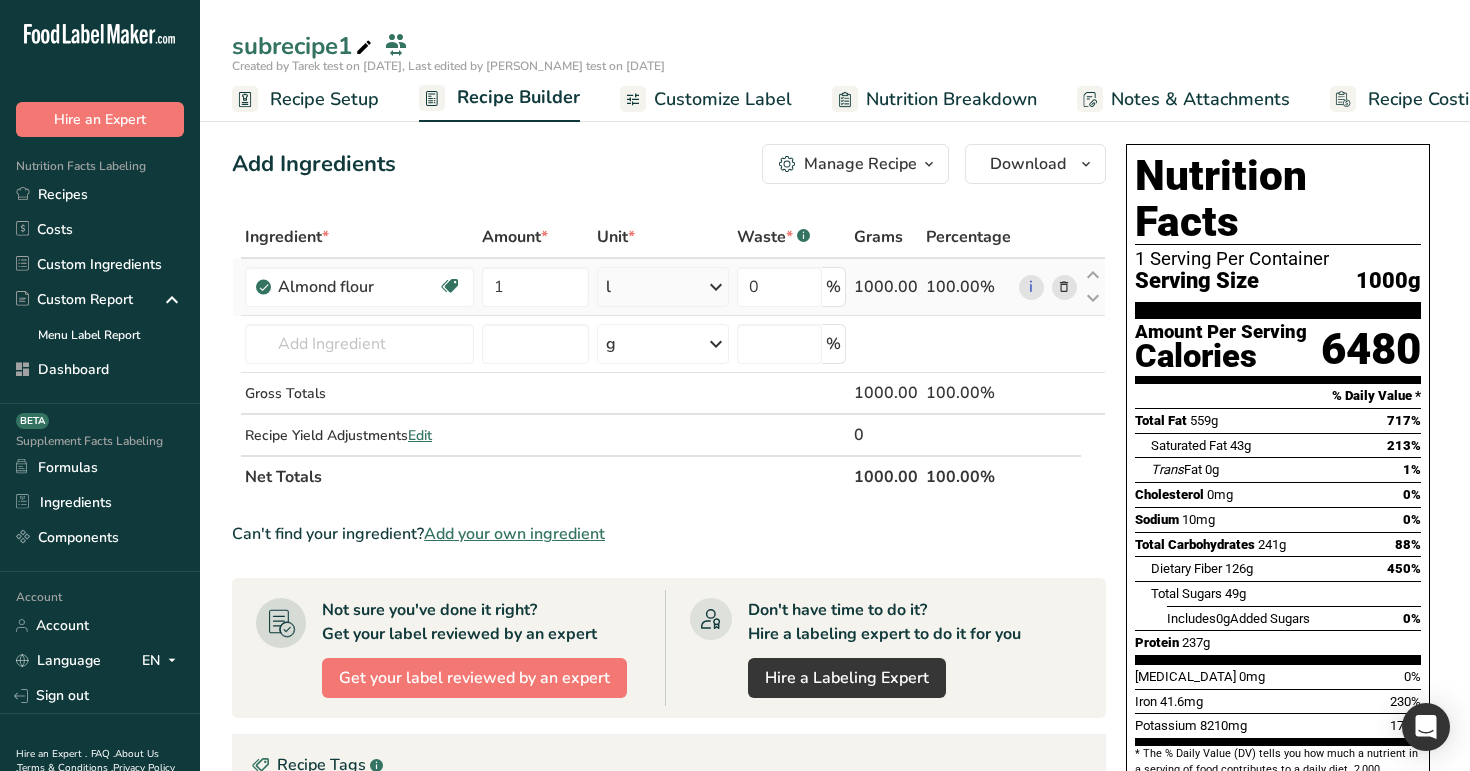 click on "l" at bounding box center [663, 287] 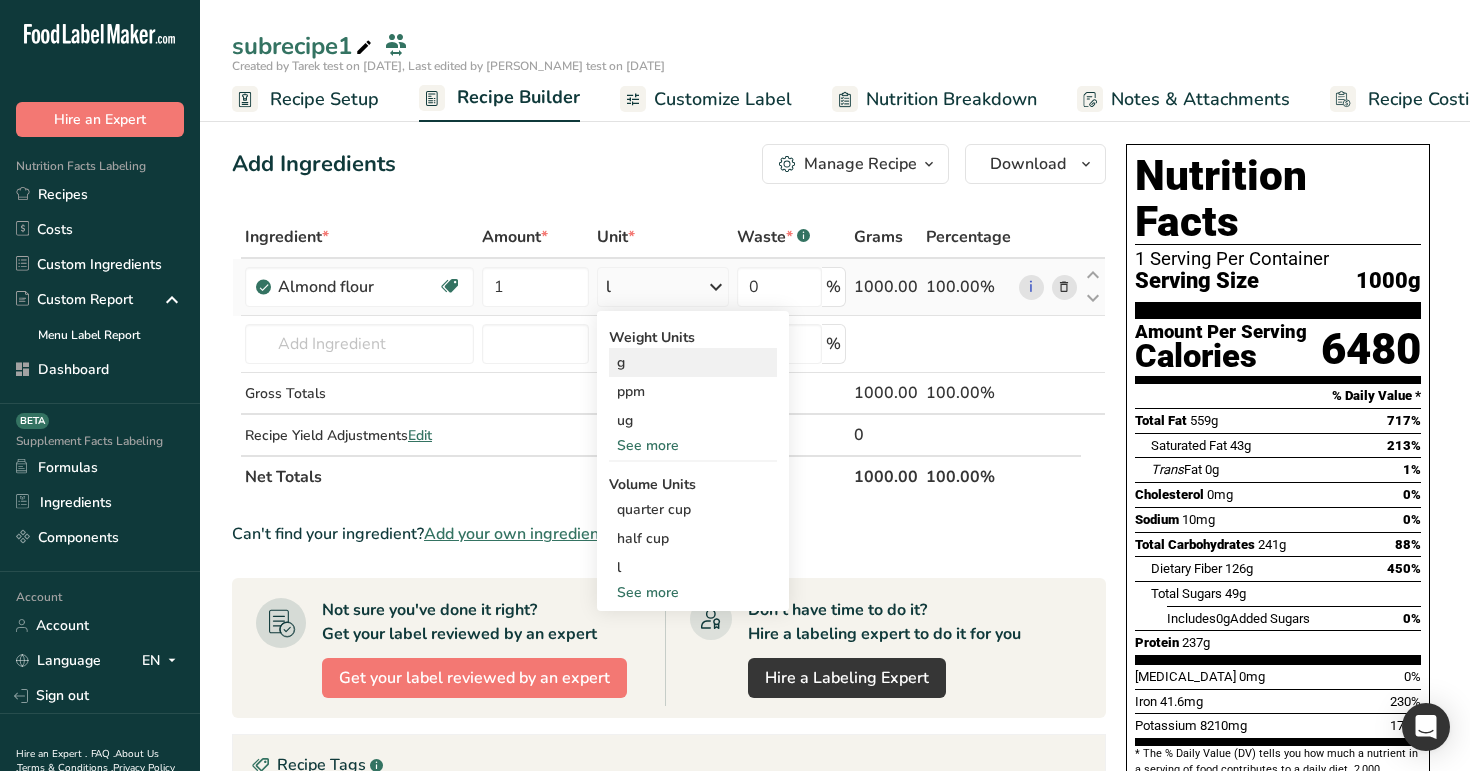 click on "g" at bounding box center (693, 362) 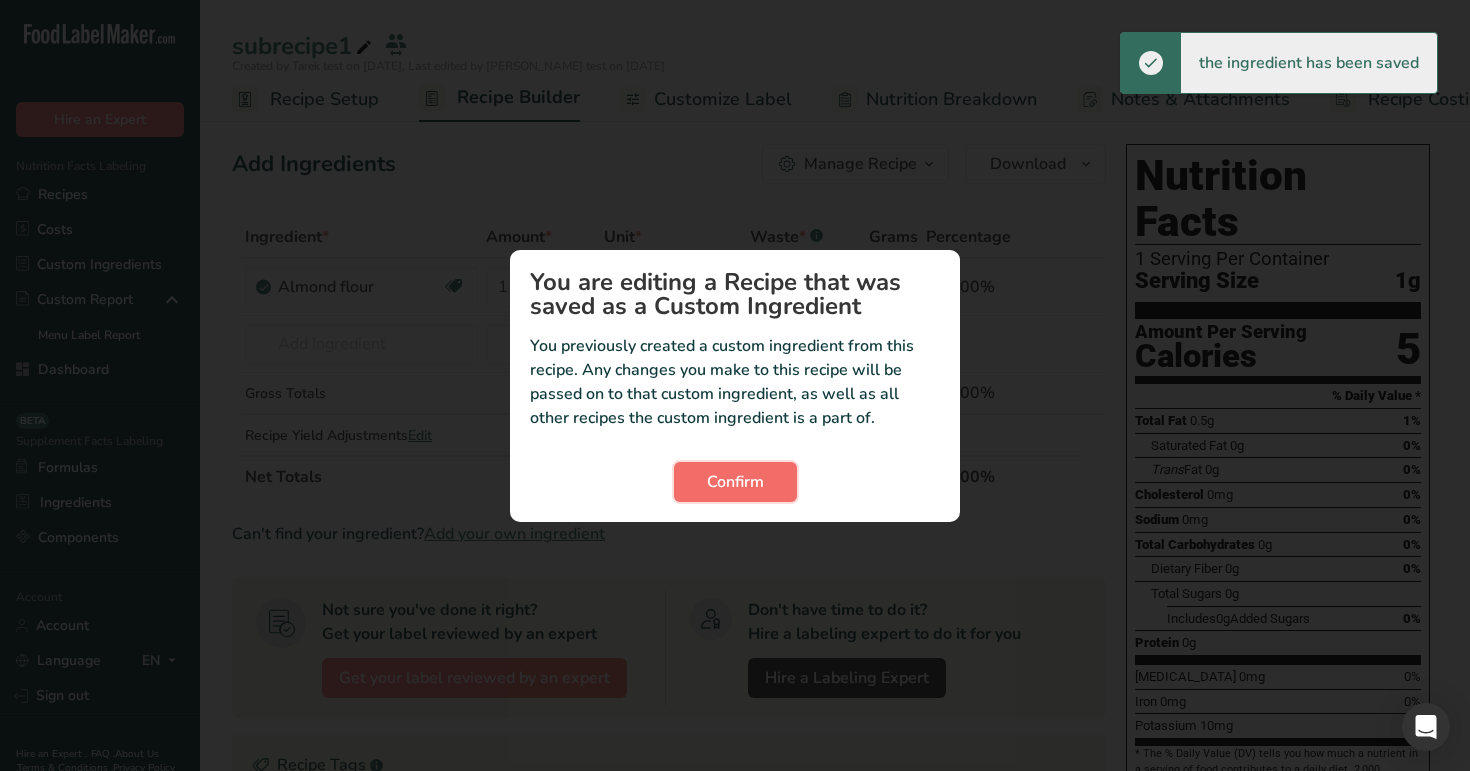 click on "Confirm" at bounding box center [735, 482] 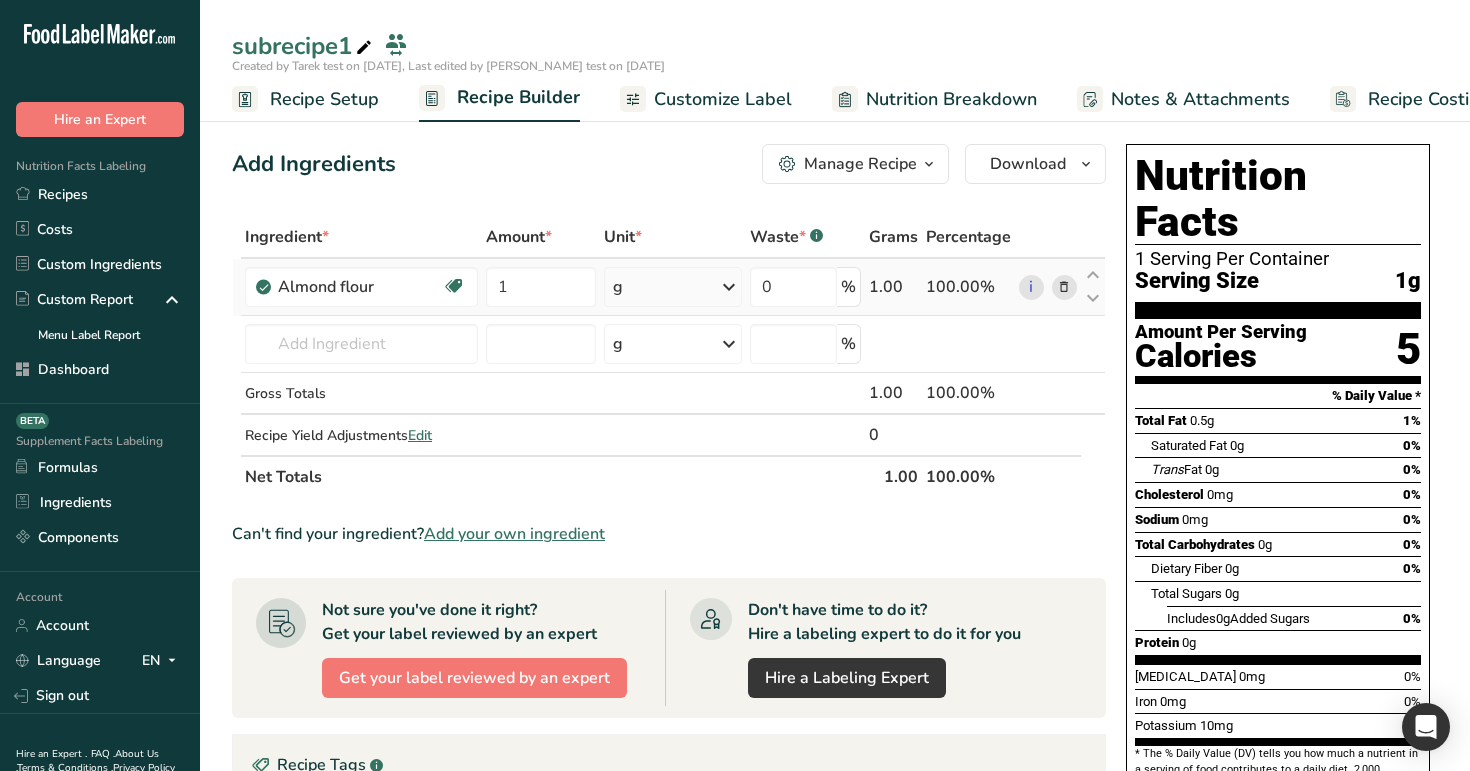 click on "g" at bounding box center [673, 287] 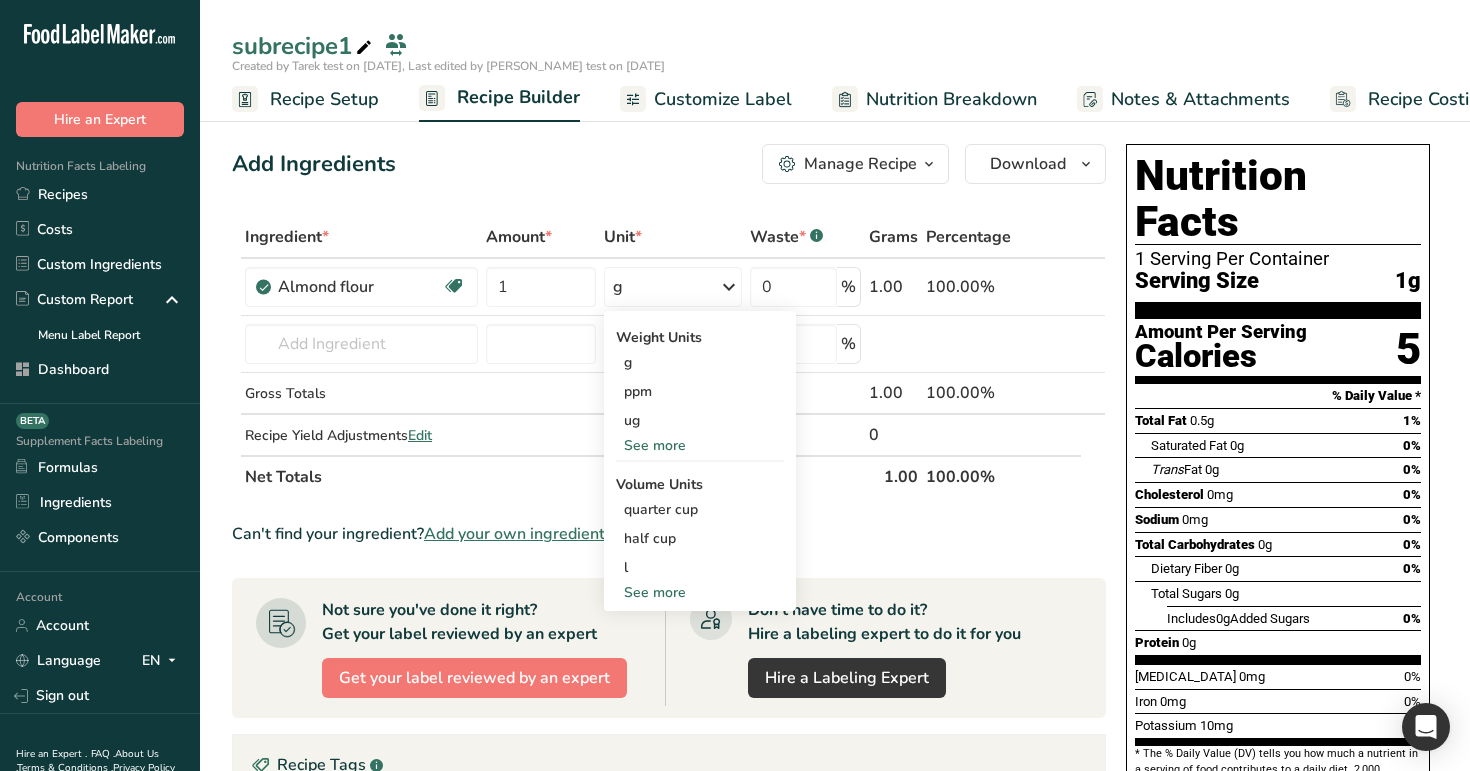 click on "Add Ingredients
Manage Recipe         Delete Recipe           Duplicate Recipe             Scale Recipe             Save as Sub-Recipe   .a-a{fill:#347362;}.b-a{fill:#fff;}                               Nutrition Breakdown                 Recipe Card
NEW
Amino Acids Pattern Report           Activity History
Download
Choose your preferred label style
Standard FDA label
Standard FDA label
The most common format for nutrition facts labels in compliance with the FDA's typeface, style and requirements
Tabular FDA label
A label format compliant with the FDA regulations presented in a tabular (horizontal) display.
Linear FDA label
A simple linear display for small sized packages.
Simplified FDA label" at bounding box center (675, 684) 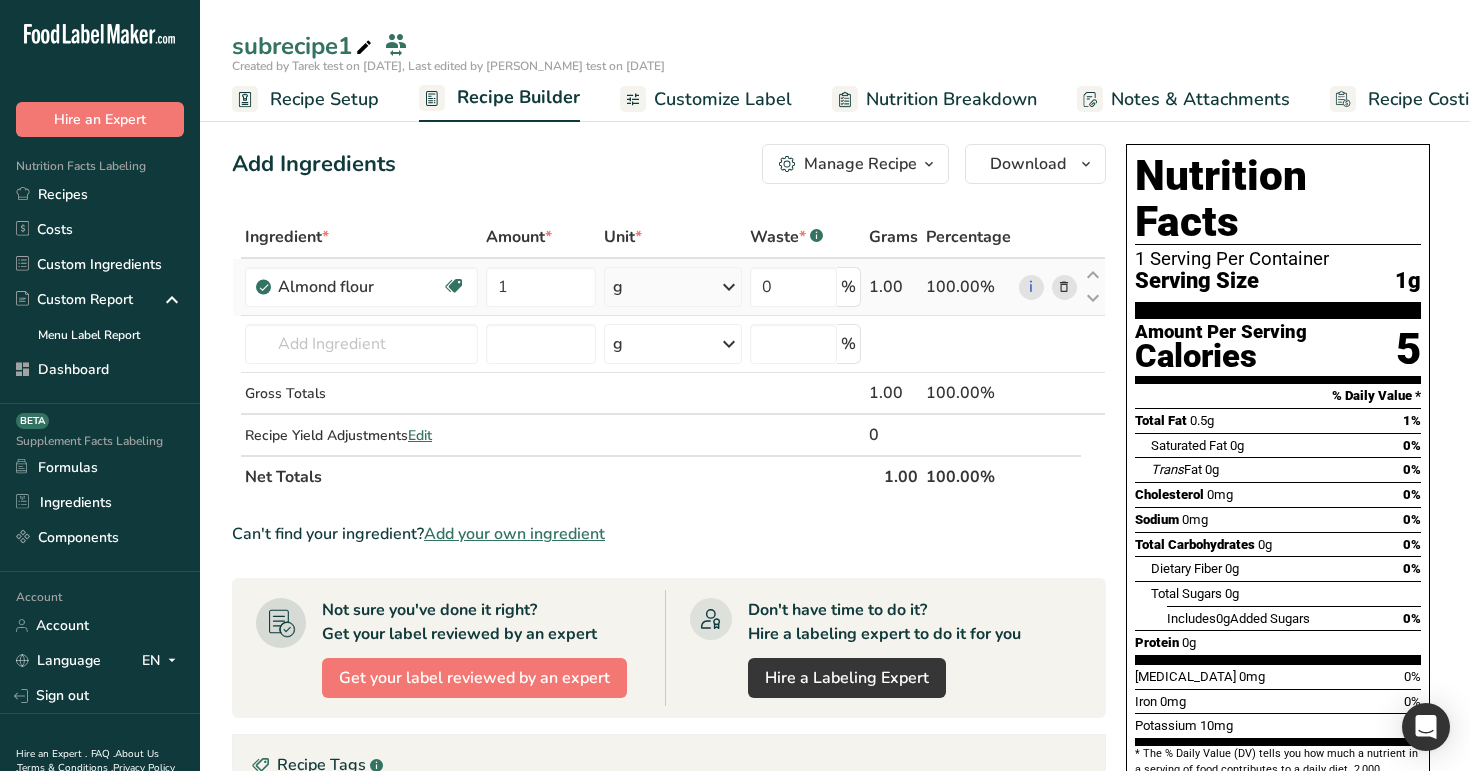 click on "g" at bounding box center [673, 287] 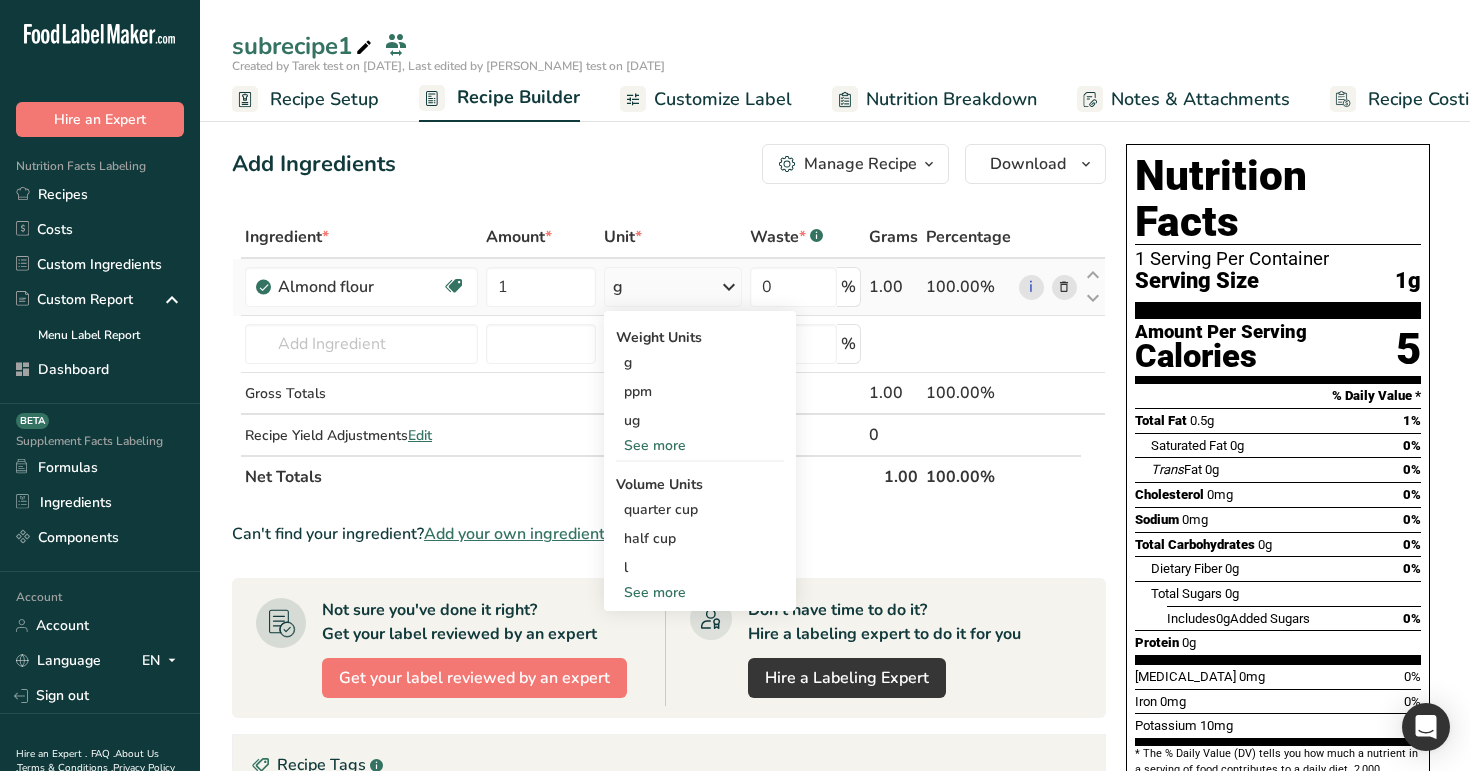 click on "See more" at bounding box center [700, 592] 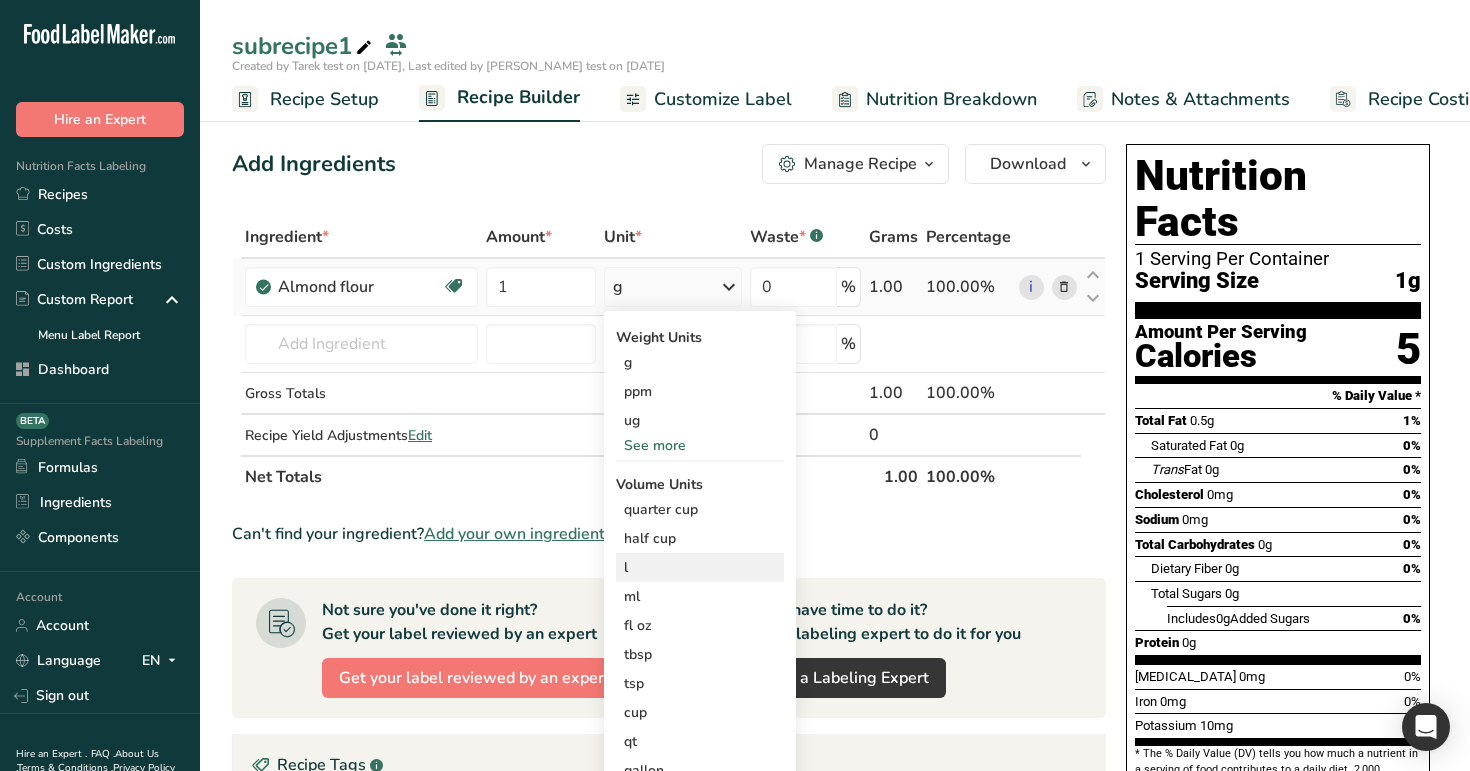 click on "l" at bounding box center [700, 567] 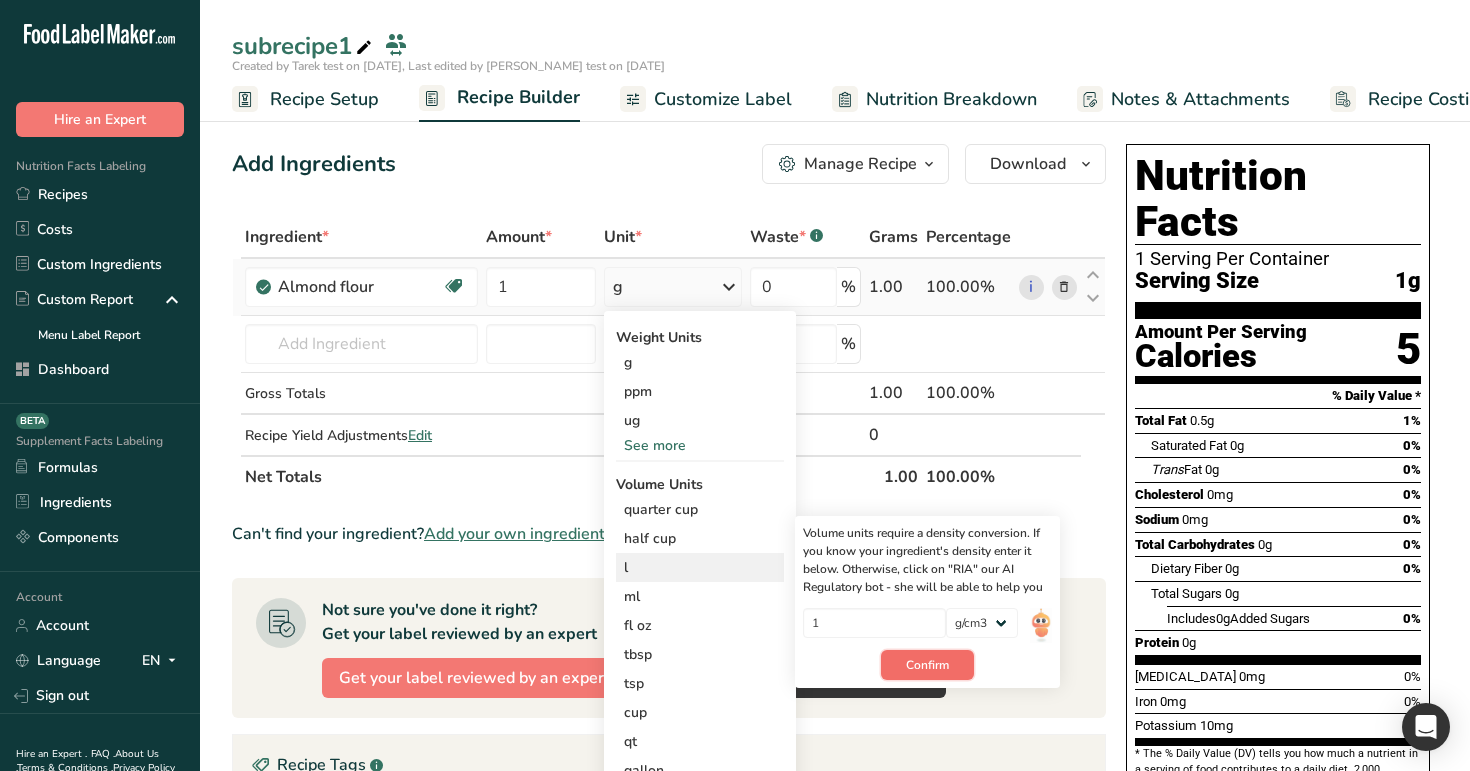 click on "Confirm" at bounding box center [927, 665] 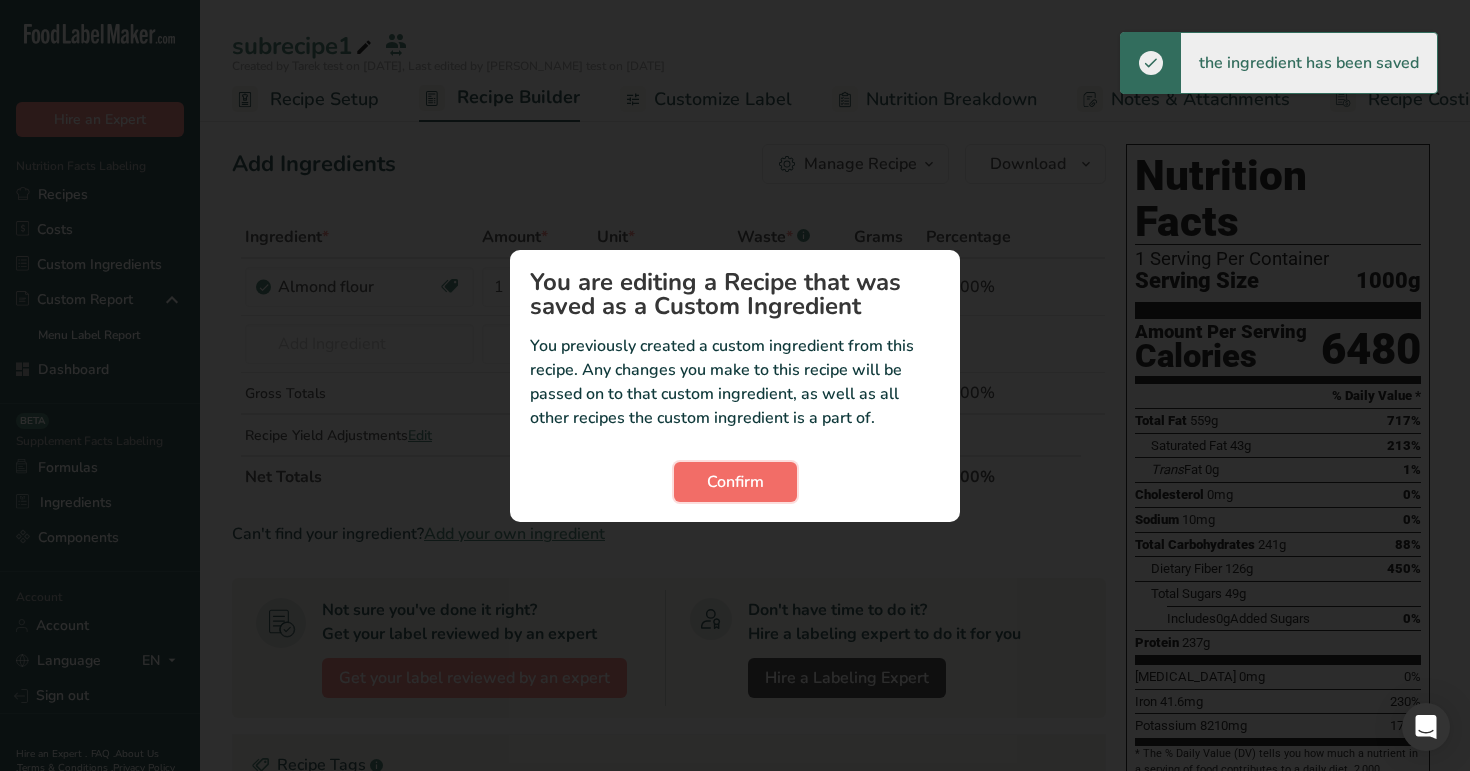 click on "Confirm" at bounding box center (735, 482) 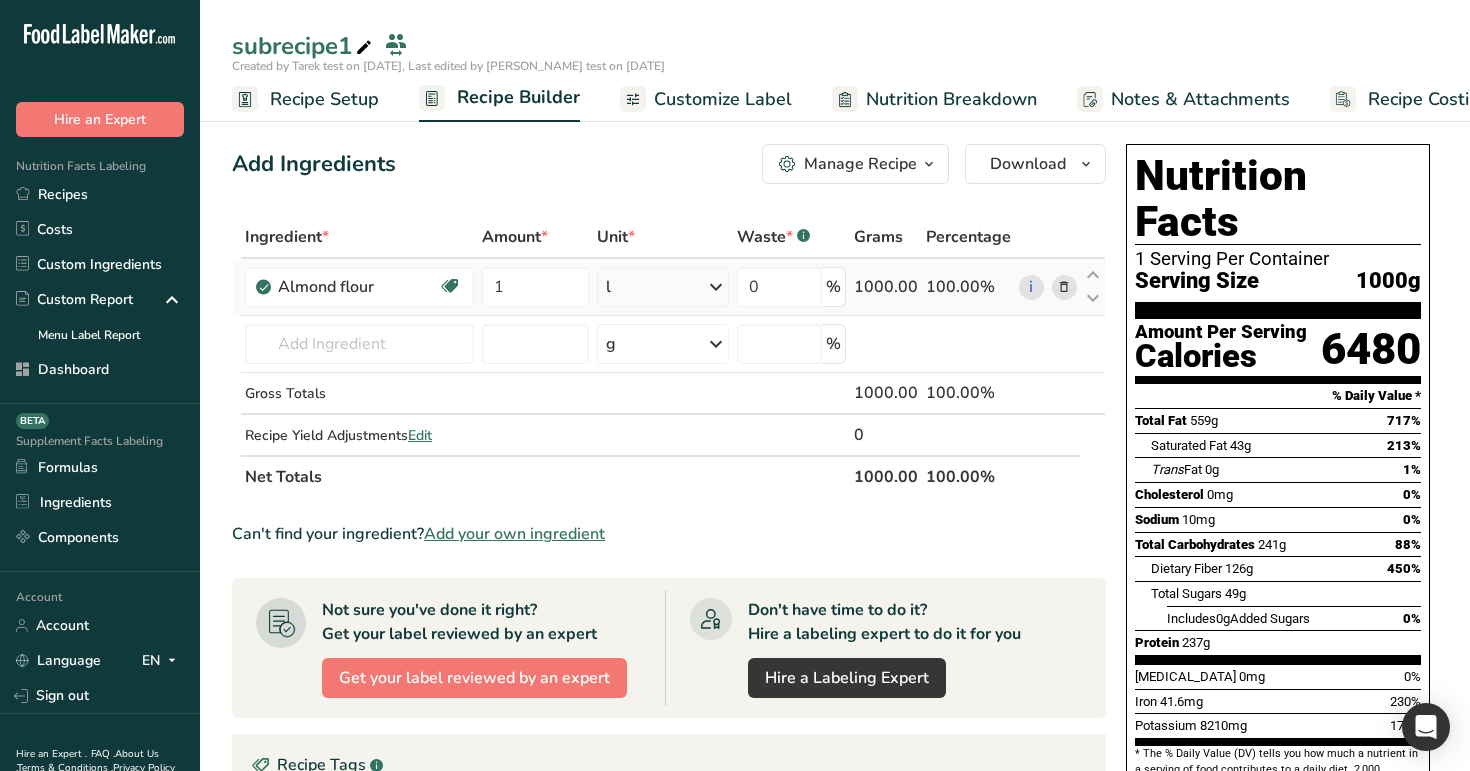 click on "l" at bounding box center (663, 287) 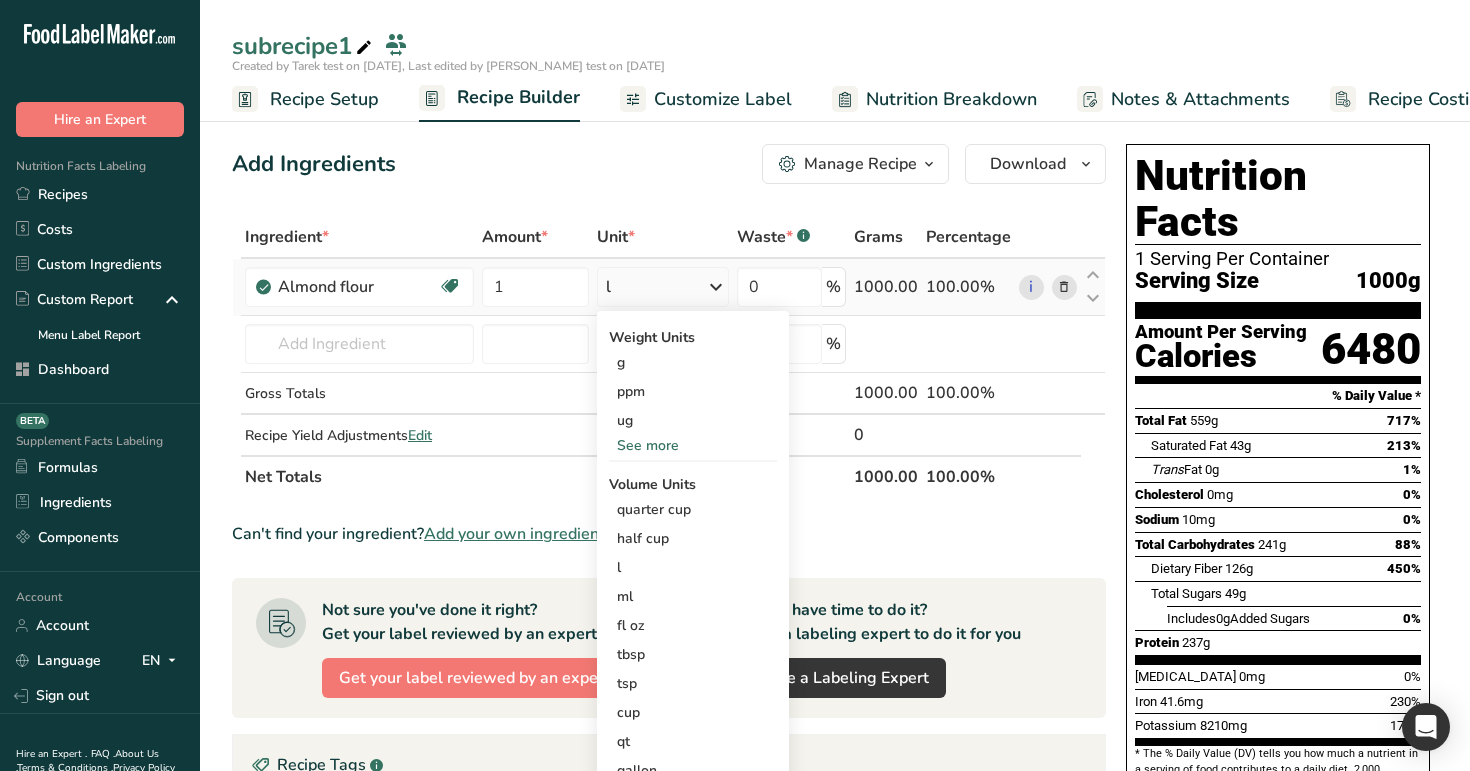 click on "l" at bounding box center (663, 287) 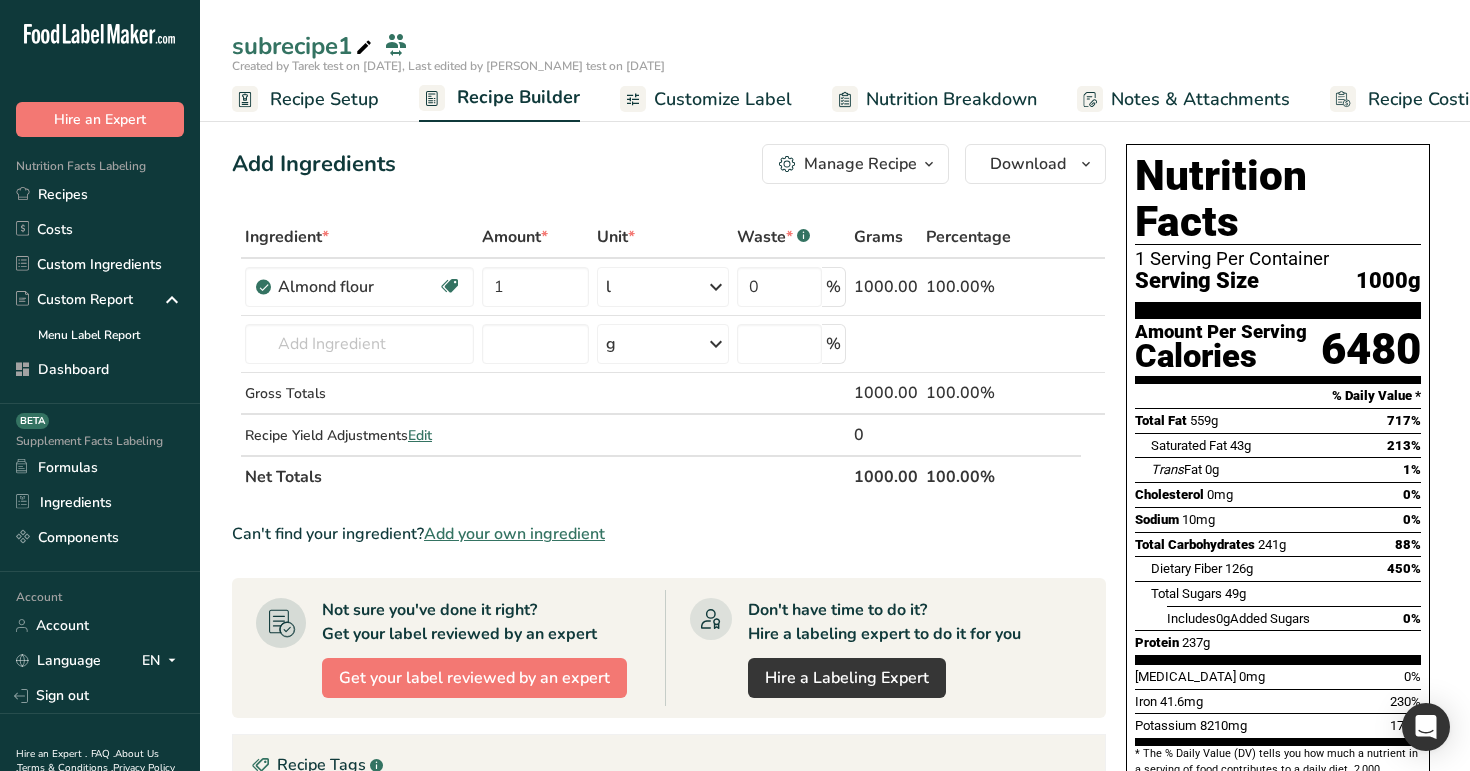 click on "Add Ingredients
Manage Recipe         Delete Recipe           Duplicate Recipe             Scale Recipe             Save as Sub-Recipe   .a-a{fill:#347362;}.b-a{fill:#fff;}                               Nutrition Breakdown                 Recipe Card
NEW
Amino Acids Pattern Report           Activity History
Download
Choose your preferred label style
Standard FDA label
Standard FDA label
The most common format for nutrition facts labels in compliance with the FDA's typeface, style and requirements
Tabular FDA label
A label format compliant with the FDA regulations presented in a tabular (horizontal) display.
Linear FDA label
A simple linear display for small sized packages.
Simplified FDA label" at bounding box center (669, 164) 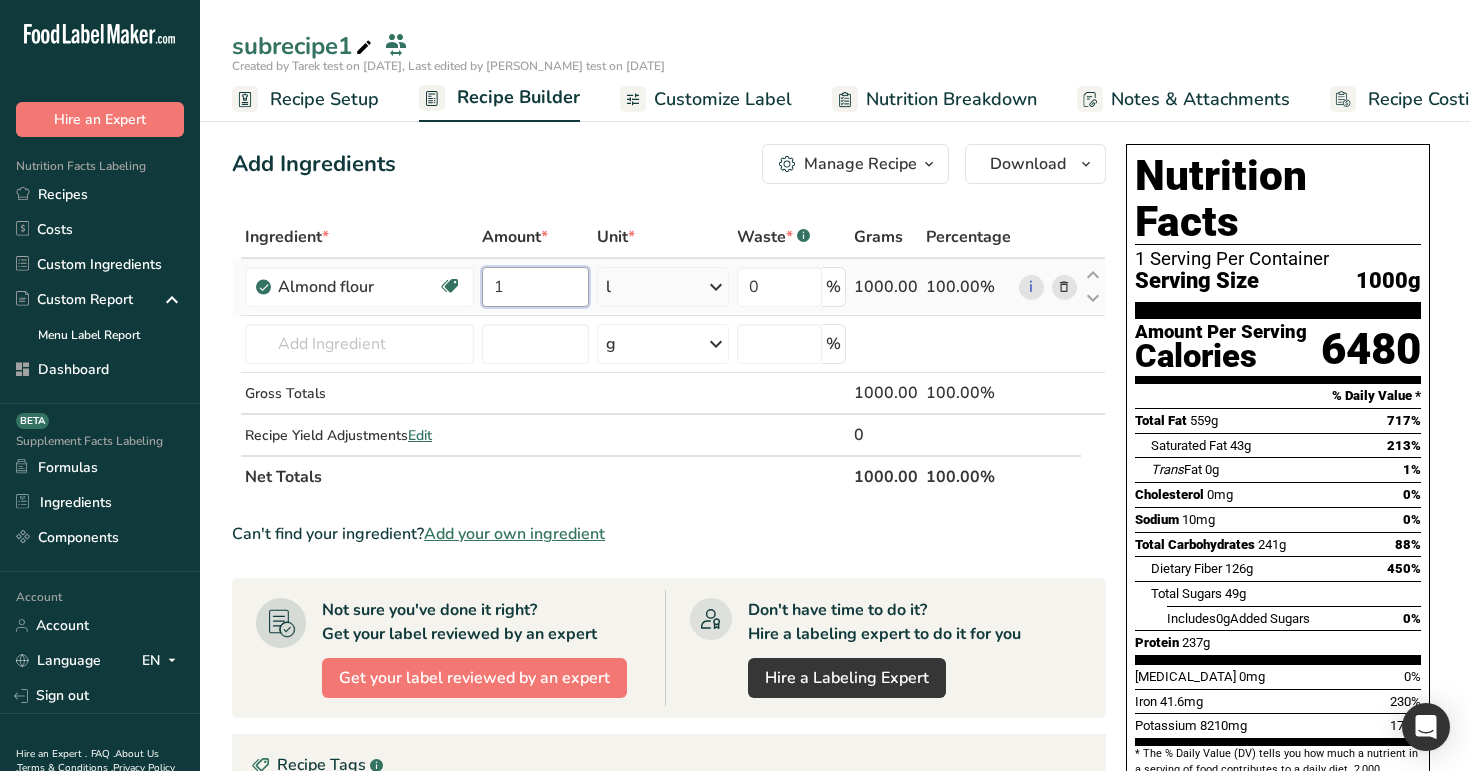 click on "1" at bounding box center (535, 287) 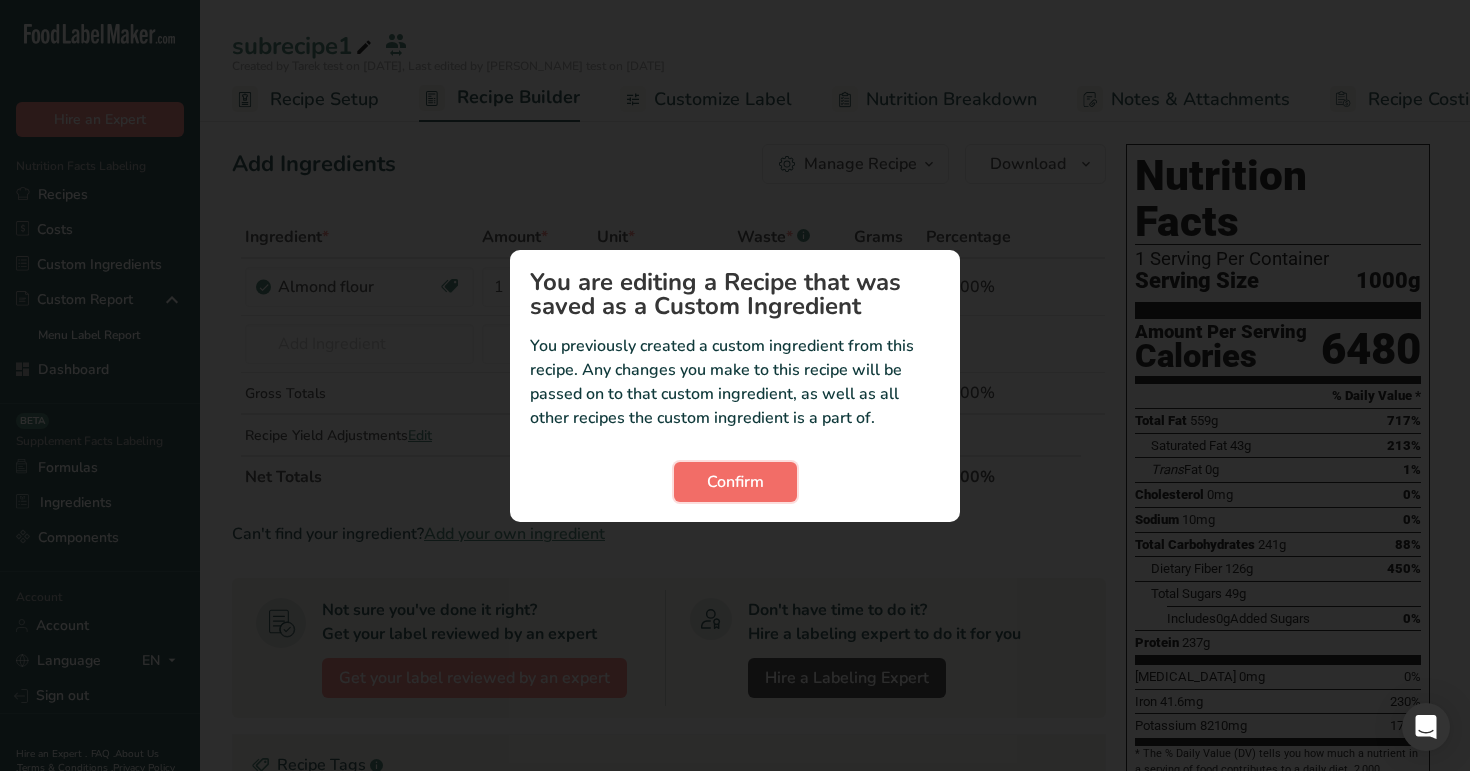 click on "Confirm" at bounding box center [735, 482] 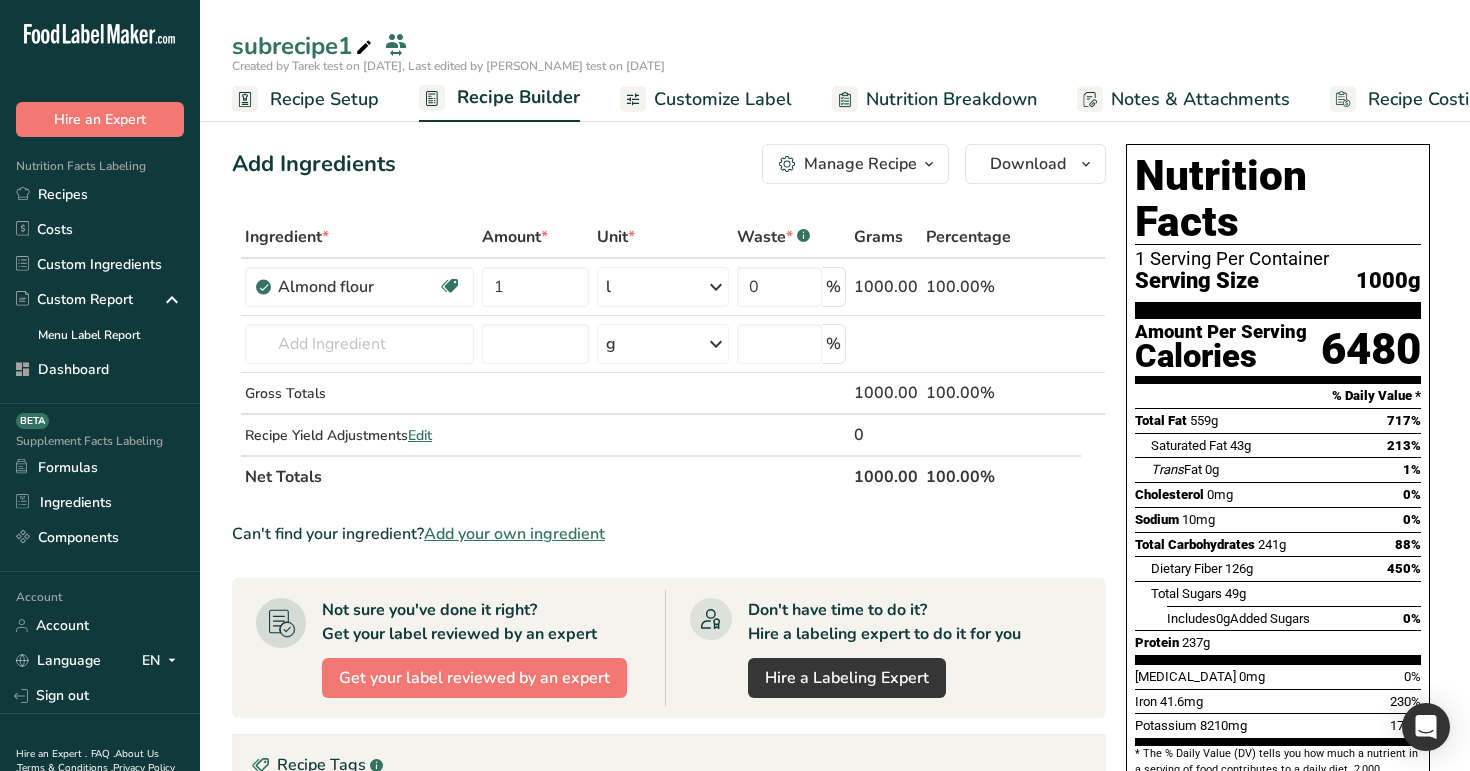 click on "Customize Label" at bounding box center [723, 99] 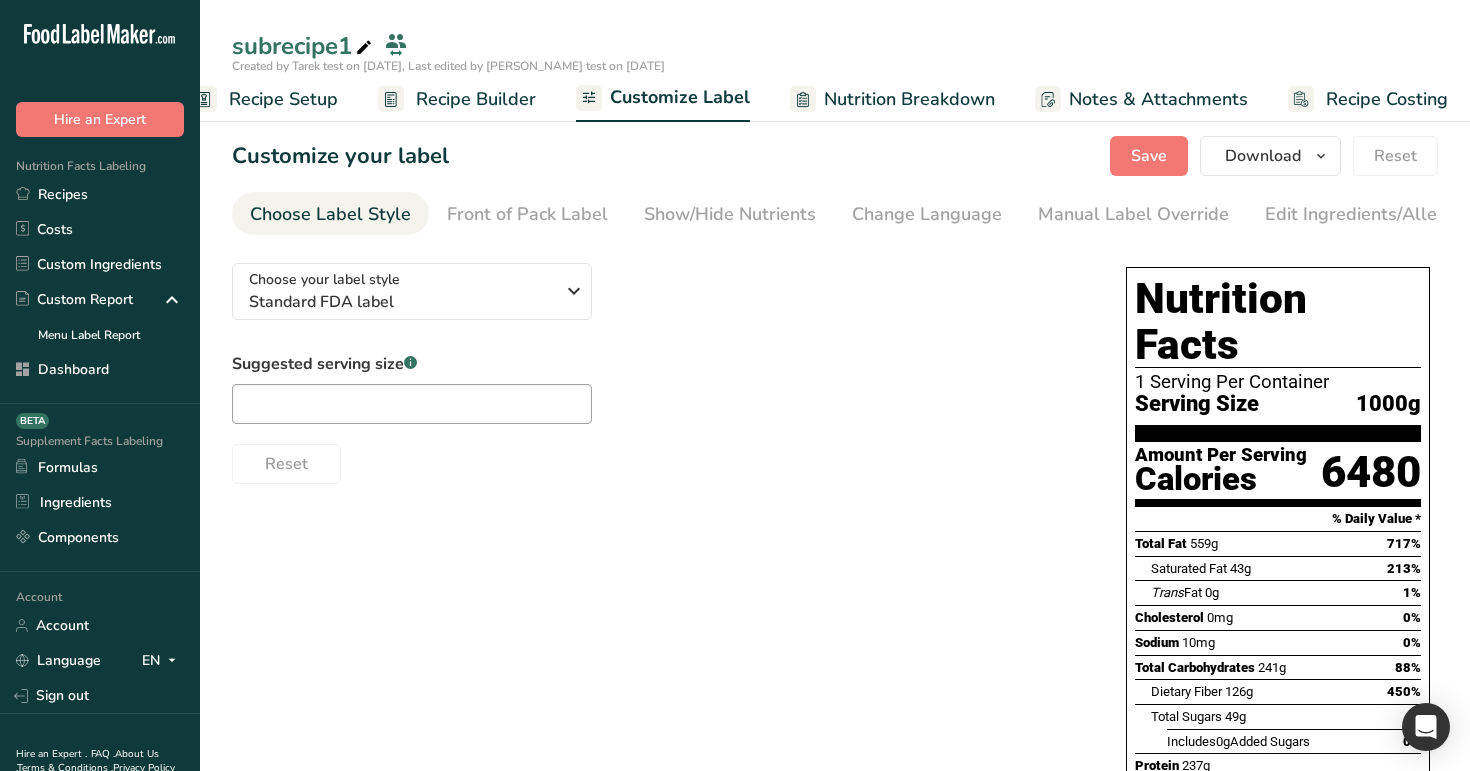 scroll, scrollTop: 0, scrollLeft: 51, axis: horizontal 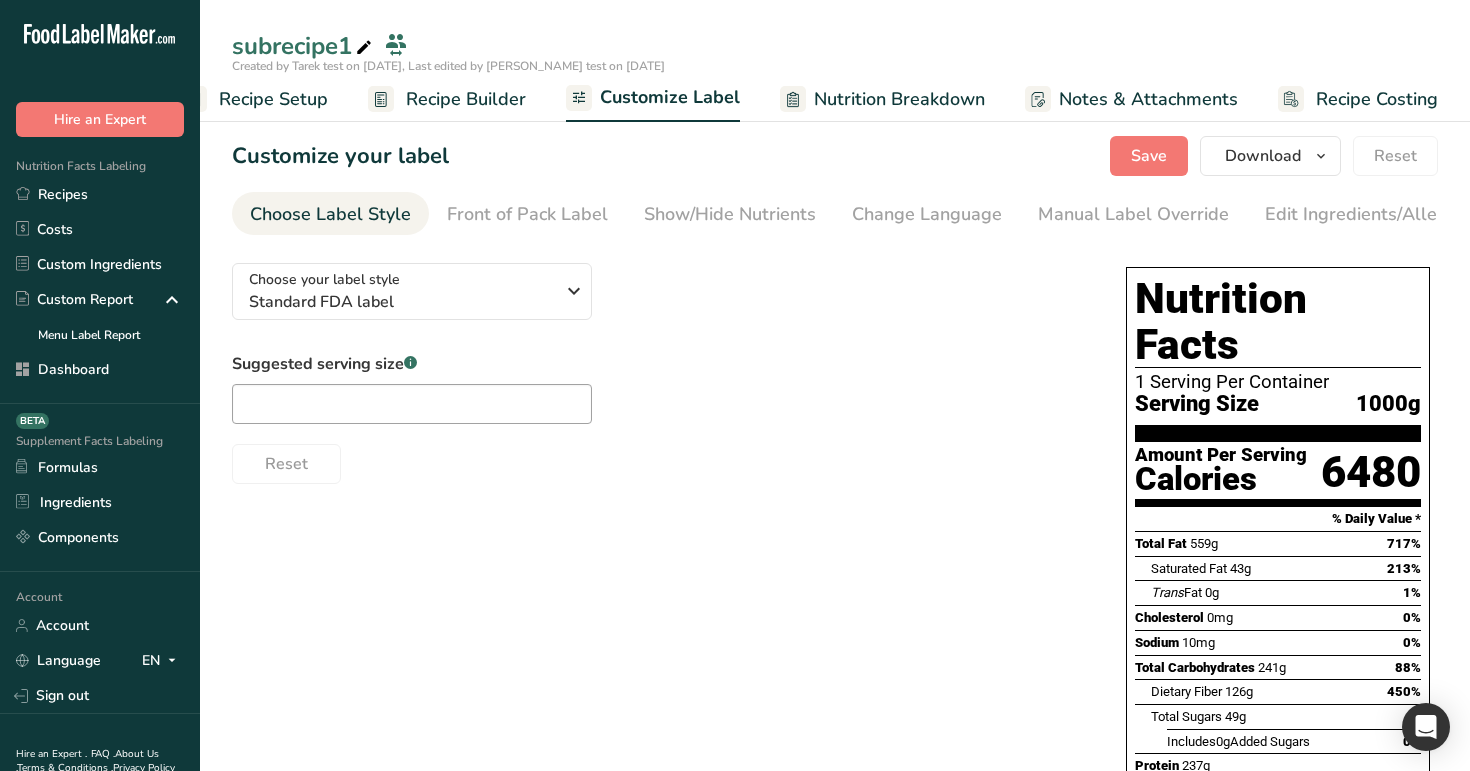 click on "Recipe Builder" at bounding box center [447, 99] 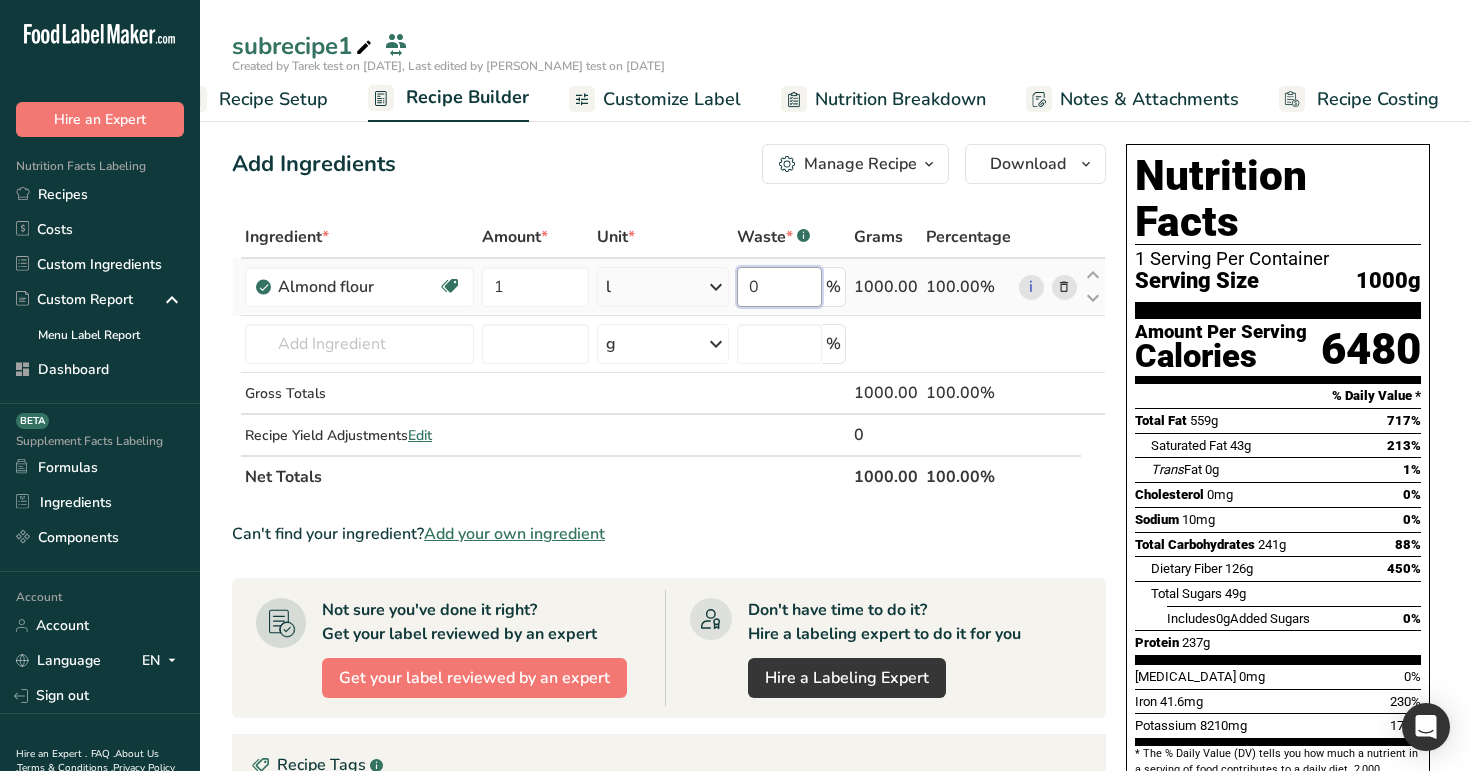 click on "0" at bounding box center (779, 287) 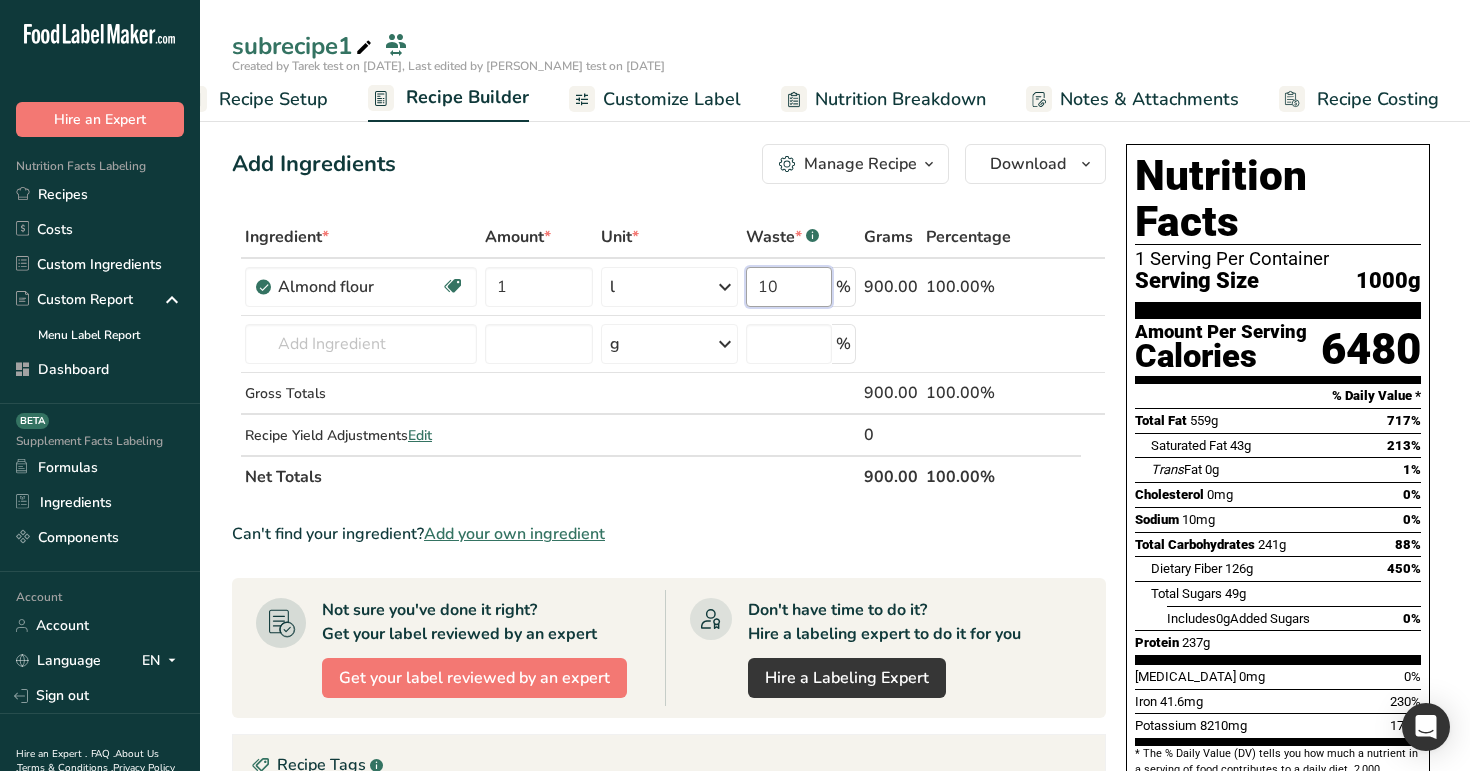 type on "10" 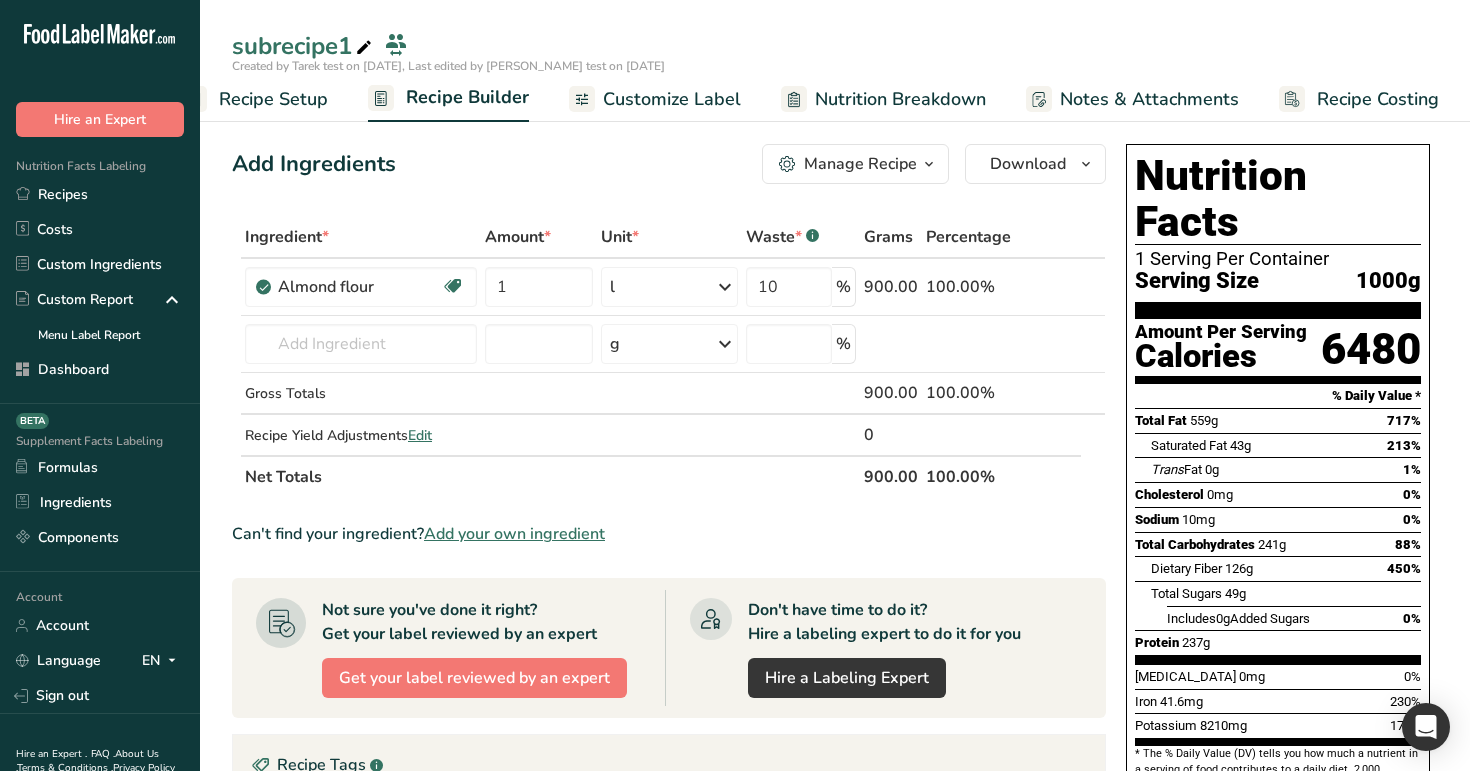 click on "Add Ingredients
Manage Recipe         Delete Recipe           Duplicate Recipe             Scale Recipe             Save as Sub-Recipe   .a-a{fill:#347362;}.b-a{fill:#fff;}                               Nutrition Breakdown                 Recipe Card
NEW
Amino Acids Pattern Report           Activity History
Download
Choose your preferred label style
Standard FDA label
Standard FDA label
The most common format for nutrition facts labels in compliance with the FDA's typeface, style and requirements
Tabular FDA label
A label format compliant with the FDA regulations presented in a tabular (horizontal) display.
Linear FDA label
A simple linear display for small sized packages.
Simplified FDA label" at bounding box center (675, 684) 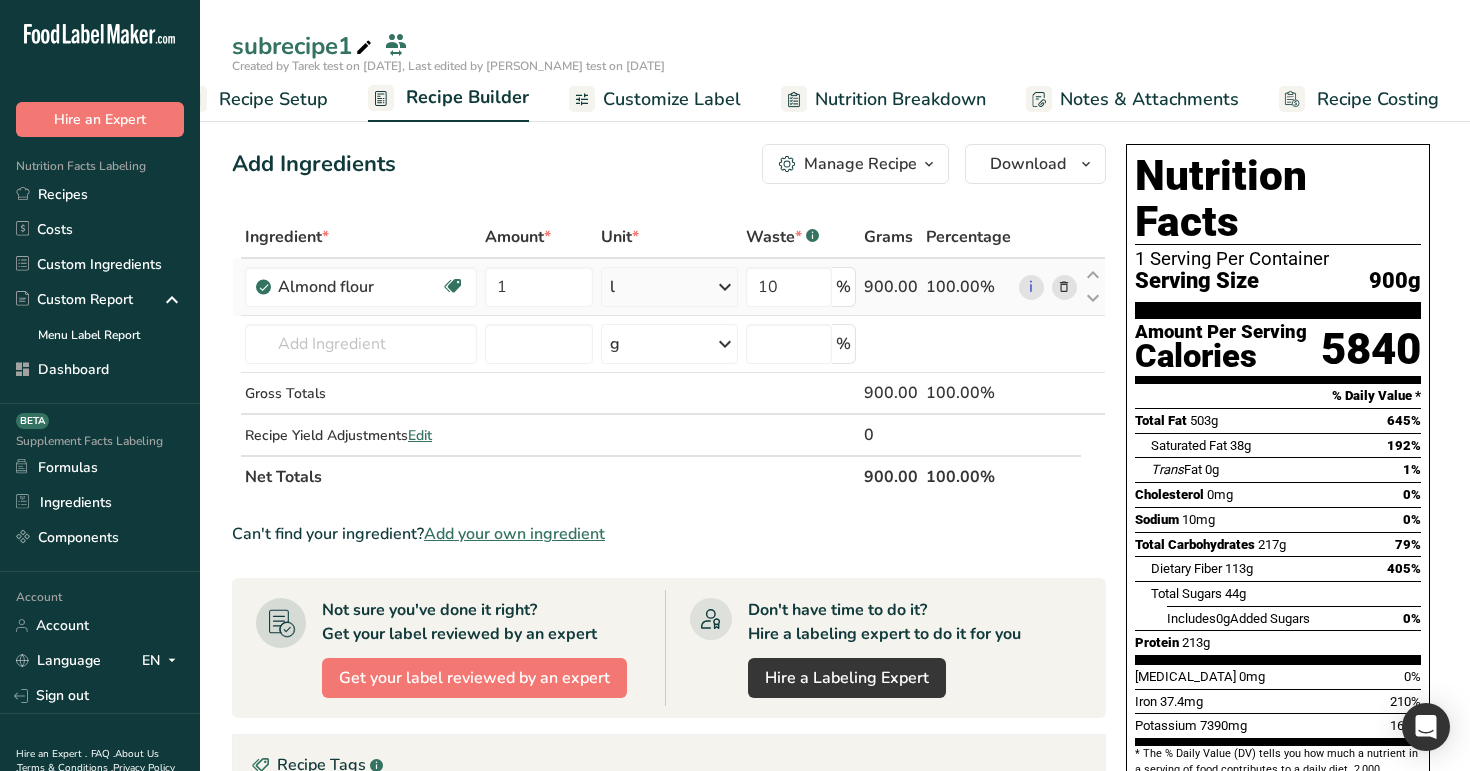 drag, startPoint x: 919, startPoint y: 285, endPoint x: 863, endPoint y: 285, distance: 56 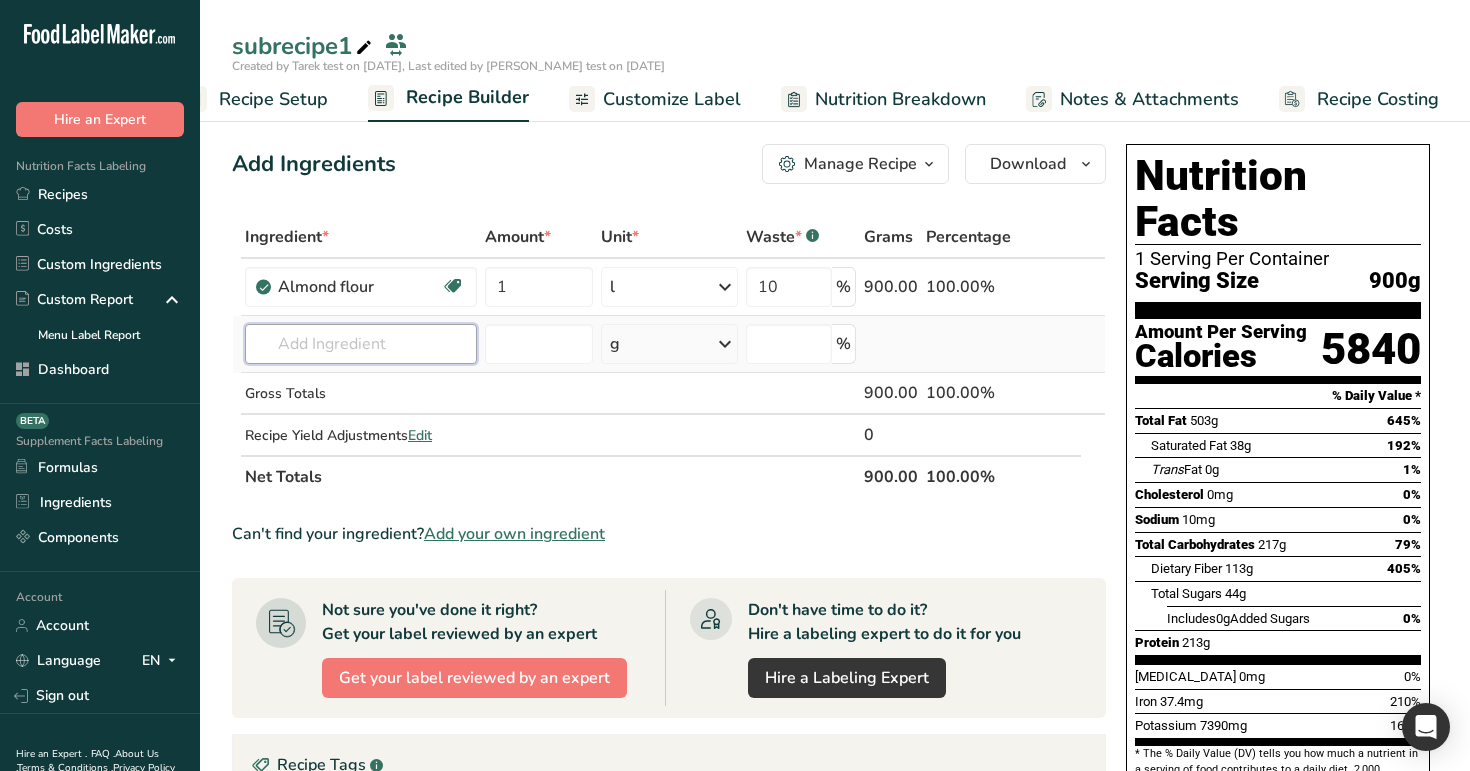 click at bounding box center (361, 344) 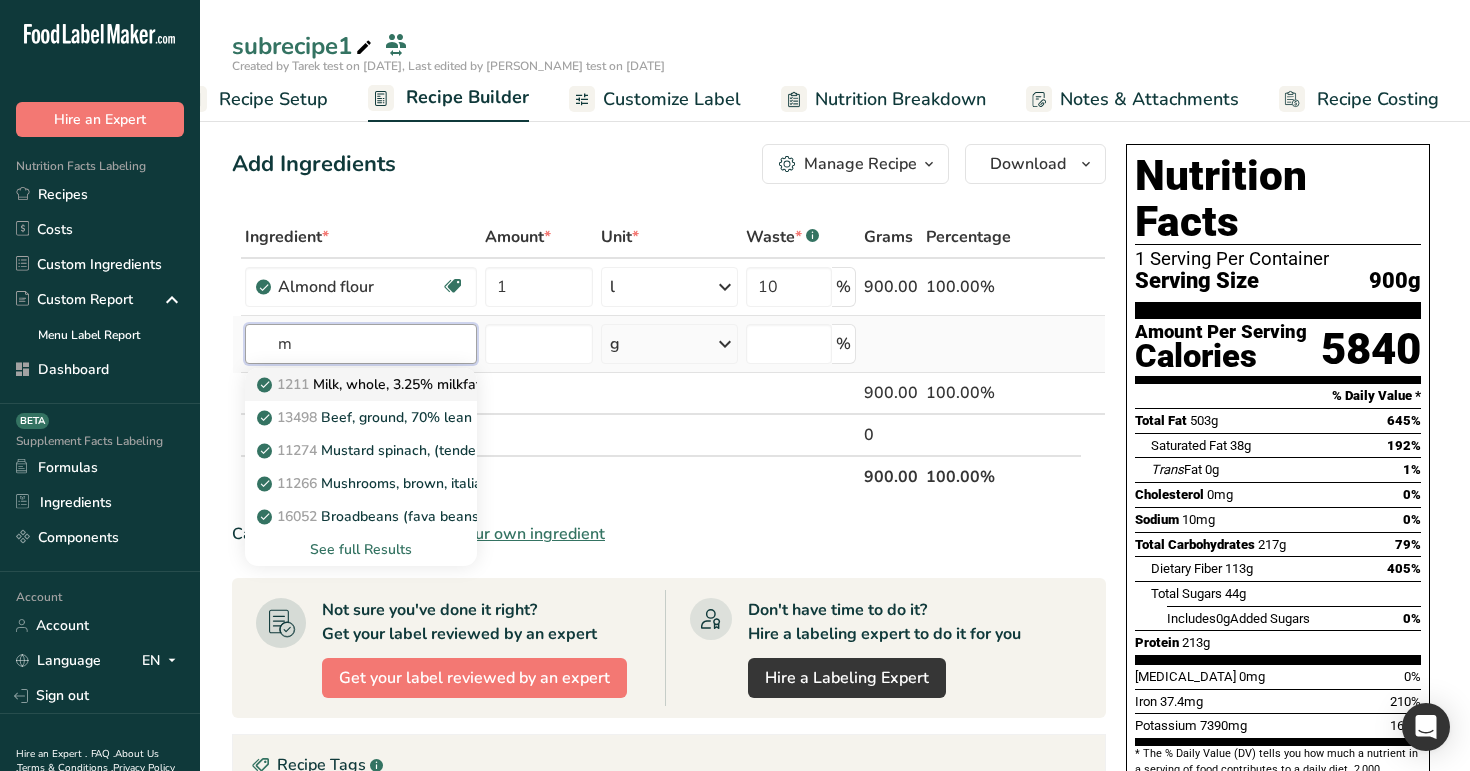type on "m" 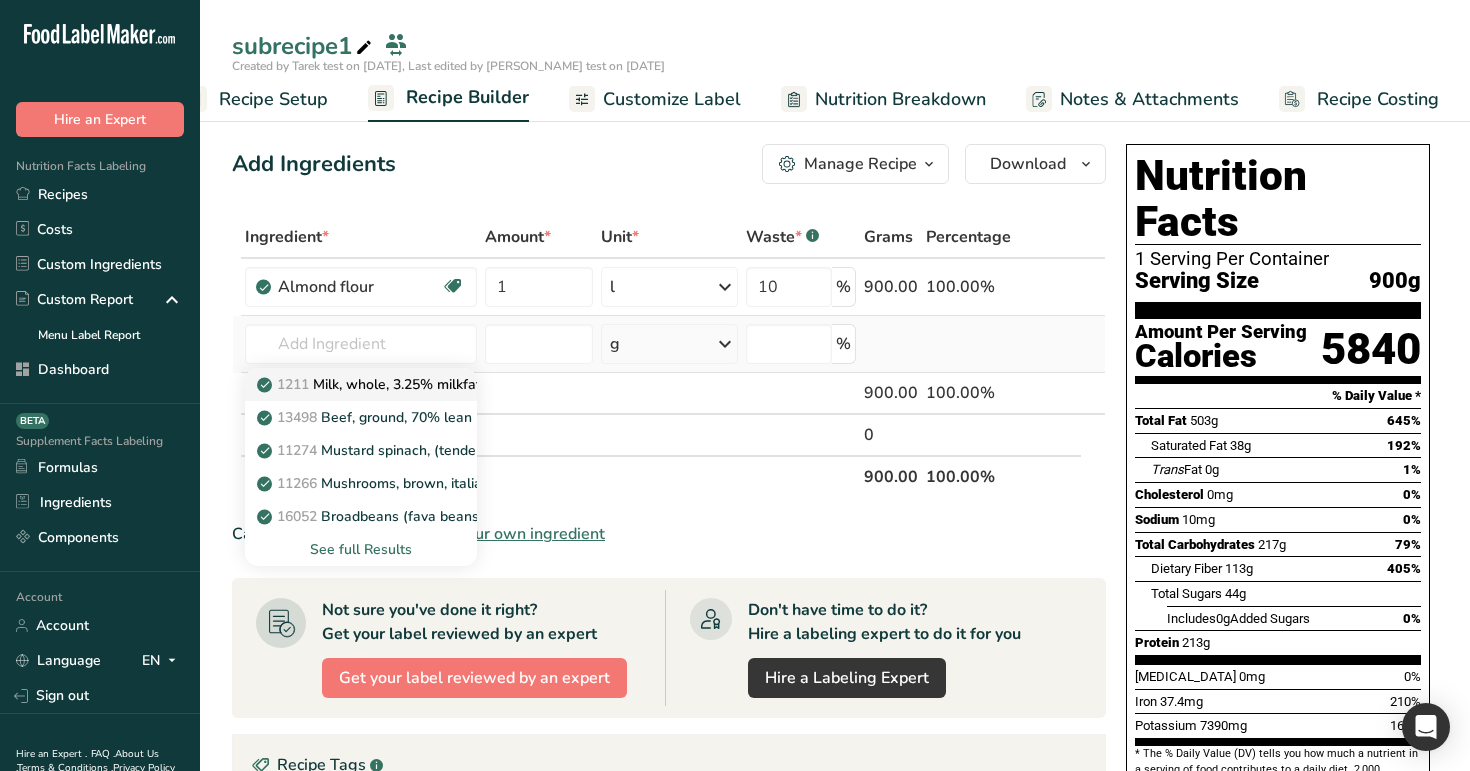 click on "1211
Milk, whole, 3.25% milkfat, without added vitamin A and vitamin D" at bounding box center (527, 384) 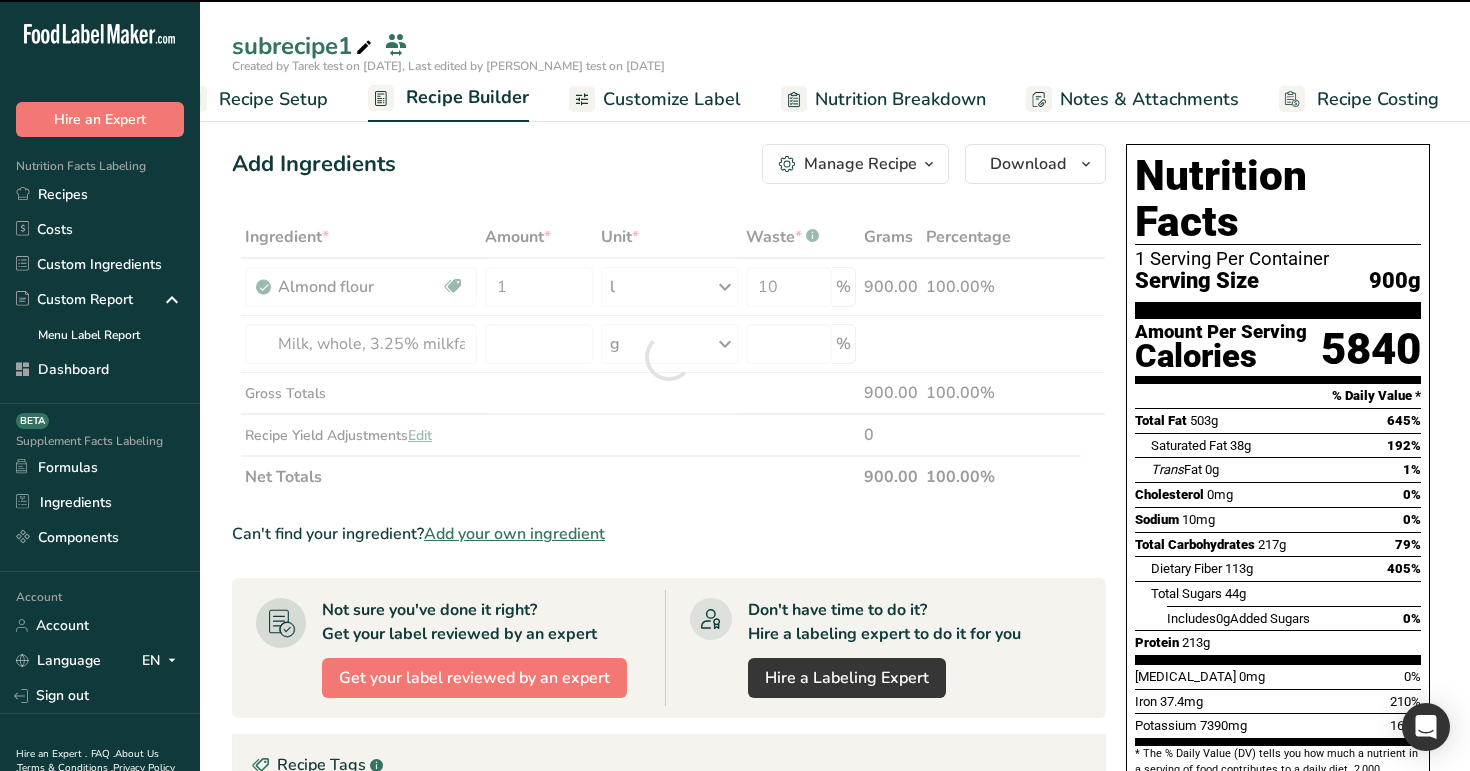 click at bounding box center [669, 357] 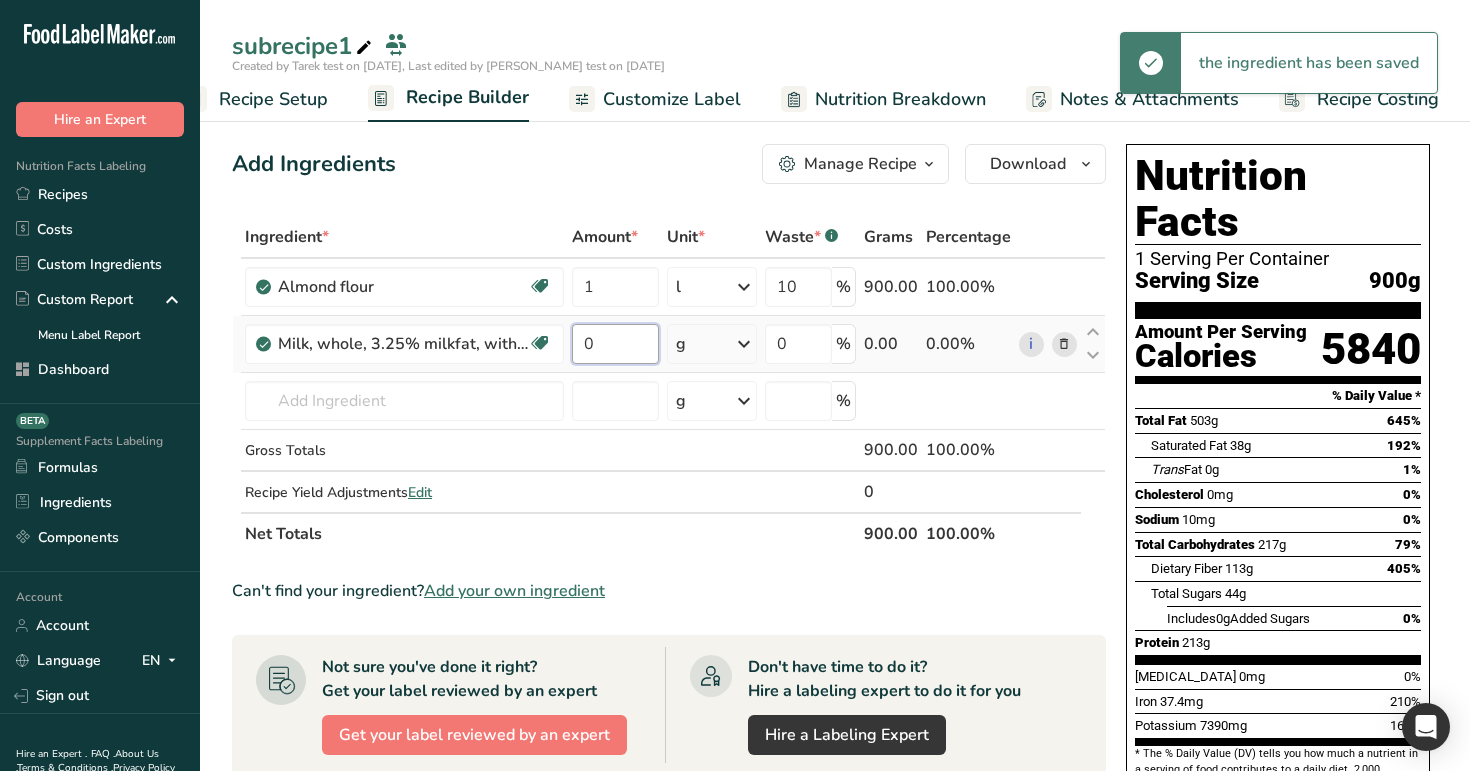 click on "0" at bounding box center (615, 344) 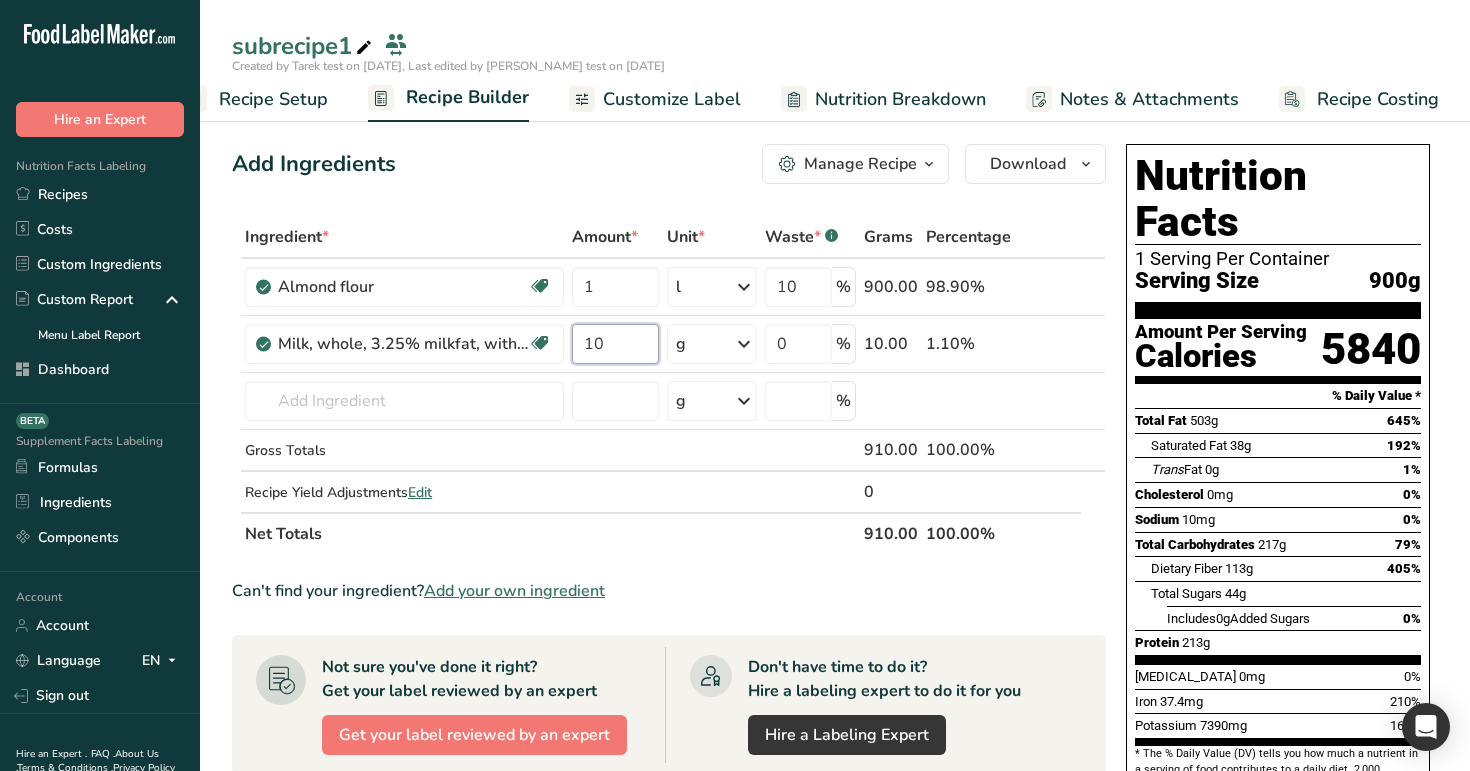 type on "10" 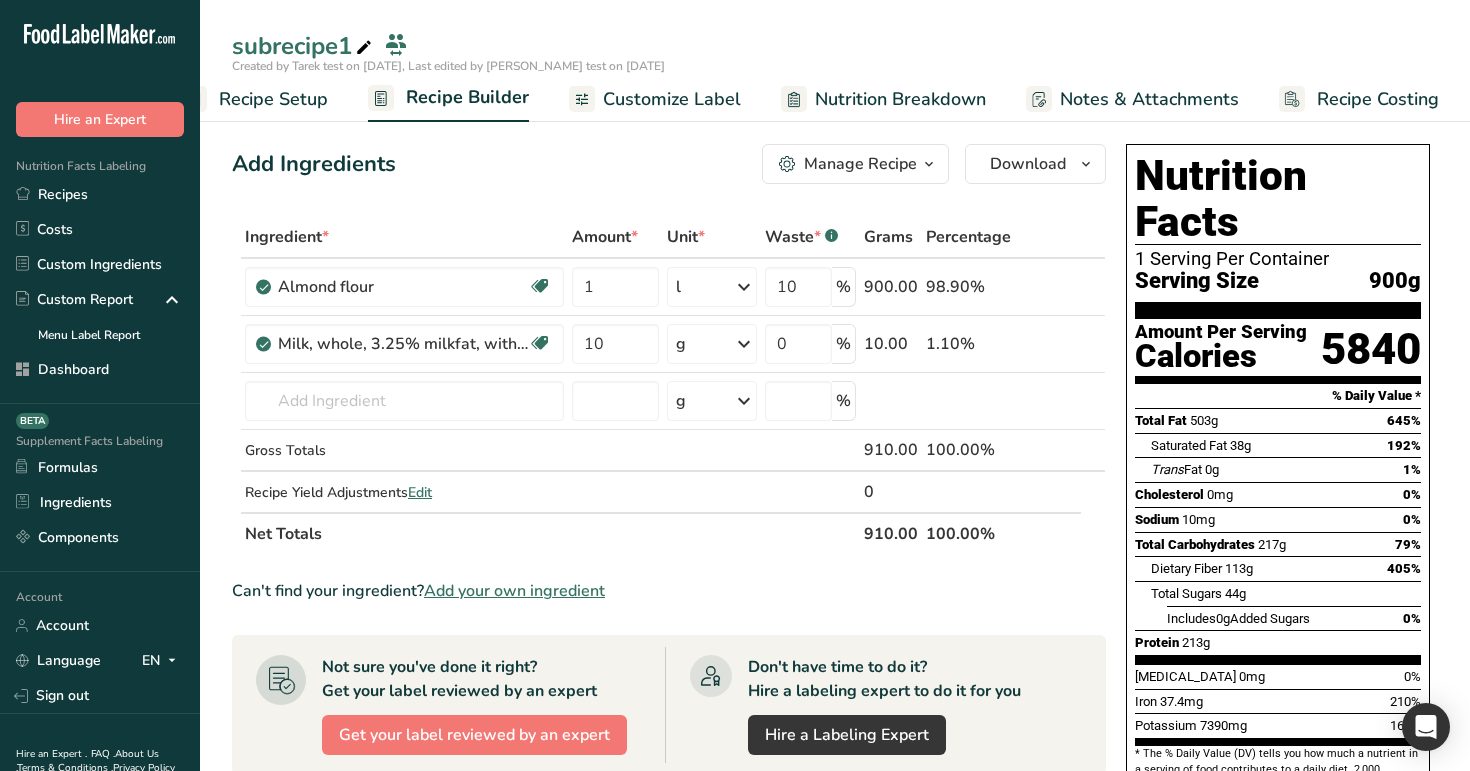 click on "Add Ingredients
Manage Recipe         Delete Recipe           Duplicate Recipe             Scale Recipe             Save as Sub-Recipe   .a-a{fill:#347362;}.b-a{fill:#fff;}                               Nutrition Breakdown                 Recipe Card
NEW
Amino Acids Pattern Report           Activity History
Download
Choose your preferred label style
Standard FDA label
Standard FDA label
The most common format for nutrition facts labels in compliance with the FDA's typeface, style and requirements
Tabular FDA label
A label format compliant with the FDA regulations presented in a tabular (horizontal) display.
Linear FDA label
A simple linear display for small sized packages.
Simplified FDA label" at bounding box center (835, 732) 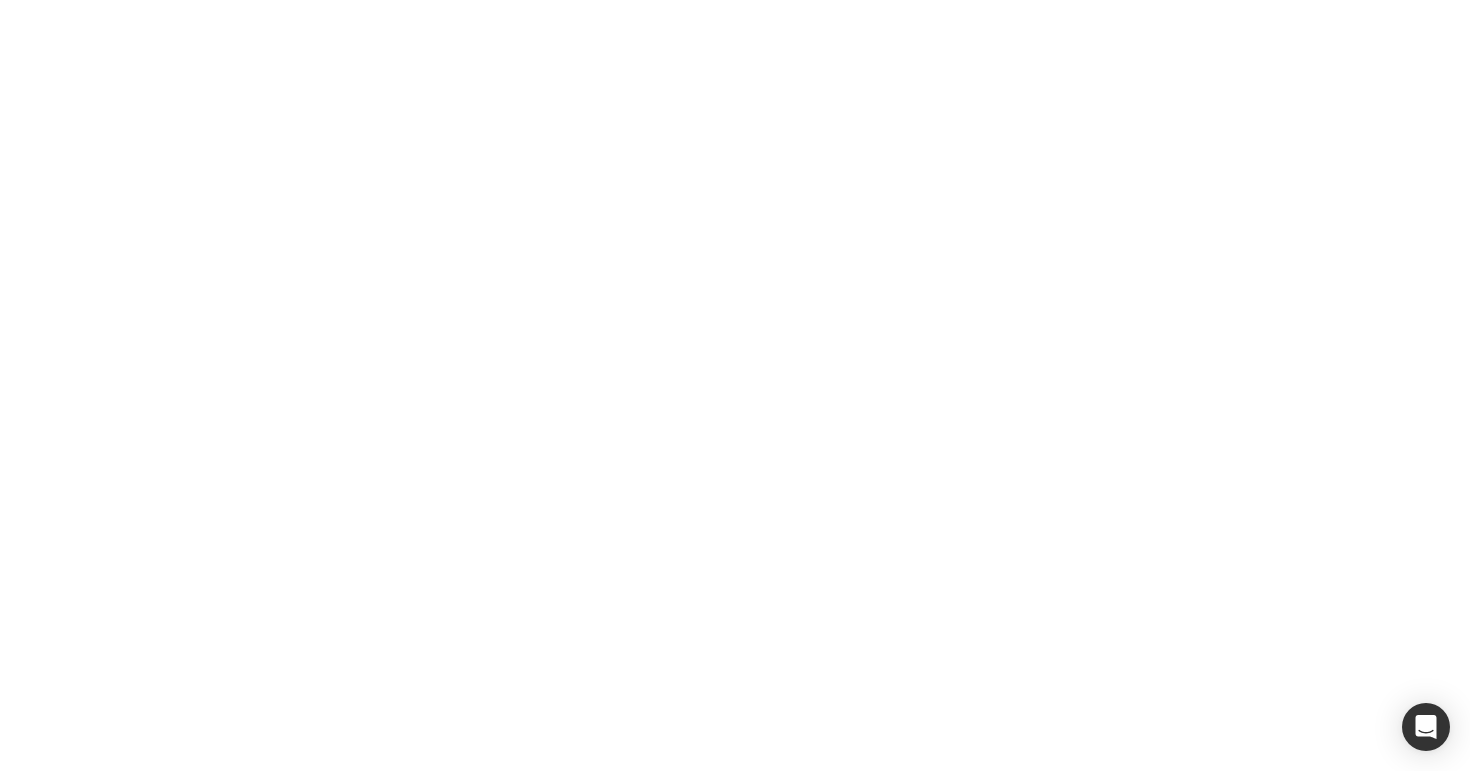 scroll, scrollTop: 0, scrollLeft: 0, axis: both 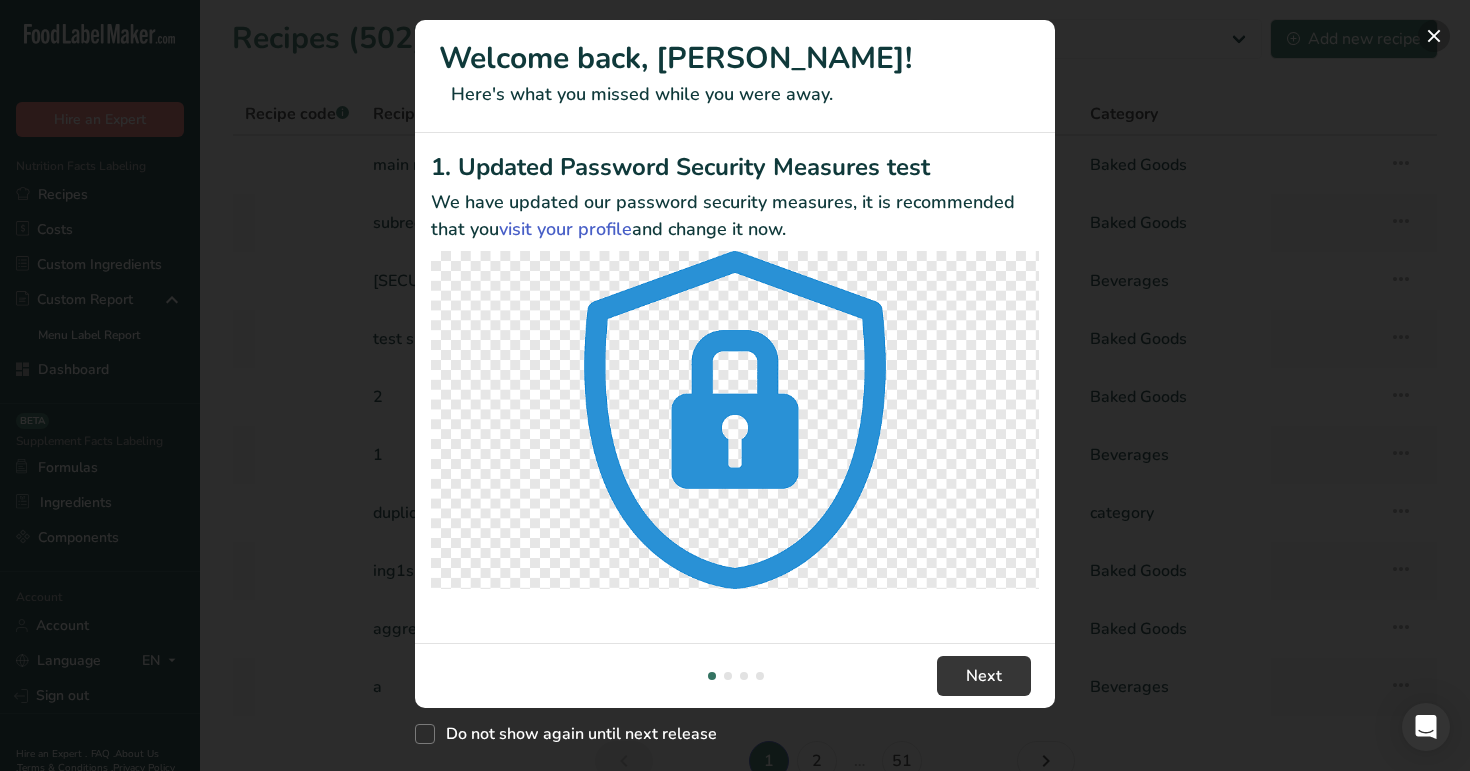 click at bounding box center (1434, 36) 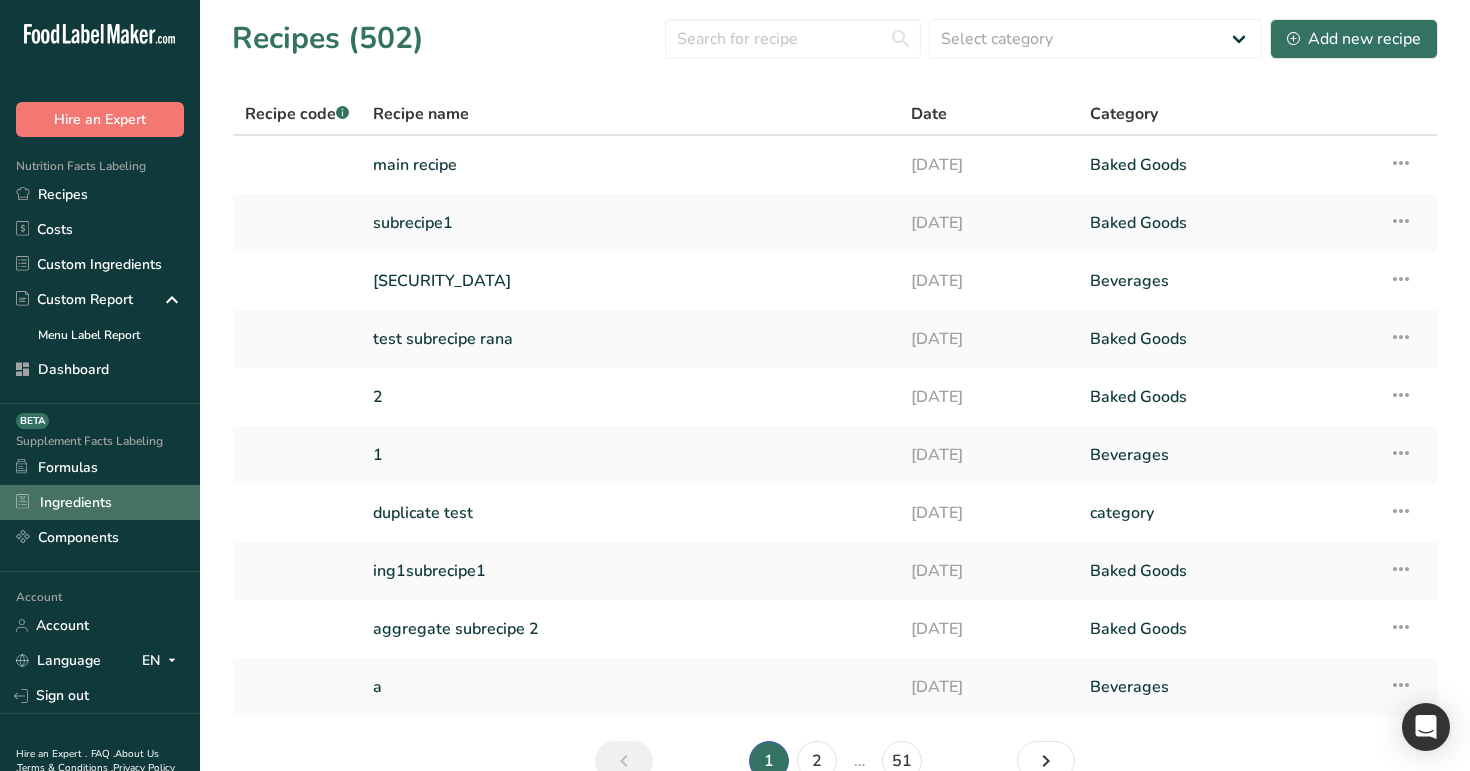 click on "Ingredients" at bounding box center [100, 502] 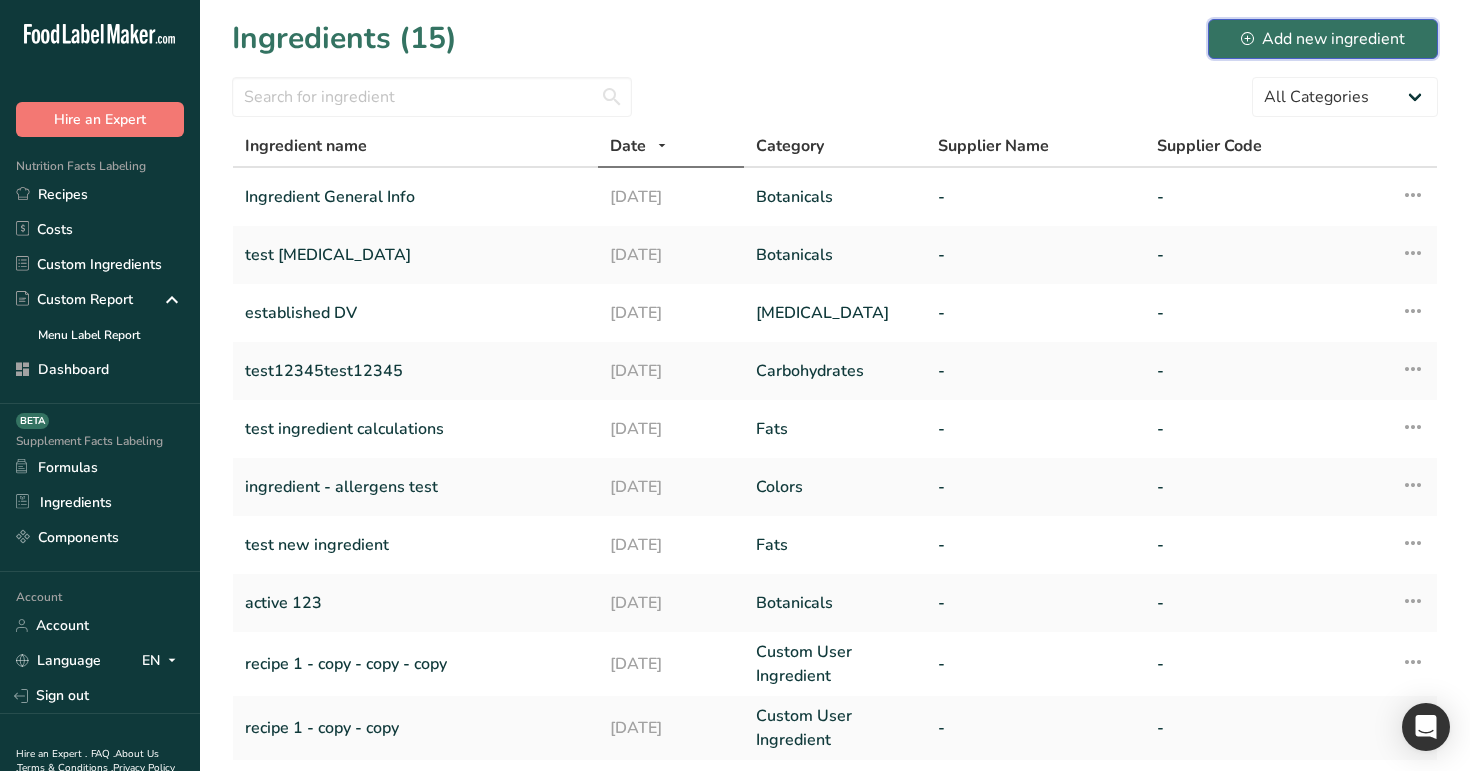 click on "Add new ingredient" at bounding box center [1323, 39] 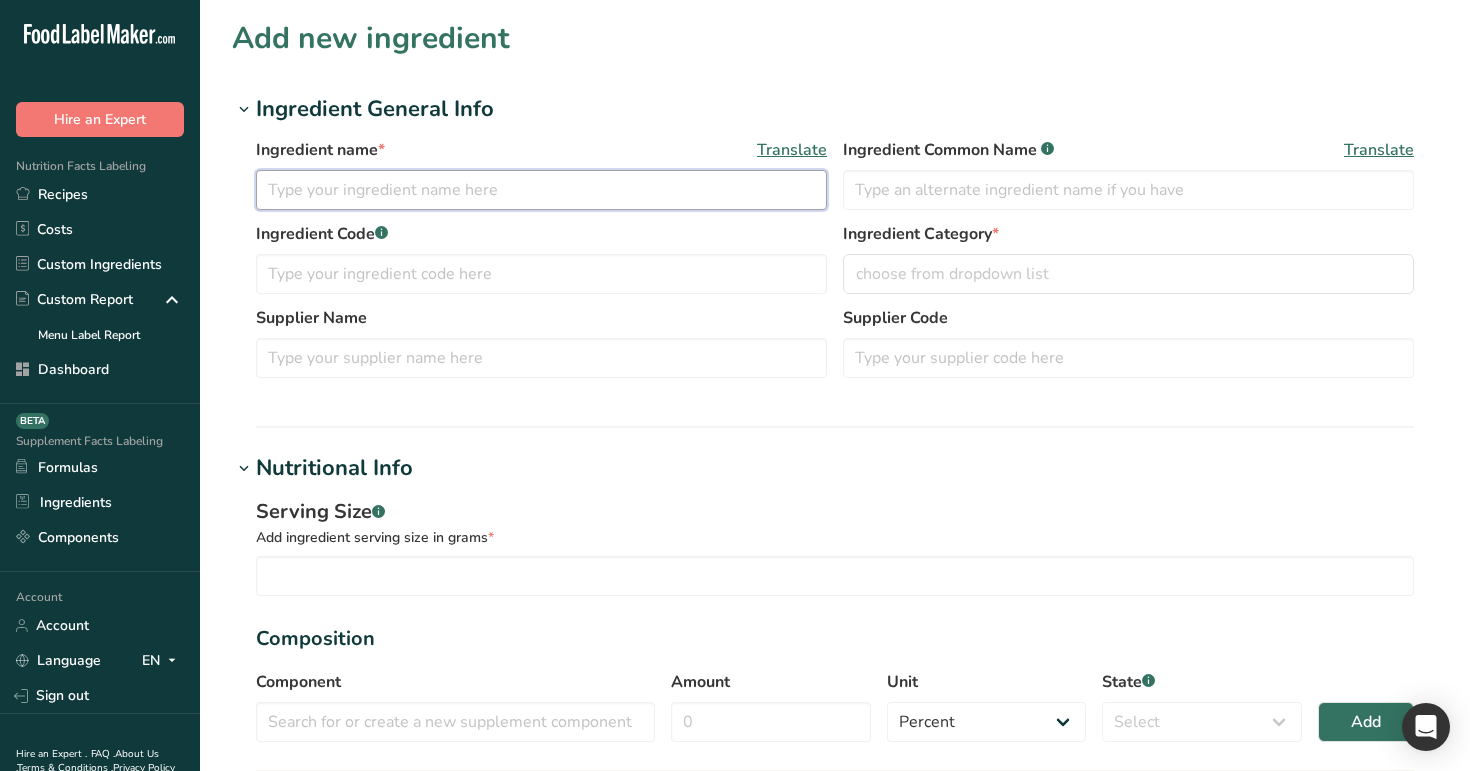 click at bounding box center (541, 190) 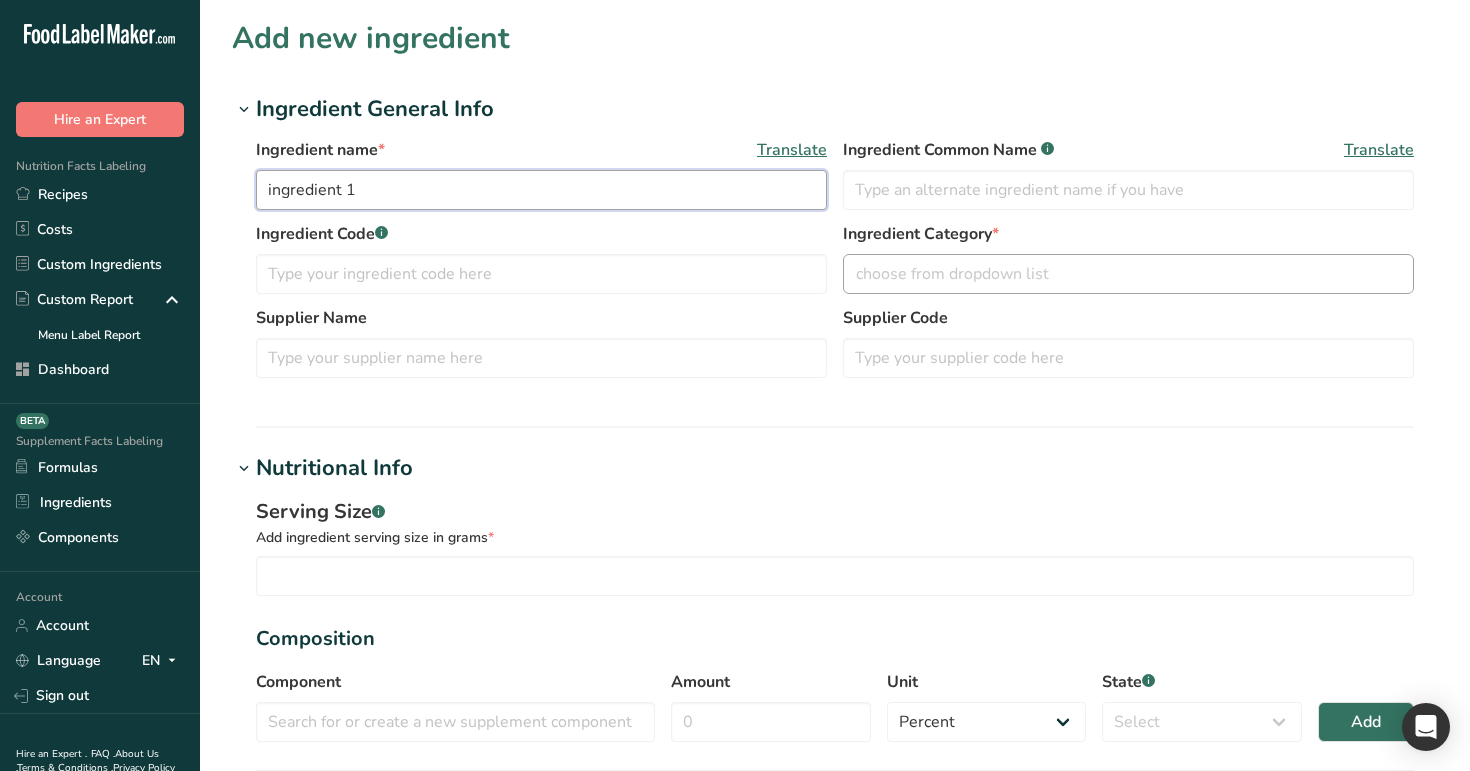 type on "ingredient 1" 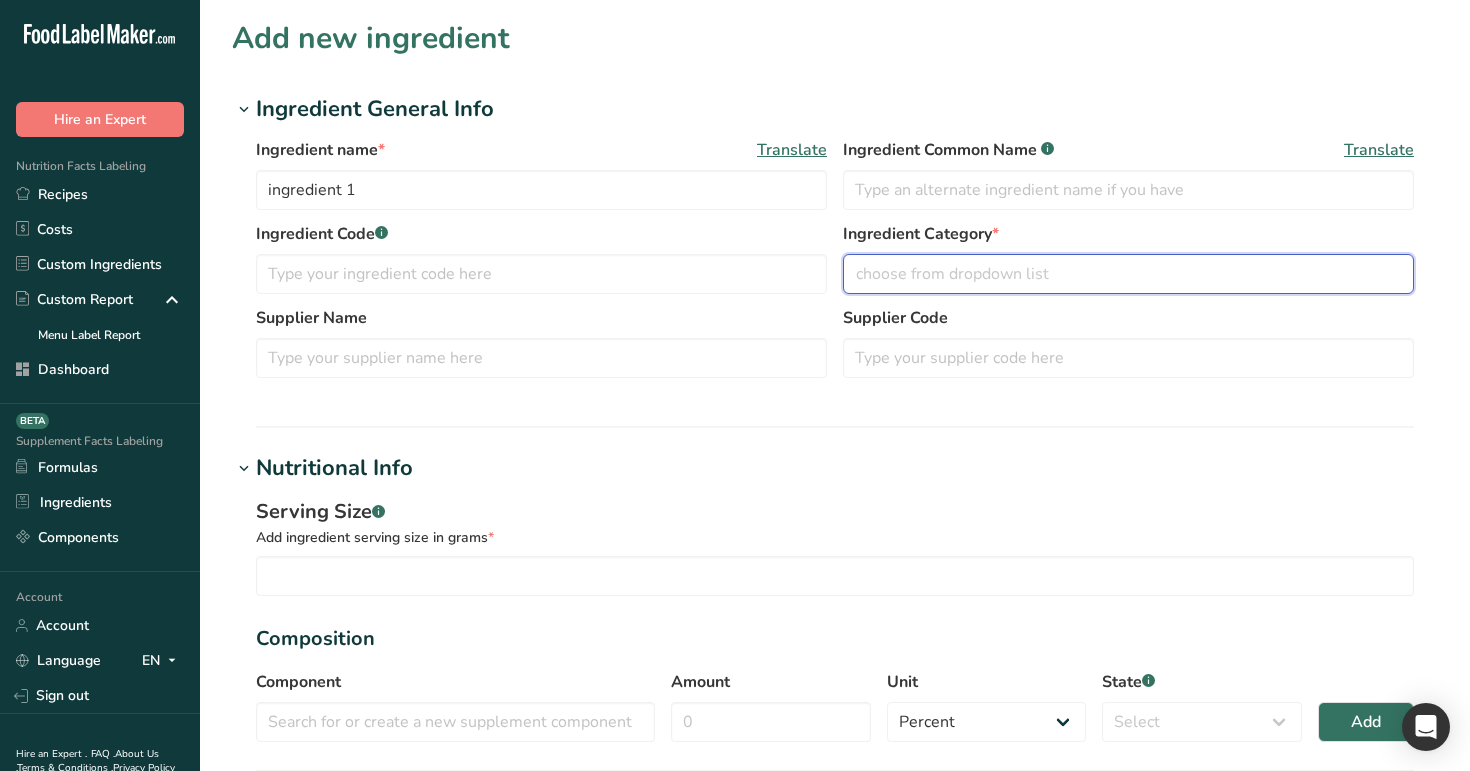 click on "choose from dropdown list" at bounding box center [952, 274] 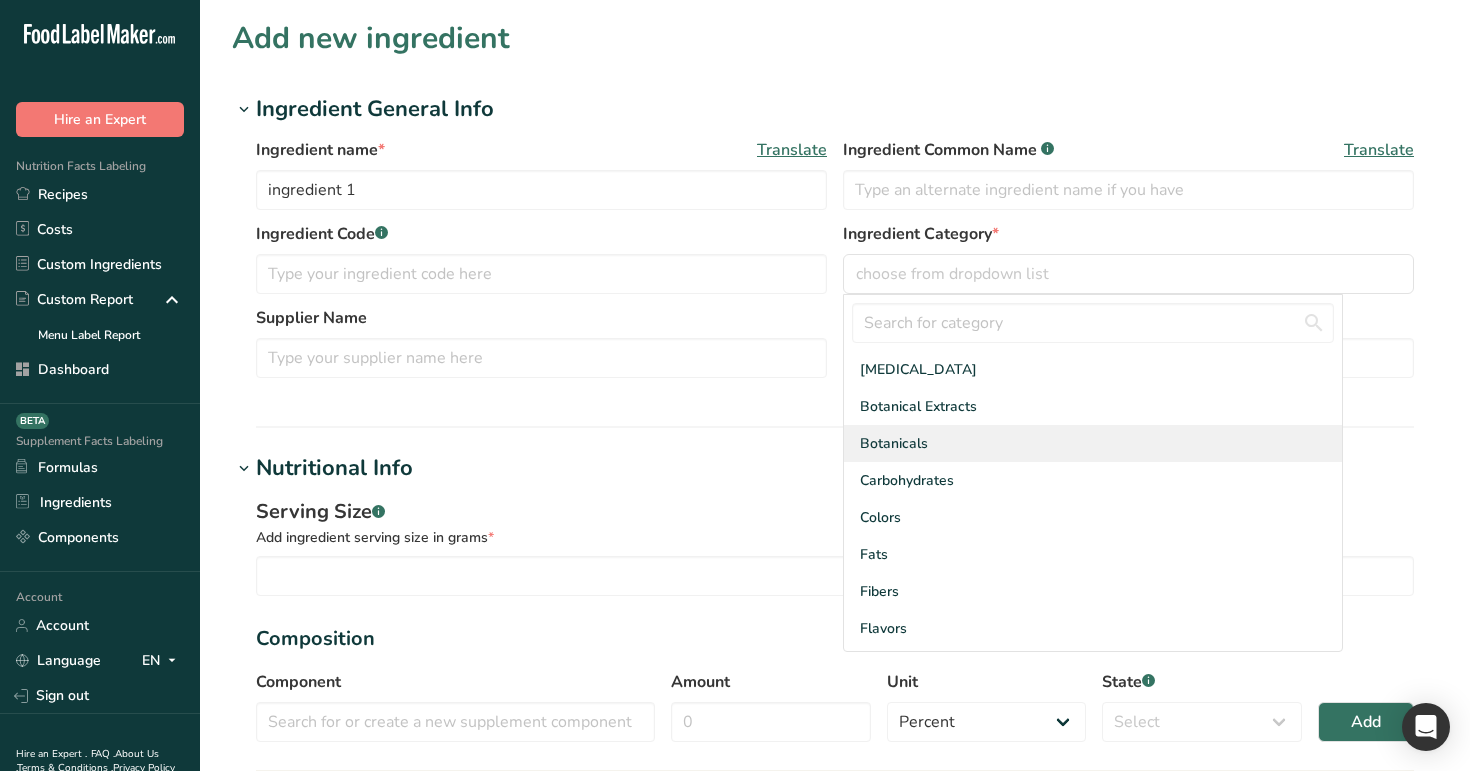 click on "Botanicals" at bounding box center [1093, 443] 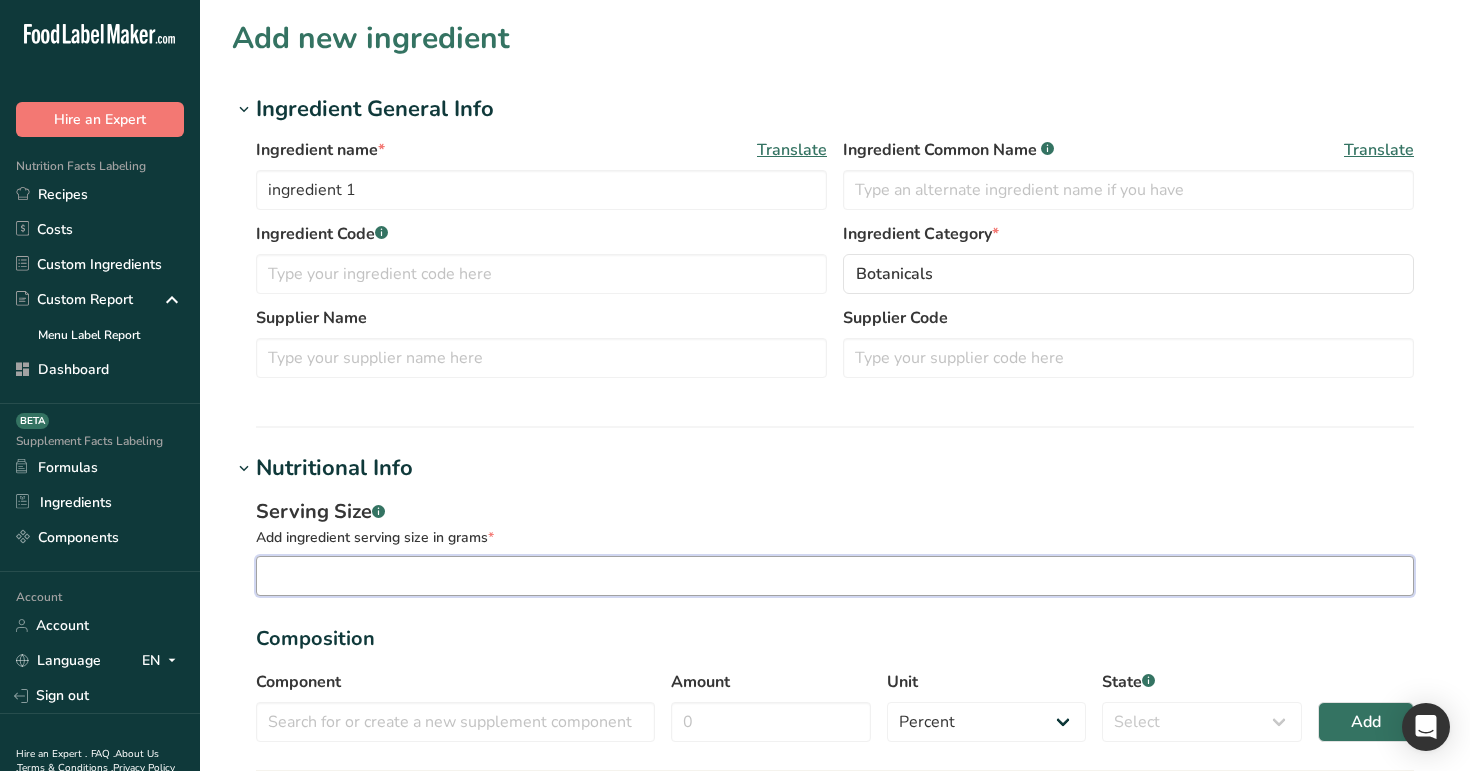 click at bounding box center (835, 576) 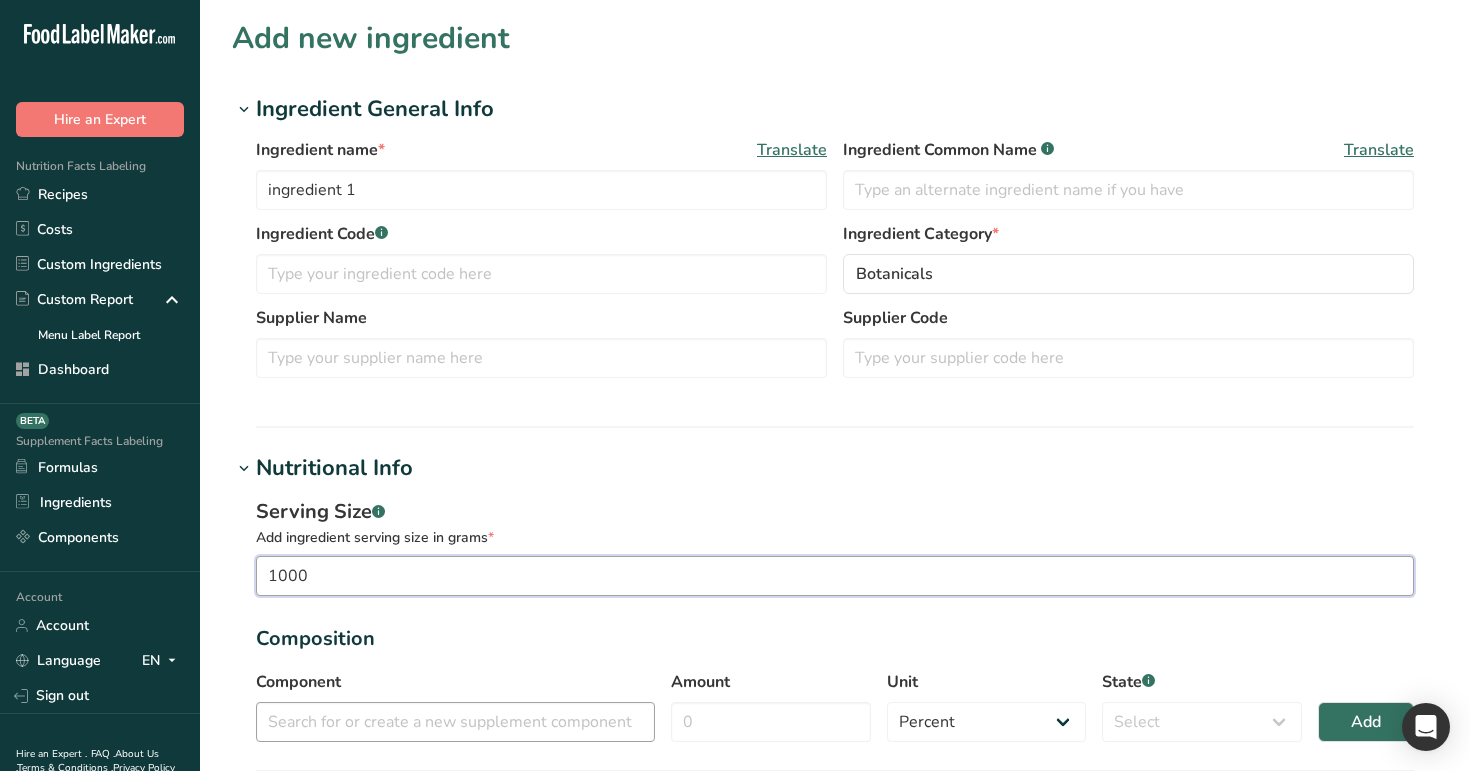 type on "1000" 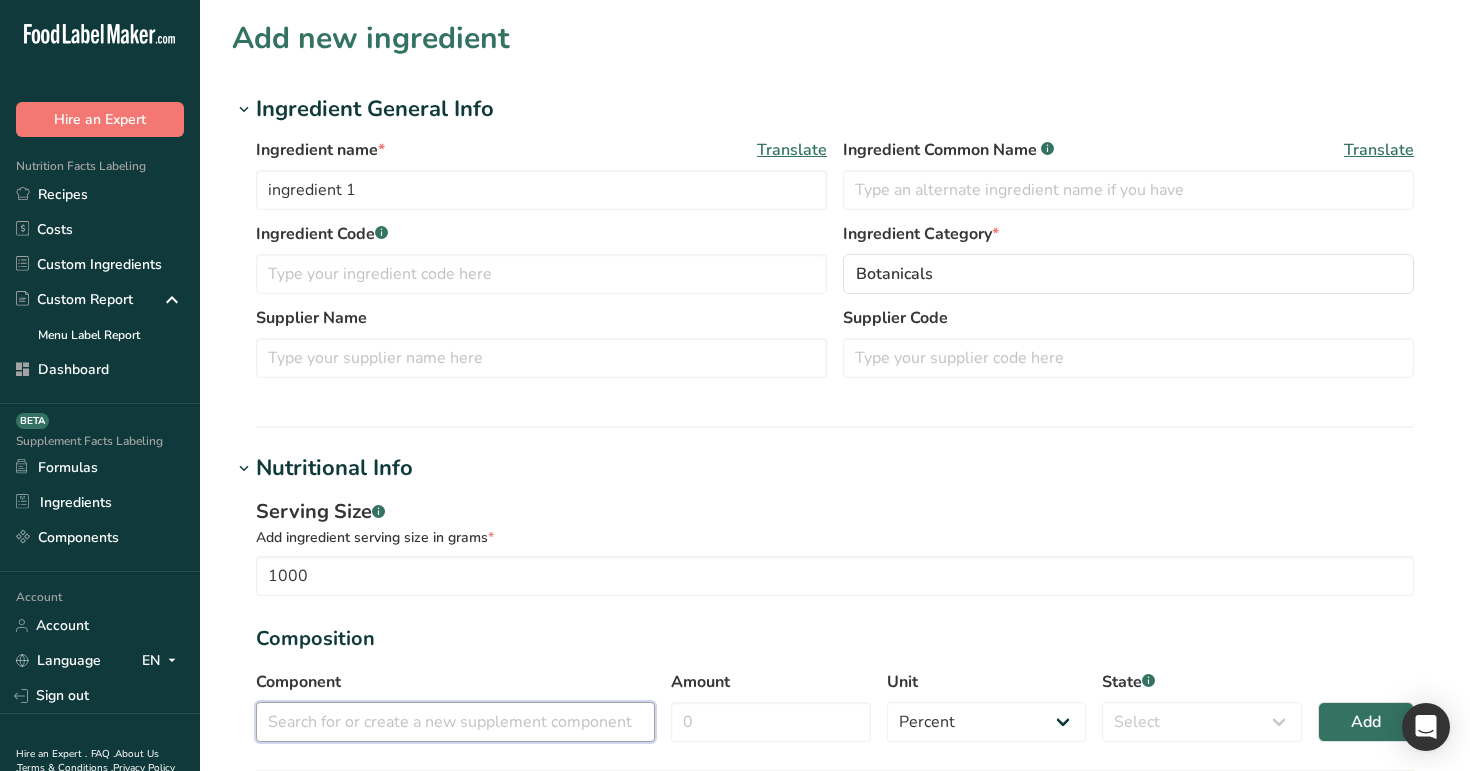 click at bounding box center (455, 722) 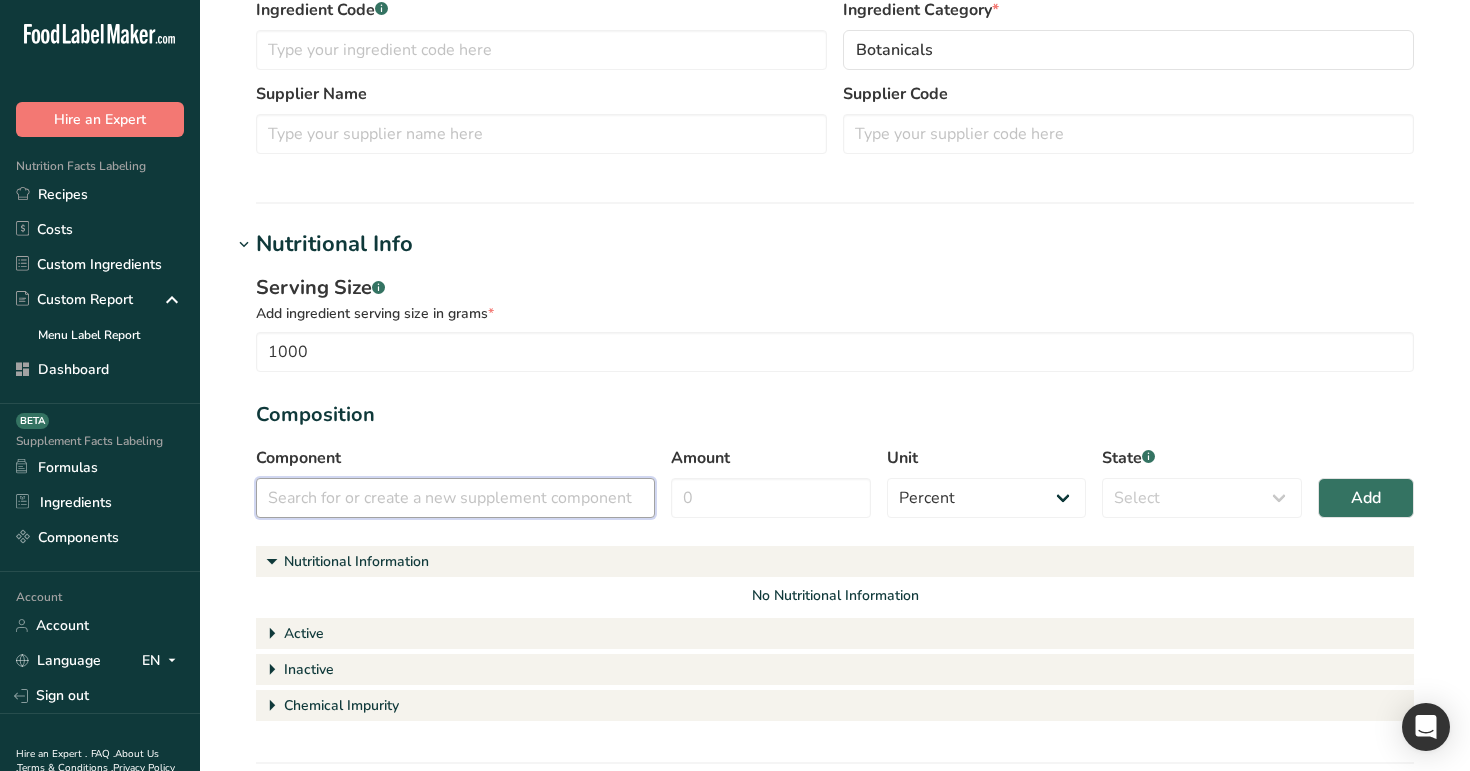 scroll, scrollTop: 263, scrollLeft: 0, axis: vertical 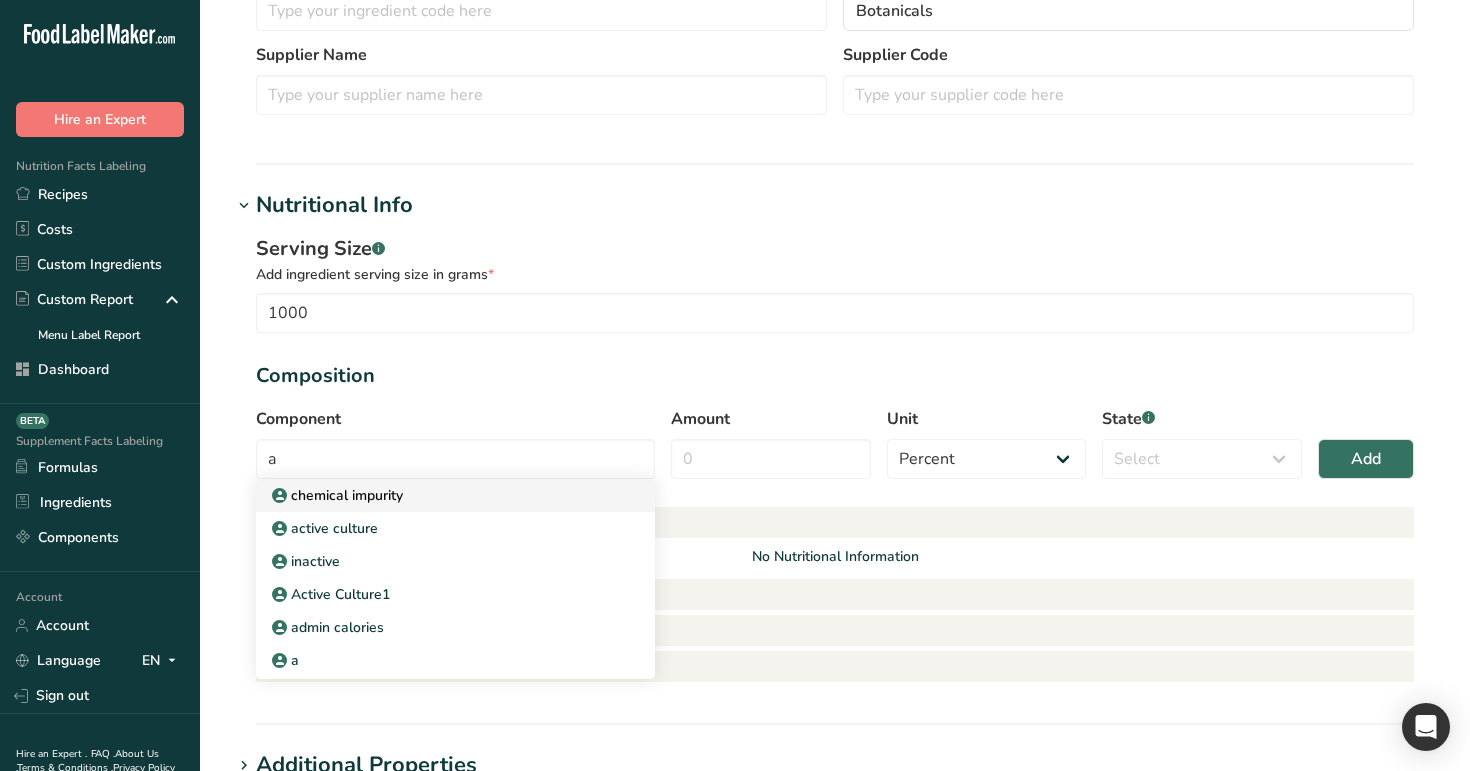 click on "chemical impurity" at bounding box center (345, 495) 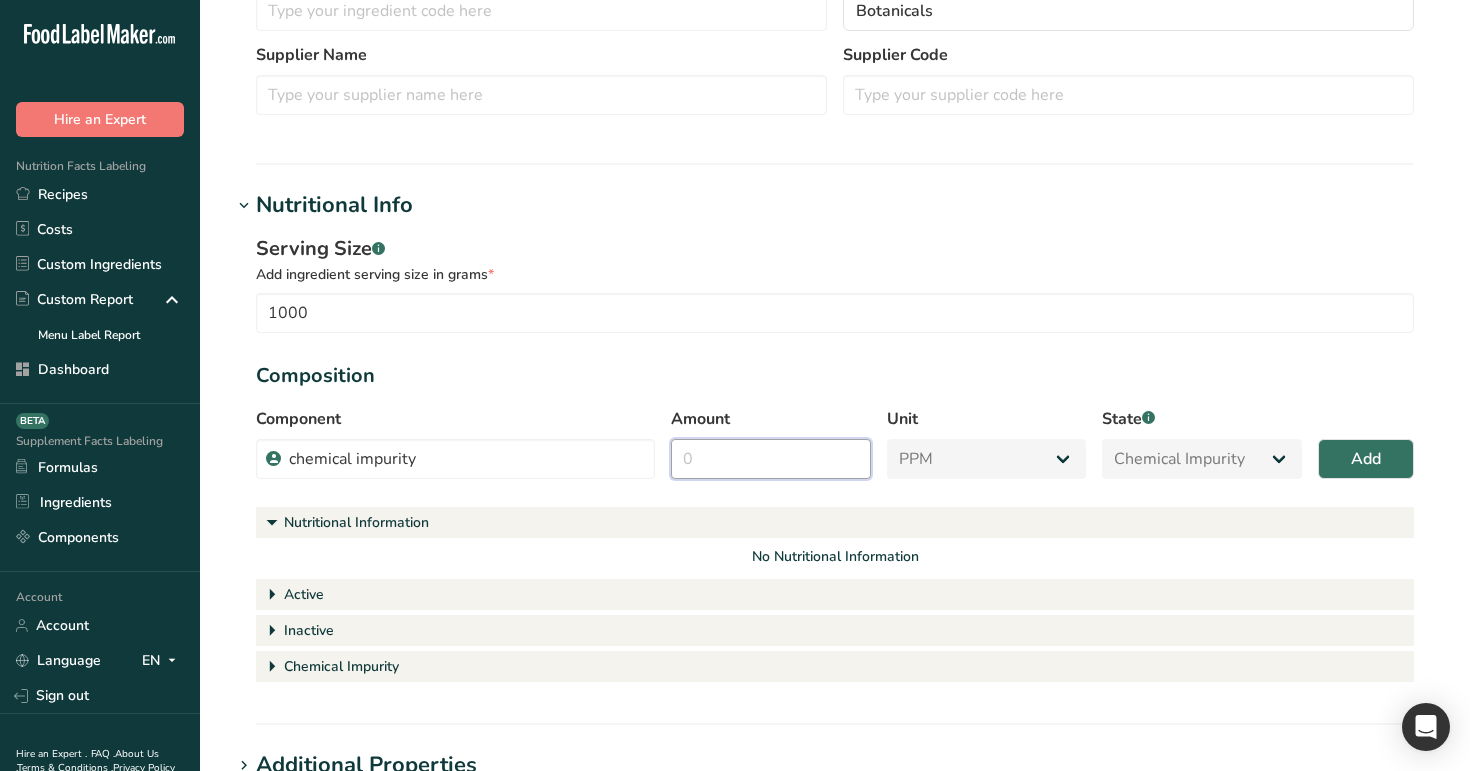 click on "Amount" at bounding box center [771, 459] 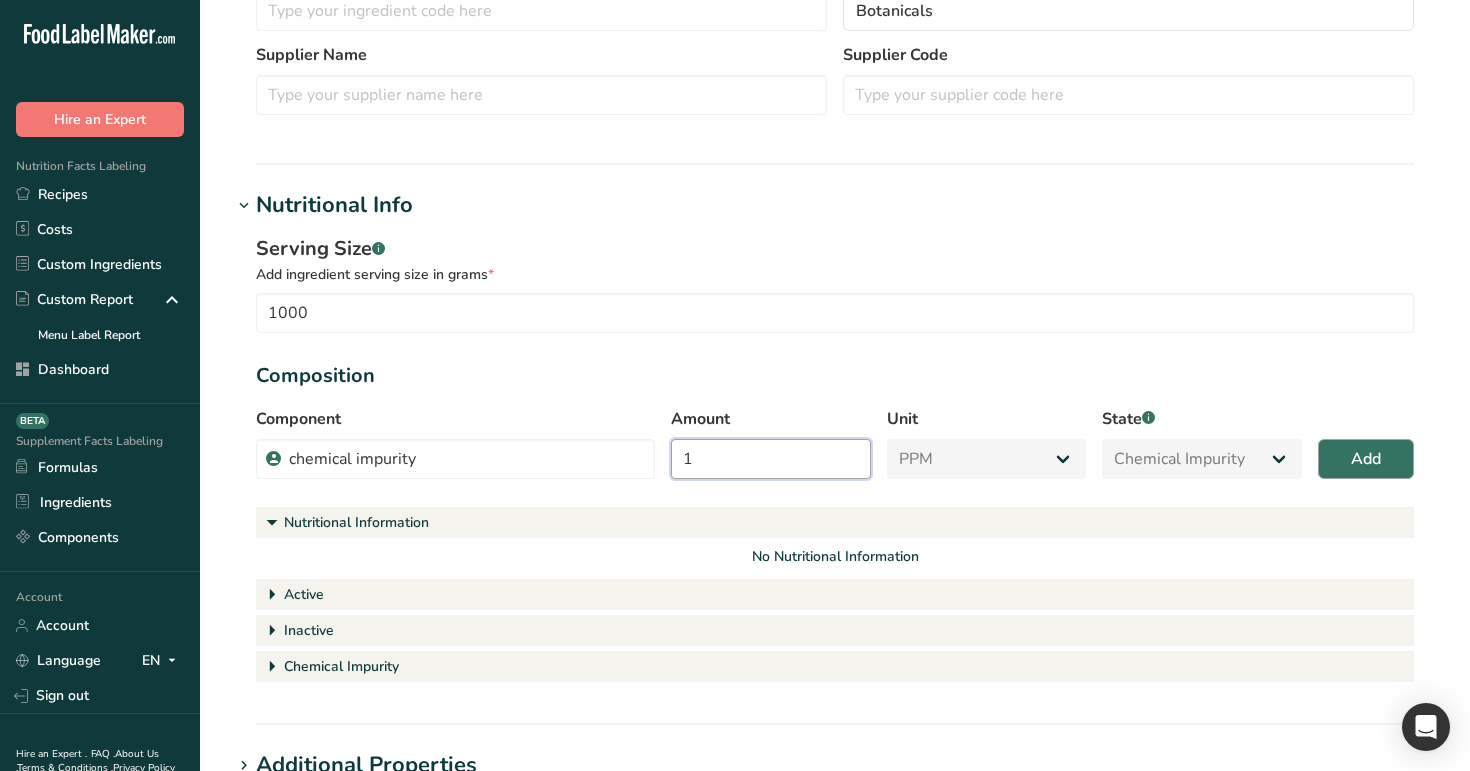 type on "1" 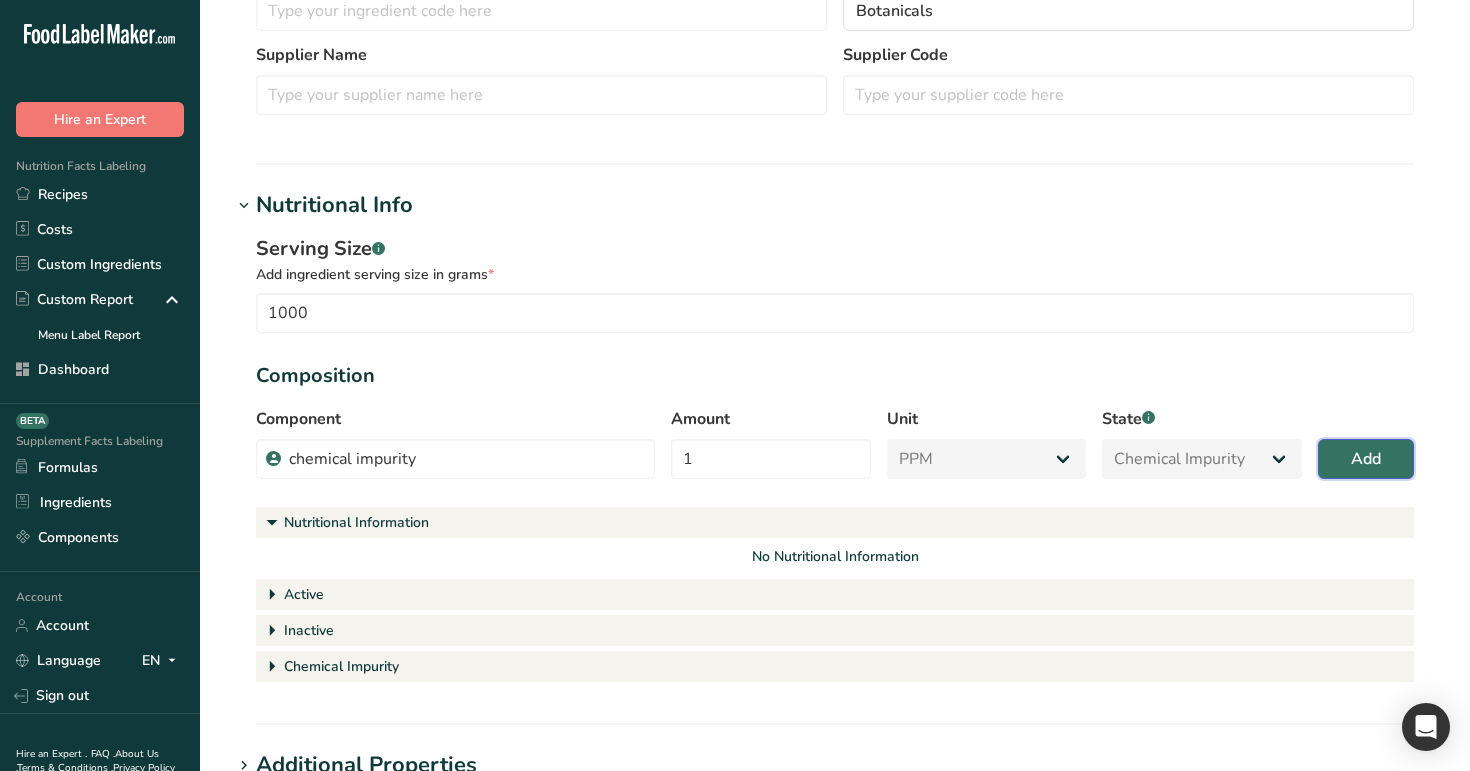 click on "Add" at bounding box center [1366, 459] 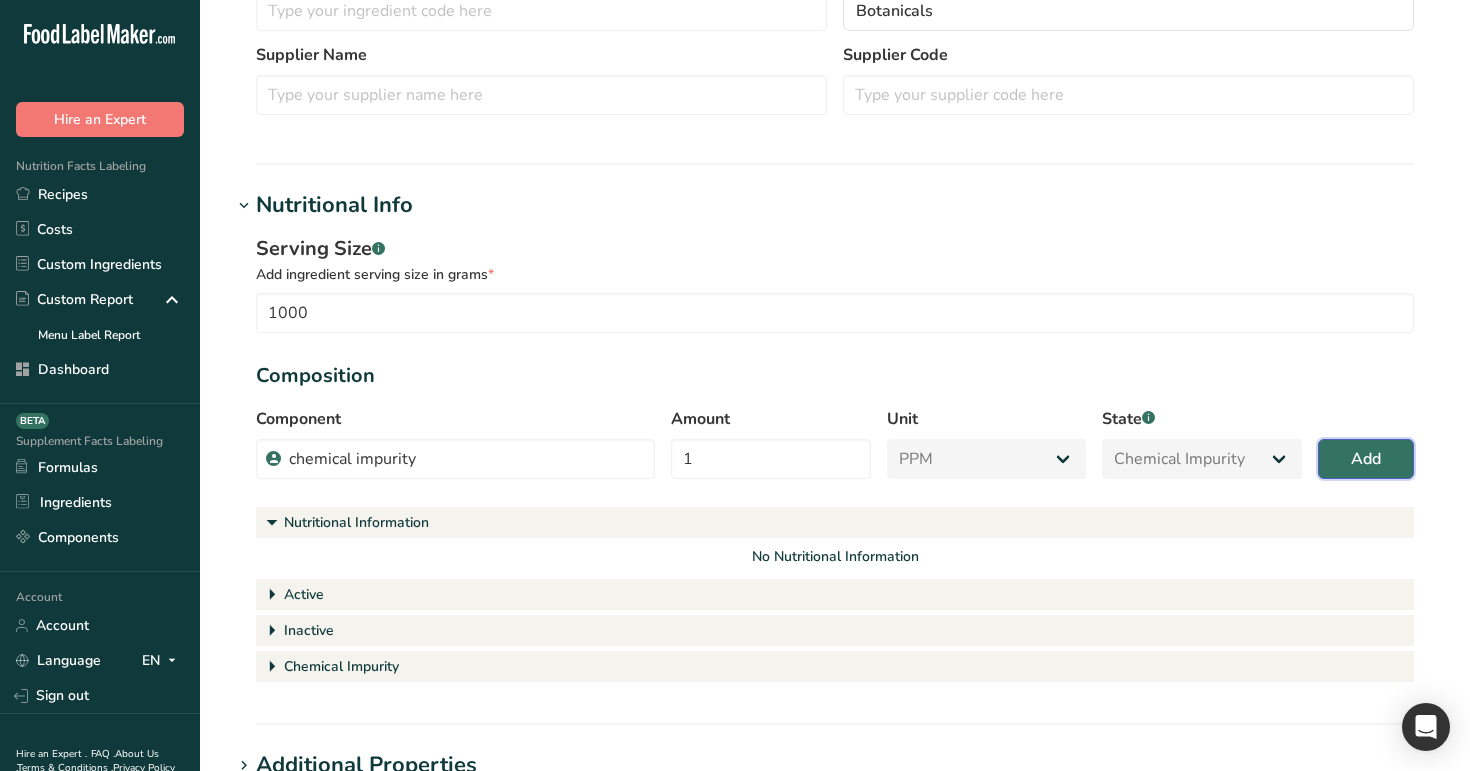 type 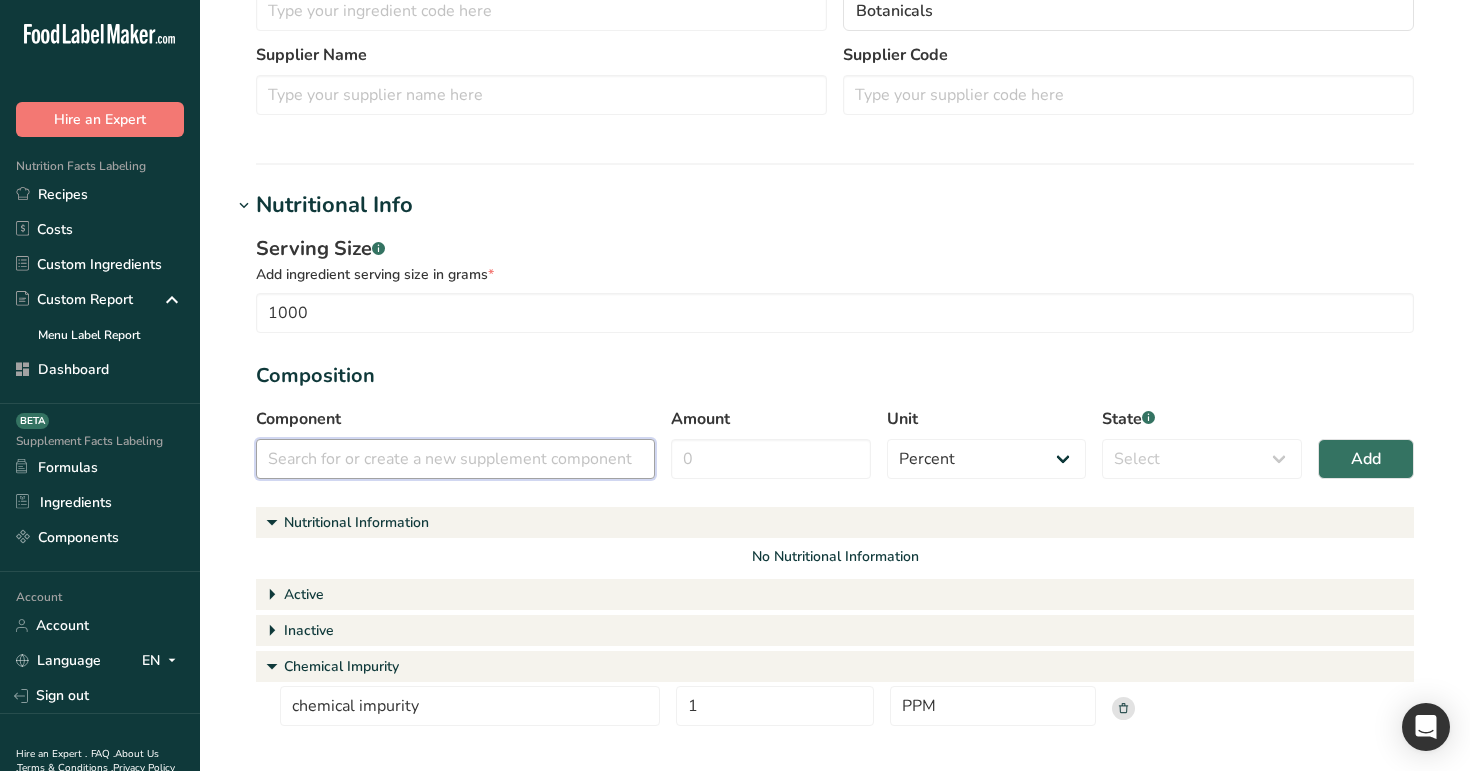 click at bounding box center [455, 459] 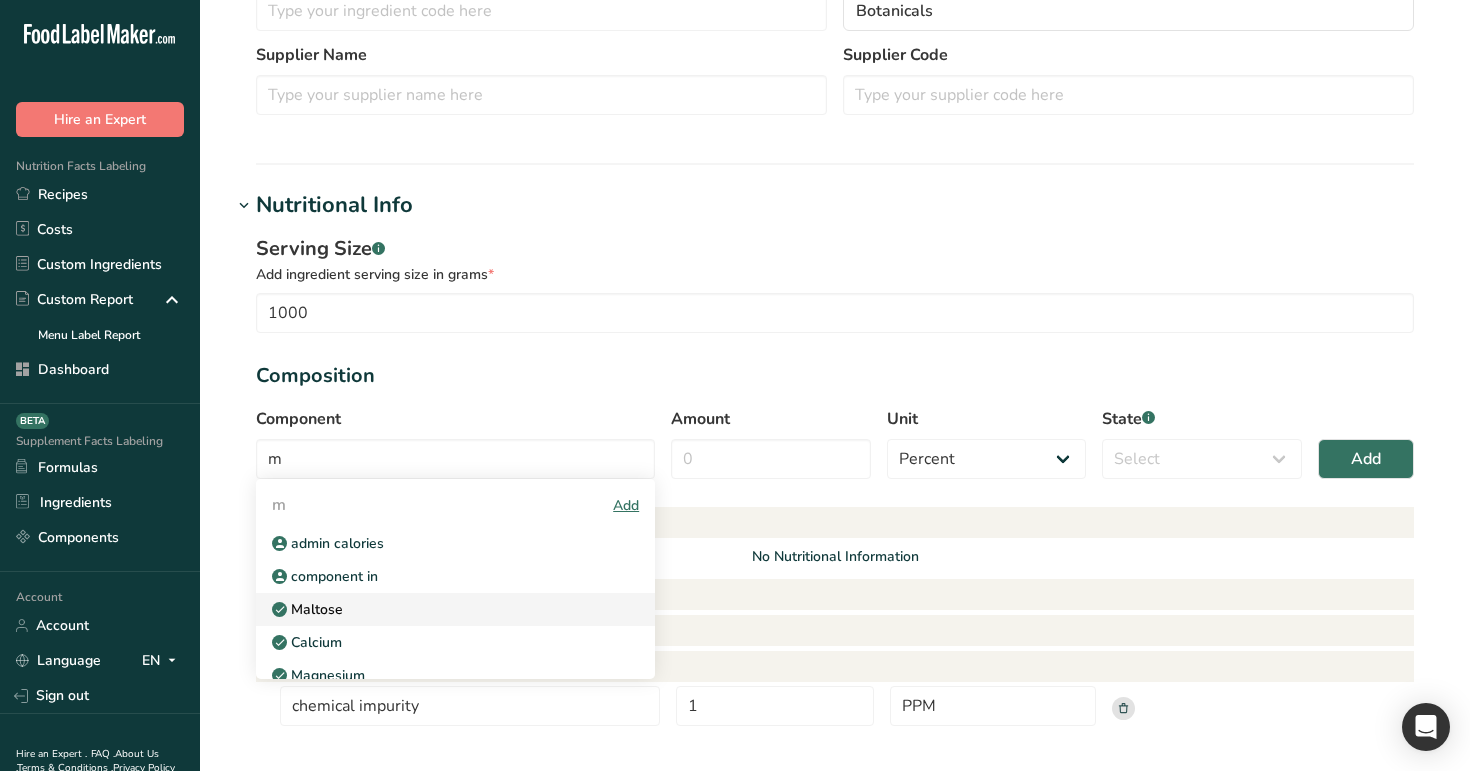 click on "Maltose" at bounding box center [439, 609] 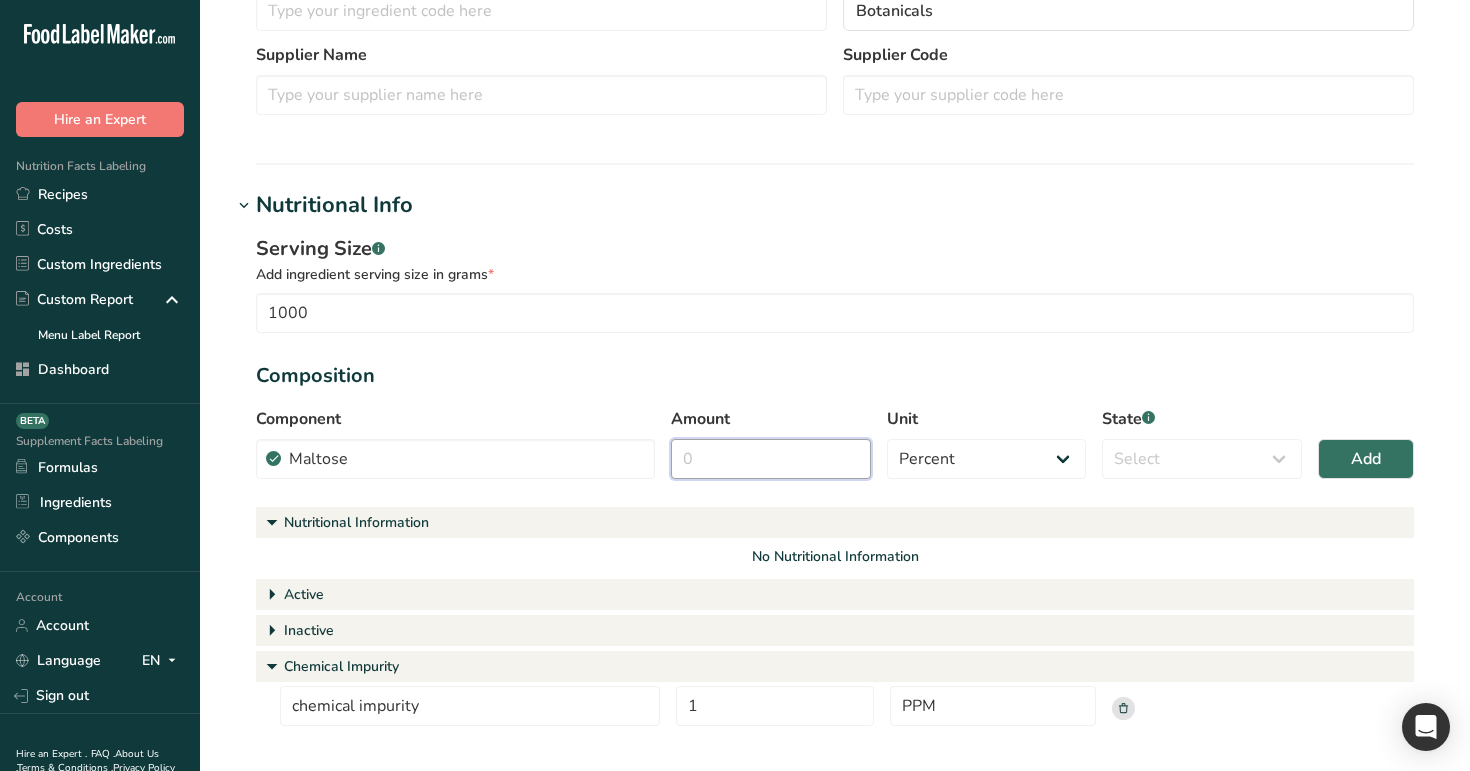 click on "Amount" at bounding box center (771, 459) 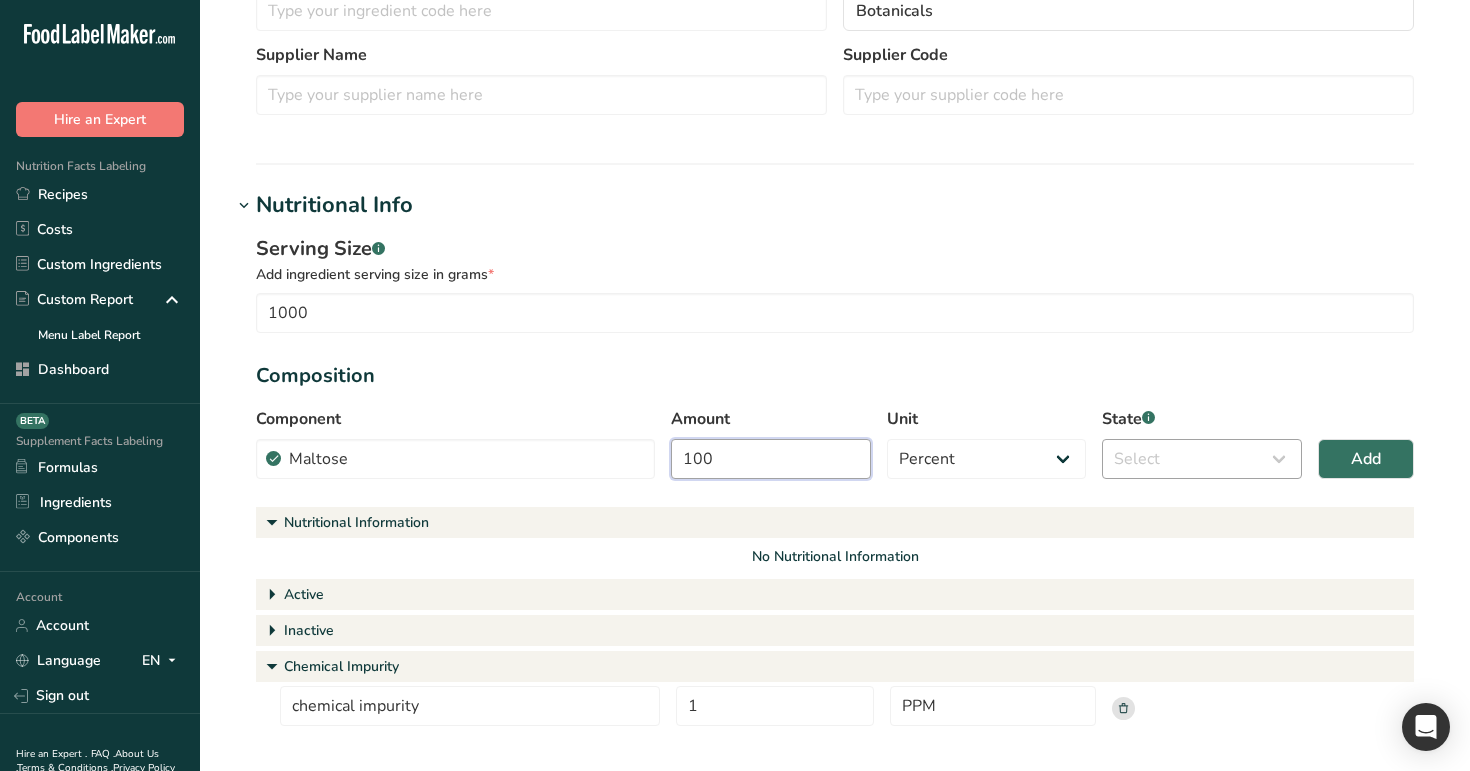 type on "100" 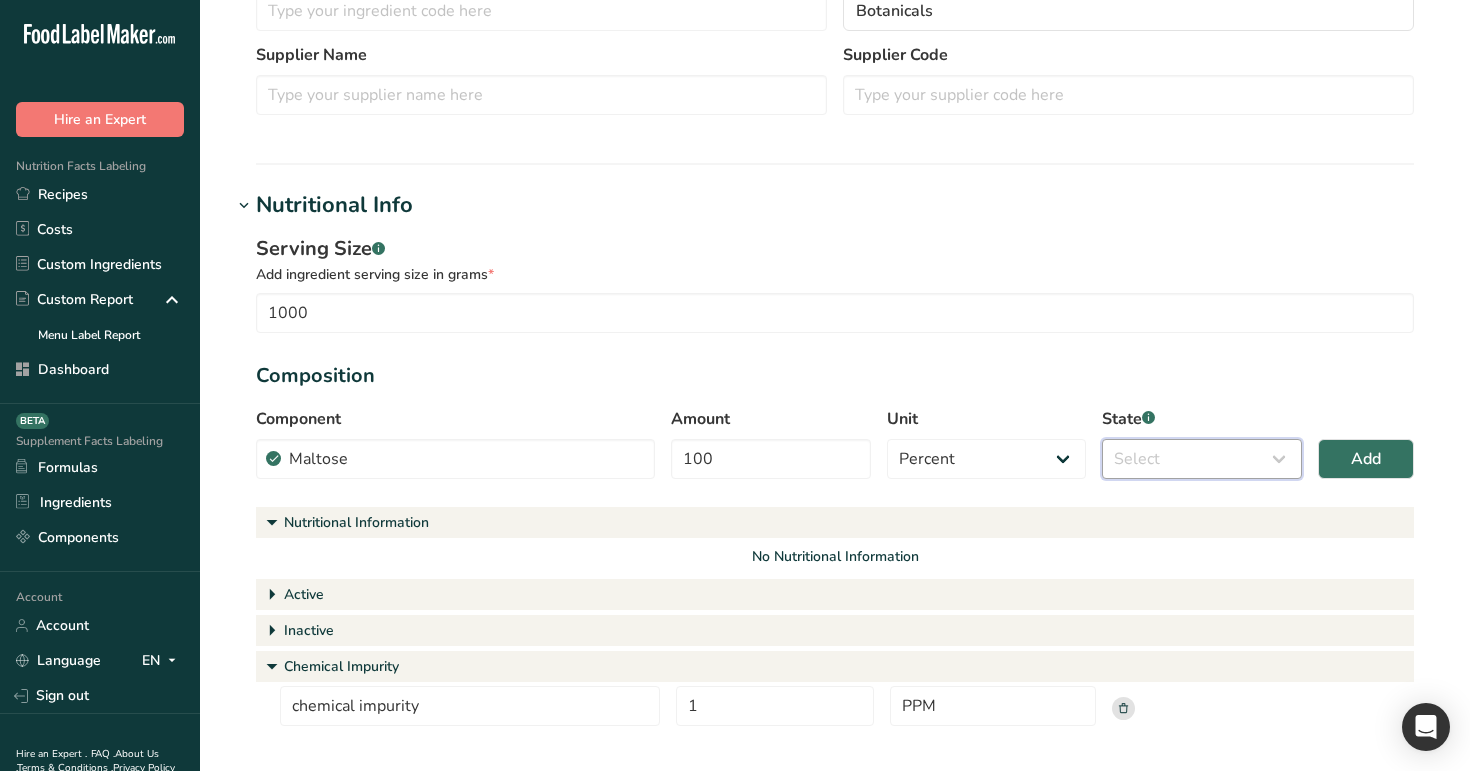 click on "Select
Active
Inactive
Chemical Impurity
Nutritional Information" at bounding box center [1202, 459] 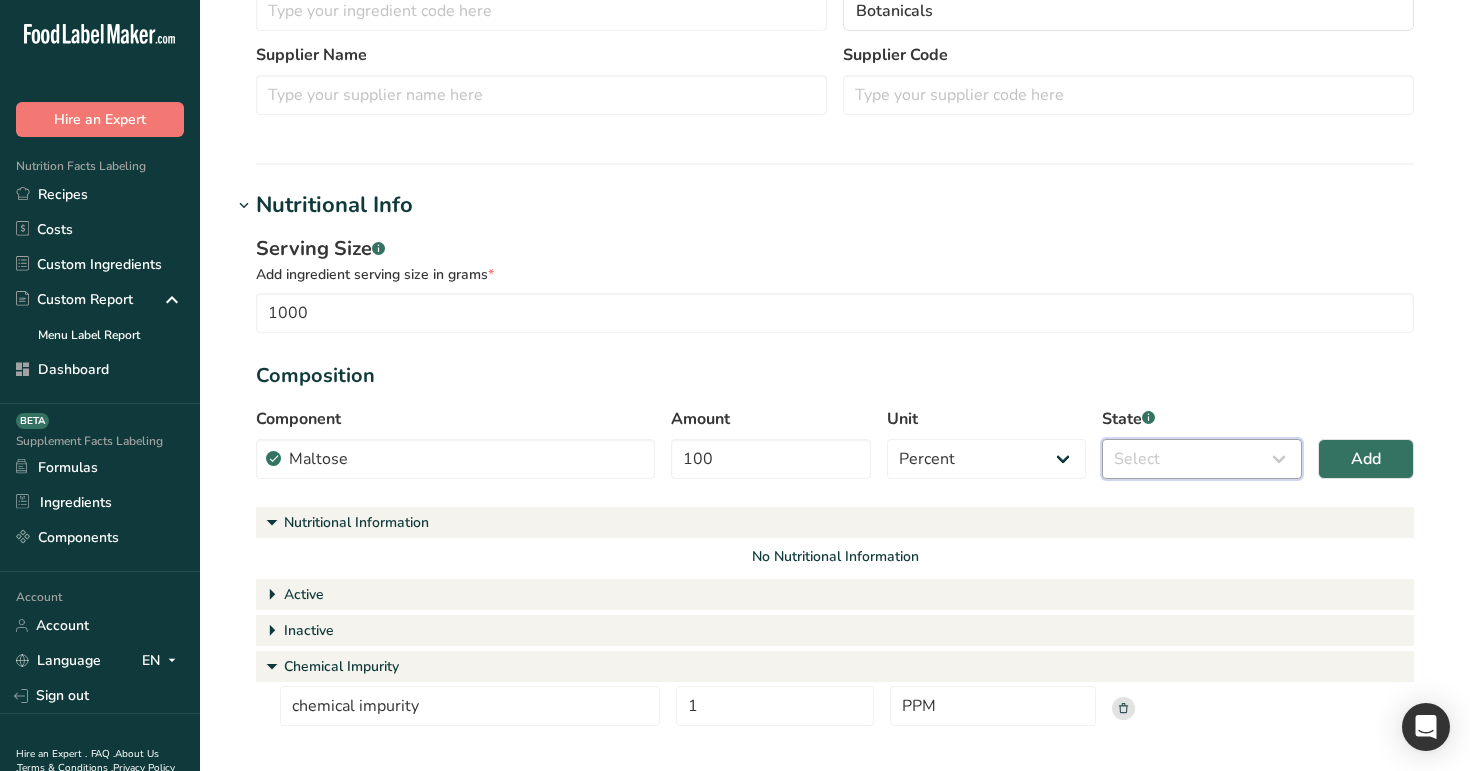 select on "active" 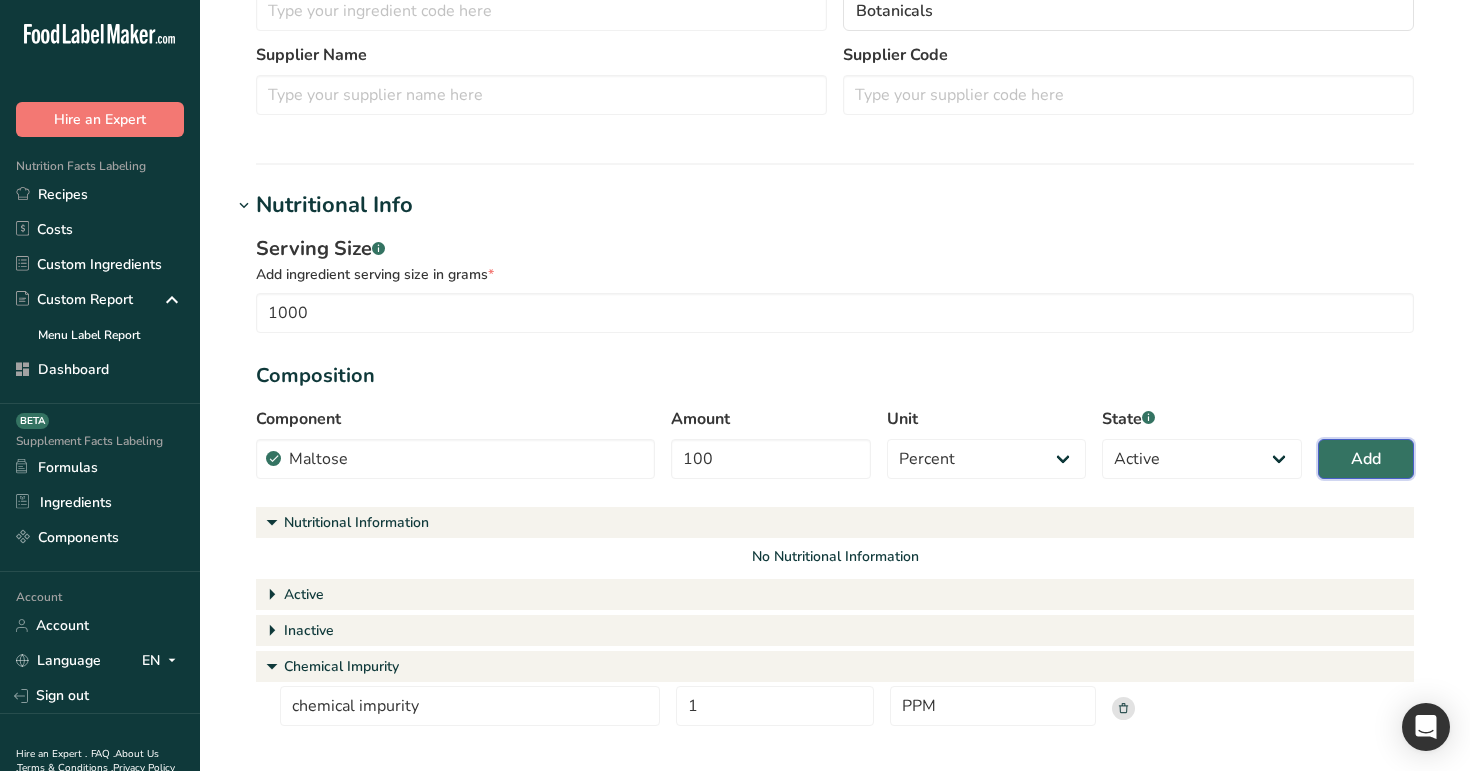 click on "Add" at bounding box center (1366, 459) 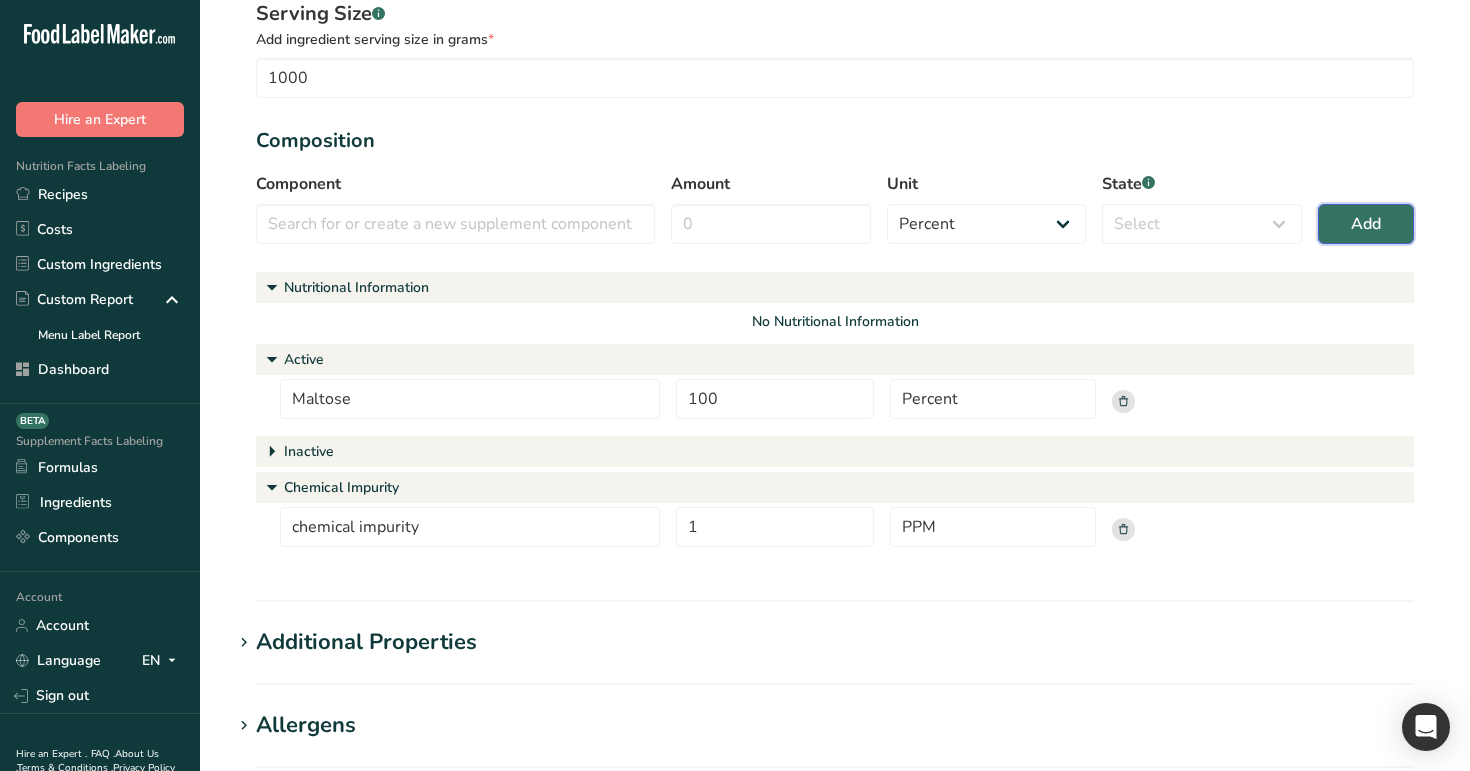scroll, scrollTop: 494, scrollLeft: 0, axis: vertical 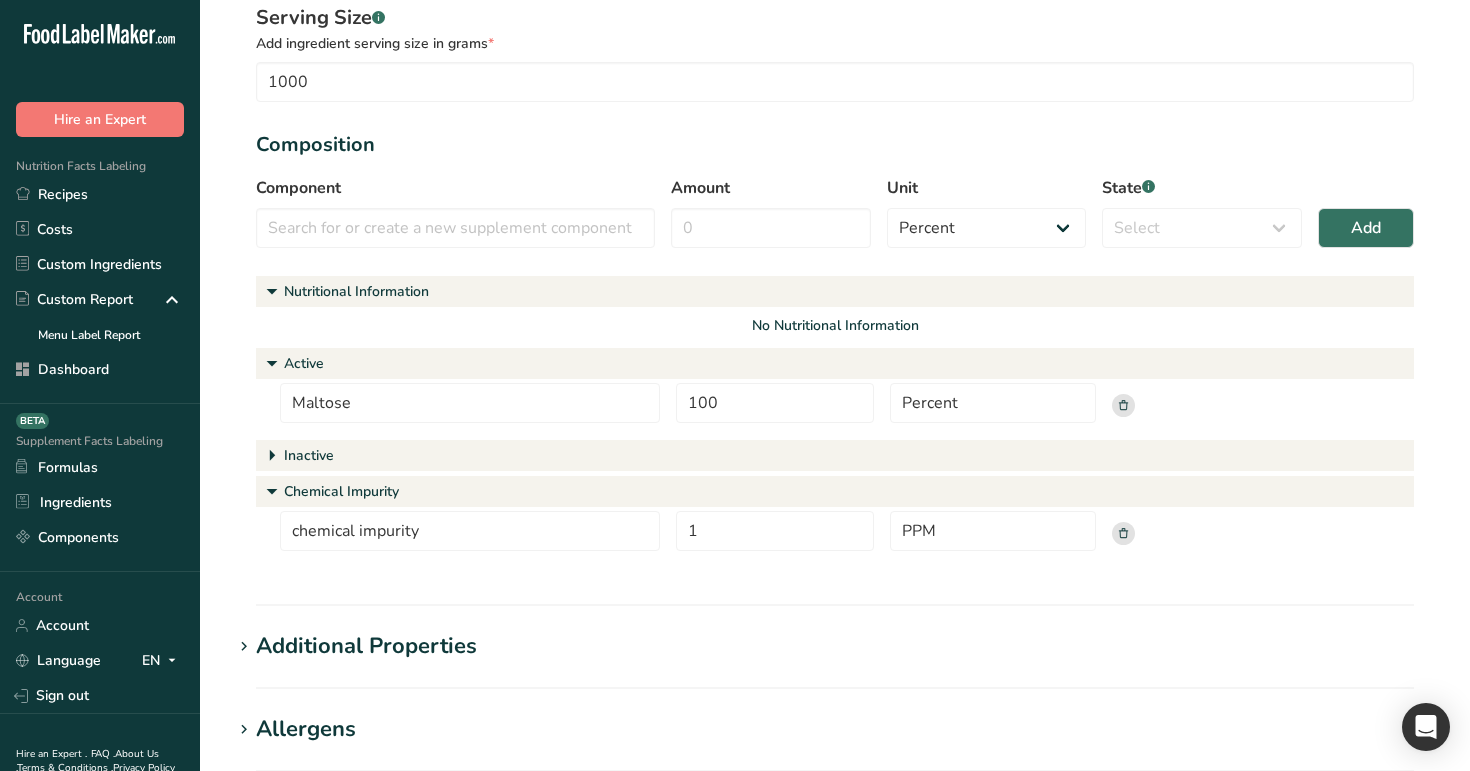click 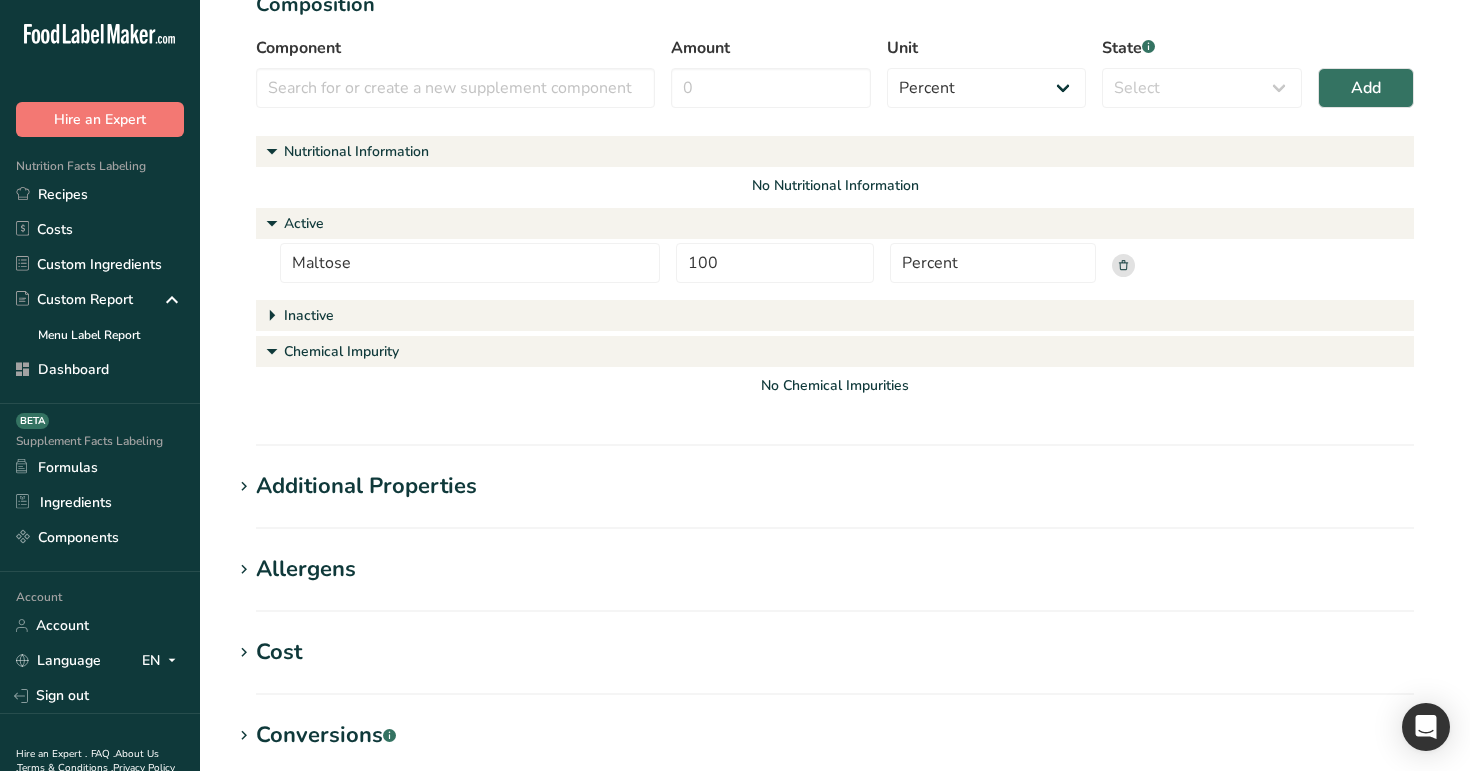 scroll, scrollTop: 809, scrollLeft: 0, axis: vertical 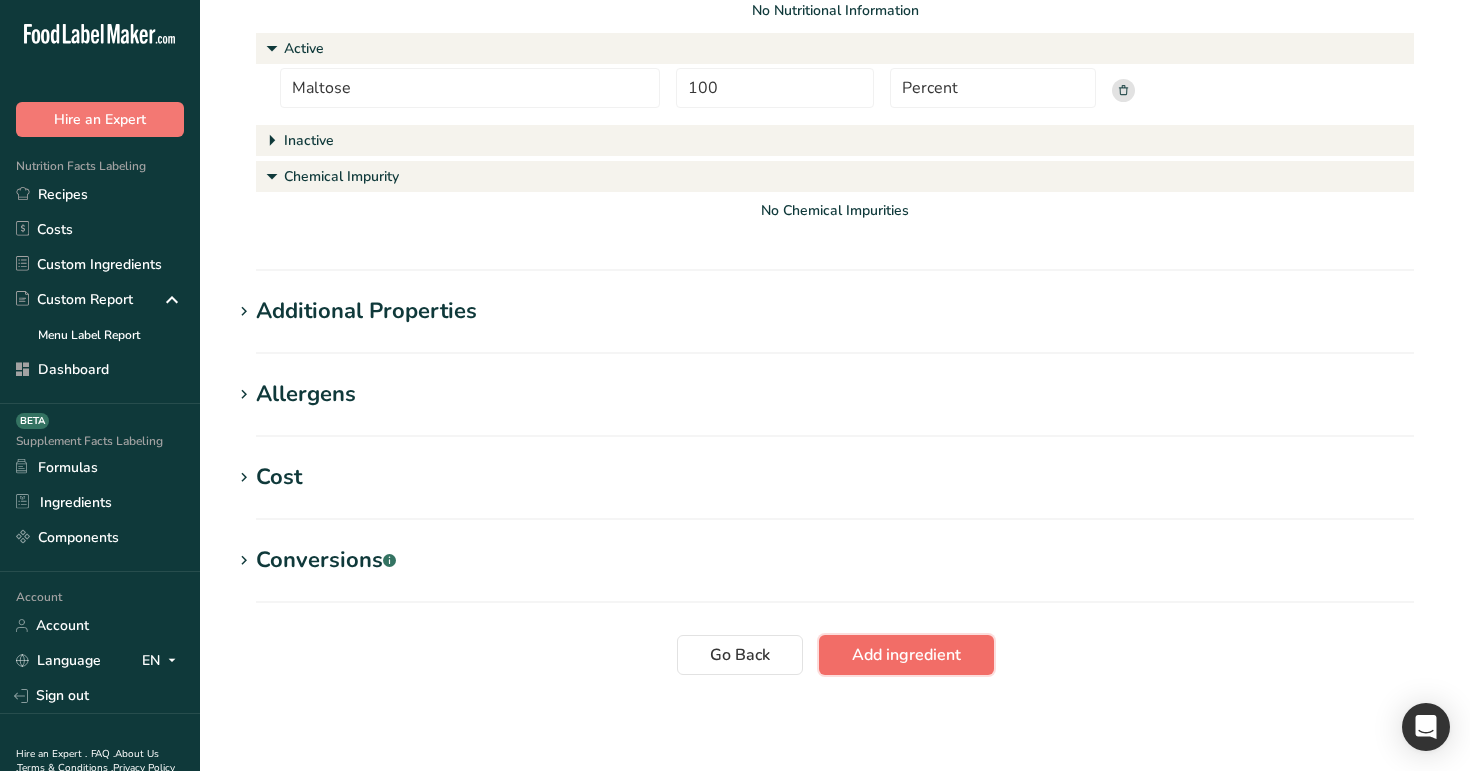 click on "Add ingredient" at bounding box center [906, 655] 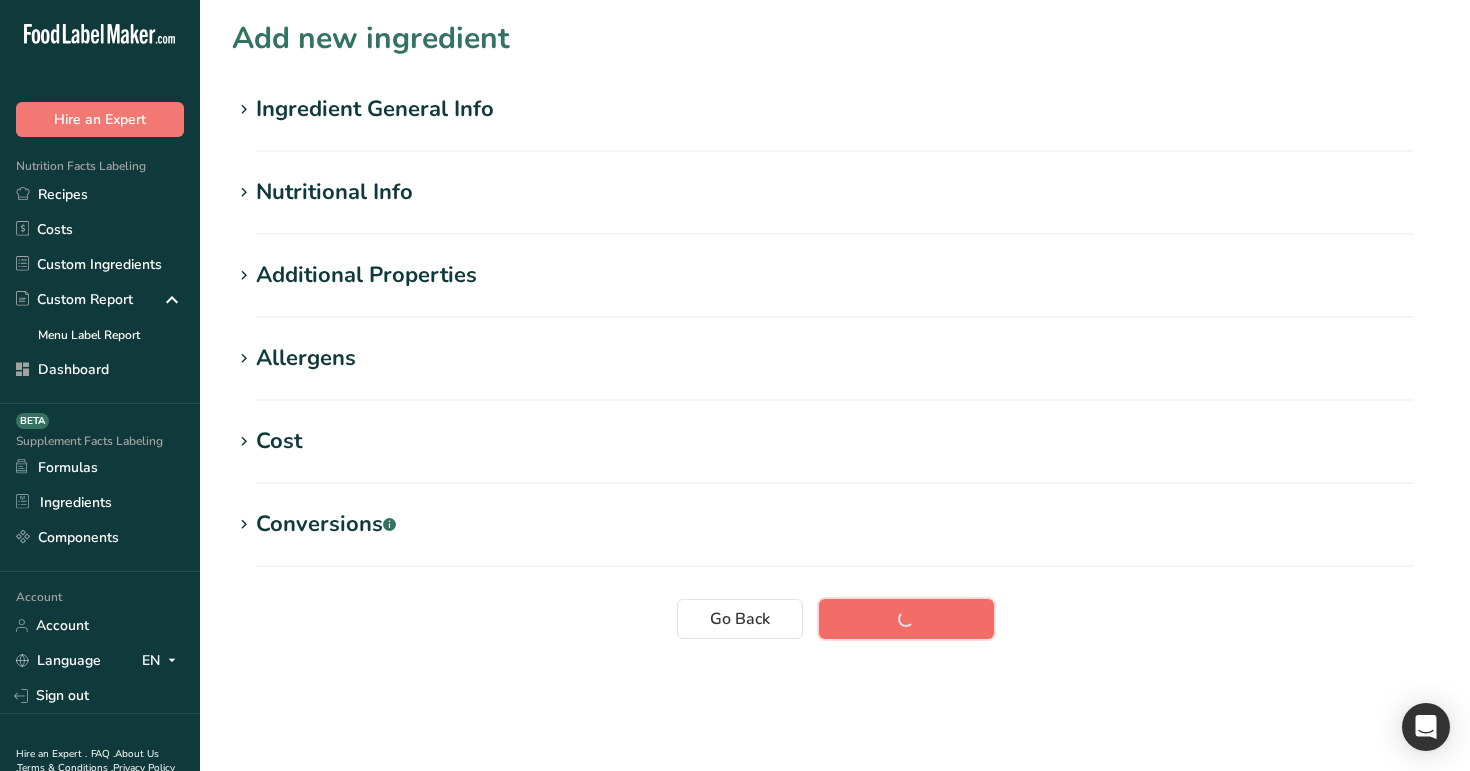 scroll, scrollTop: 0, scrollLeft: 0, axis: both 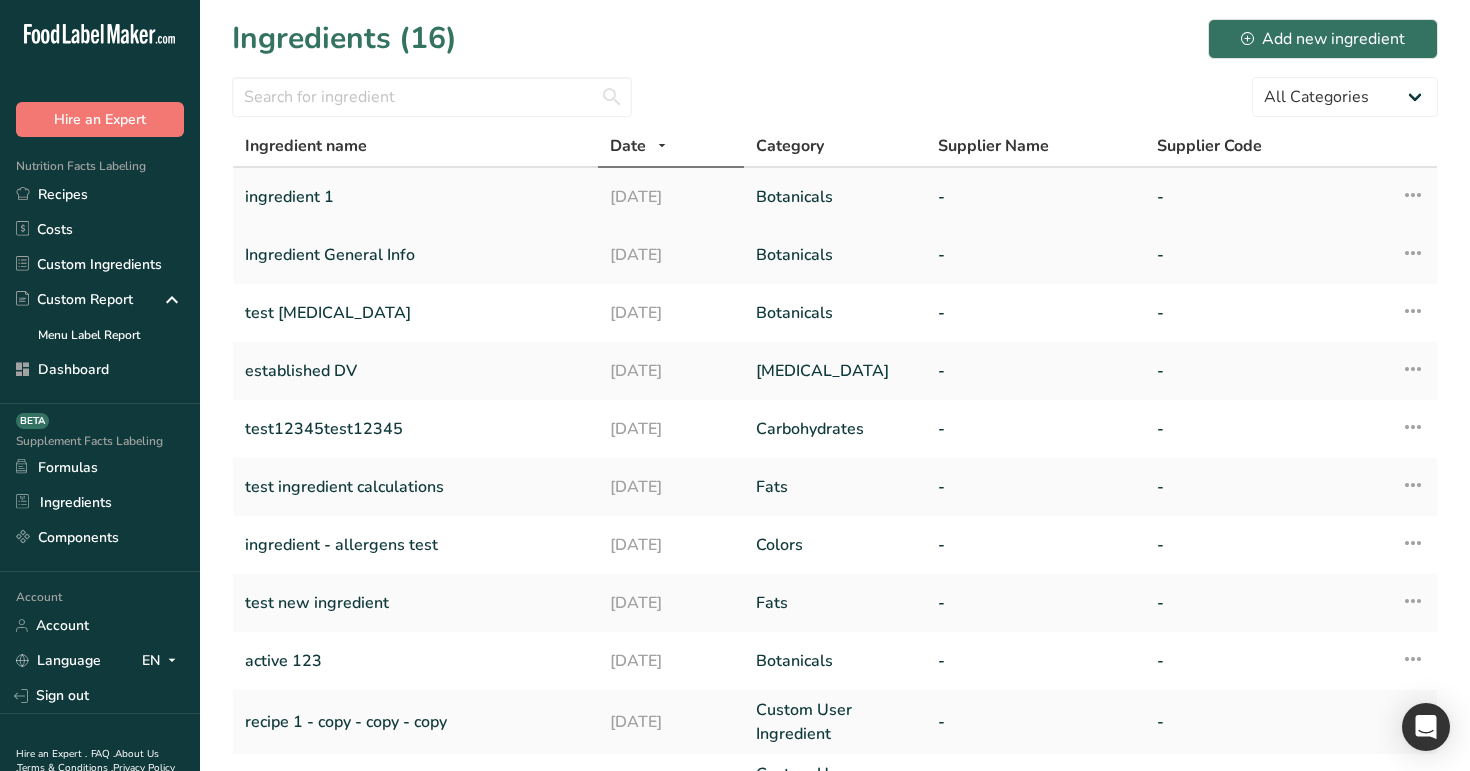 click on "ingredient 1" at bounding box center [415, 197] 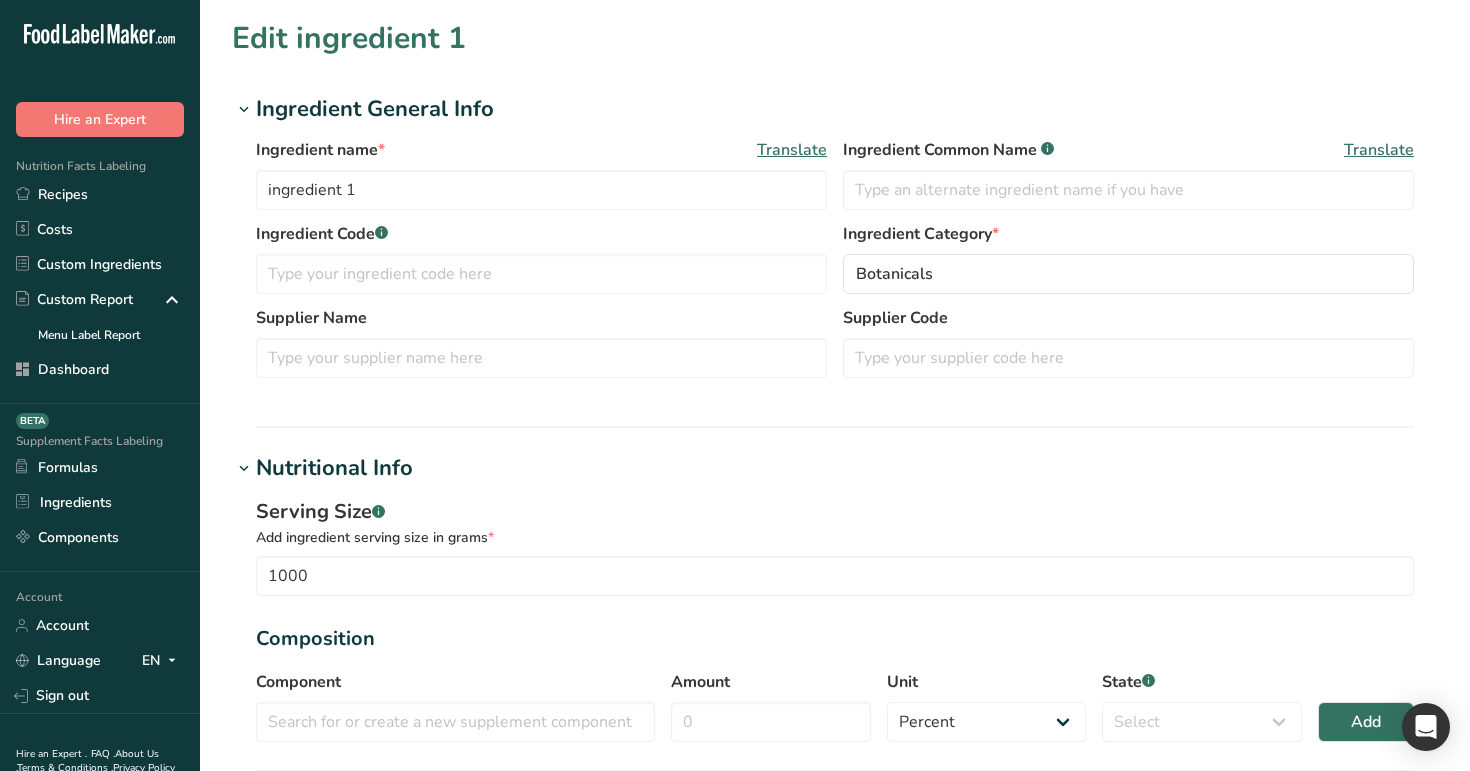 type on "ingredient 1" 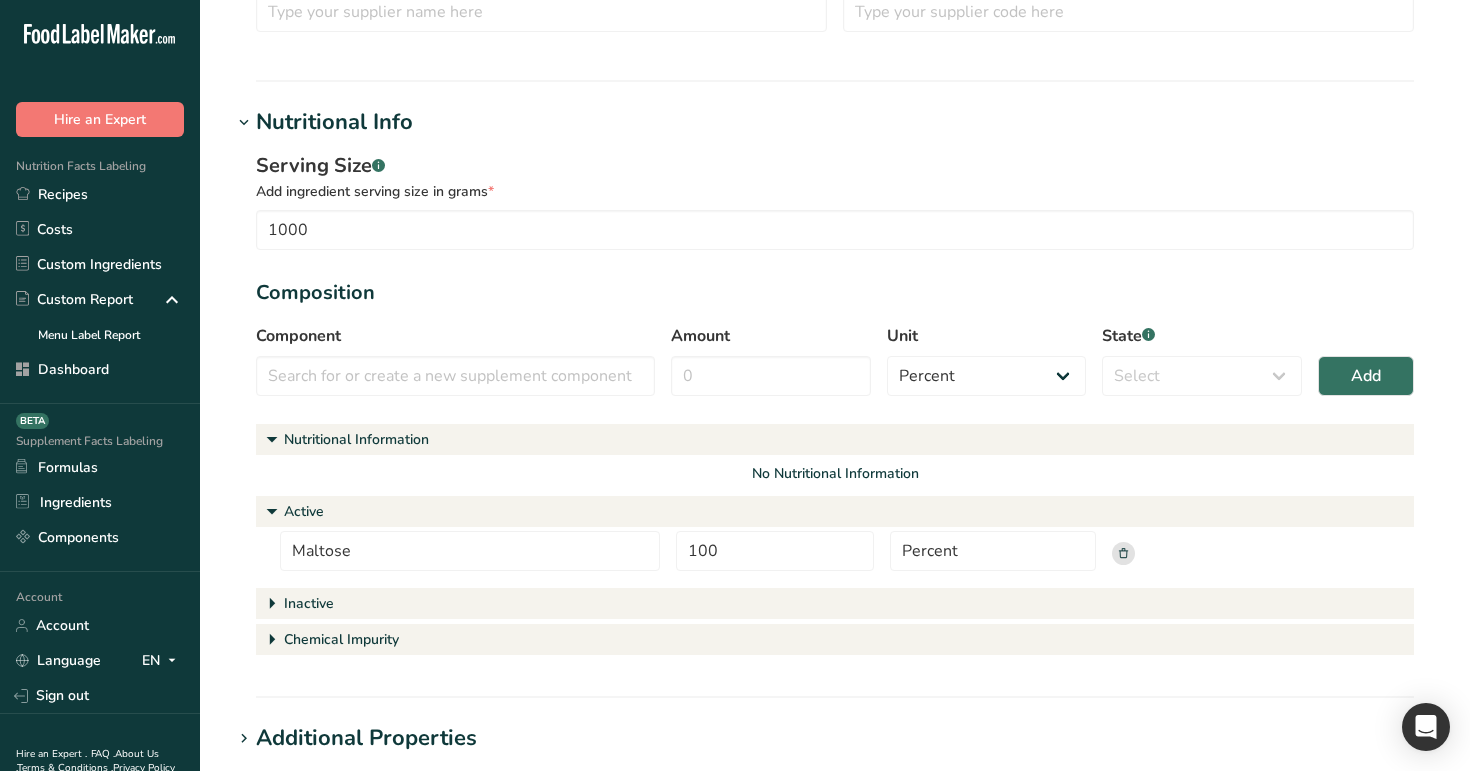 scroll, scrollTop: 356, scrollLeft: 0, axis: vertical 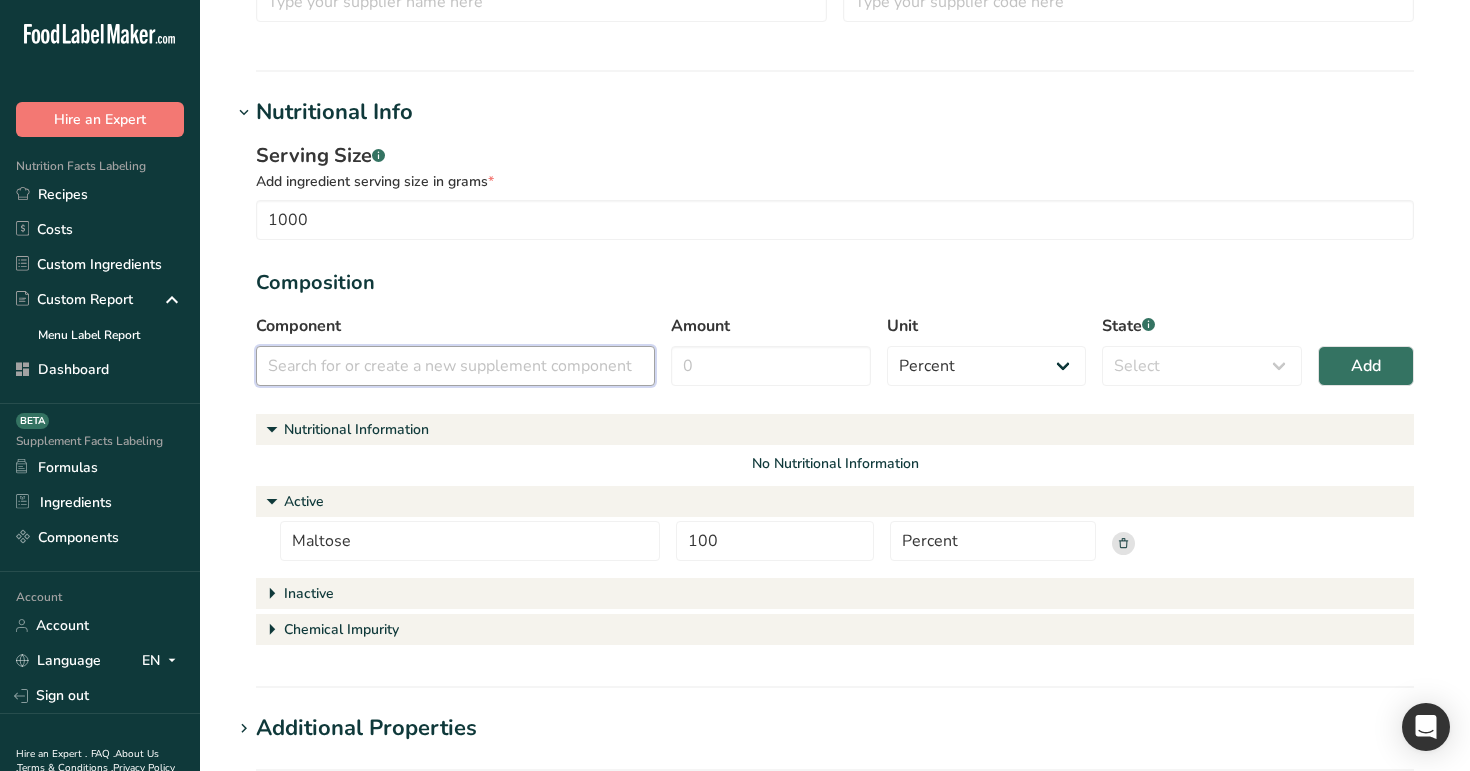 click at bounding box center [455, 366] 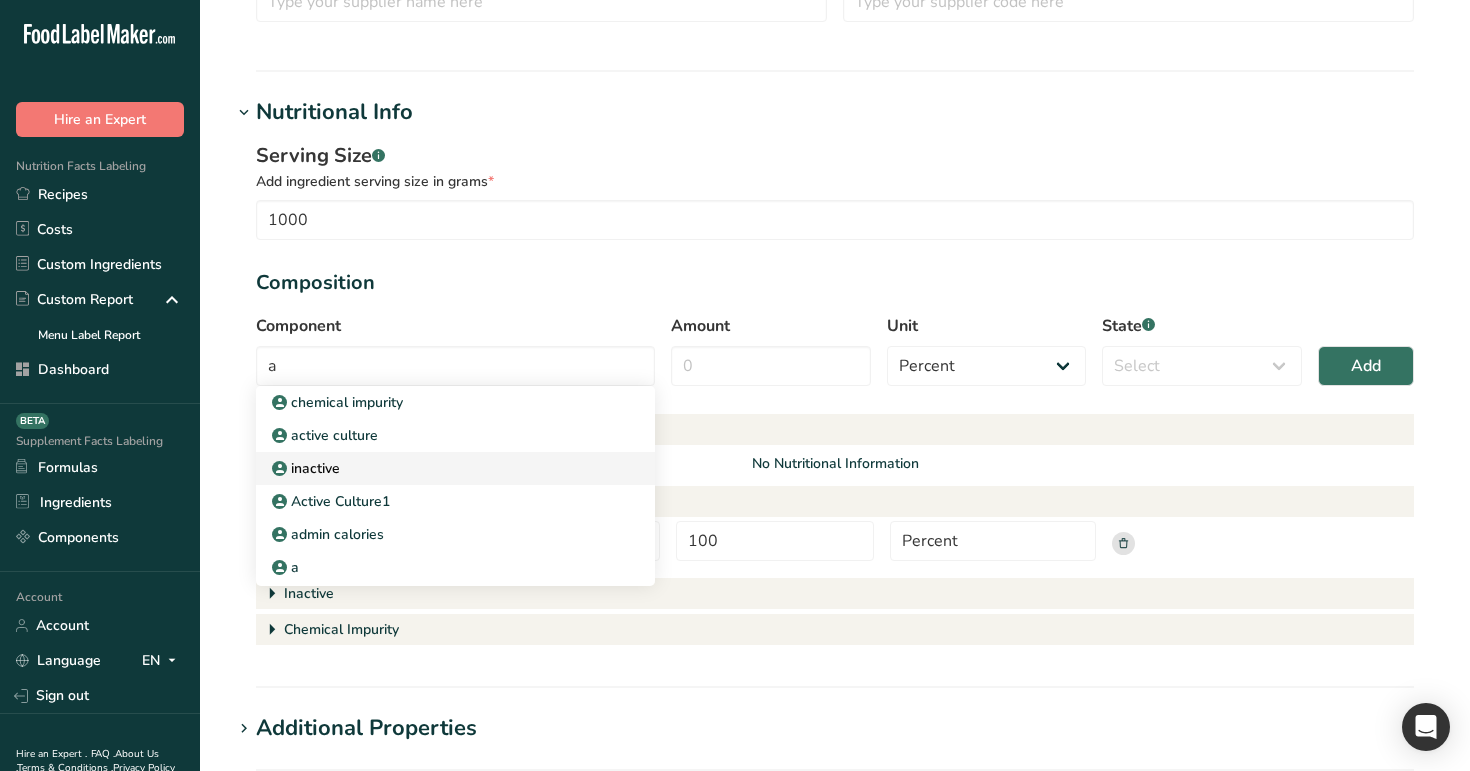 click on "inactive" at bounding box center [455, 468] 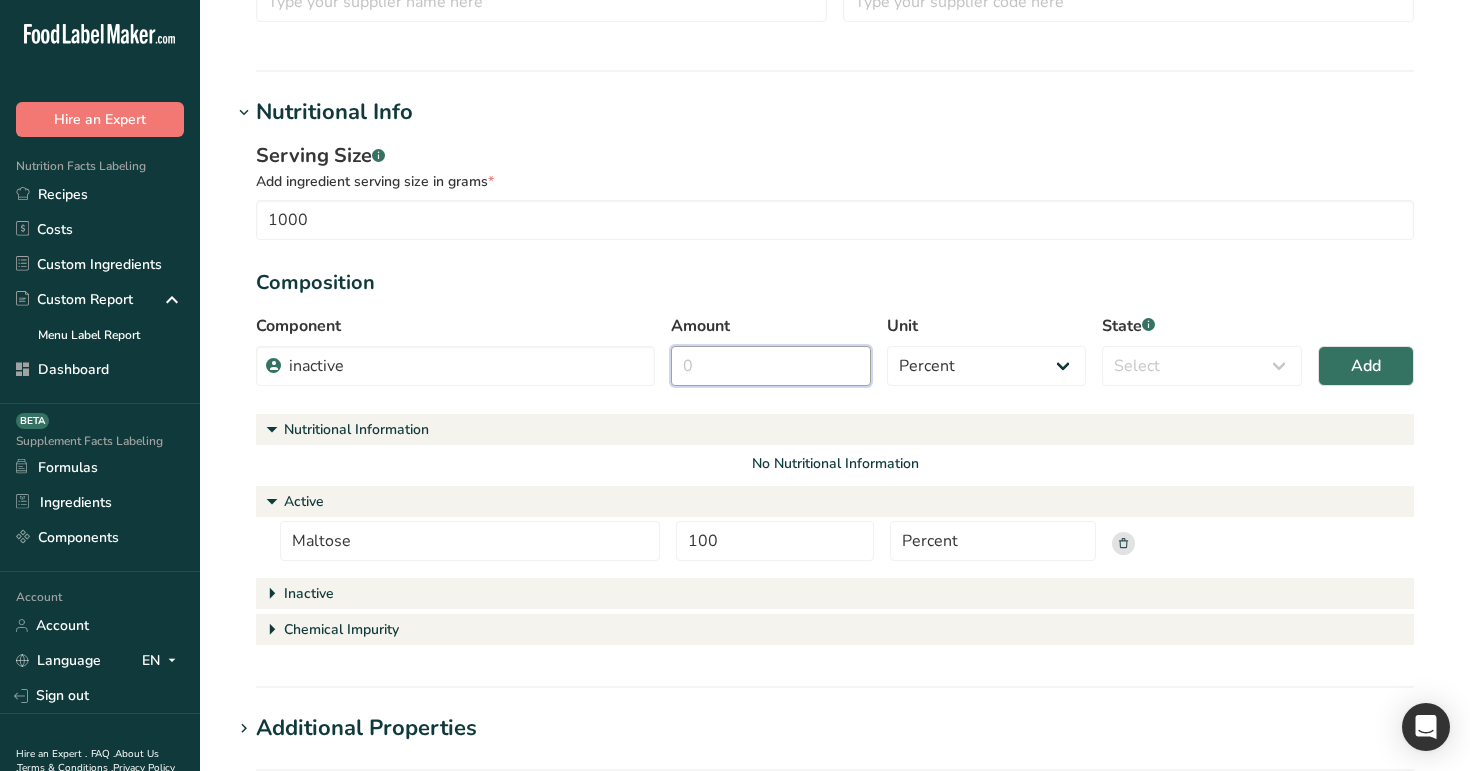 click on "Amount" at bounding box center [771, 366] 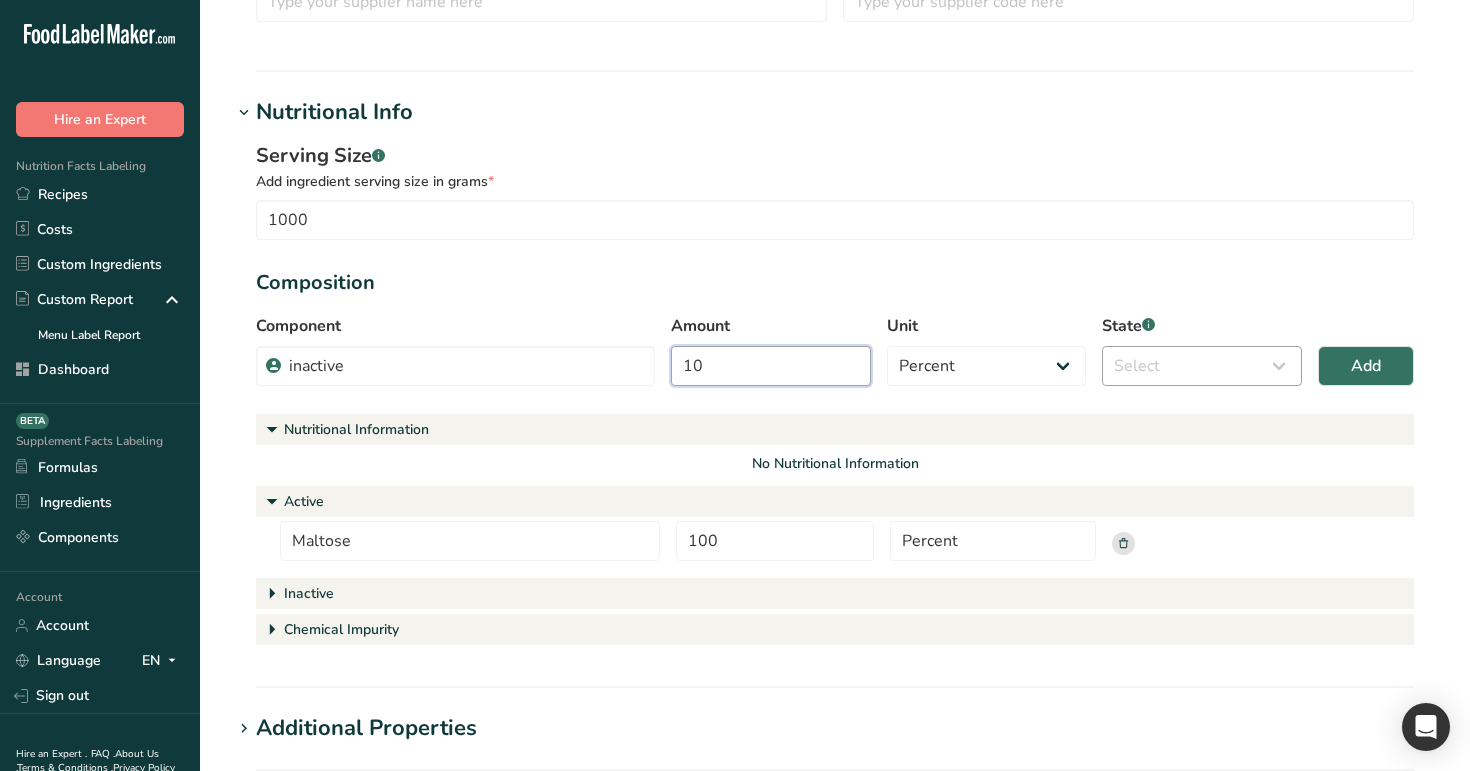 type on "10" 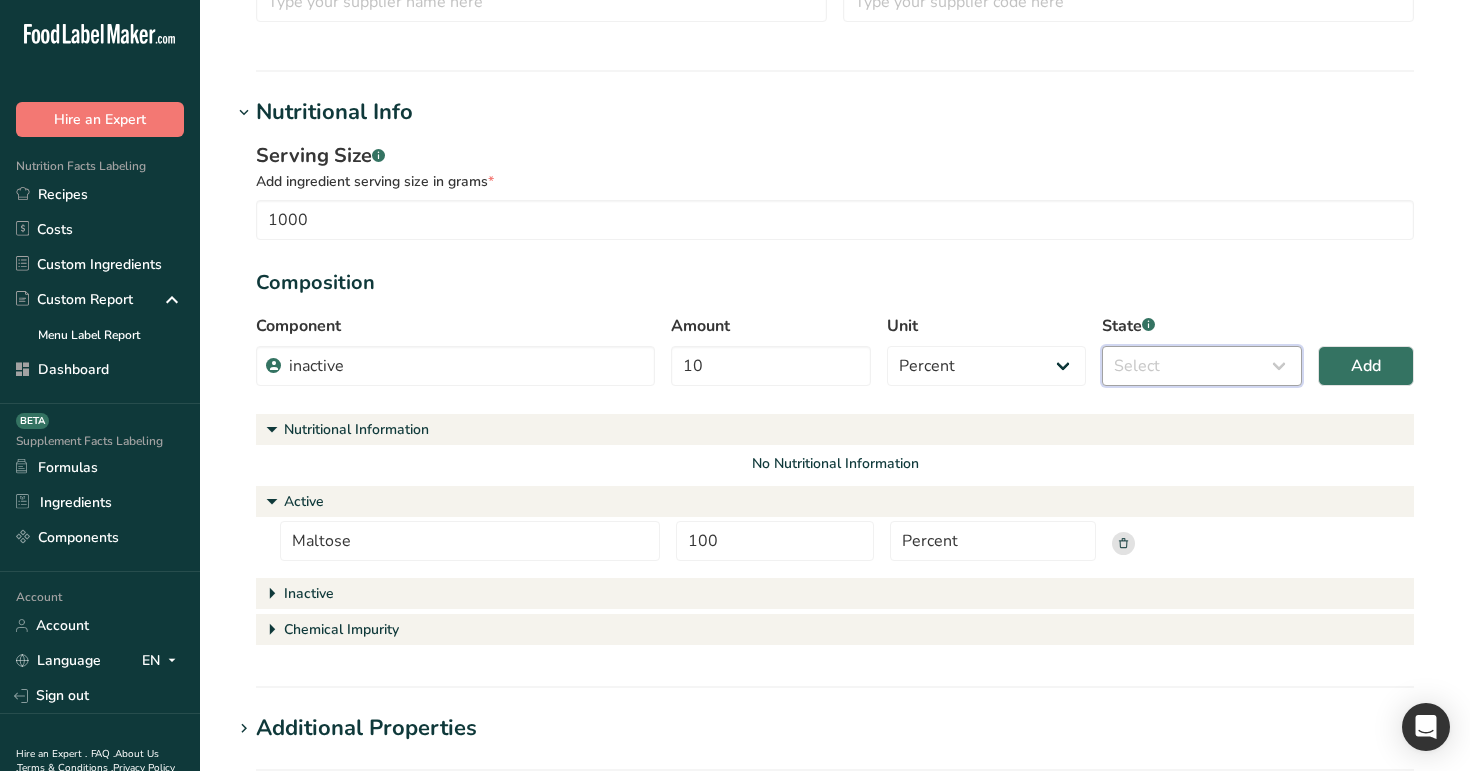 click on "Select
Active
Inactive
Chemical Impurity
Nutritional Information" at bounding box center (1202, 366) 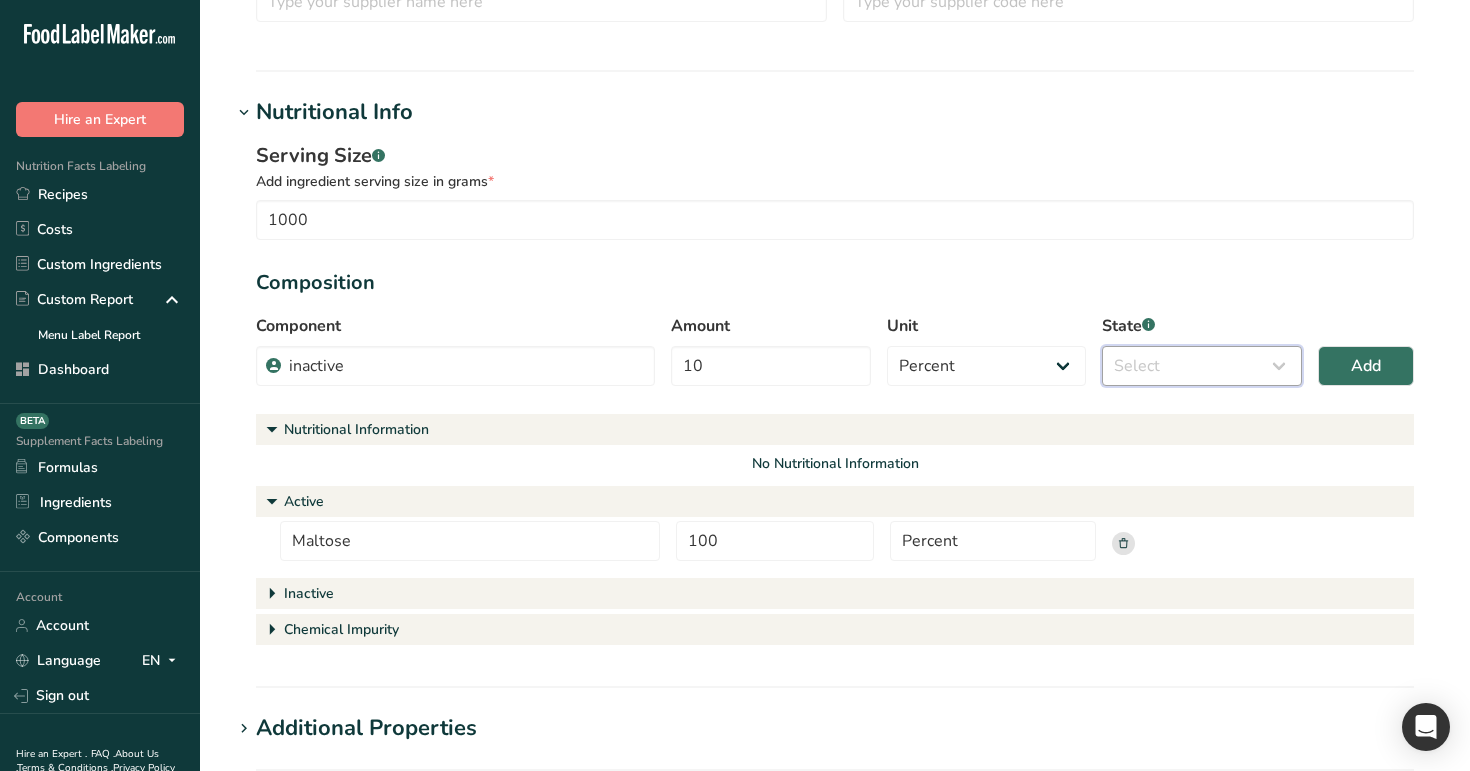 select on "active" 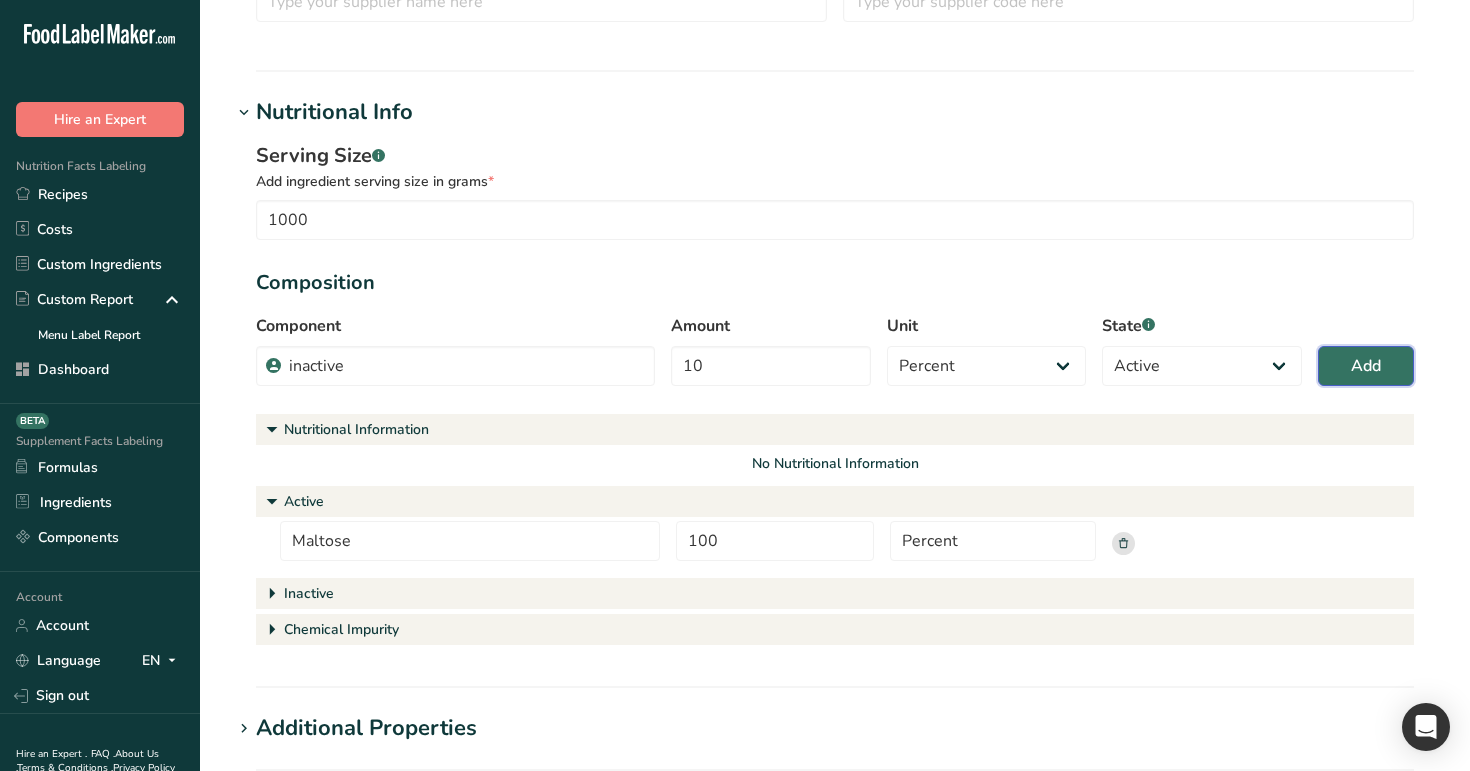 click on "Add" at bounding box center [1366, 366] 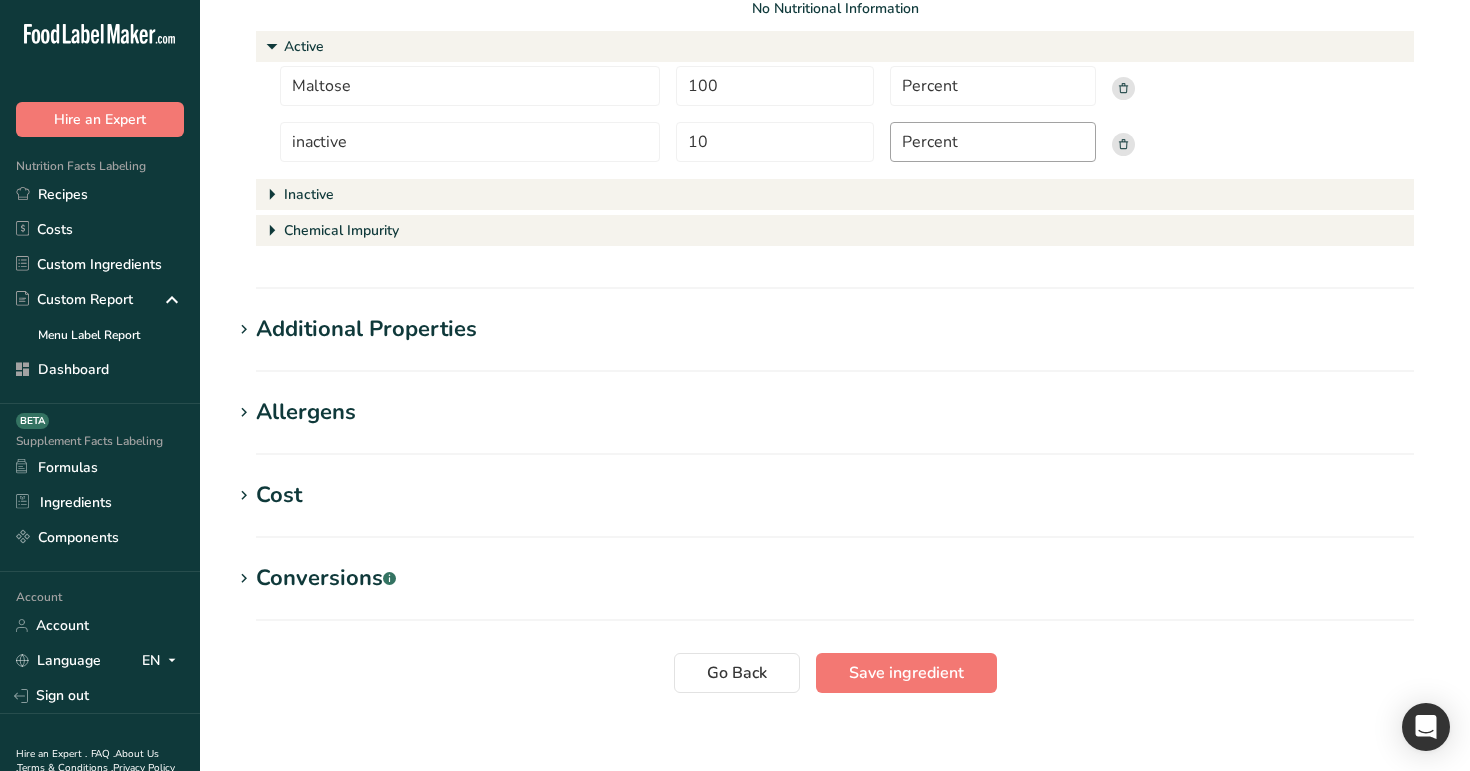 scroll, scrollTop: 829, scrollLeft: 0, axis: vertical 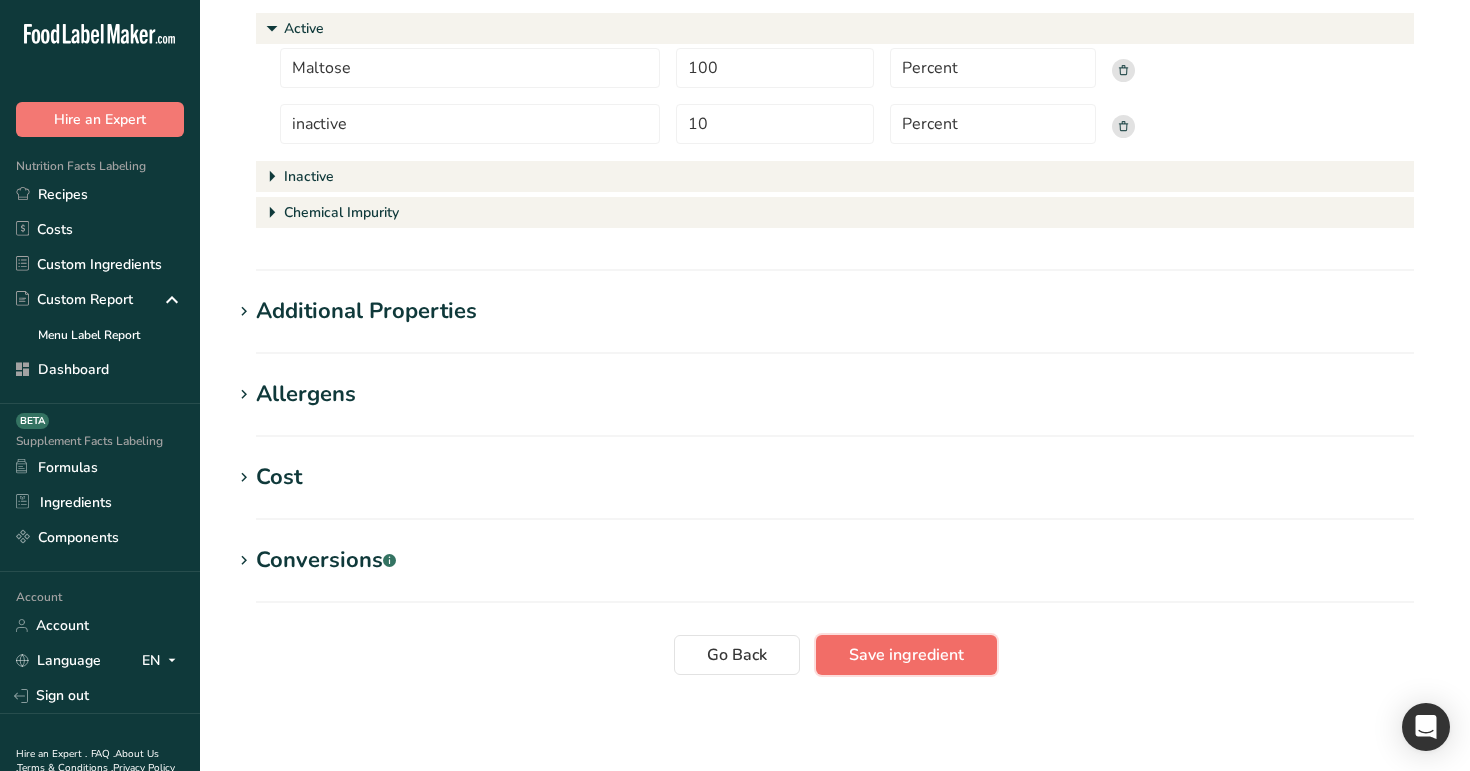 click on "Save ingredient" at bounding box center (906, 655) 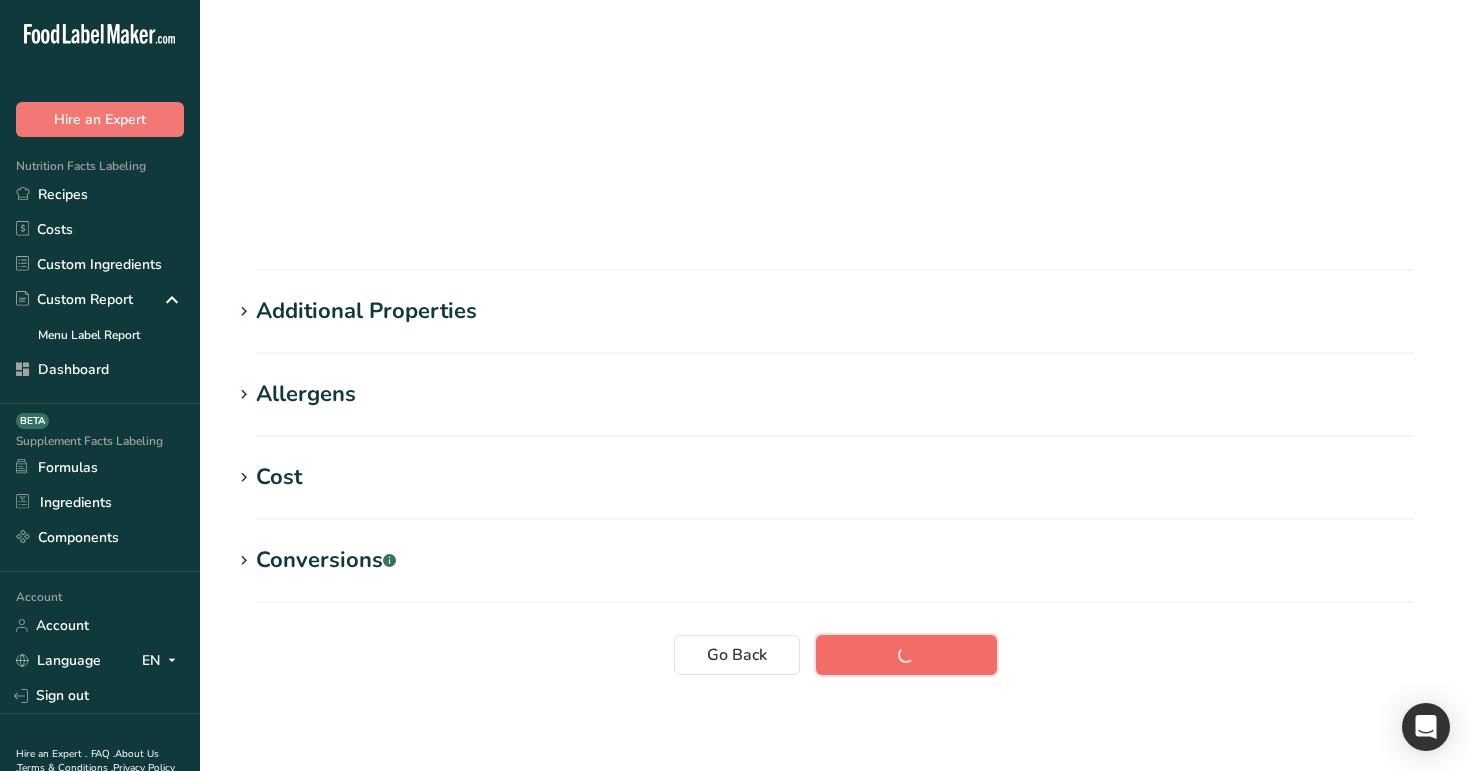 scroll, scrollTop: 0, scrollLeft: 0, axis: both 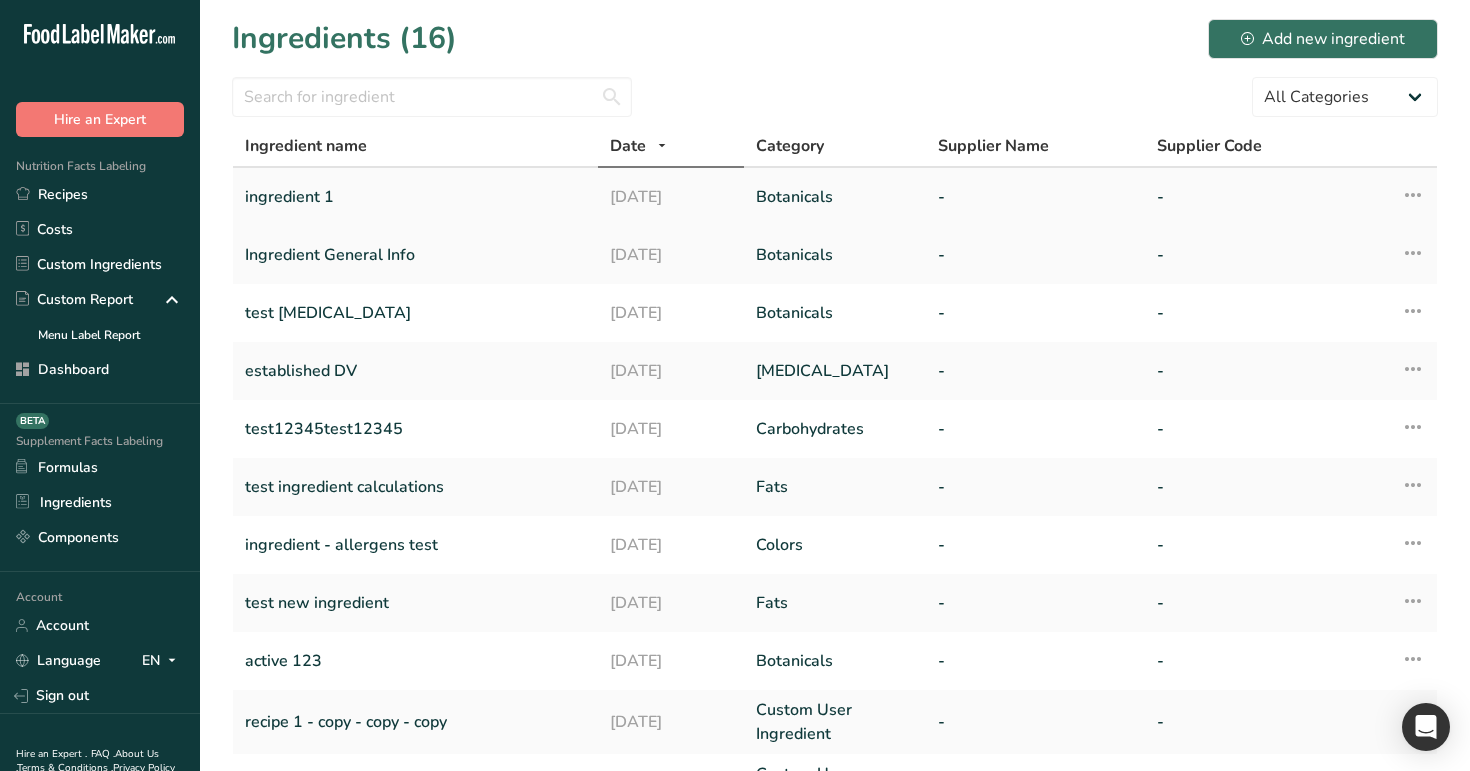 click on "16-07-2025" at bounding box center [671, 197] 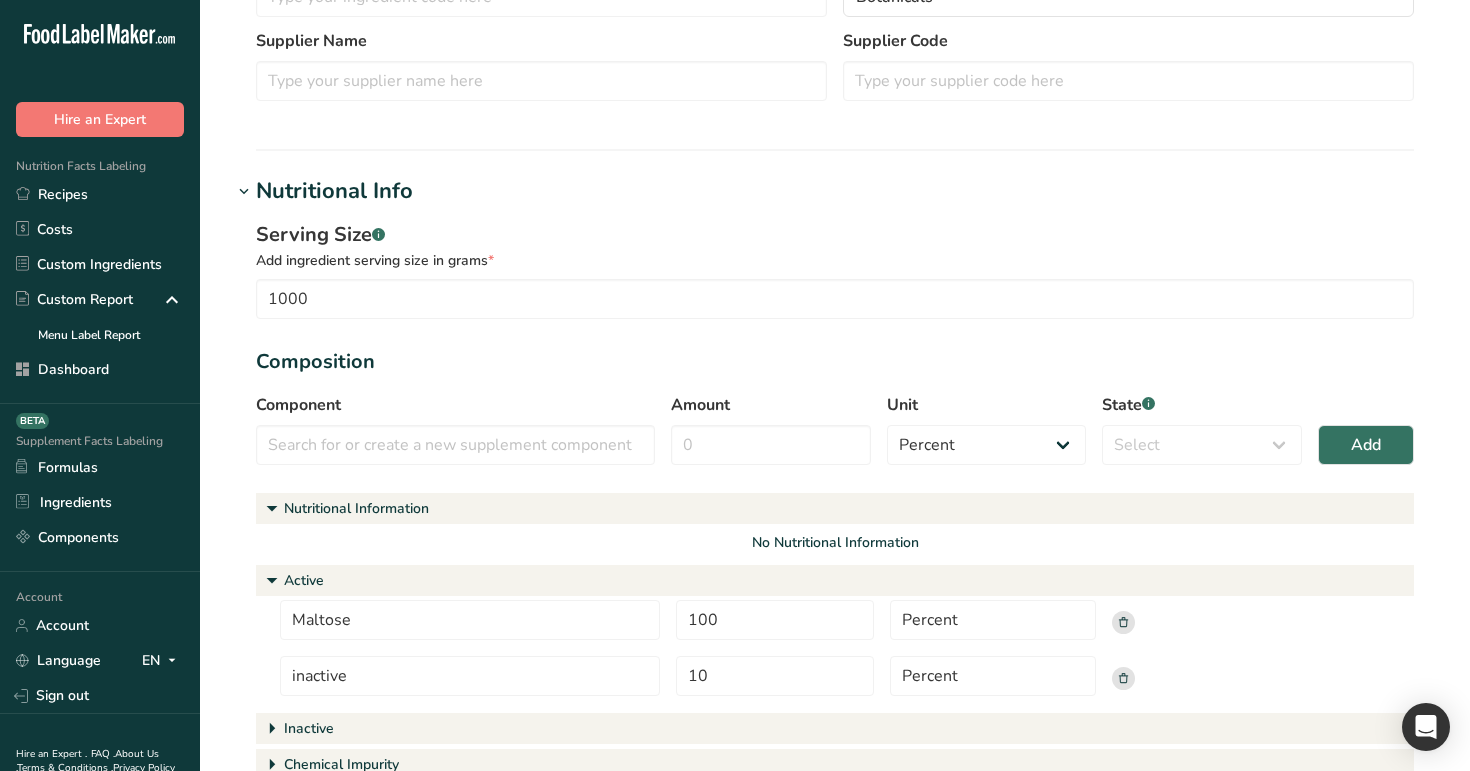 scroll, scrollTop: 457, scrollLeft: 0, axis: vertical 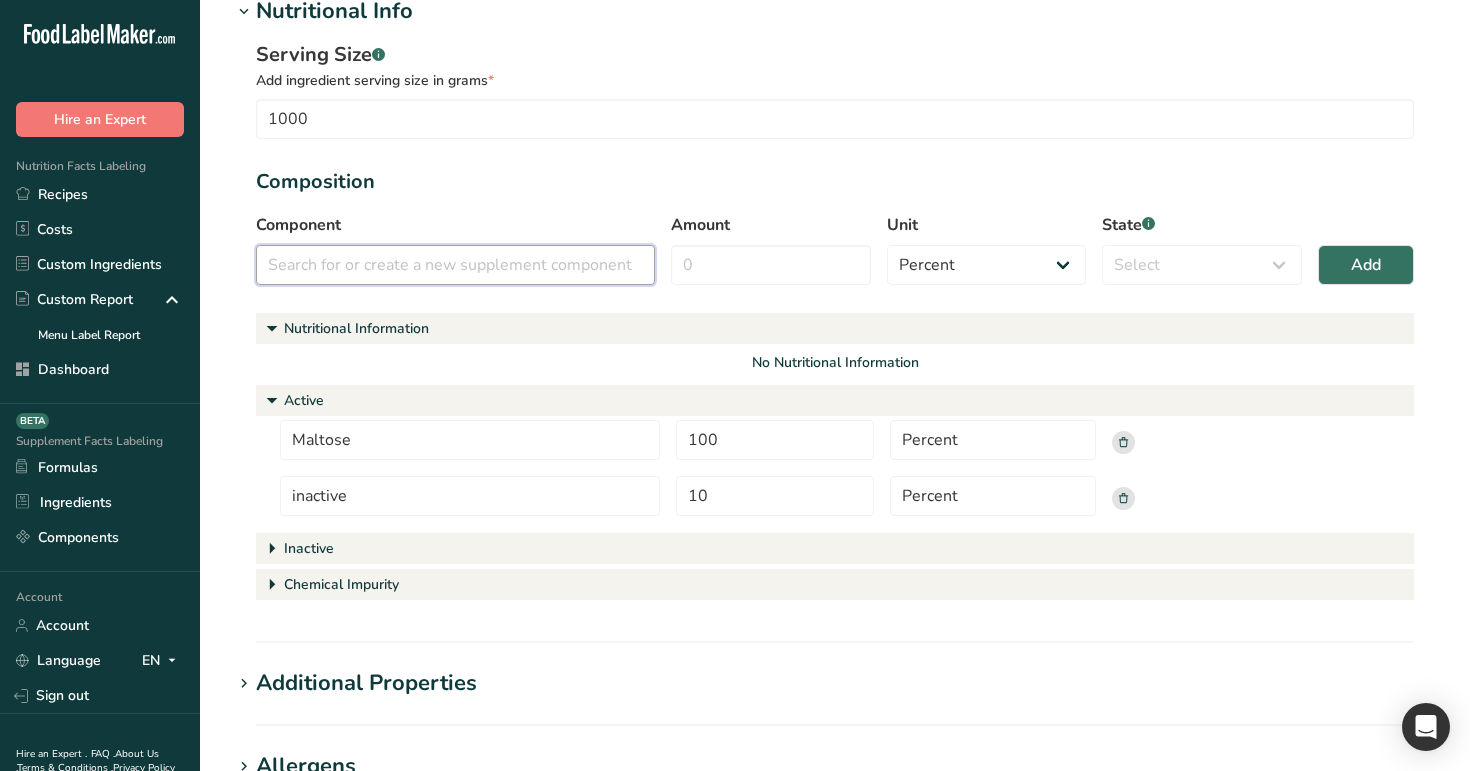 click at bounding box center (455, 265) 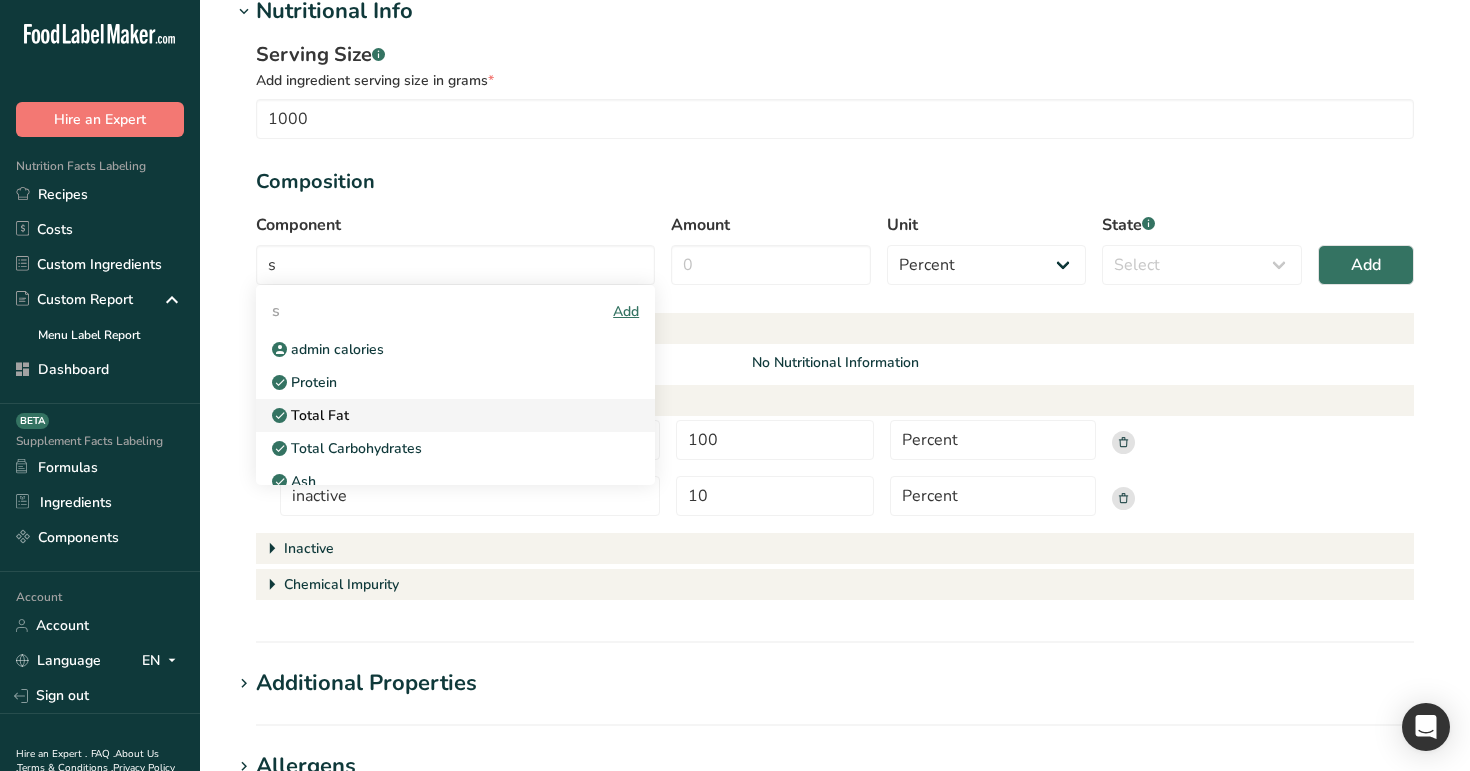 click on "Total Fat" at bounding box center (439, 415) 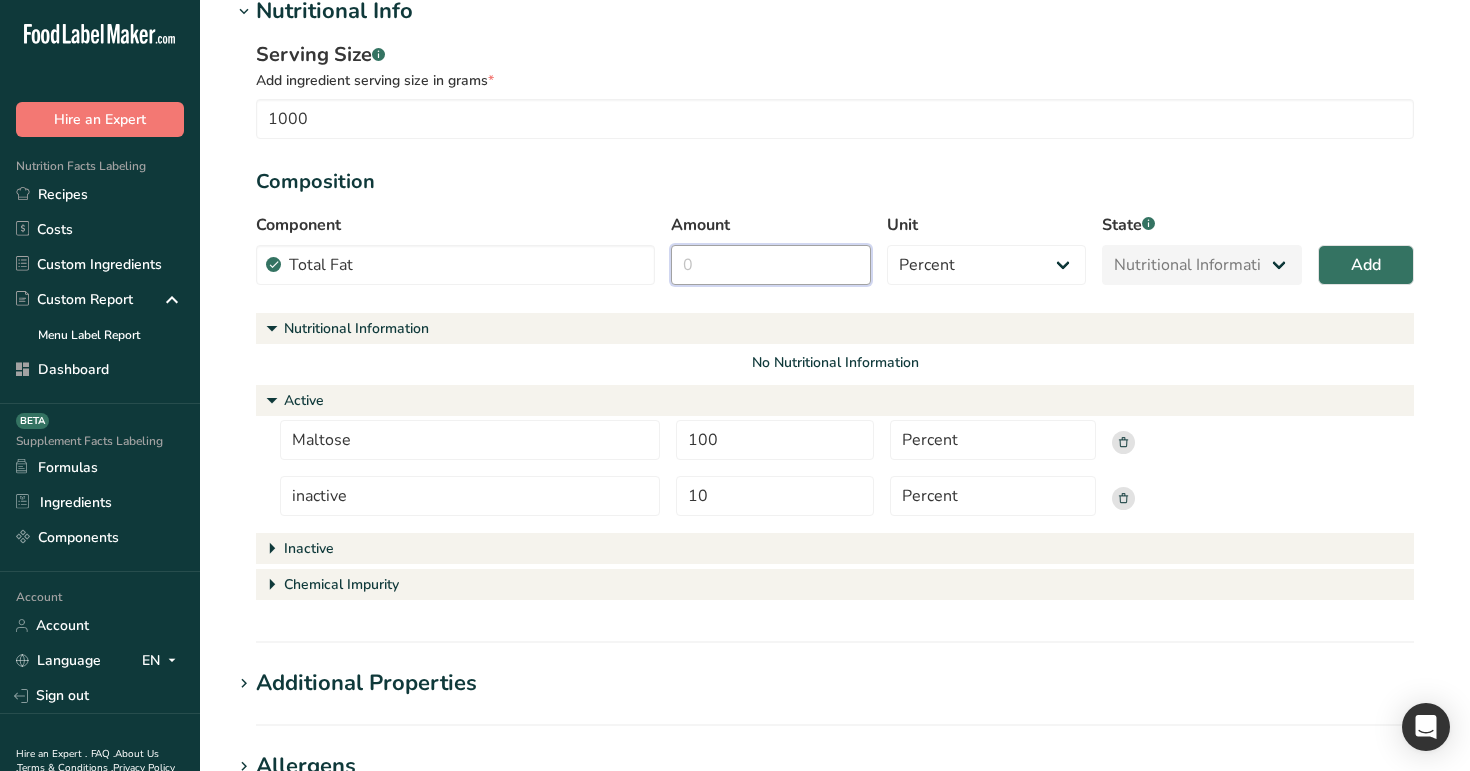 click on "Amount" at bounding box center [771, 265] 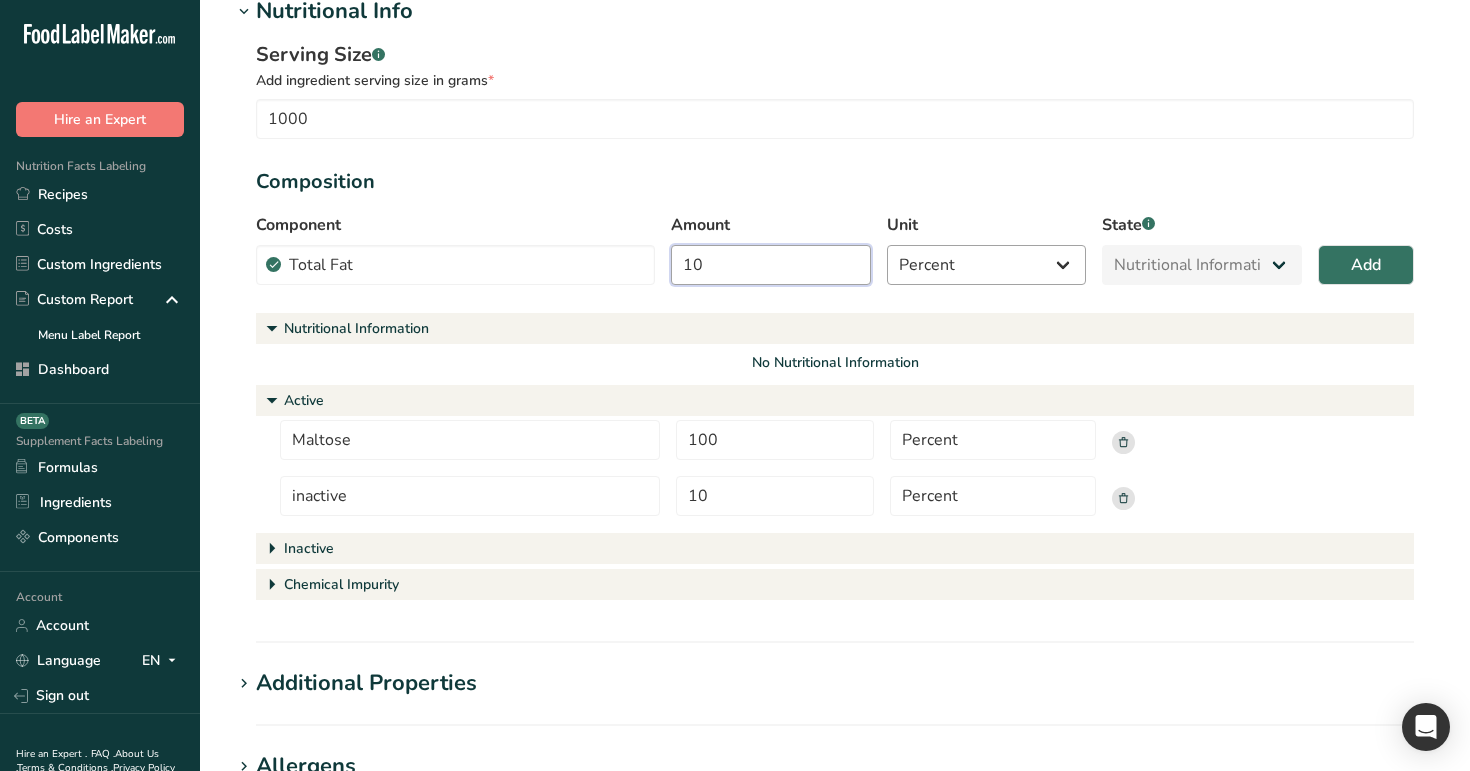 type on "10" 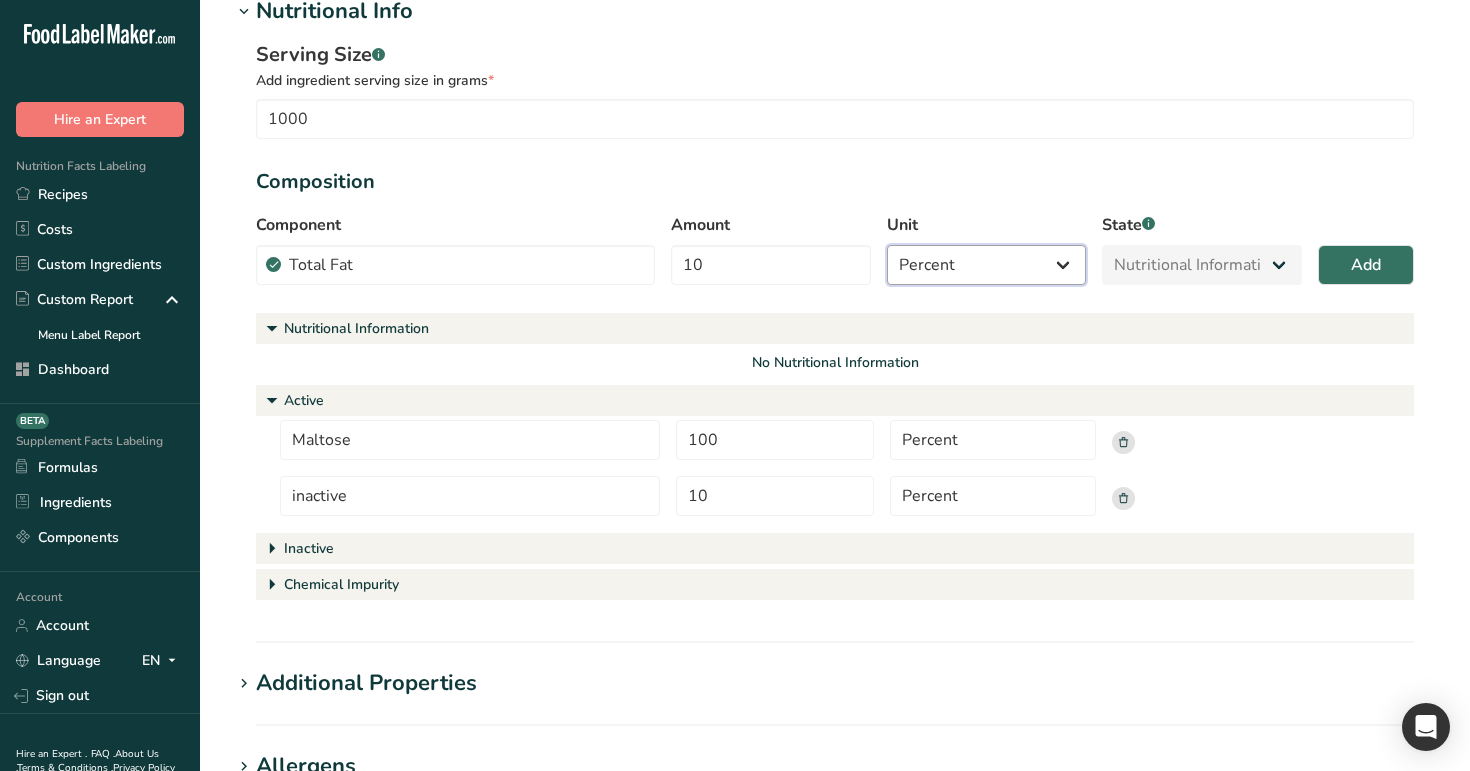 click on "Percent
Grams
Kilograms
mg
Oz
Pound
PPM
B CFU
mcg
µg
kcal
kJ" at bounding box center (987, 265) 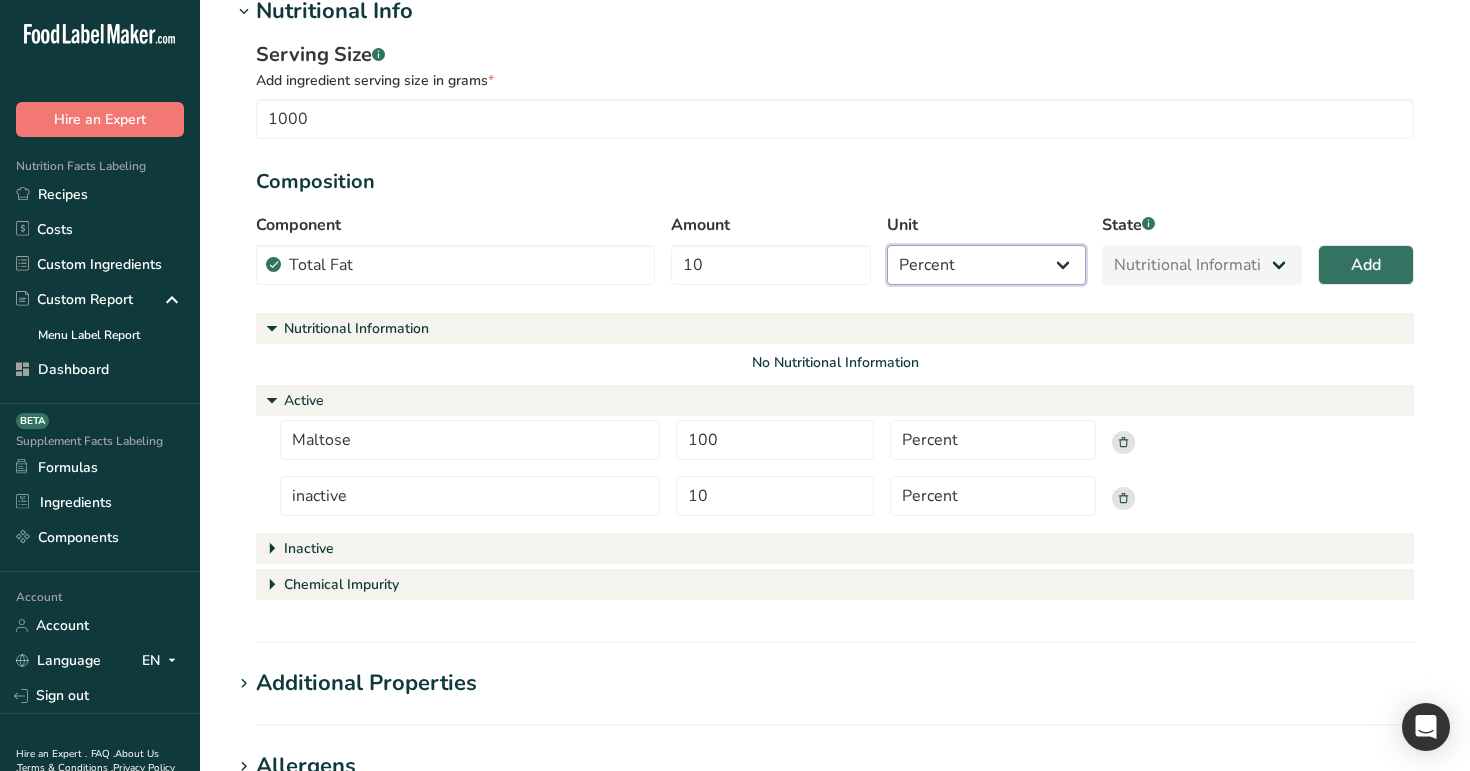 select on "1" 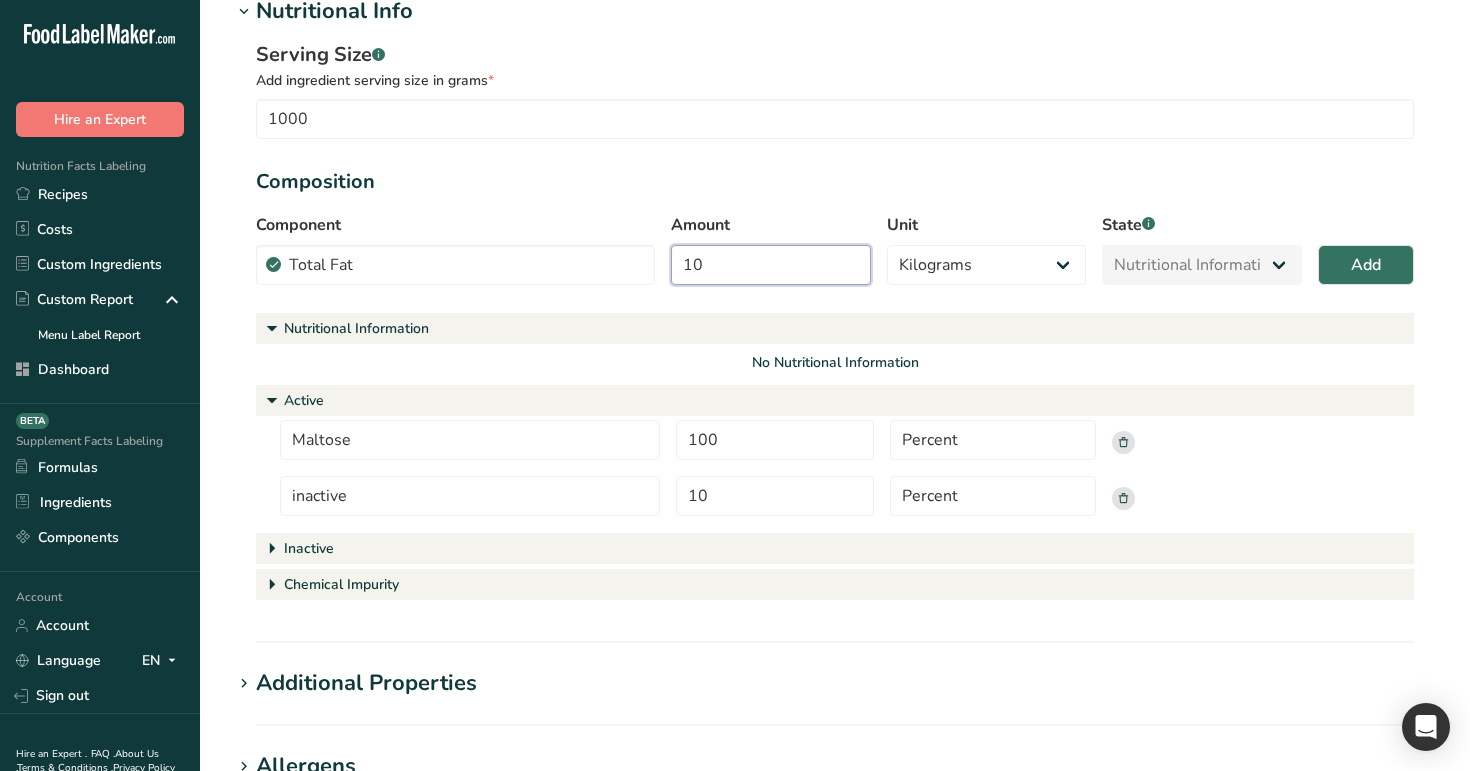click on "10" at bounding box center [771, 265] 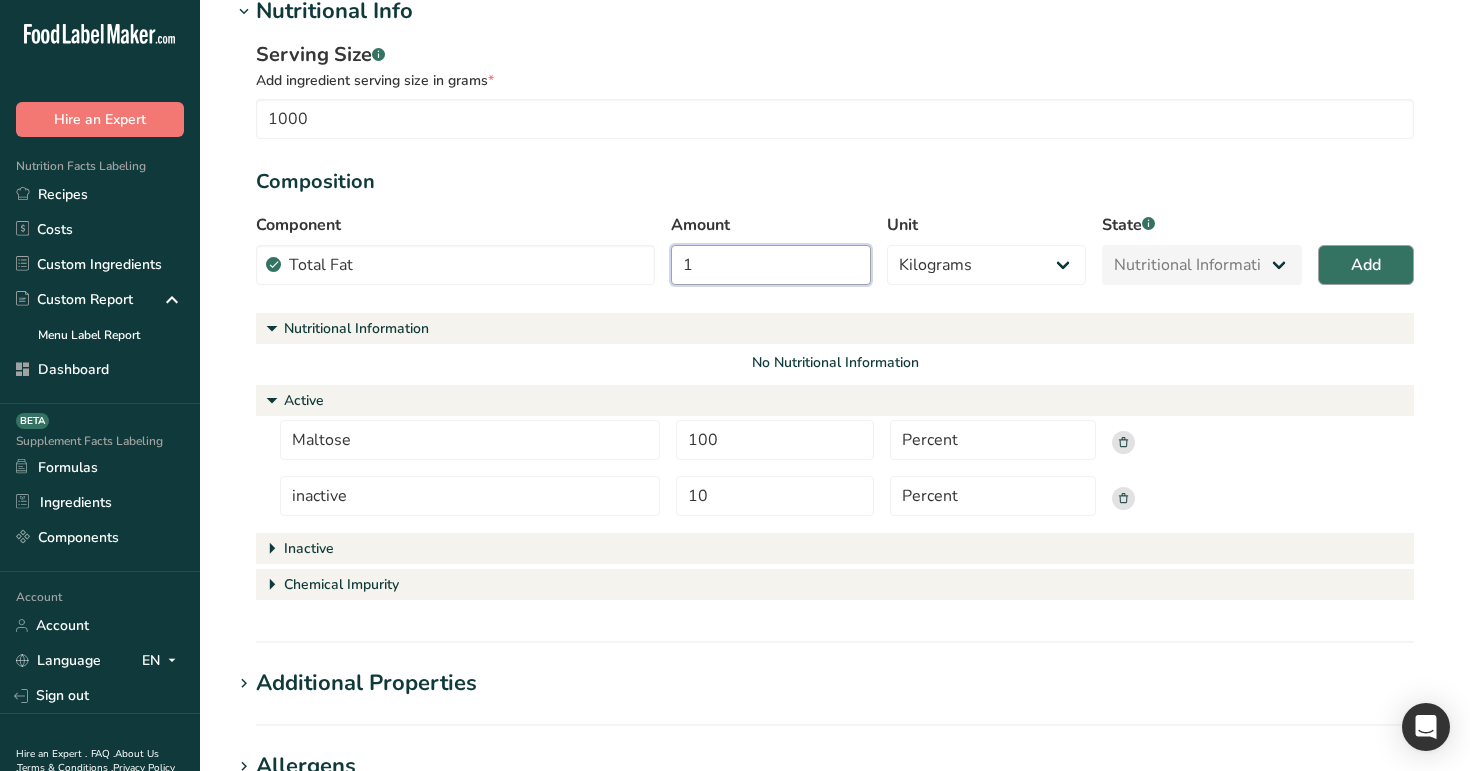 type on "1" 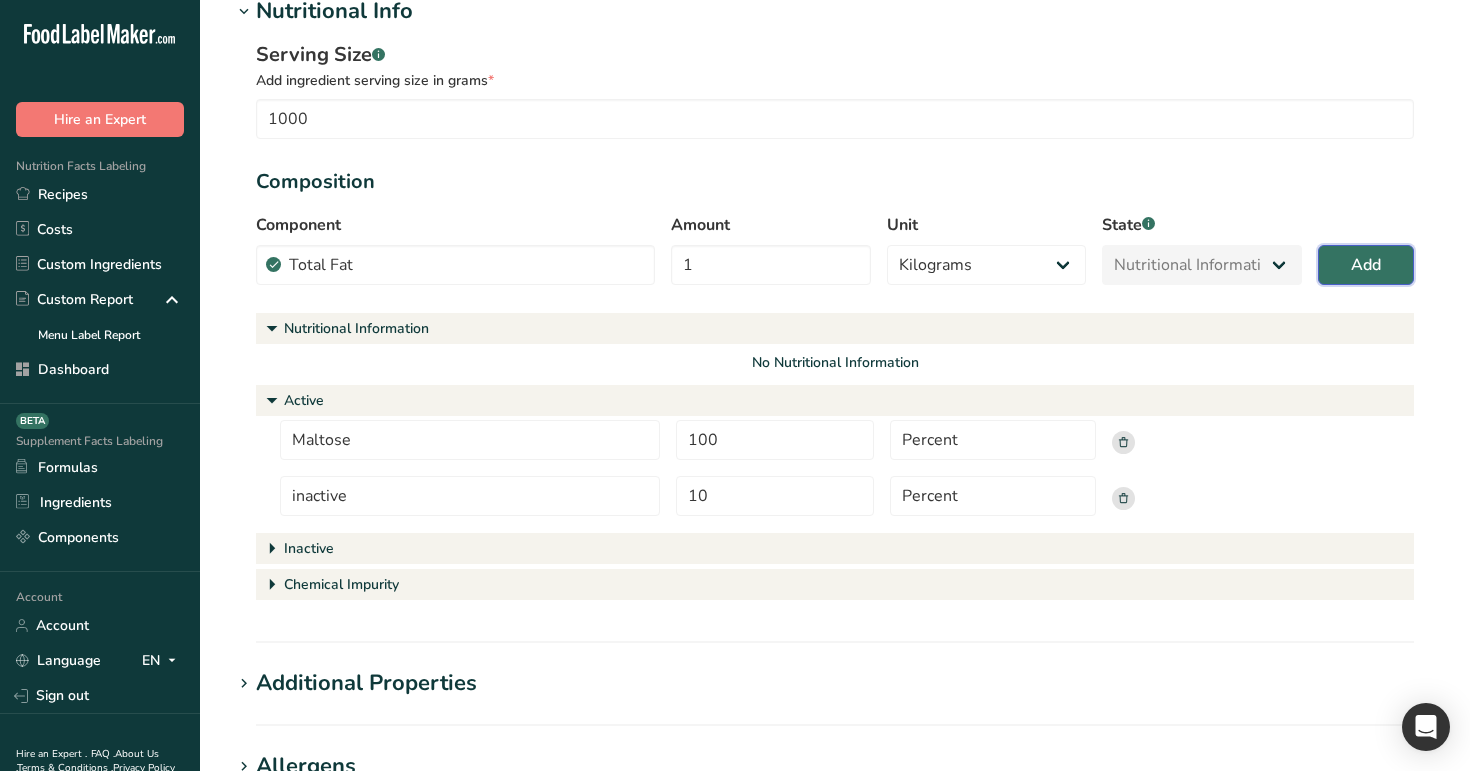 click on "Add" at bounding box center (1366, 265) 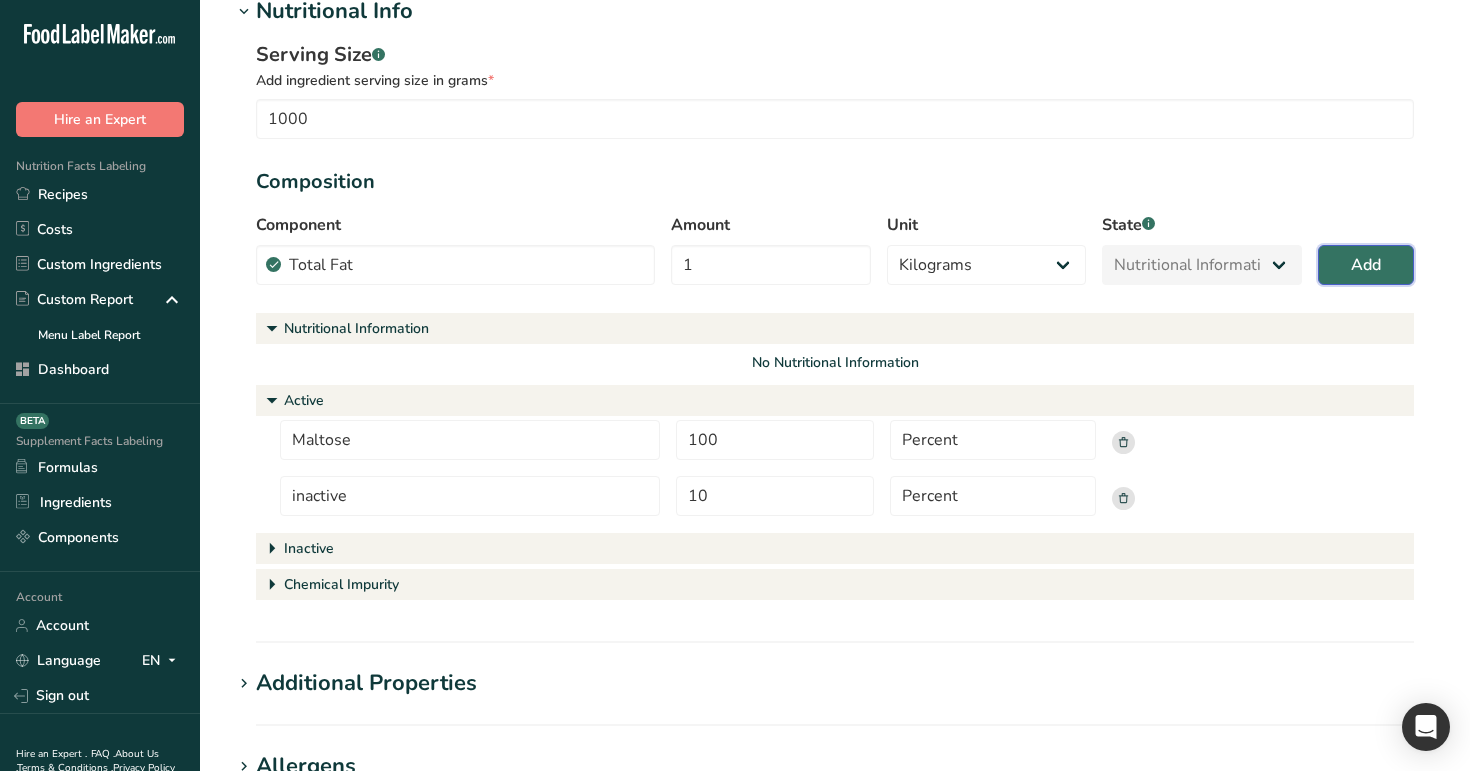 type 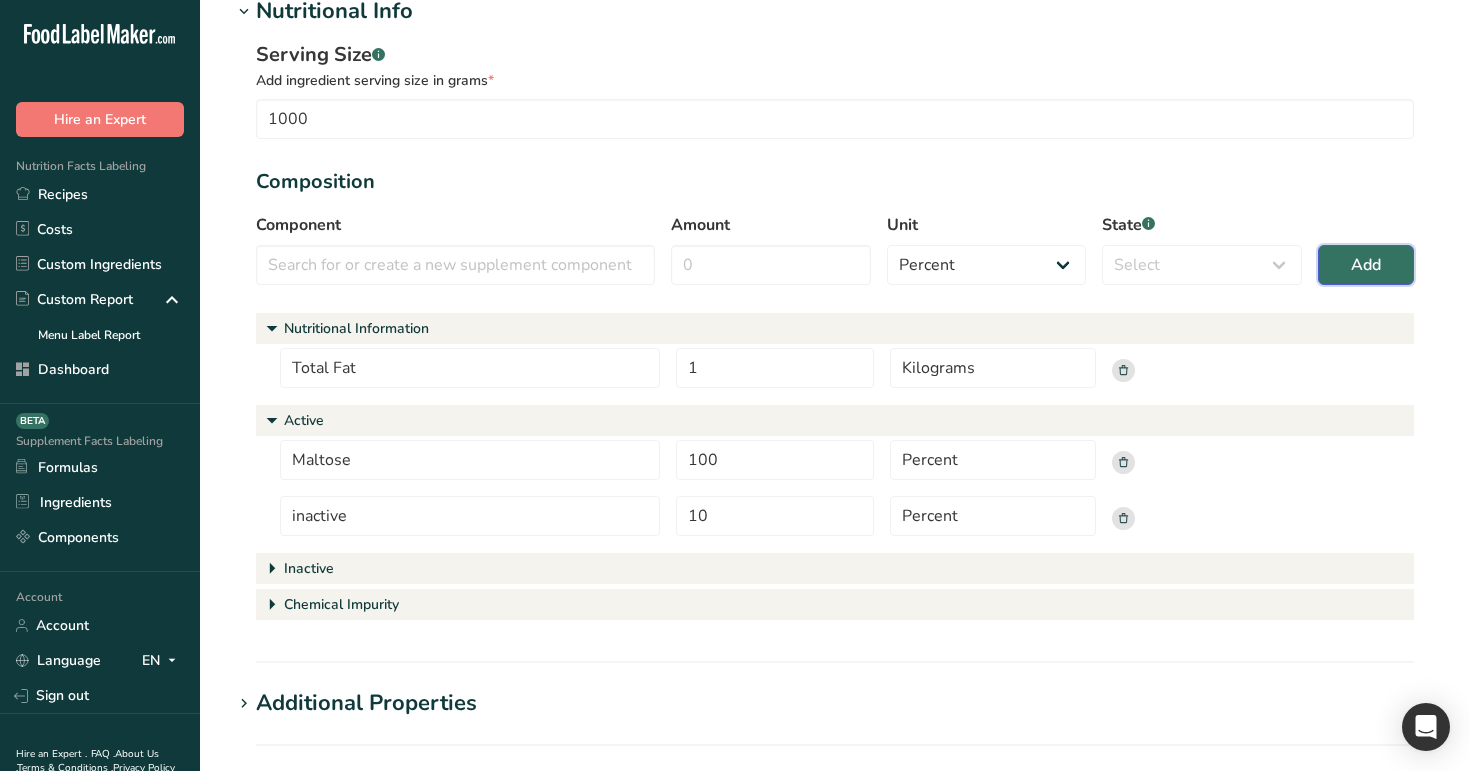 scroll, scrollTop: 849, scrollLeft: 0, axis: vertical 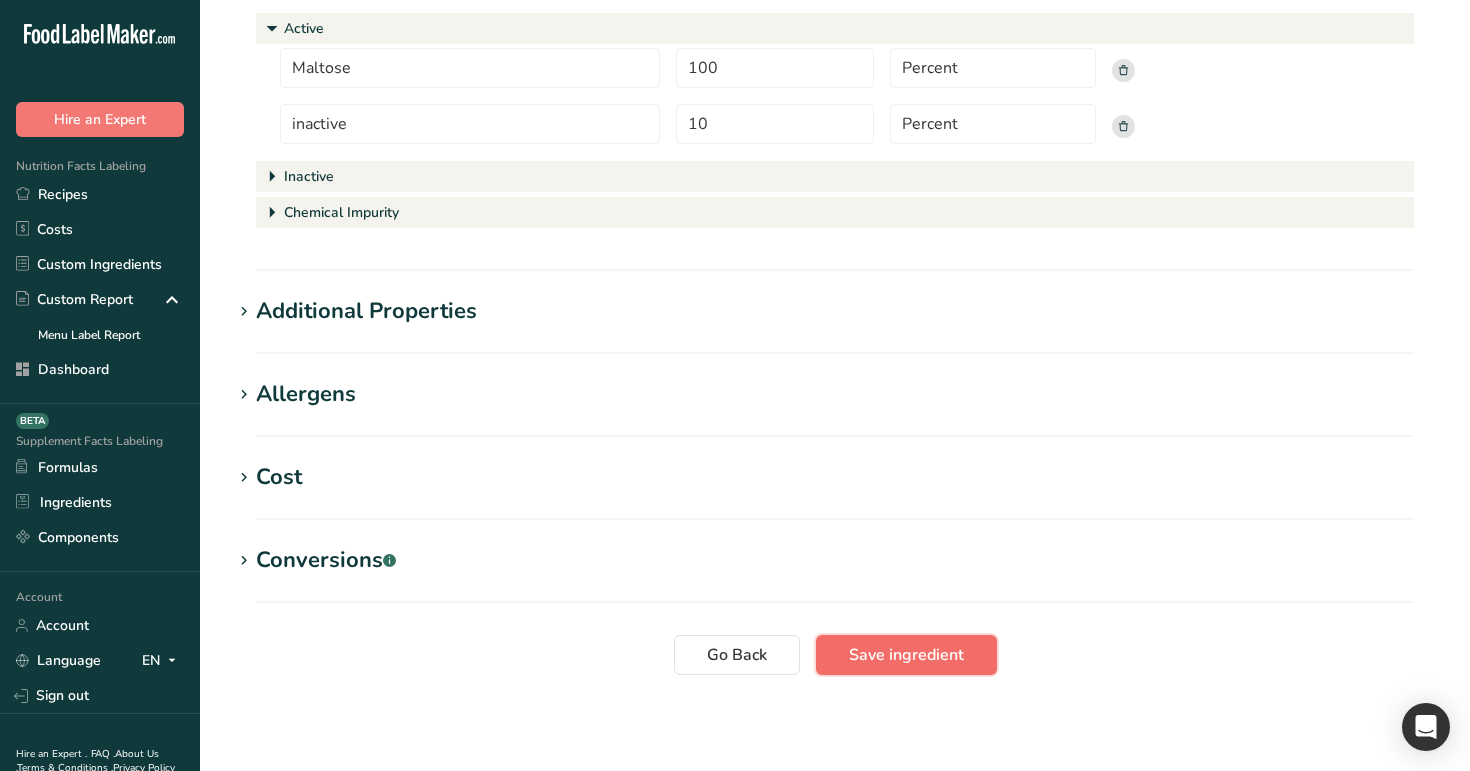 click on "Save ingredient" at bounding box center [906, 655] 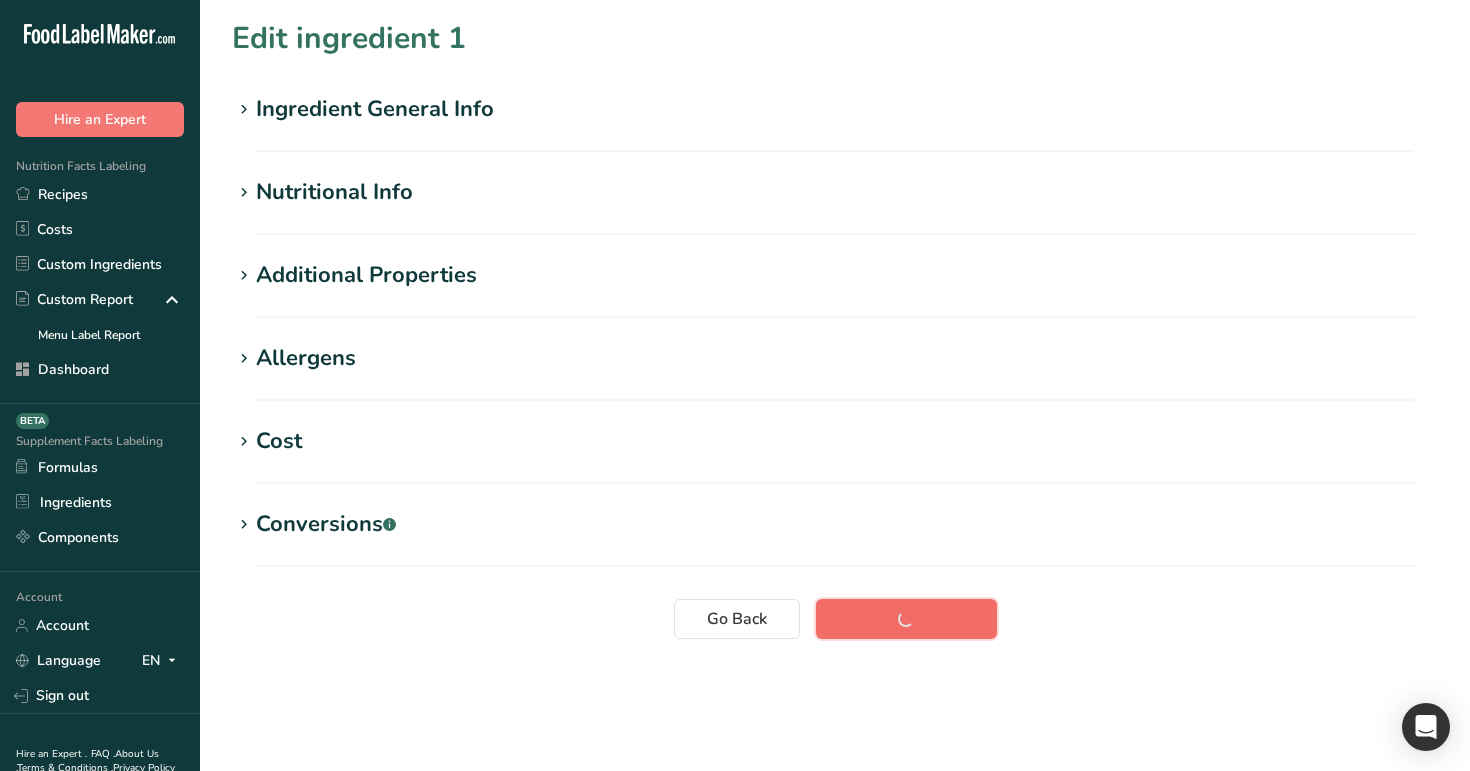 scroll, scrollTop: 0, scrollLeft: 0, axis: both 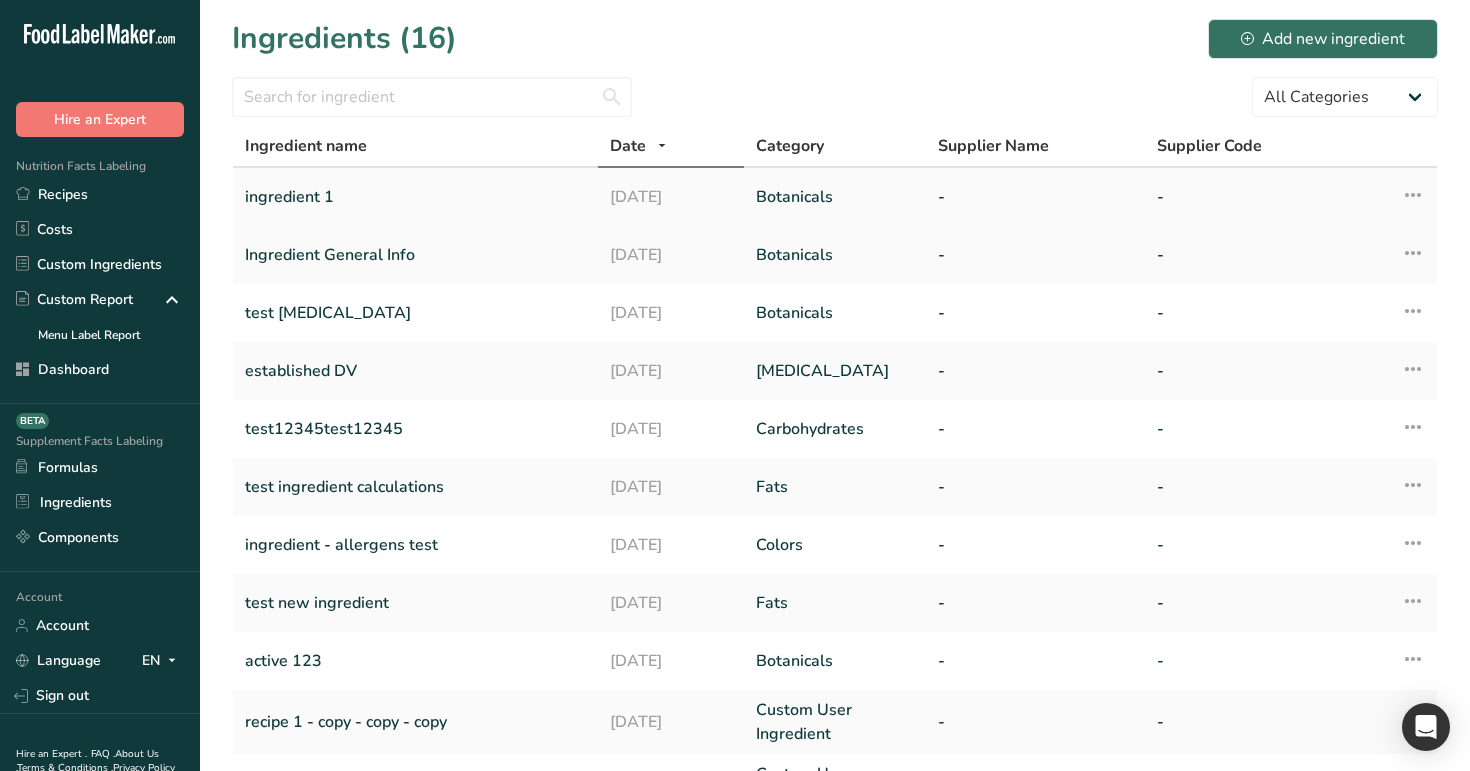 click on "ingredient 1" at bounding box center (415, 197) 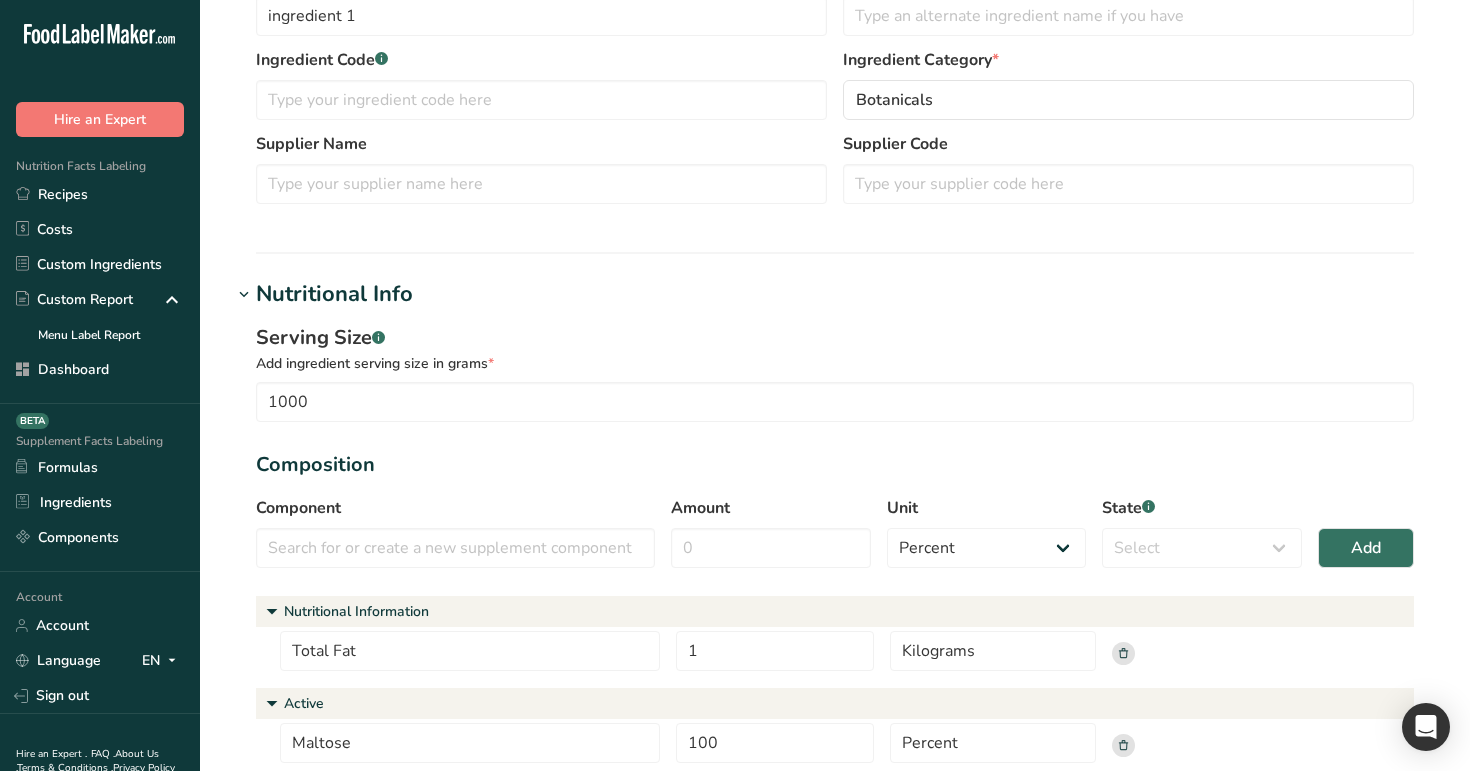 scroll, scrollTop: 176, scrollLeft: 0, axis: vertical 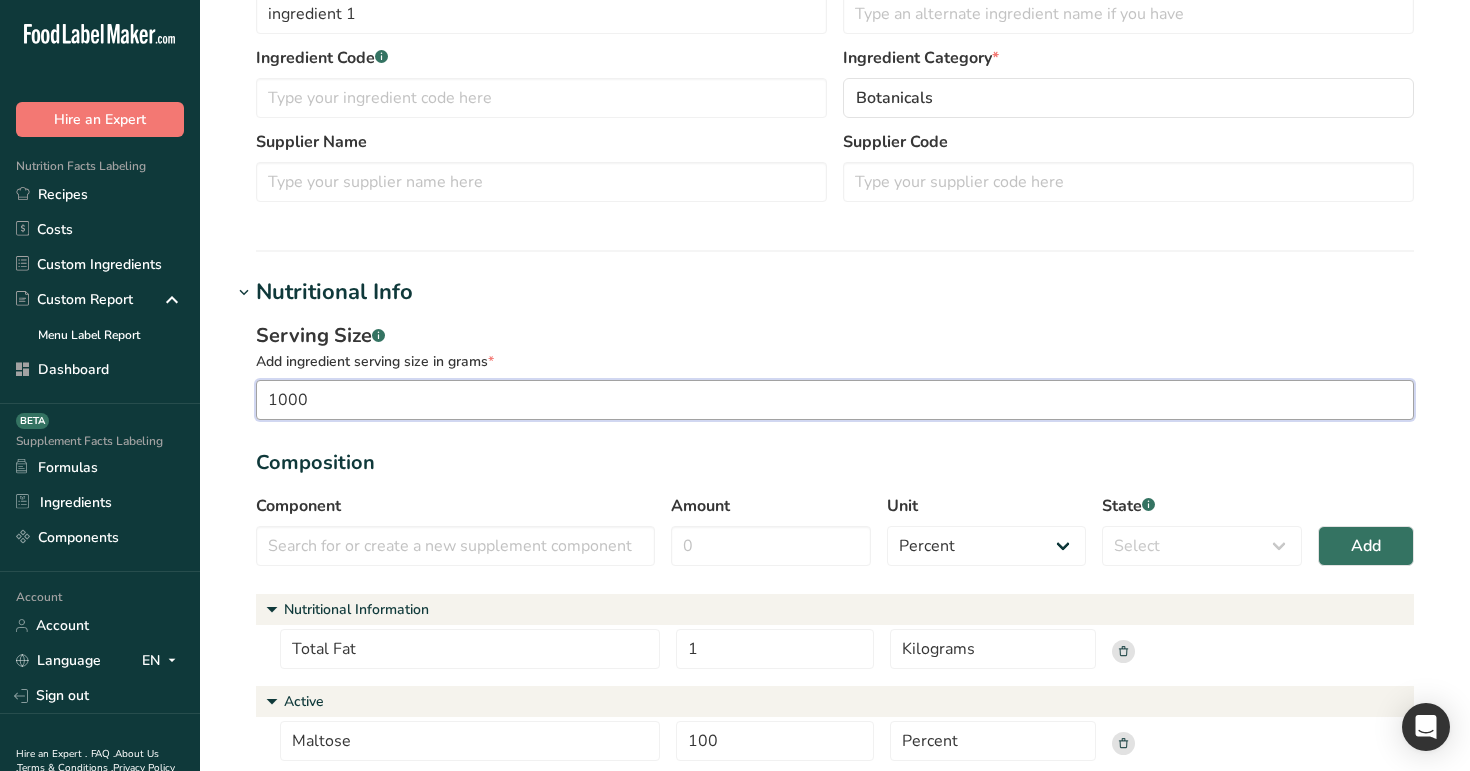 drag, startPoint x: 313, startPoint y: 402, endPoint x: 257, endPoint y: 405, distance: 56.0803 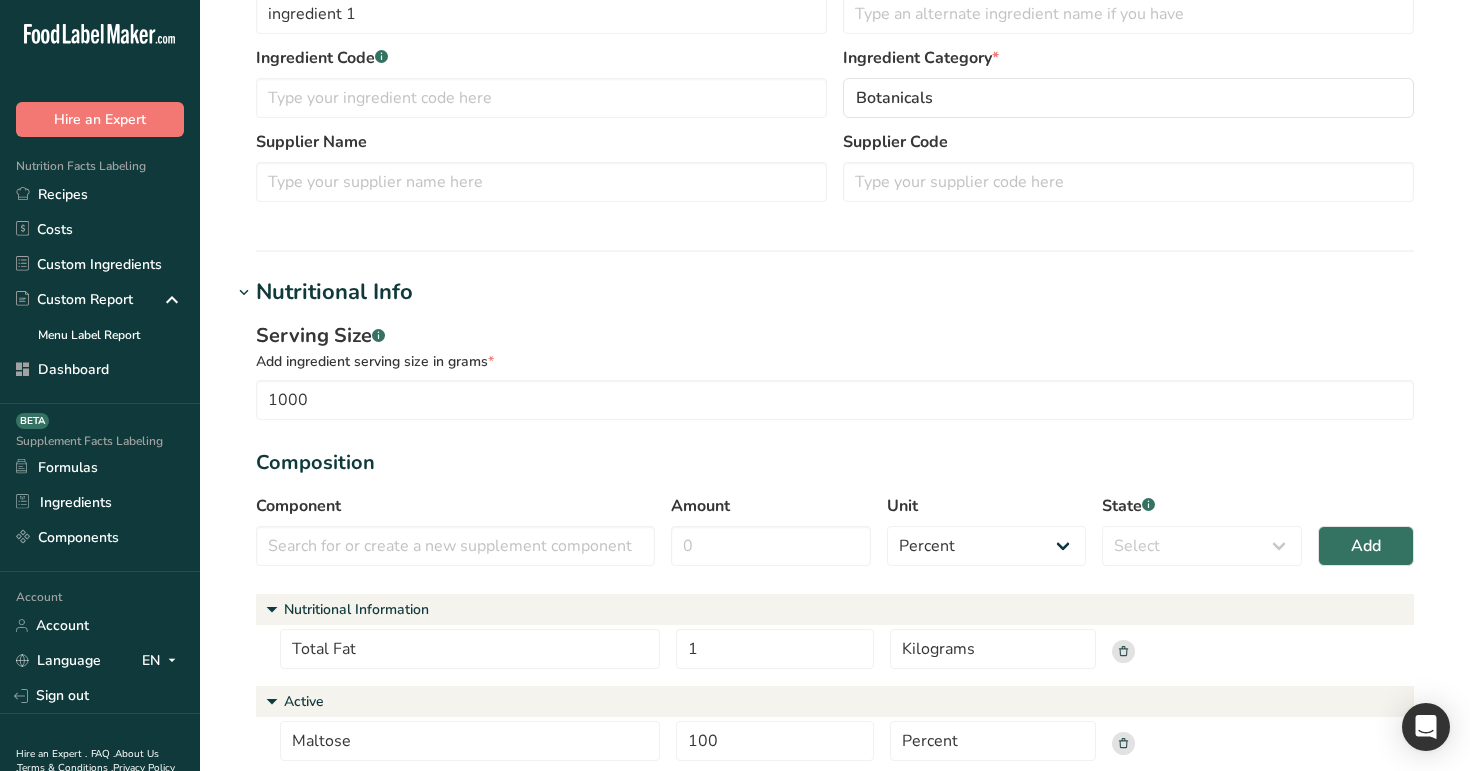 click on "Serving Size
.a-a{fill:#347362;}.b-a{fill:#fff;}
Add ingredient serving size in grams *   1000
Composition
Component
No results found
No more results found.
Amount   Unit
Percent
Grams
Kilograms
mg
Oz
Pound
PPM
B CFU
mcg
µg
kcal
kJ
State
.a-a{fill:#347362;}.b-a{fill:#fff;}
Select
Active
Inactive
Chemical Impurity" at bounding box center (835, 613) 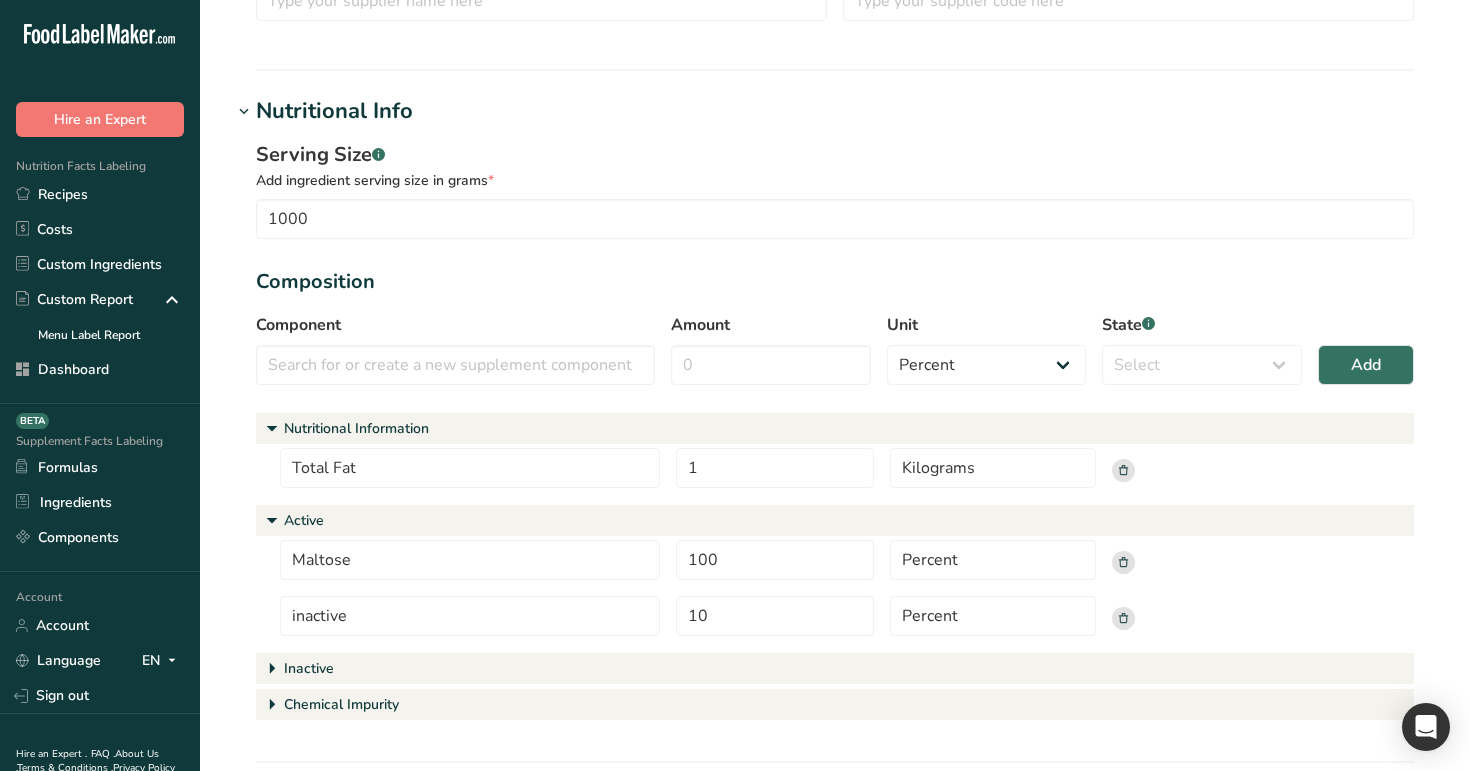 scroll, scrollTop: 358, scrollLeft: 0, axis: vertical 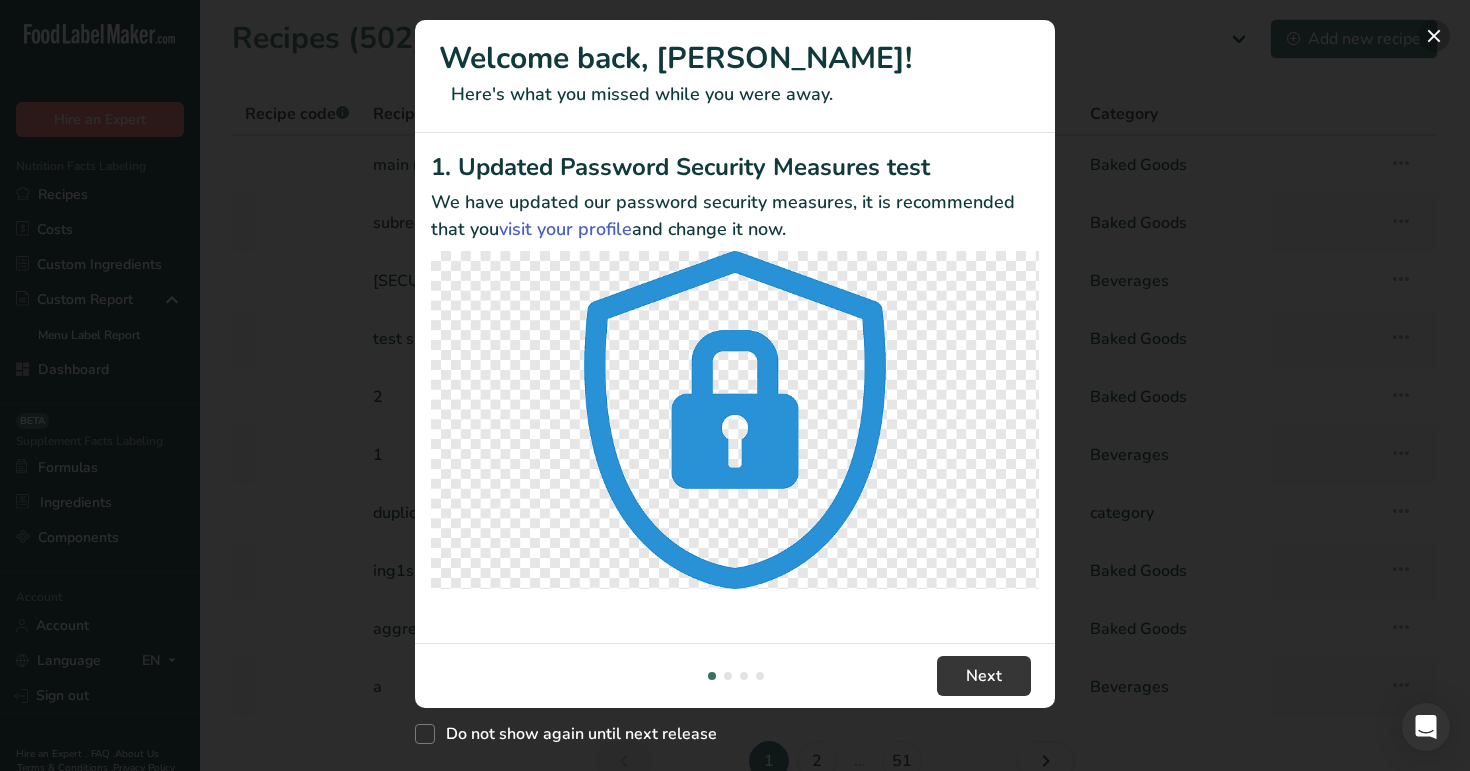 click at bounding box center [1434, 36] 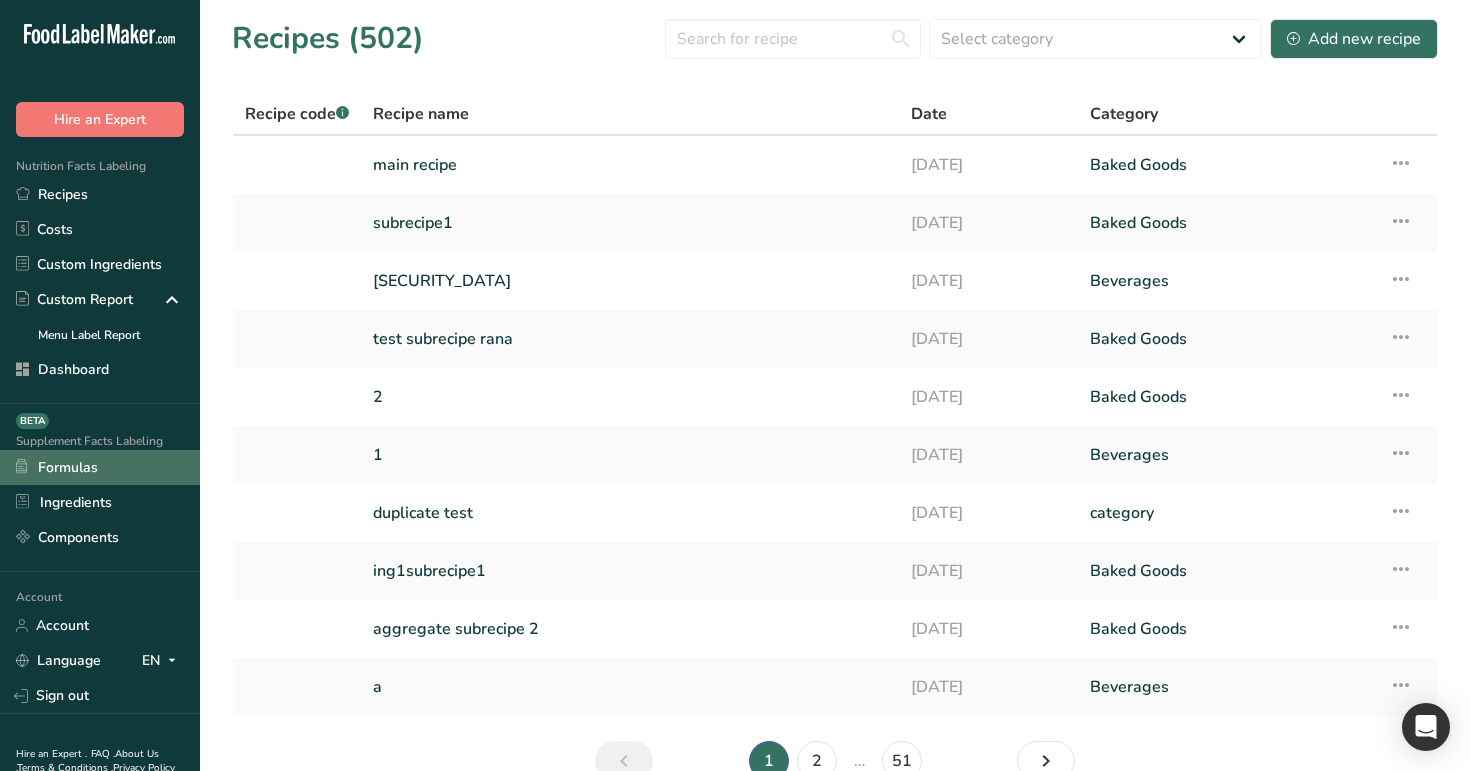 click on "Formulas" at bounding box center [100, 467] 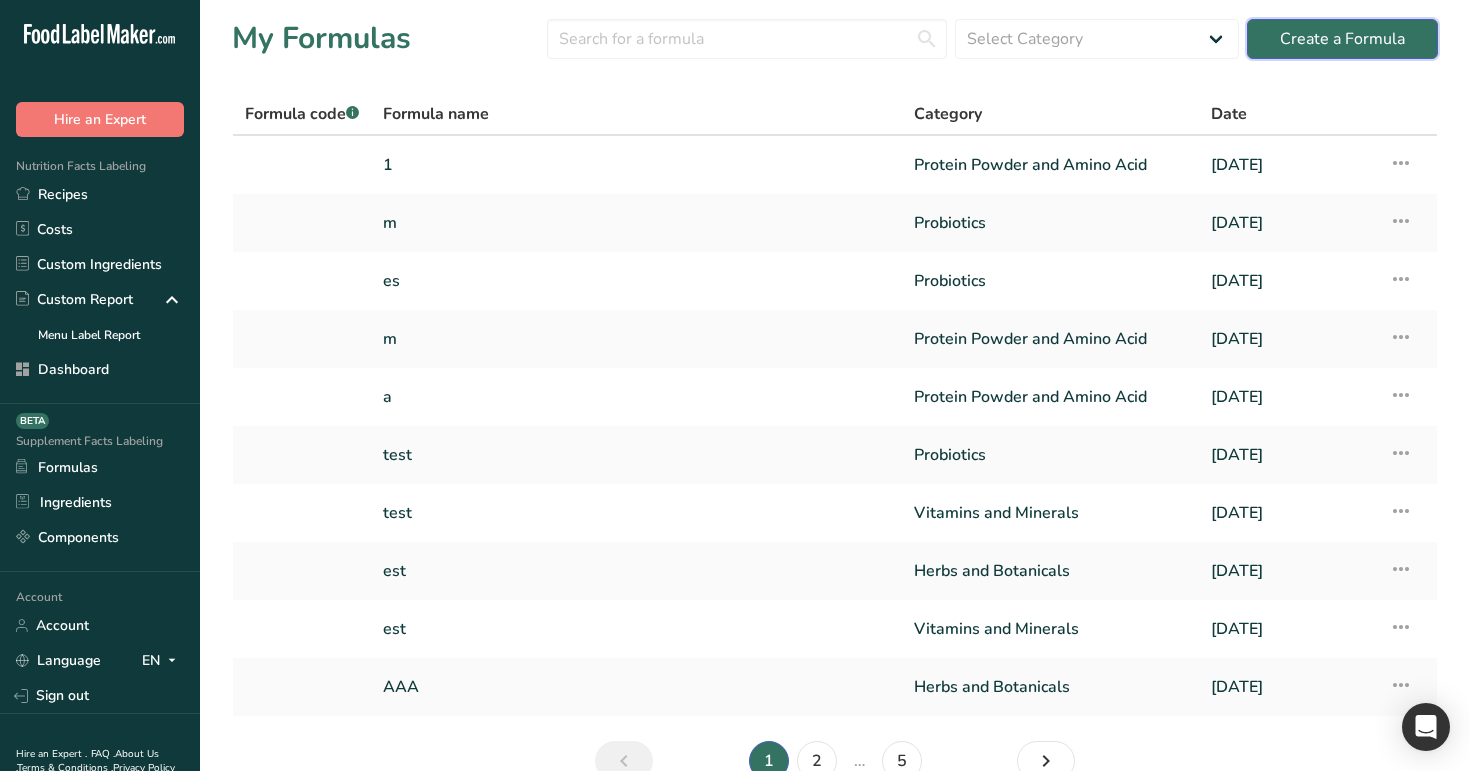 click on "Create a Formula" at bounding box center (1342, 39) 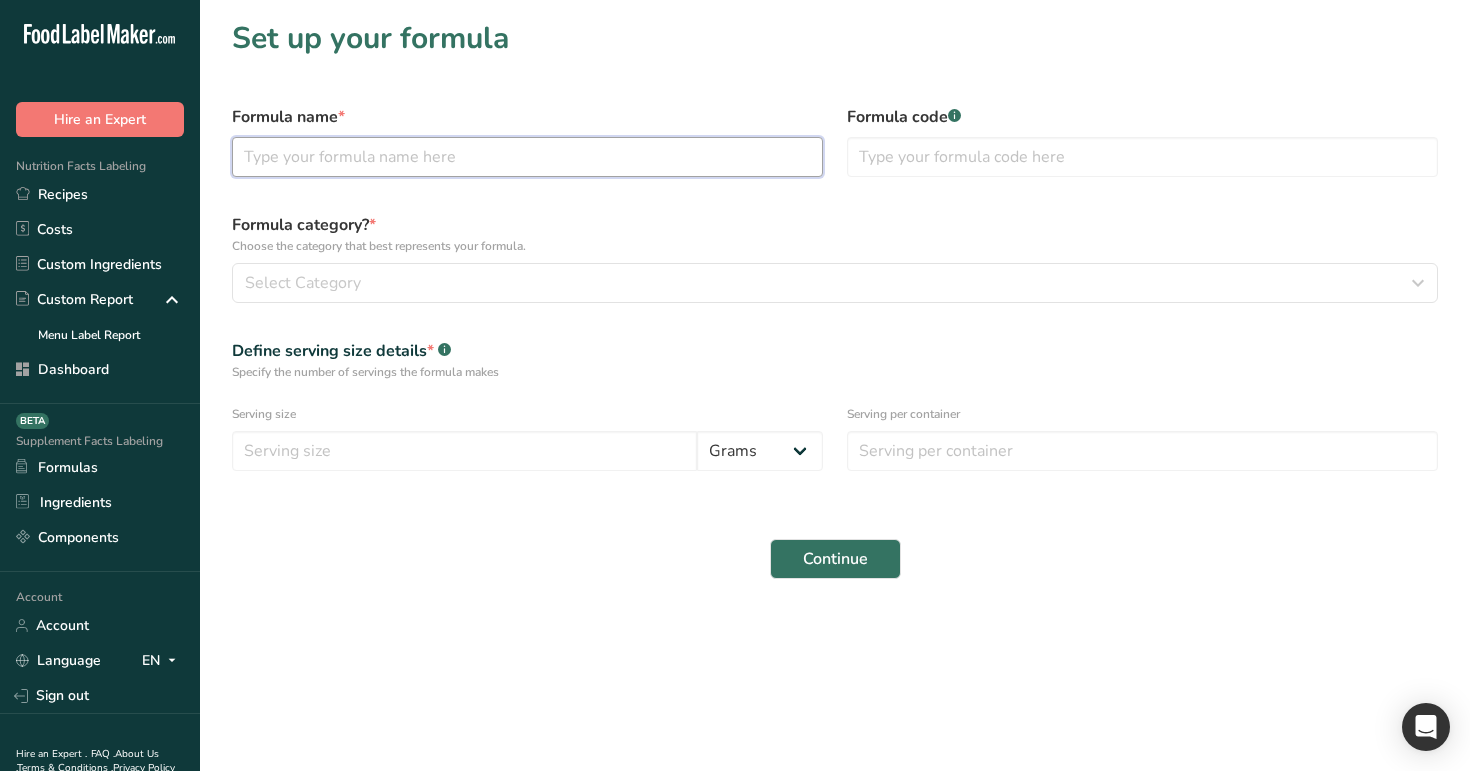 click at bounding box center [527, 157] 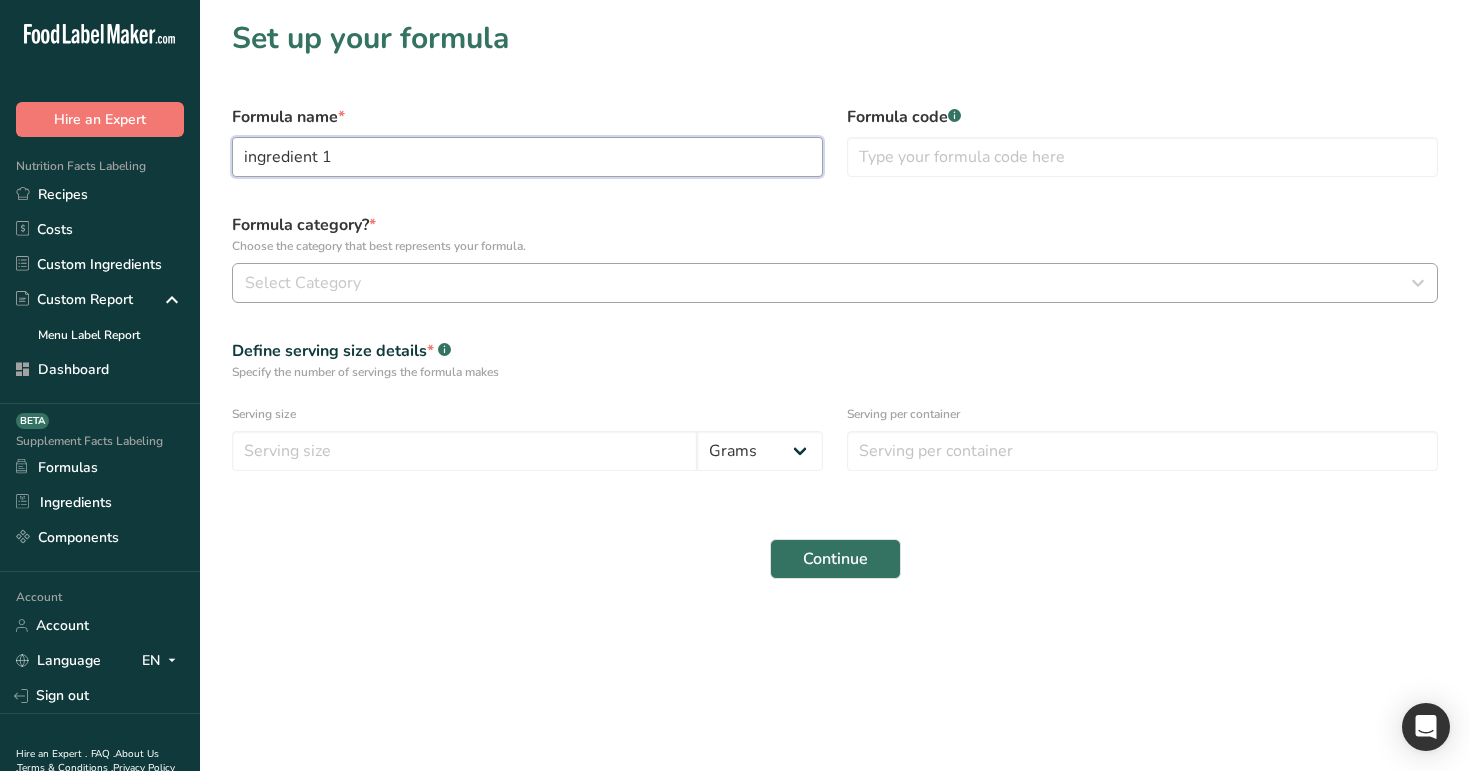 type on "ingredient 1" 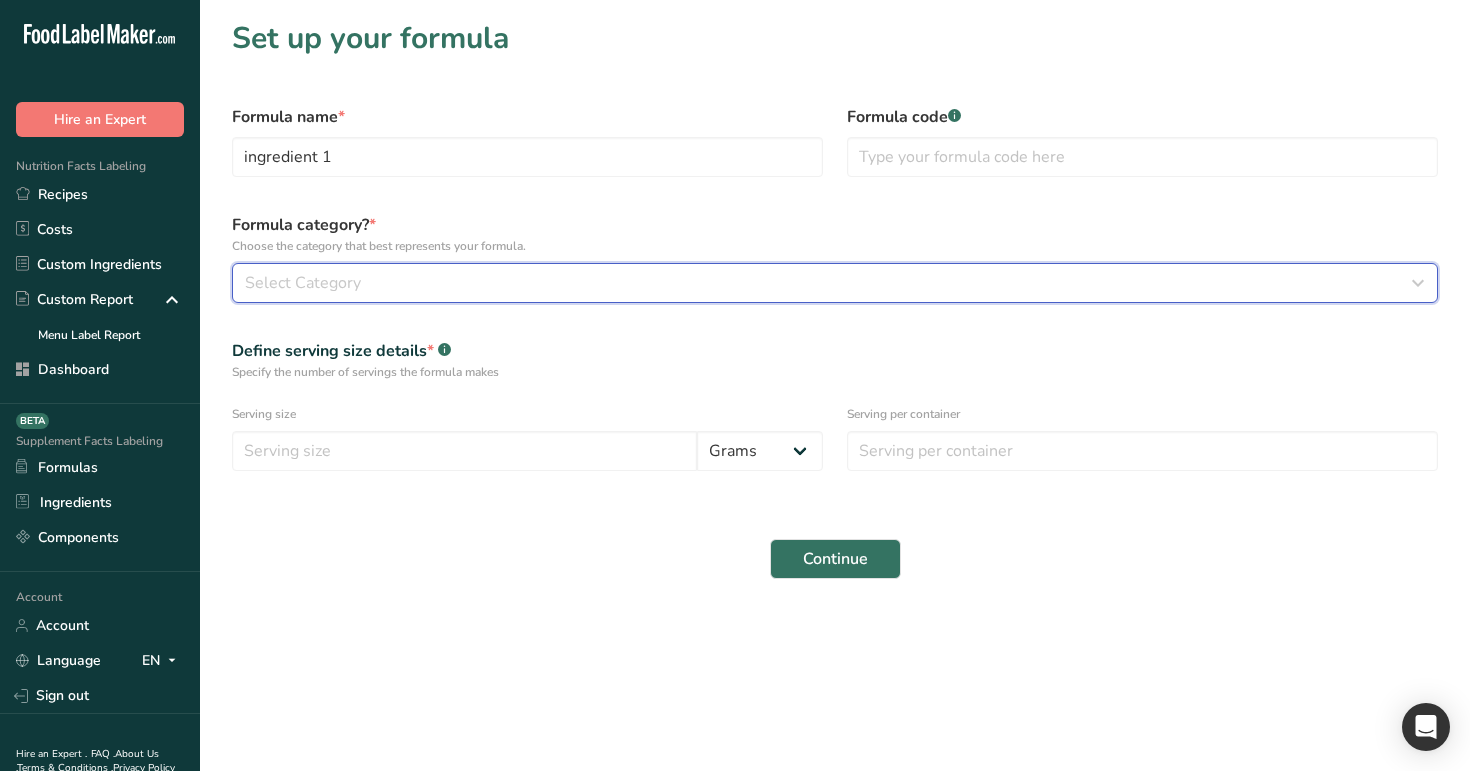 click on "Select Category" at bounding box center [829, 283] 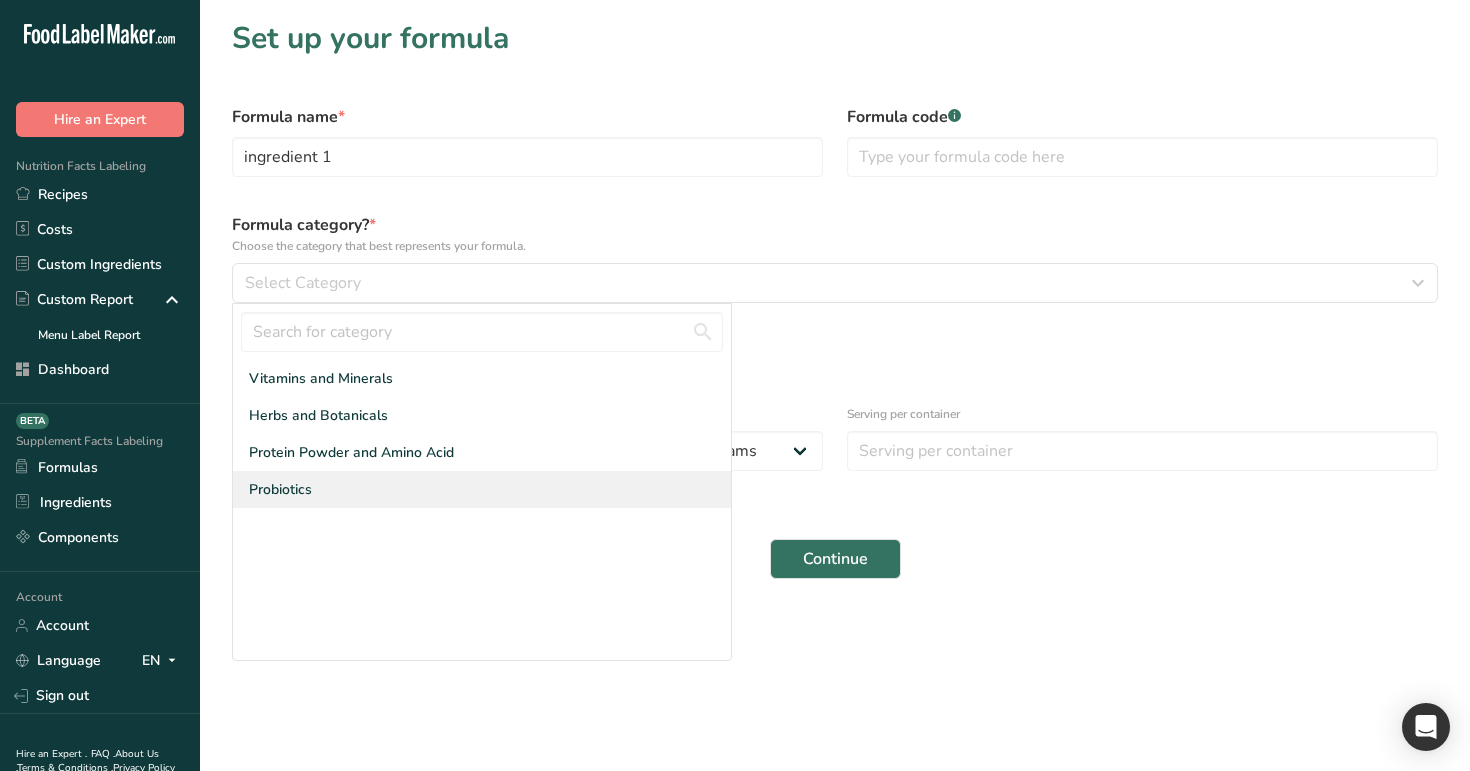 click on "Probiotics" at bounding box center [482, 489] 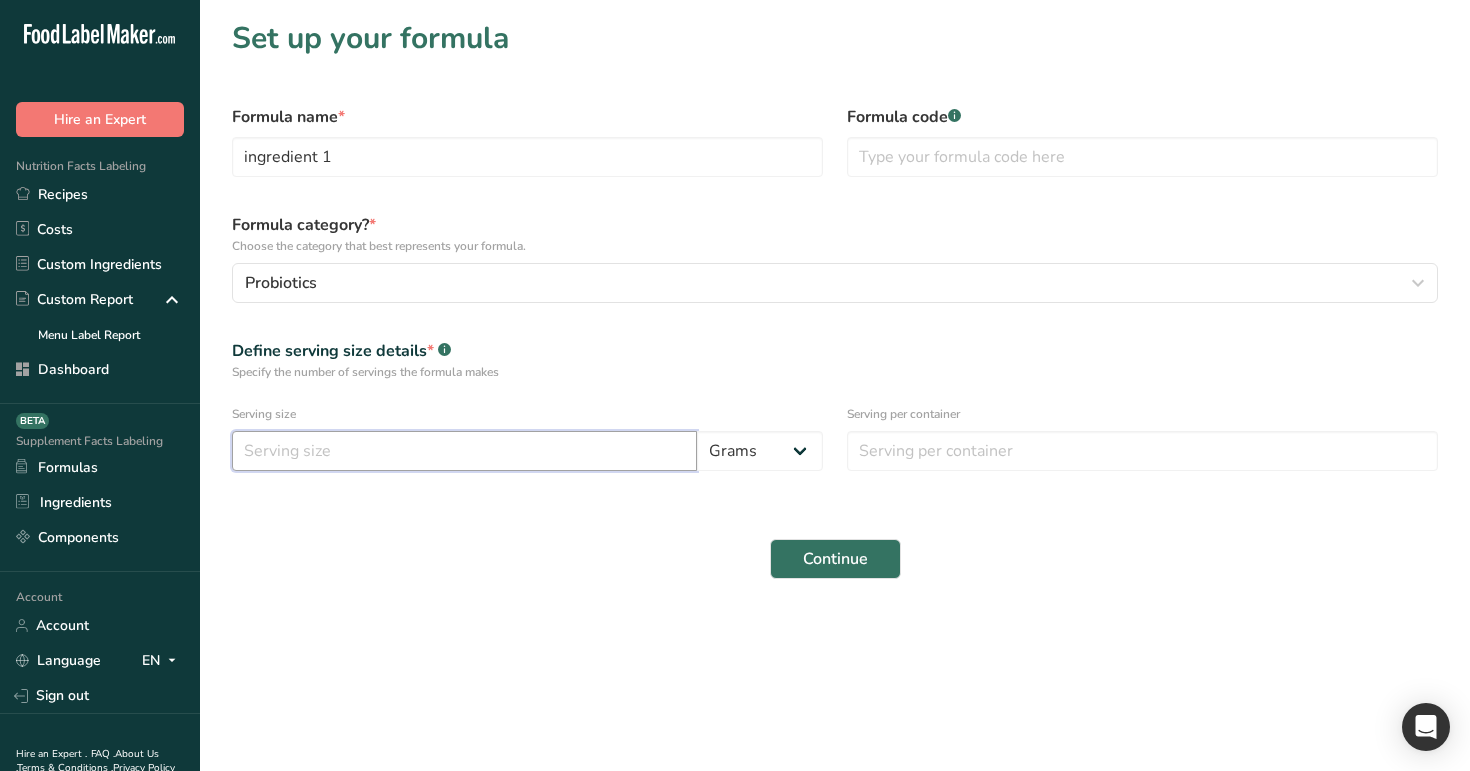 click at bounding box center [464, 451] 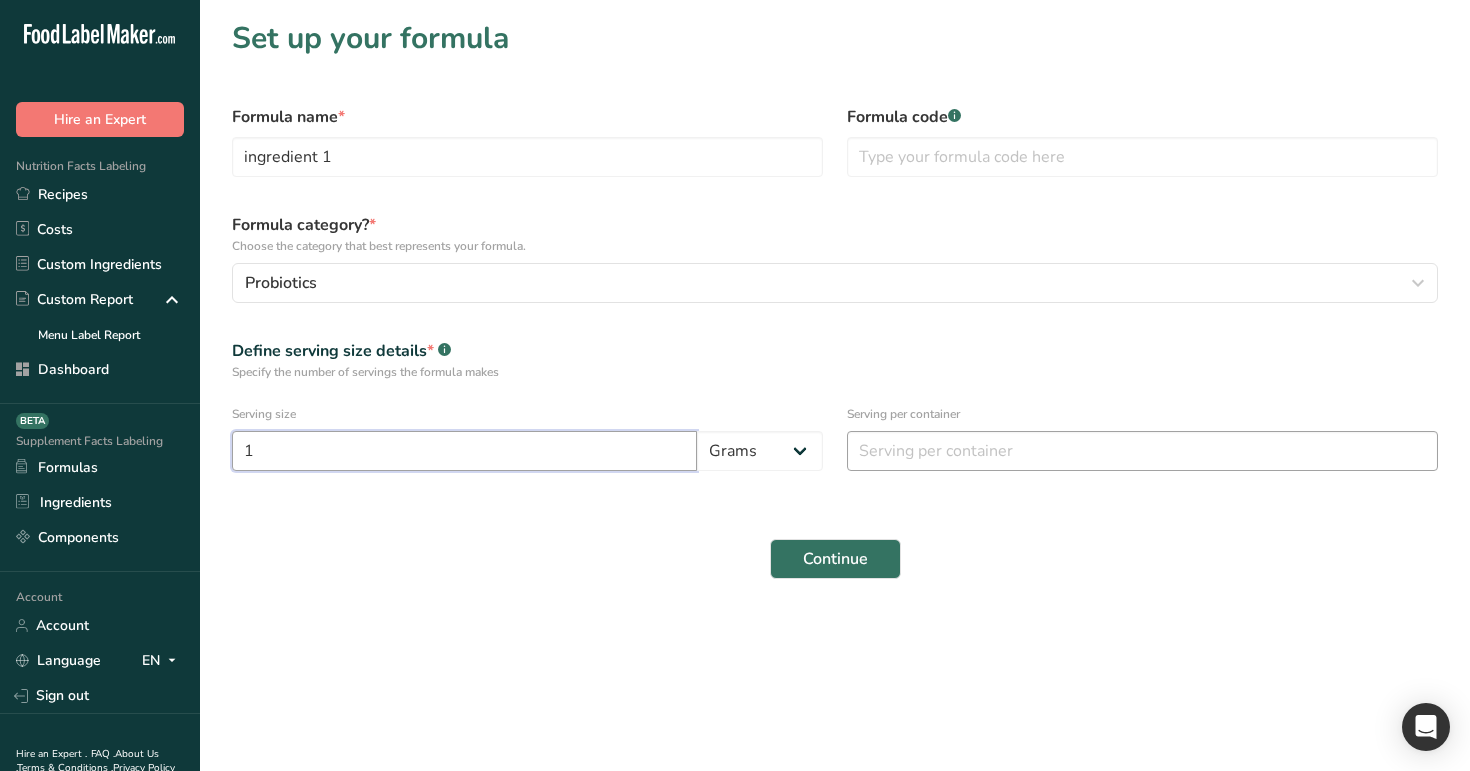 type on "1" 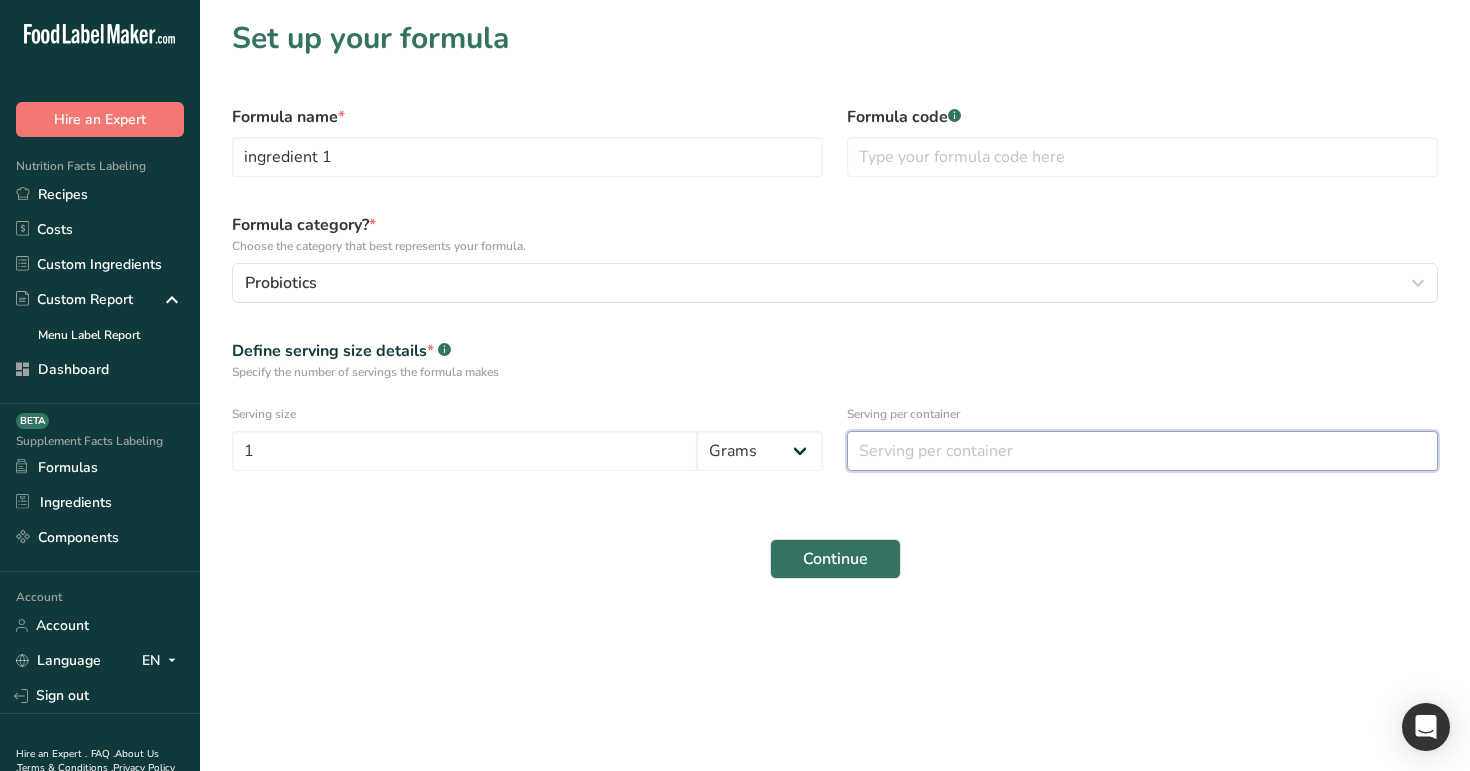 click at bounding box center (1142, 451) 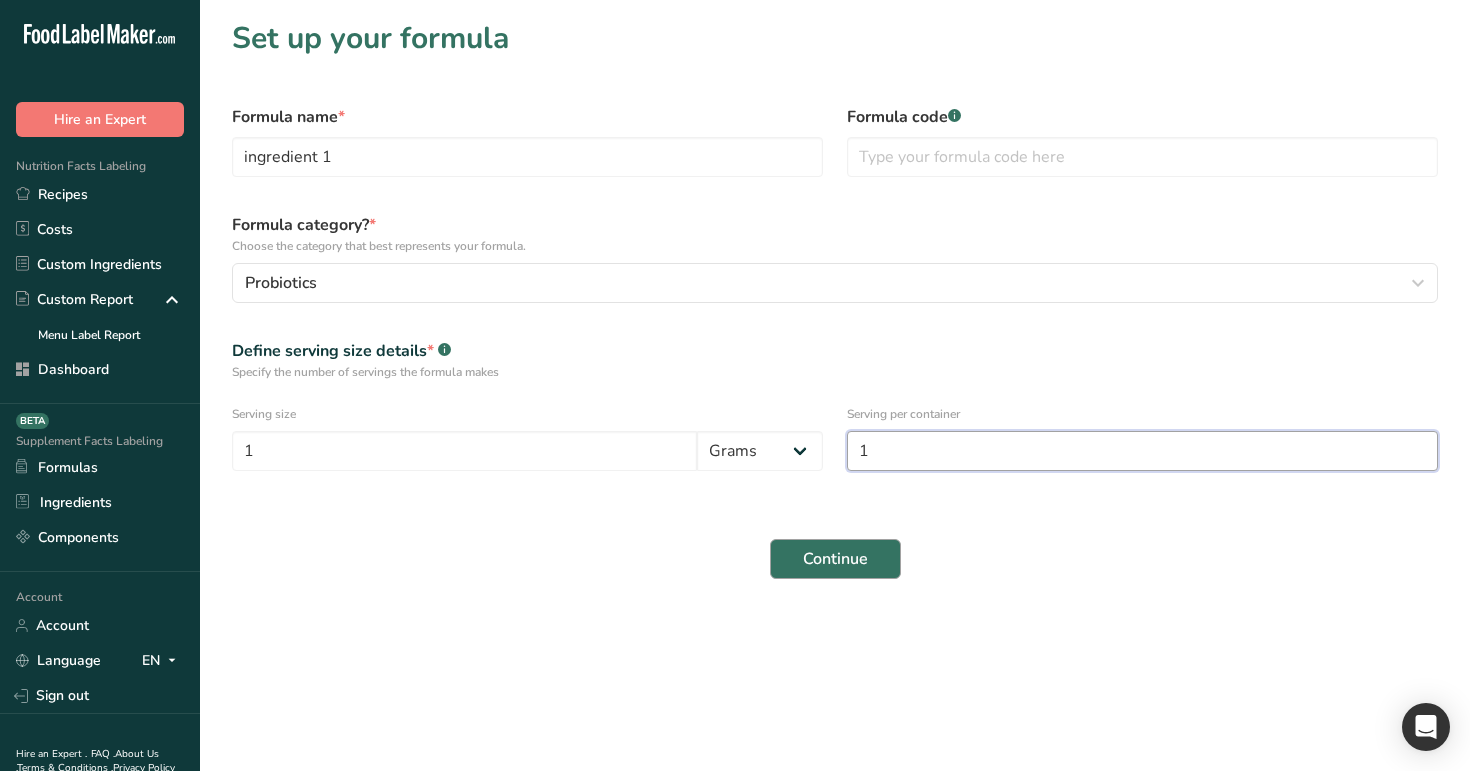 type on "1" 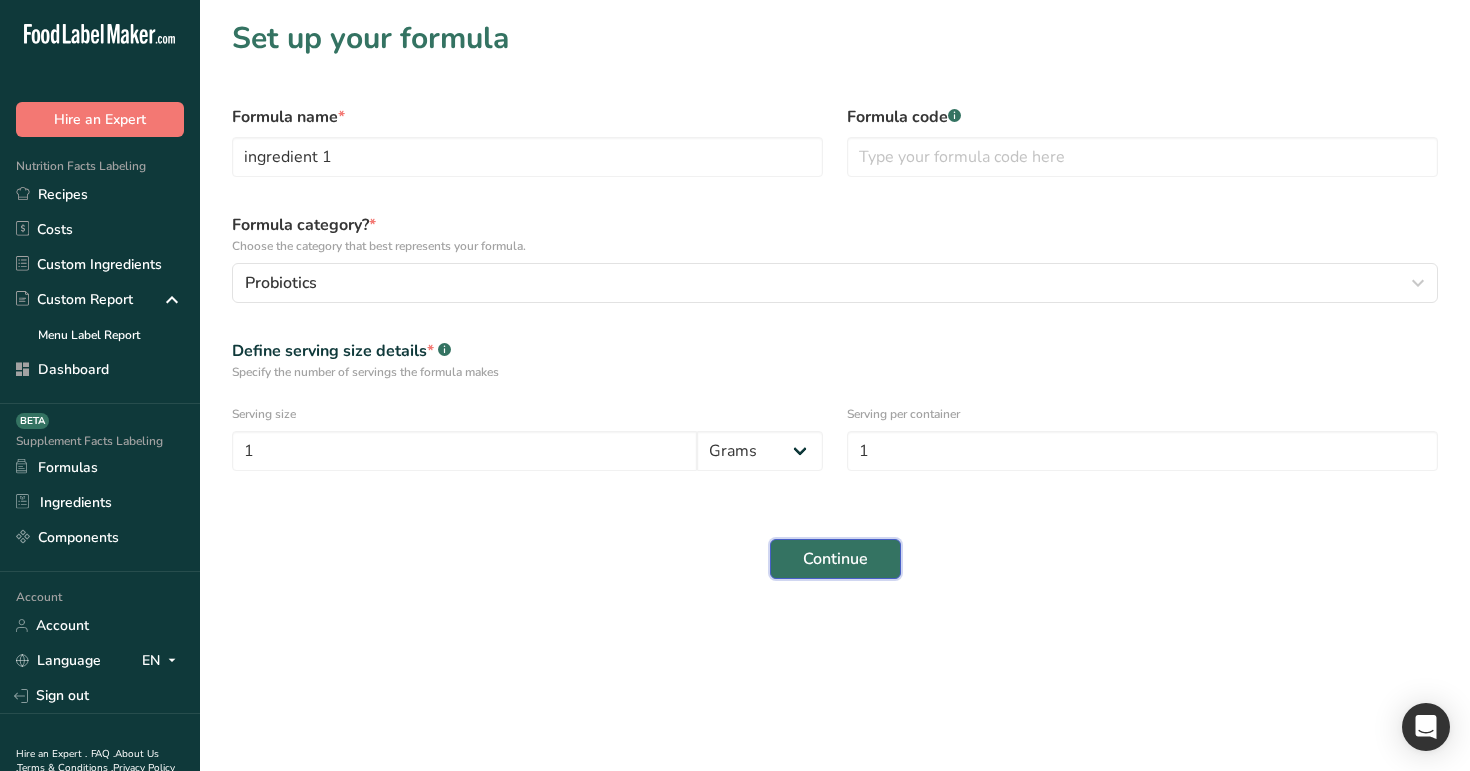 click on "Continue" at bounding box center [835, 559] 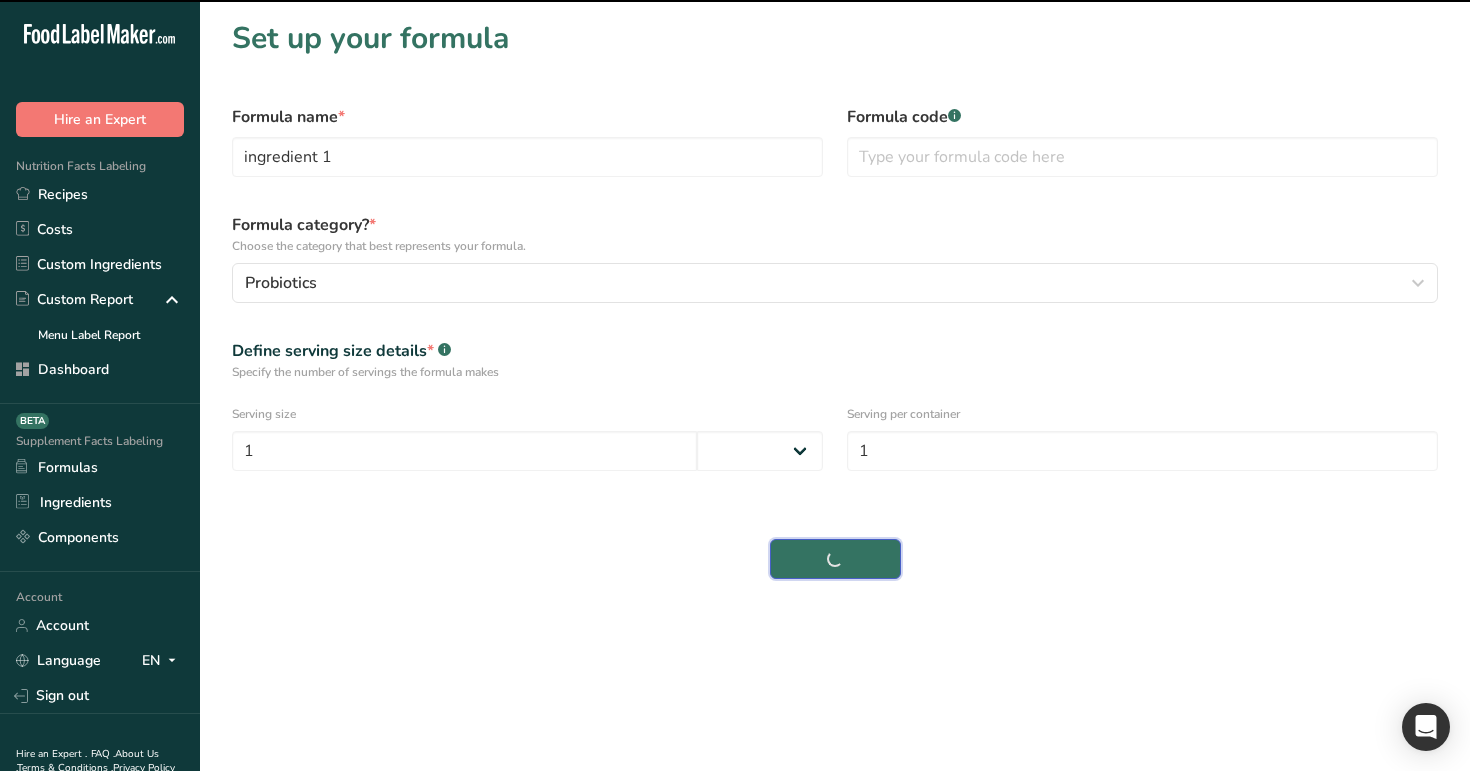 select 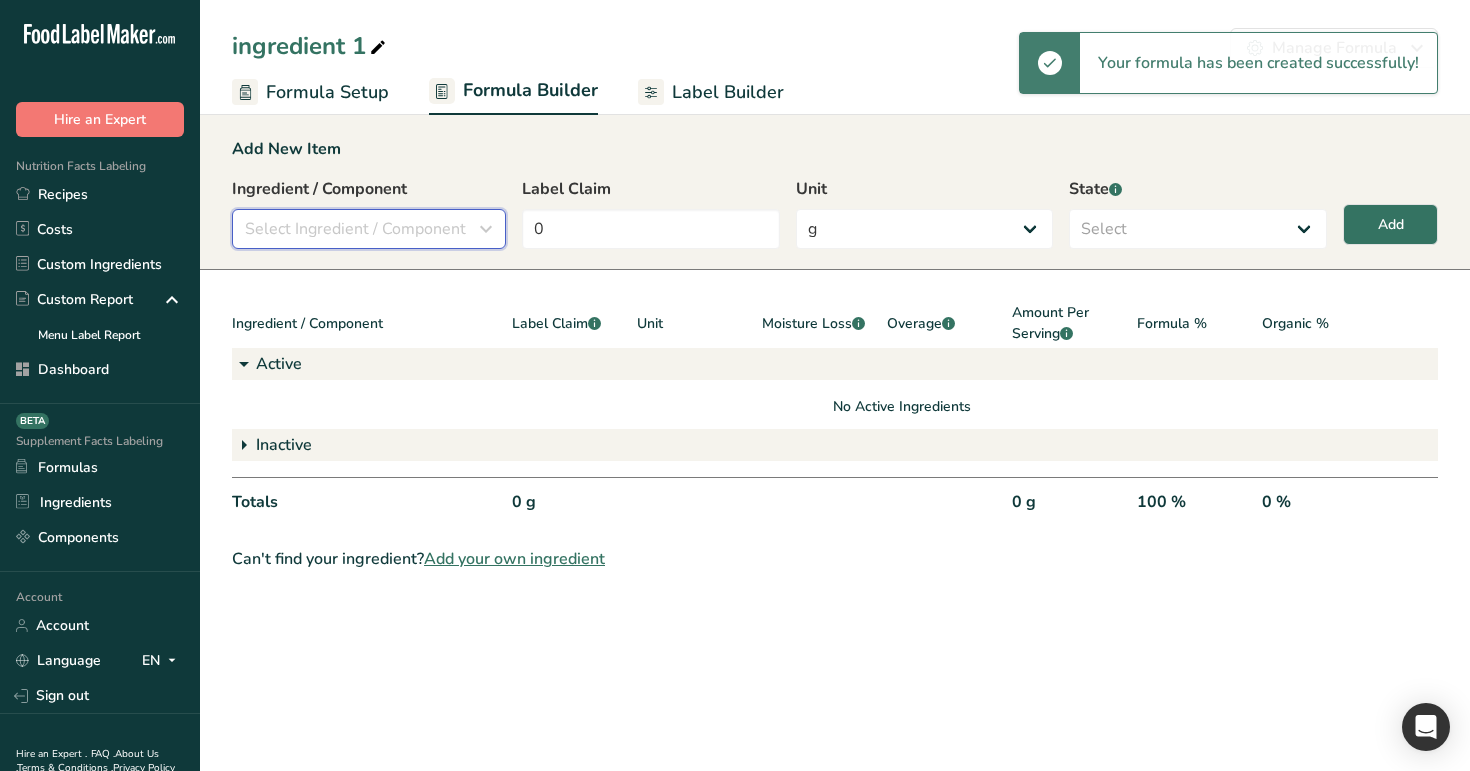 click on "Select Ingredient / Component" at bounding box center (355, 229) 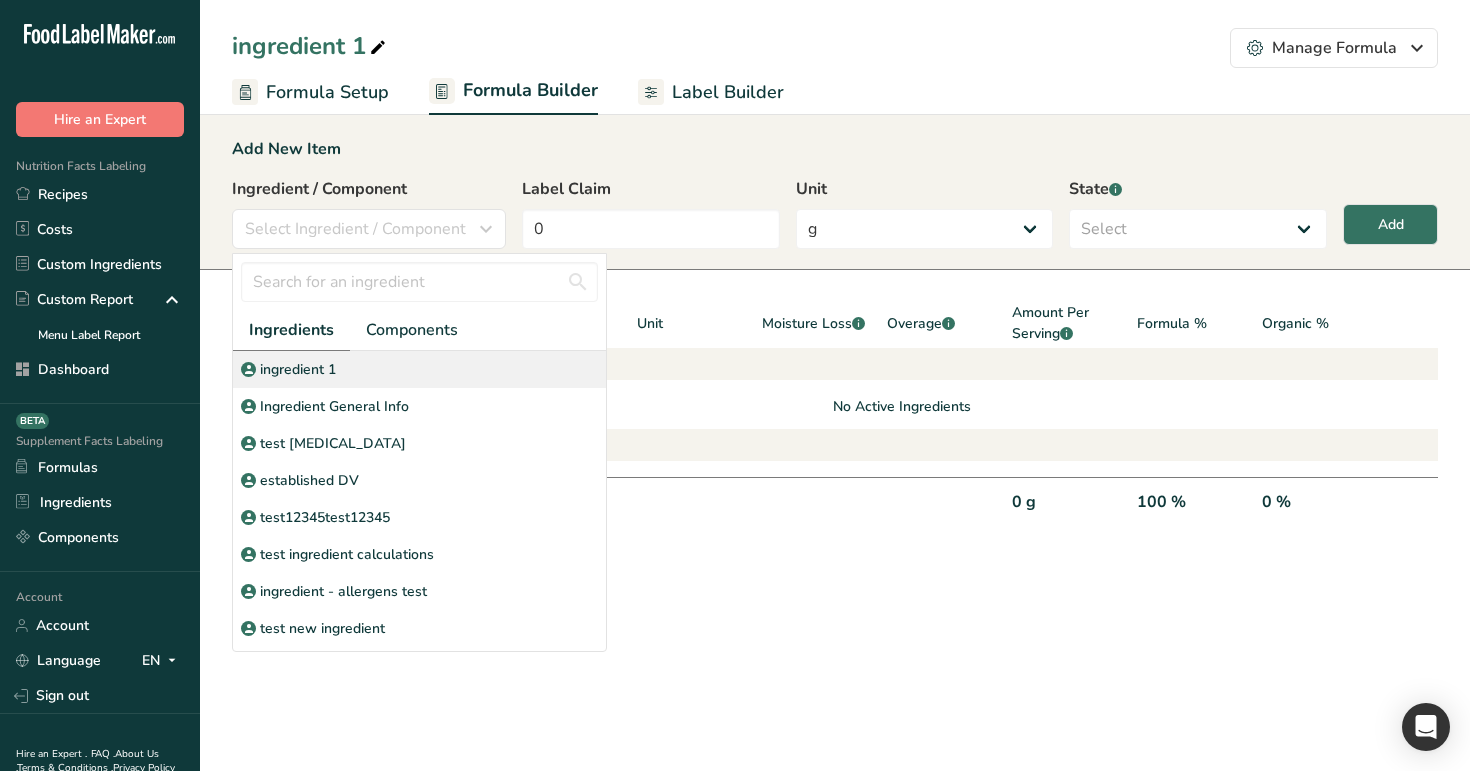 click on "ingredient 1" at bounding box center [419, 369] 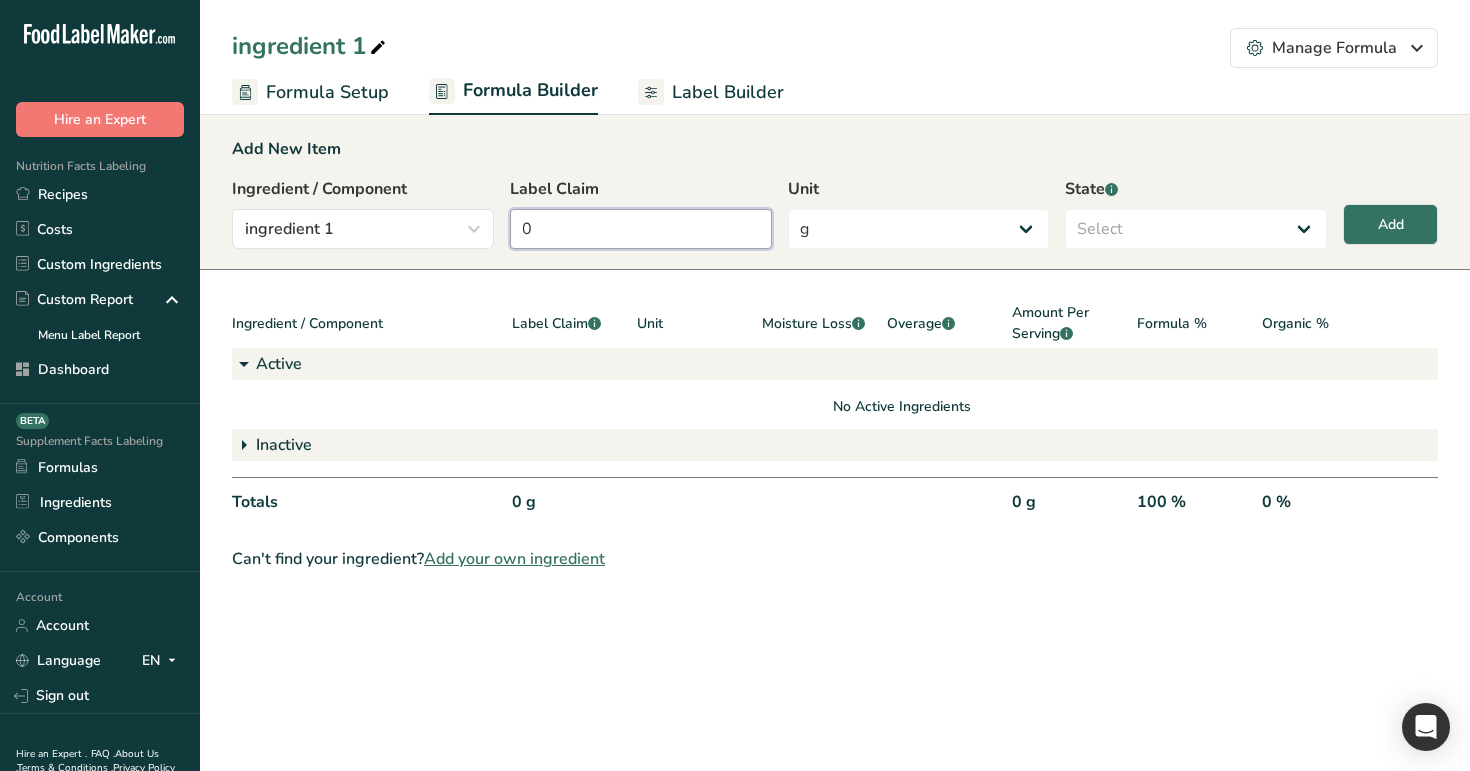 click on "0" at bounding box center (641, 229) 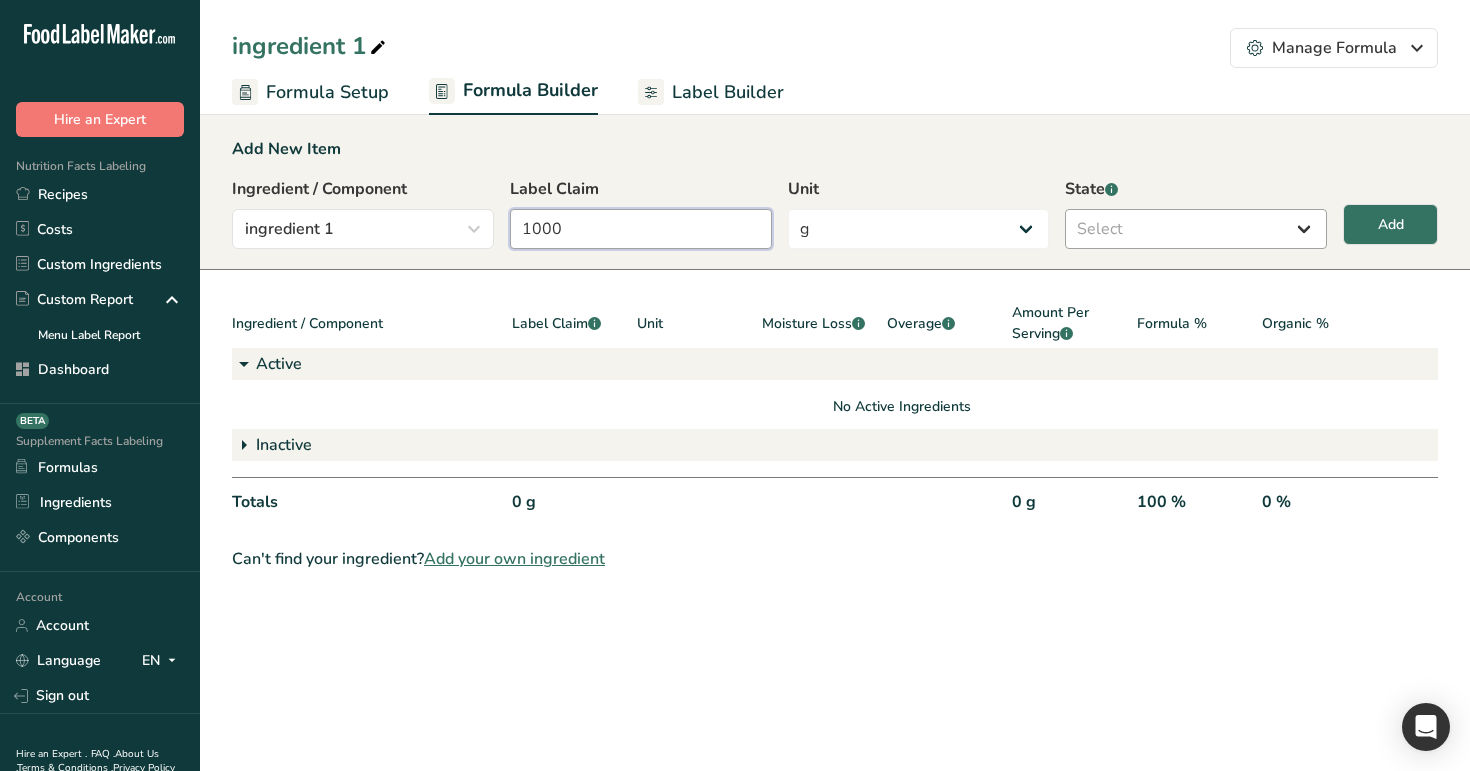 type on "1000" 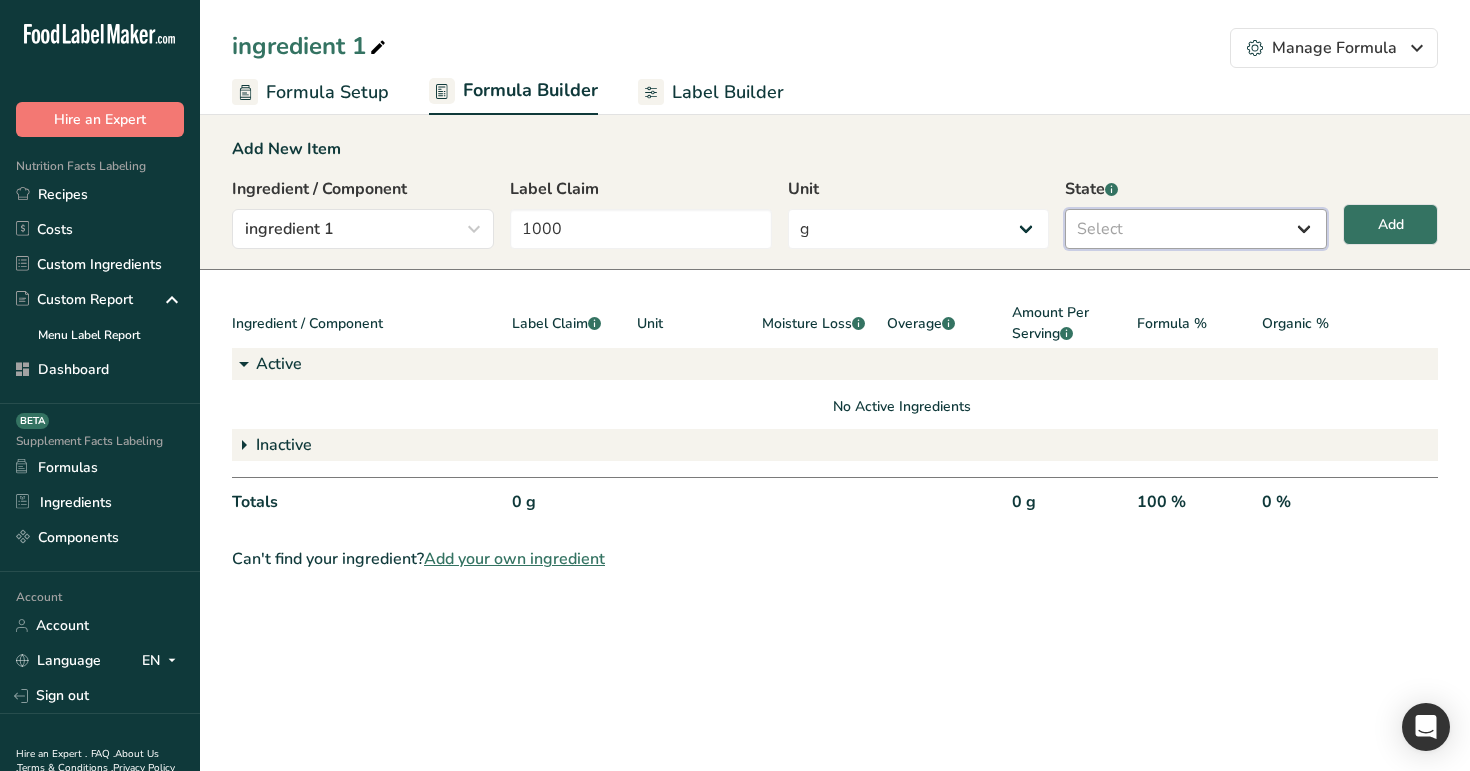 click on "Select
Active
Inactive" at bounding box center [1196, 229] 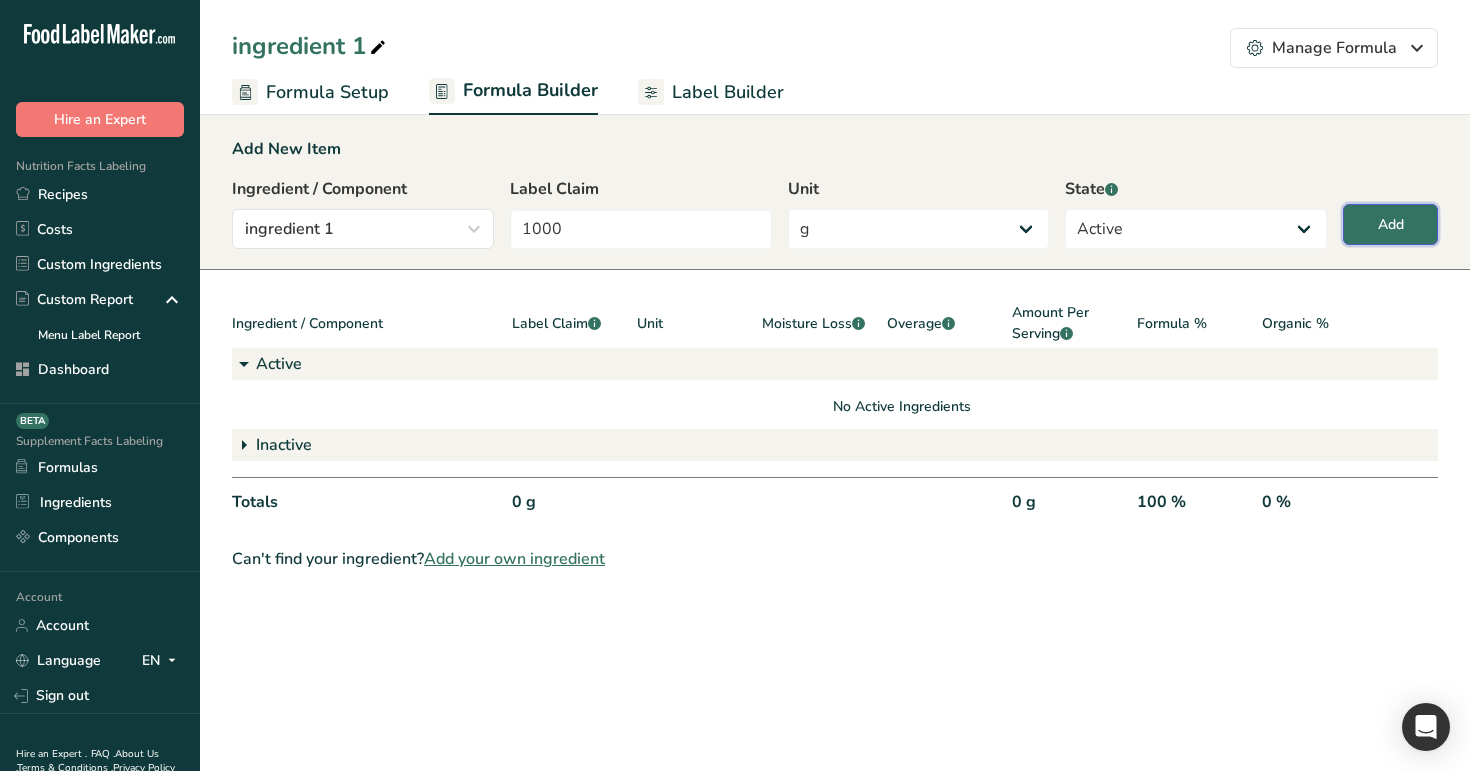 click on "Add" at bounding box center (1391, 224) 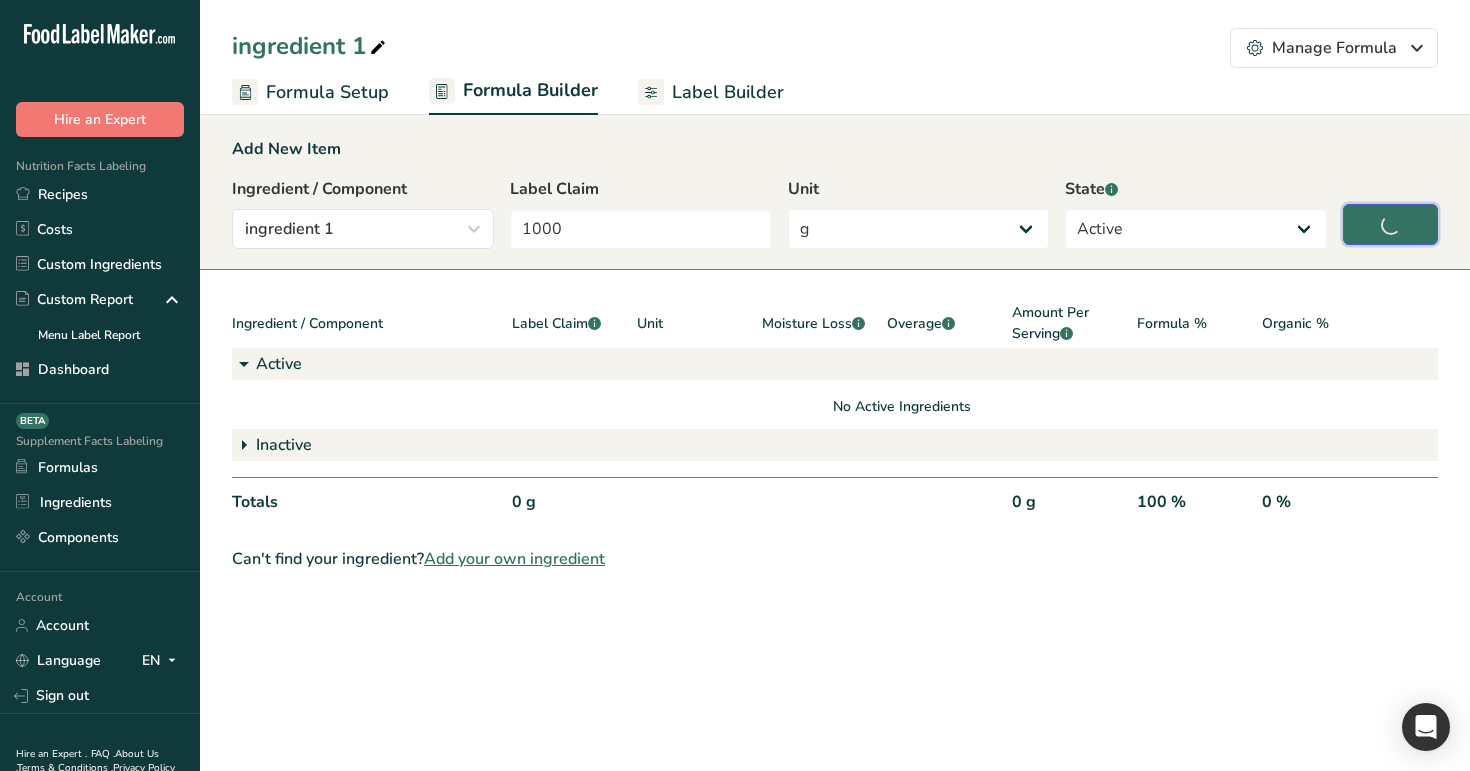 type on "0" 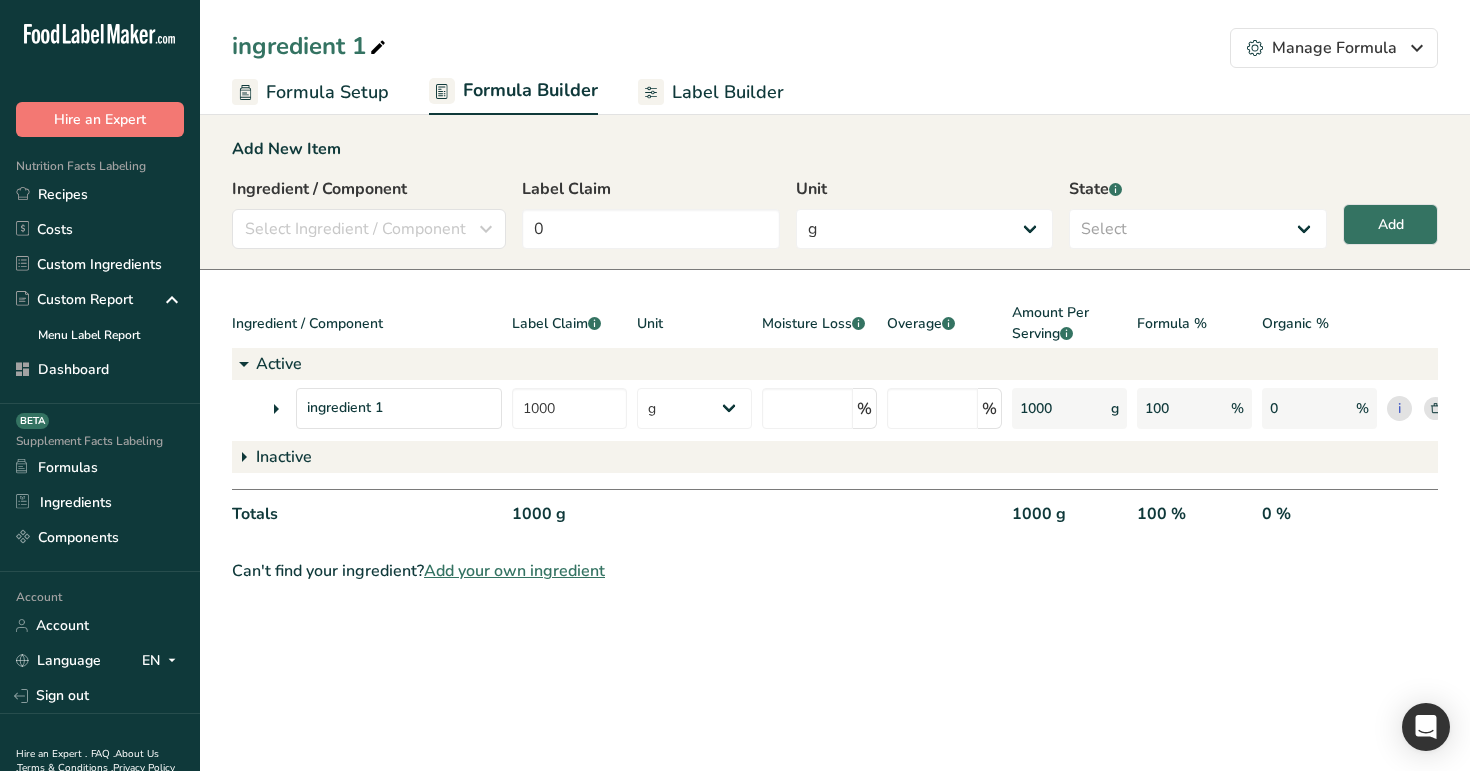 click at bounding box center [276, 409] 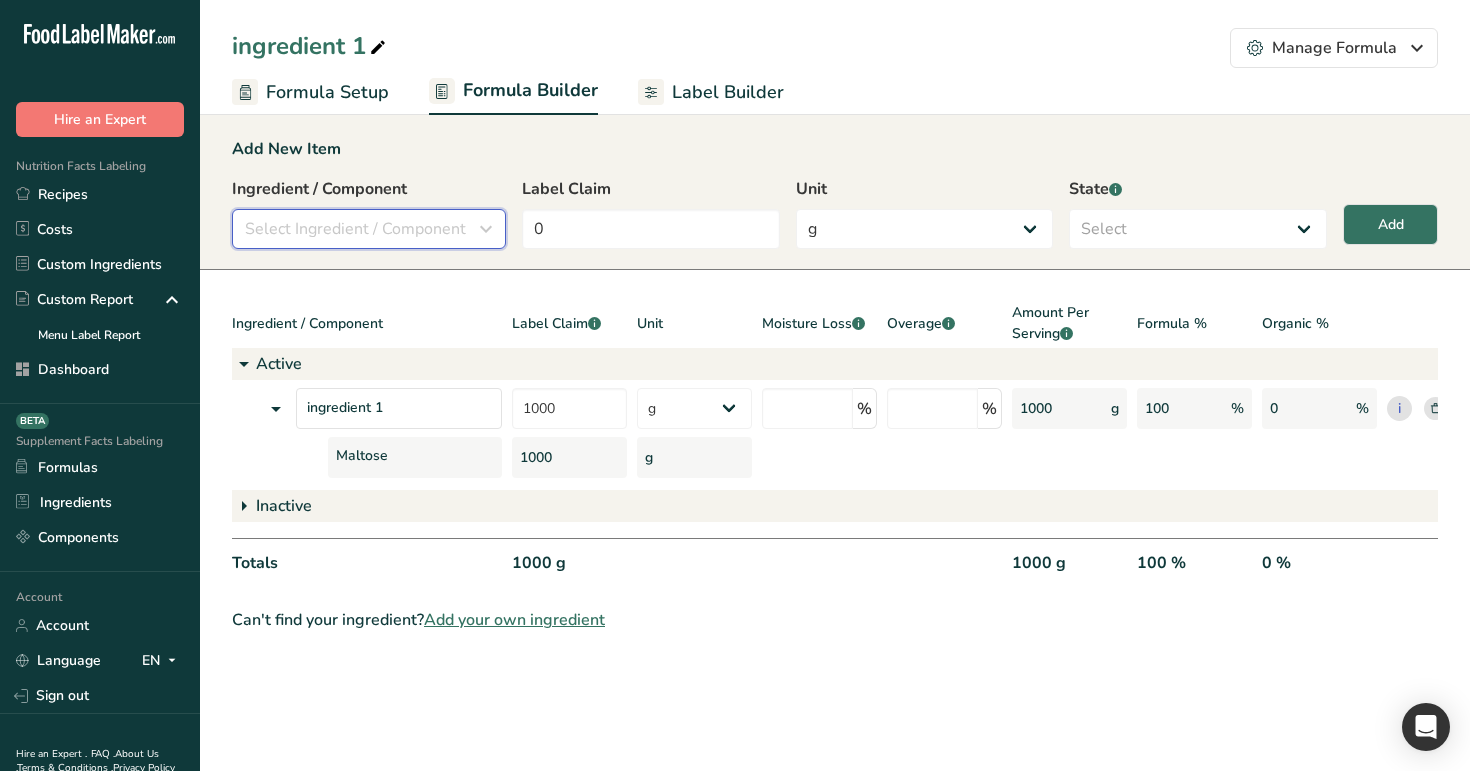 click on "Select Ingredient / Component" at bounding box center [355, 229] 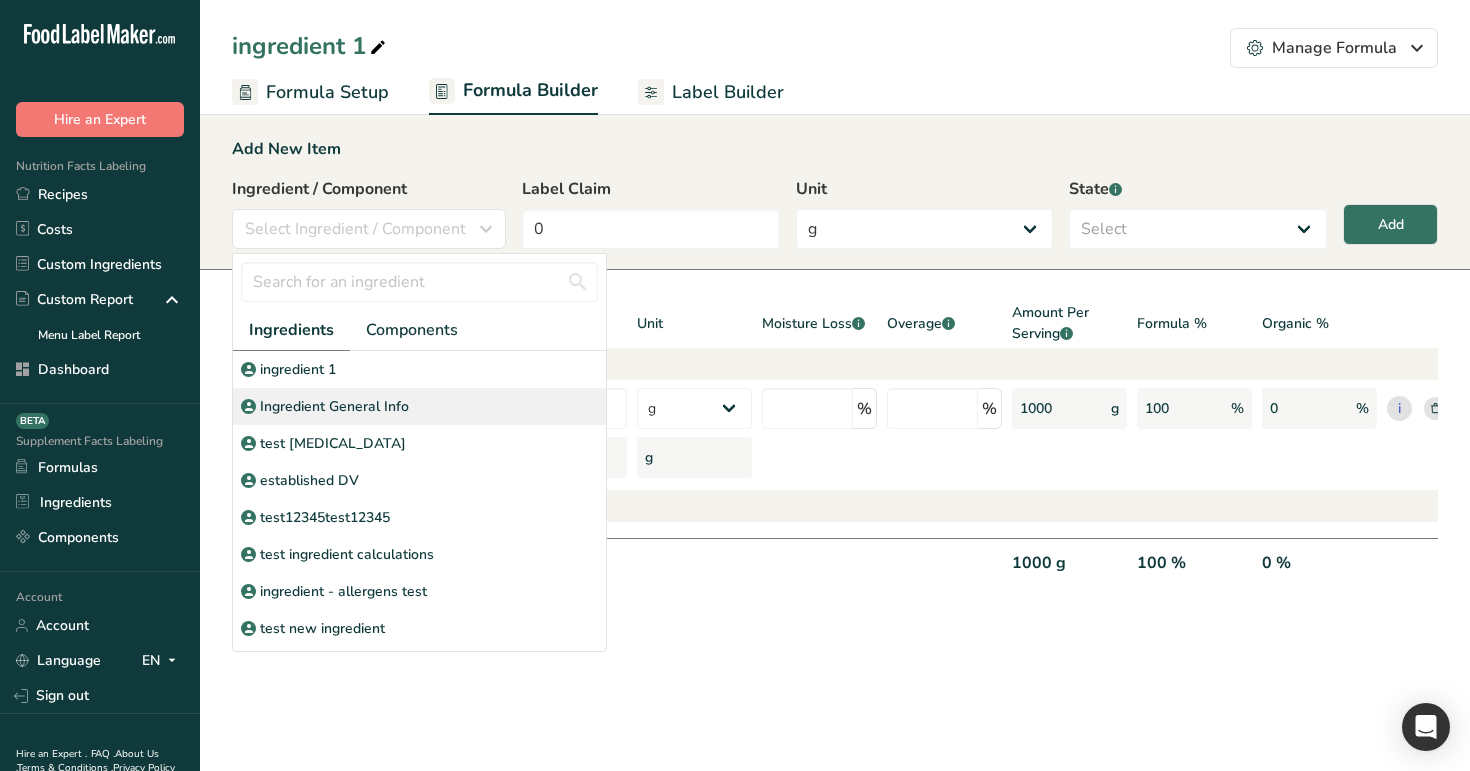 click on "Ingredient General Info" at bounding box center [419, 406] 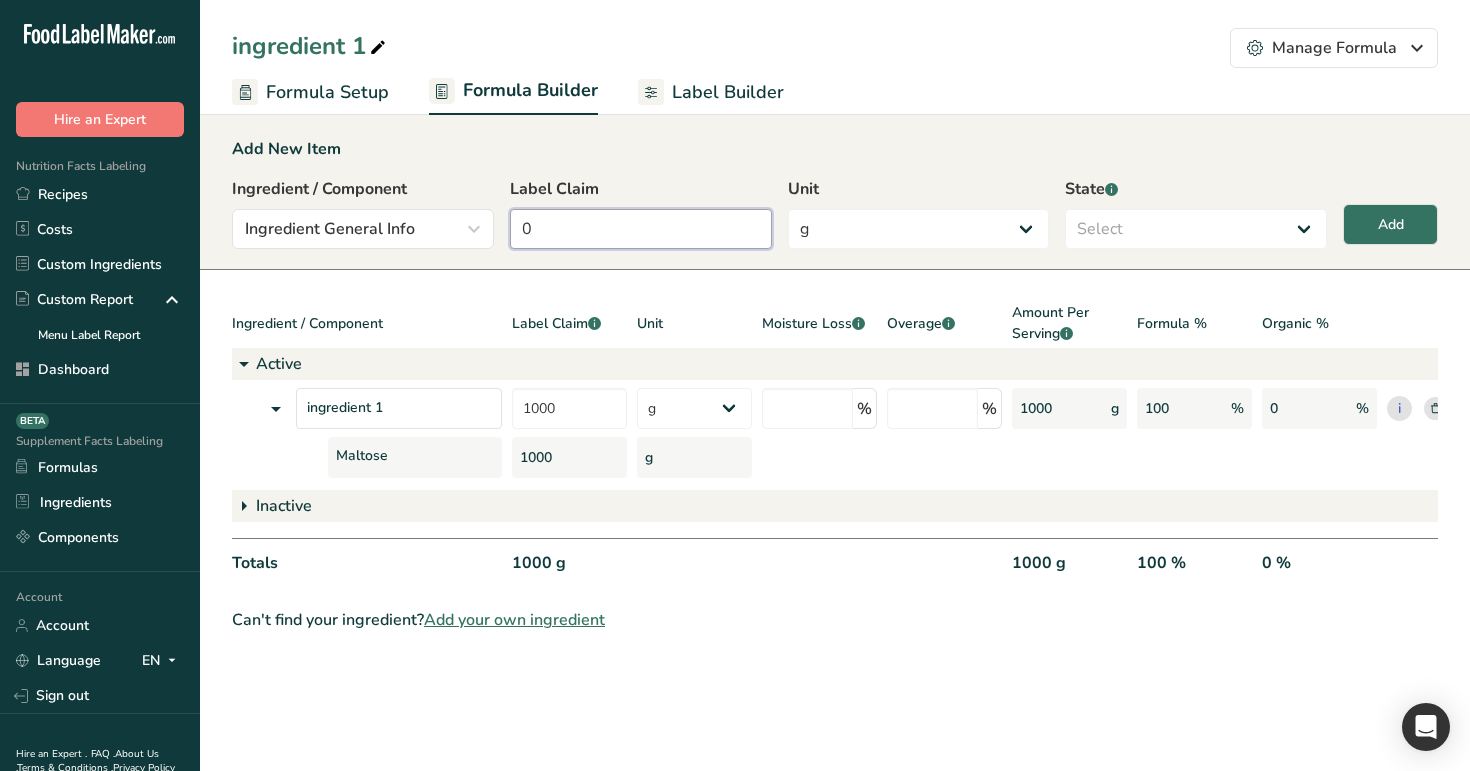click on "0" at bounding box center (641, 229) 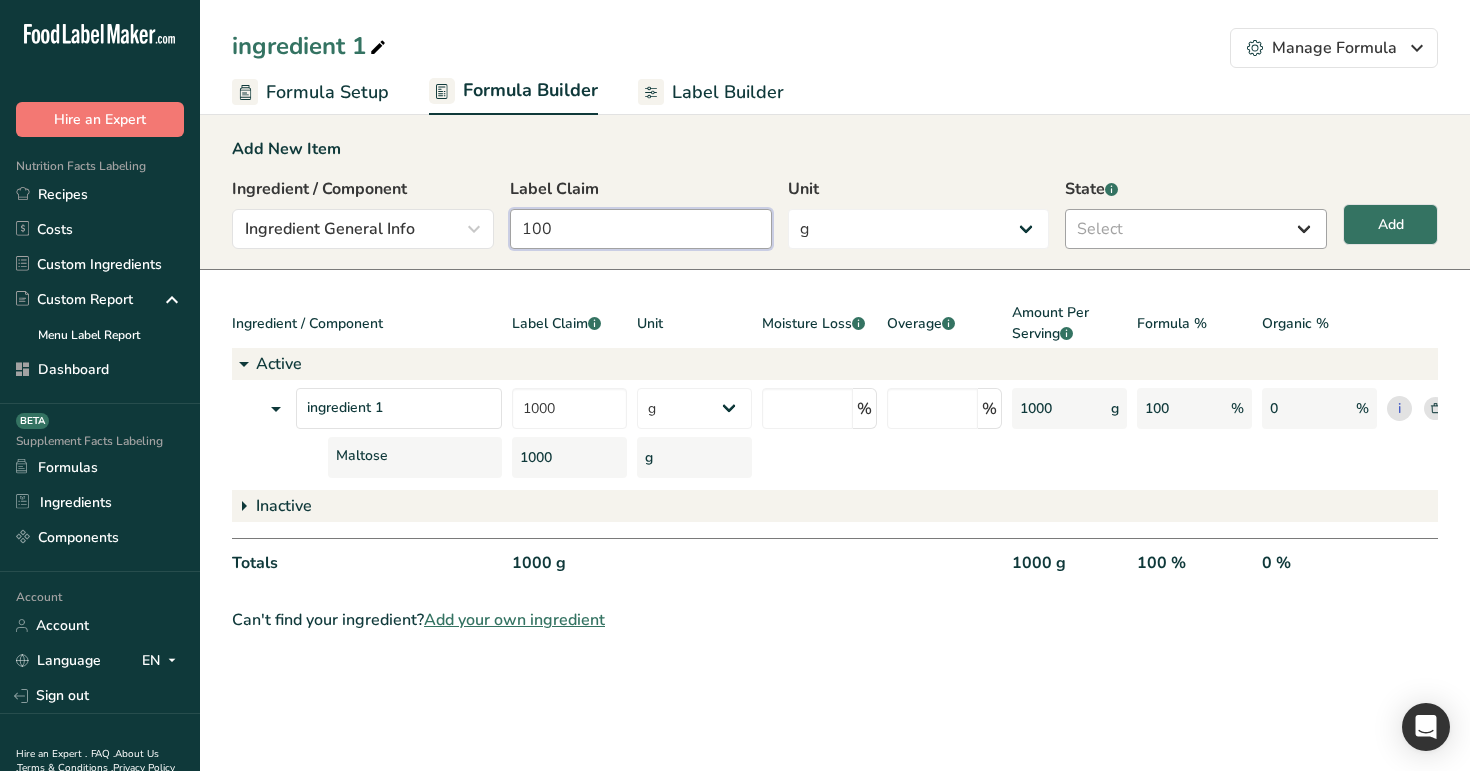 type on "100" 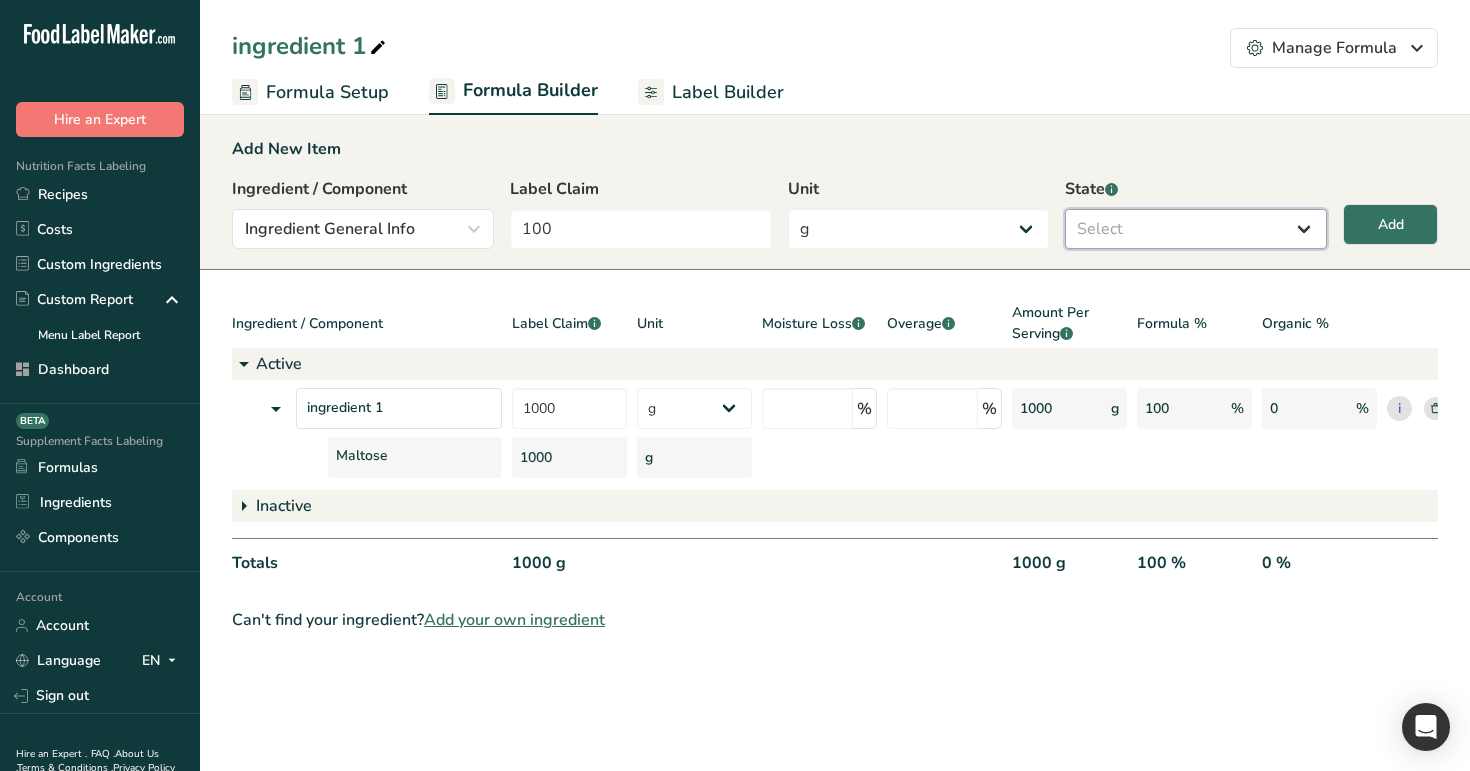 click on "Select
Active
Inactive" at bounding box center (1196, 229) 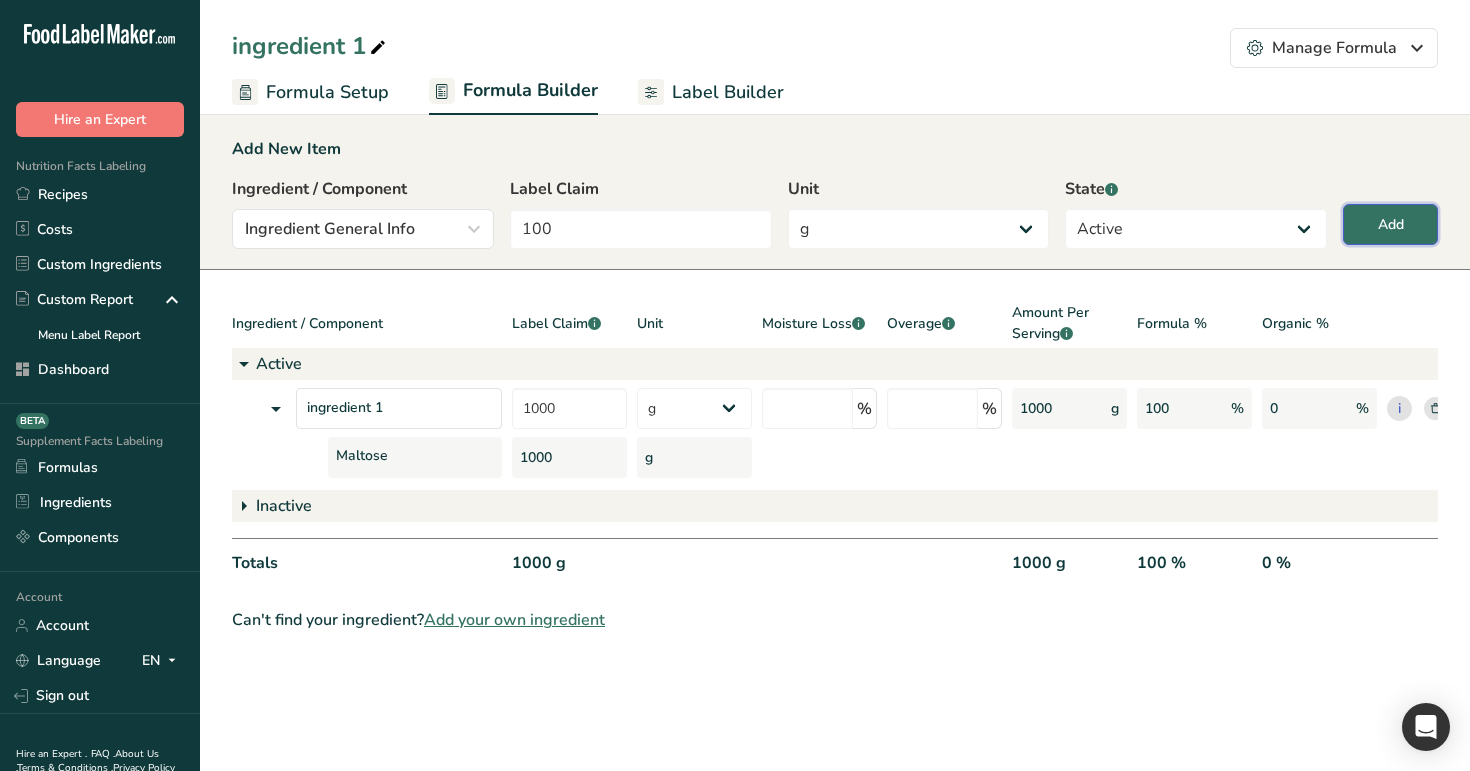 click on "Add" at bounding box center (1390, 224) 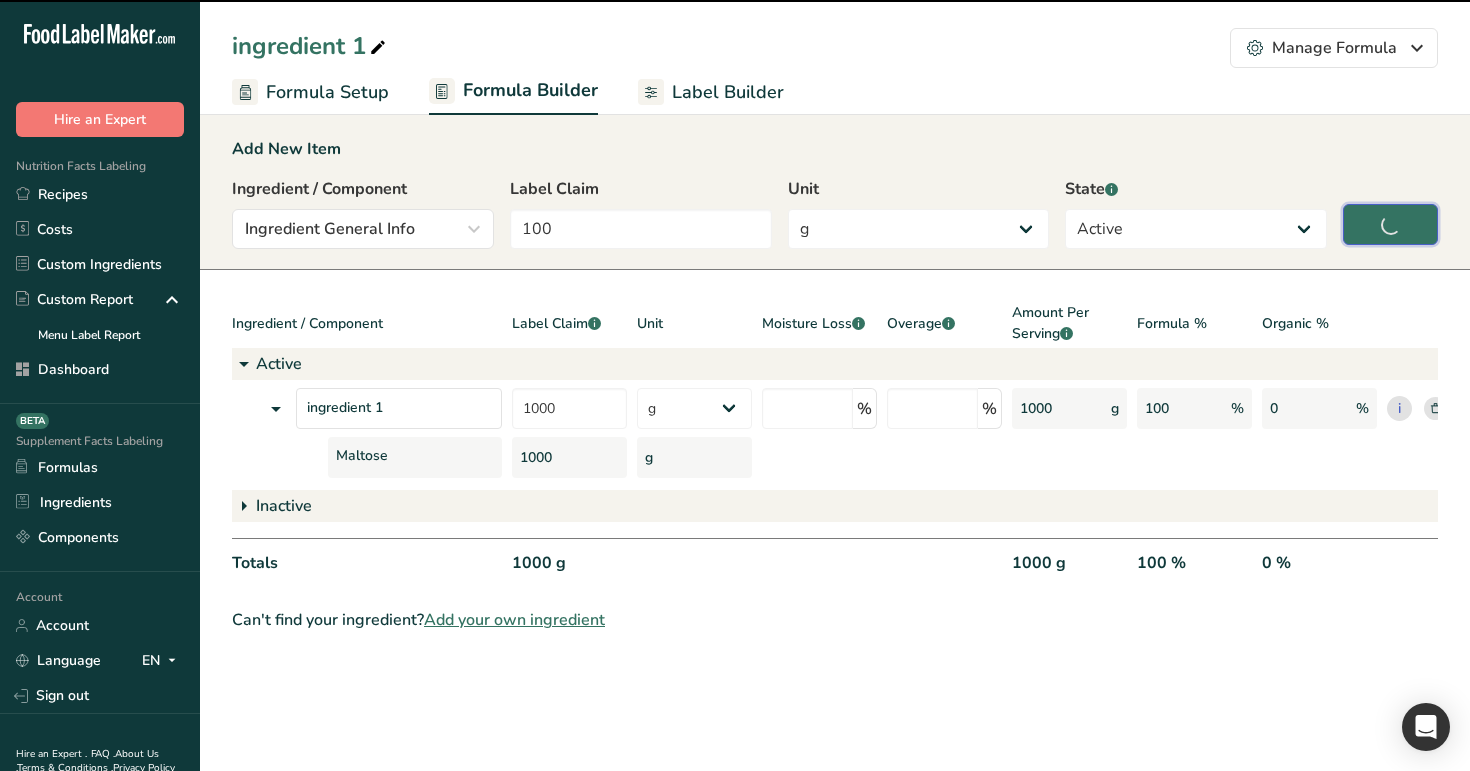 type on "0" 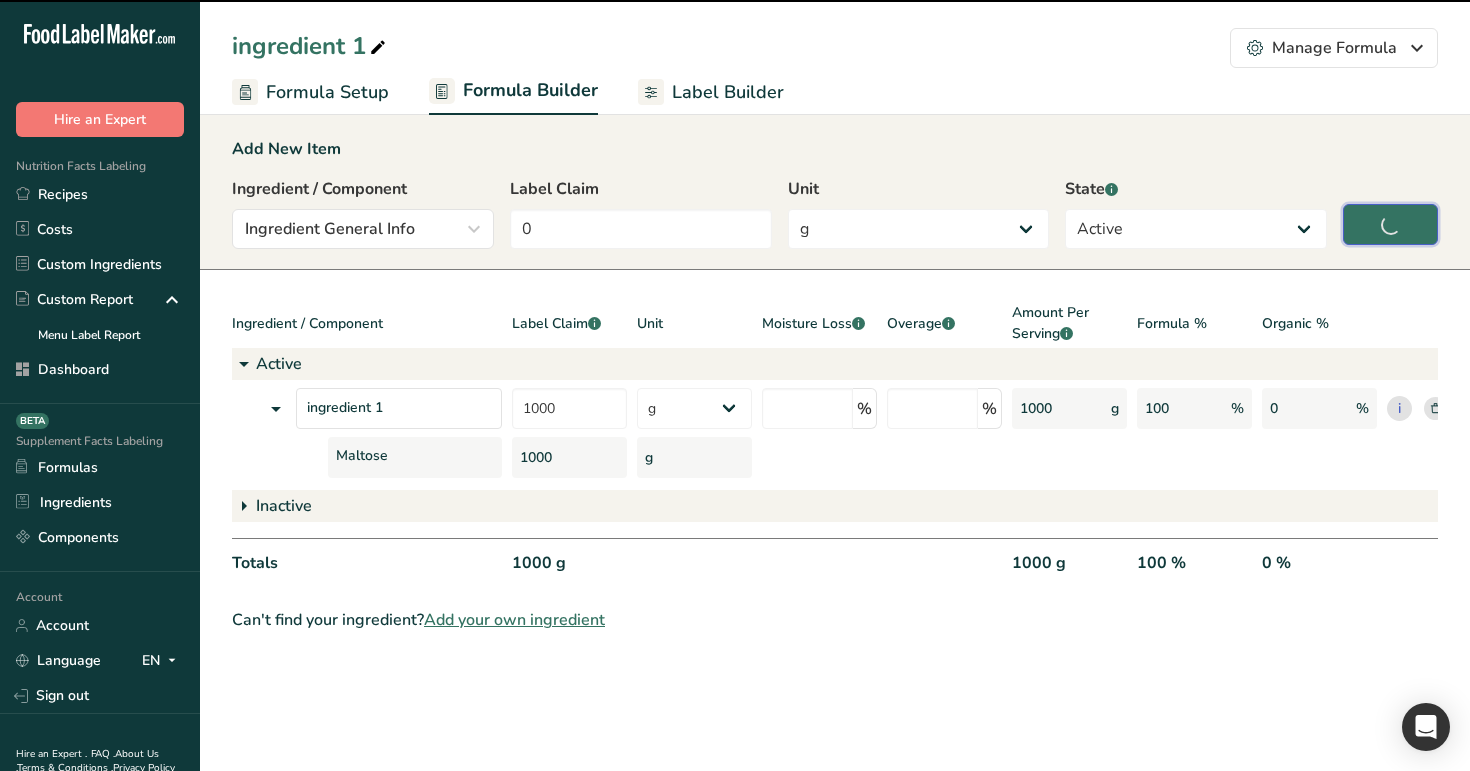 select 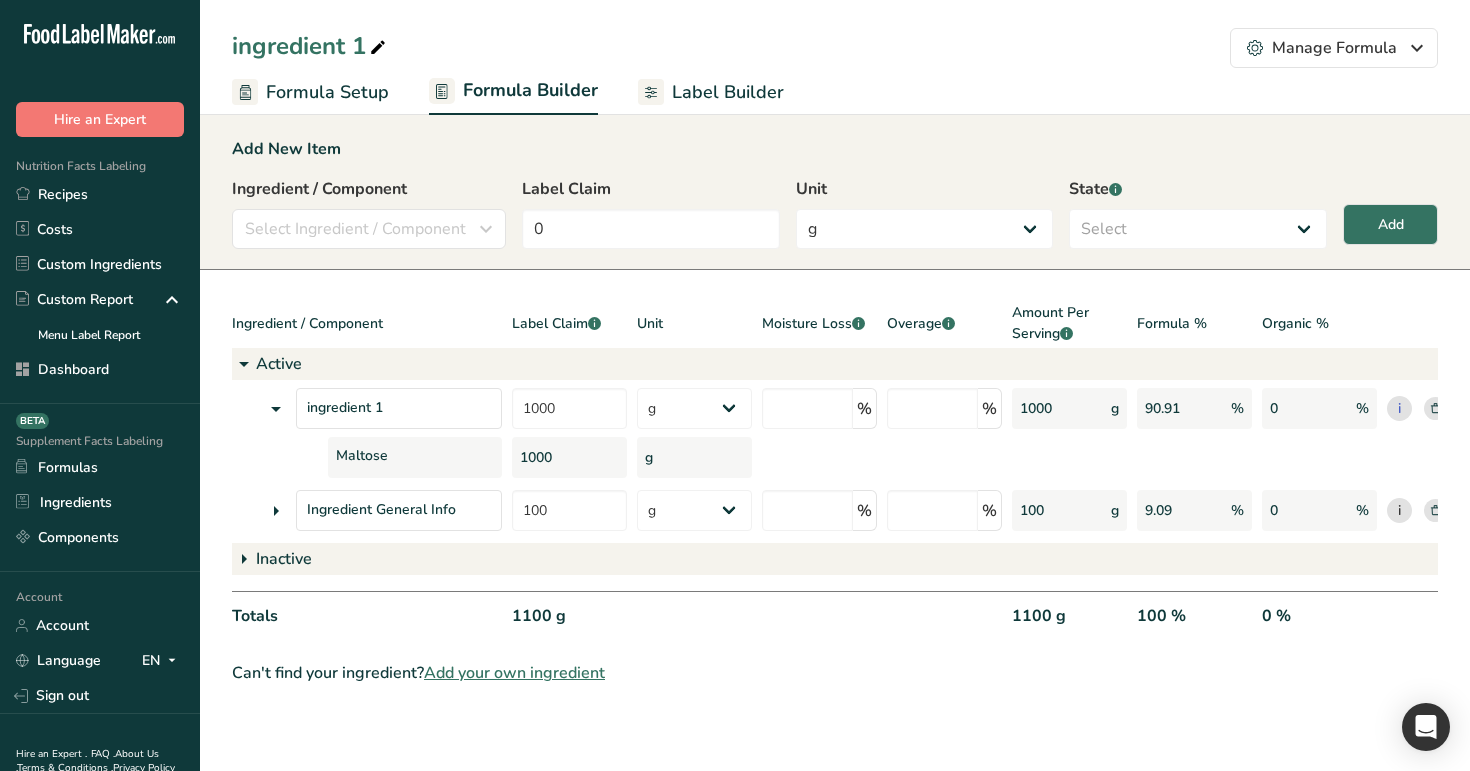 click on "i" at bounding box center (1399, 510) 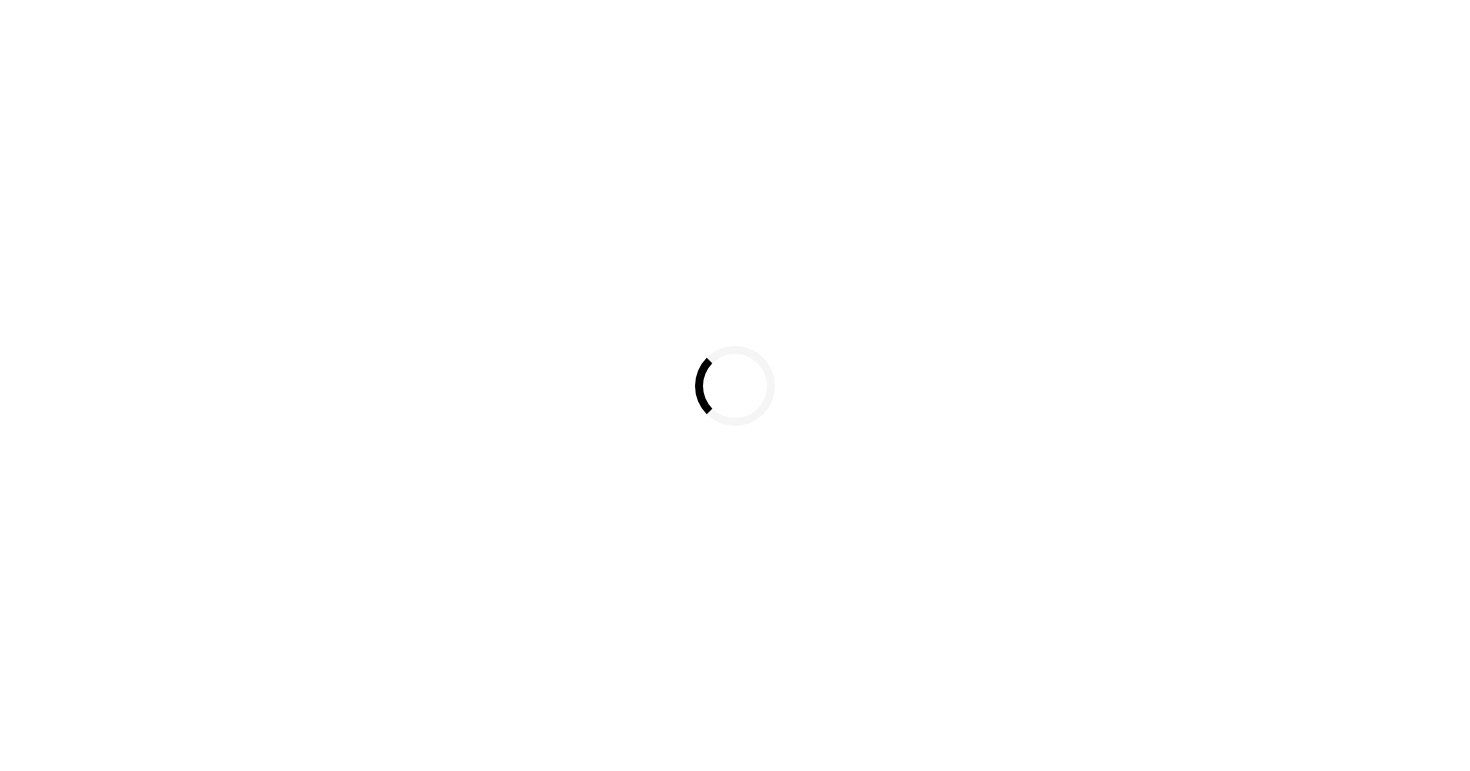 scroll, scrollTop: 0, scrollLeft: 0, axis: both 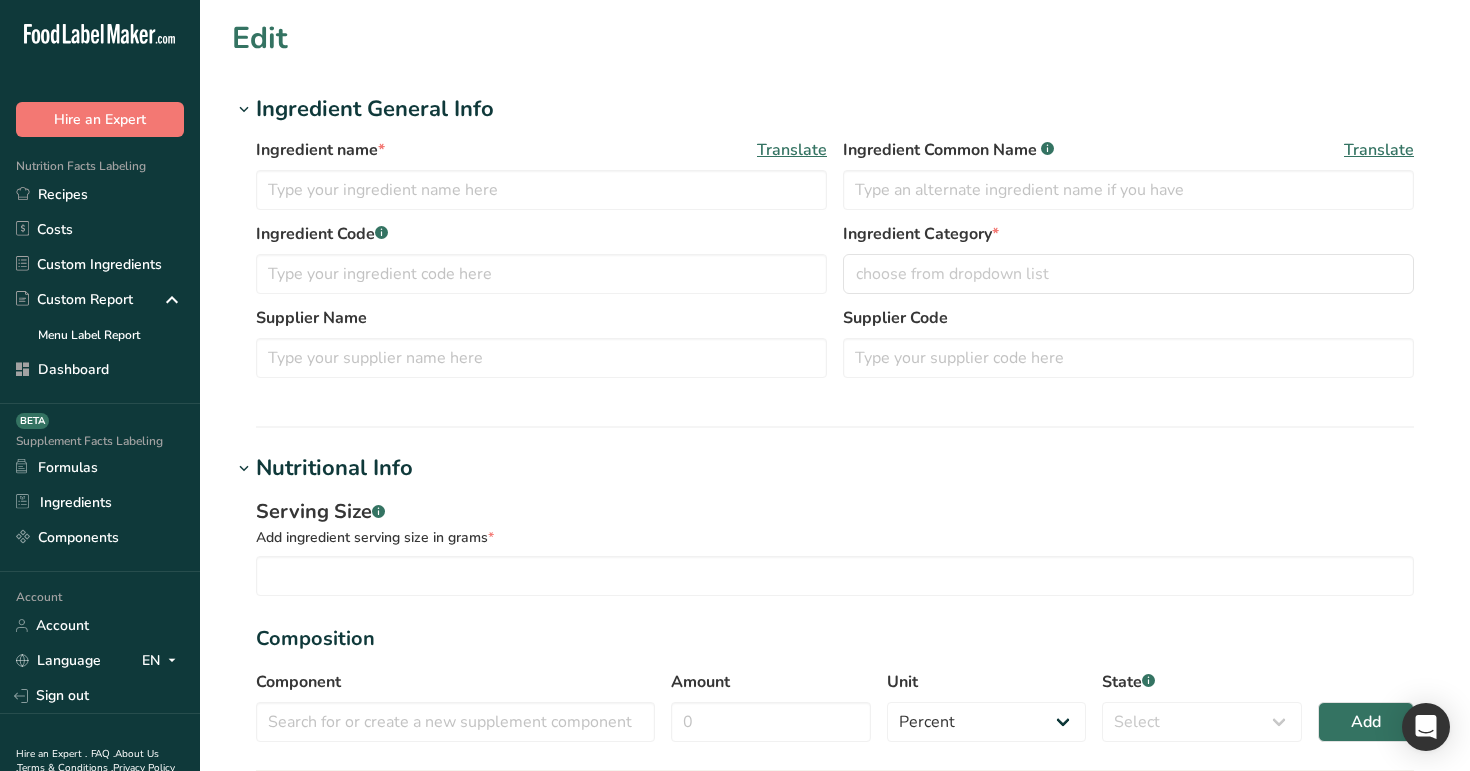 type on "Ingredient General Info" 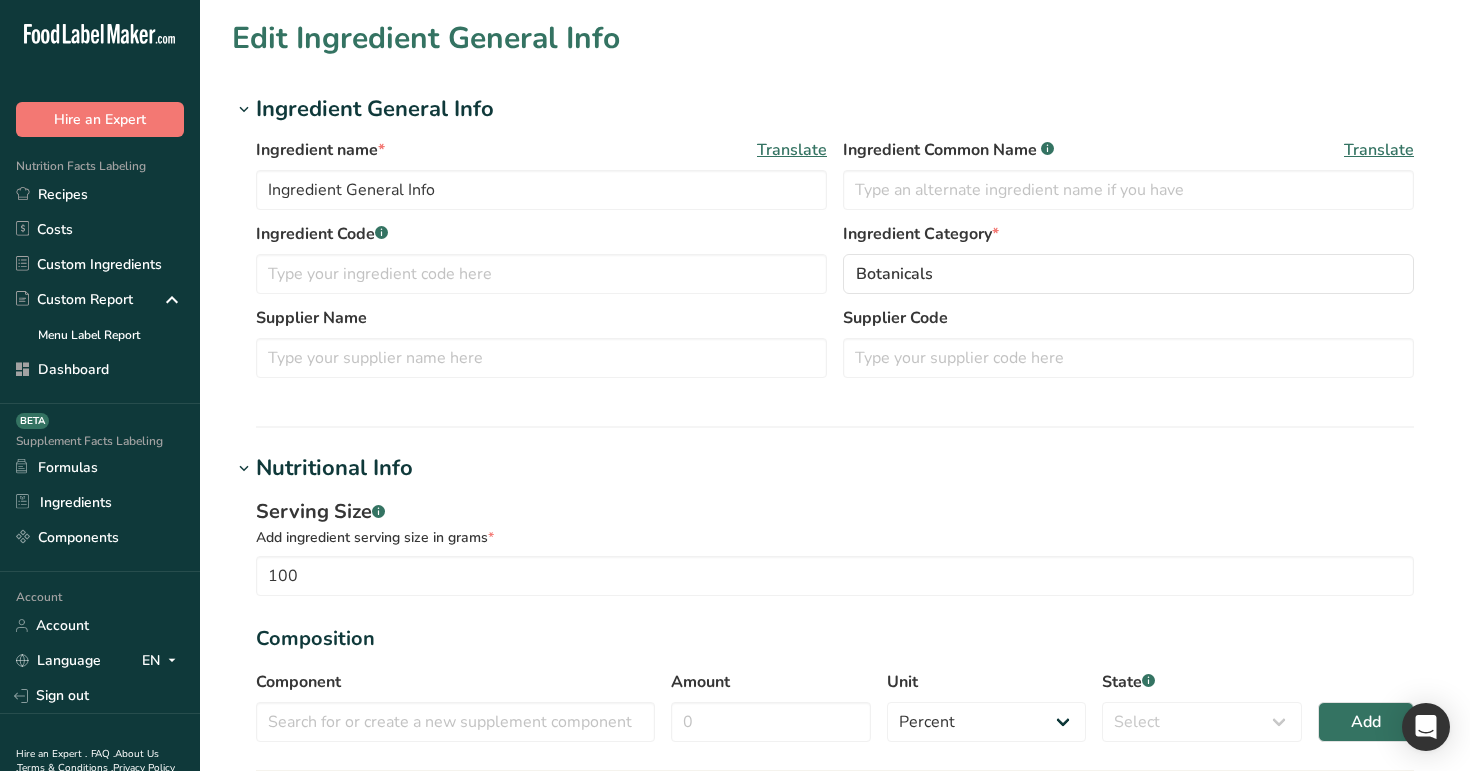 scroll, scrollTop: 150, scrollLeft: 0, axis: vertical 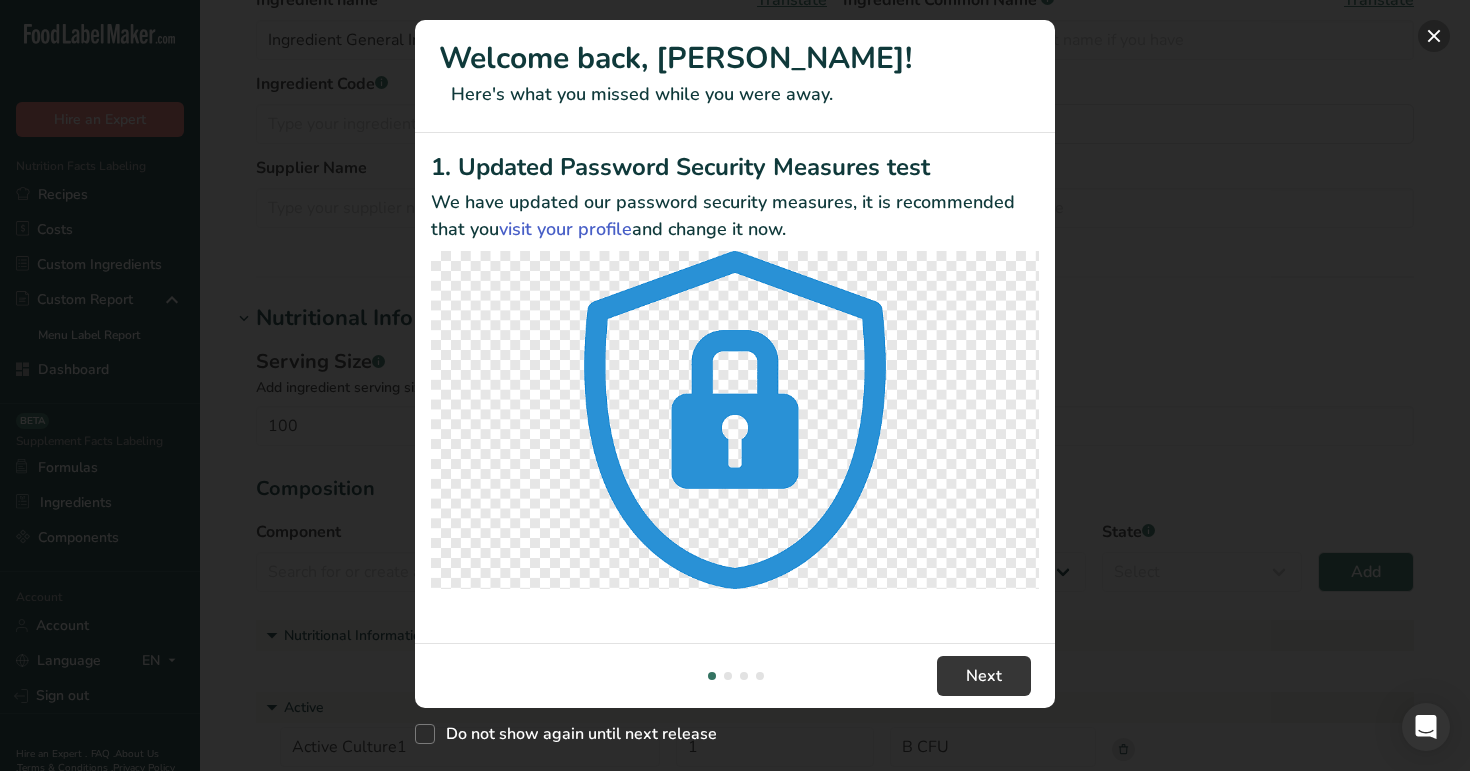 click at bounding box center [1434, 36] 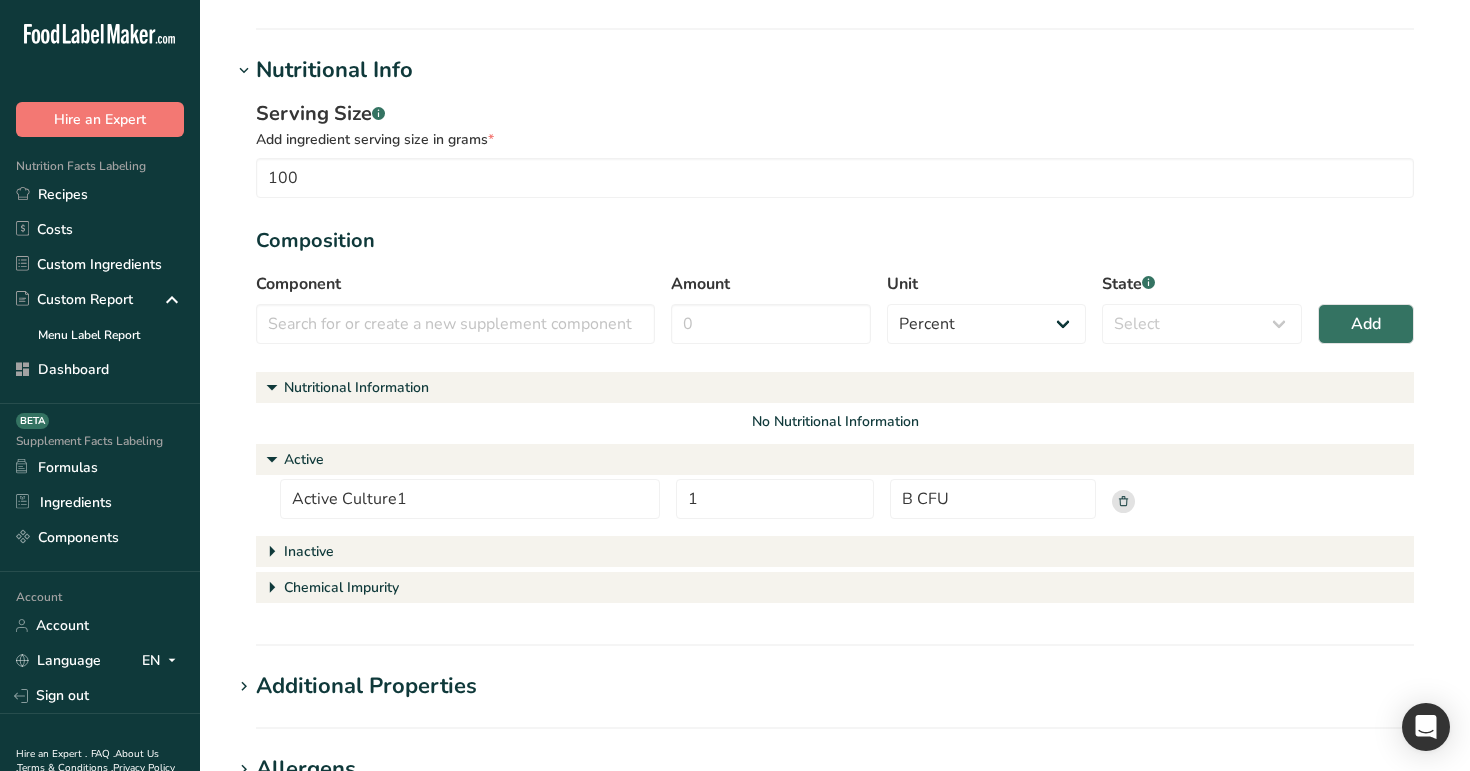 scroll, scrollTop: 0, scrollLeft: 0, axis: both 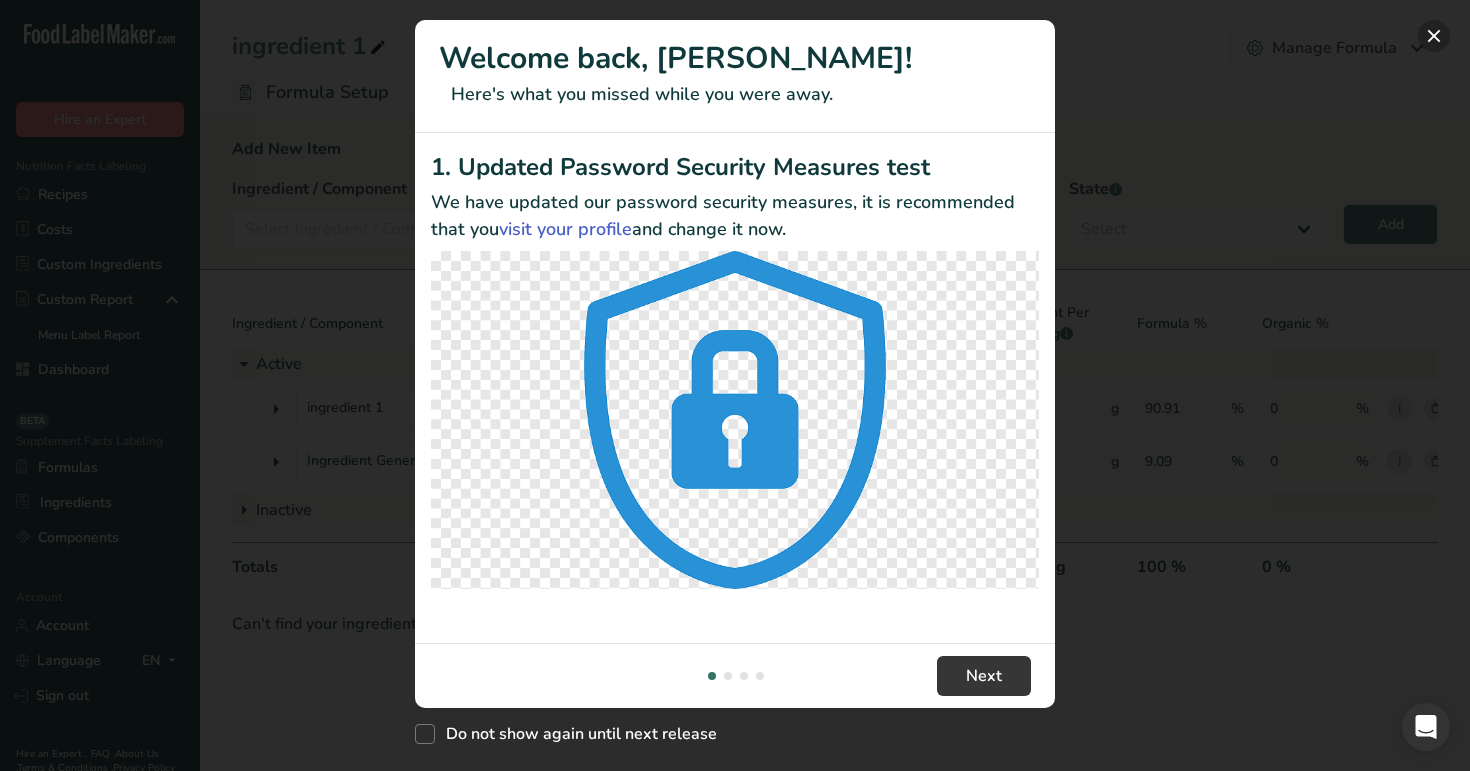 click at bounding box center (1434, 36) 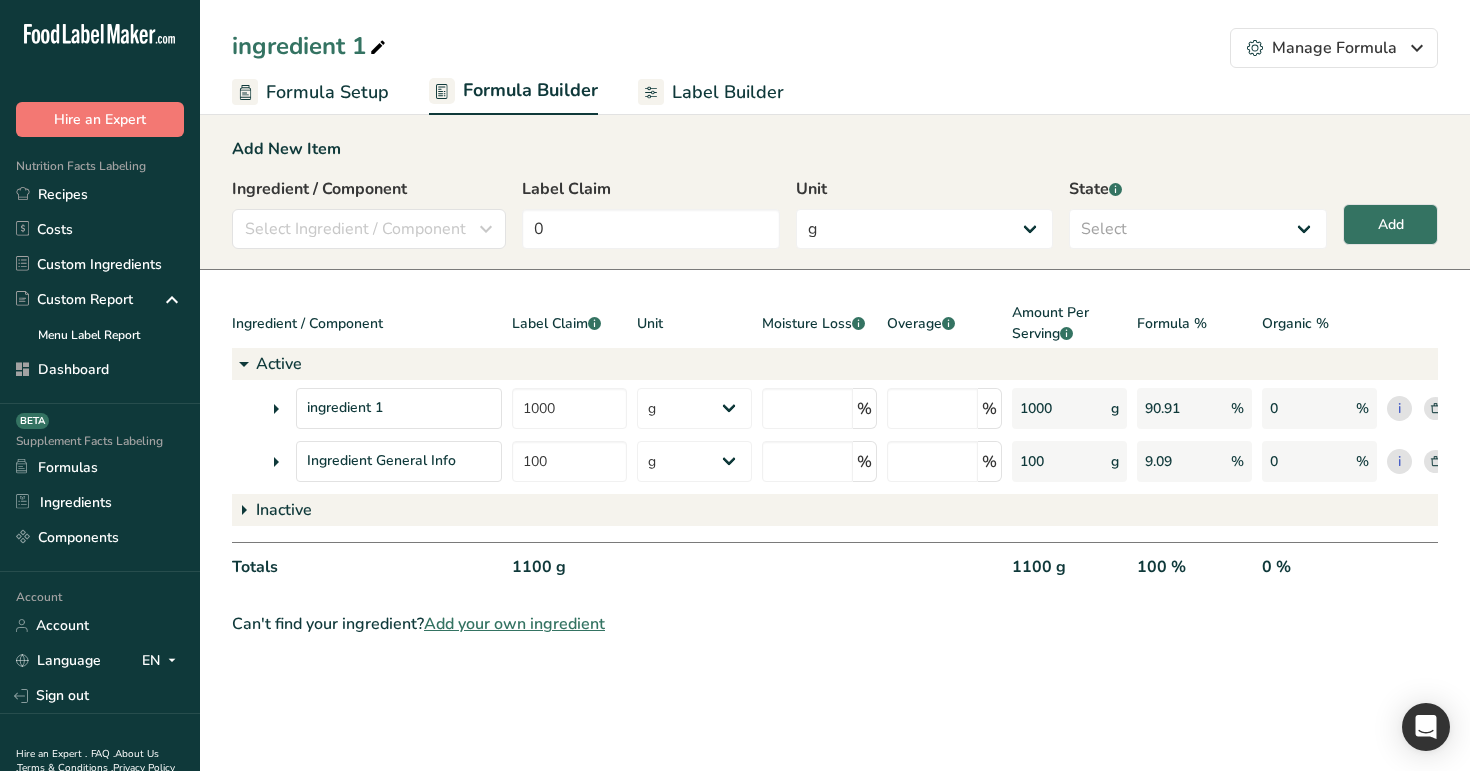 click at bounding box center (276, 409) 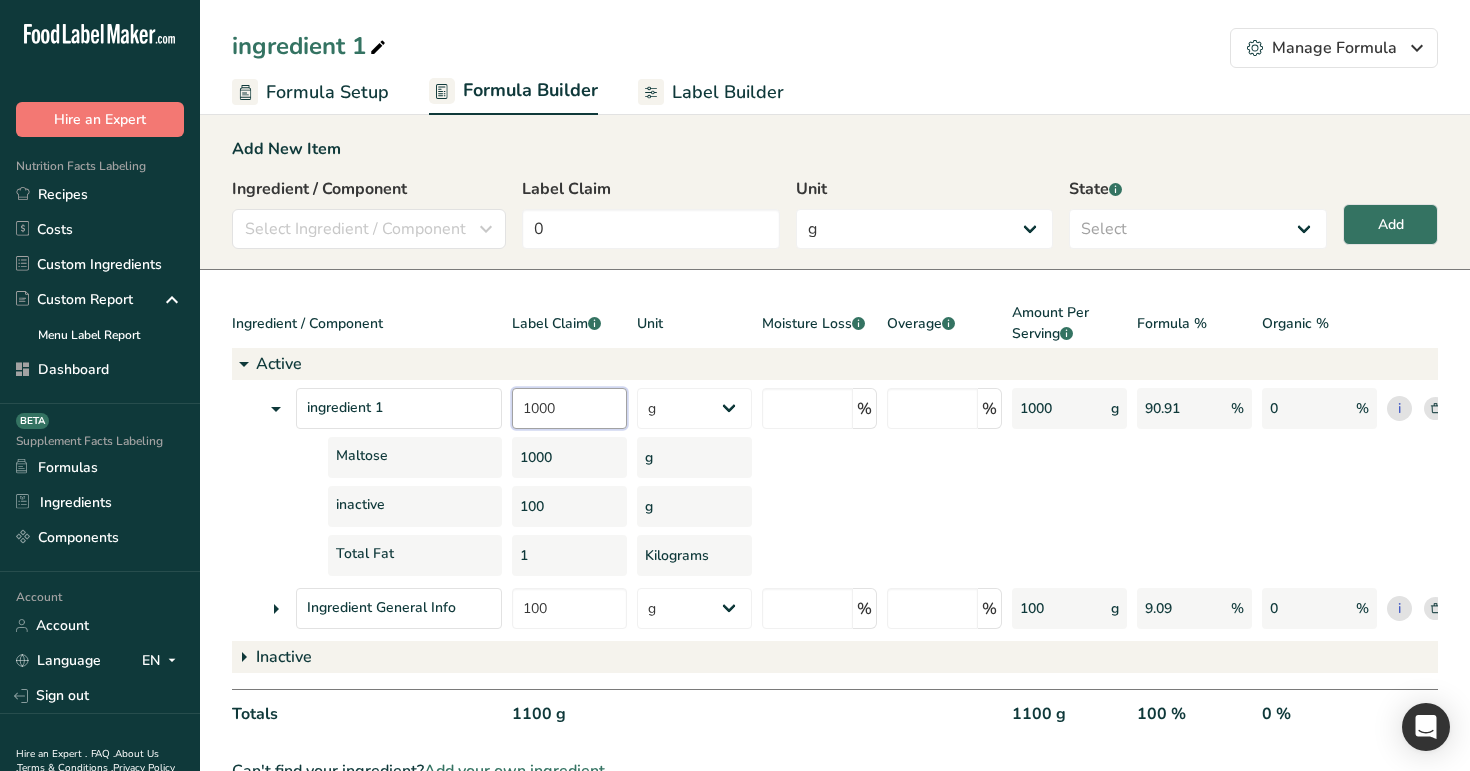 click on "1000" at bounding box center (569, 408) 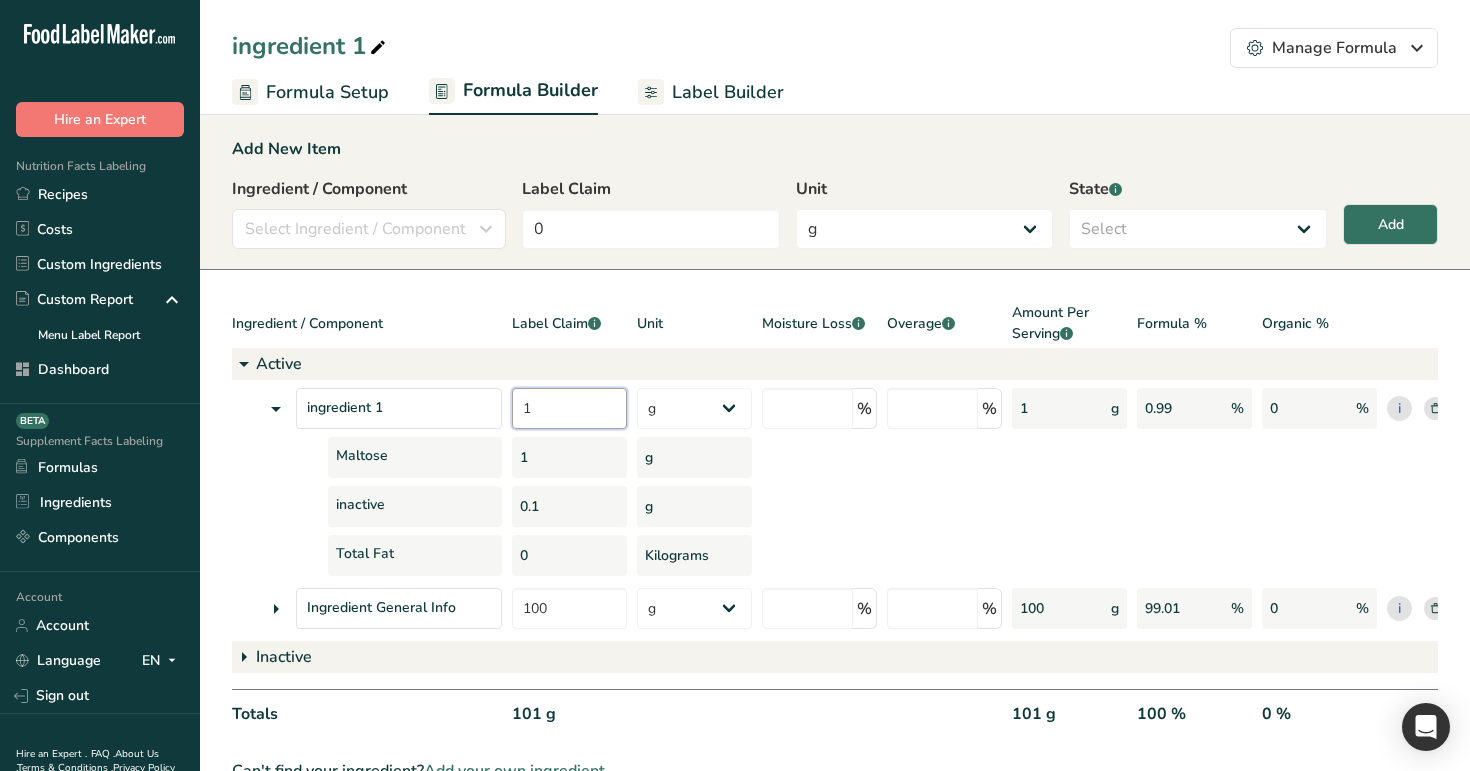 type on "1" 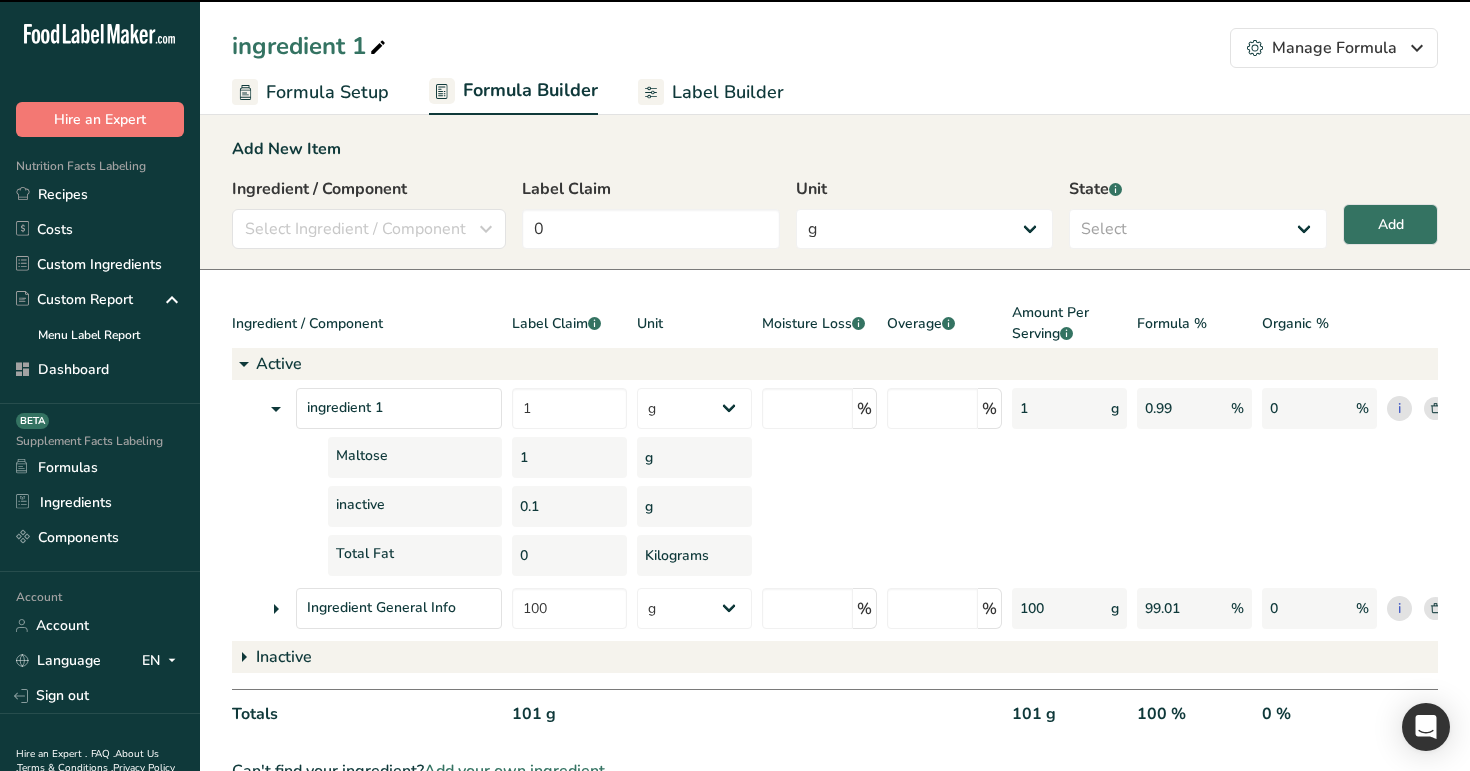 drag, startPoint x: 713, startPoint y: 554, endPoint x: 641, endPoint y: 549, distance: 72.1734 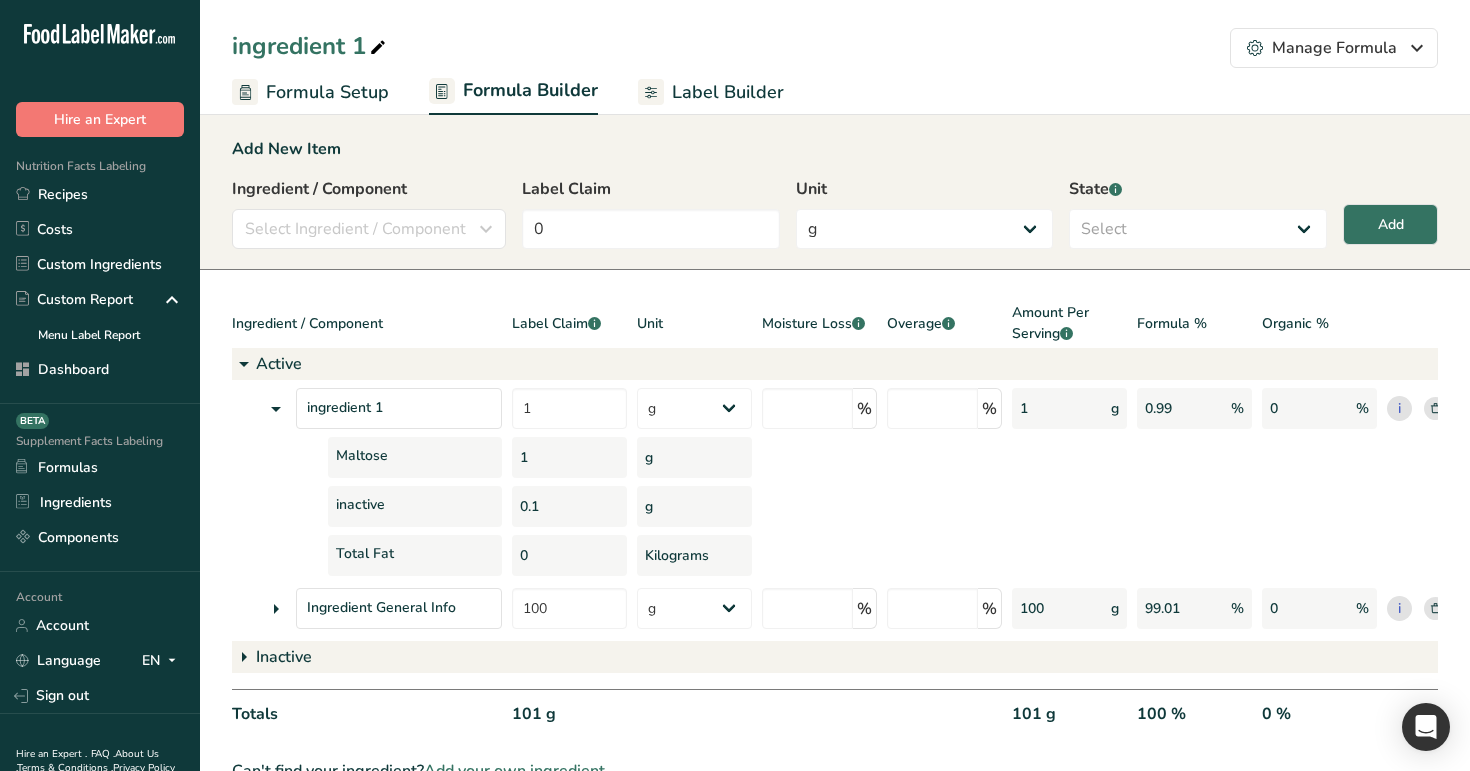 drag, startPoint x: 426, startPoint y: 556, endPoint x: 330, endPoint y: 555, distance: 96.00521 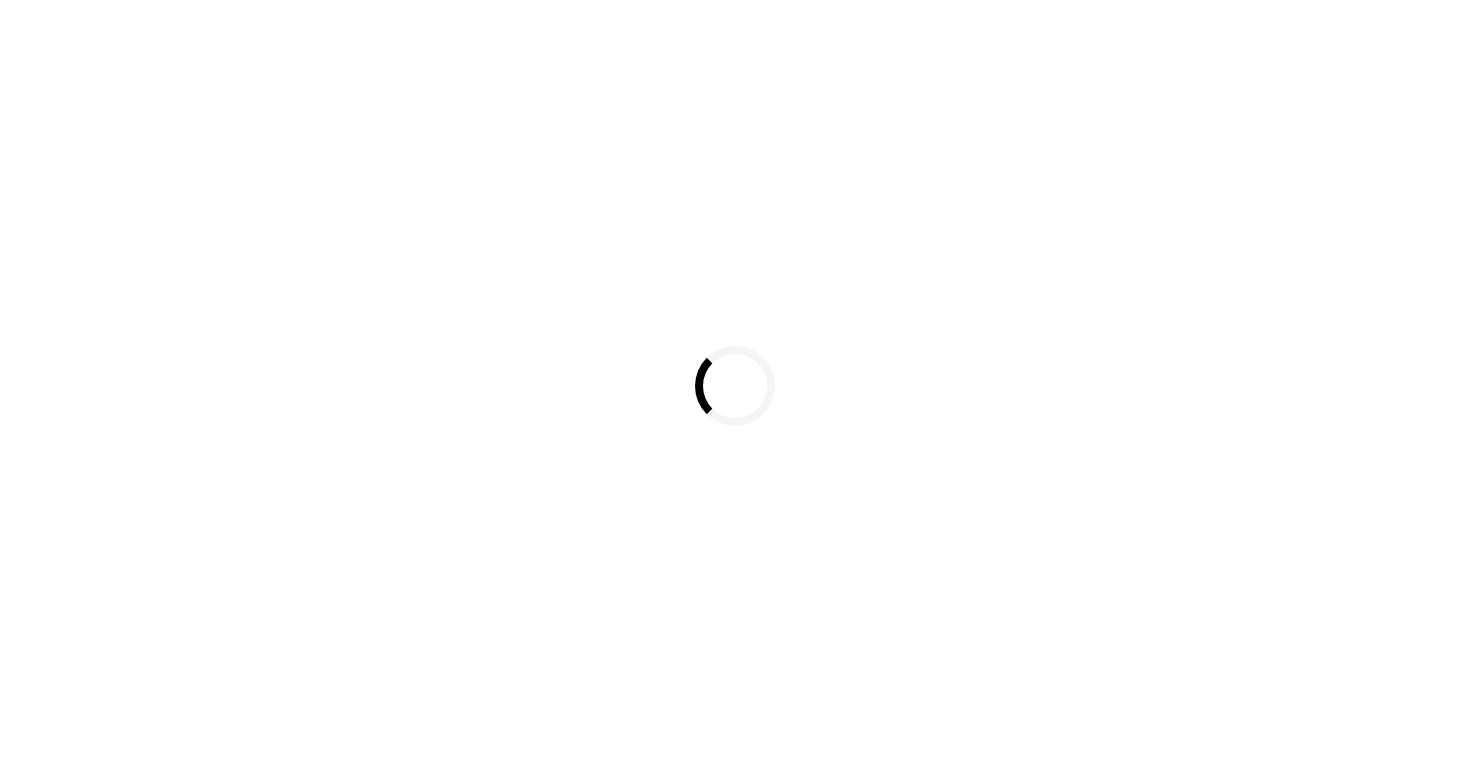 scroll, scrollTop: 0, scrollLeft: 0, axis: both 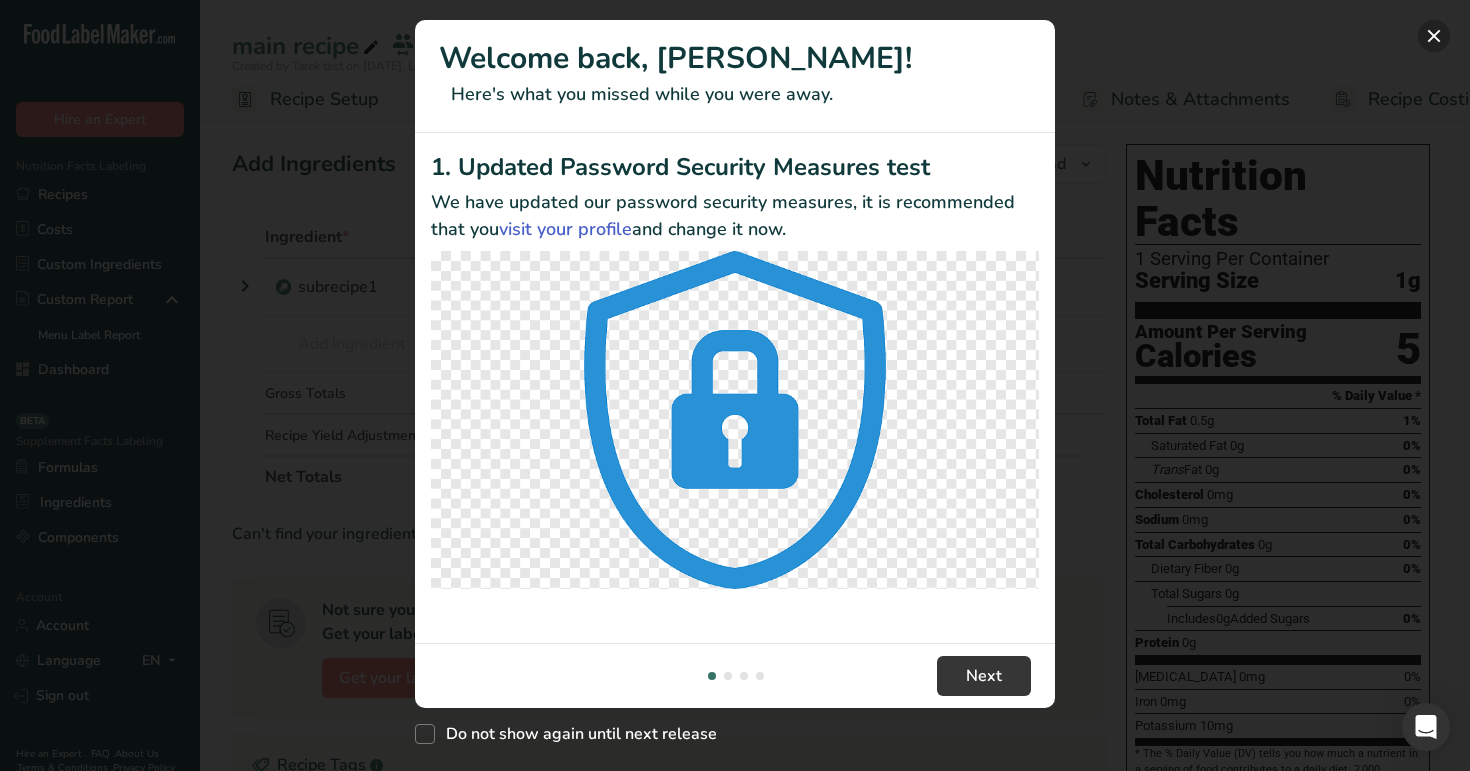 click at bounding box center [1434, 36] 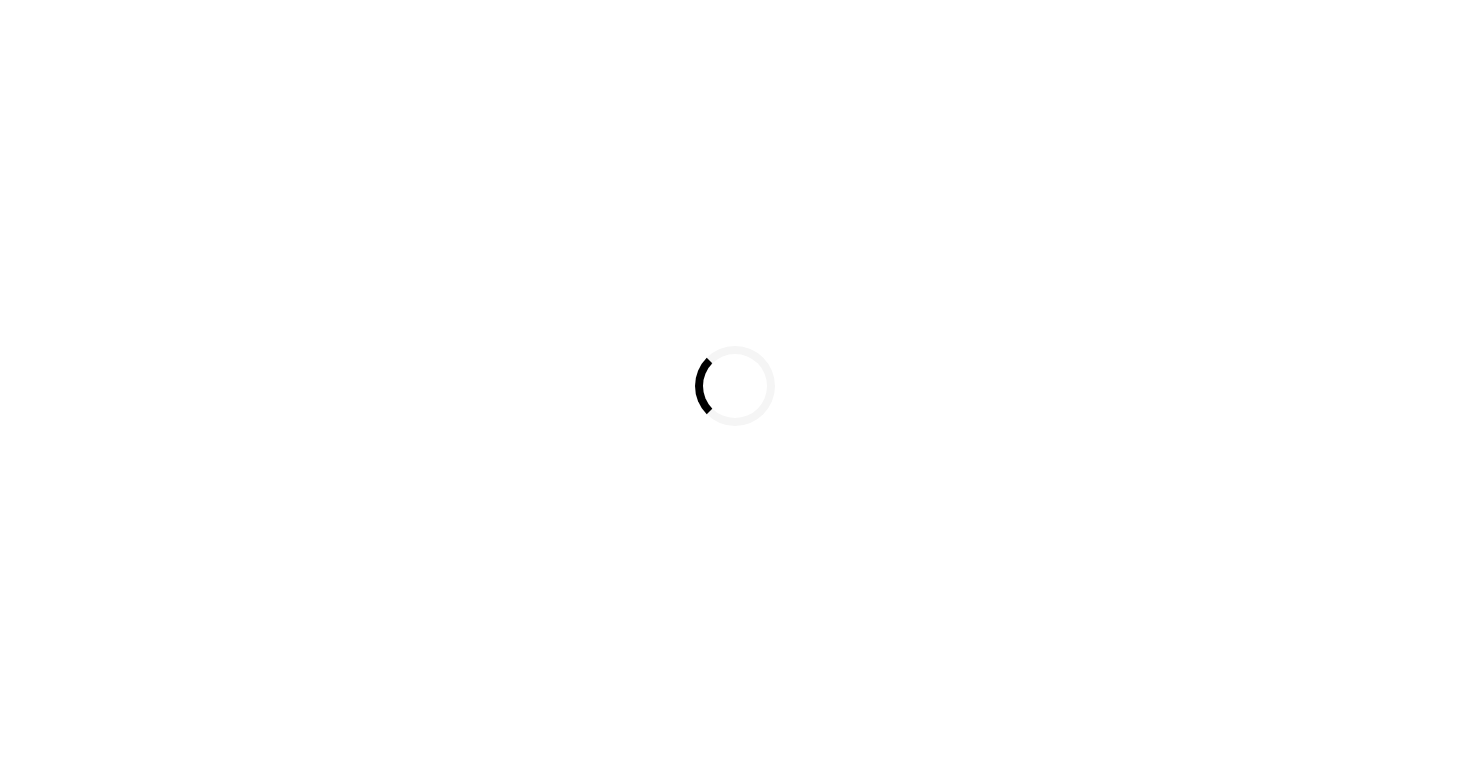 scroll, scrollTop: 0, scrollLeft: 0, axis: both 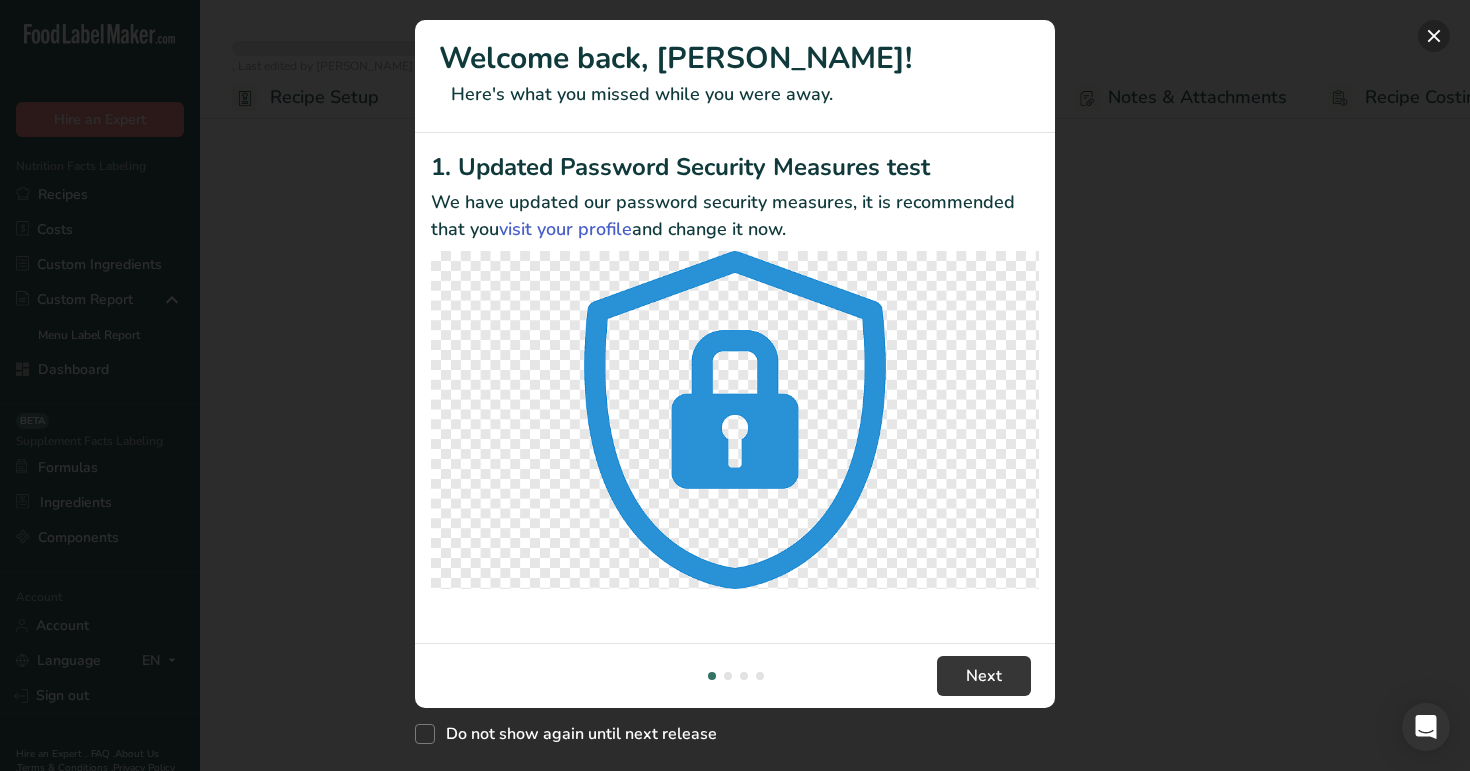 click at bounding box center [1434, 36] 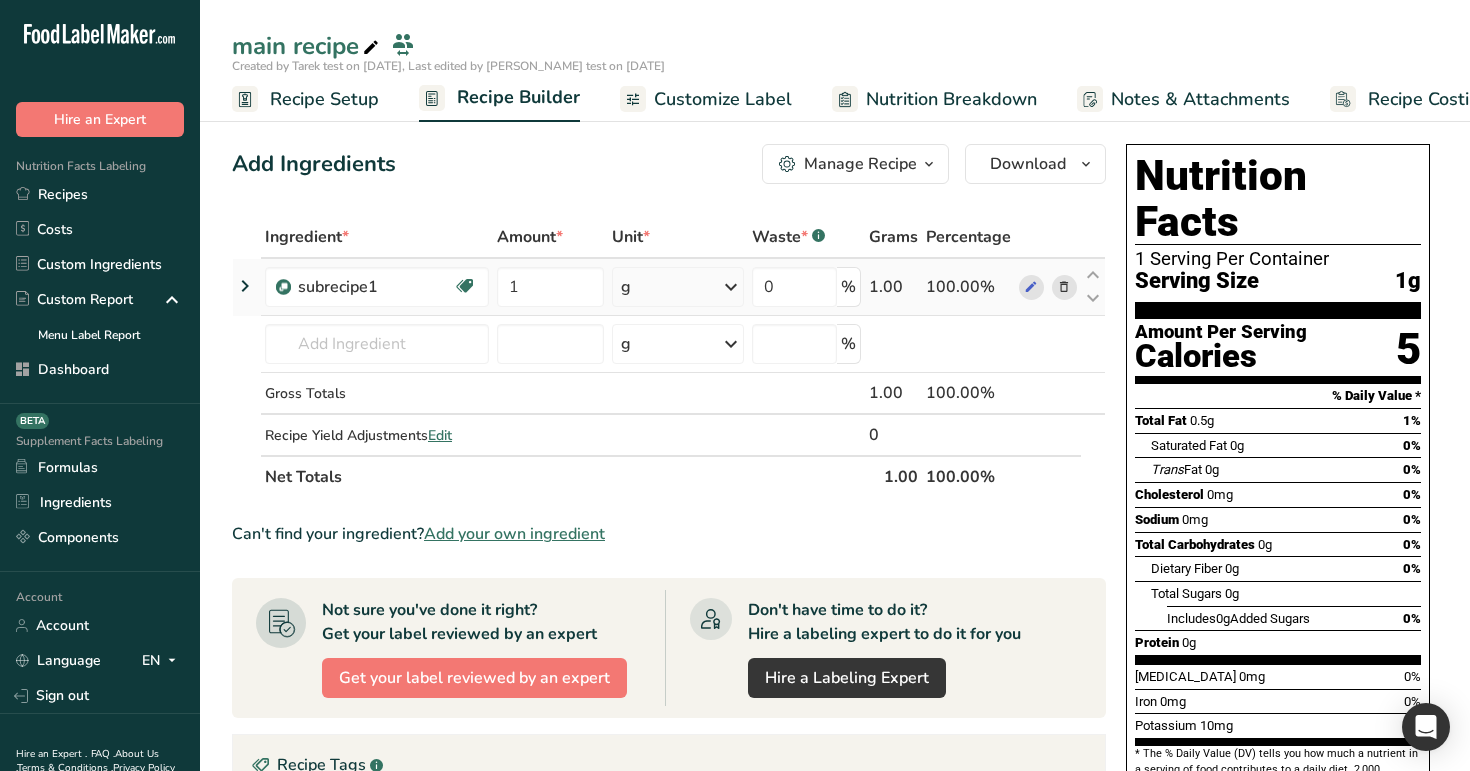 click at bounding box center [245, 286] 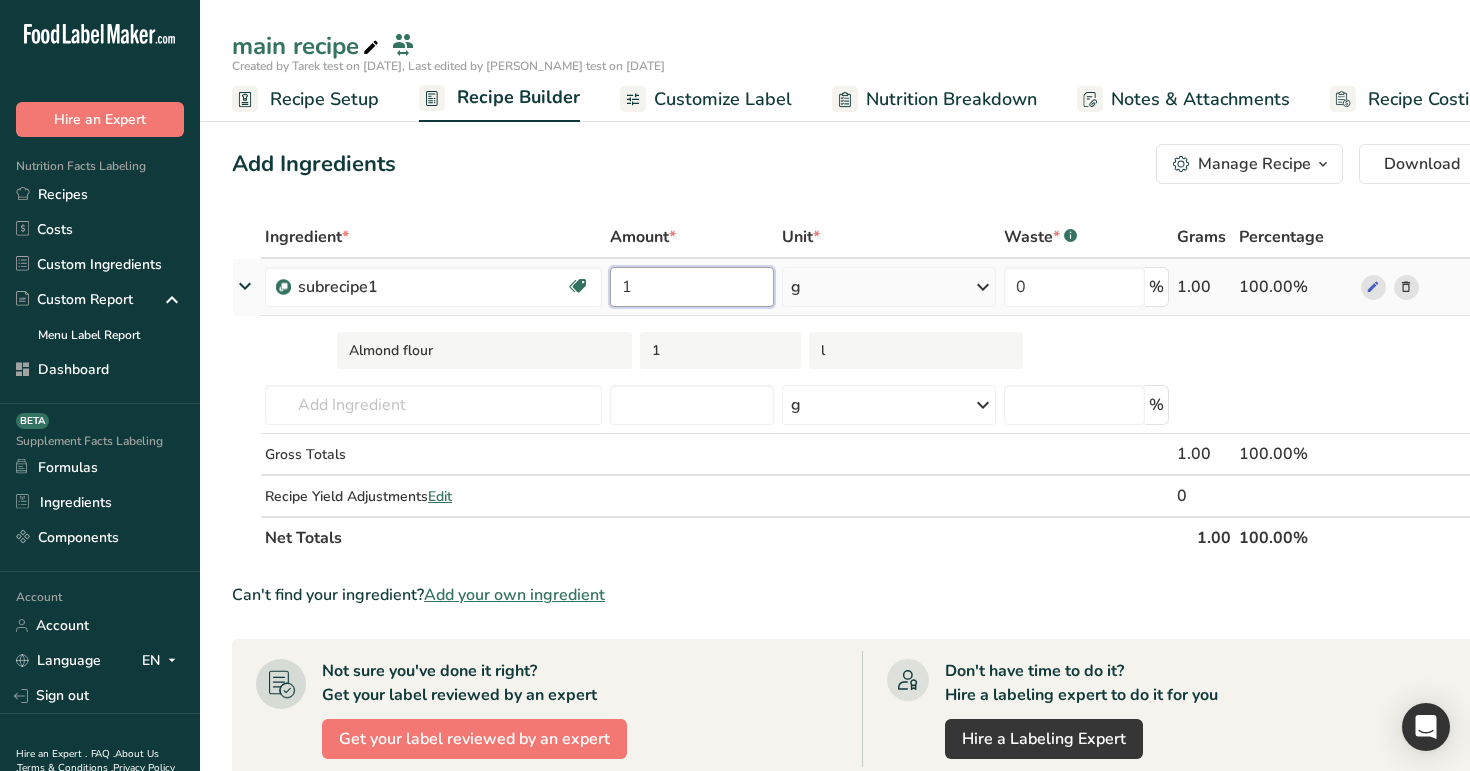 click on "1" at bounding box center [692, 287] 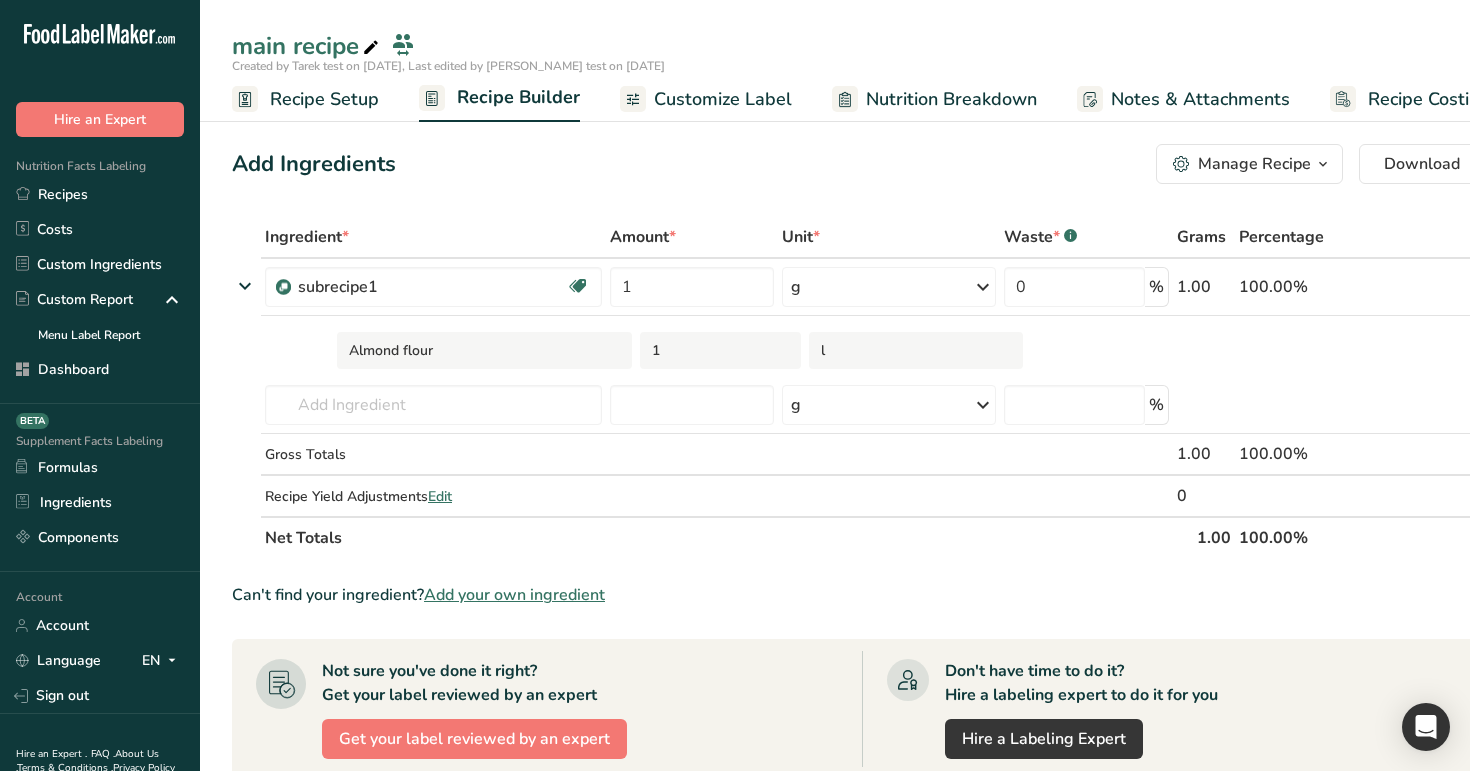 click on "Ingredient *
Amount *
Unit *
Waste *   .a-a{fill:#347362;}.b-a{fill:#fff;}          Grams
Percentage
subrecipe1
May Relieves Constipation
Workout Recovery
Better Exercise Performance
1
g
Weight Units
g
ppm
ug
See more
Volume Units
quarter cup
half cup
l
See more
0
%
1.00
100.00%
Almond flour
1
l
Almond flour
1211
Milk, whole, 3.25% milkfat, without added vitamin A and vitamin D
13498" at bounding box center [866, 387] 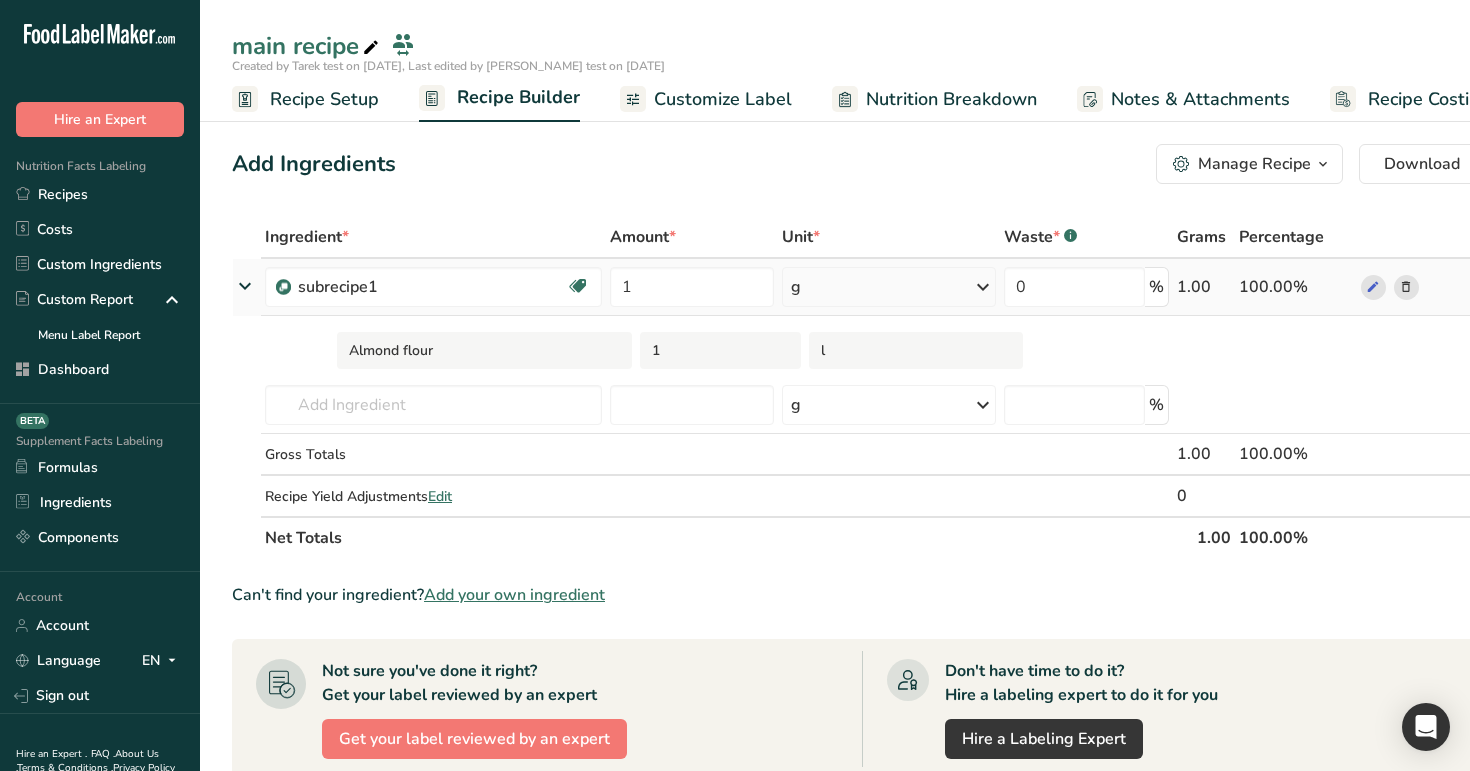 click at bounding box center [245, 286] 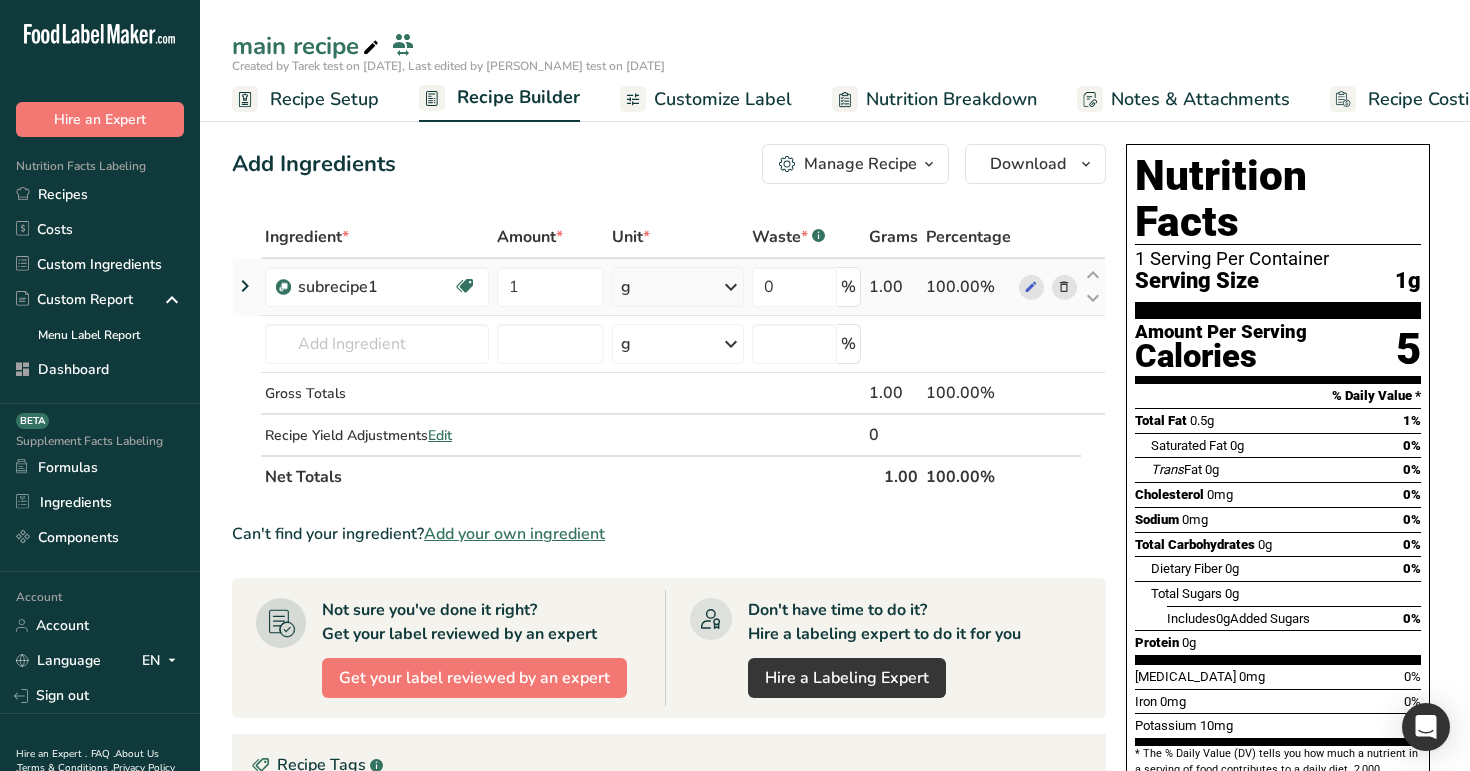 click at bounding box center [245, 286] 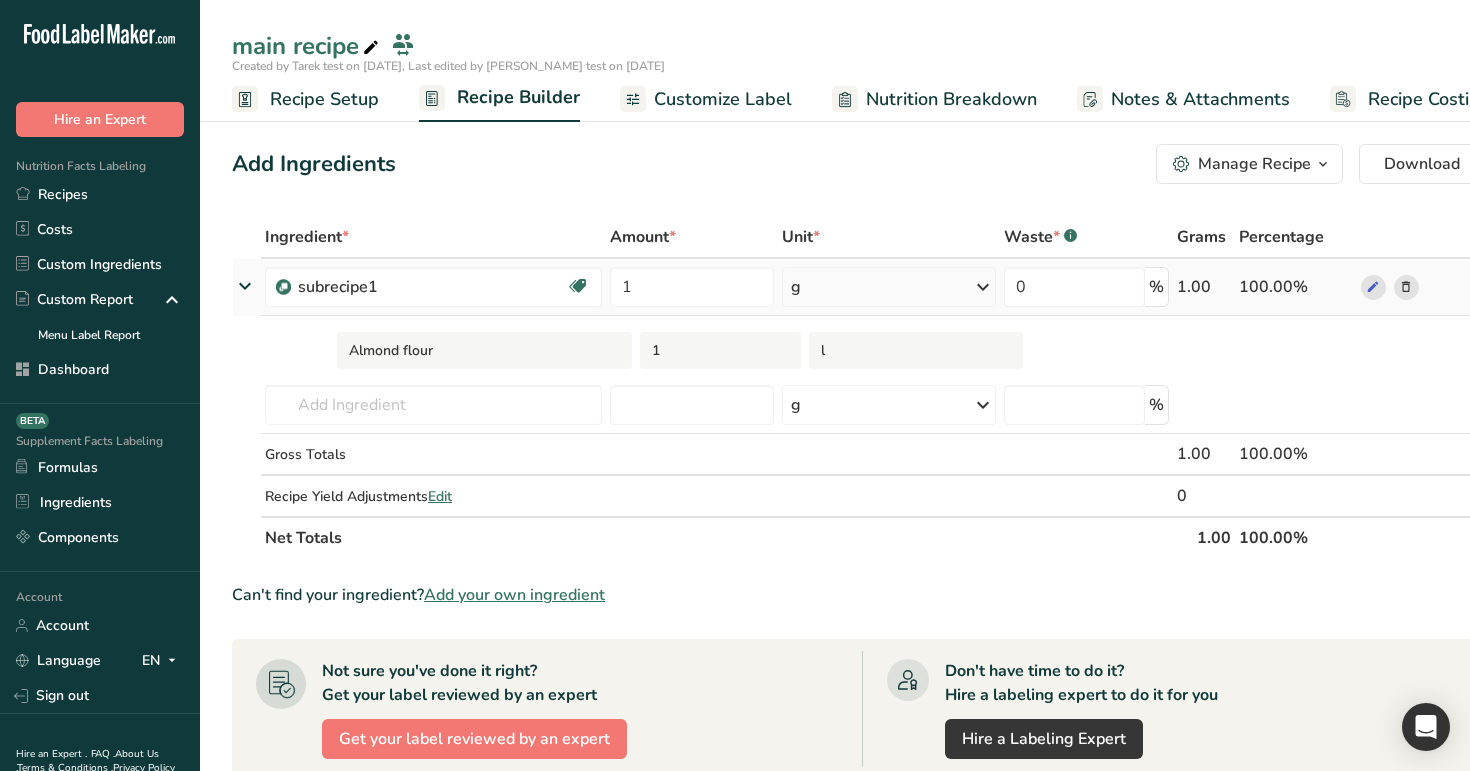 click at bounding box center [245, 286] 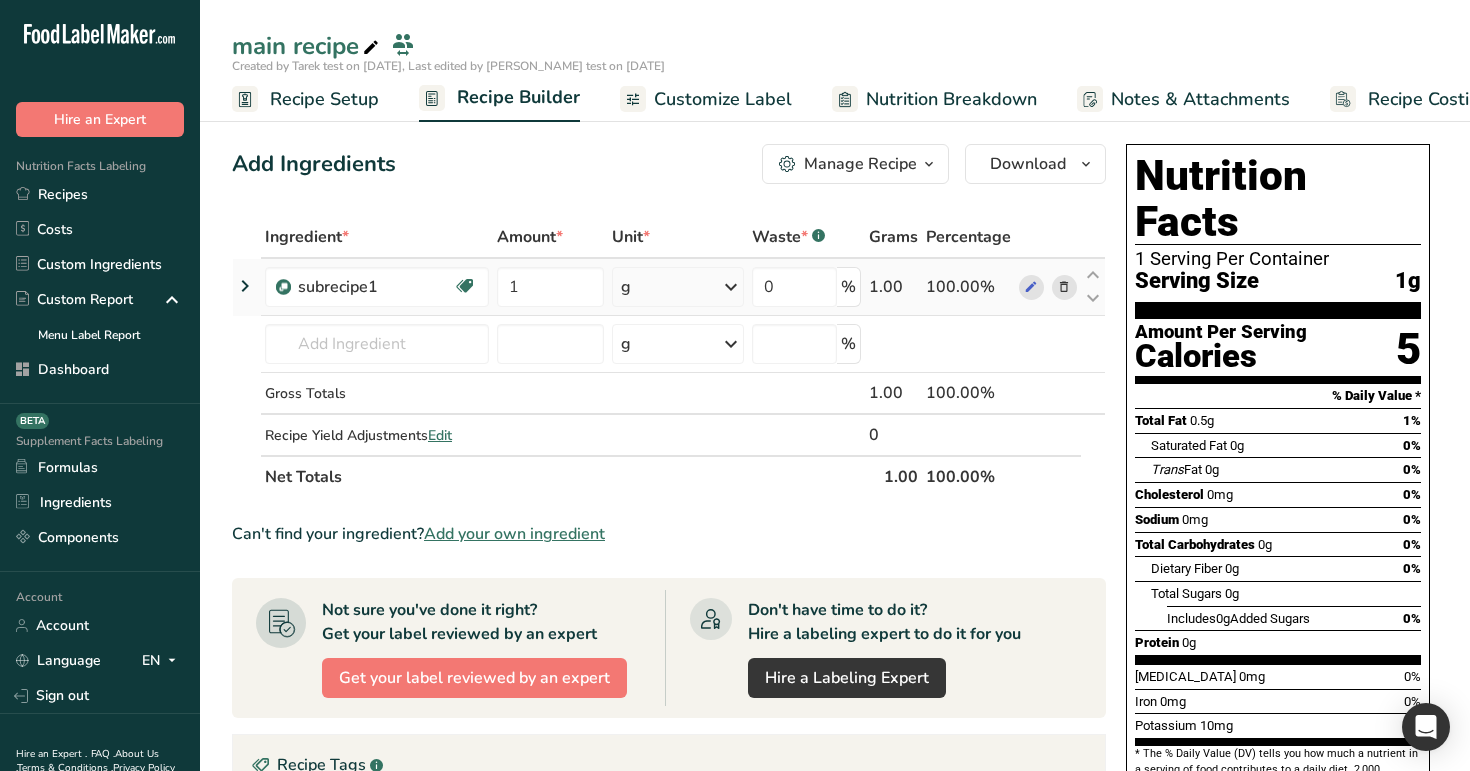 click at bounding box center (245, 286) 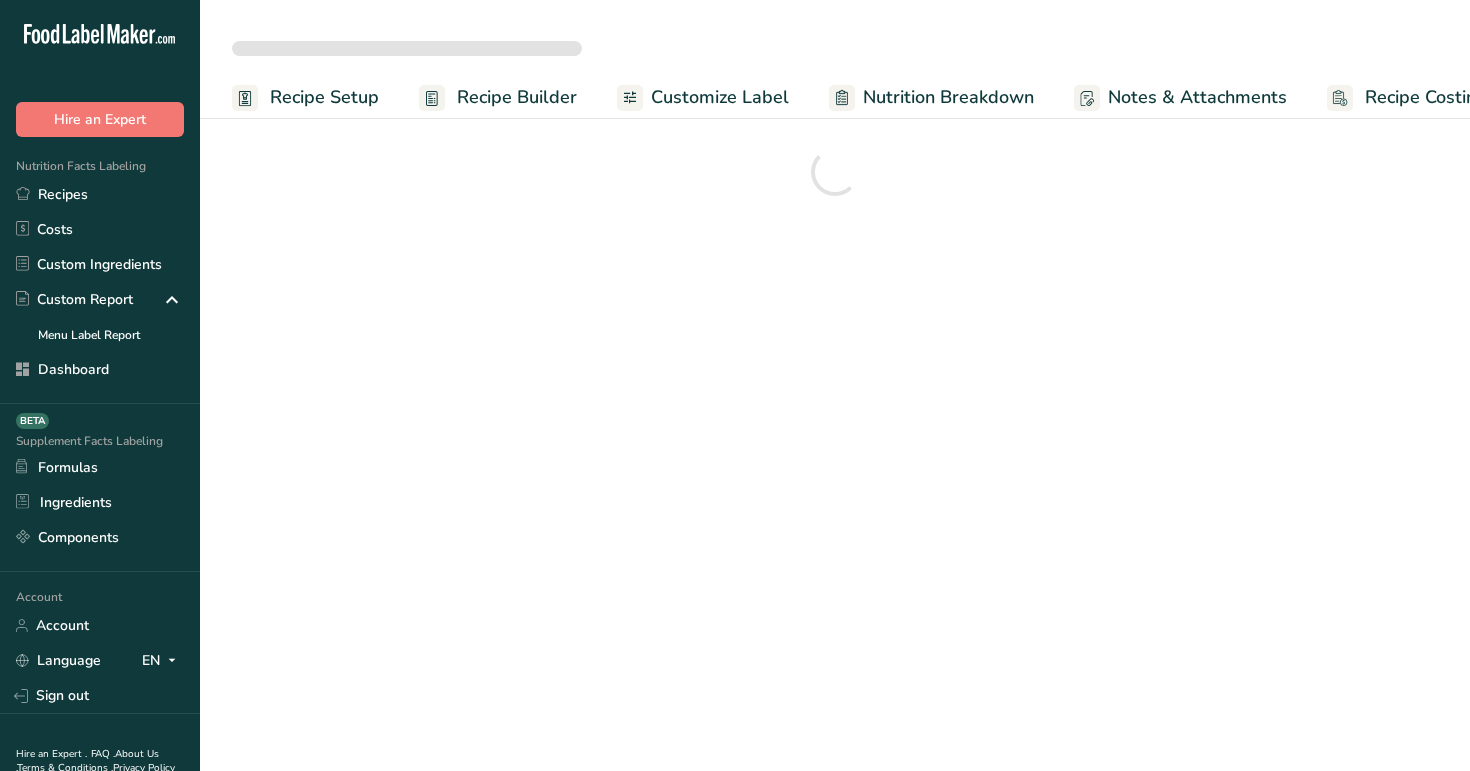 scroll, scrollTop: 0, scrollLeft: 0, axis: both 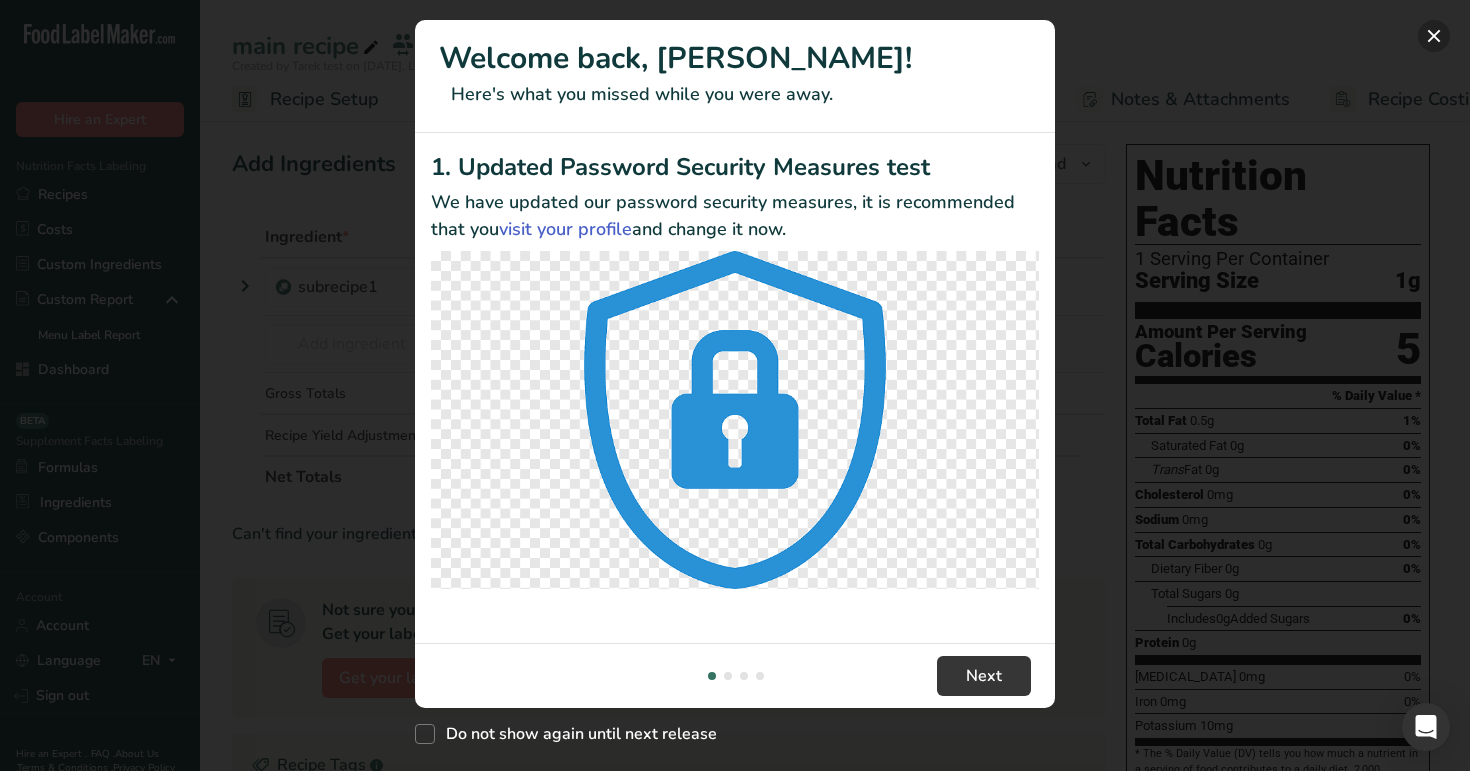 click at bounding box center (1434, 36) 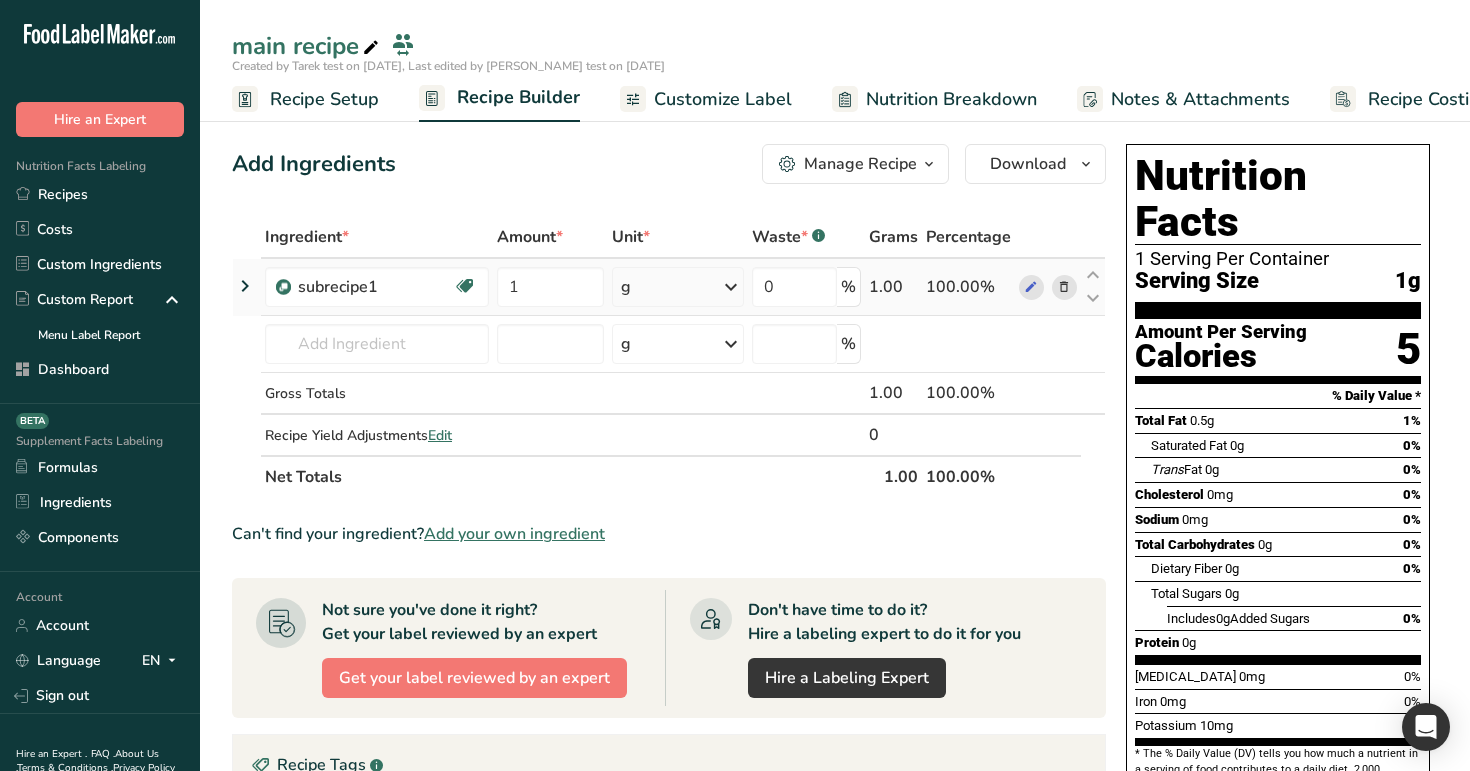 click at bounding box center (245, 286) 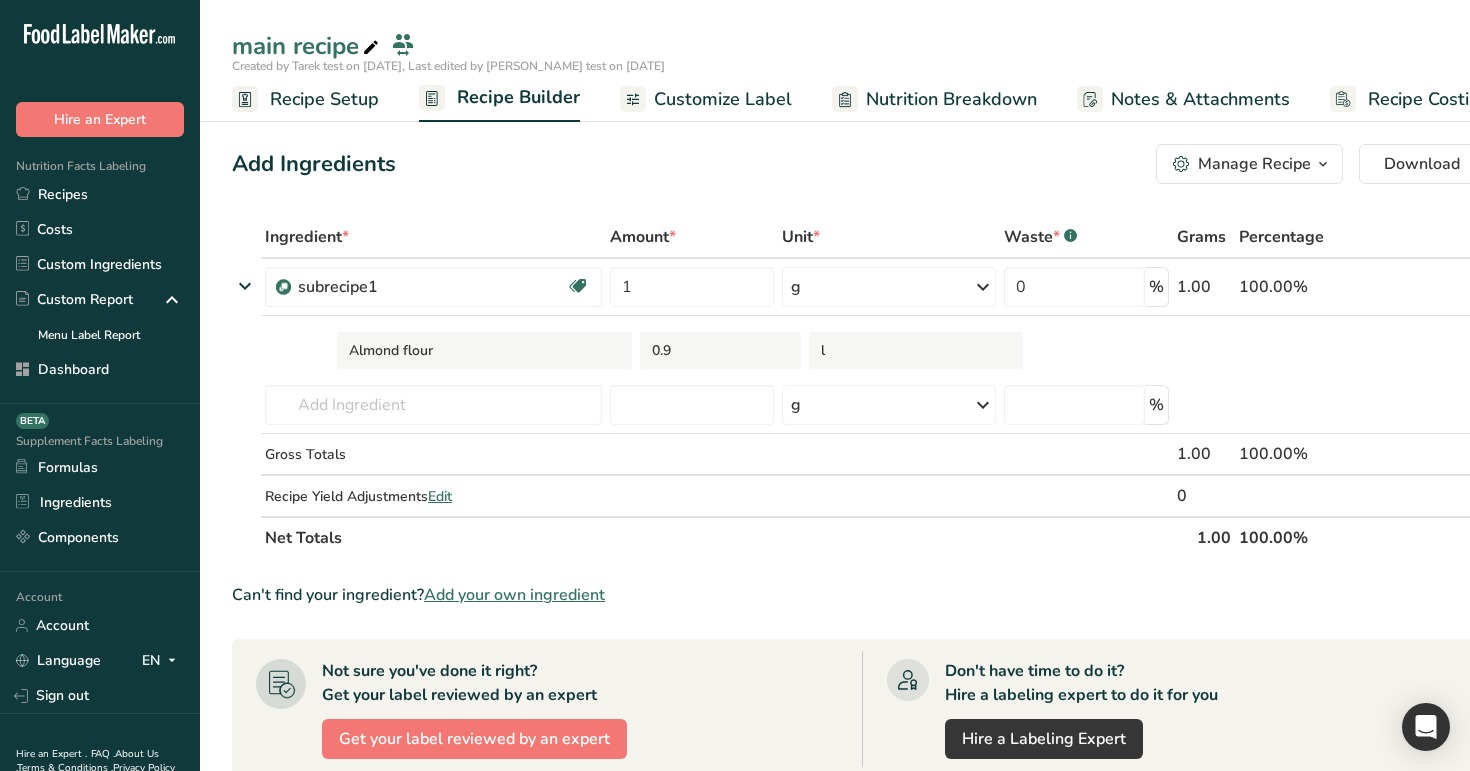 drag, startPoint x: 677, startPoint y: 351, endPoint x: 650, endPoint y: 351, distance: 27 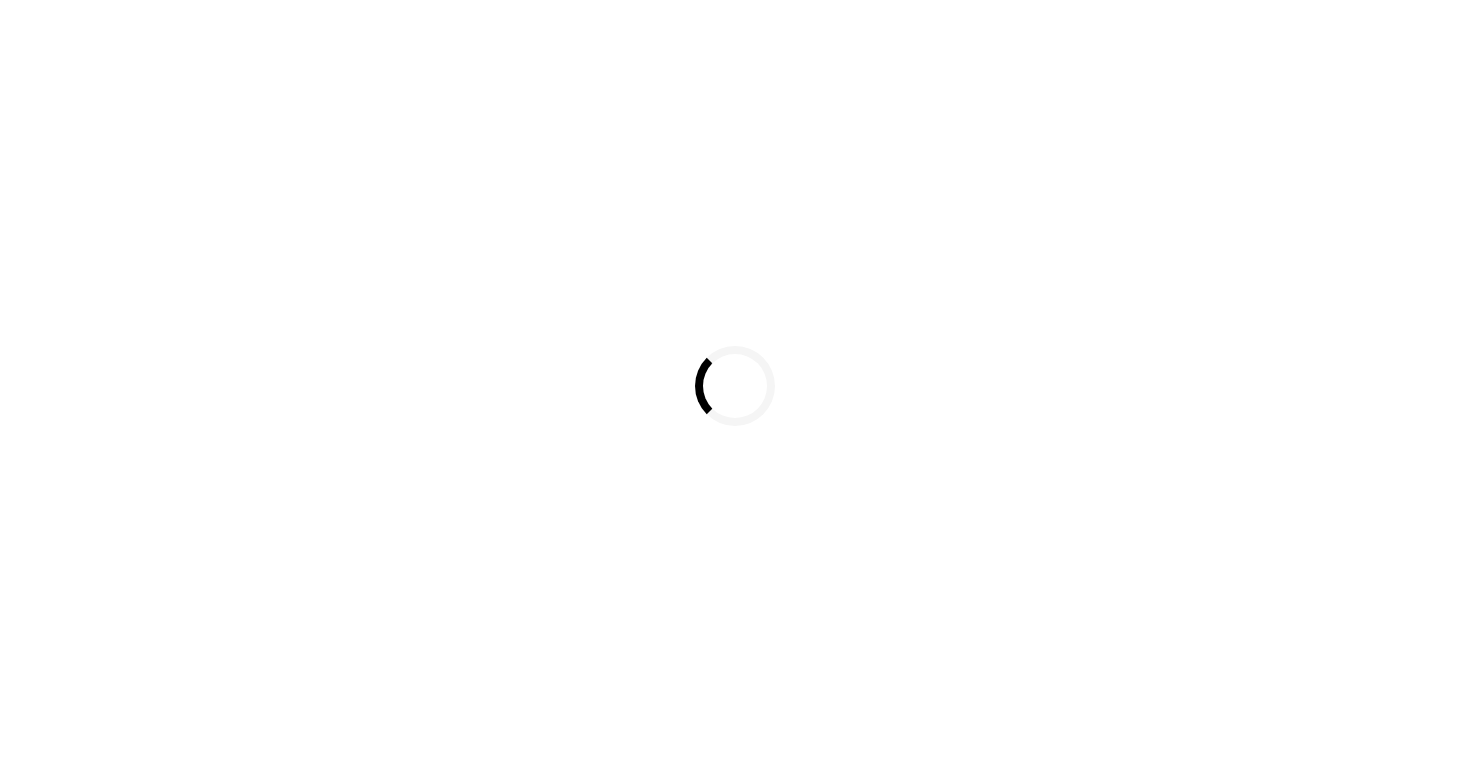 scroll, scrollTop: 0, scrollLeft: 0, axis: both 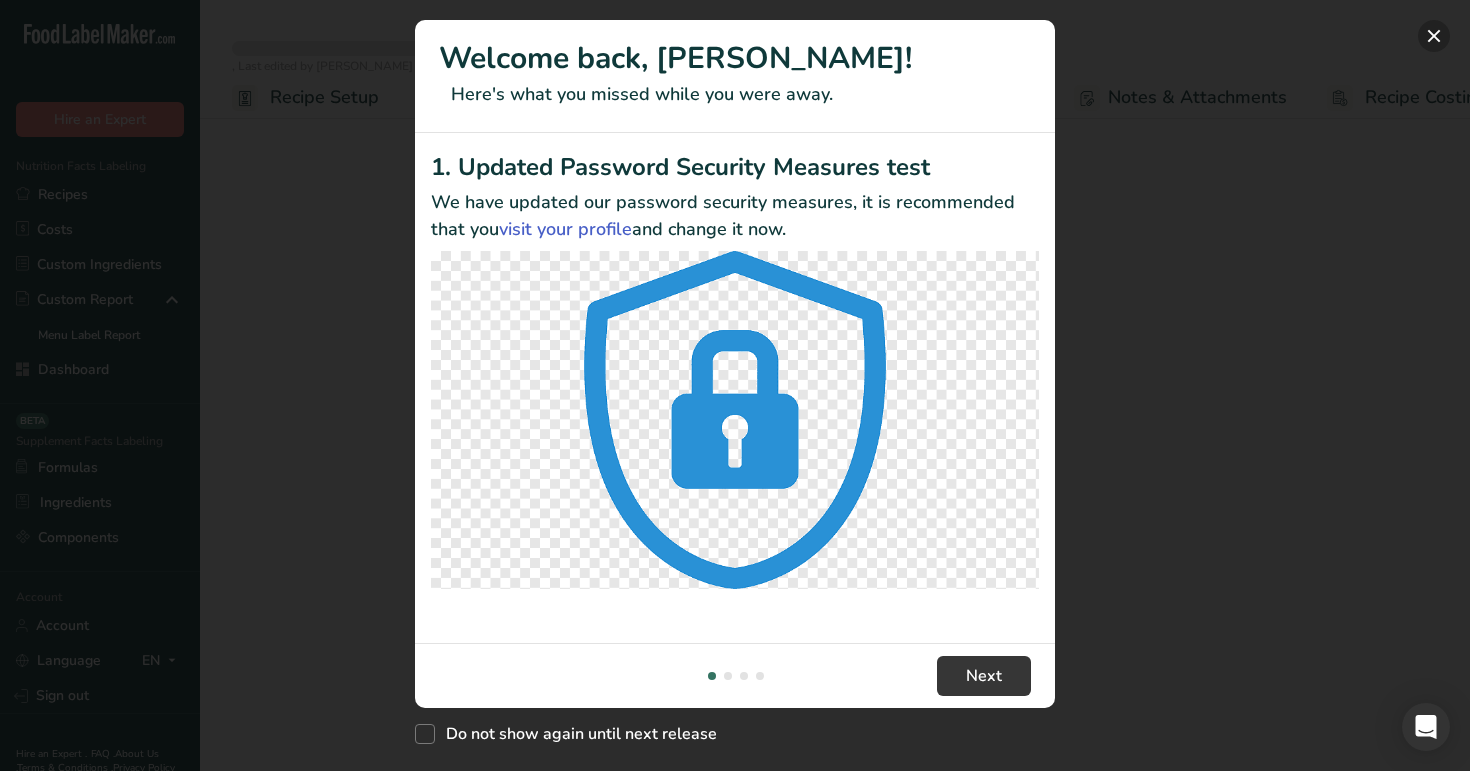 click at bounding box center [1434, 36] 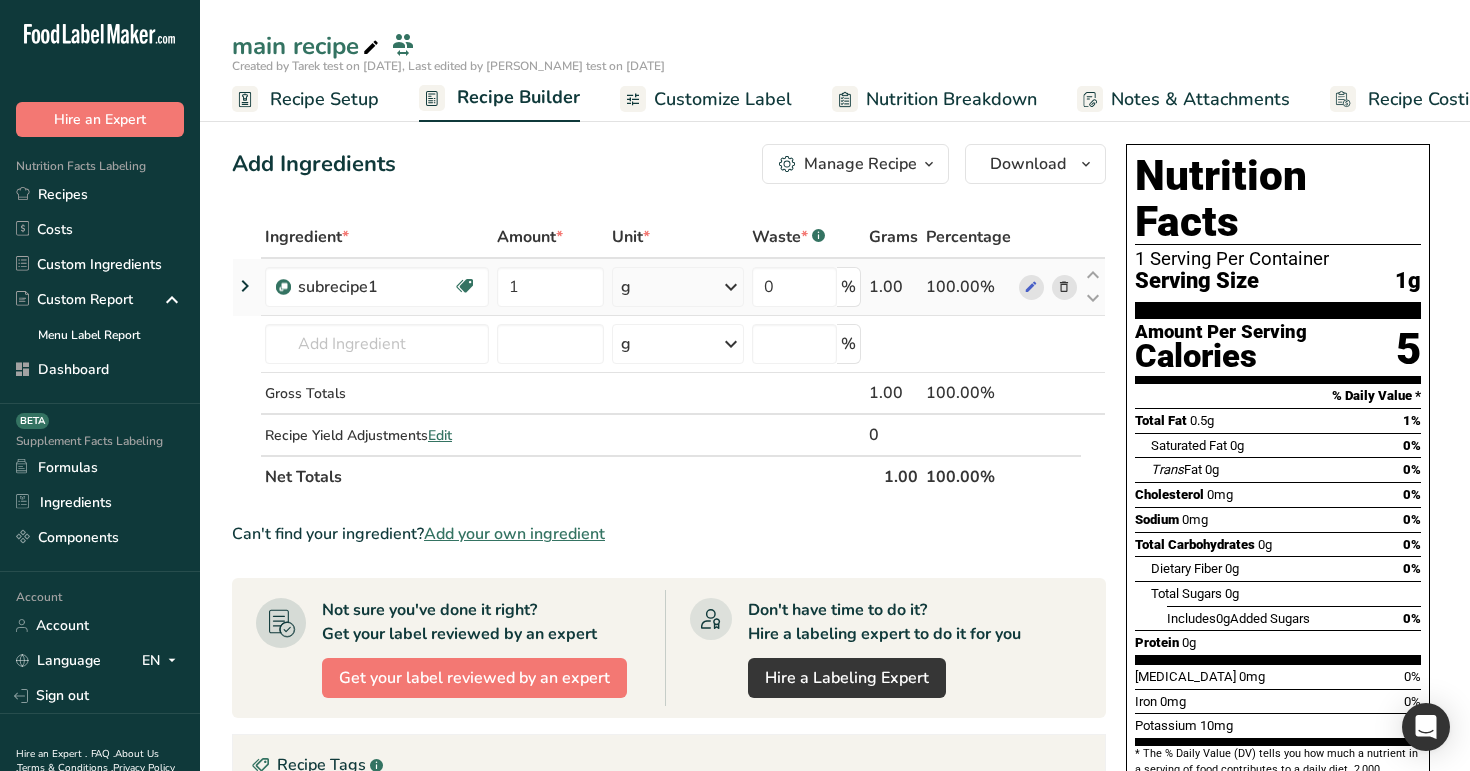 click at bounding box center [245, 286] 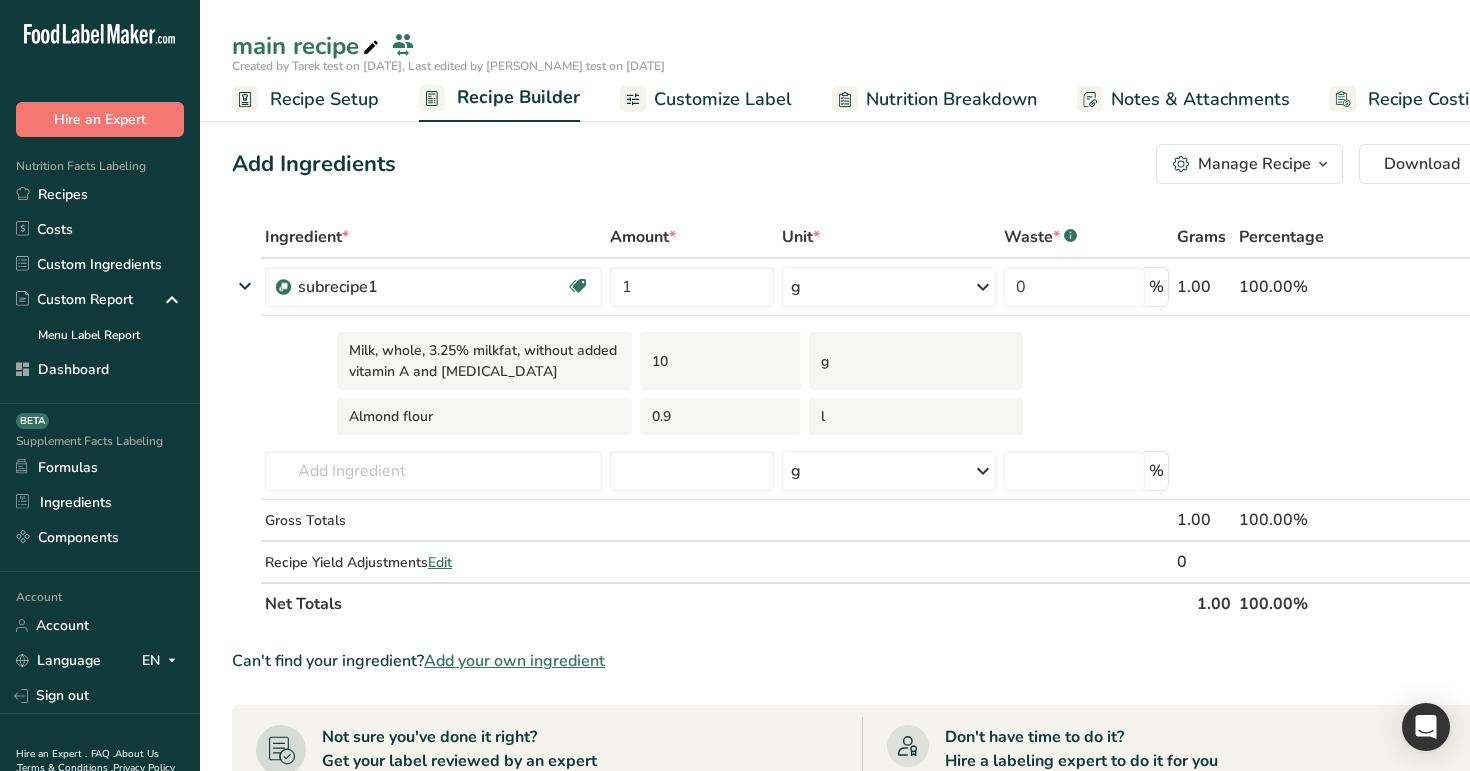 drag, startPoint x: 678, startPoint y: 359, endPoint x: 650, endPoint y: 361, distance: 28.071337 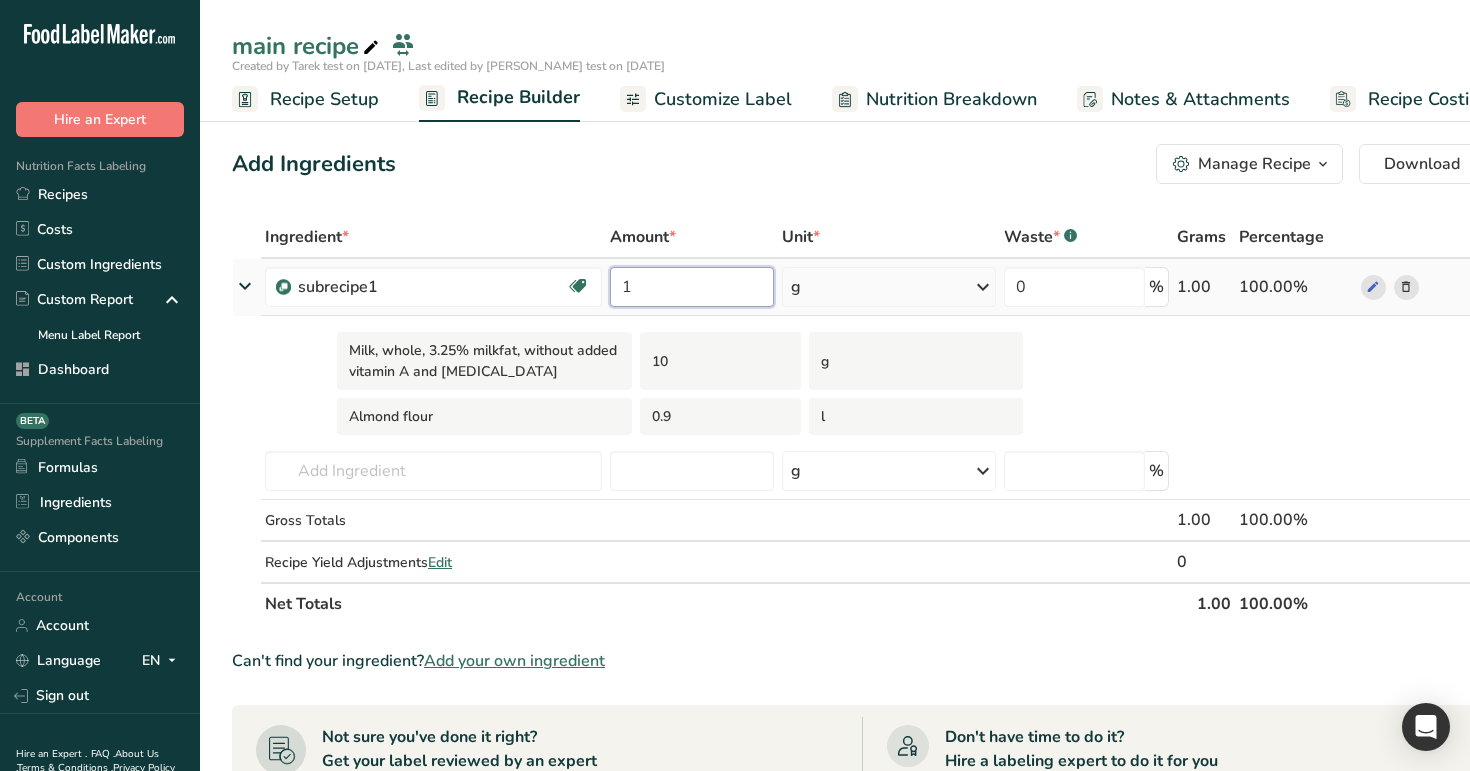 drag, startPoint x: 635, startPoint y: 287, endPoint x: 620, endPoint y: 285, distance: 15.132746 